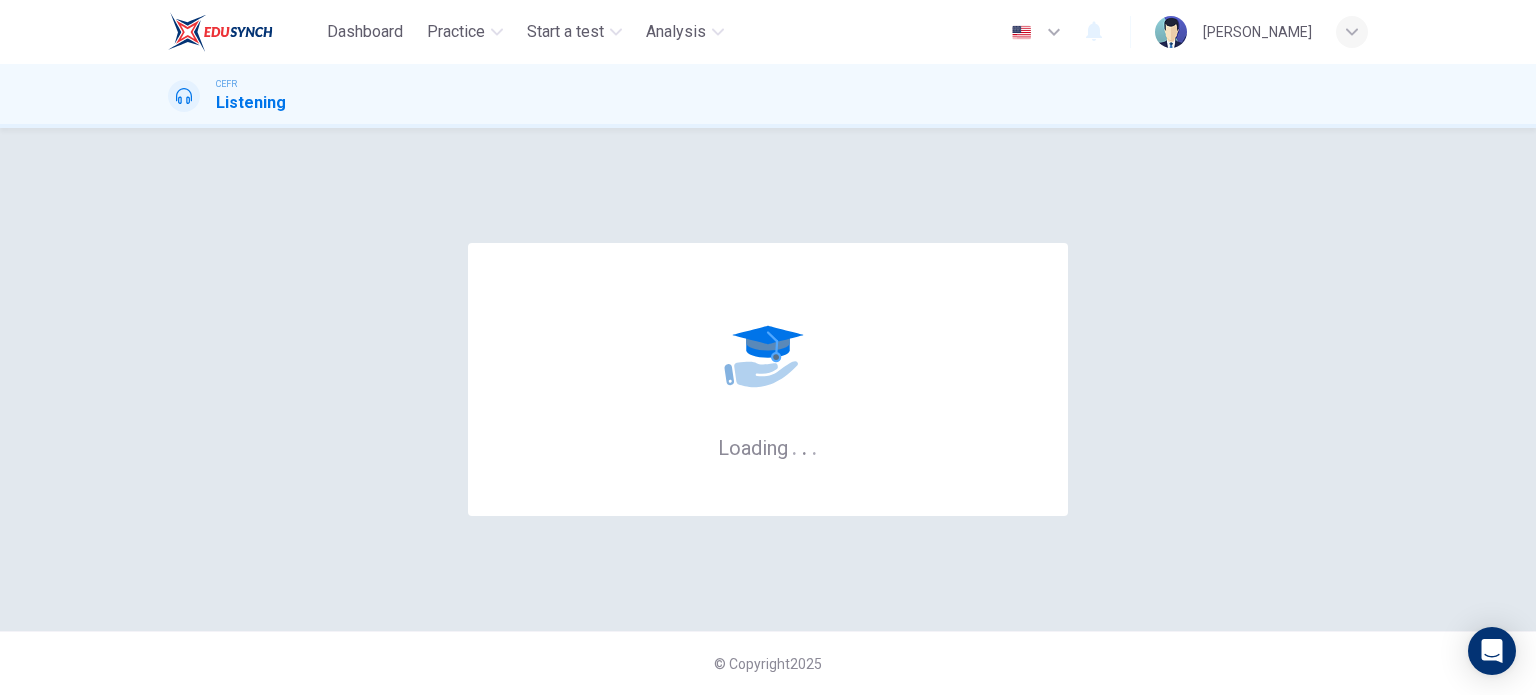 scroll, scrollTop: 0, scrollLeft: 0, axis: both 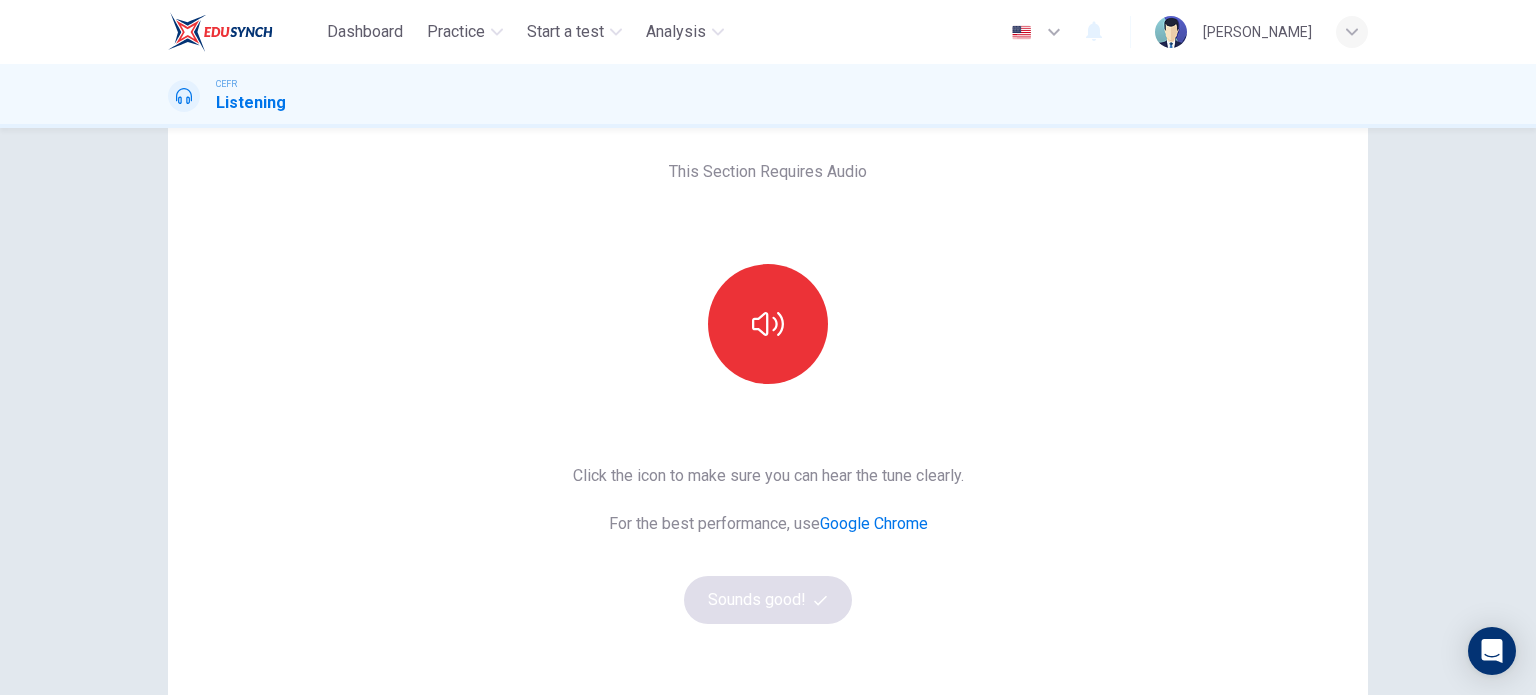 click at bounding box center [768, 324] 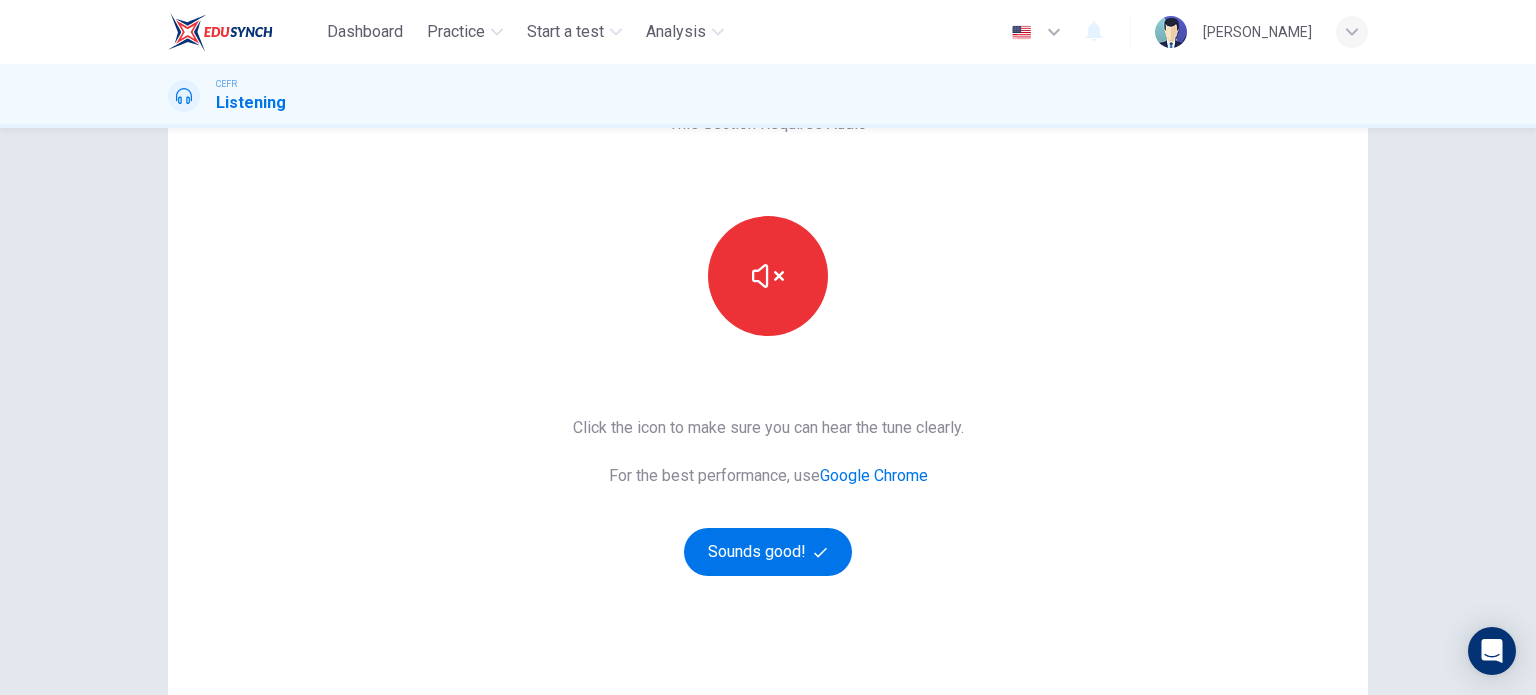 scroll, scrollTop: 147, scrollLeft: 0, axis: vertical 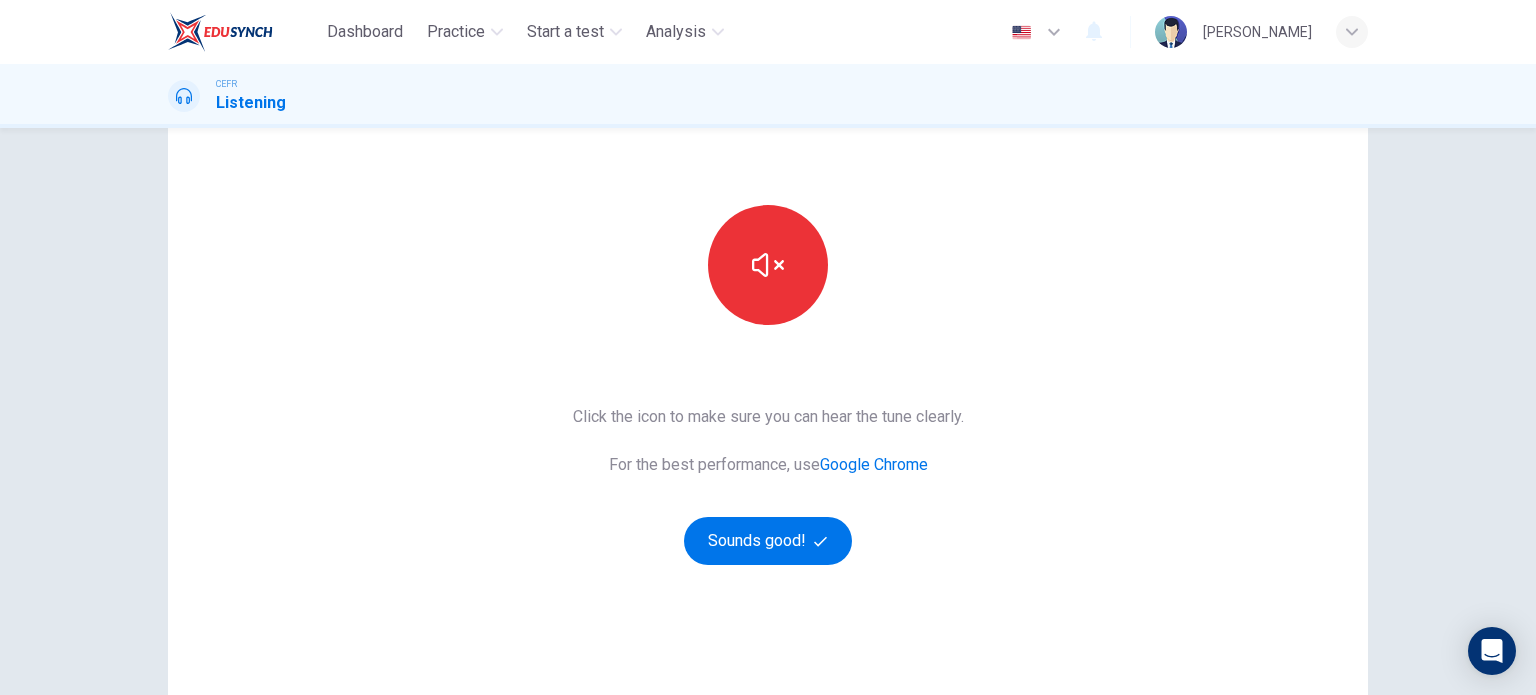 type 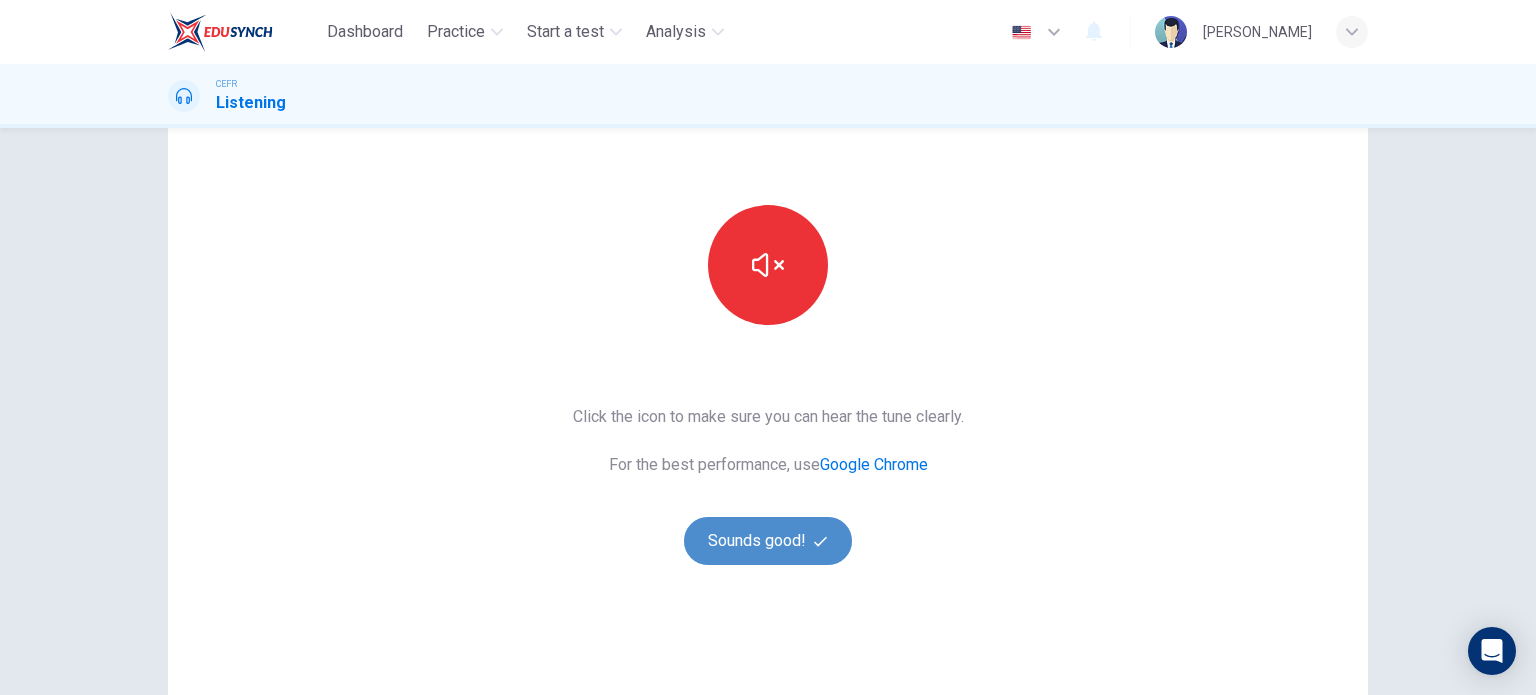 click on "Sounds good!" at bounding box center [768, 541] 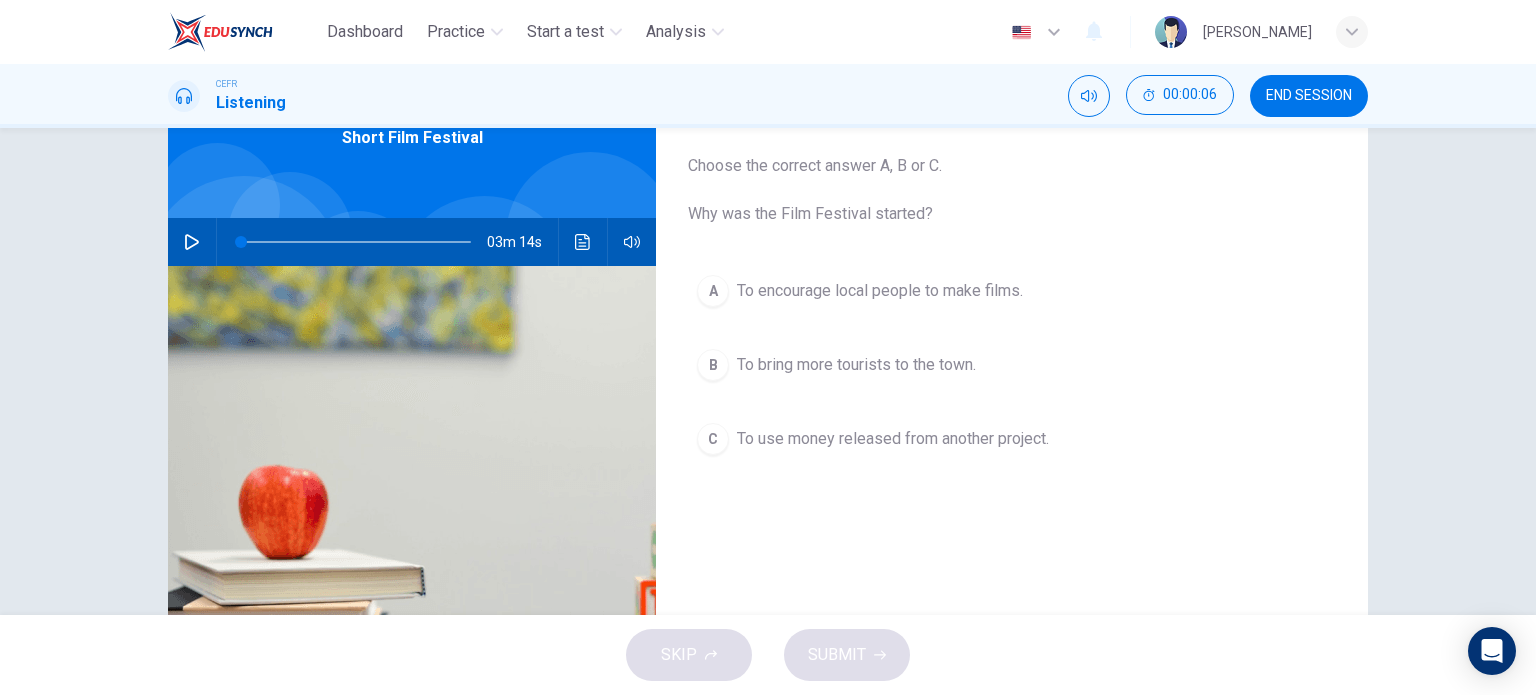 scroll, scrollTop: 0, scrollLeft: 0, axis: both 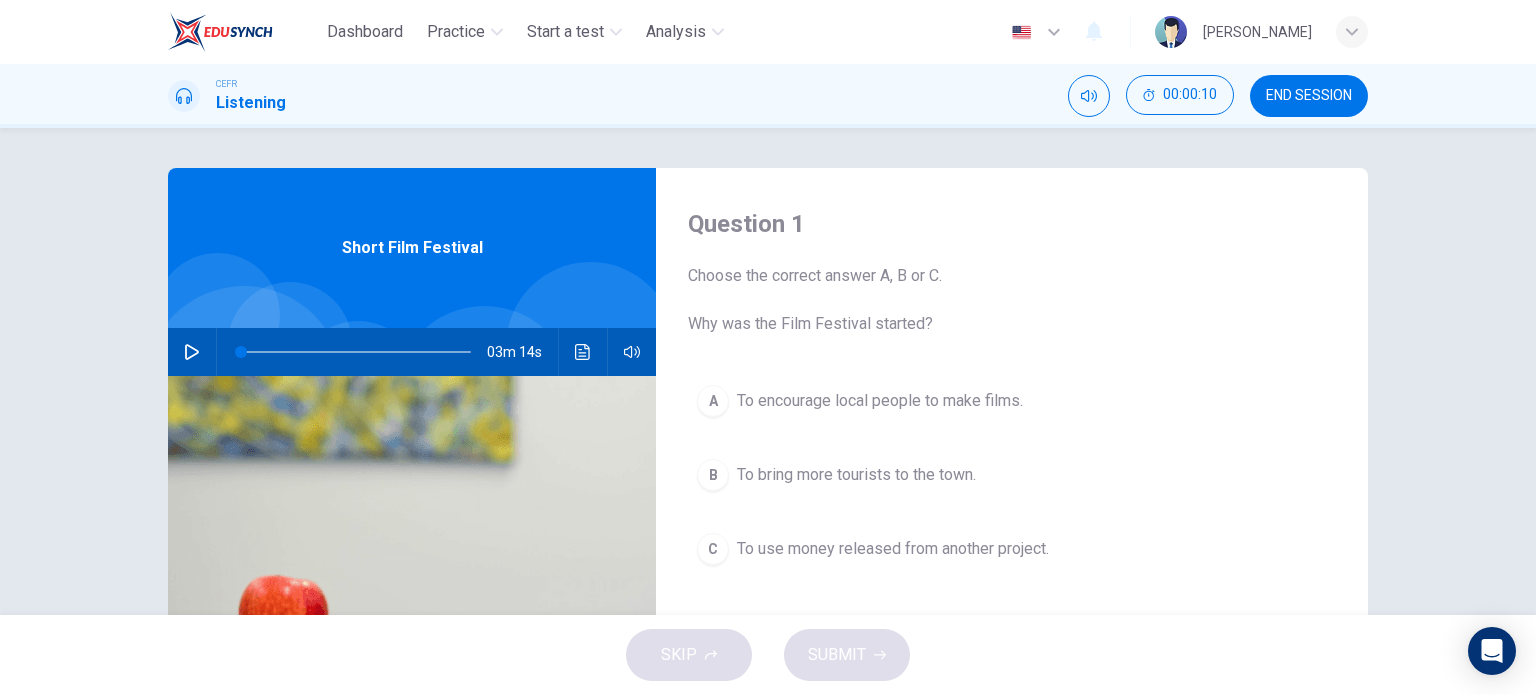 click 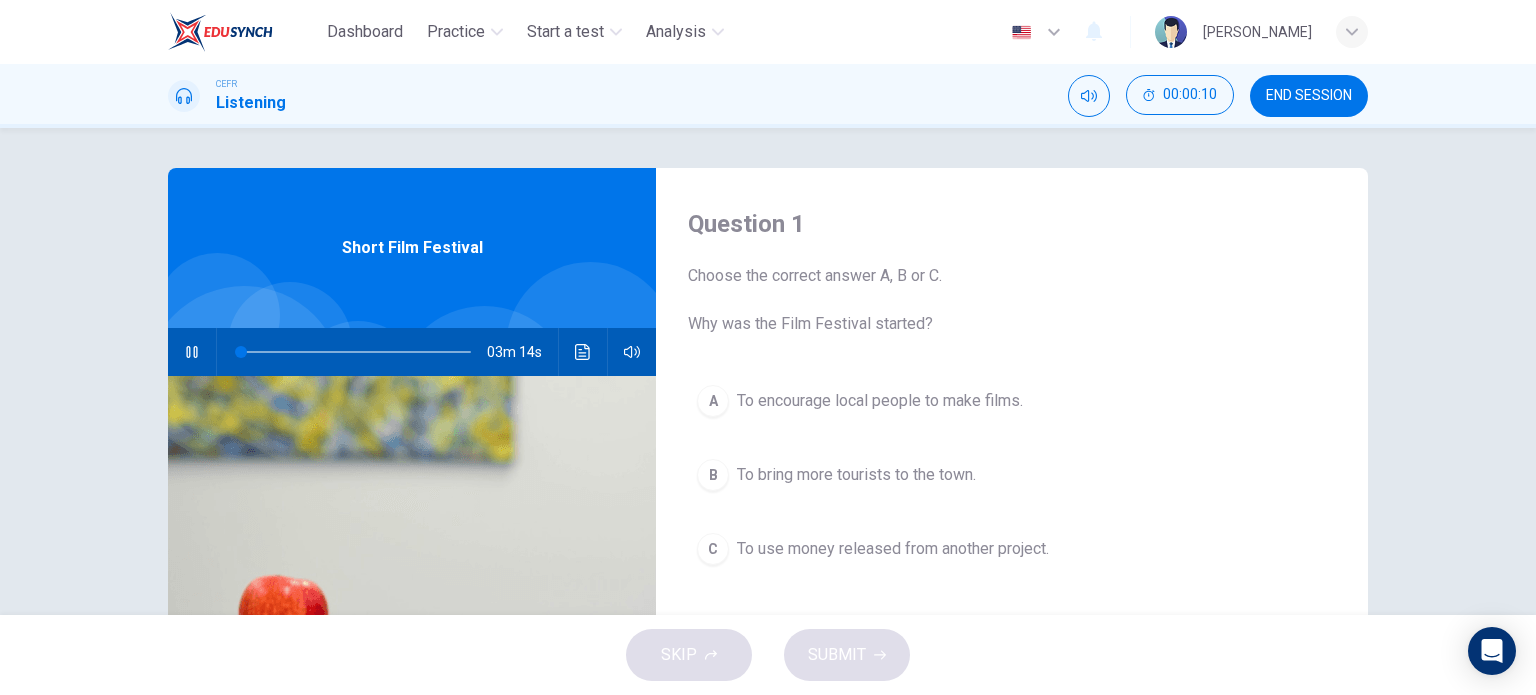 type on "0" 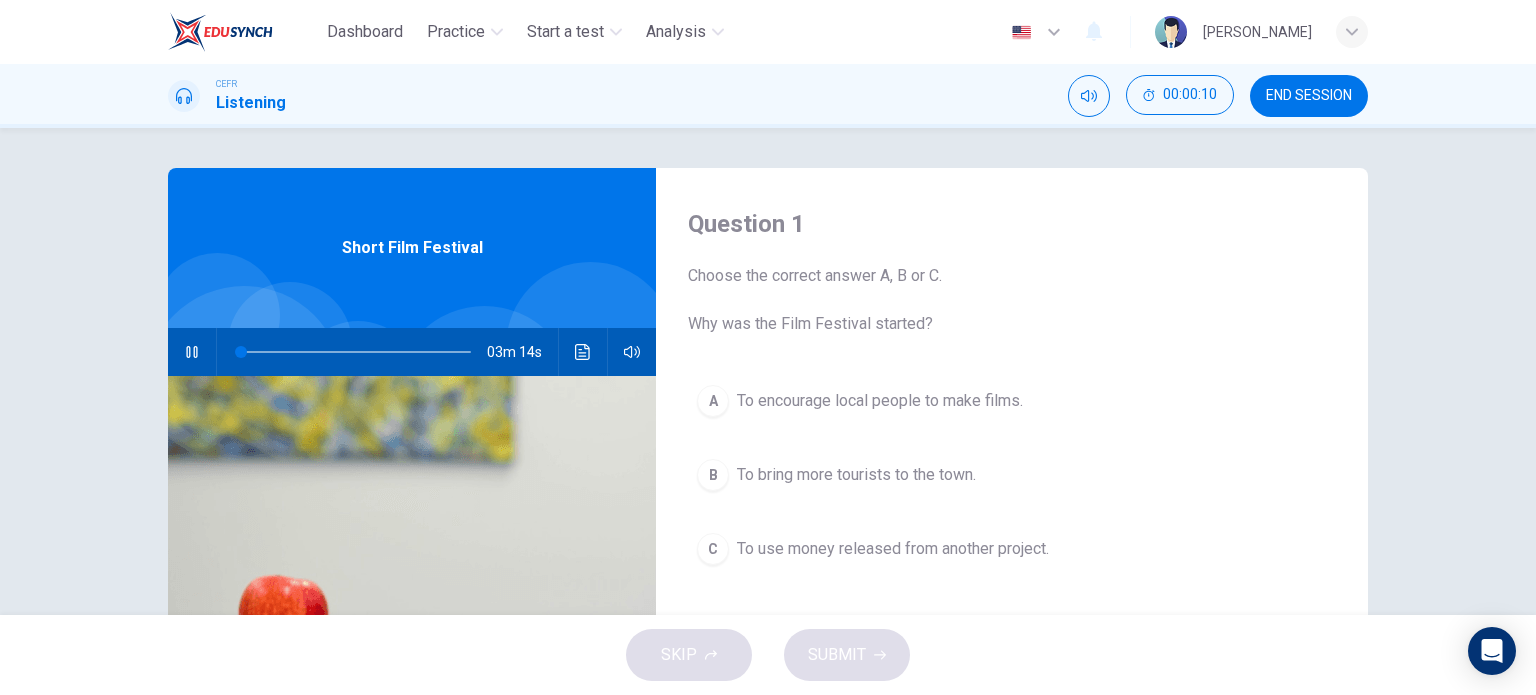 type 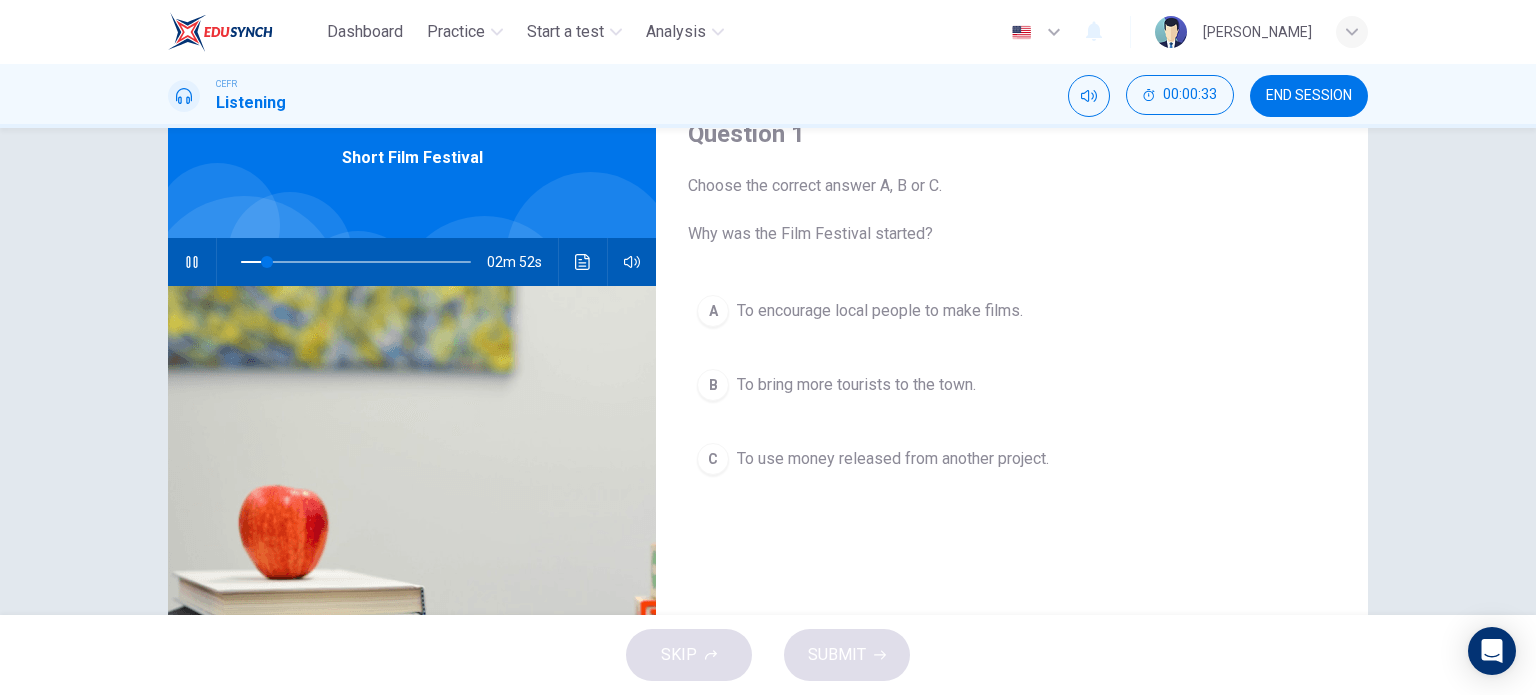 scroll, scrollTop: 91, scrollLeft: 0, axis: vertical 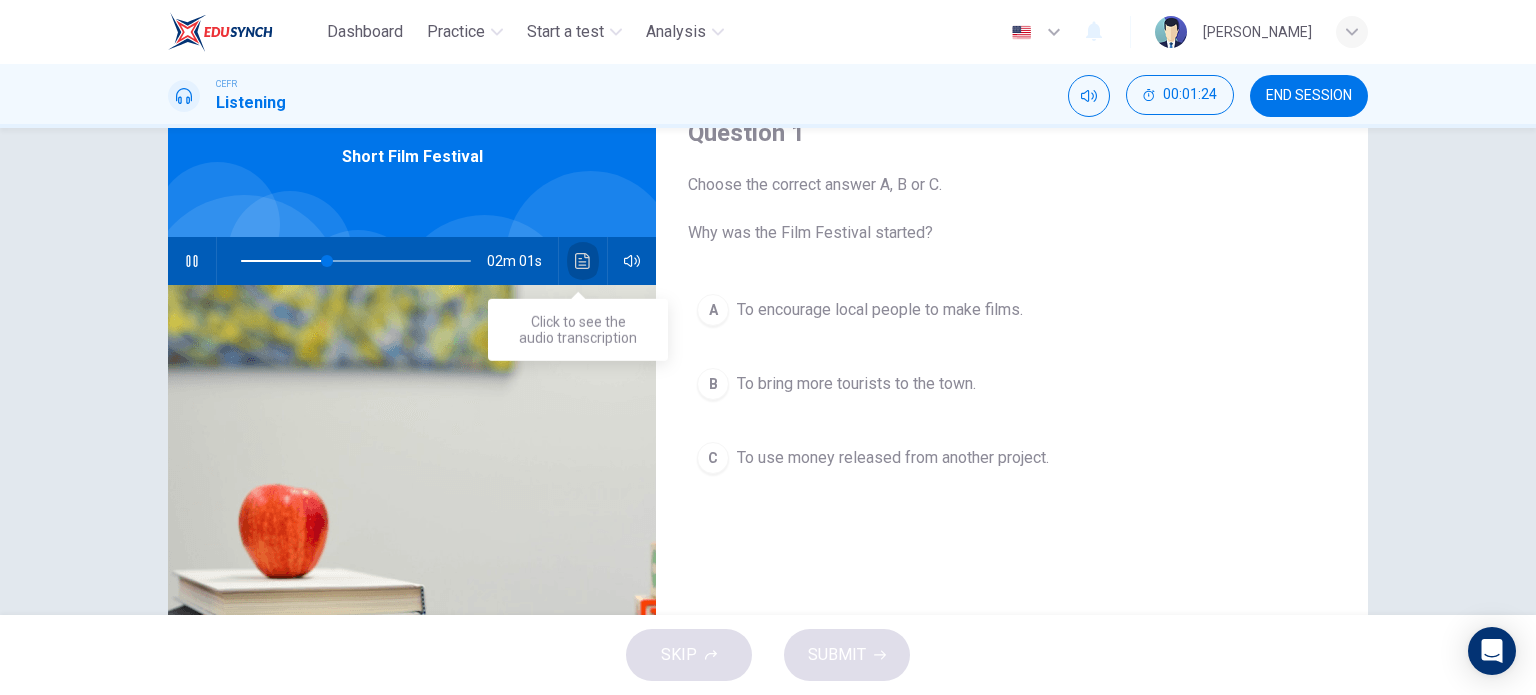 click 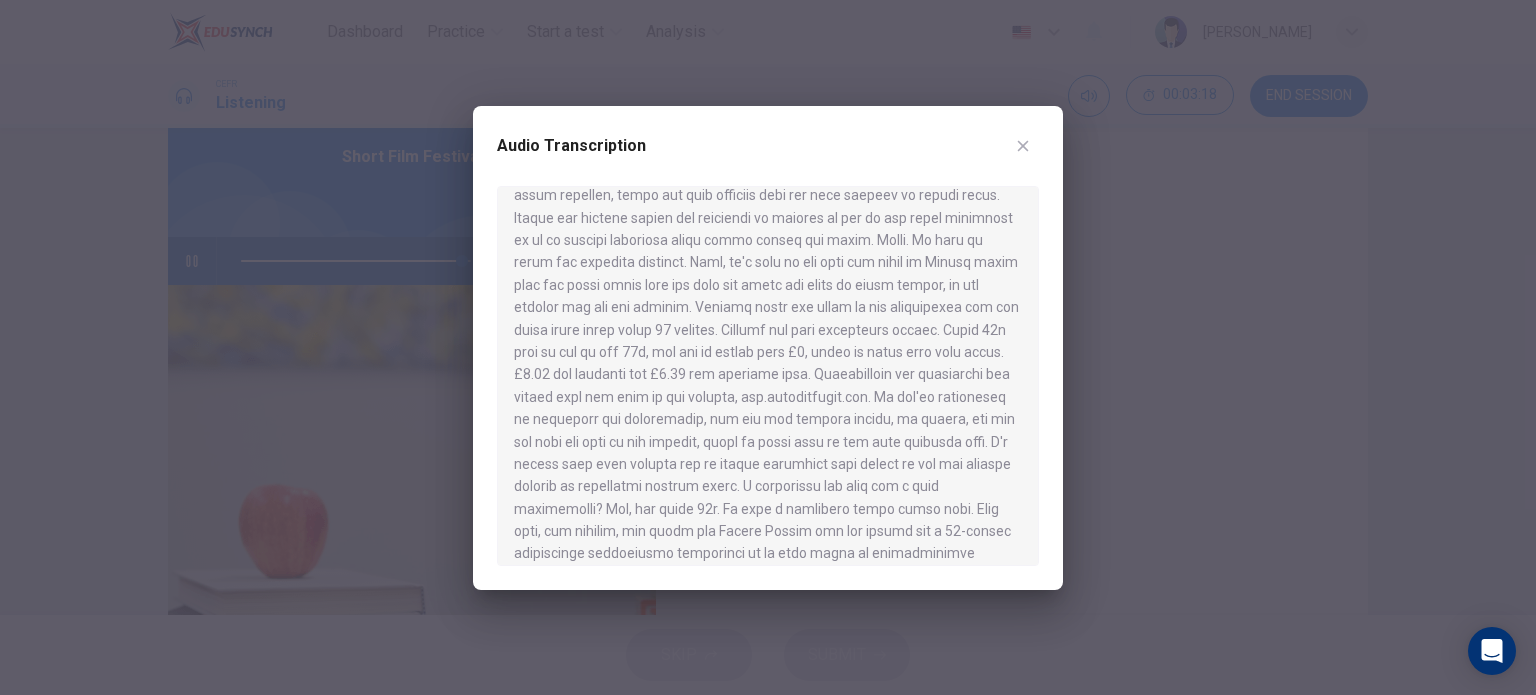 scroll, scrollTop: 0, scrollLeft: 0, axis: both 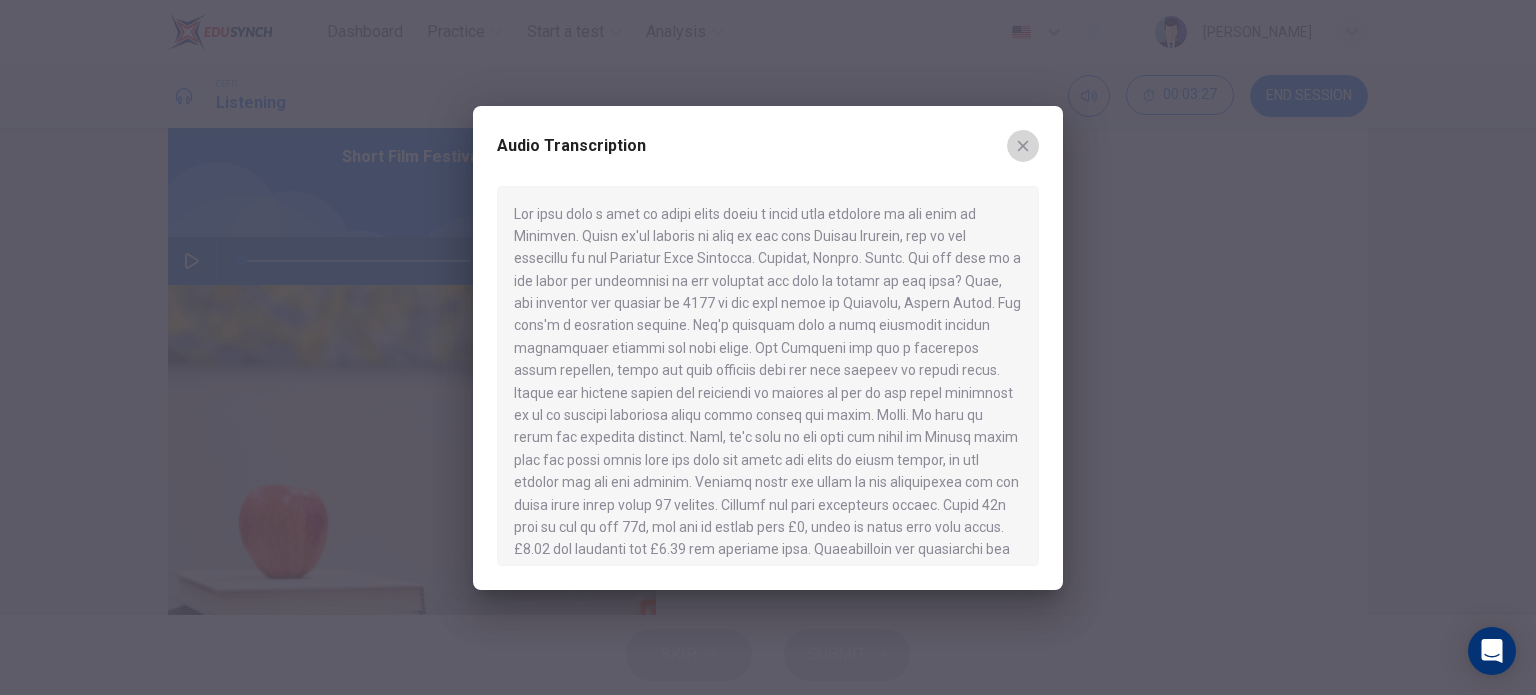 click 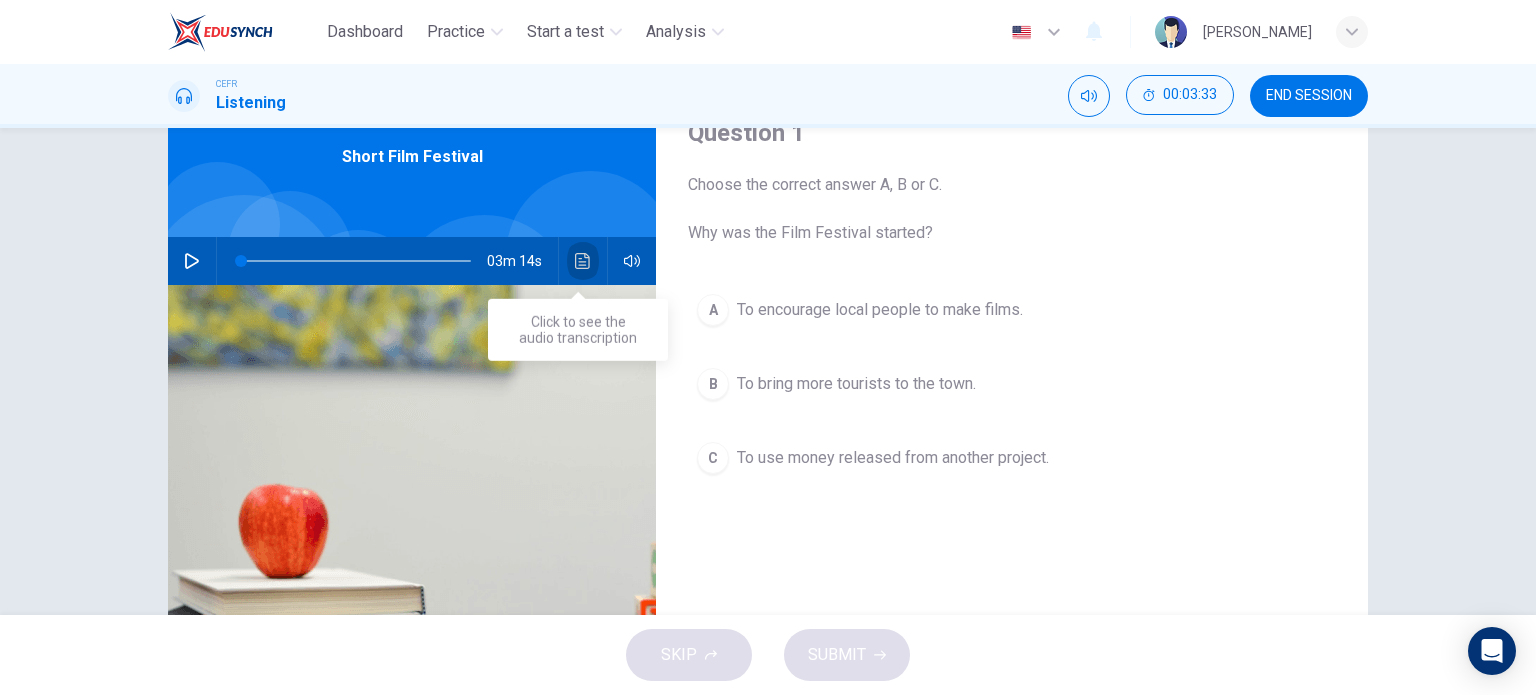 click 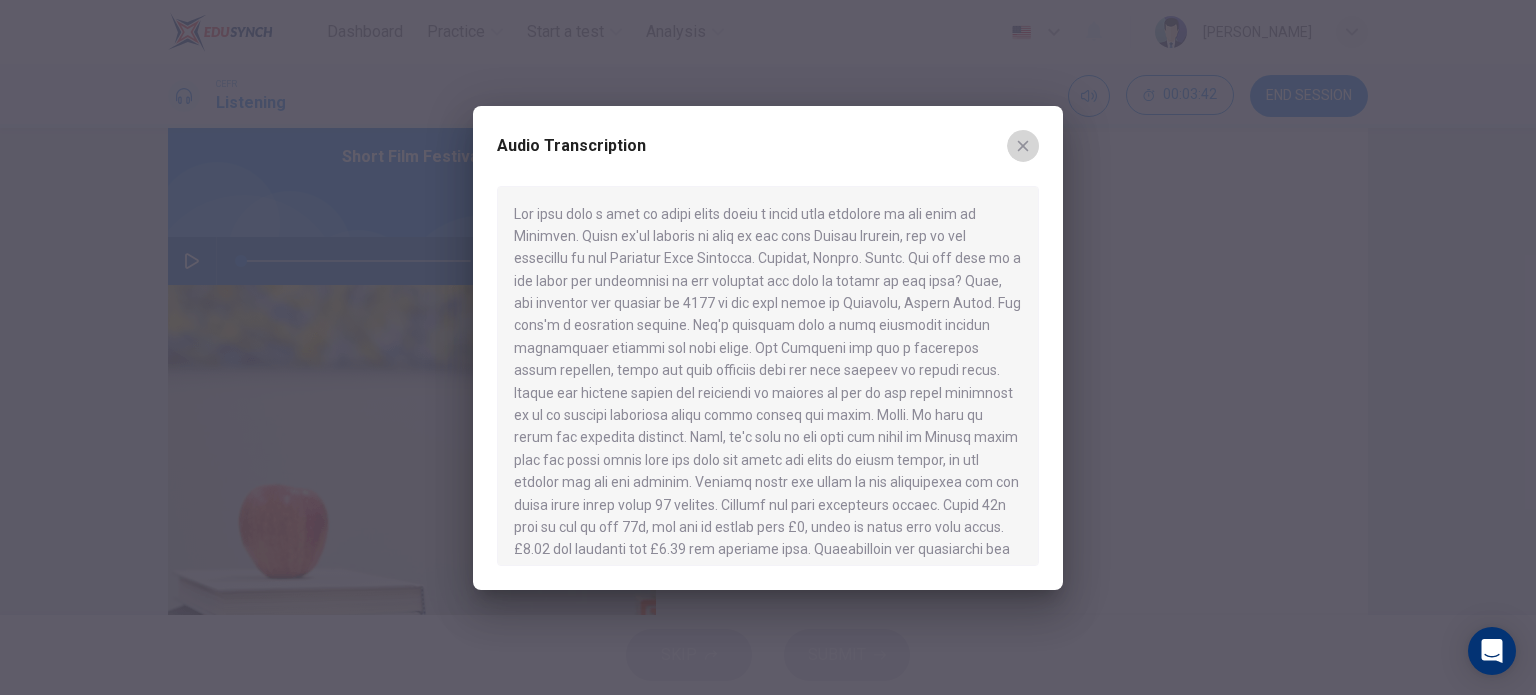 click at bounding box center [1023, 146] 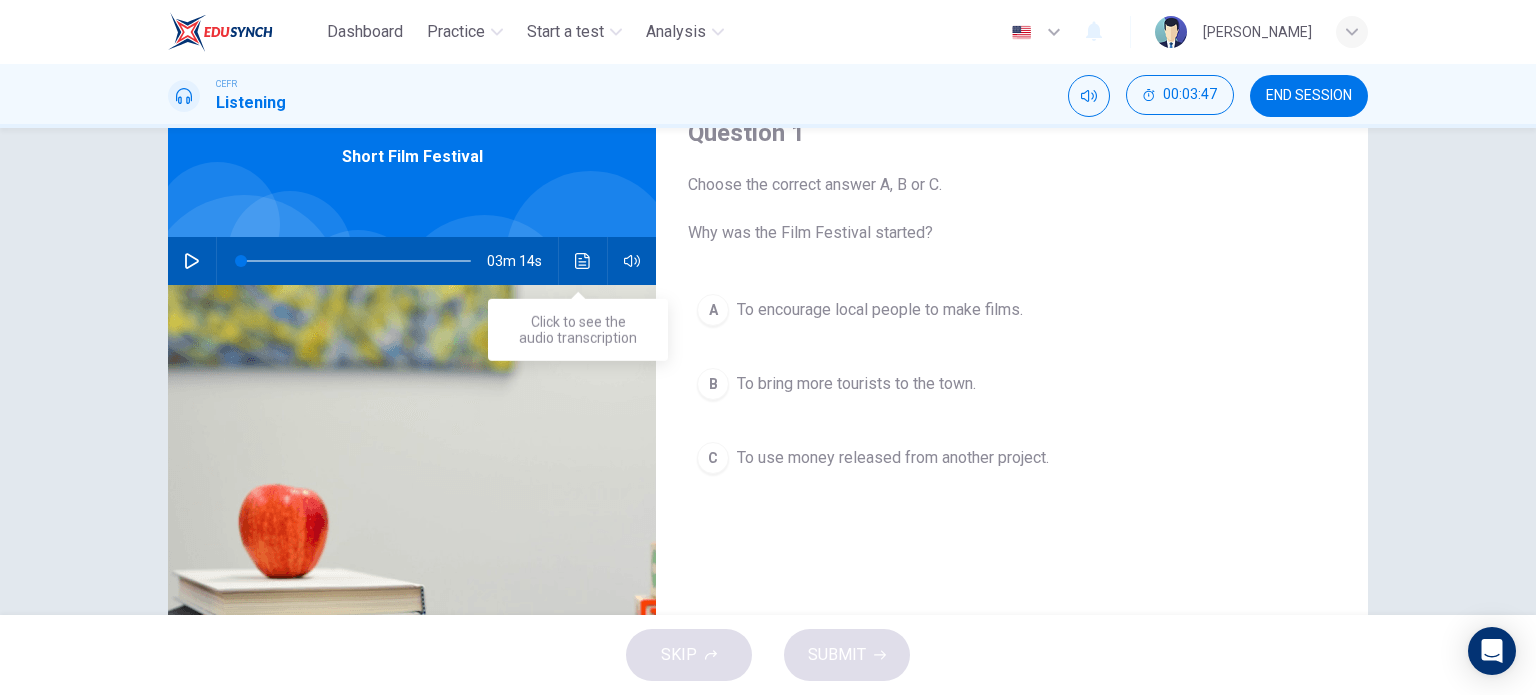 click 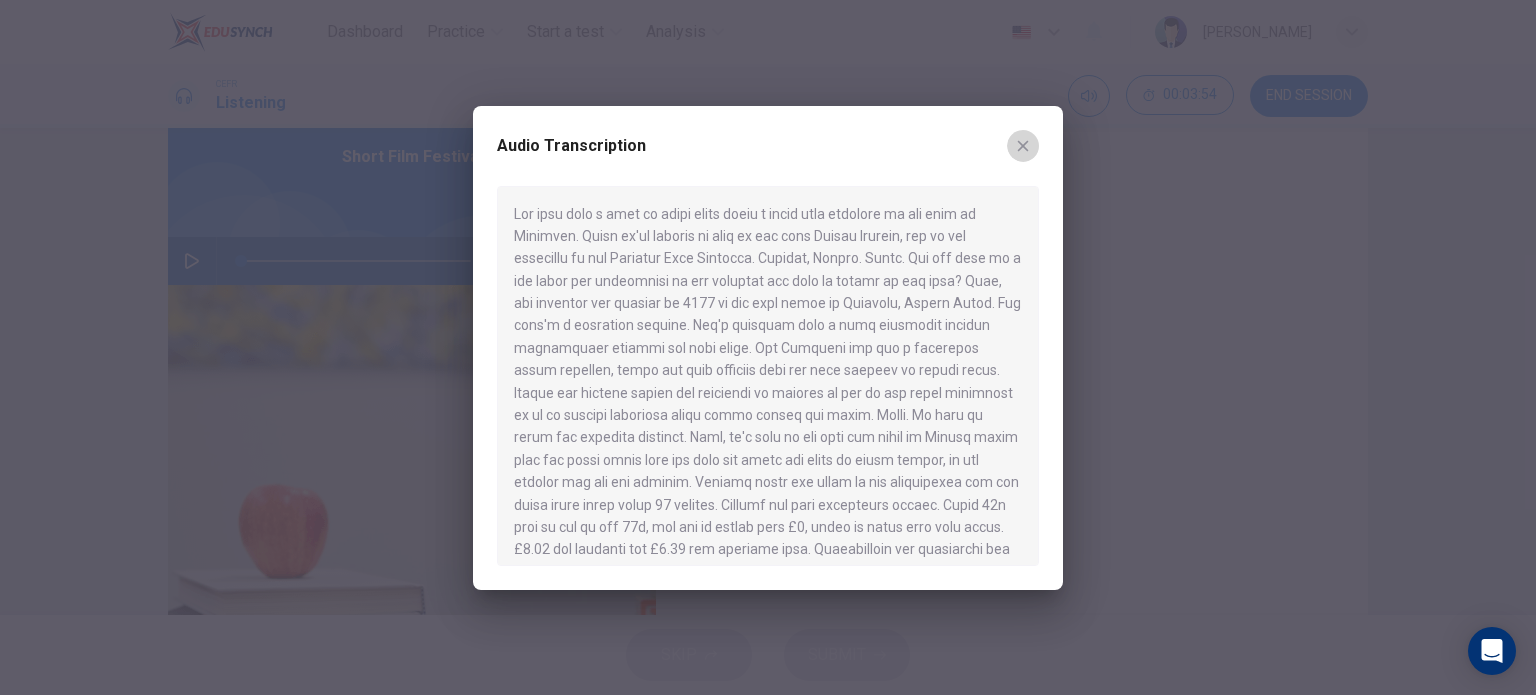 click at bounding box center (1023, 146) 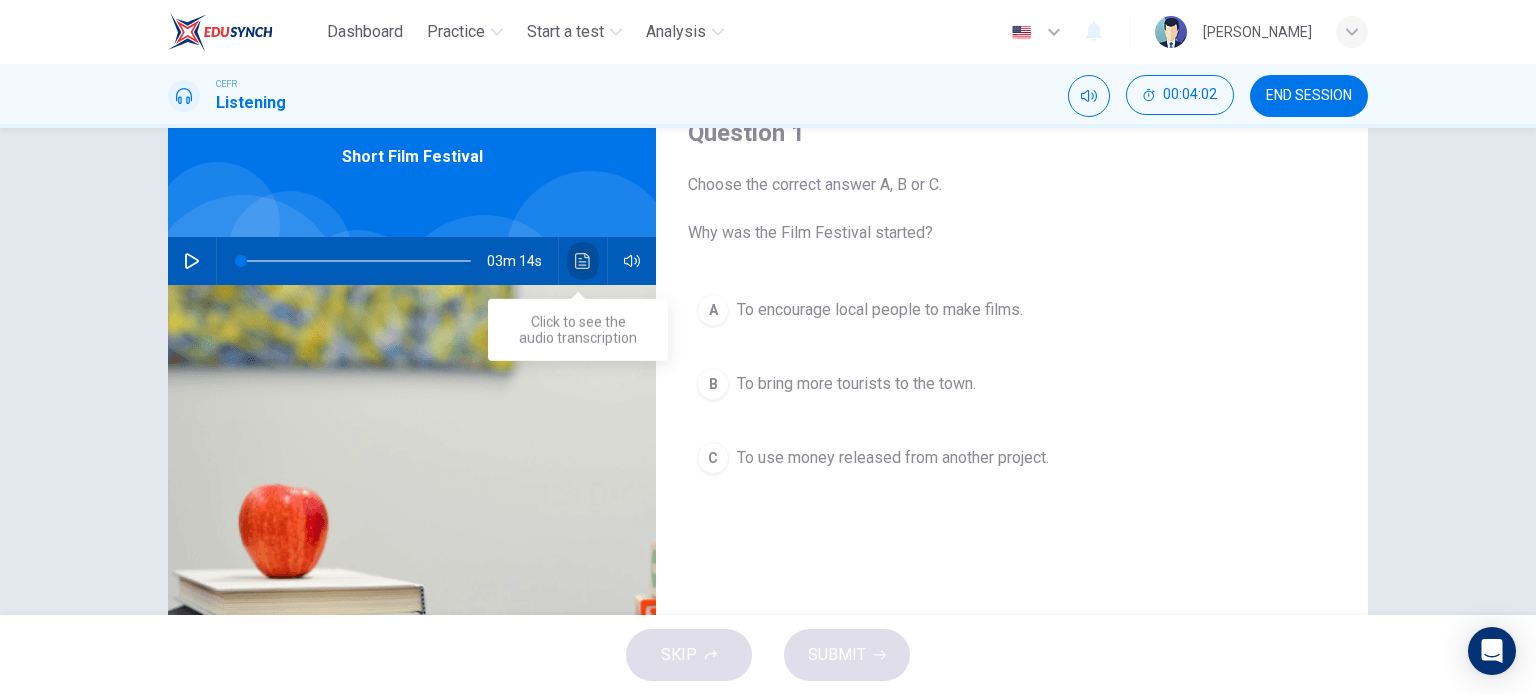 click 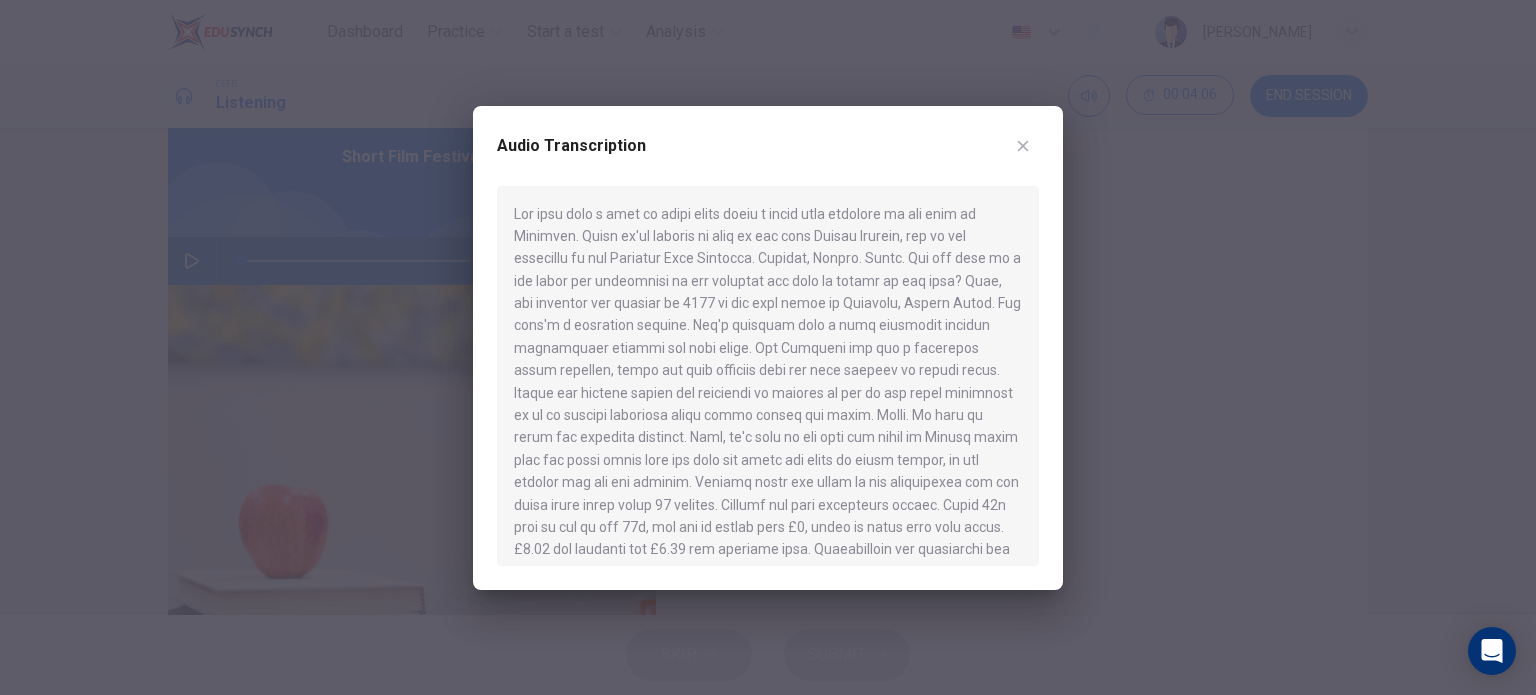 click on "Audio Transcription" at bounding box center [768, 158] 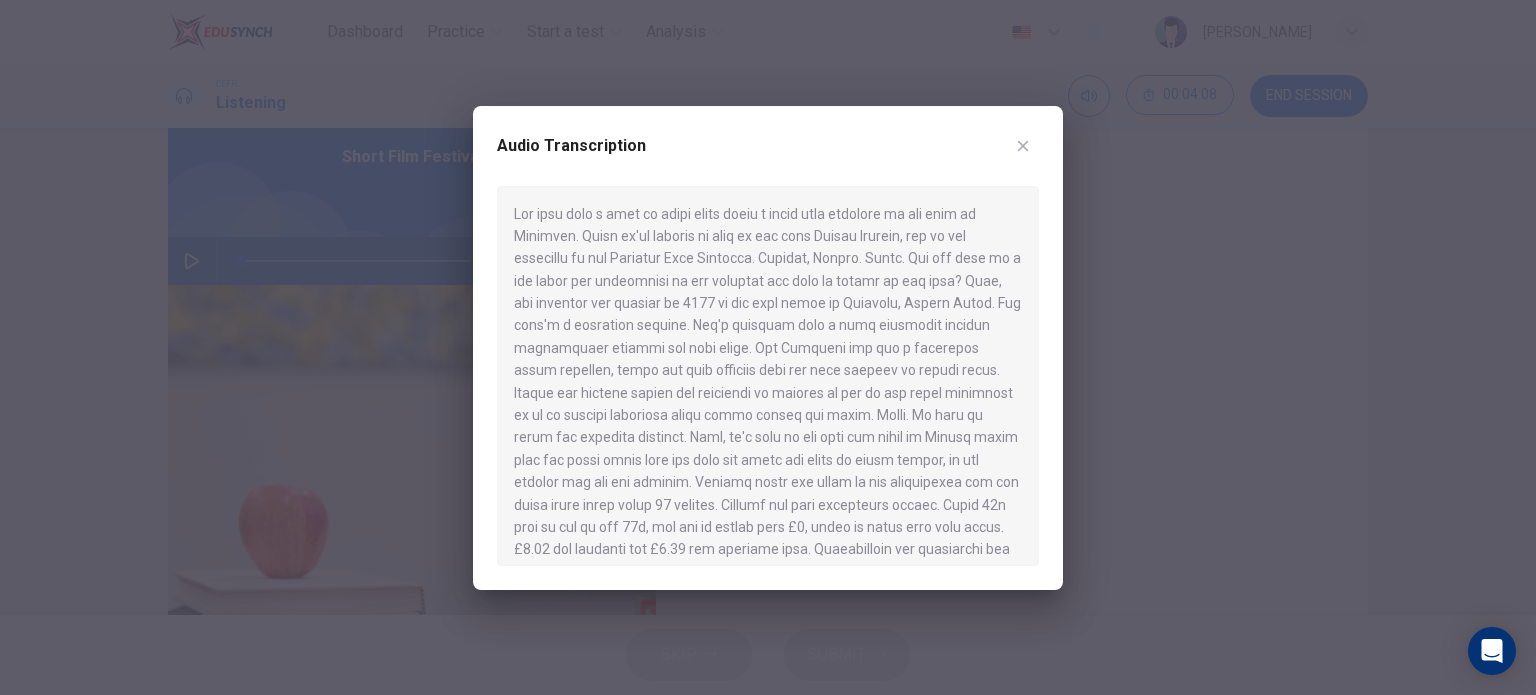 click 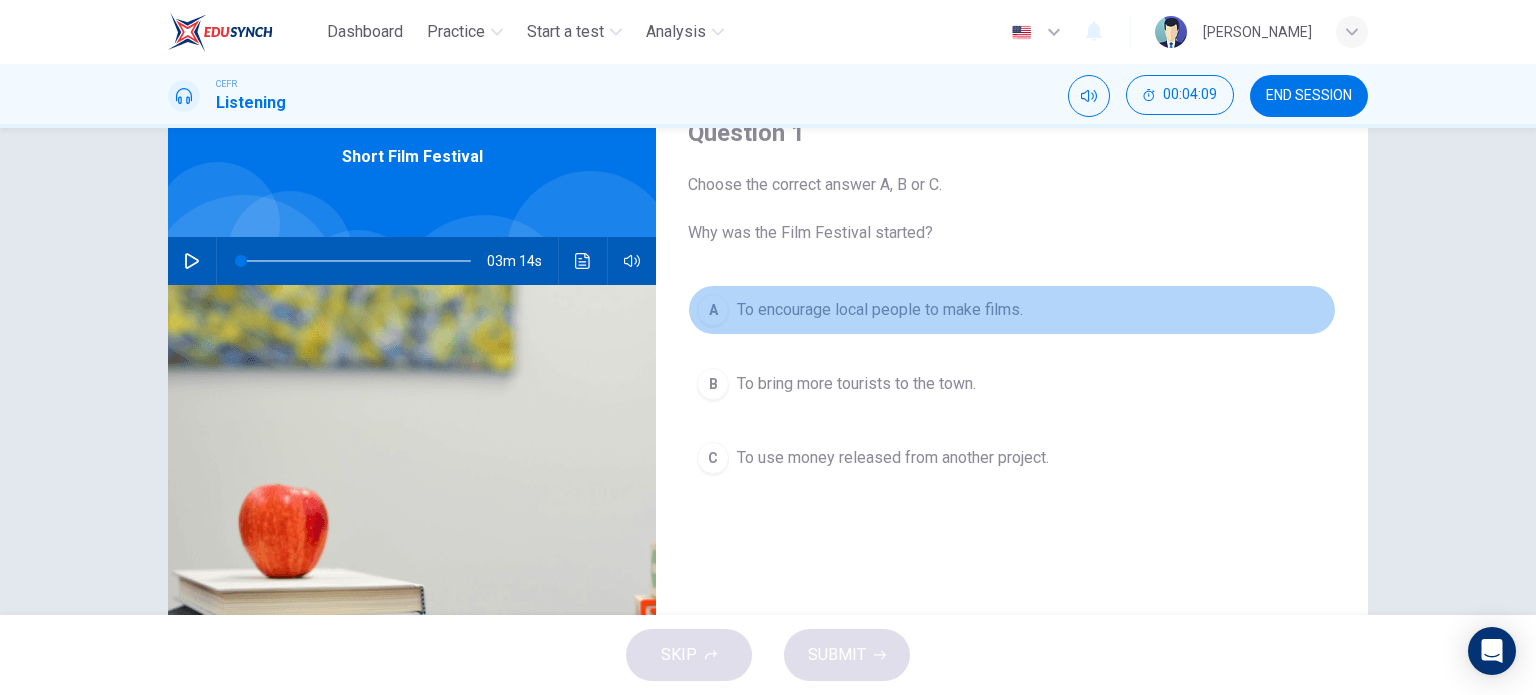 click on "A" at bounding box center [713, 310] 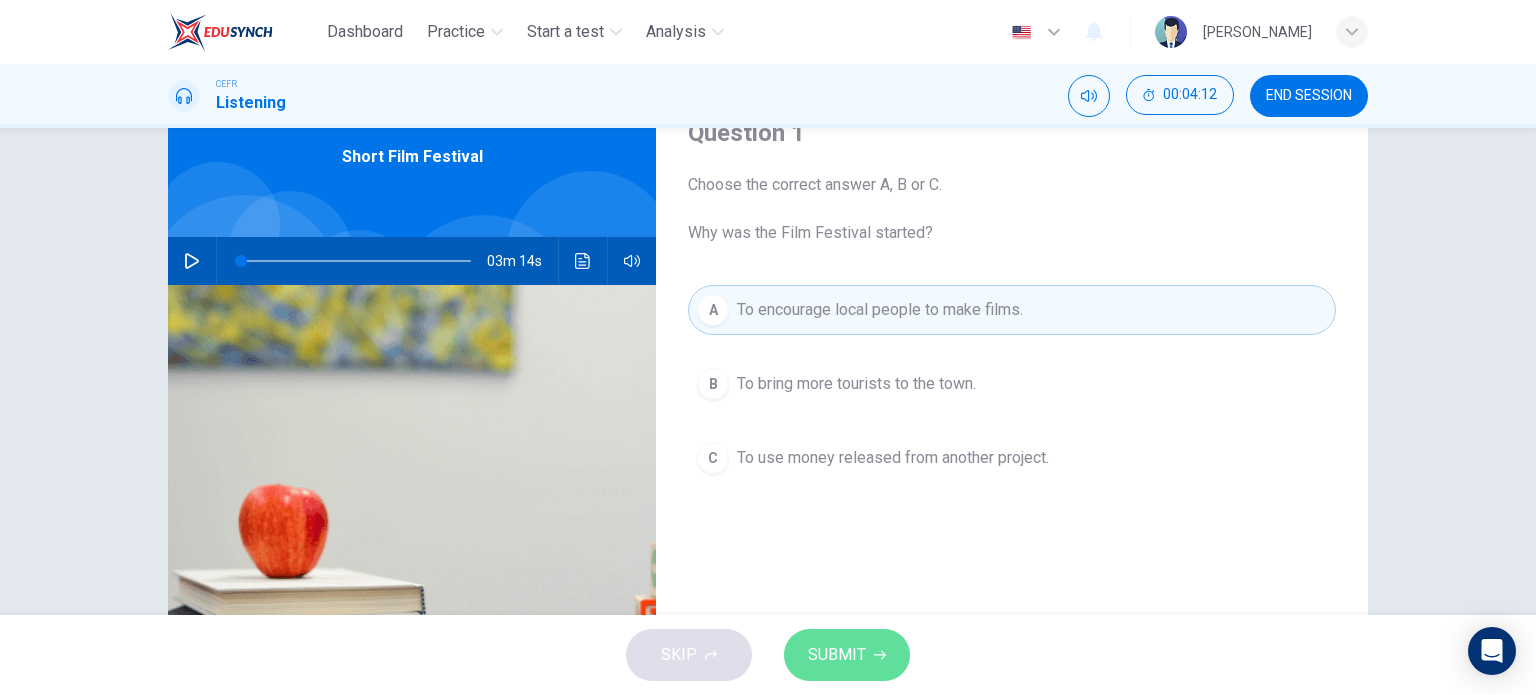 click on "SUBMIT" at bounding box center [847, 655] 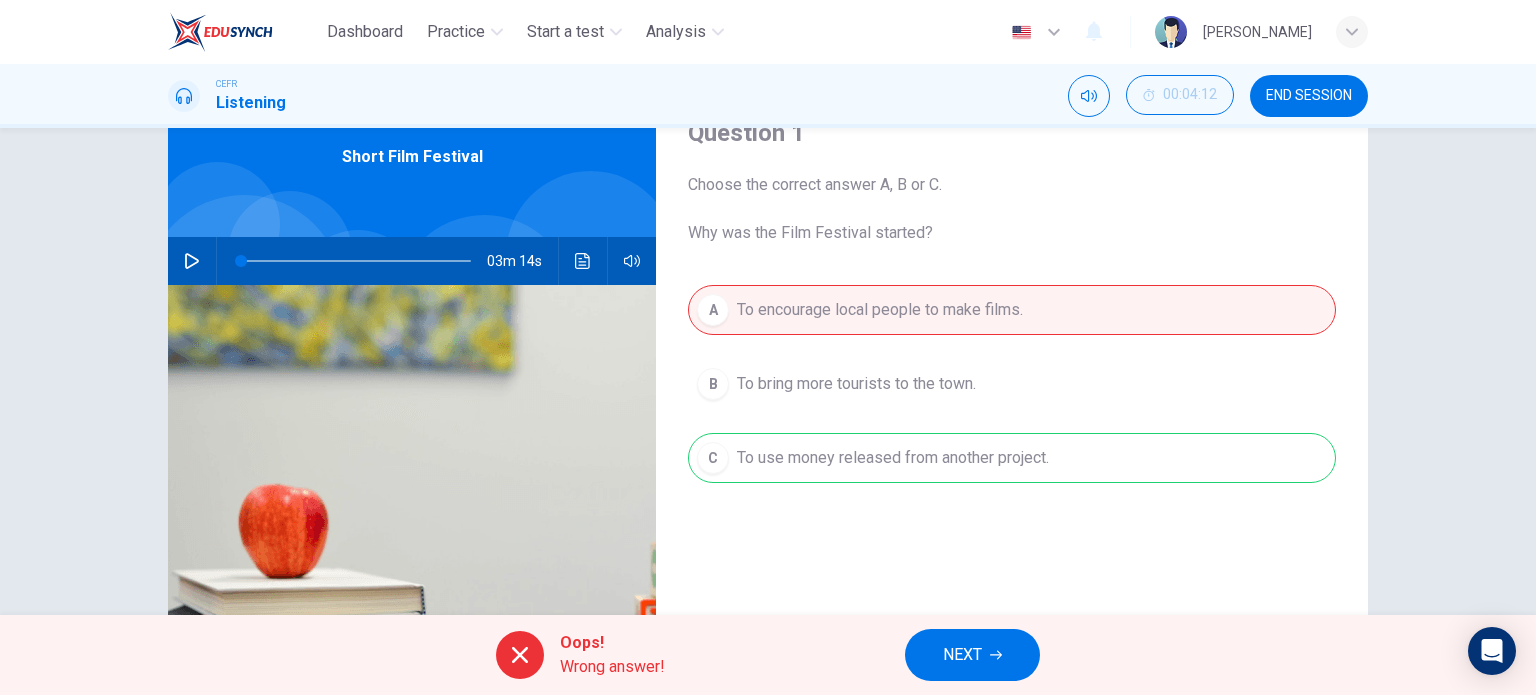 click on "NEXT" at bounding box center (972, 655) 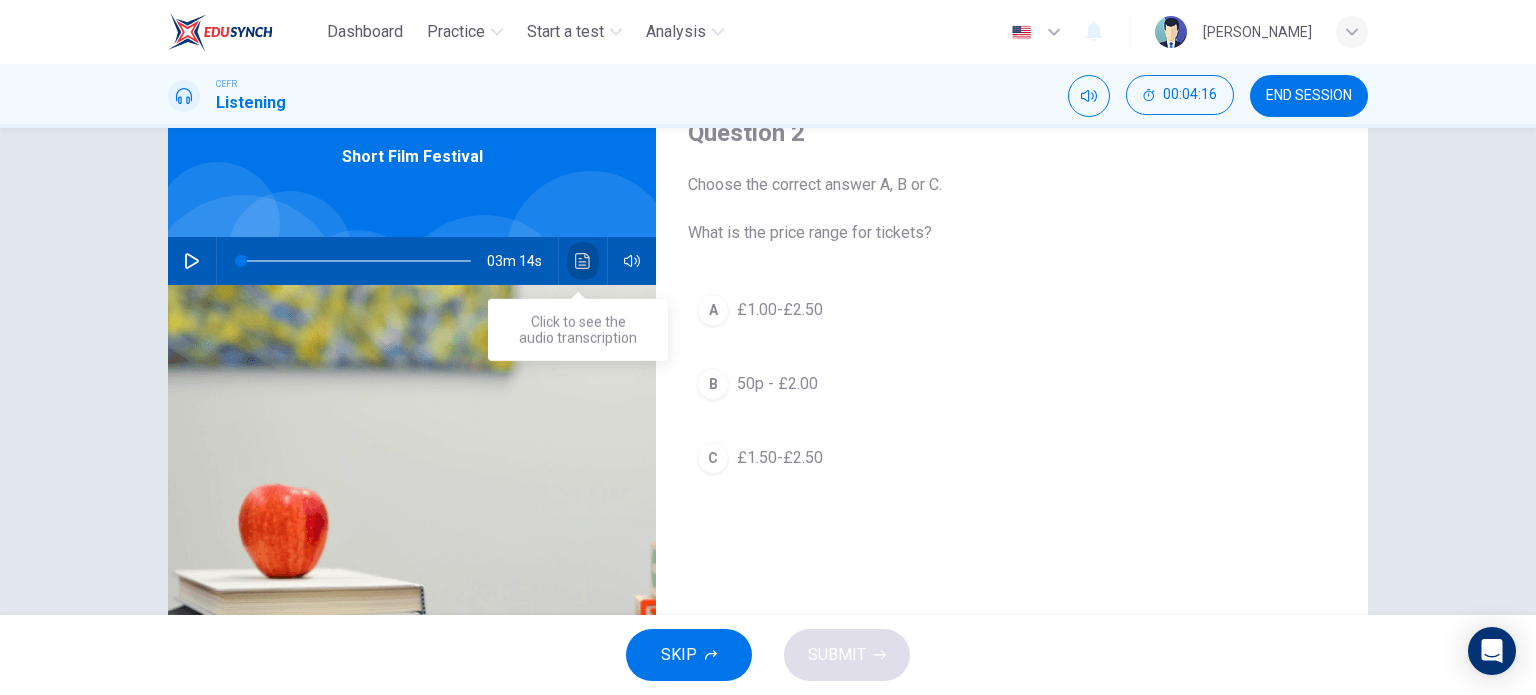 click 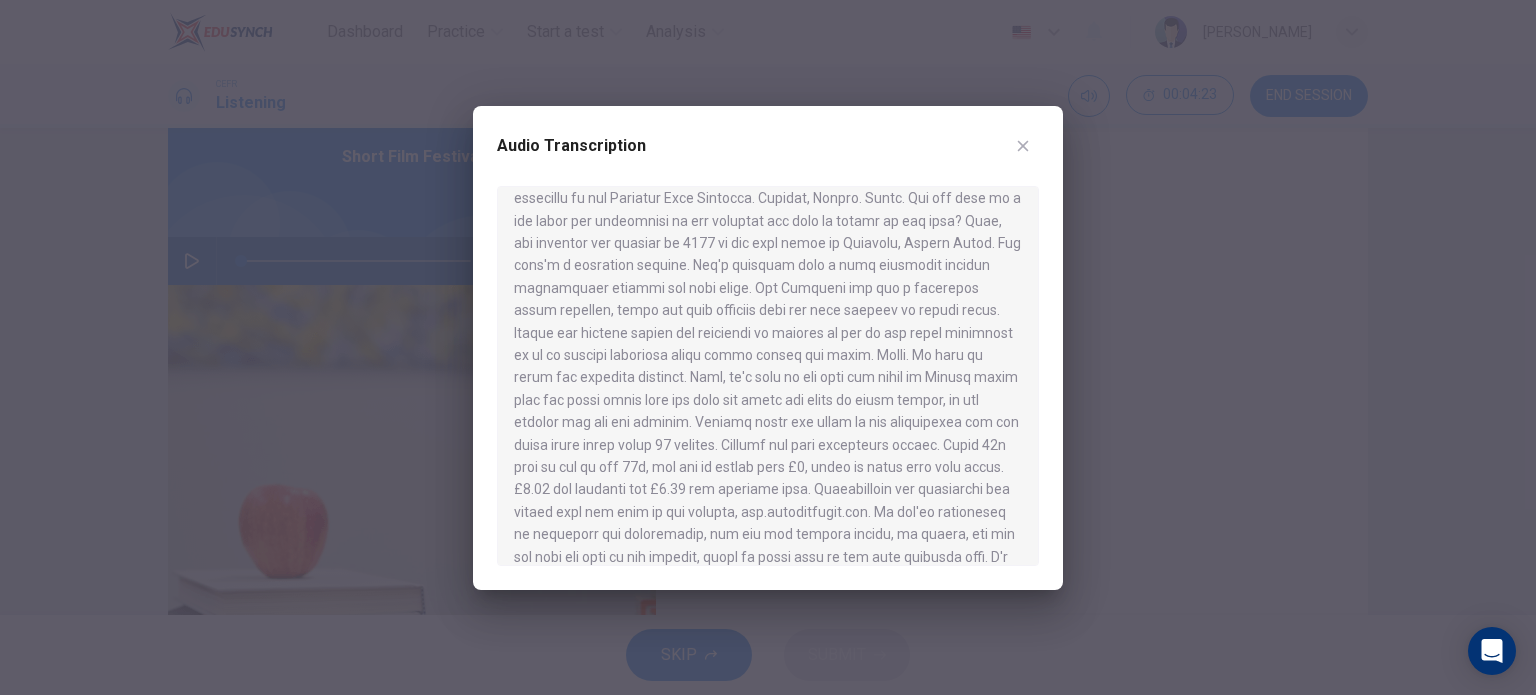 scroll, scrollTop: 64, scrollLeft: 0, axis: vertical 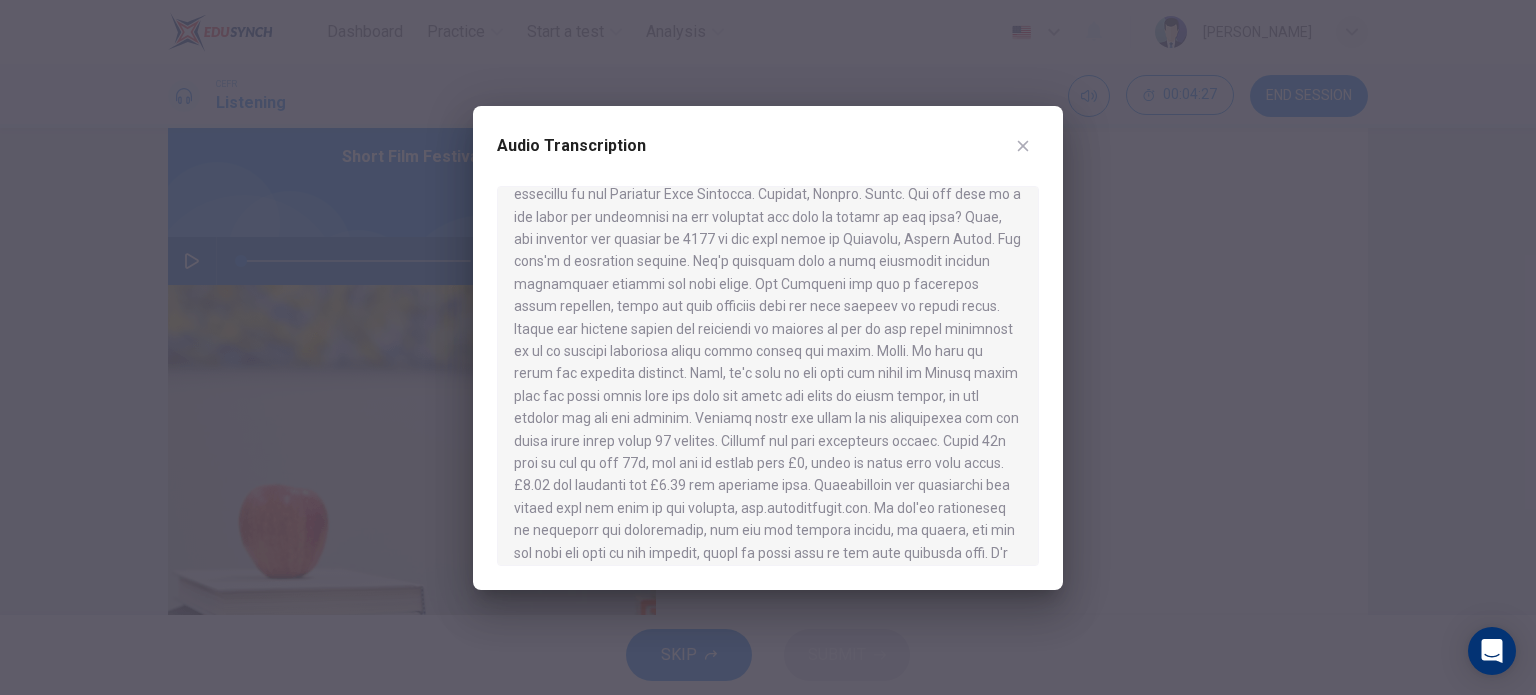 click on "Audio Transcription" at bounding box center (768, 348) 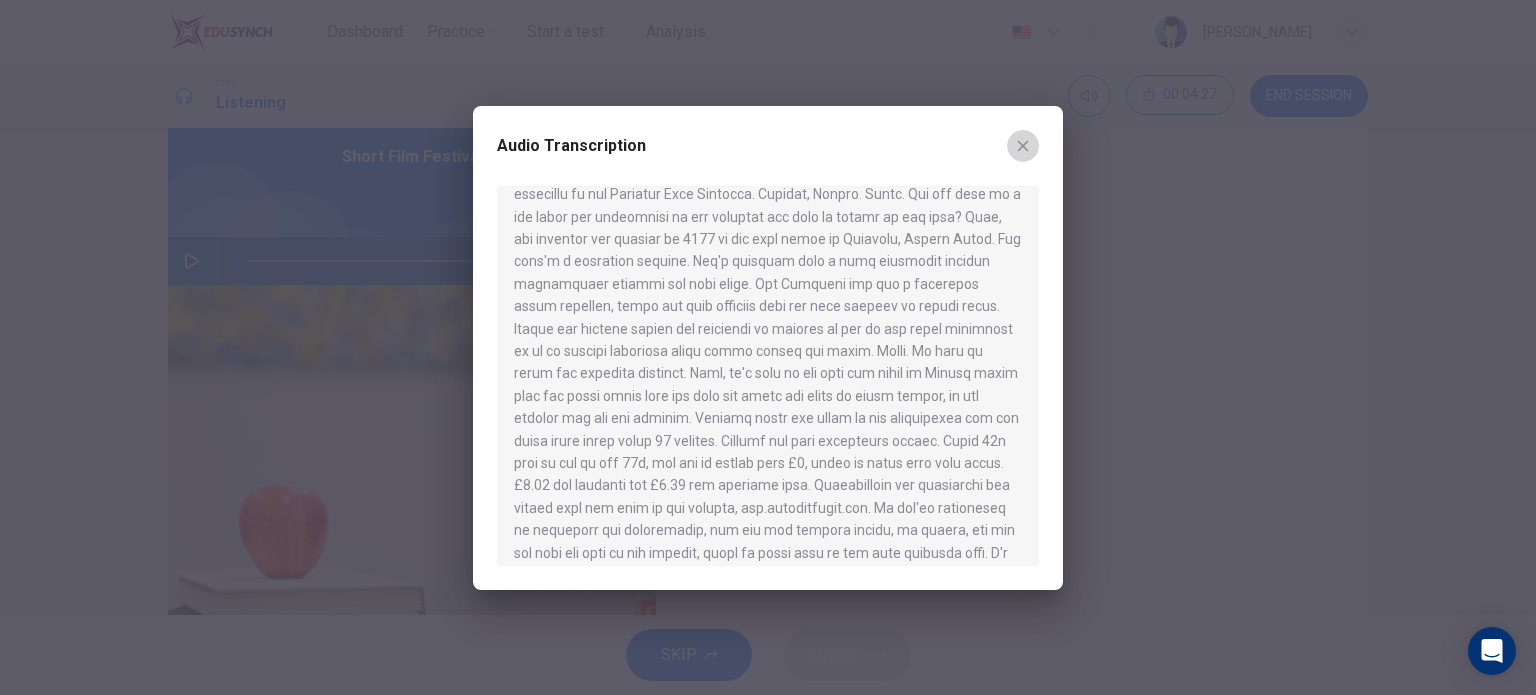 click 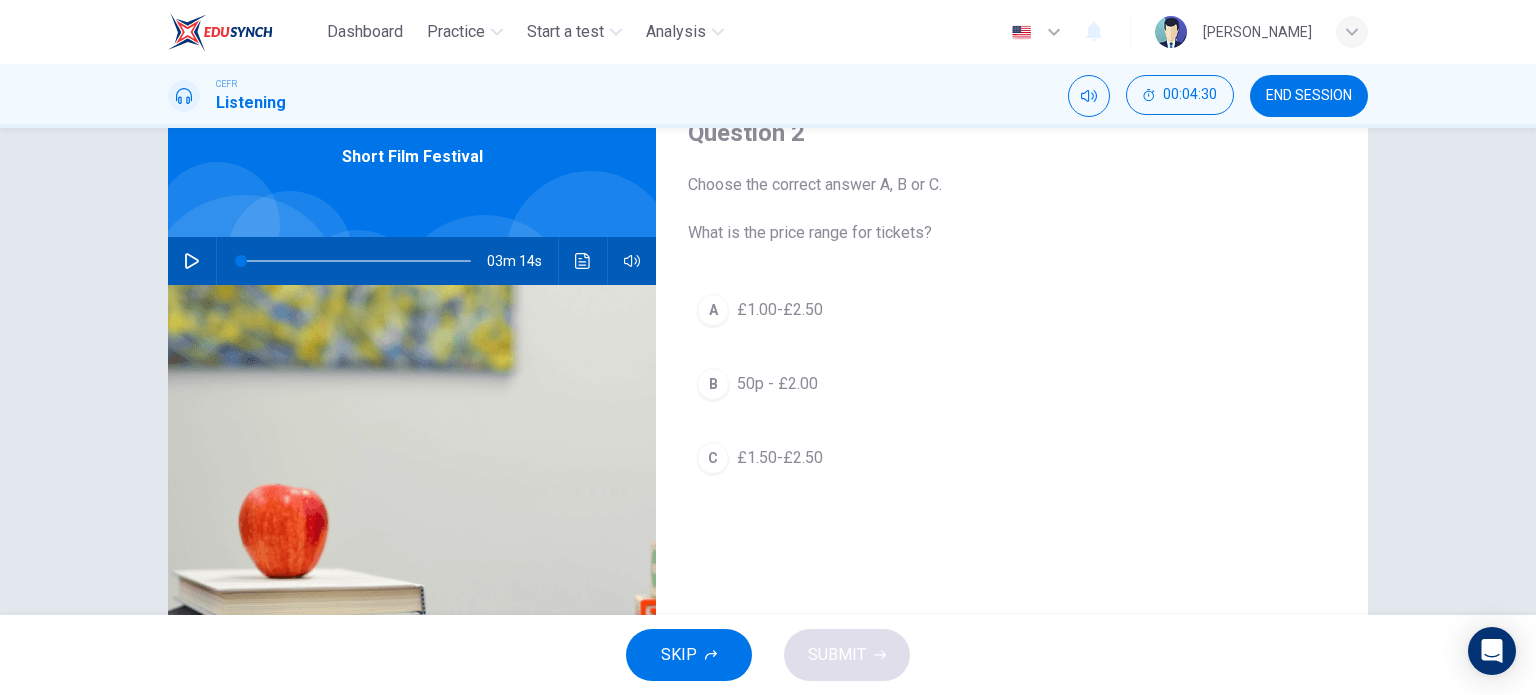 click on "A £1.00-£2.50" at bounding box center [1012, 310] 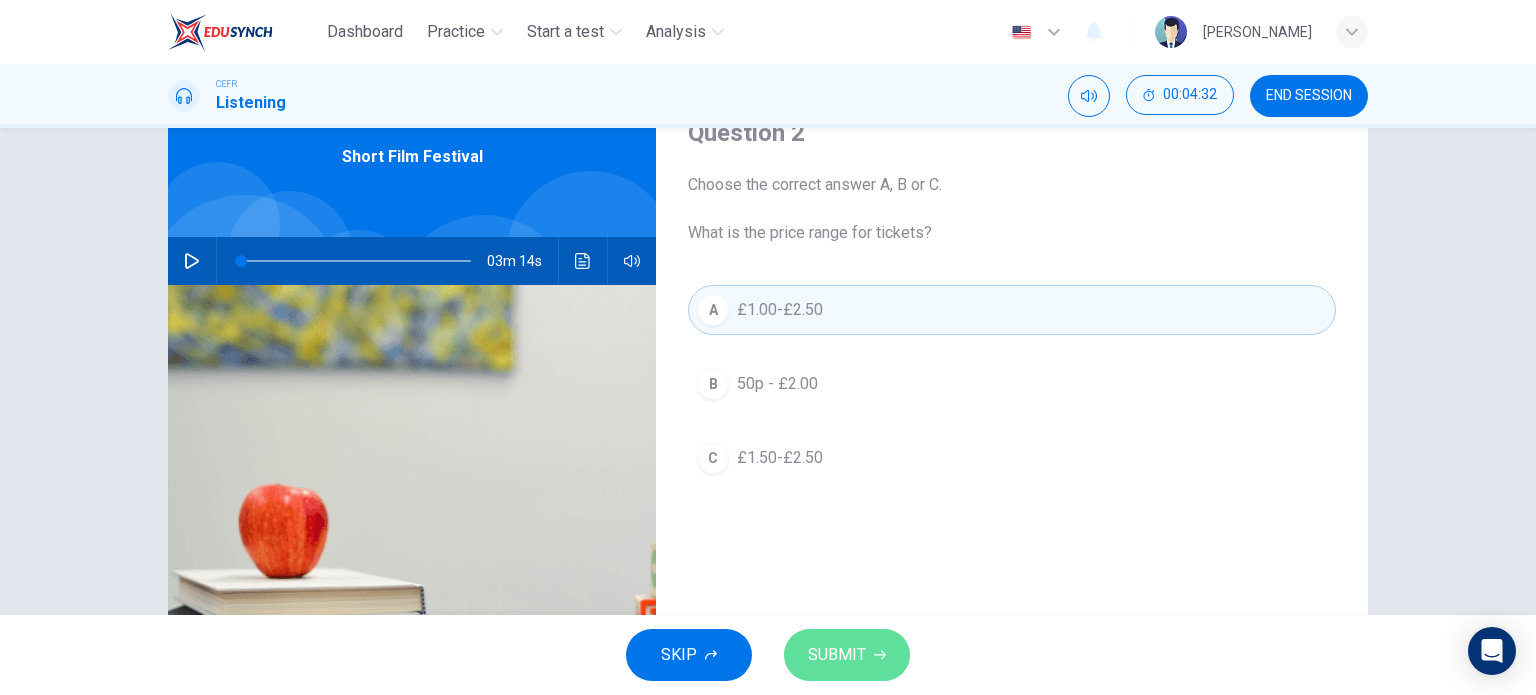 click on "SUBMIT" at bounding box center (847, 655) 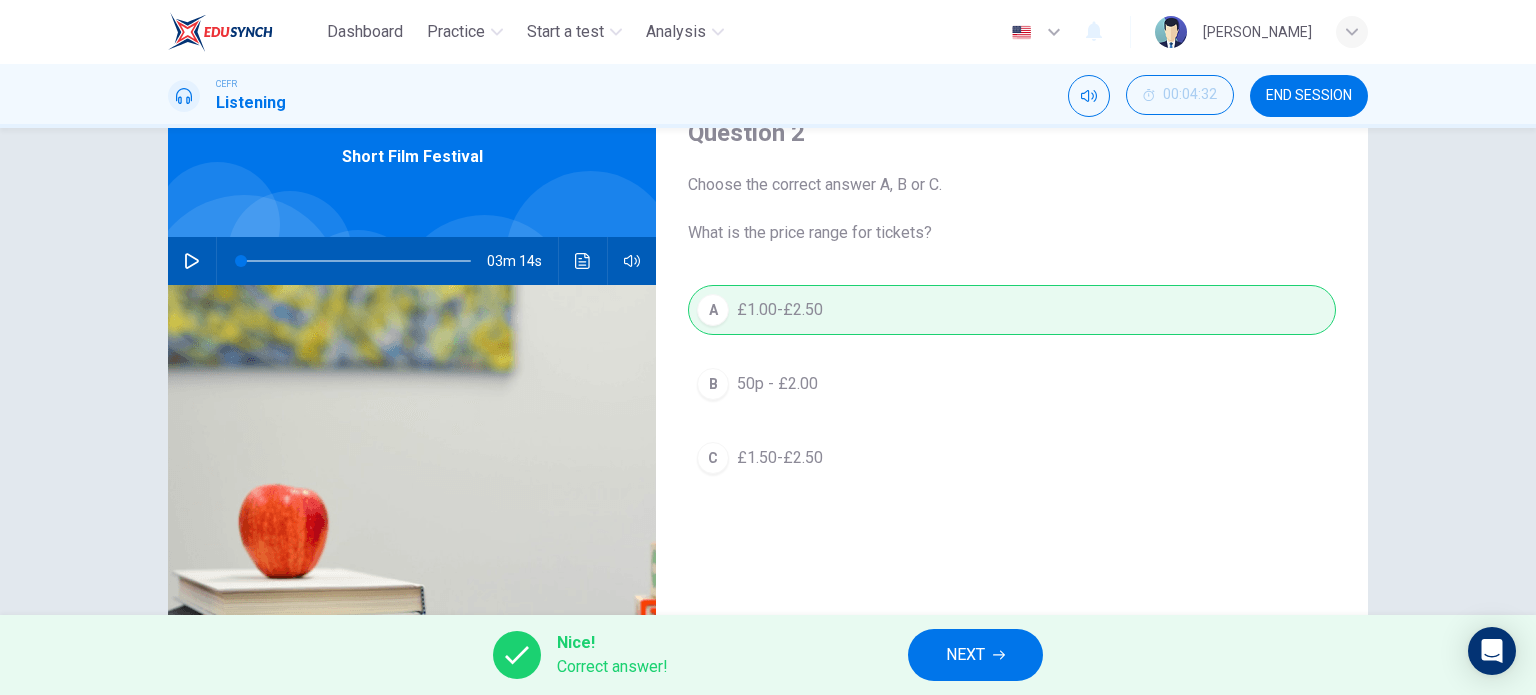 click on "NEXT" at bounding box center (975, 655) 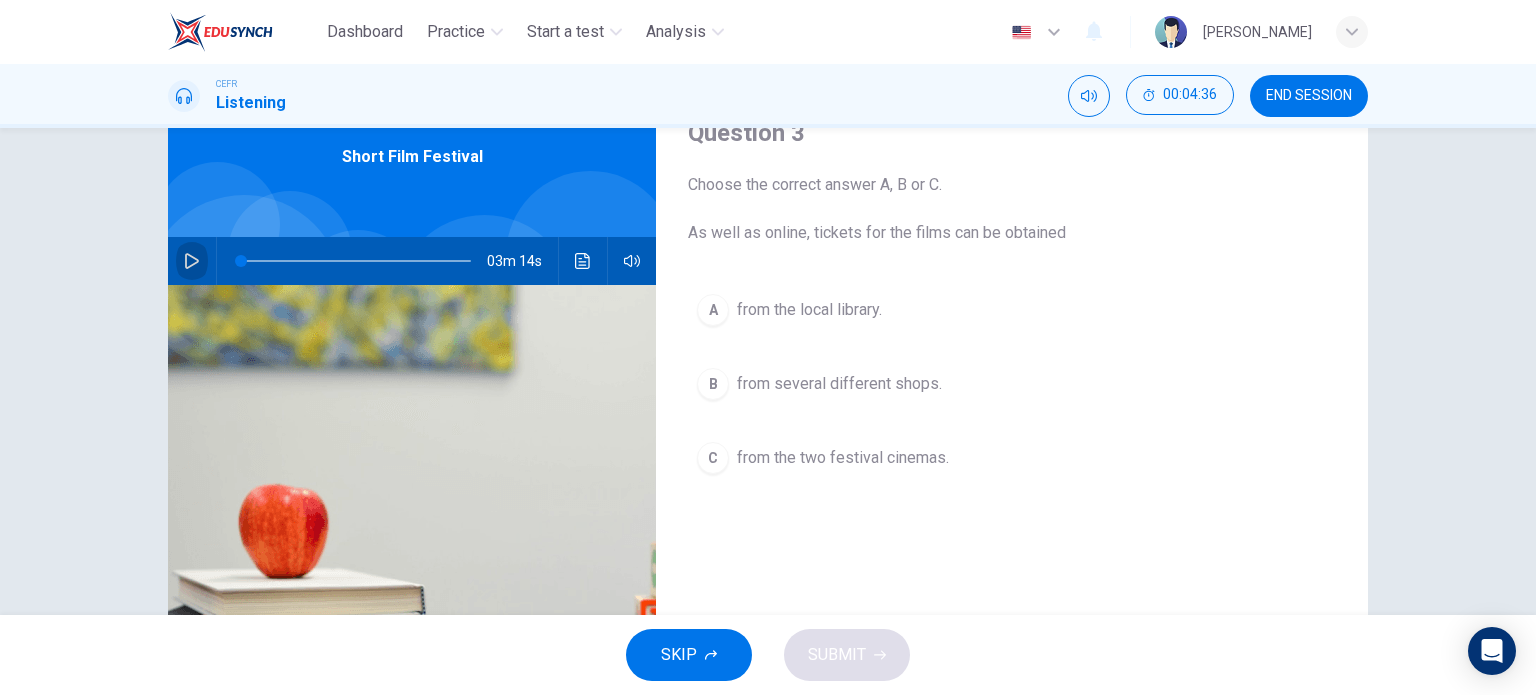 click 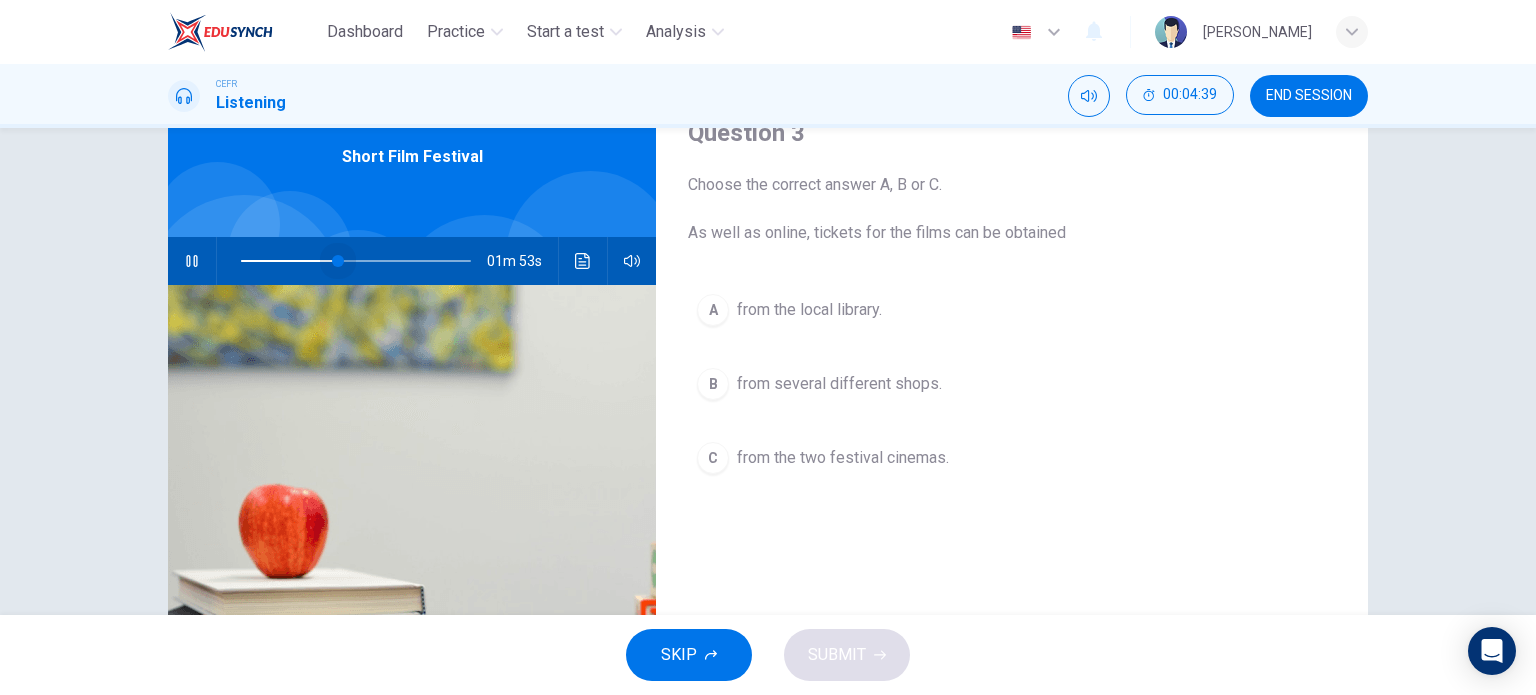 drag, startPoint x: 235, startPoint y: 257, endPoint x: 333, endPoint y: 257, distance: 98 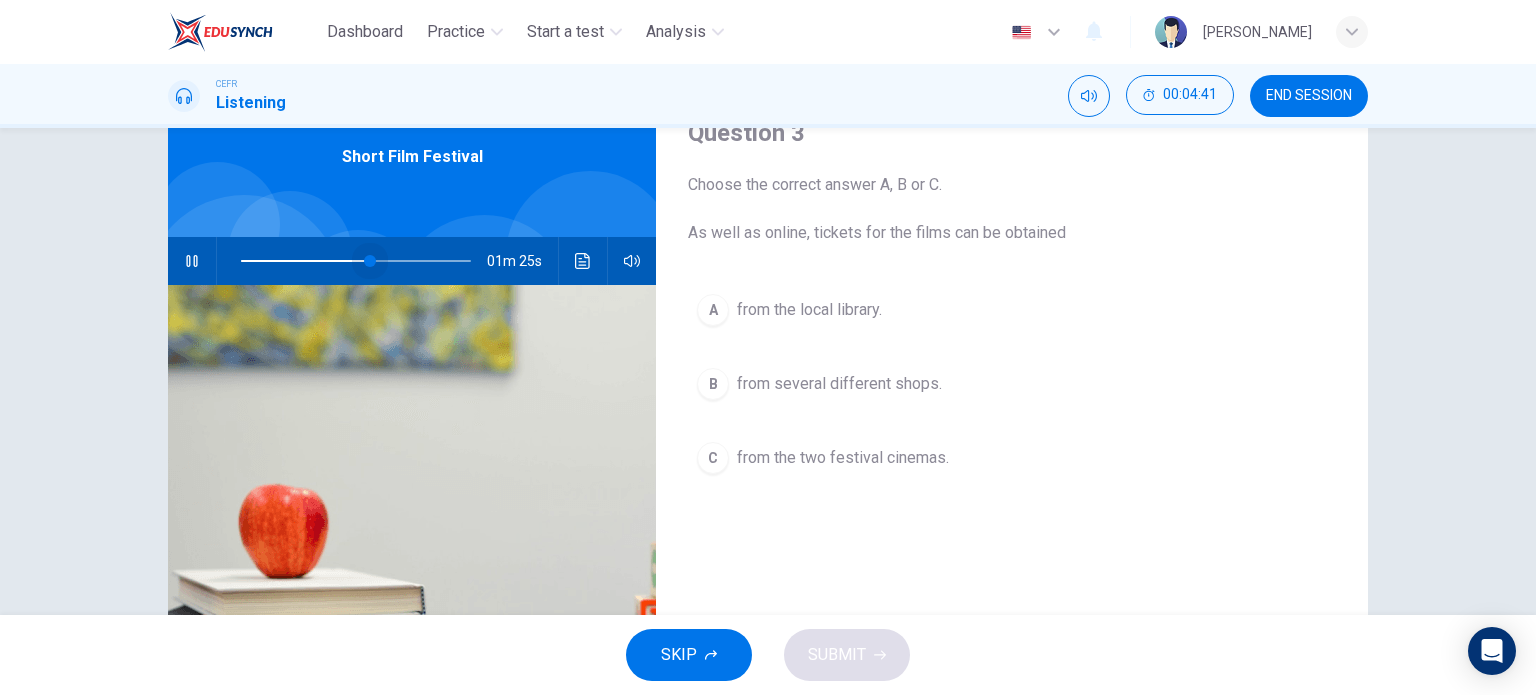 drag, startPoint x: 338, startPoint y: 257, endPoint x: 364, endPoint y: 257, distance: 26 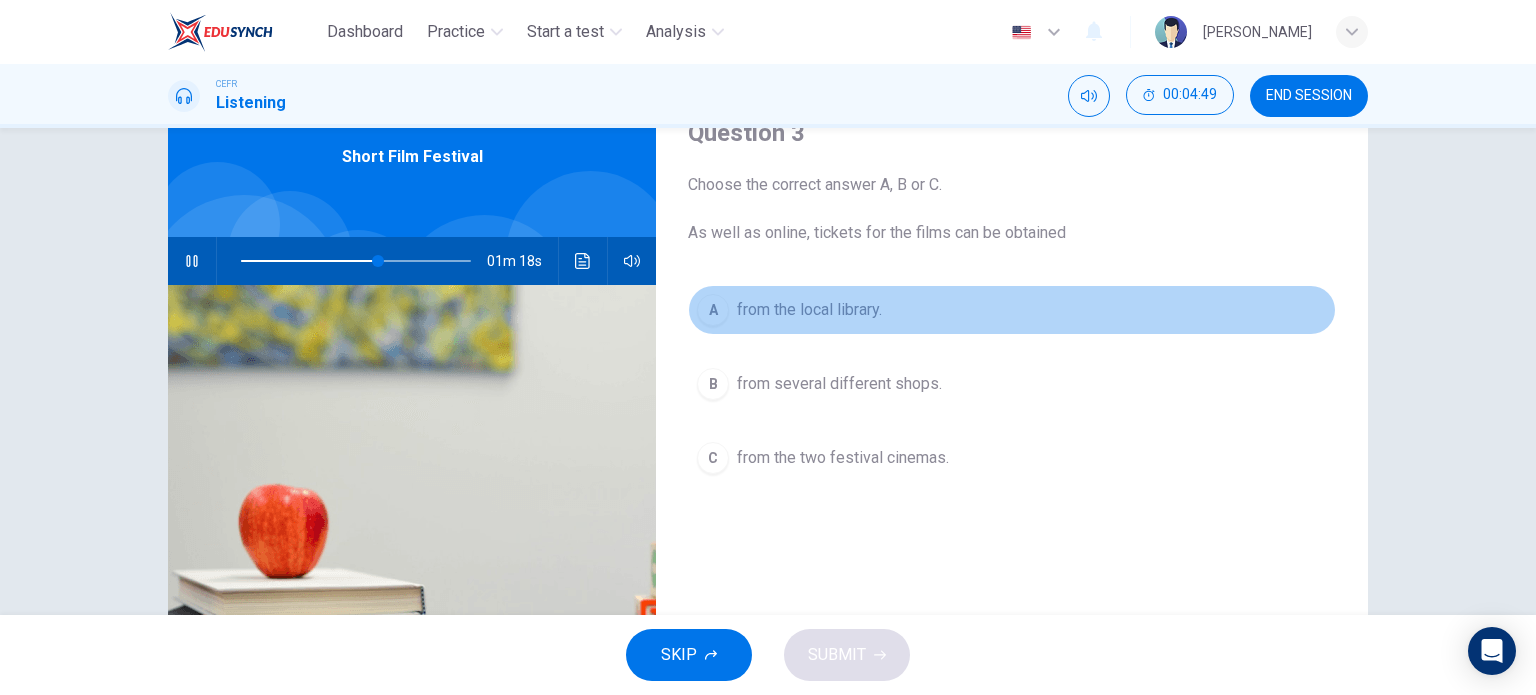 click on "A" at bounding box center [713, 310] 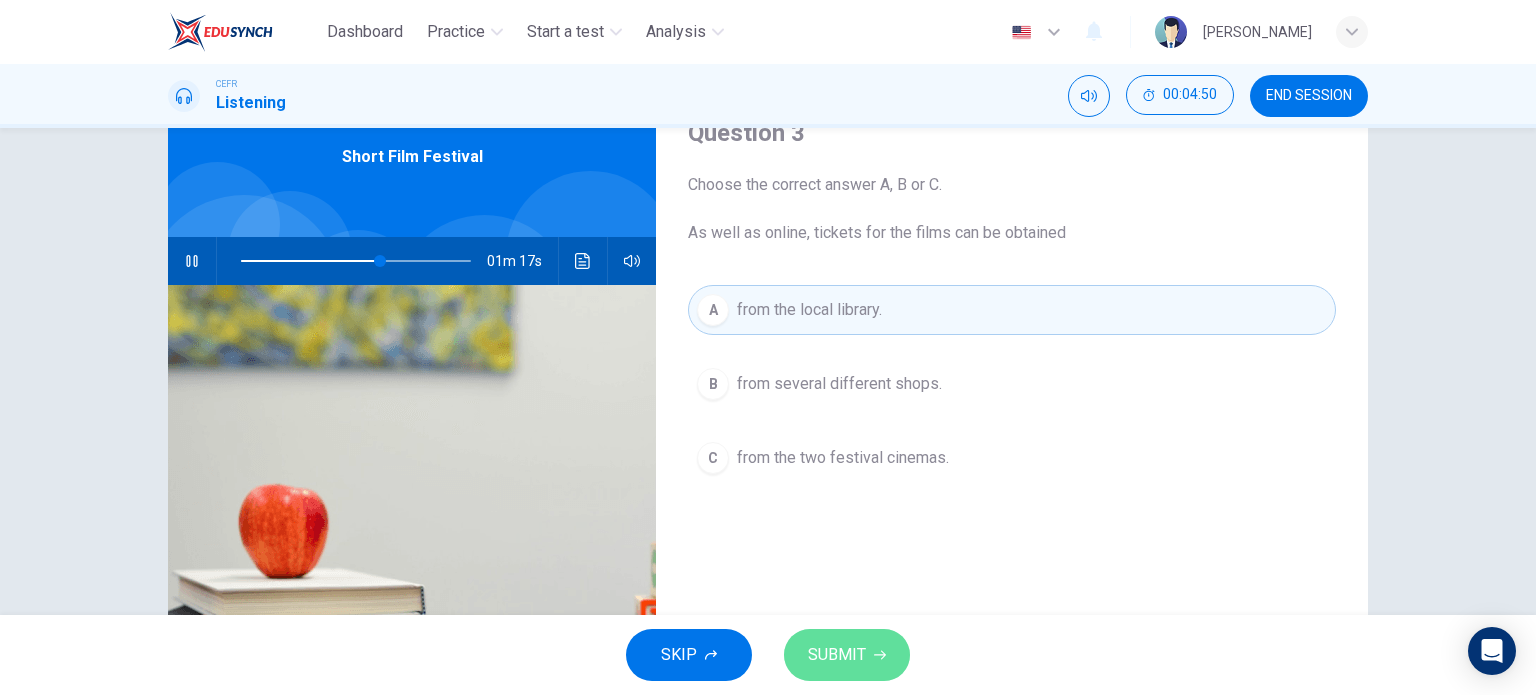 click on "SUBMIT" at bounding box center [837, 655] 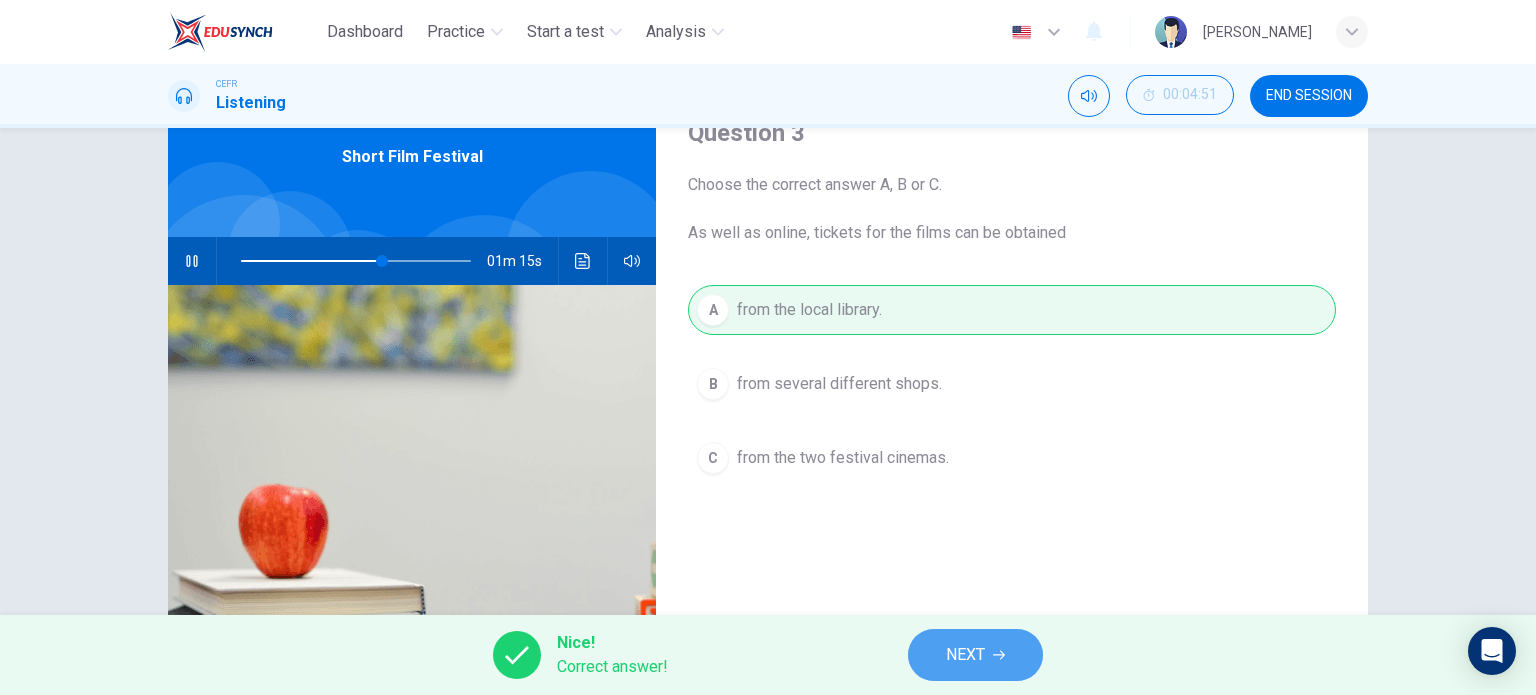 click on "NEXT" at bounding box center [965, 655] 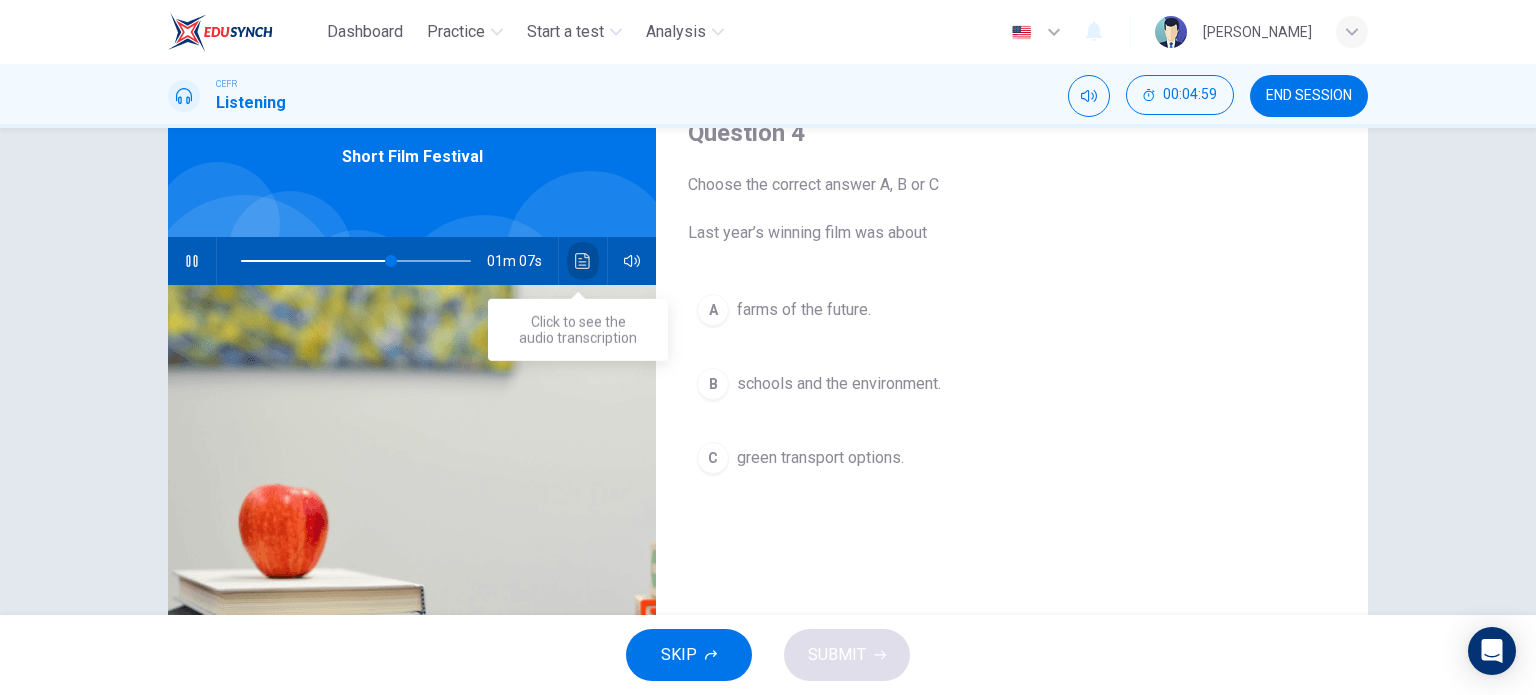 click at bounding box center [583, 261] 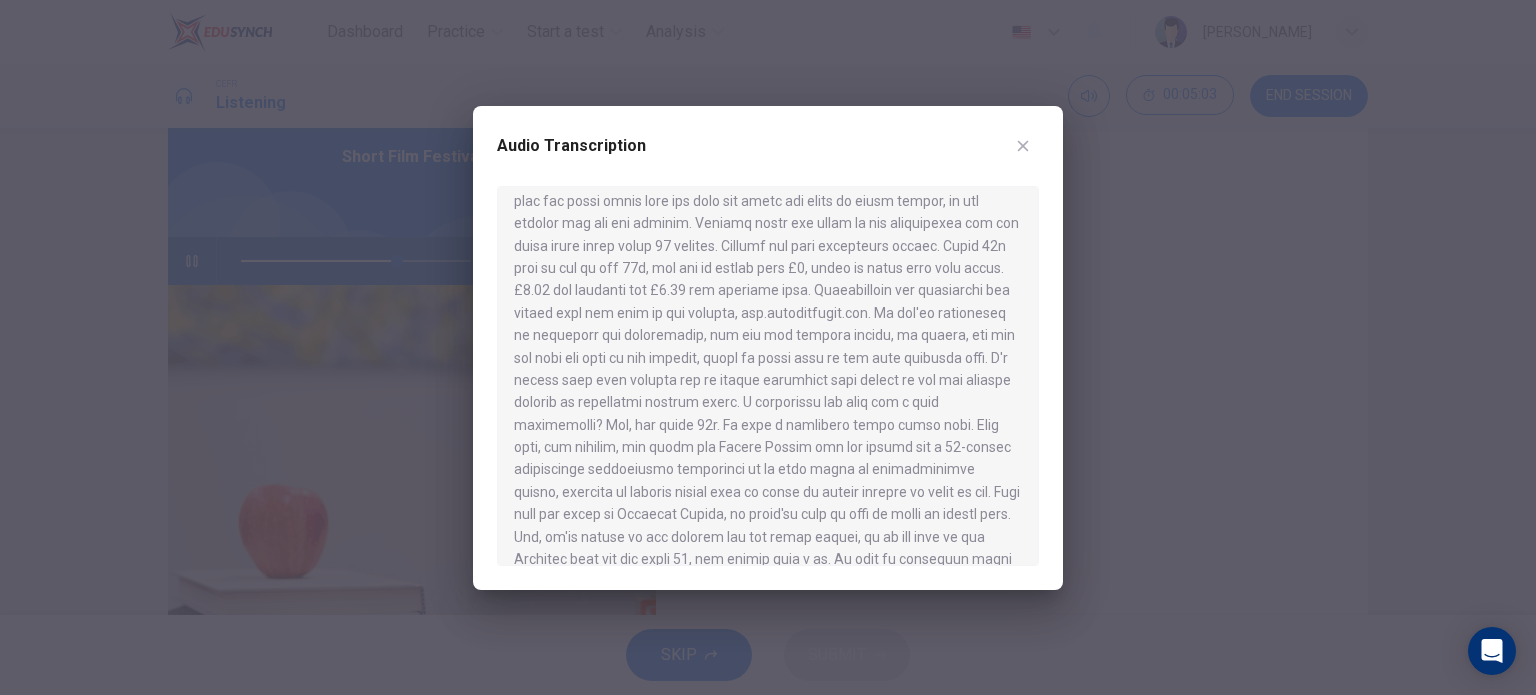 scroll, scrollTop: 268, scrollLeft: 0, axis: vertical 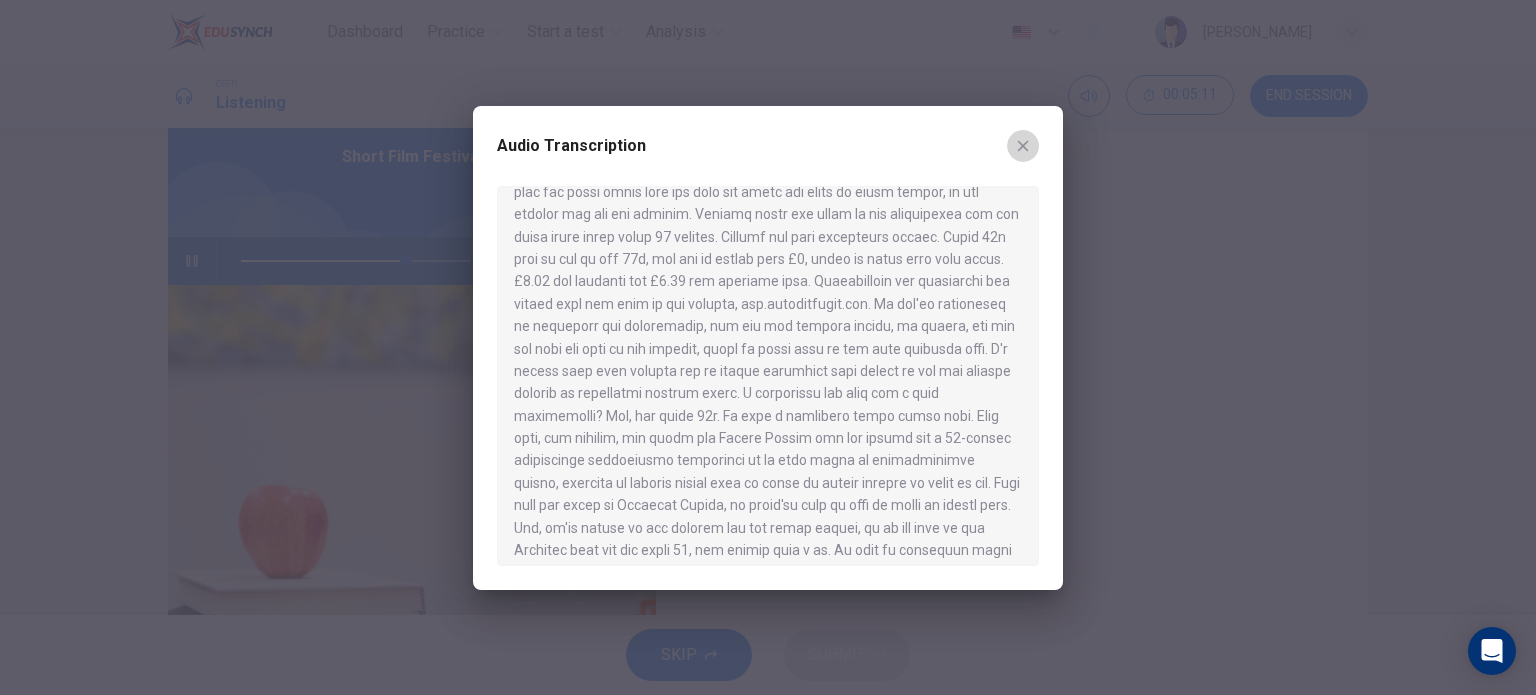 click 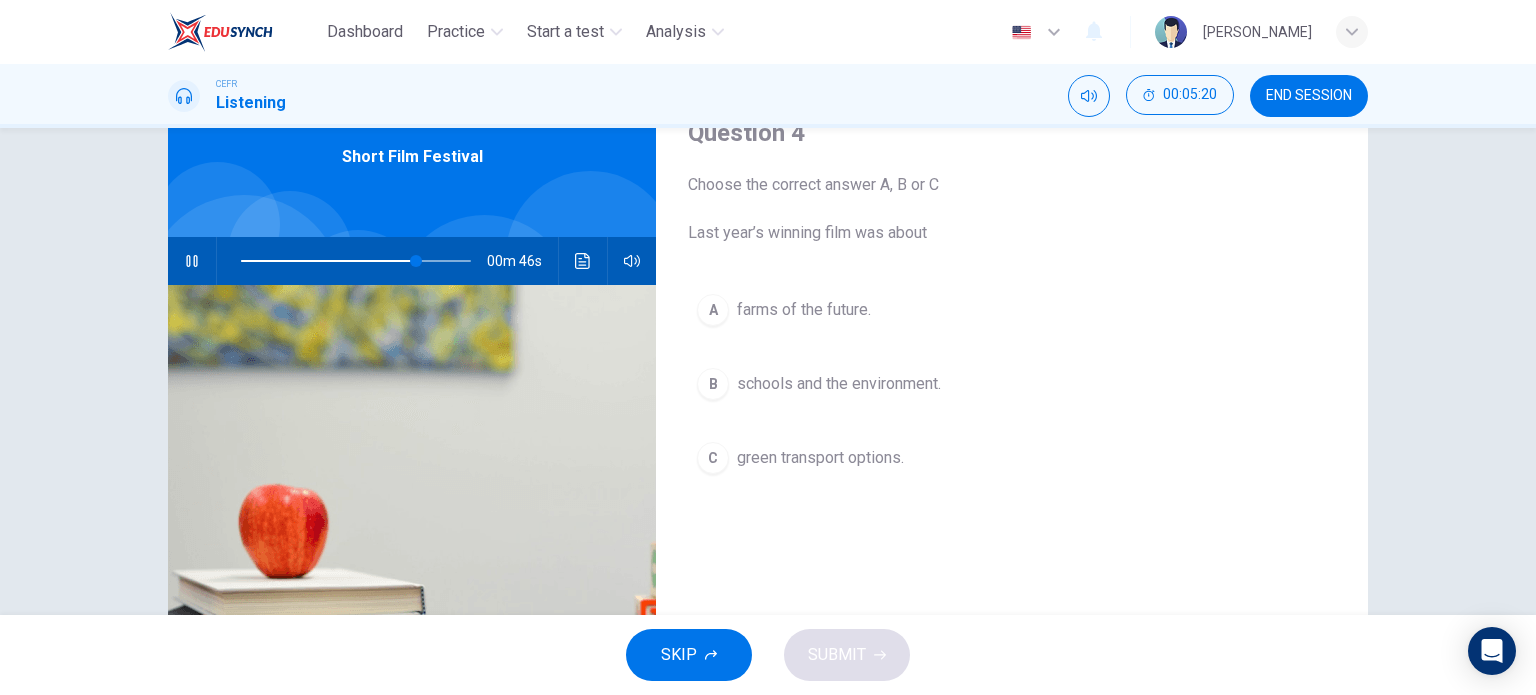 click on "B" at bounding box center [713, 384] 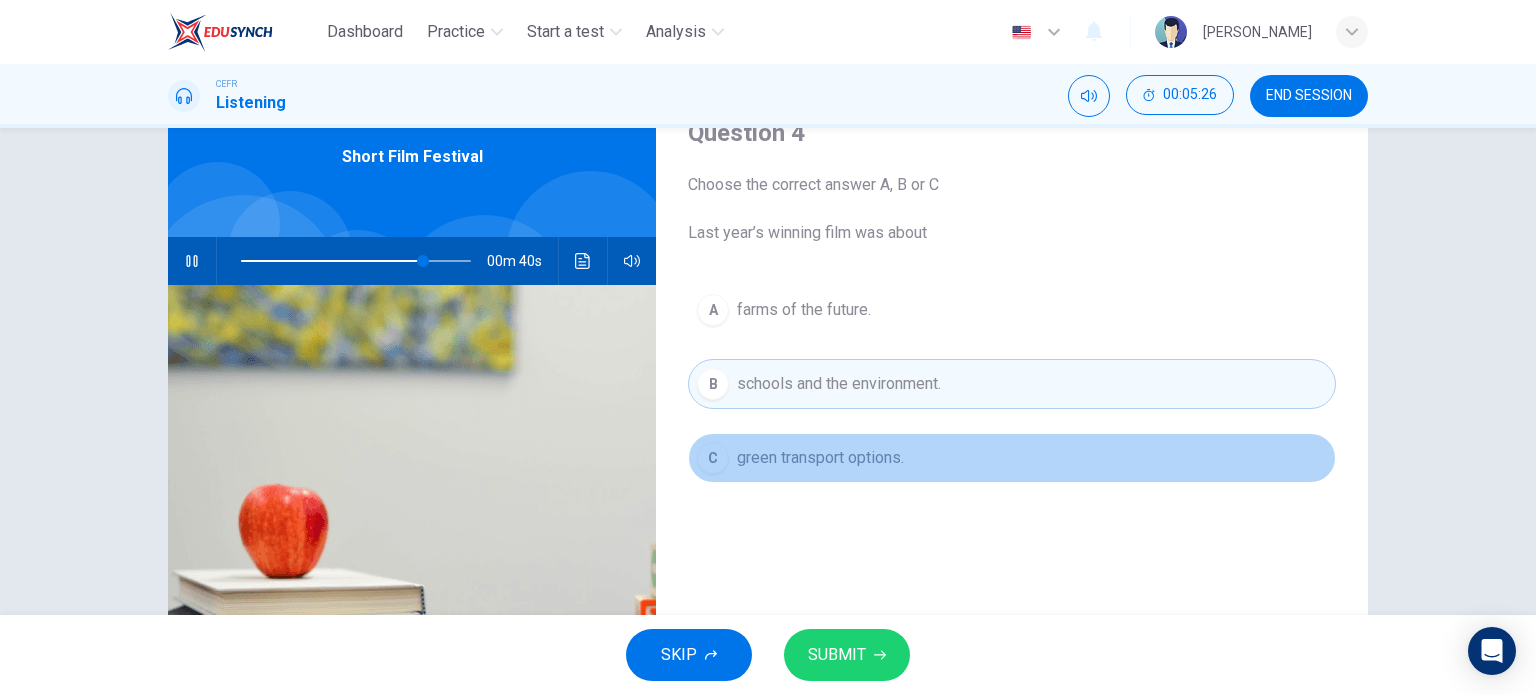 click on "C" at bounding box center [713, 458] 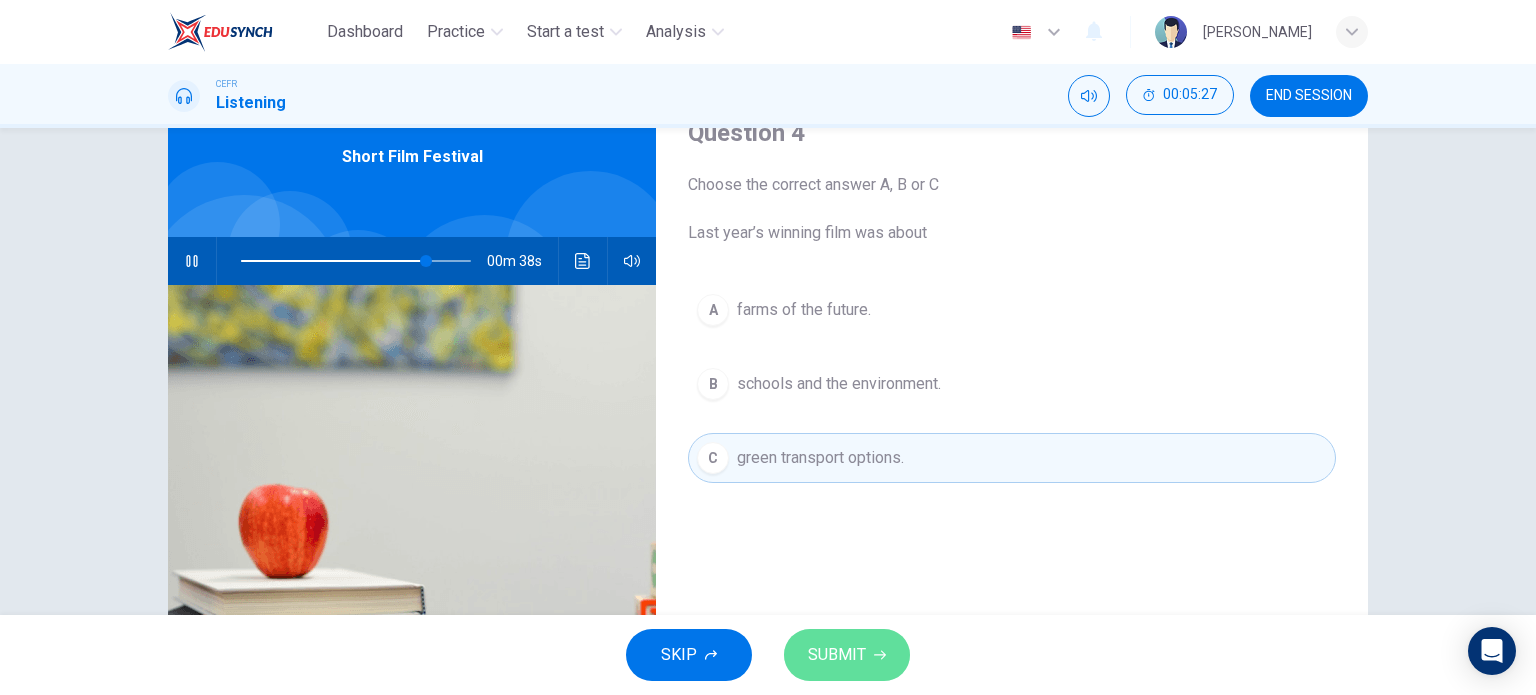 click on "SUBMIT" at bounding box center [837, 655] 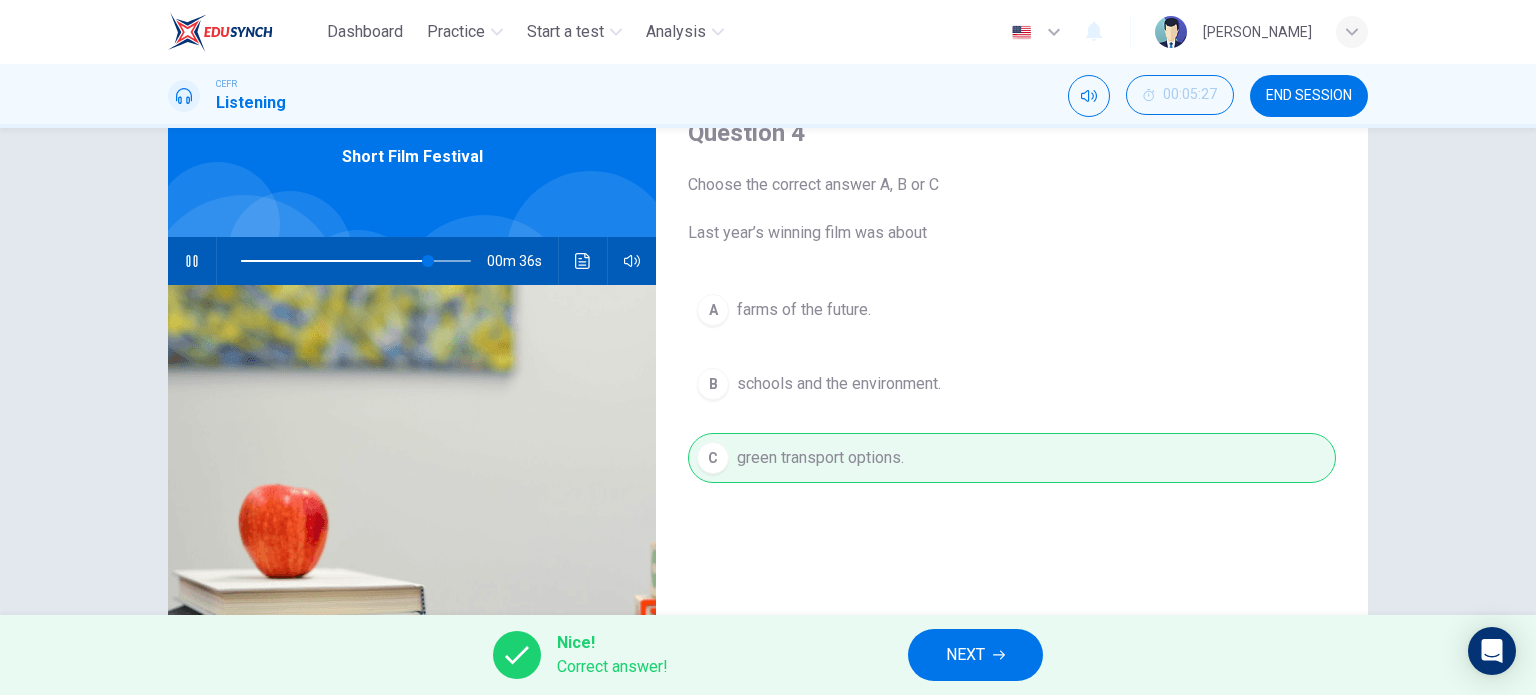 click on "NEXT" at bounding box center (975, 655) 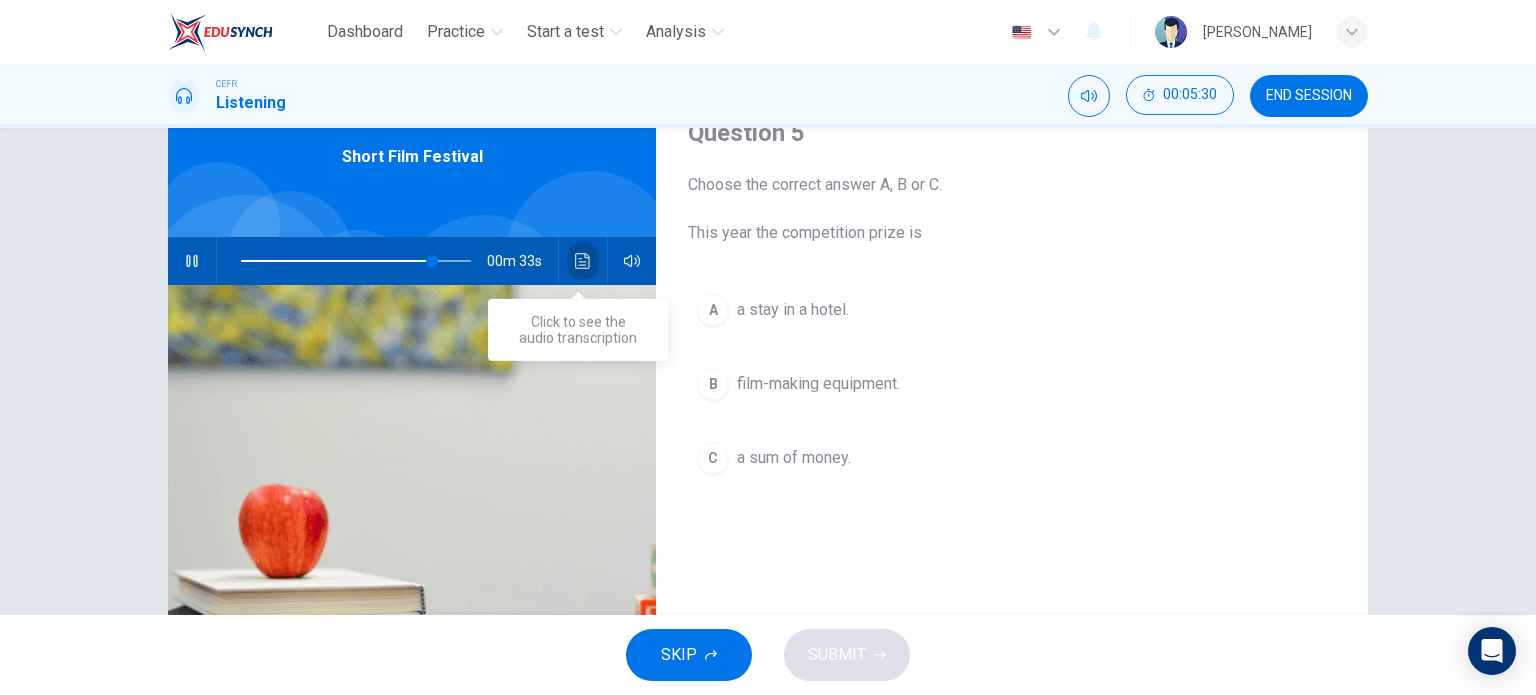 click at bounding box center [583, 261] 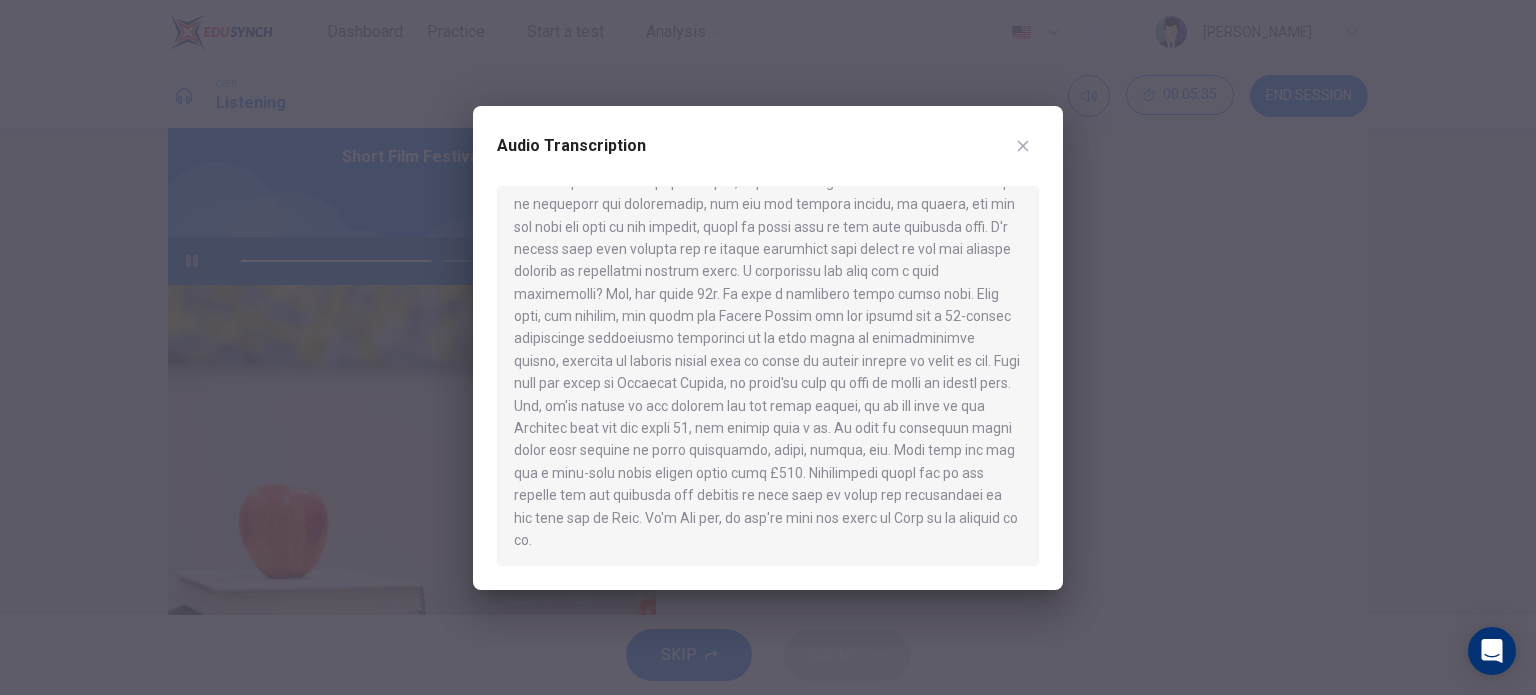 scroll, scrollTop: 392, scrollLeft: 0, axis: vertical 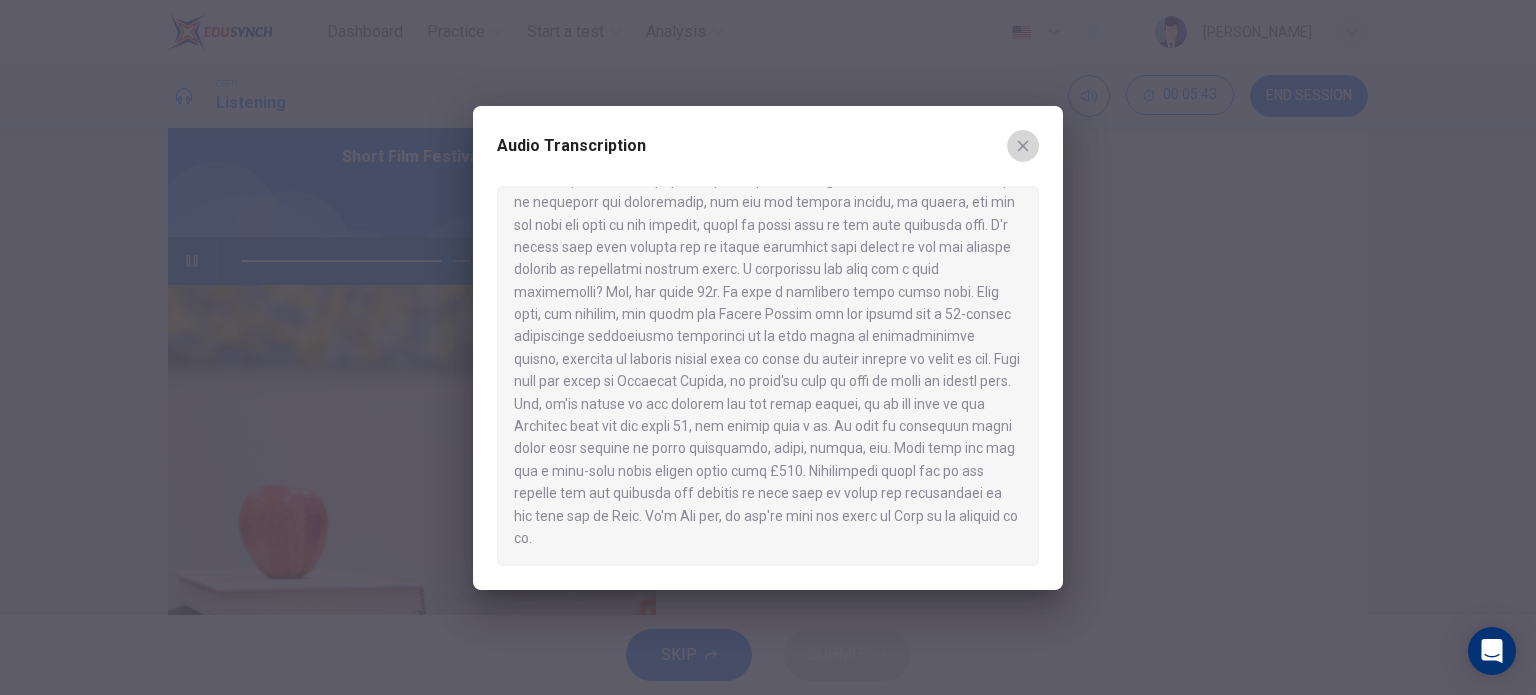 click at bounding box center (1023, 146) 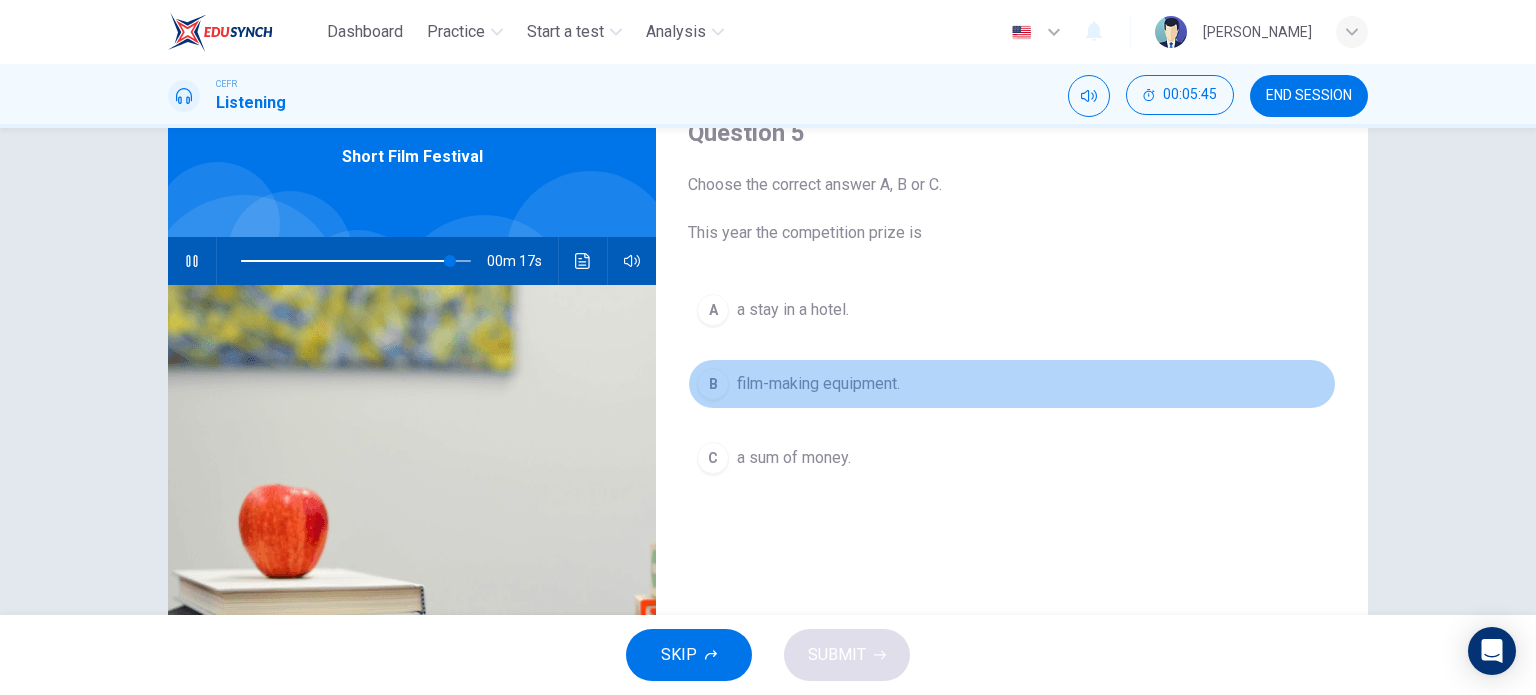 click on "film-making equipment." at bounding box center (818, 384) 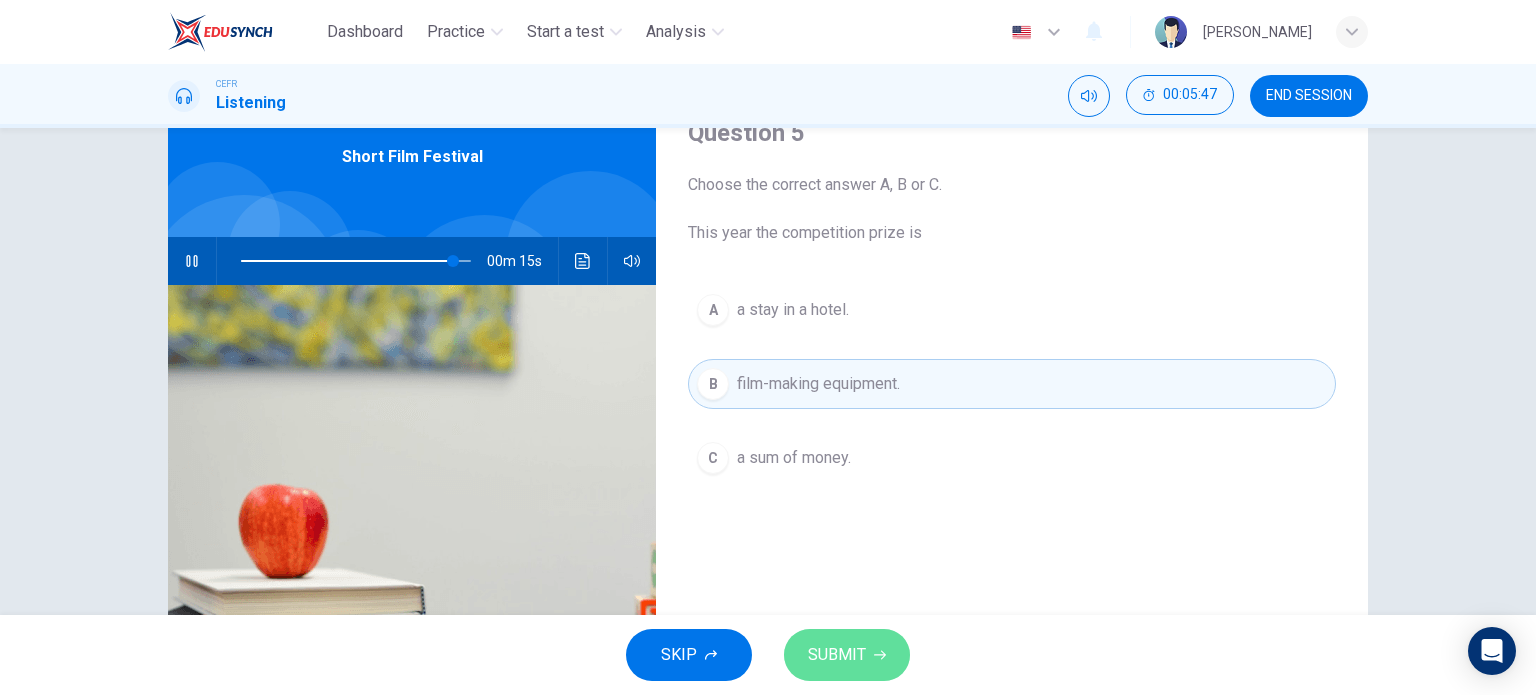 click 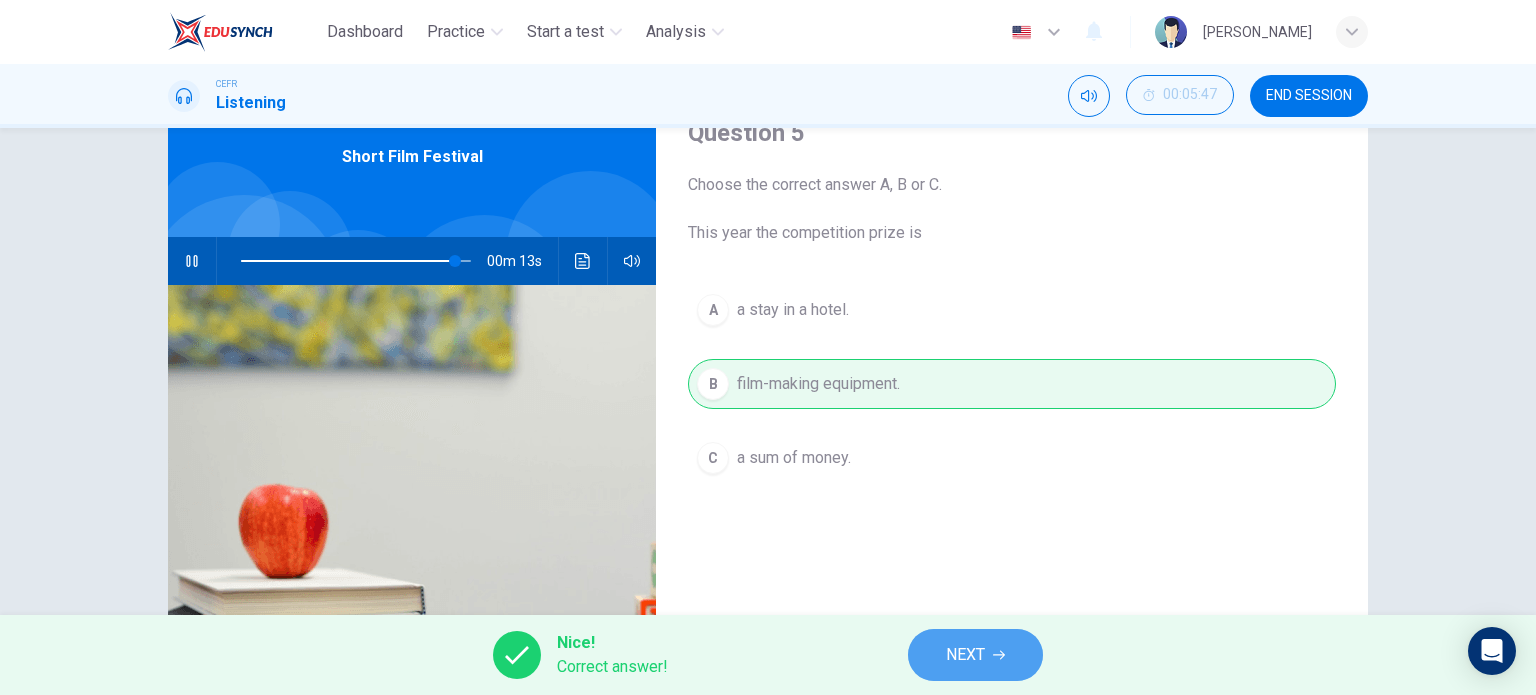 click on "NEXT" at bounding box center [975, 655] 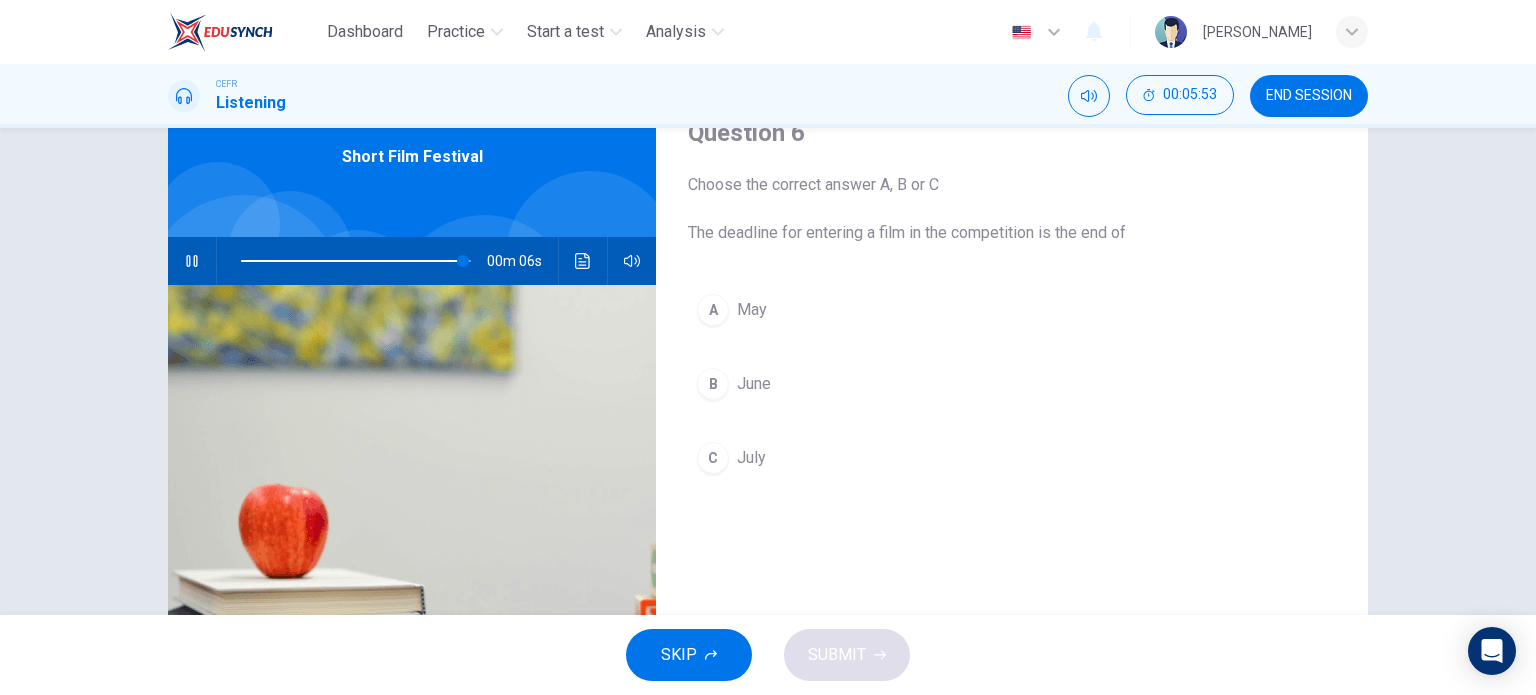 click on "C" at bounding box center [713, 458] 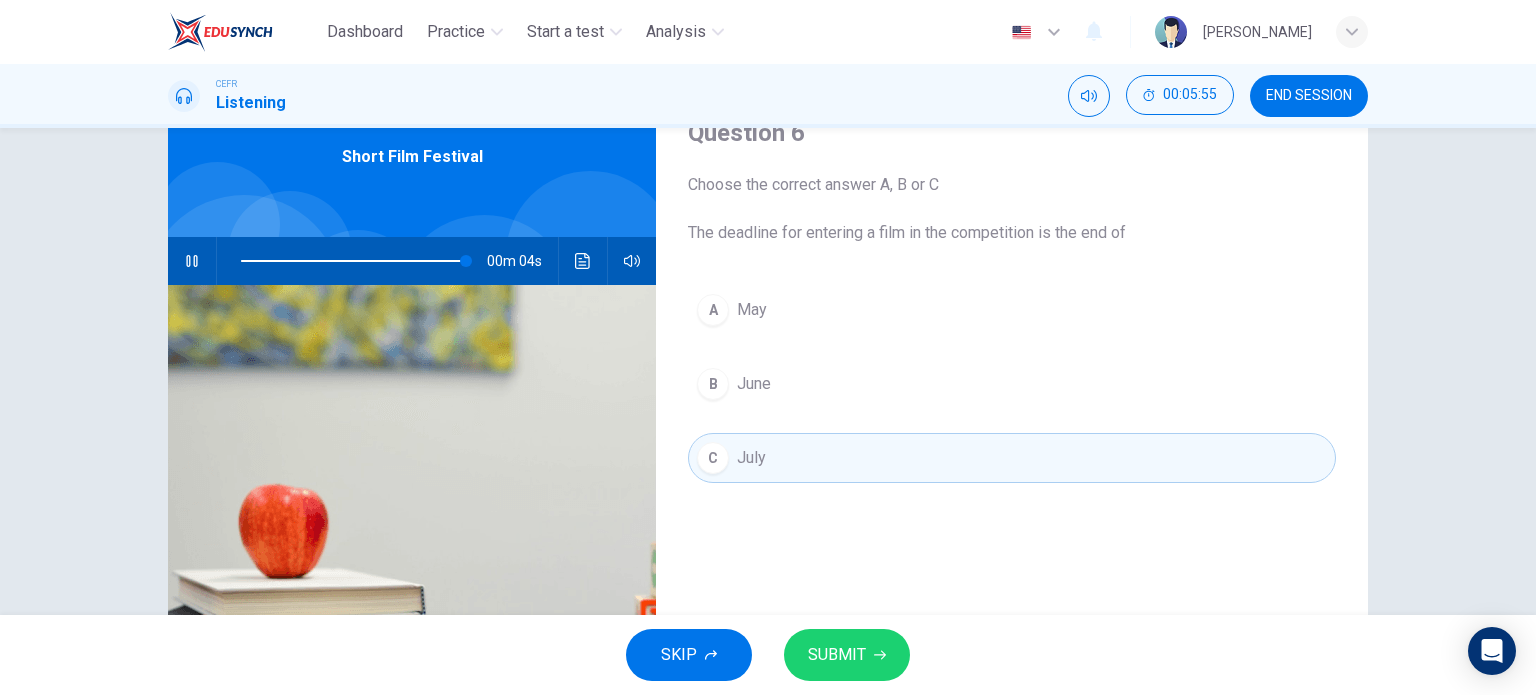 click on "SUBMIT" at bounding box center (847, 655) 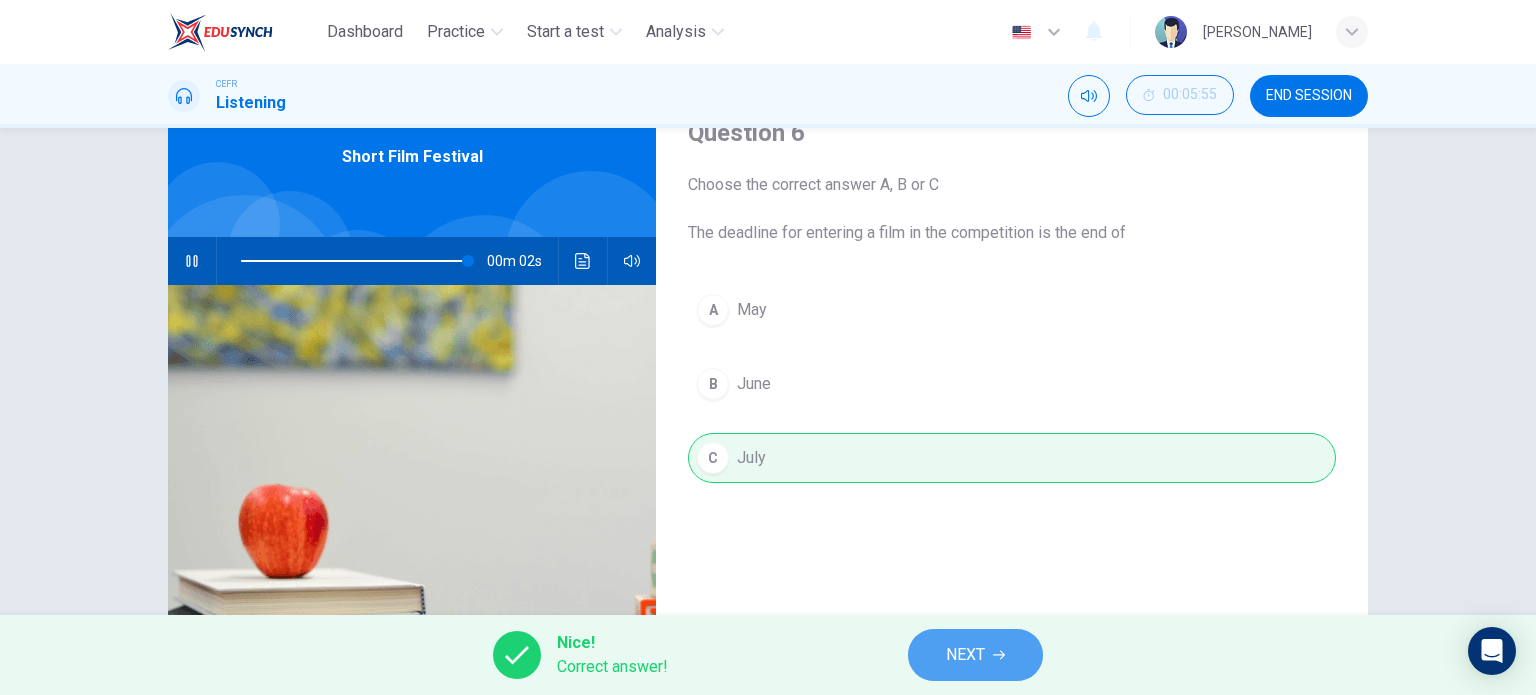 click on "NEXT" at bounding box center [975, 655] 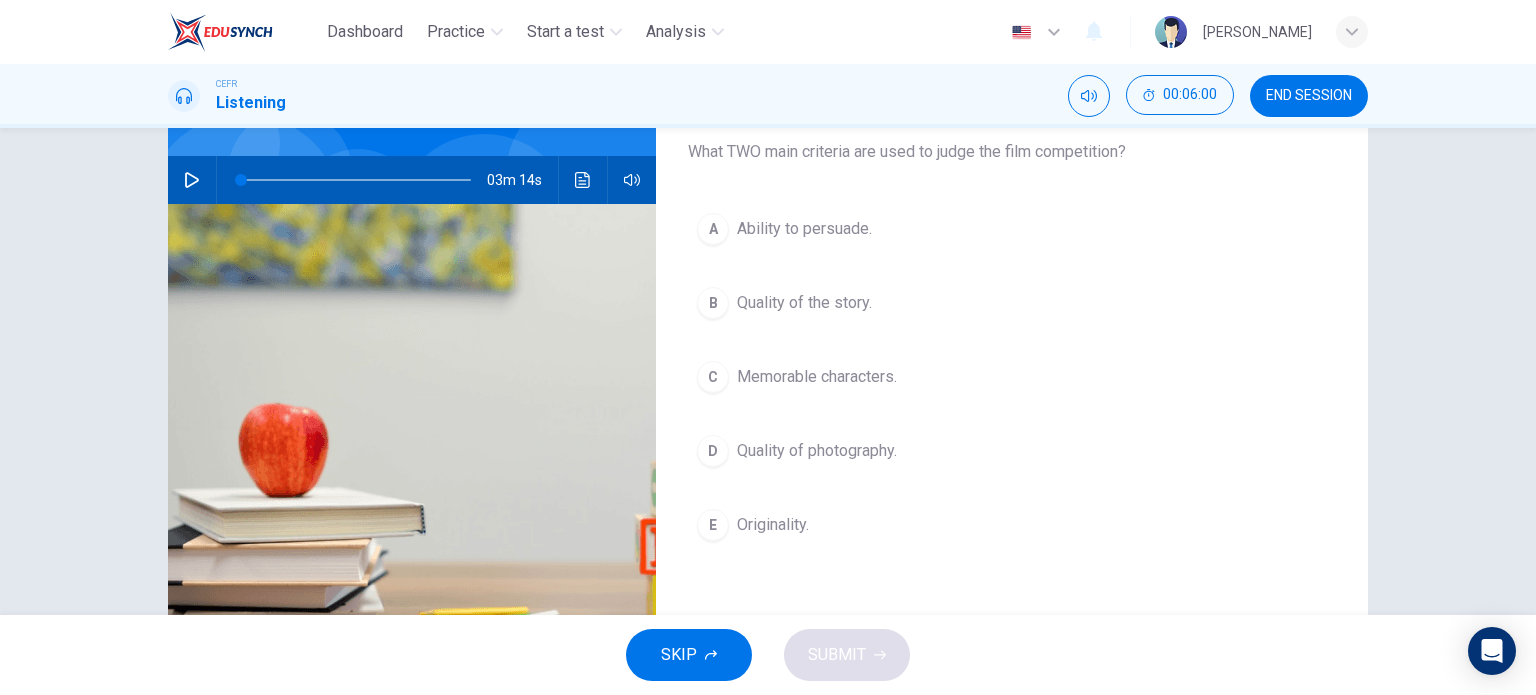 scroll, scrollTop: 174, scrollLeft: 0, axis: vertical 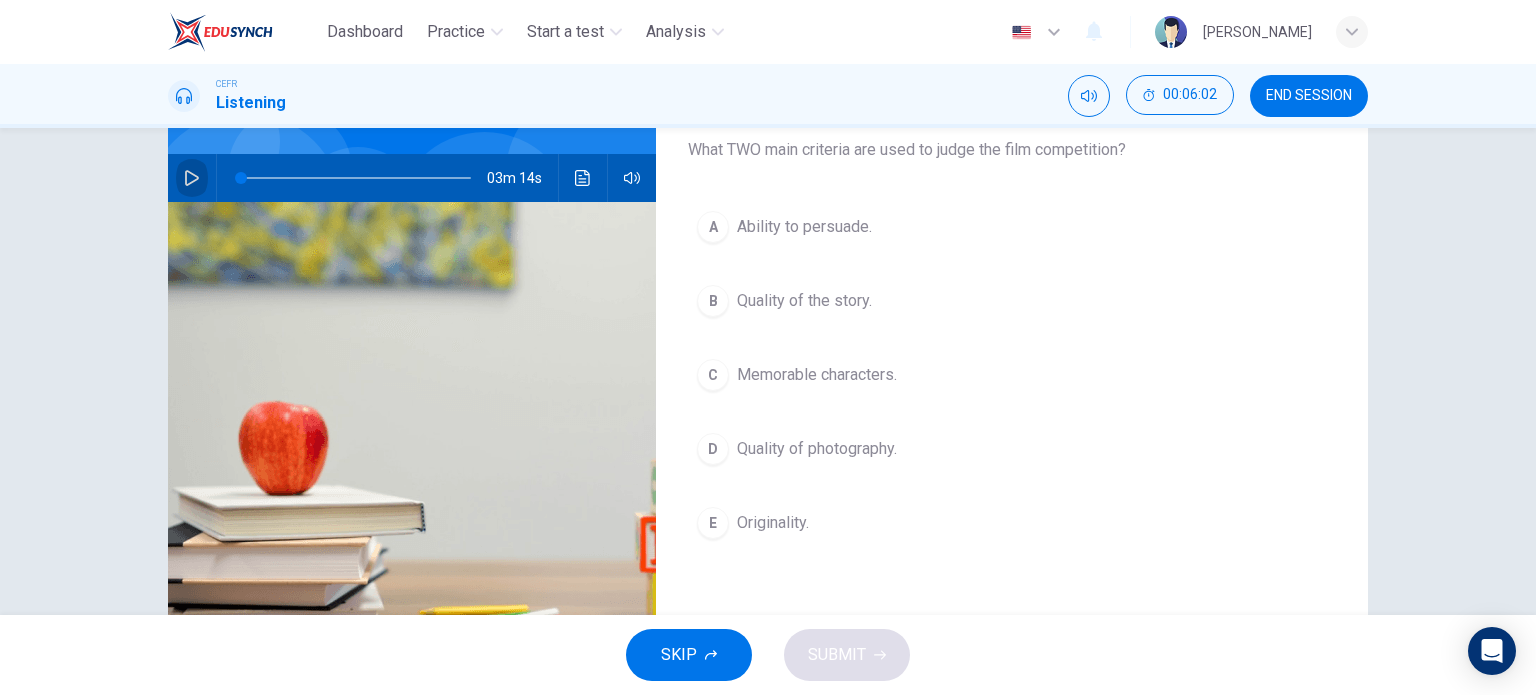 click 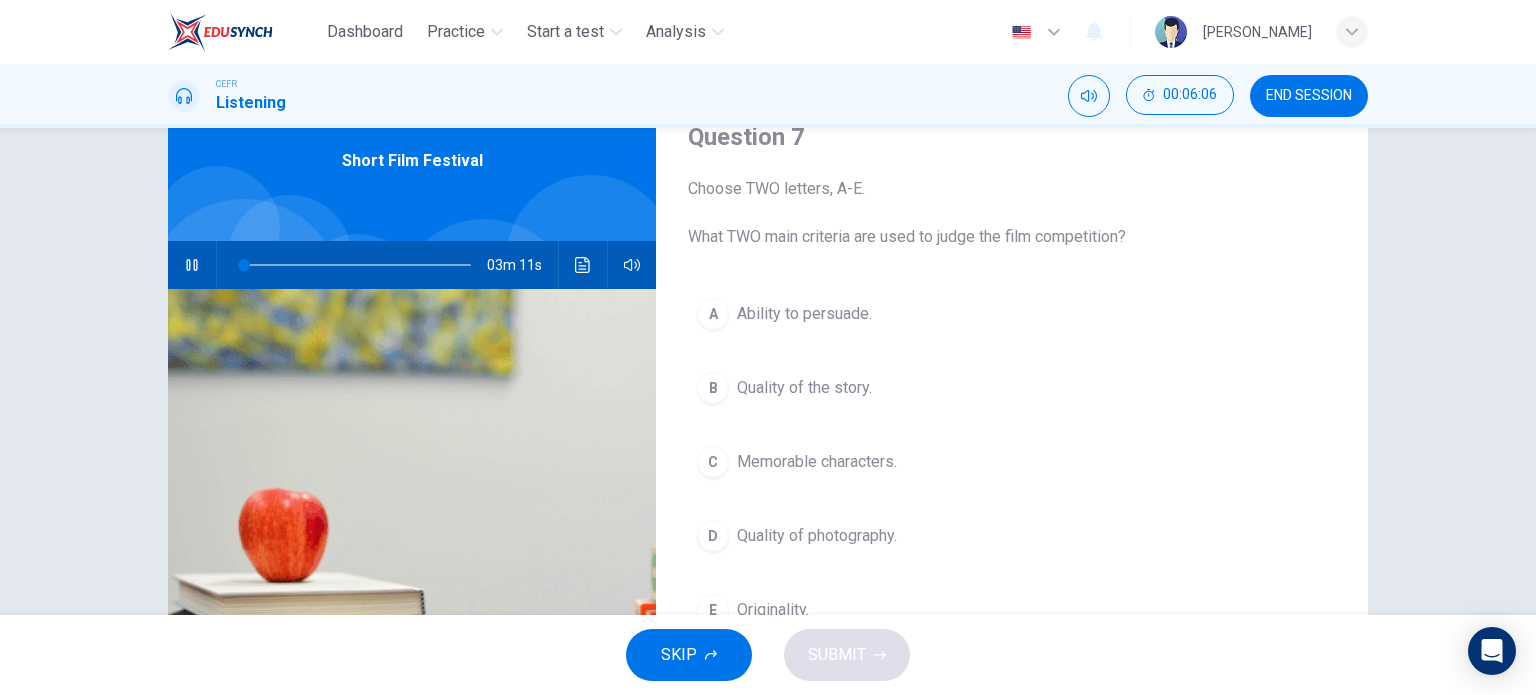 scroll, scrollTop: 88, scrollLeft: 0, axis: vertical 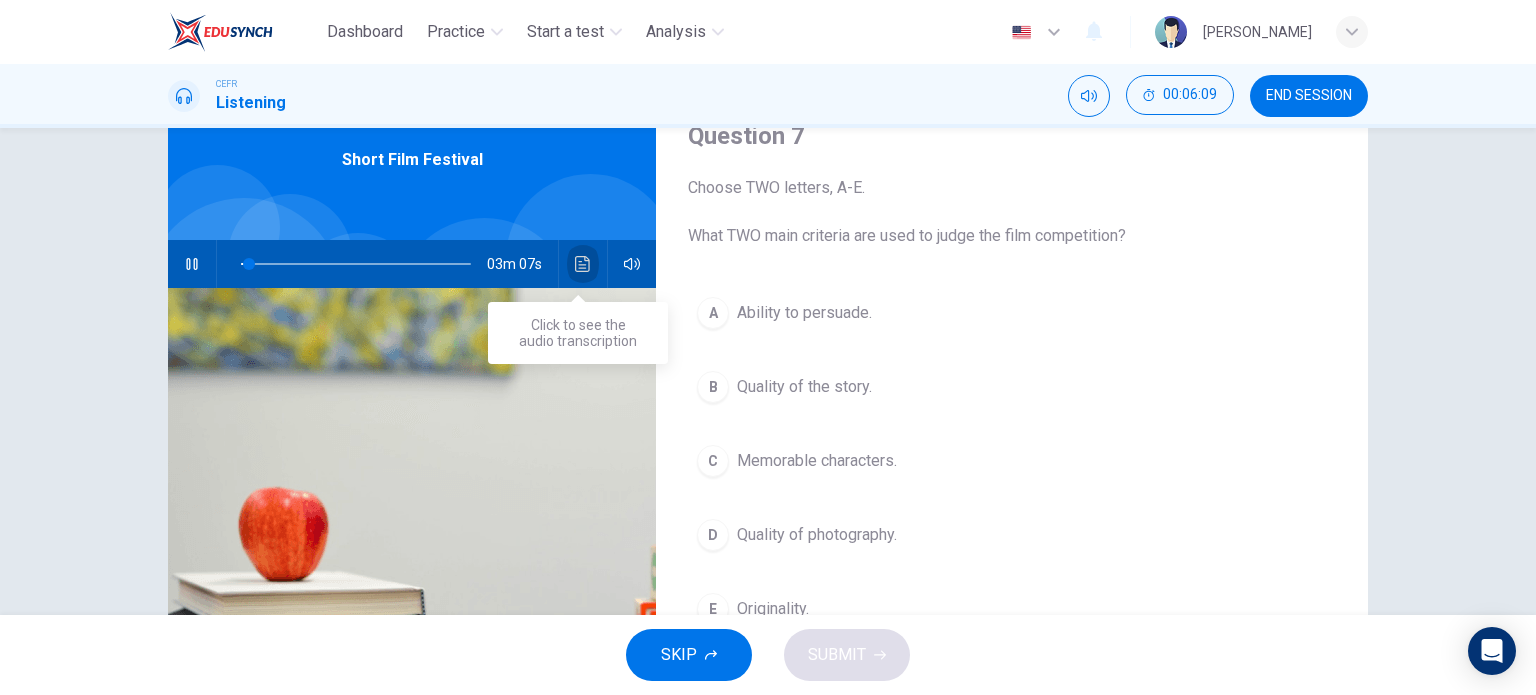 click at bounding box center (583, 264) 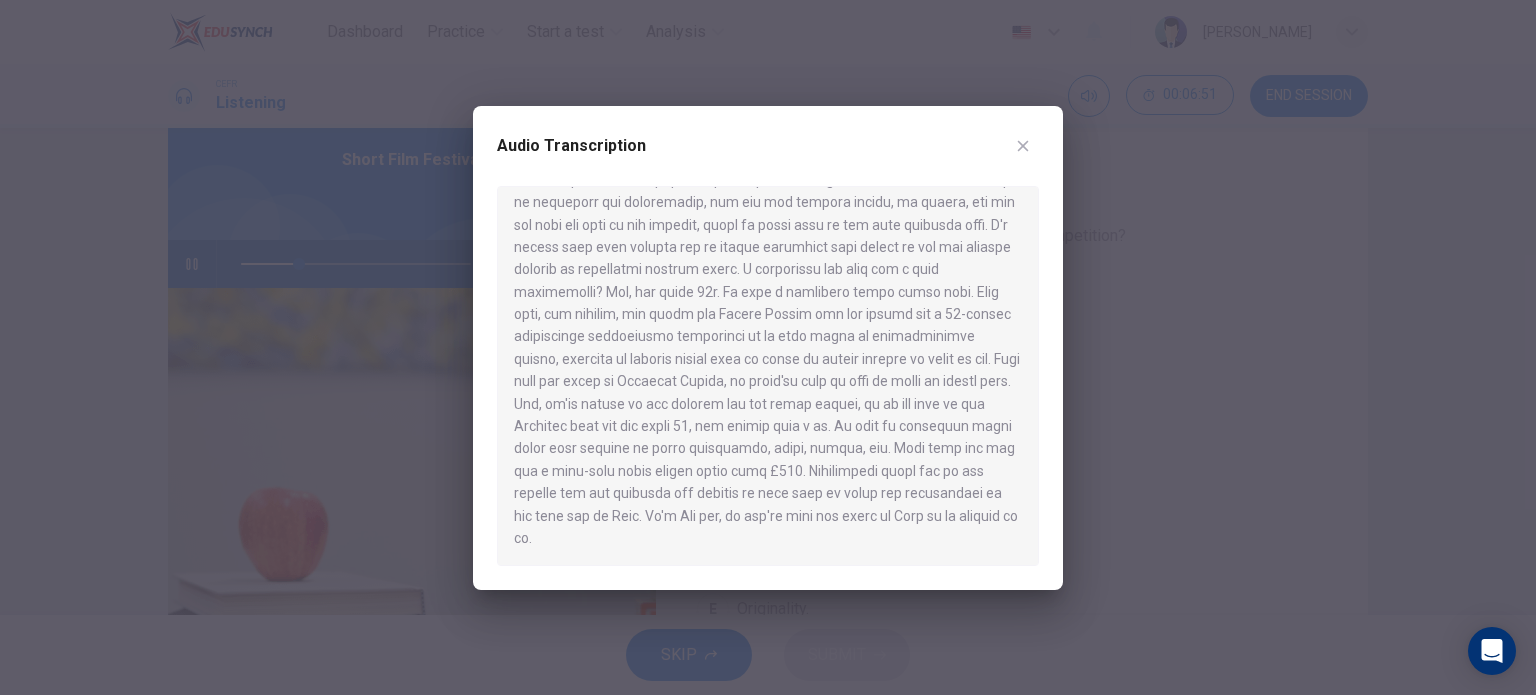 scroll, scrollTop: 392, scrollLeft: 0, axis: vertical 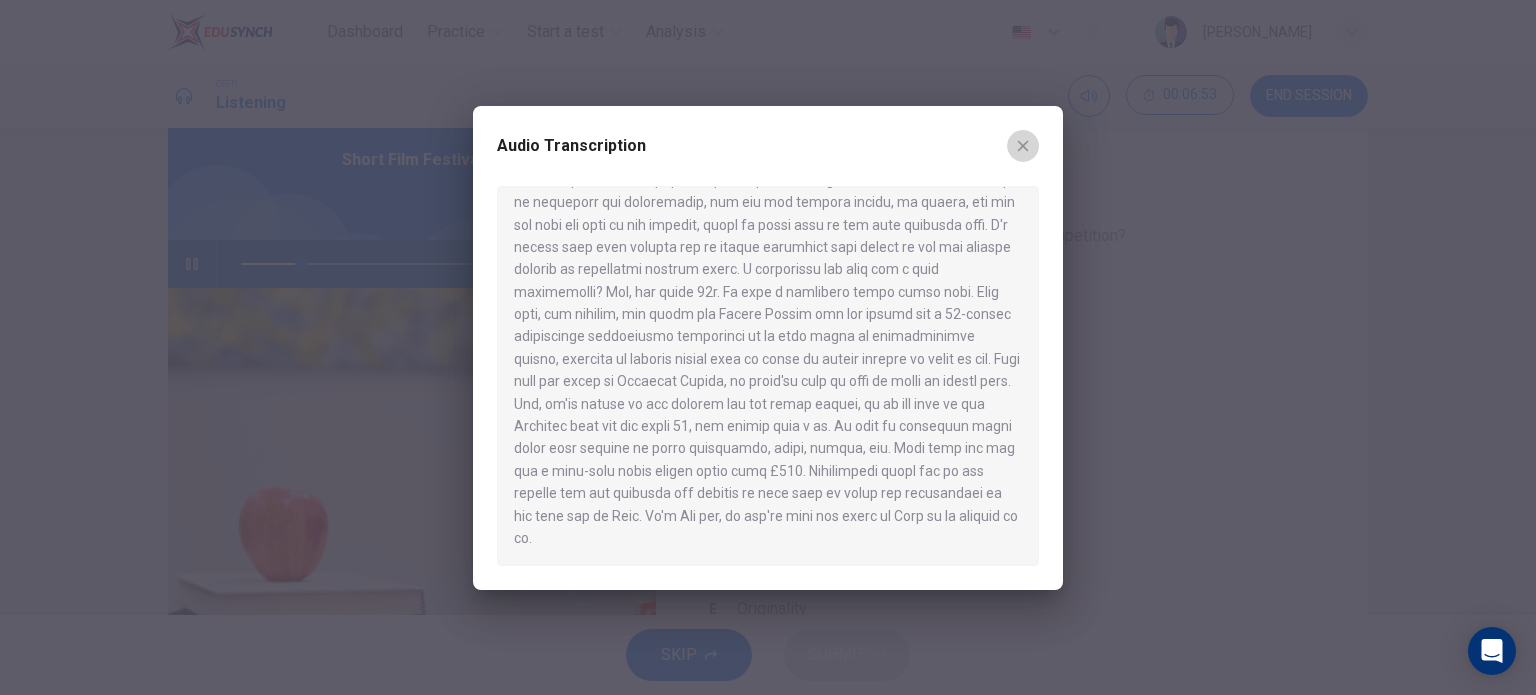 click 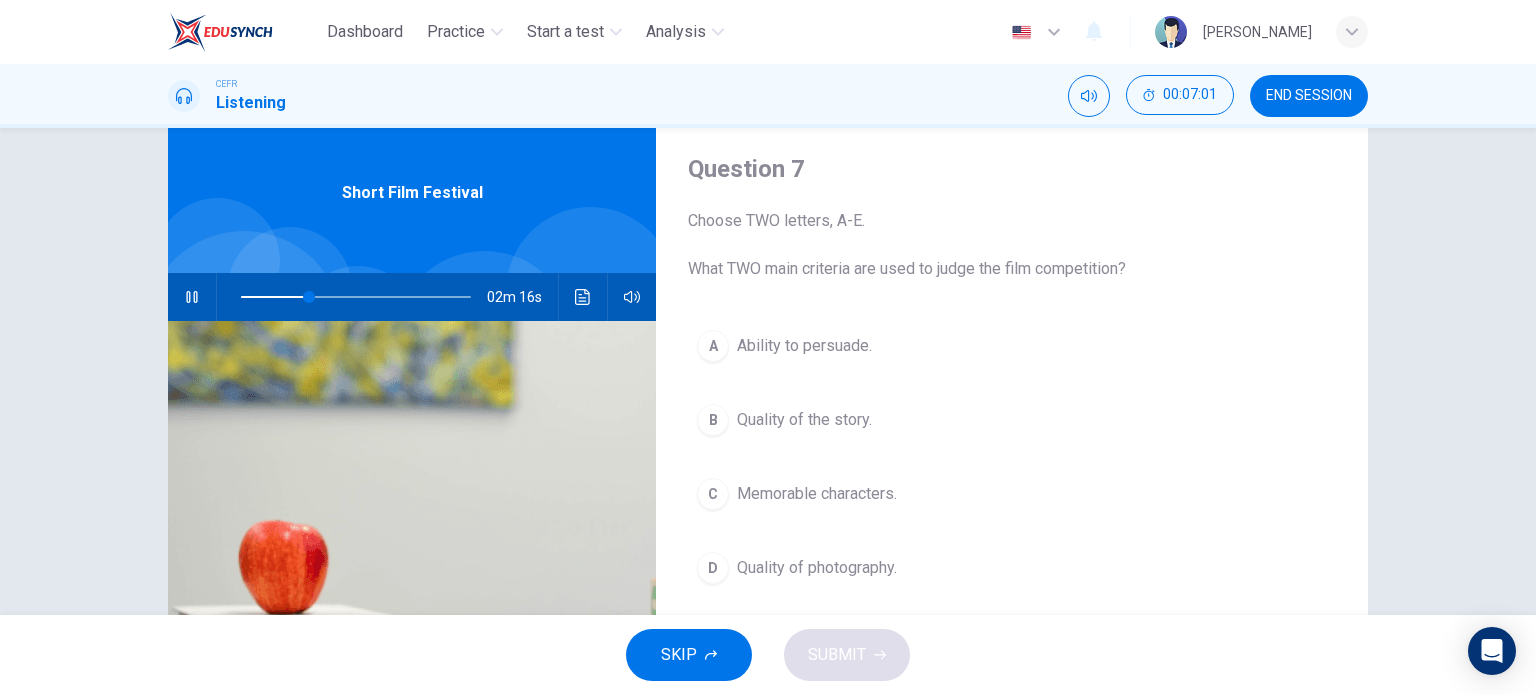 scroll, scrollTop: 52, scrollLeft: 0, axis: vertical 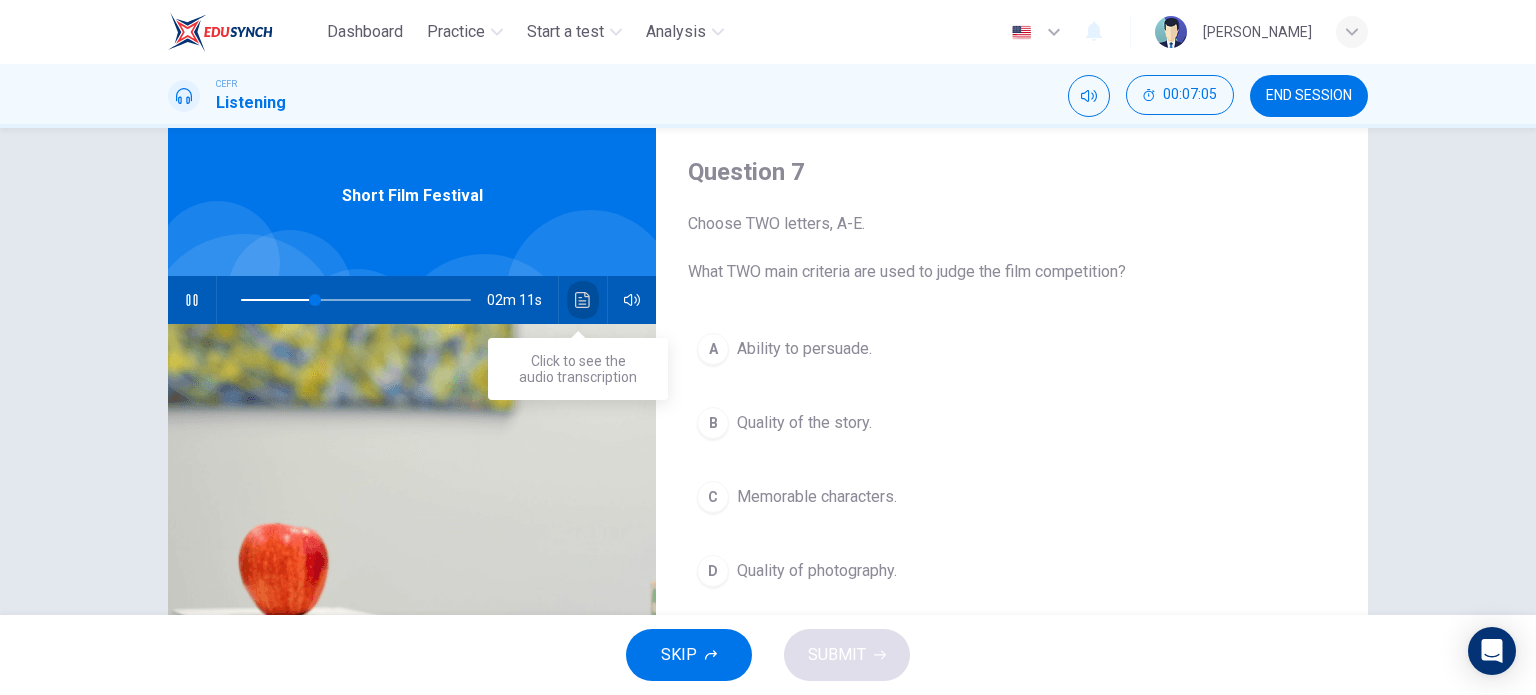click 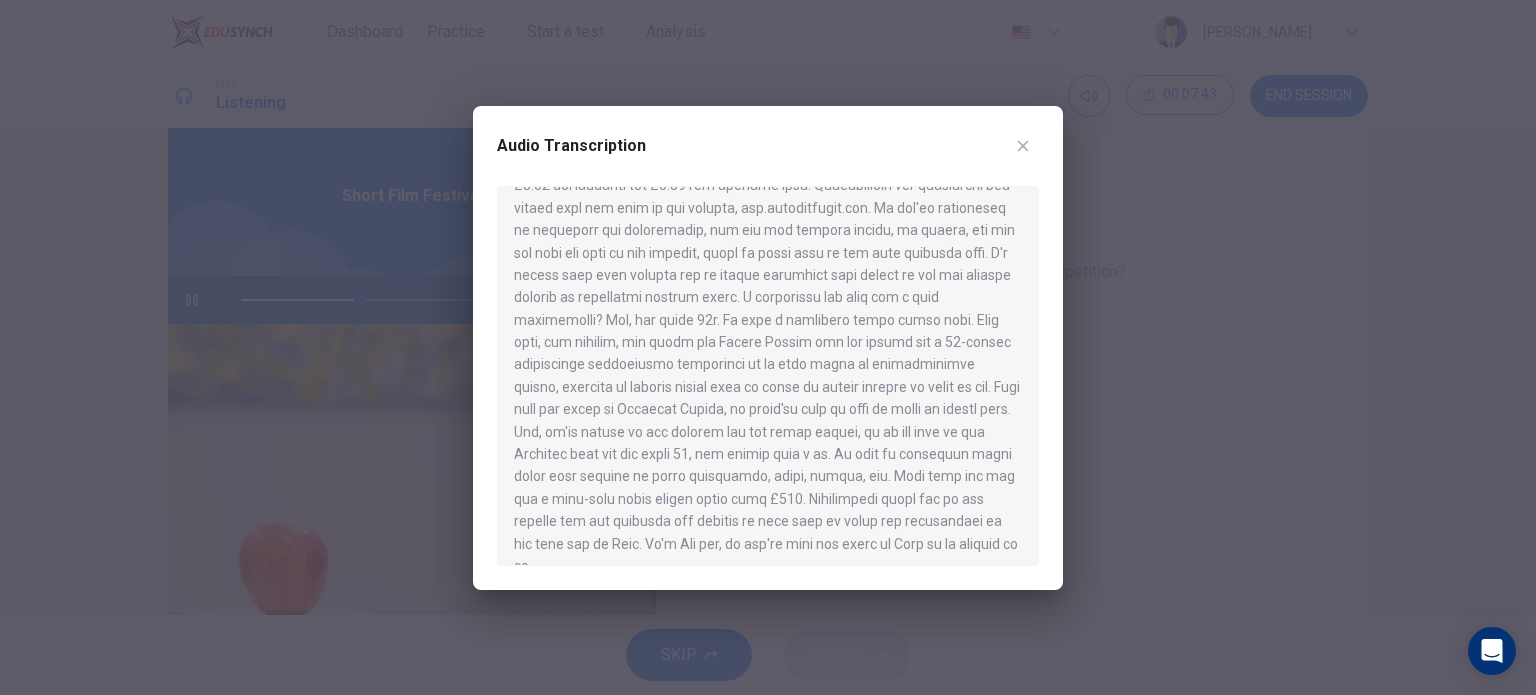 scroll, scrollTop: 392, scrollLeft: 0, axis: vertical 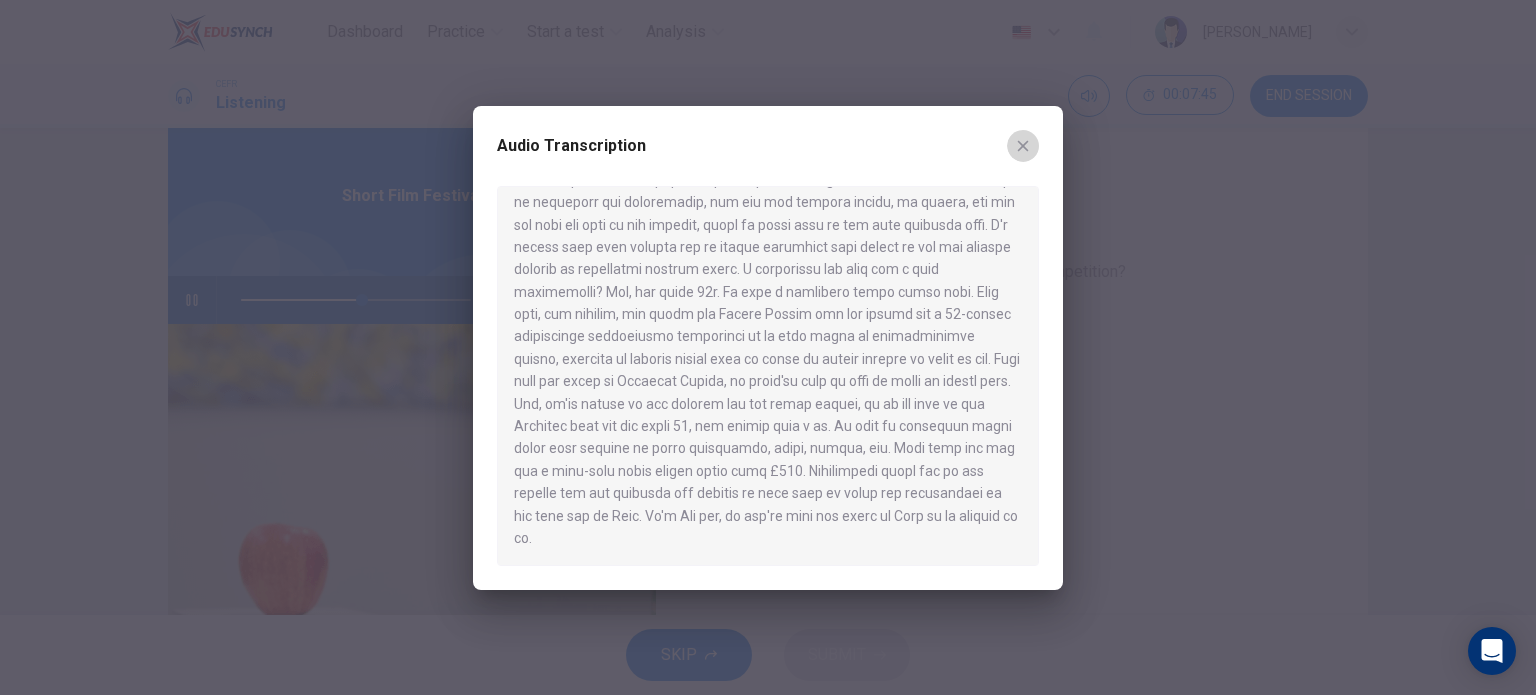 click at bounding box center [1023, 146] 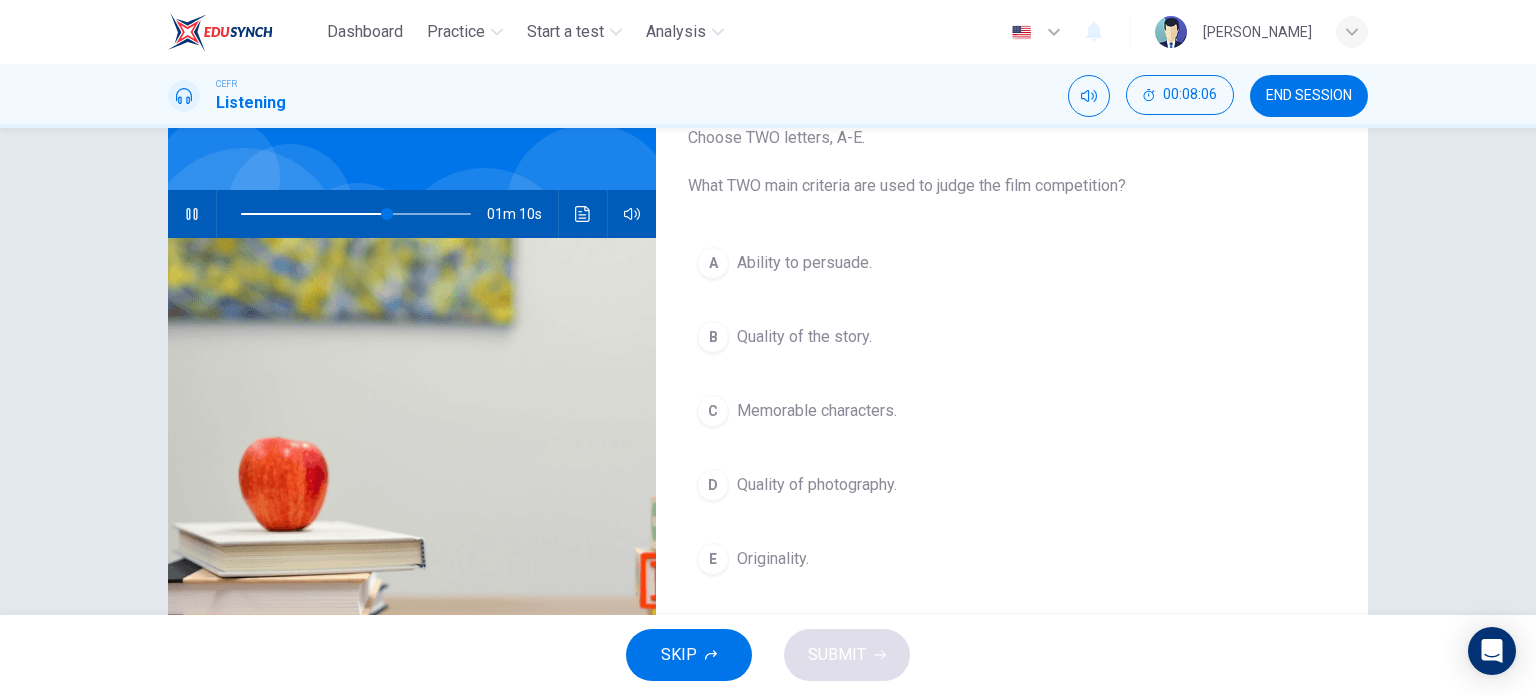 scroll, scrollTop: 136, scrollLeft: 0, axis: vertical 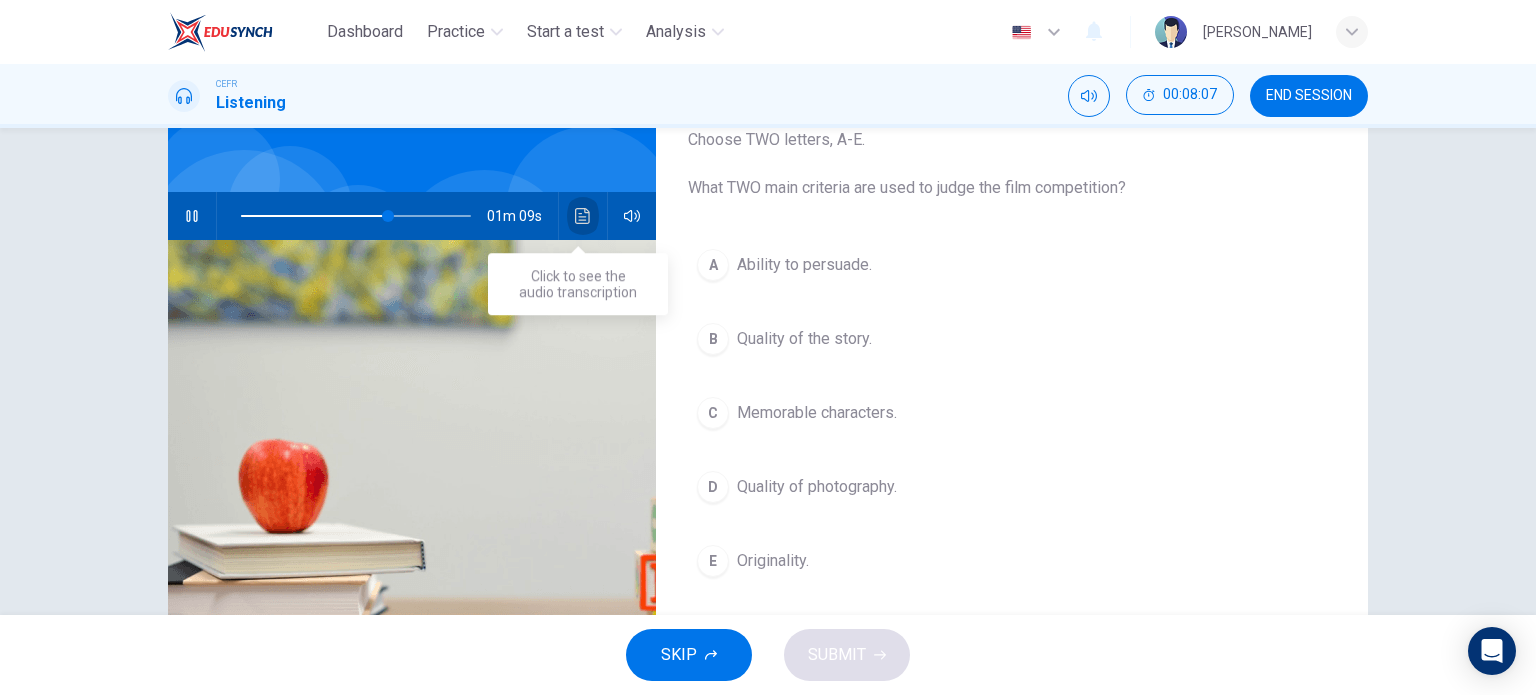 click 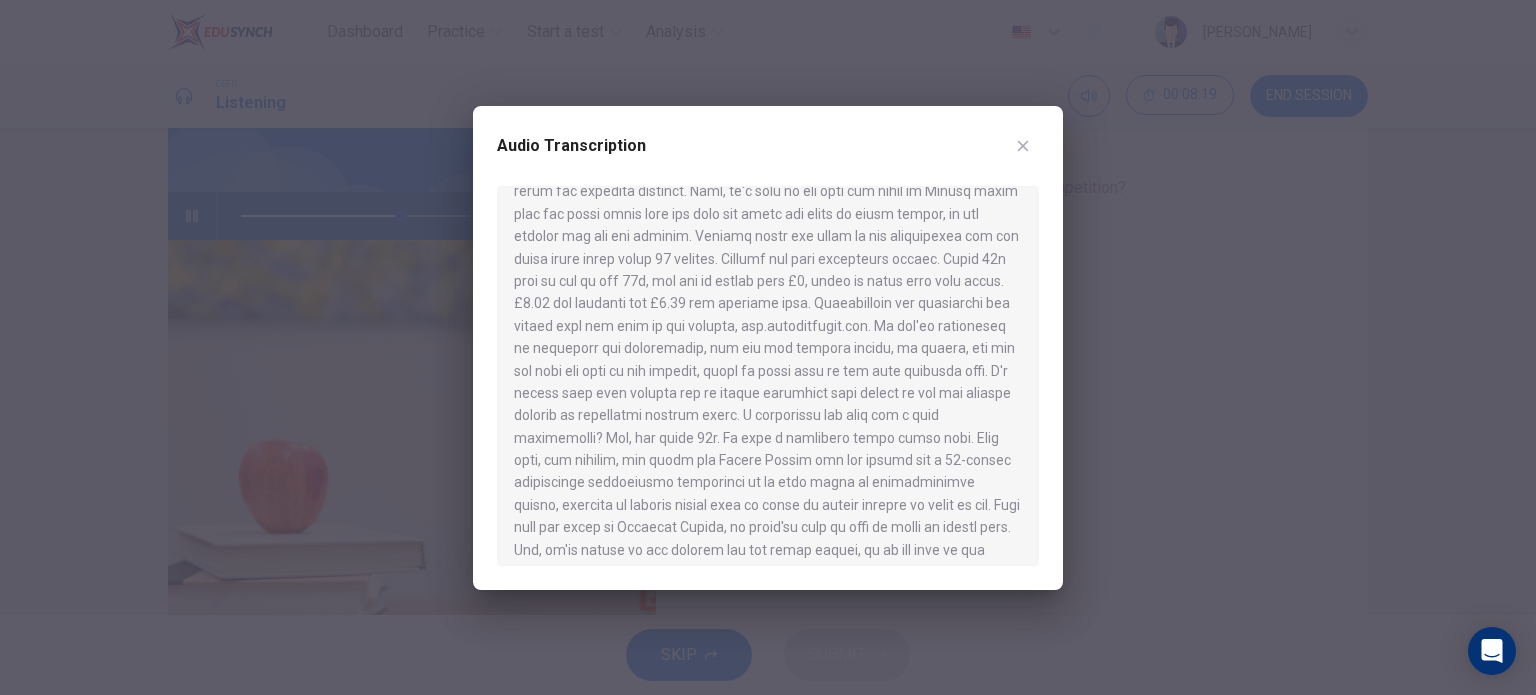 scroll, scrollTop: 247, scrollLeft: 0, axis: vertical 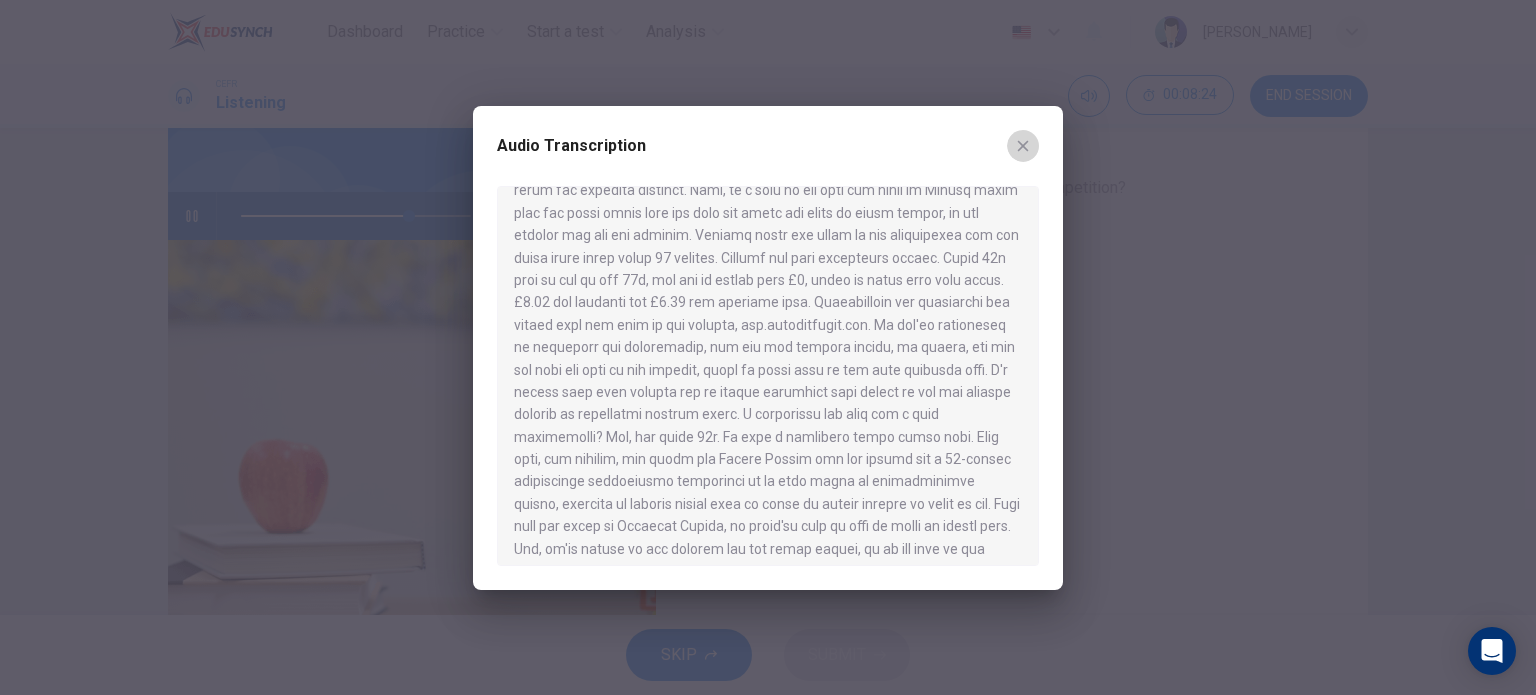 click 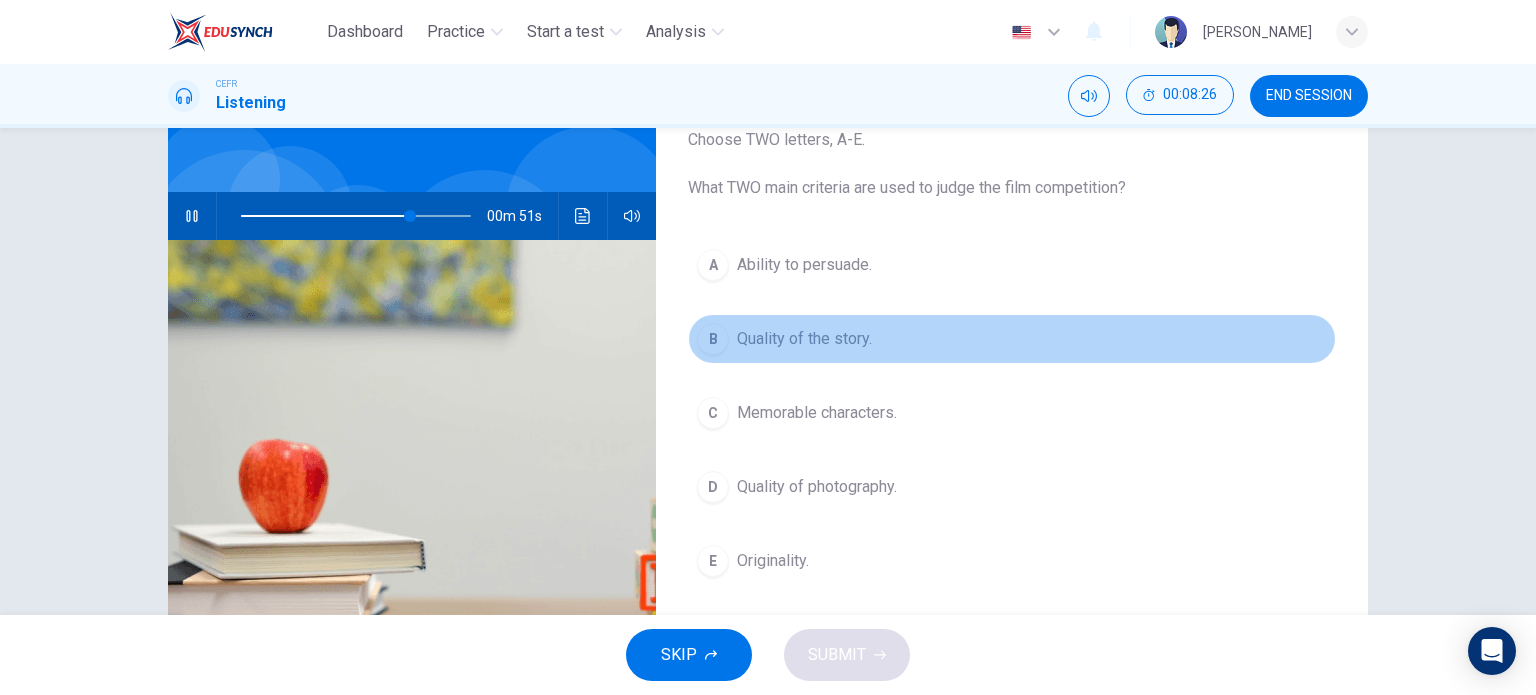click on "Quality of the story." at bounding box center [804, 339] 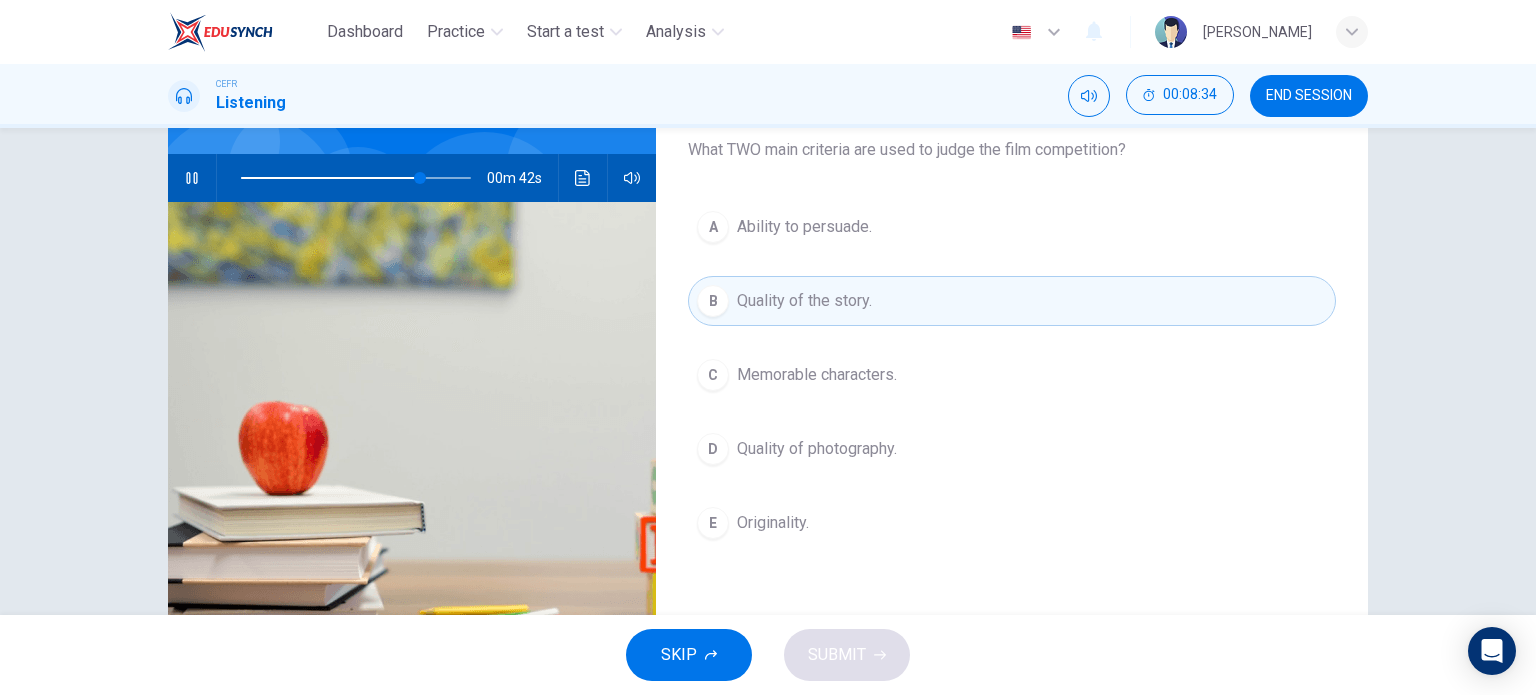 scroll, scrollTop: 172, scrollLeft: 0, axis: vertical 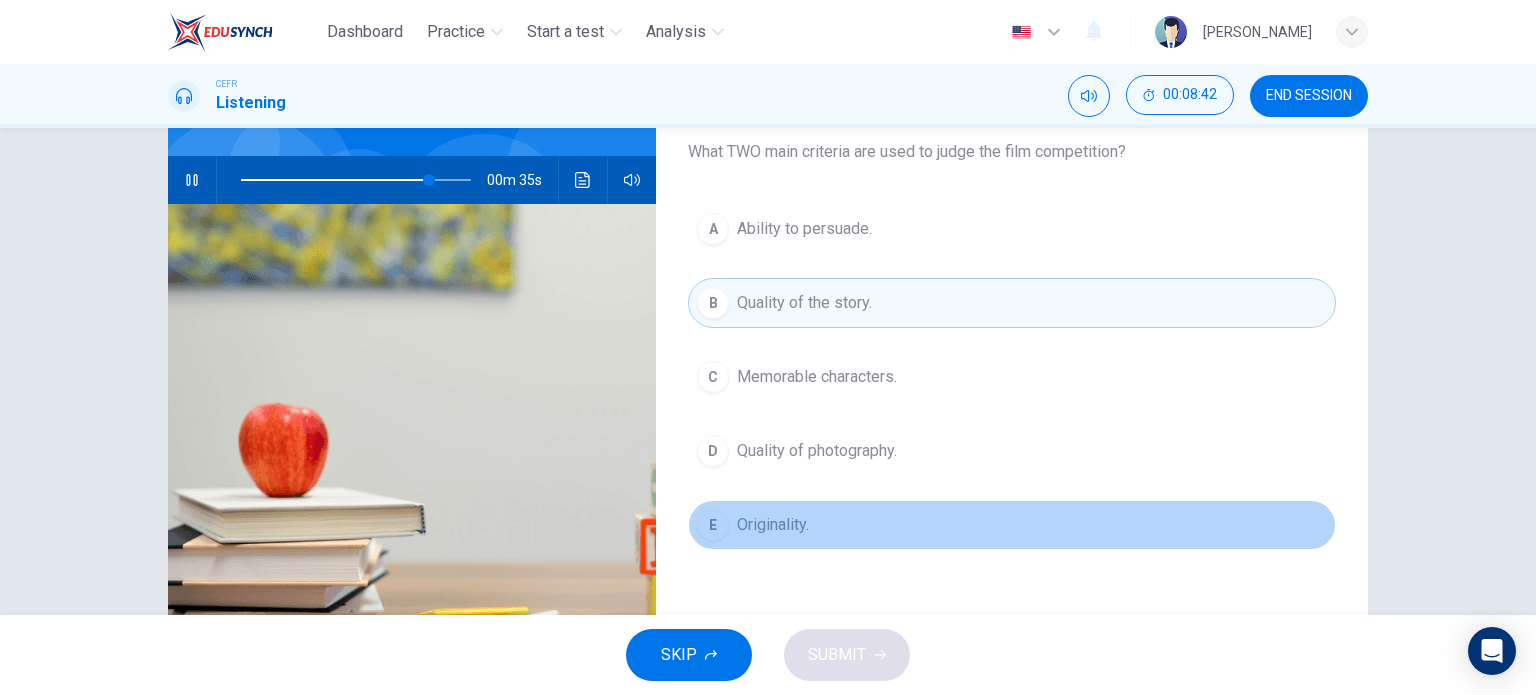 click on "Originality." at bounding box center [773, 525] 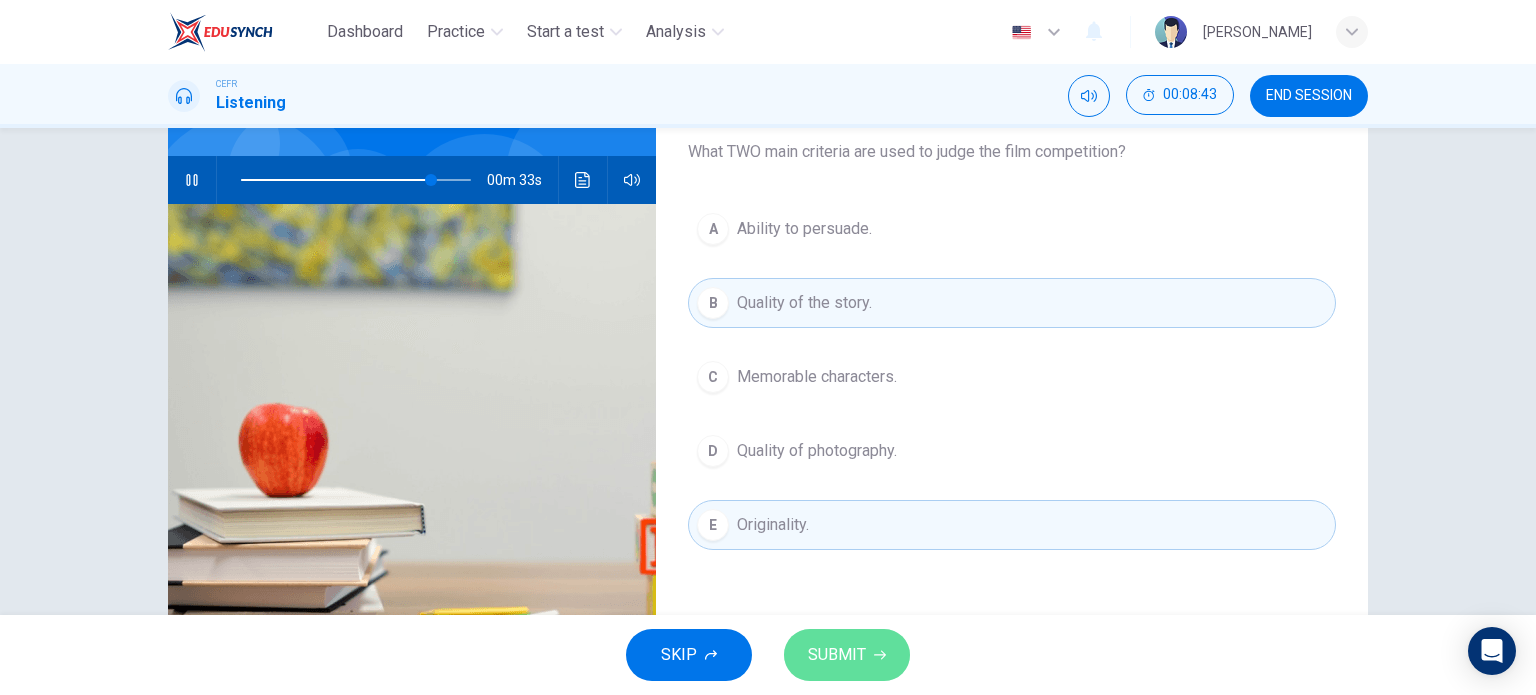 click on "SUBMIT" at bounding box center (837, 655) 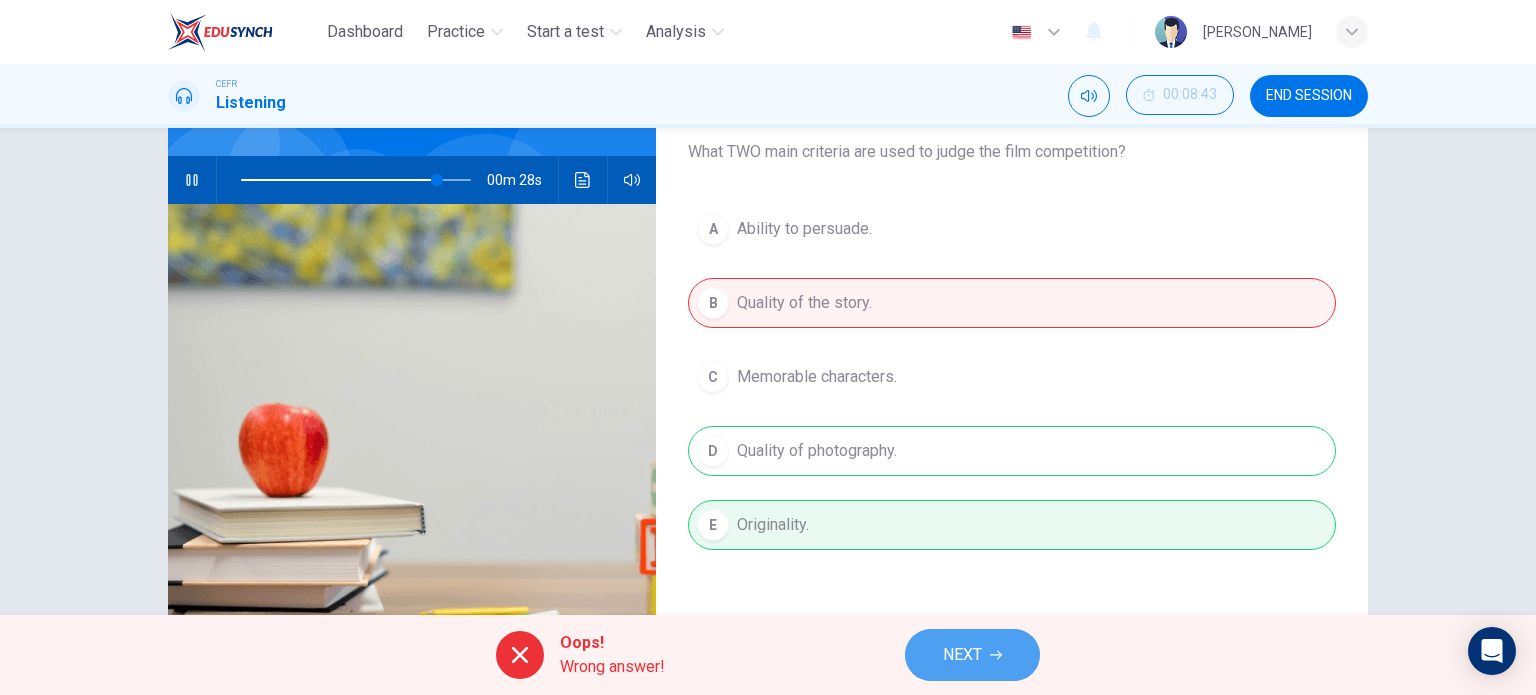 click on "NEXT" at bounding box center [972, 655] 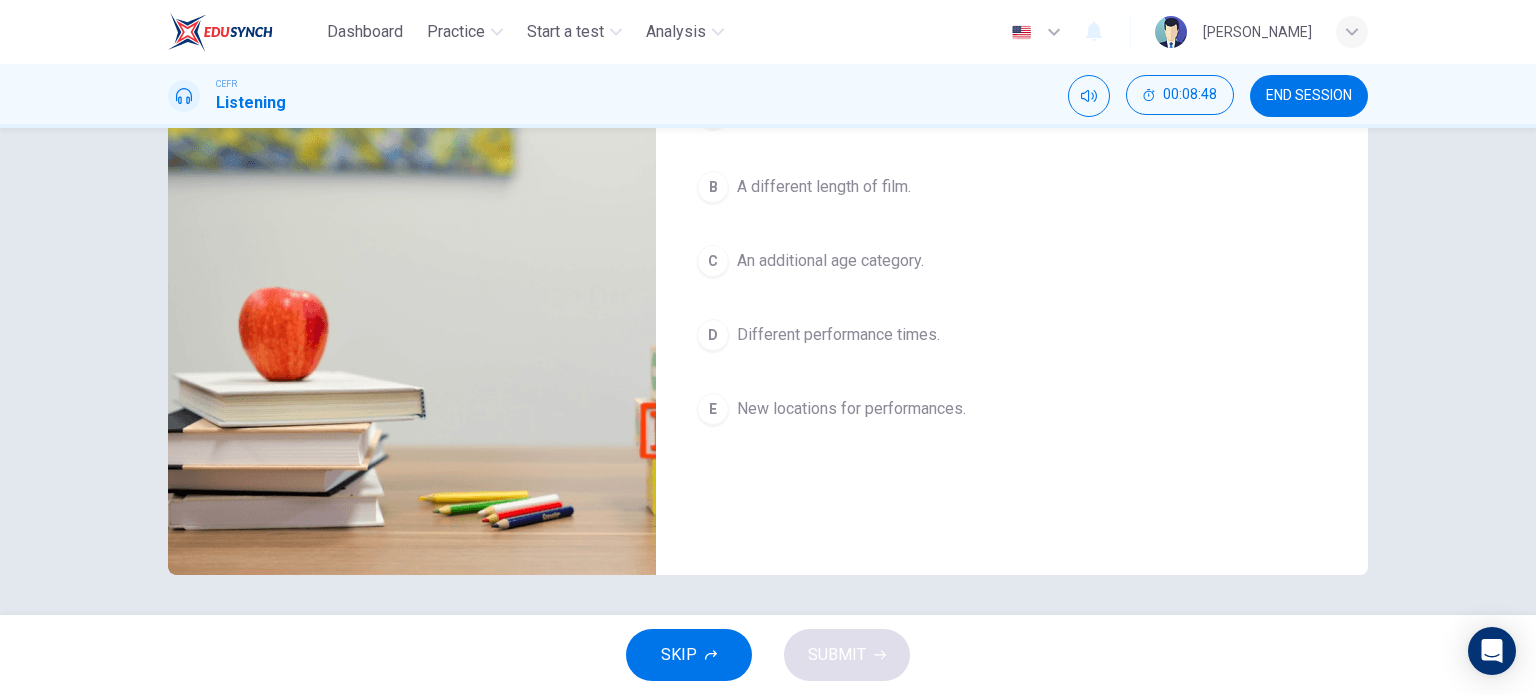 scroll, scrollTop: 0, scrollLeft: 0, axis: both 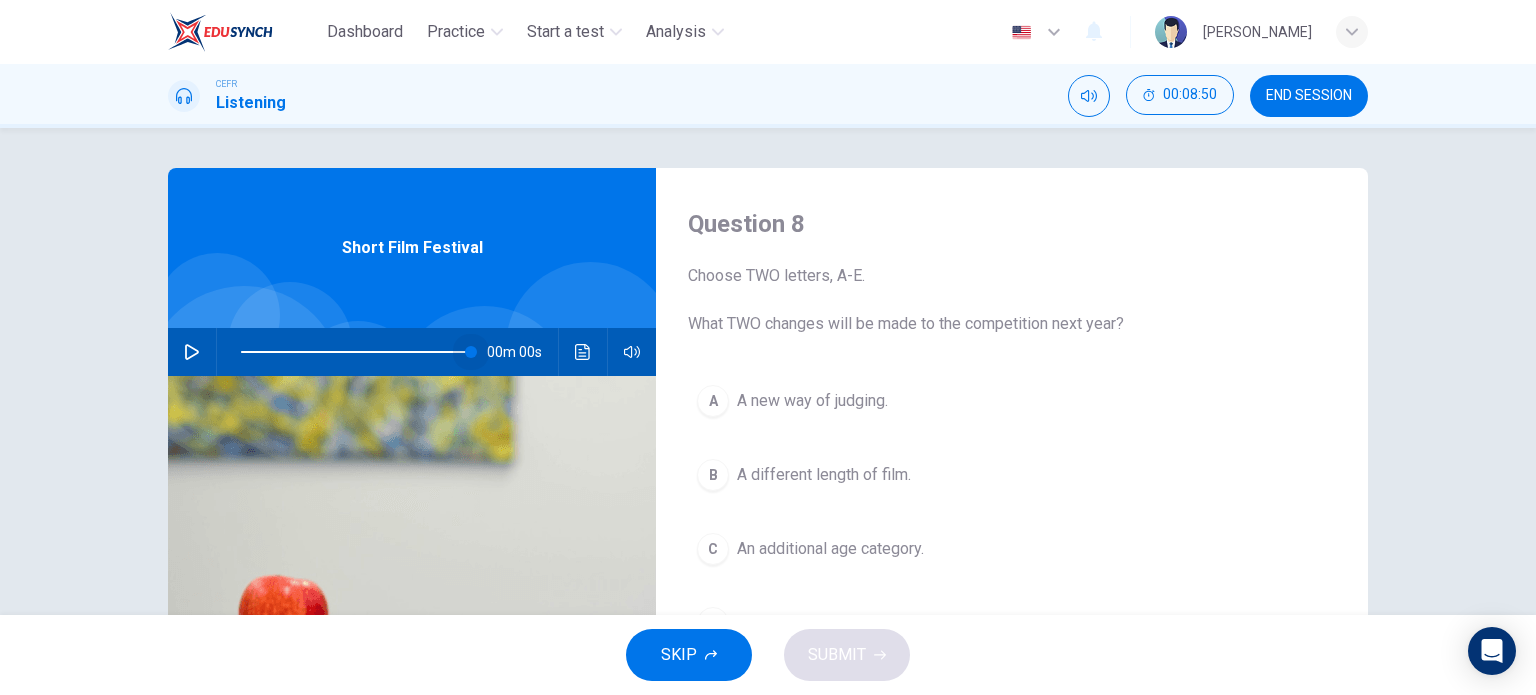 drag, startPoint x: 448, startPoint y: 348, endPoint x: 598, endPoint y: 335, distance: 150.56229 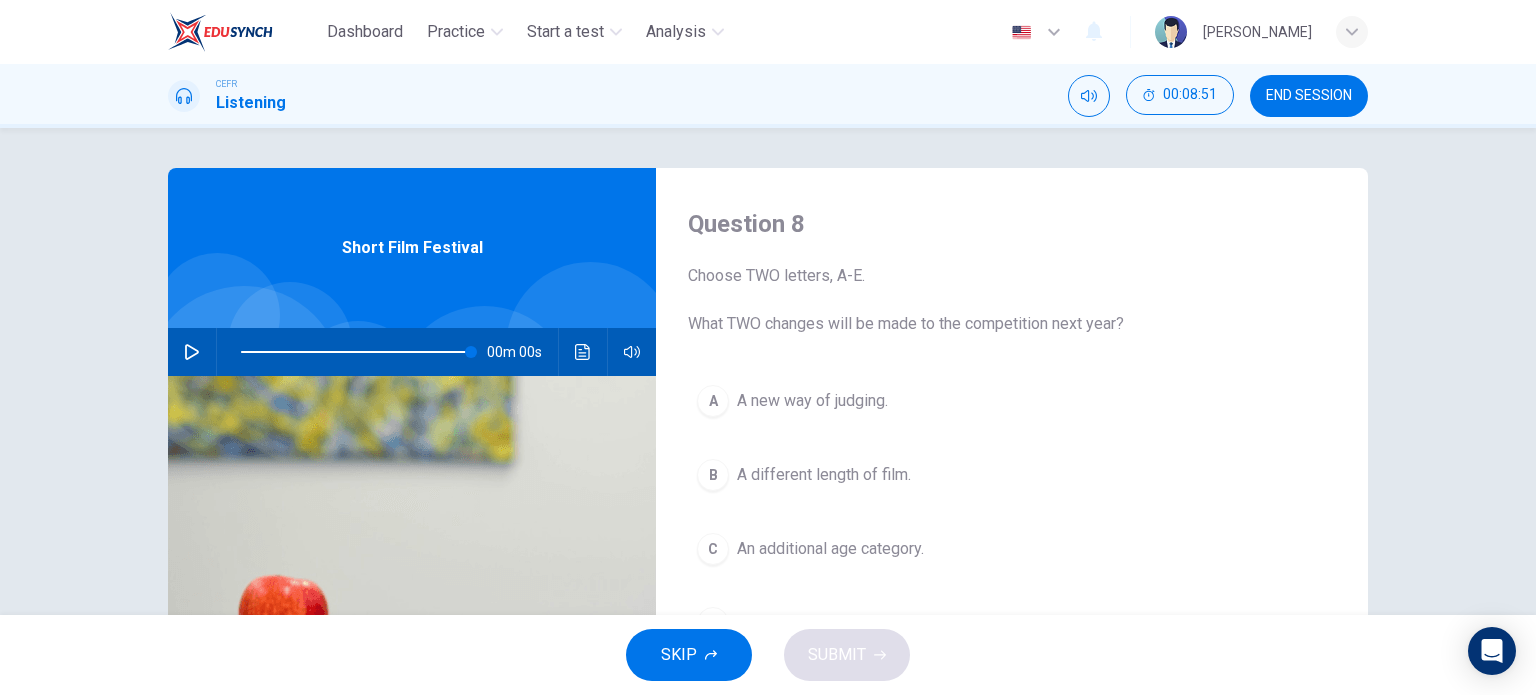 click on "Question 8 Choose TWO letters, A-E. What TWO changes will be made to the competition next year? A A new way of judging. B A different length of film. C An additional age category. D Different performance times. E New locations for performances." at bounding box center [1012, 515] 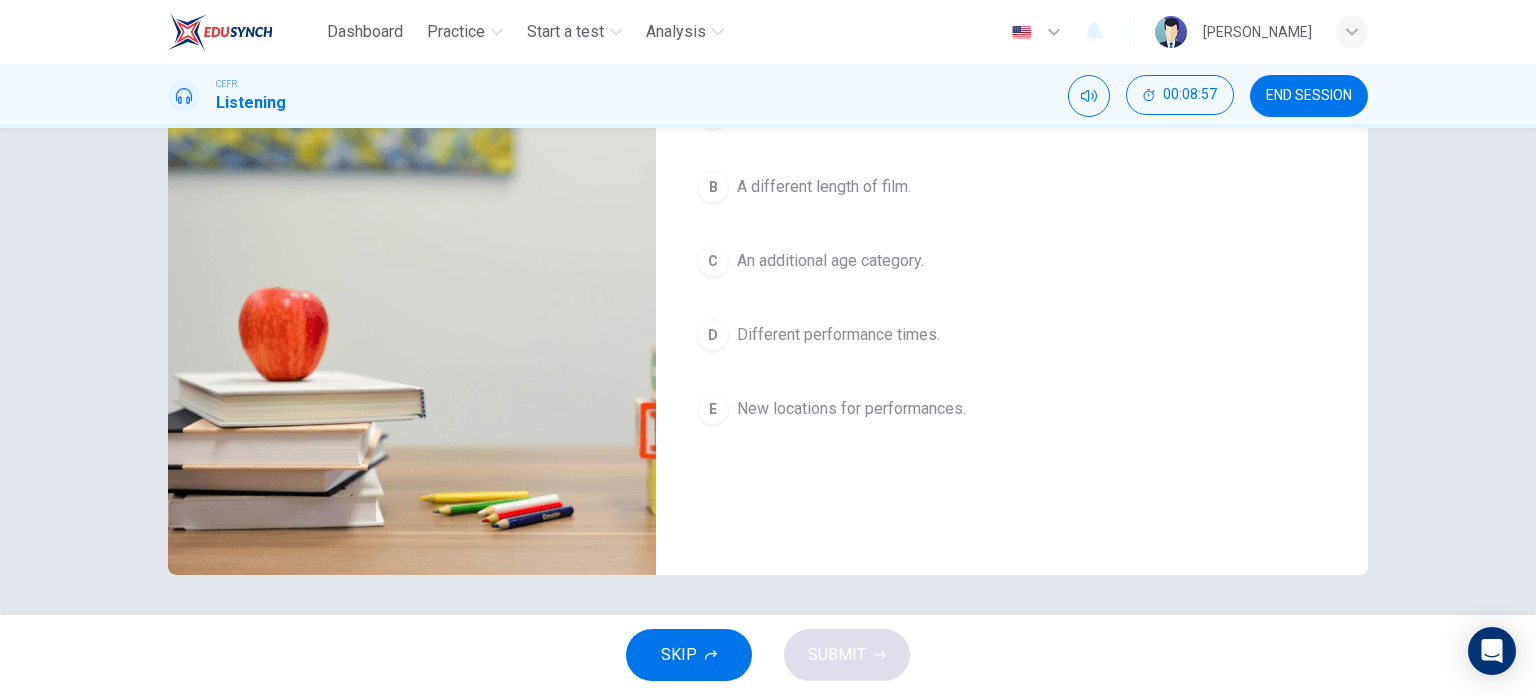 scroll, scrollTop: 0, scrollLeft: 0, axis: both 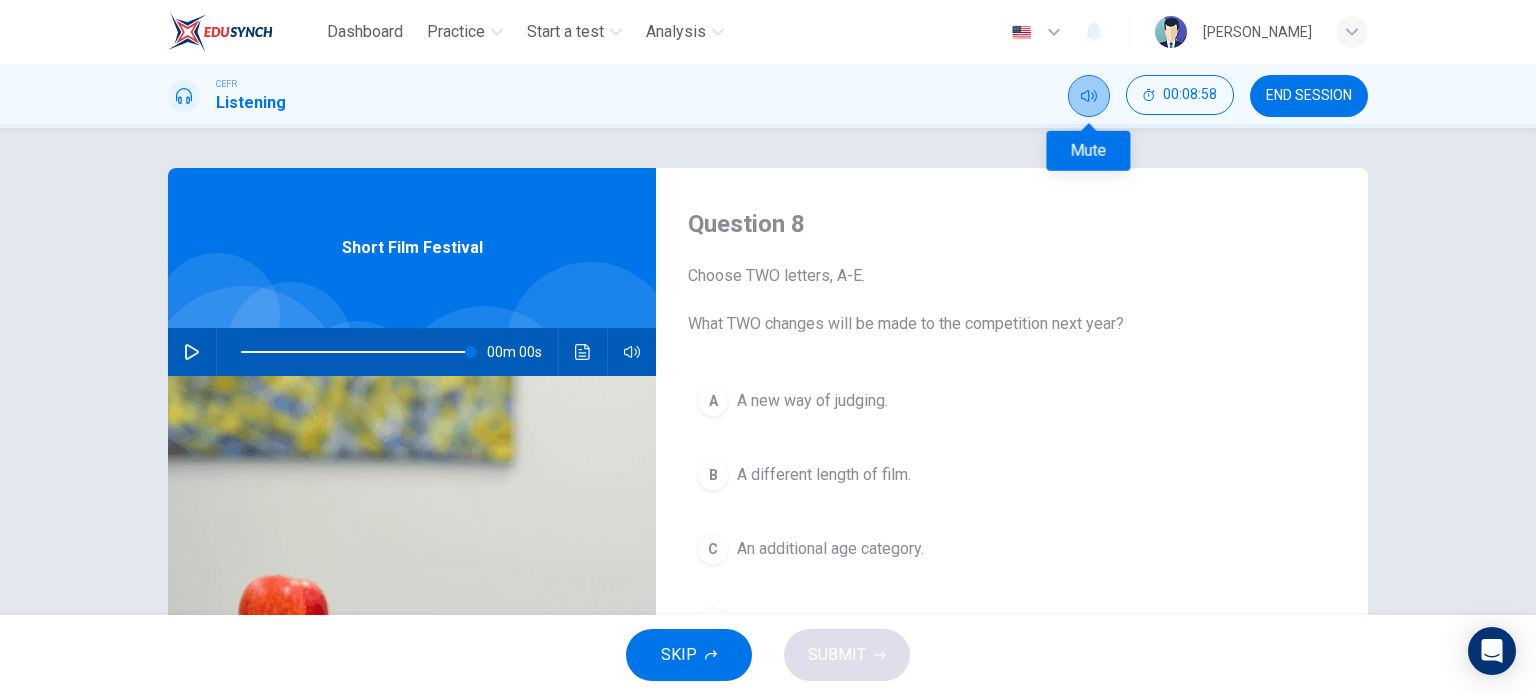 click at bounding box center [1089, 96] 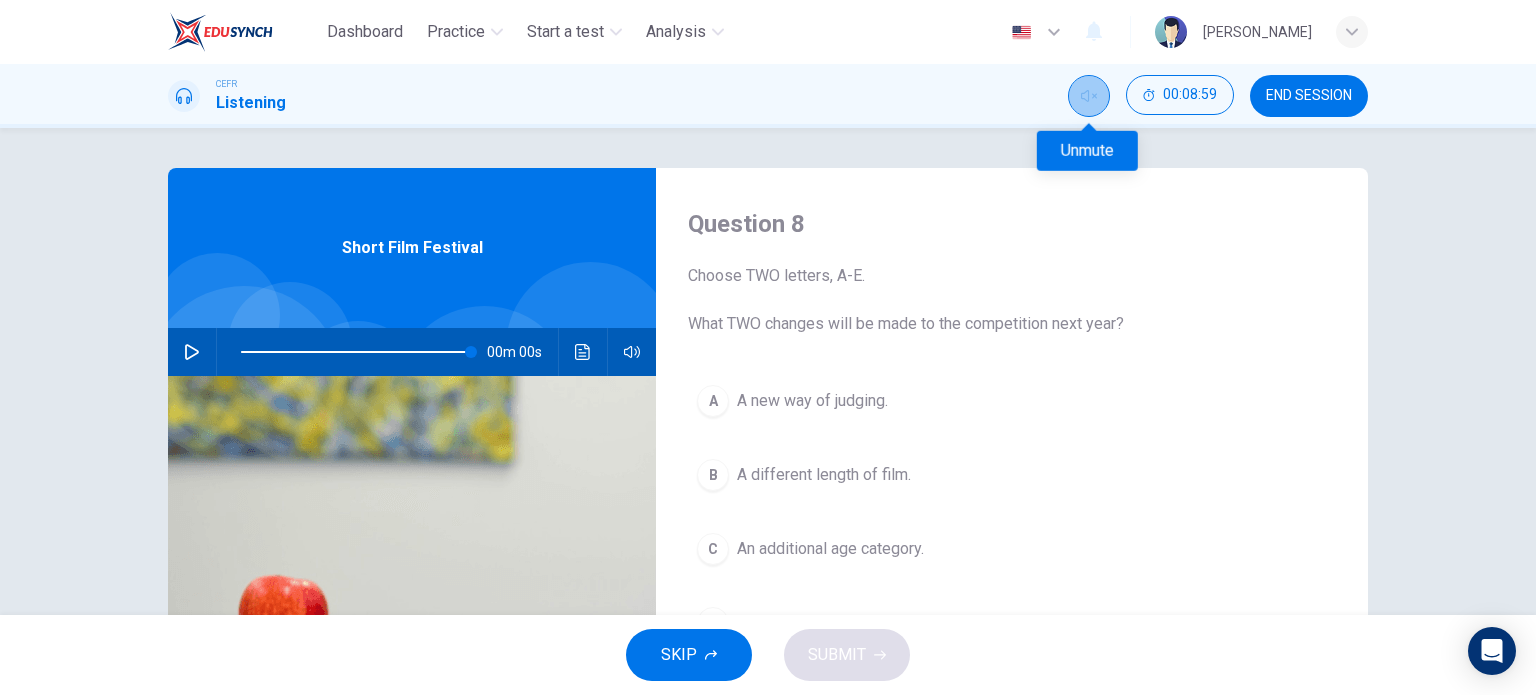 click at bounding box center [1089, 96] 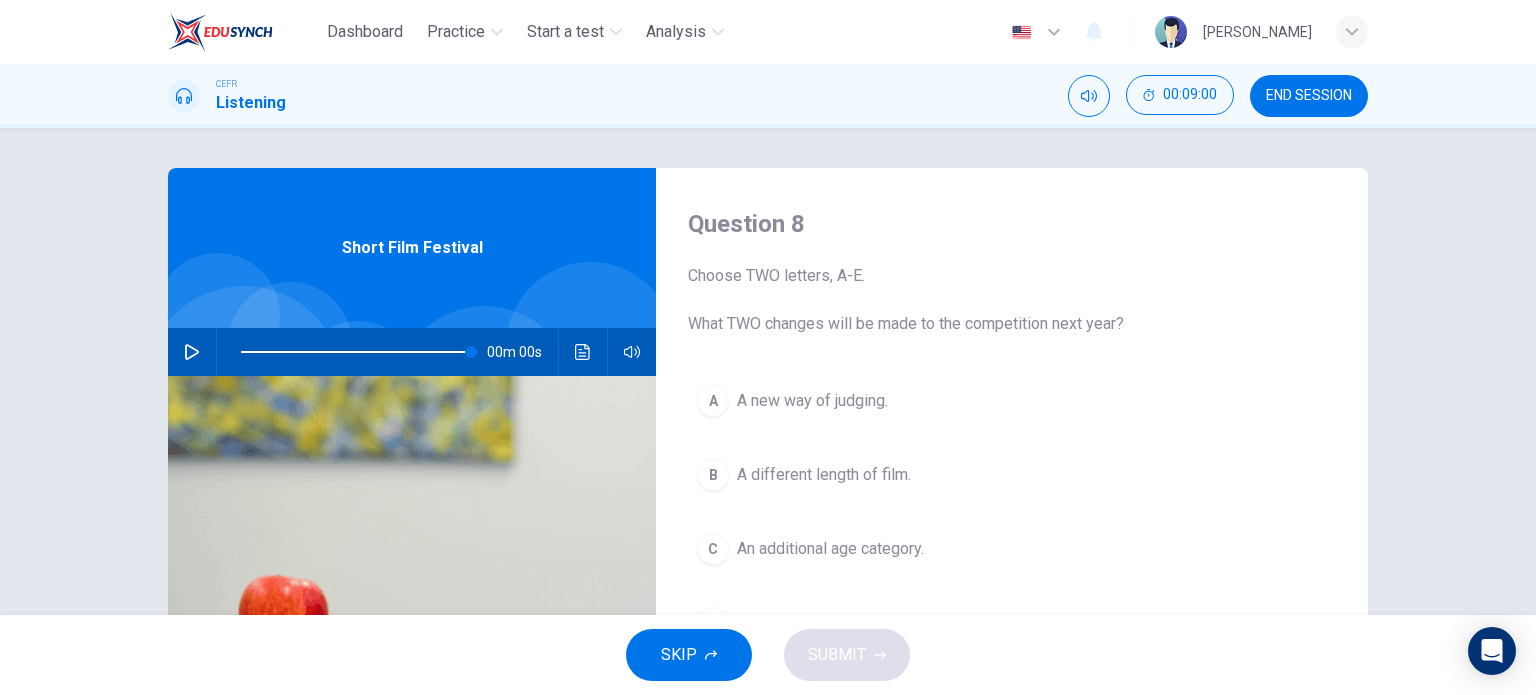 click at bounding box center (590, 346) 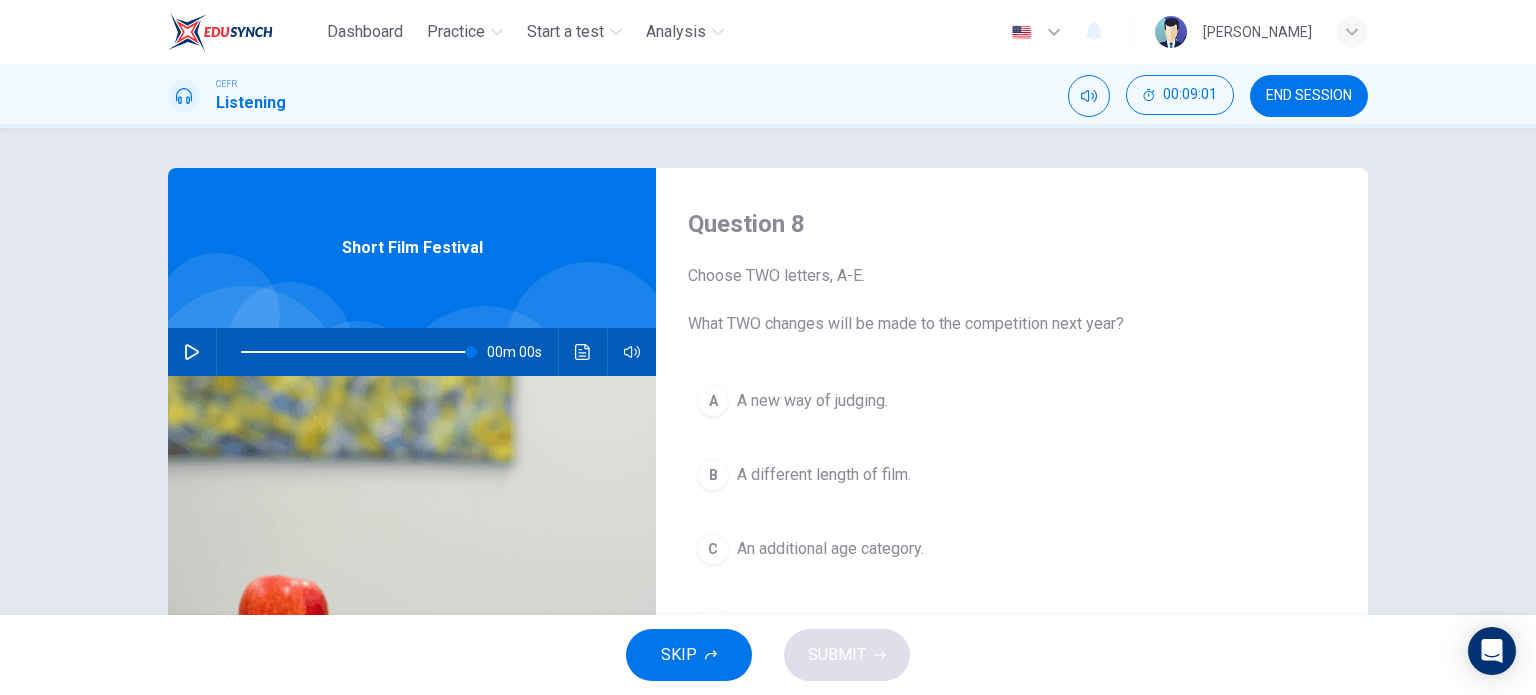 scroll, scrollTop: 288, scrollLeft: 0, axis: vertical 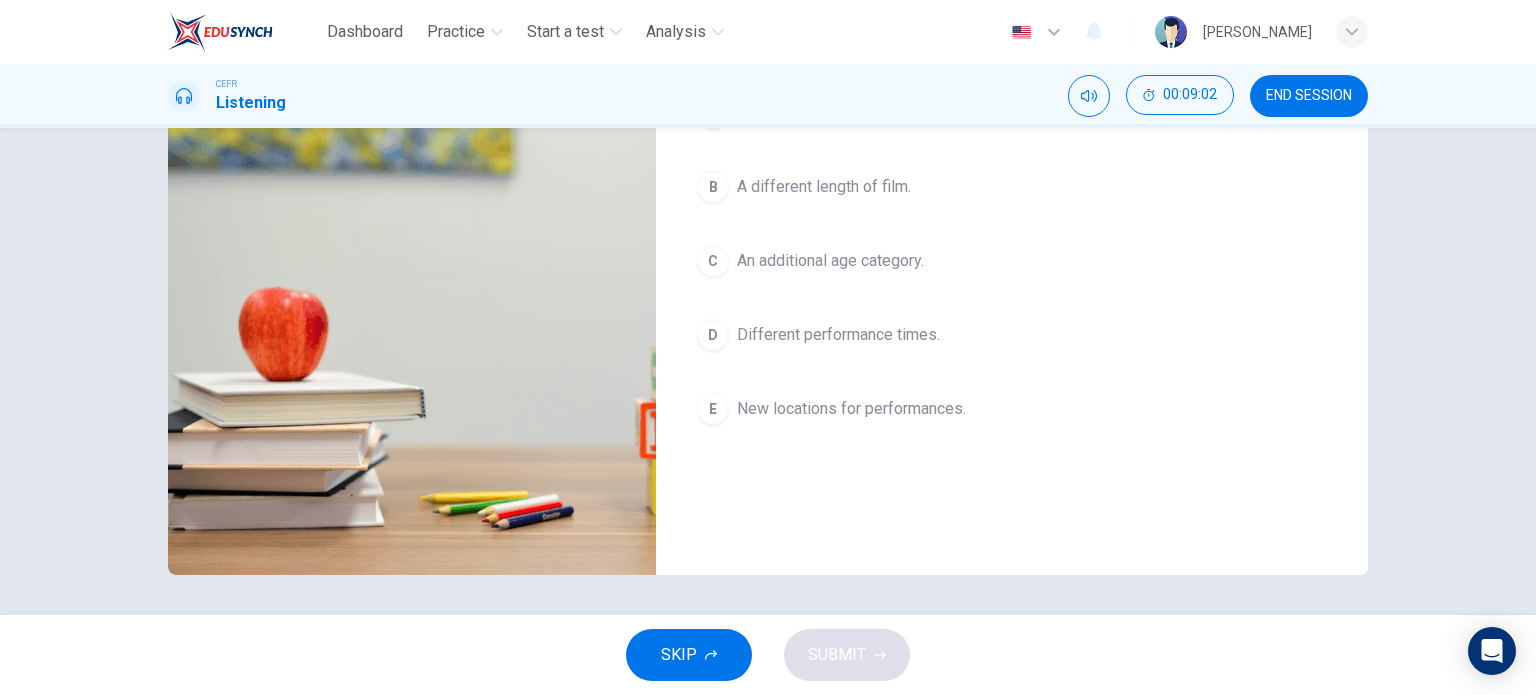 click at bounding box center [412, 331] 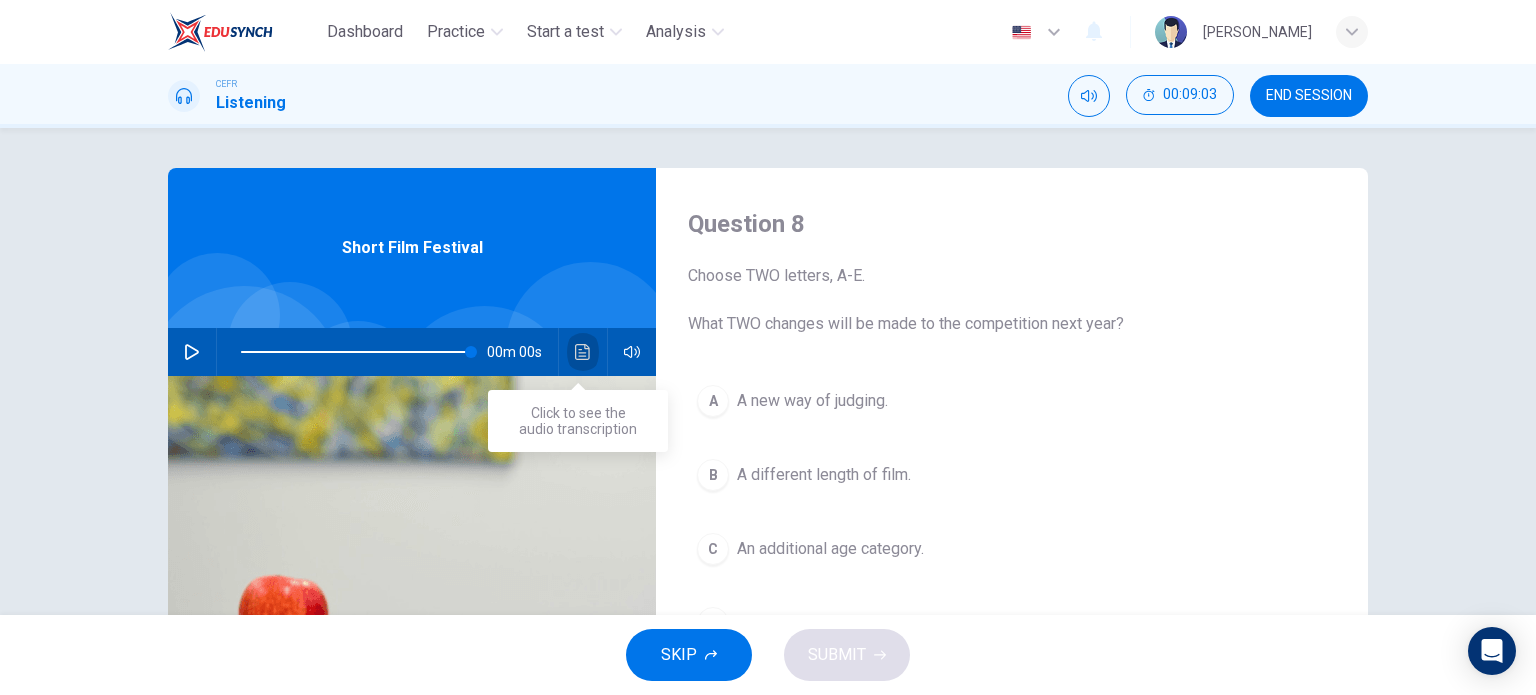click 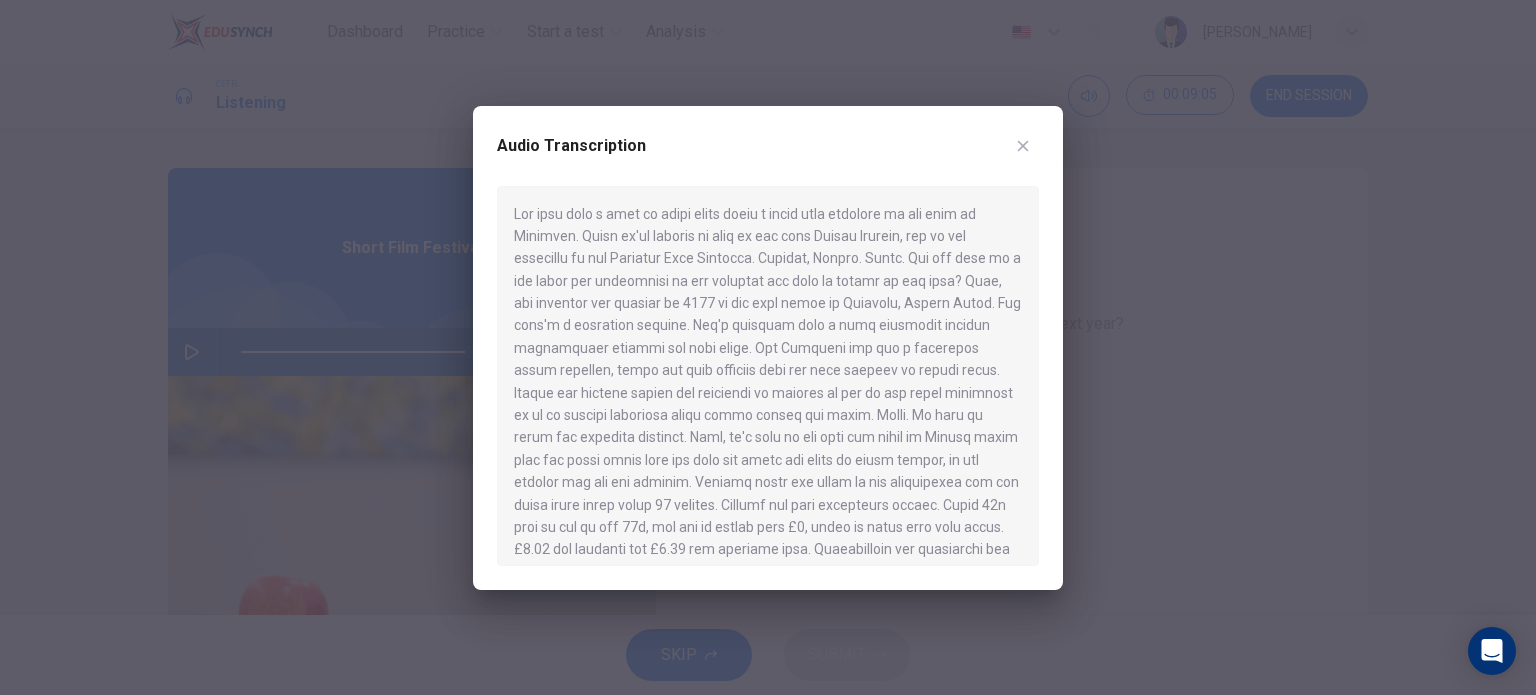 click on "Audio Transcription" at bounding box center (768, 348) 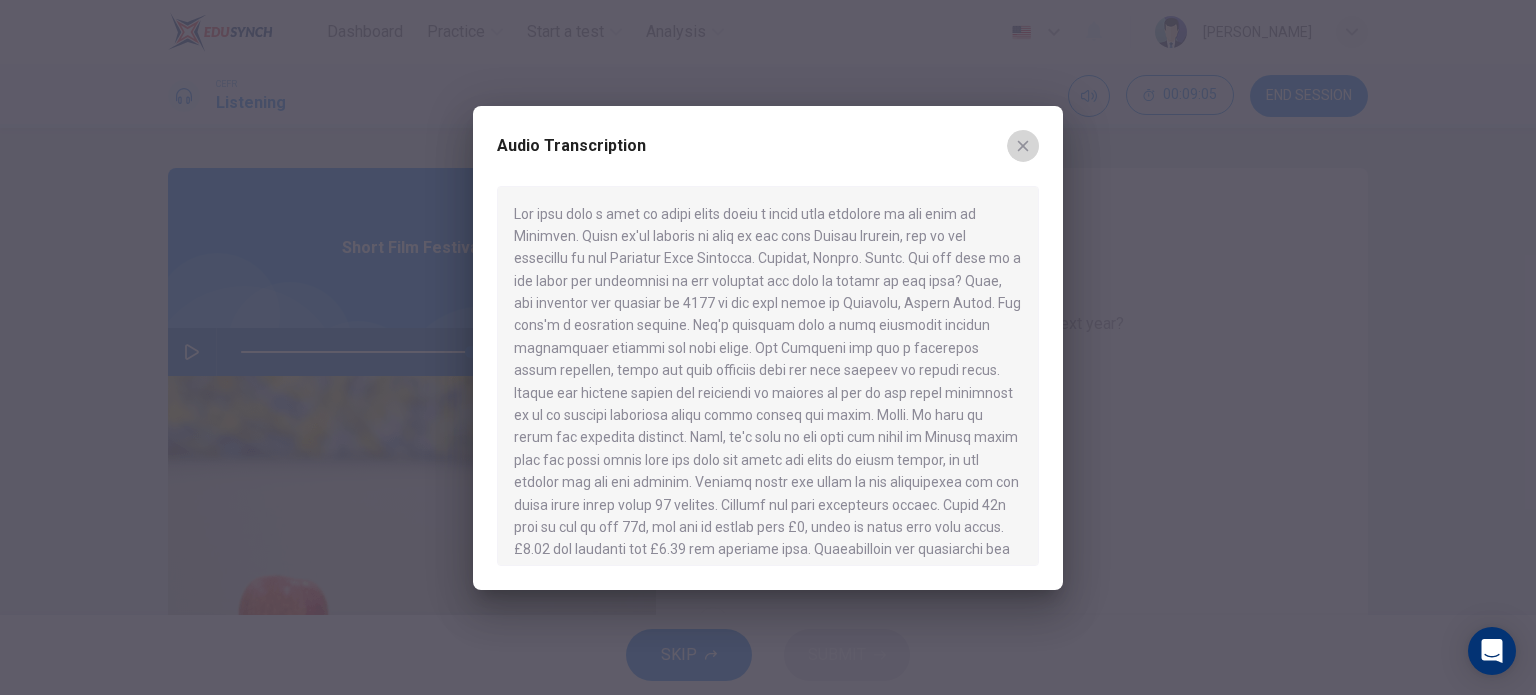 click 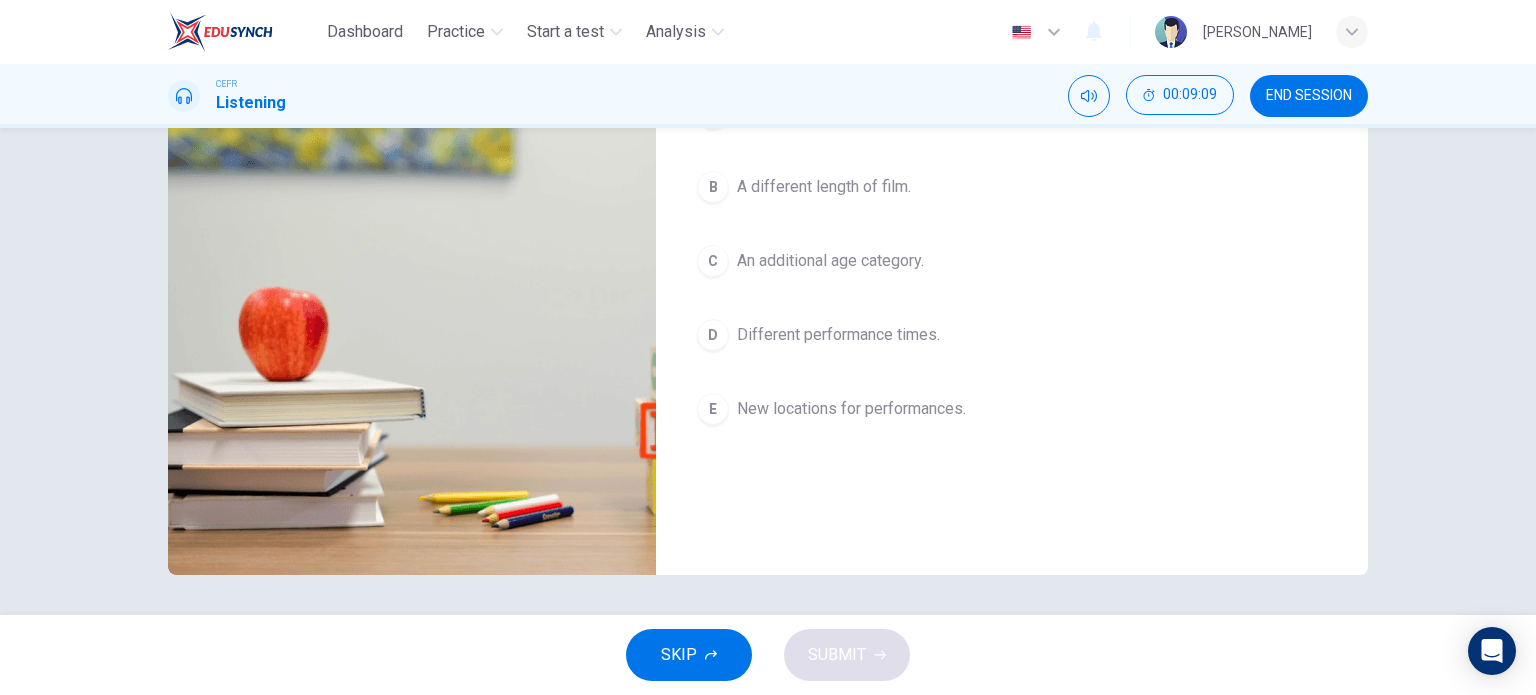 scroll, scrollTop: 0, scrollLeft: 0, axis: both 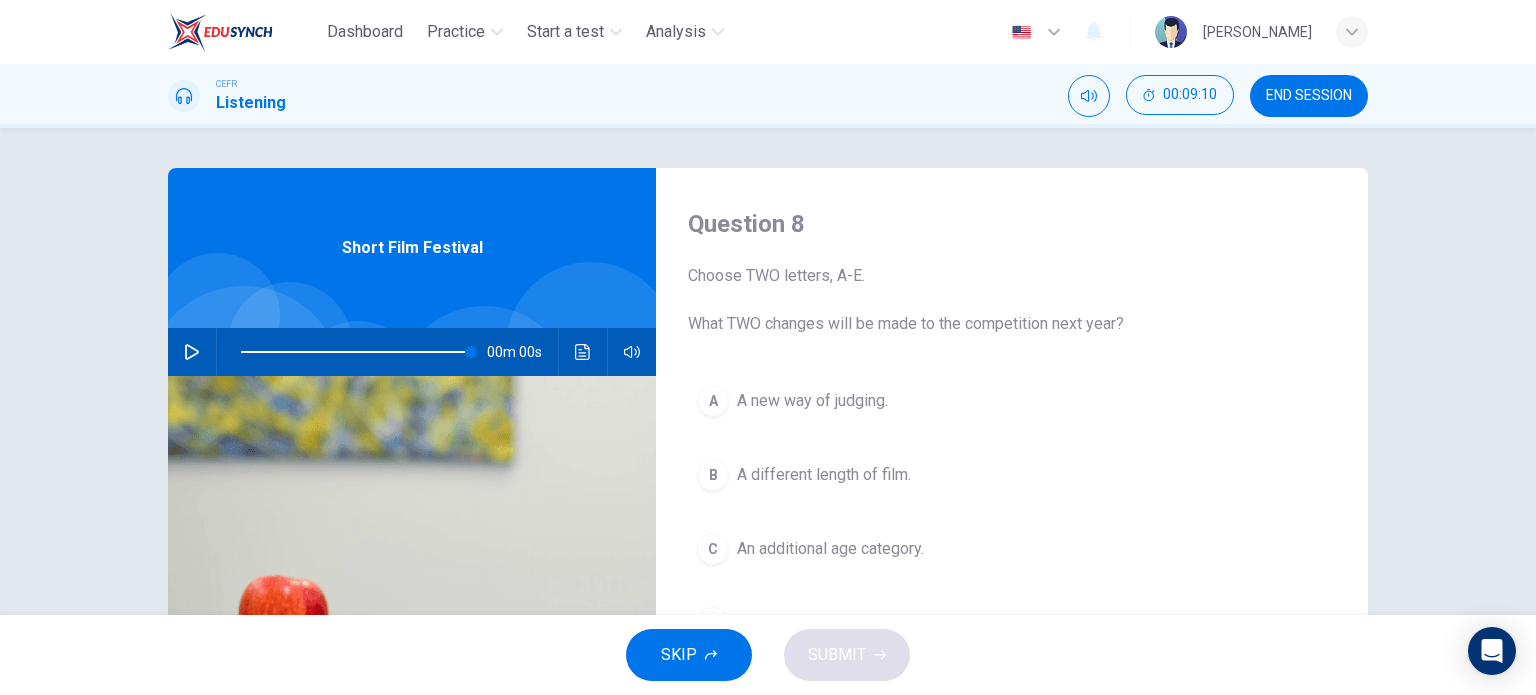 click on "Short Film Festival" at bounding box center (412, 248) 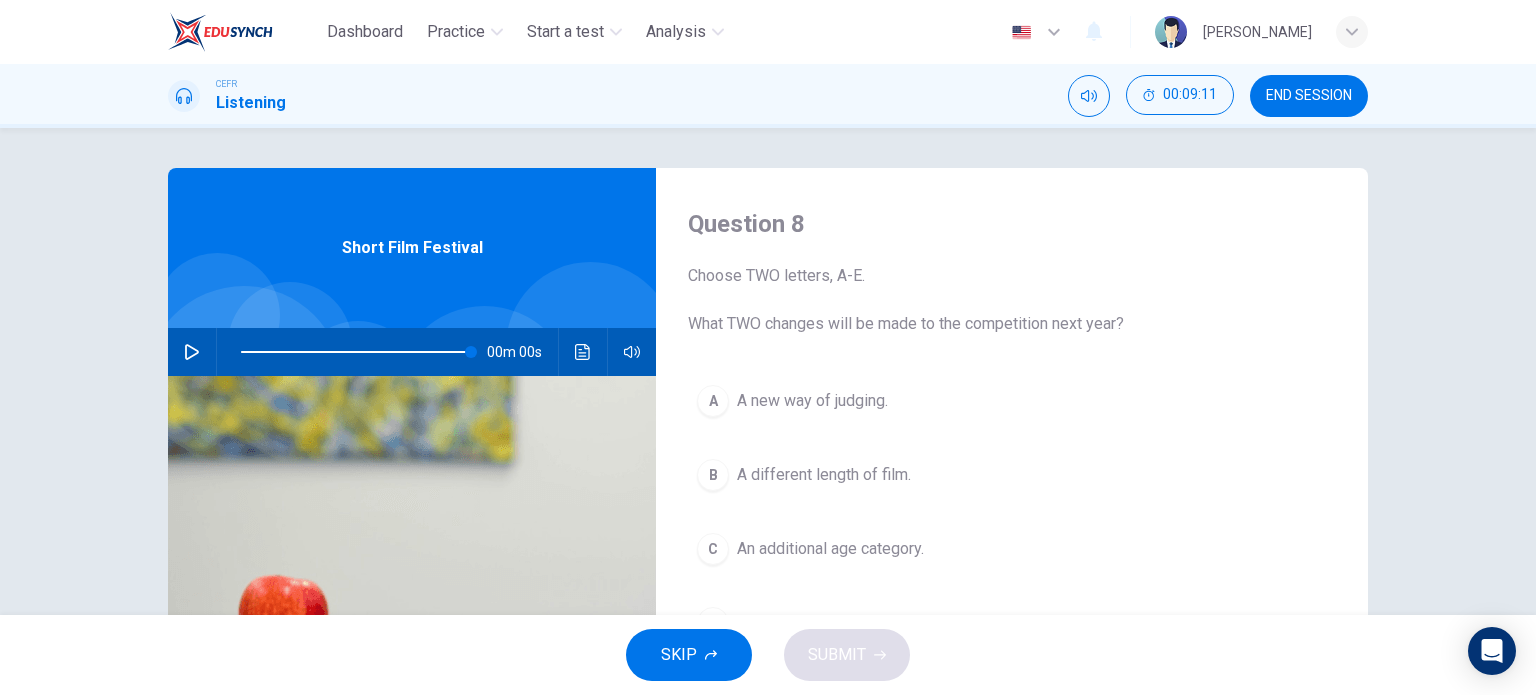 click at bounding box center [412, 619] 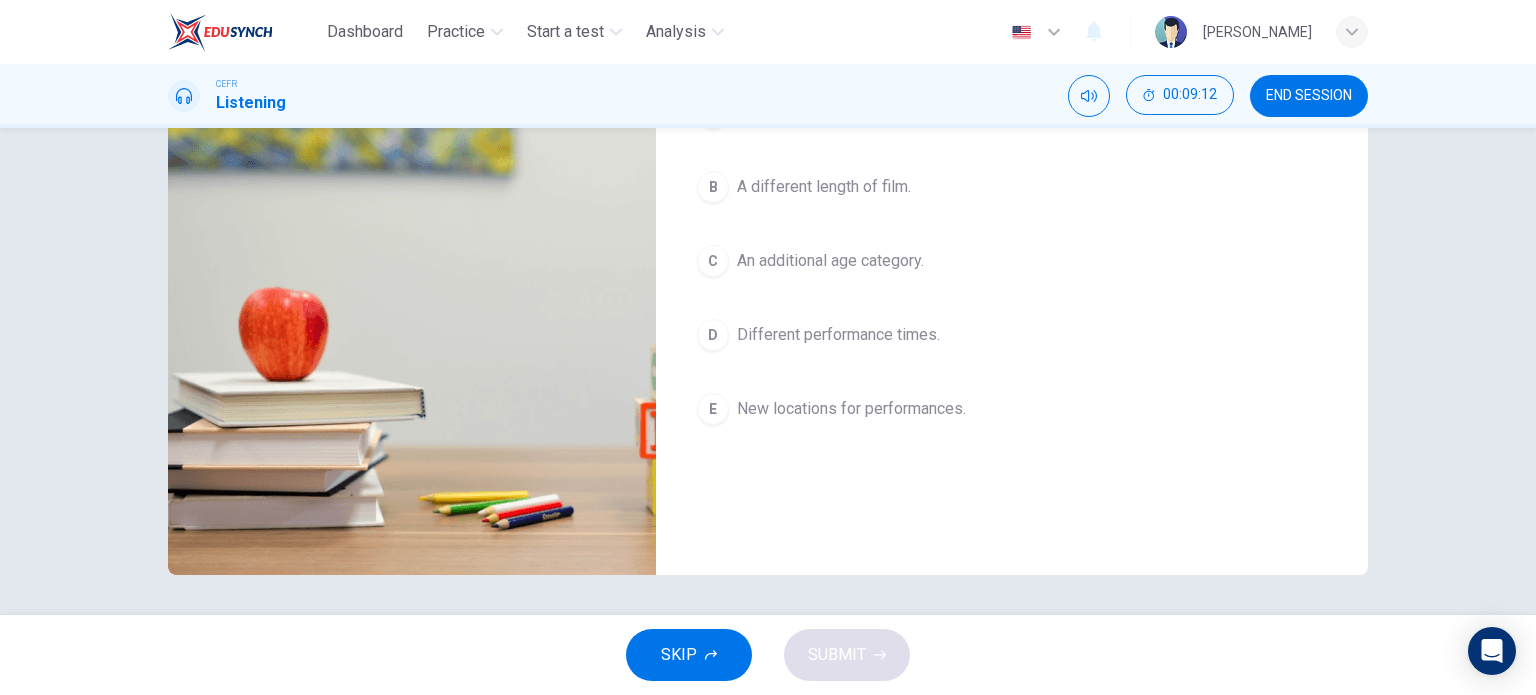 scroll, scrollTop: 0, scrollLeft: 0, axis: both 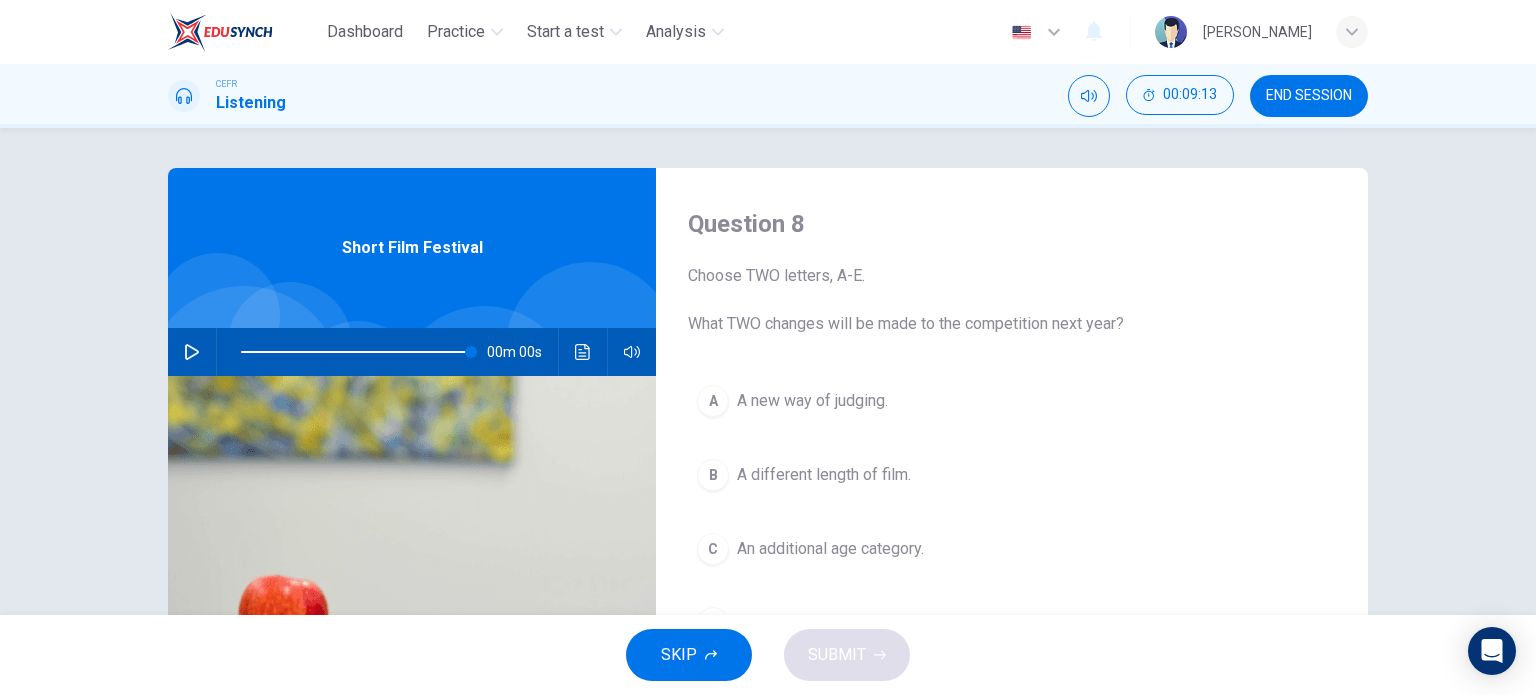 click 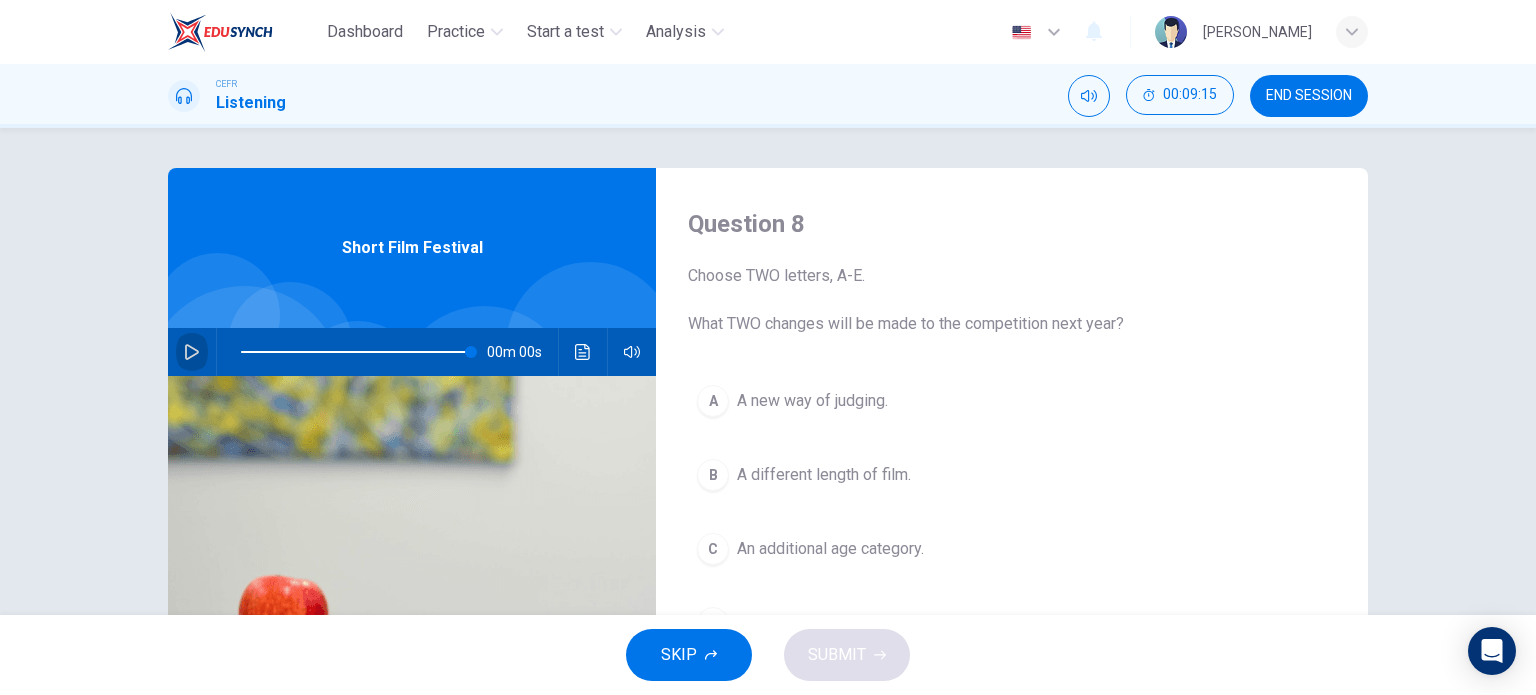 click 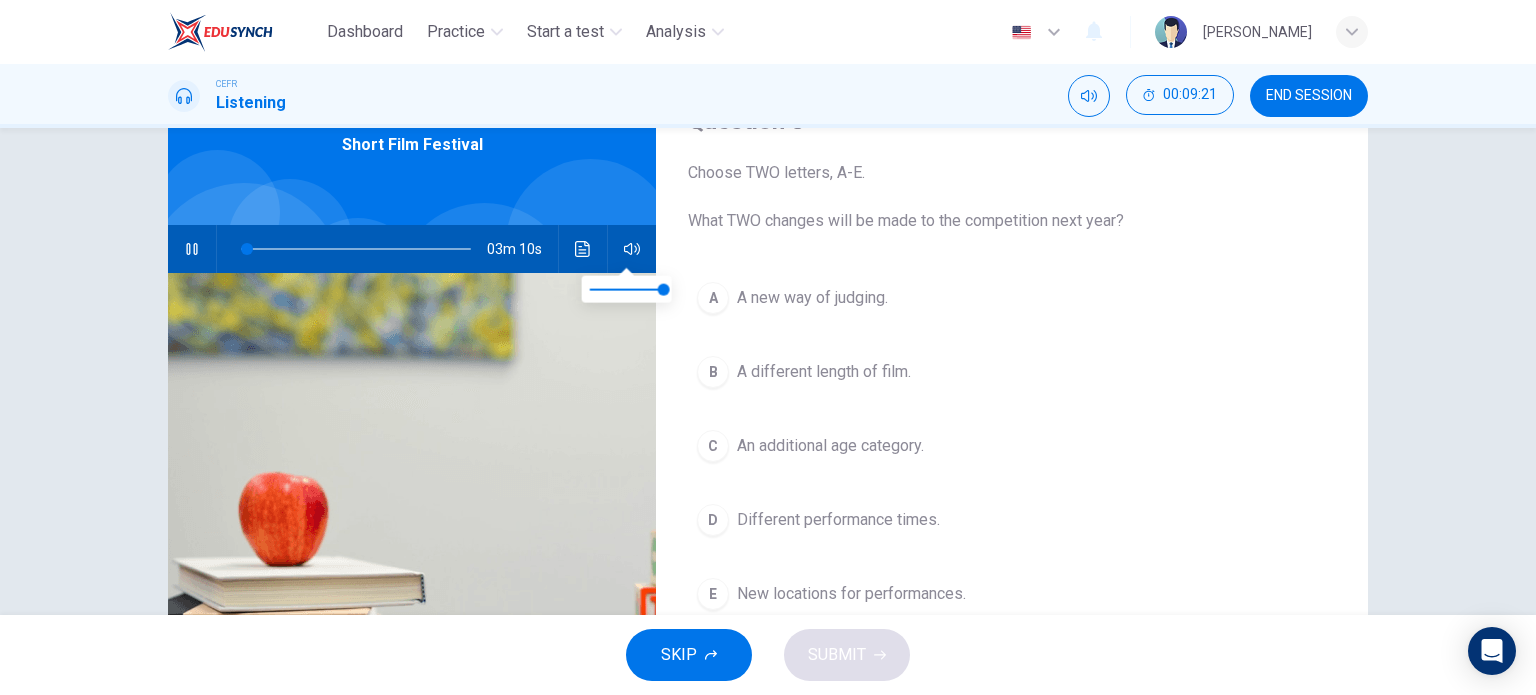 scroll, scrollTop: 104, scrollLeft: 0, axis: vertical 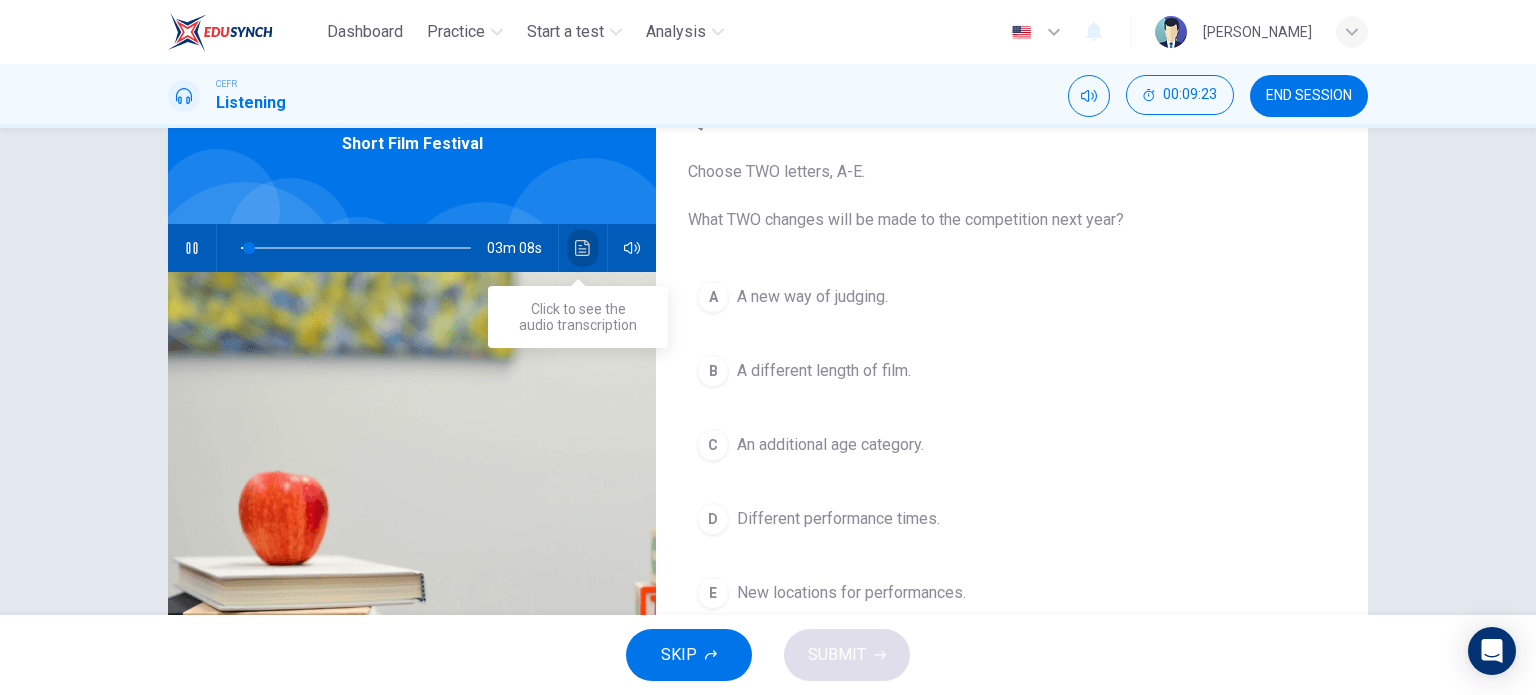 click at bounding box center (583, 248) 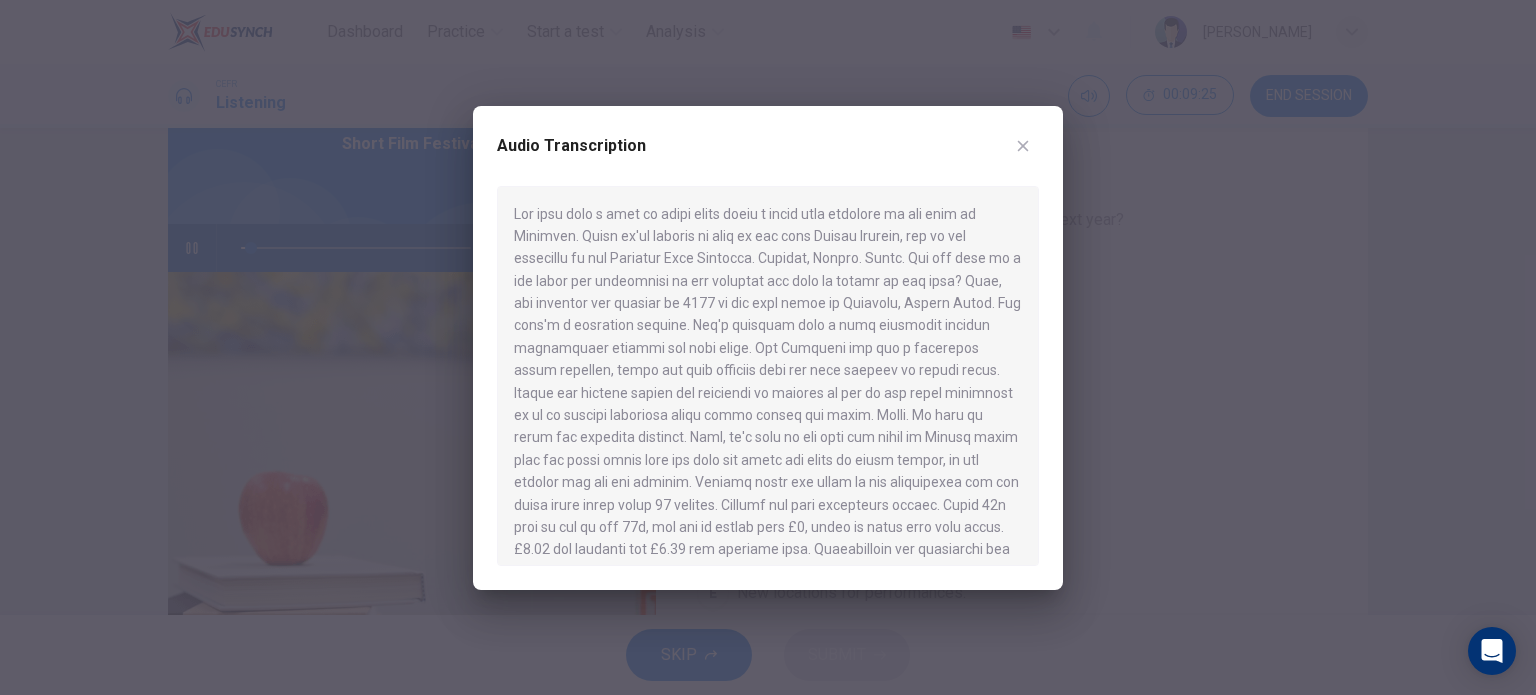 scroll, scrollTop: 392, scrollLeft: 0, axis: vertical 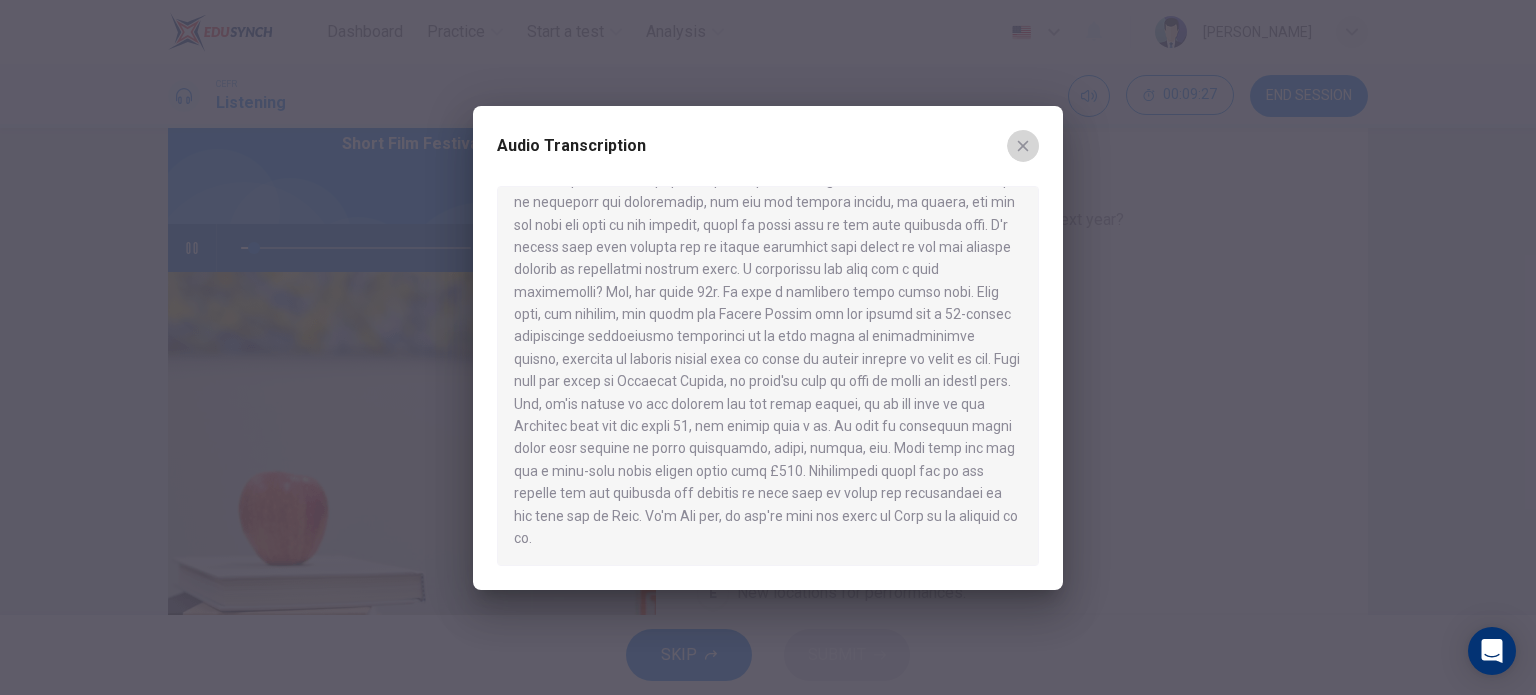 click 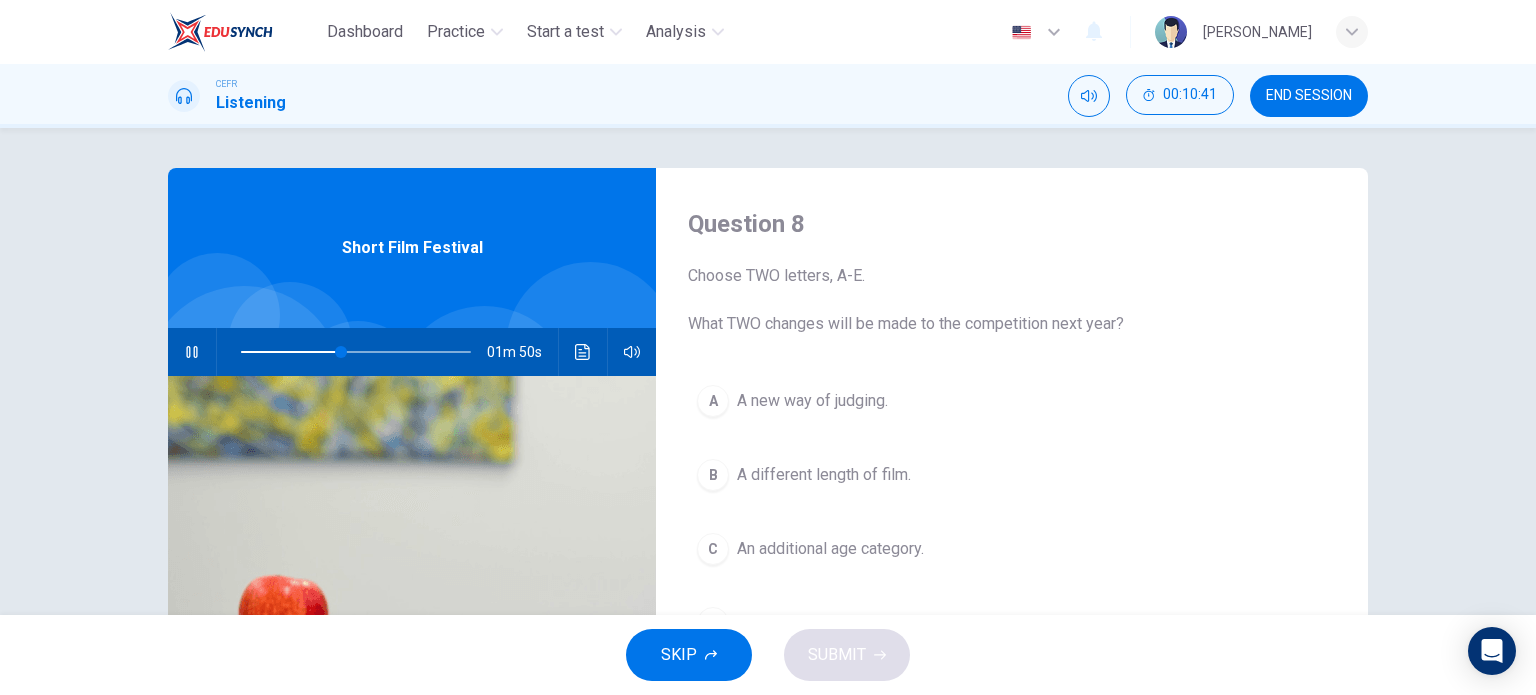 scroll, scrollTop: 288, scrollLeft: 0, axis: vertical 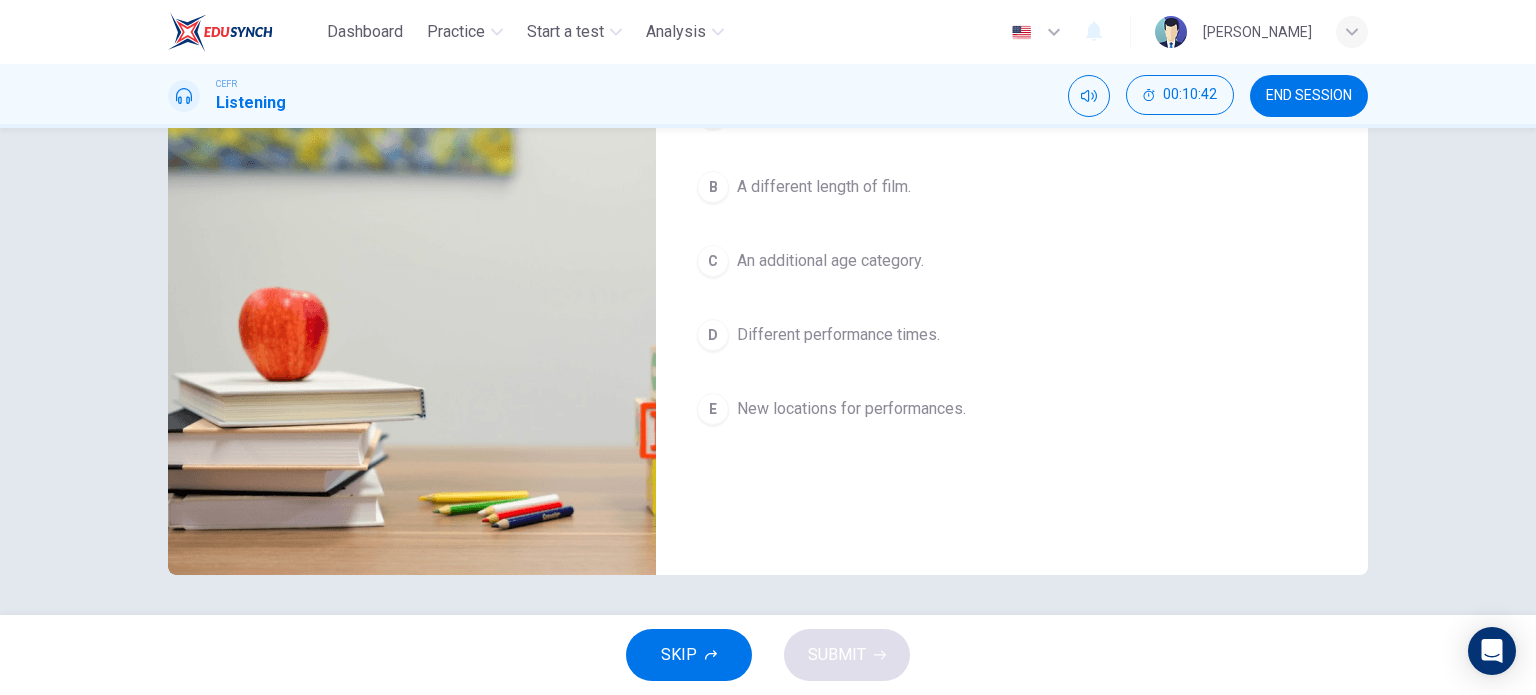 click at bounding box center (412, 331) 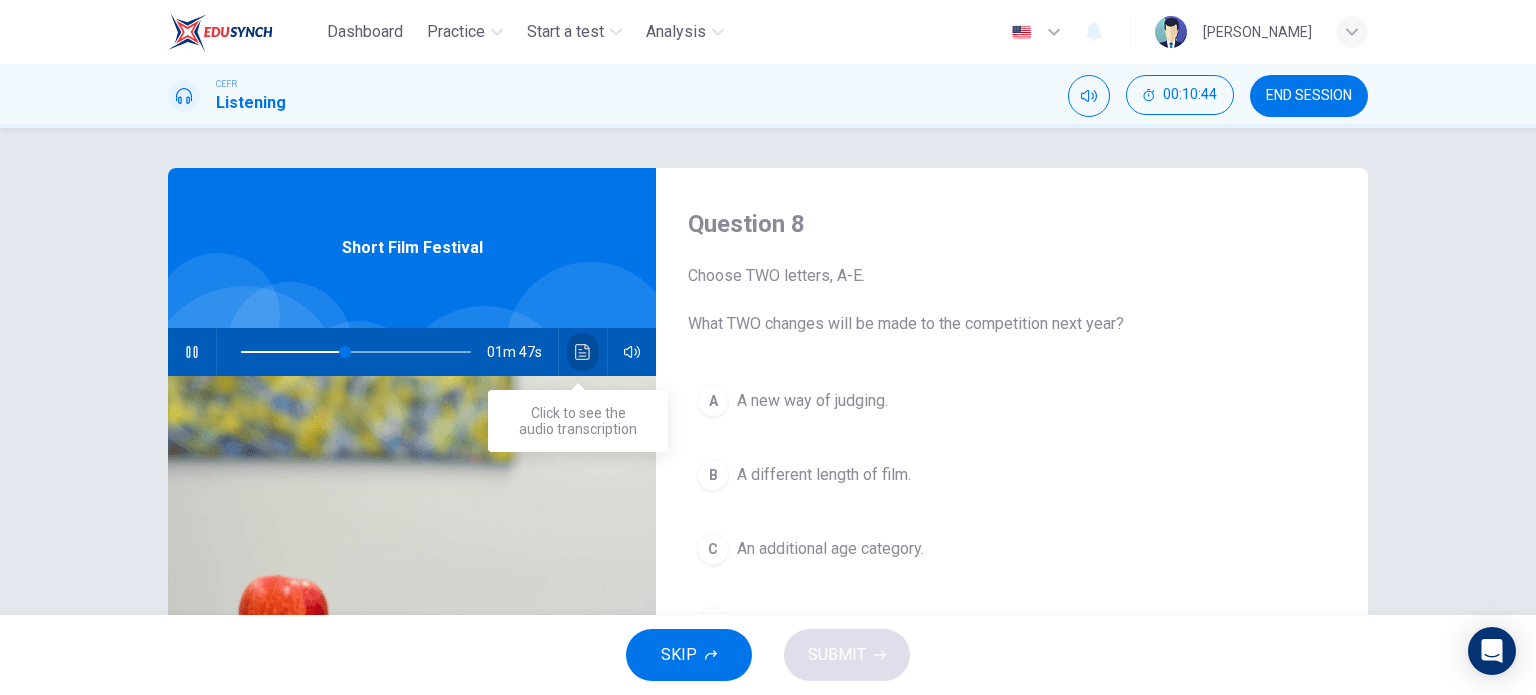 click at bounding box center [583, 352] 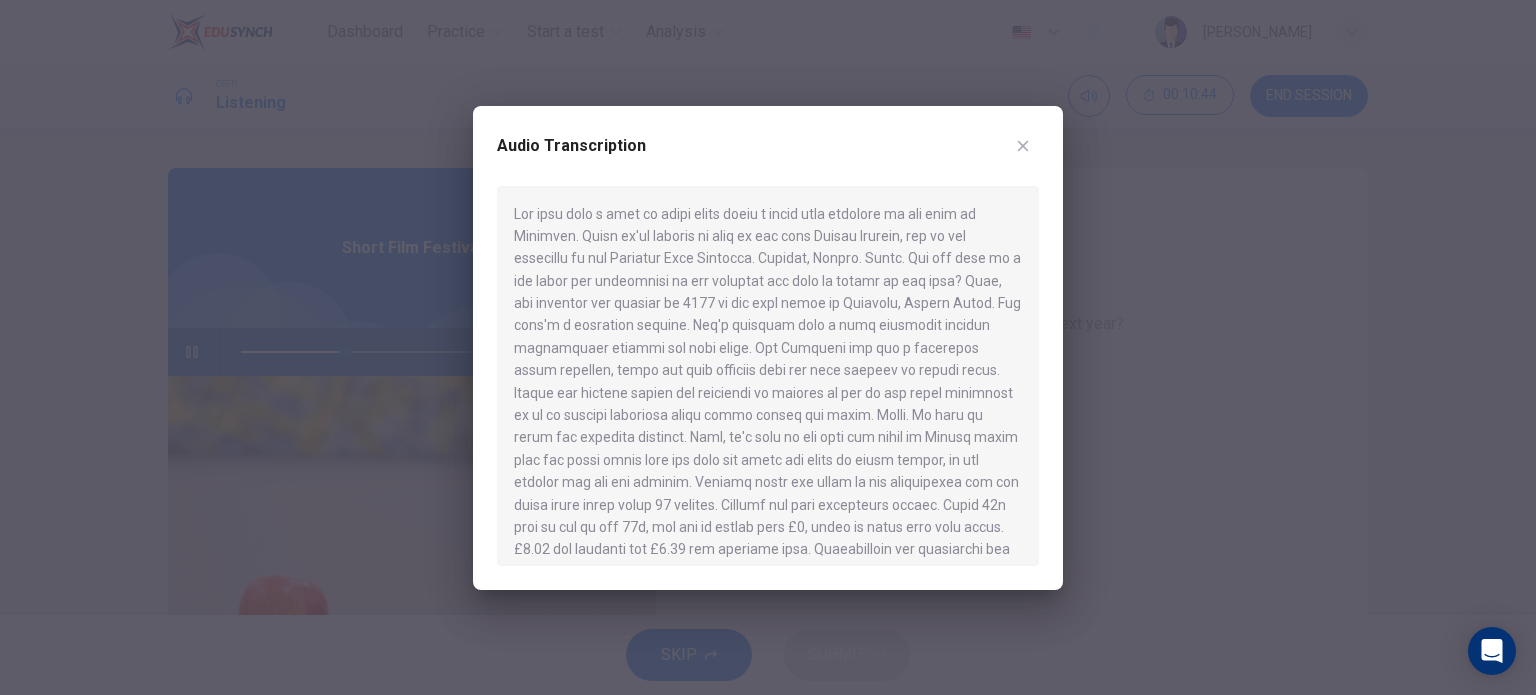click at bounding box center [768, 376] 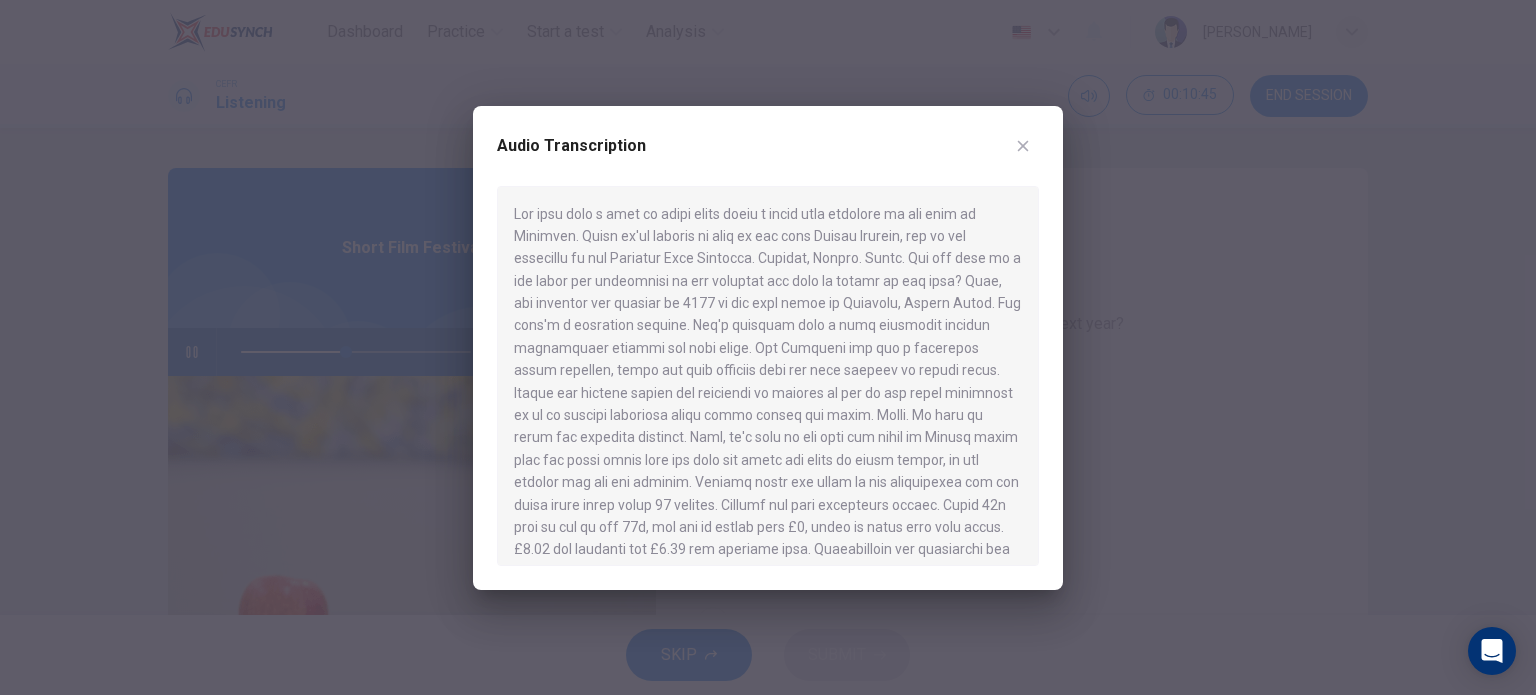 scroll, scrollTop: 392, scrollLeft: 0, axis: vertical 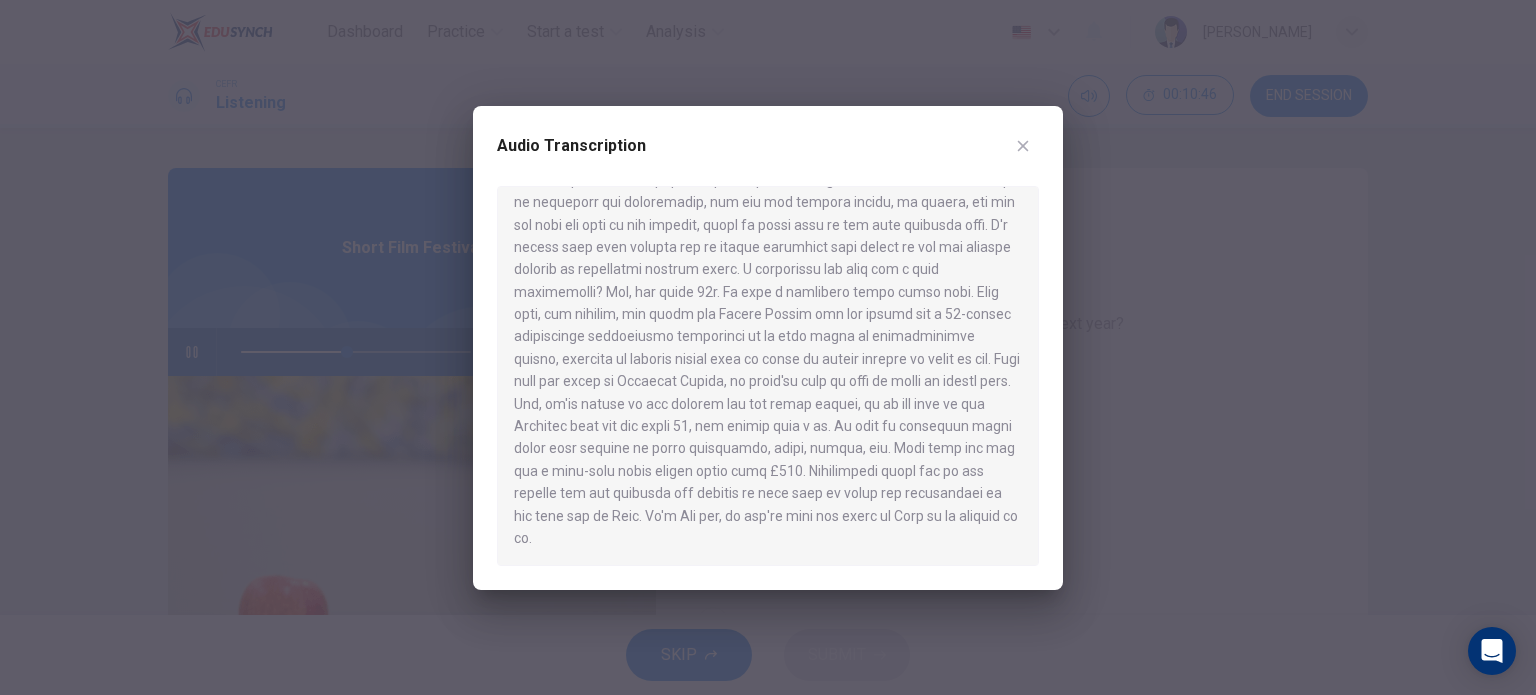 click at bounding box center [768, 376] 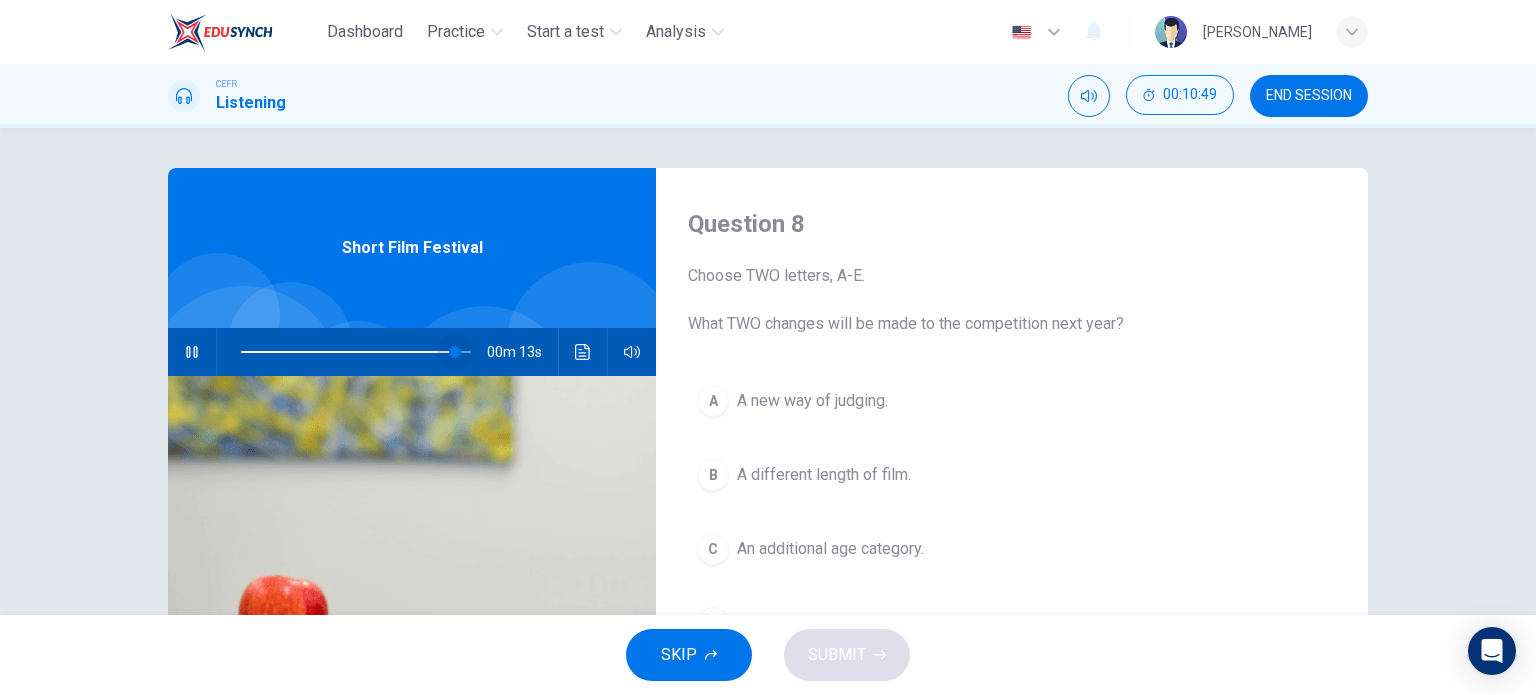 drag, startPoint x: 348, startPoint y: 348, endPoint x: 451, endPoint y: 351, distance: 103.04368 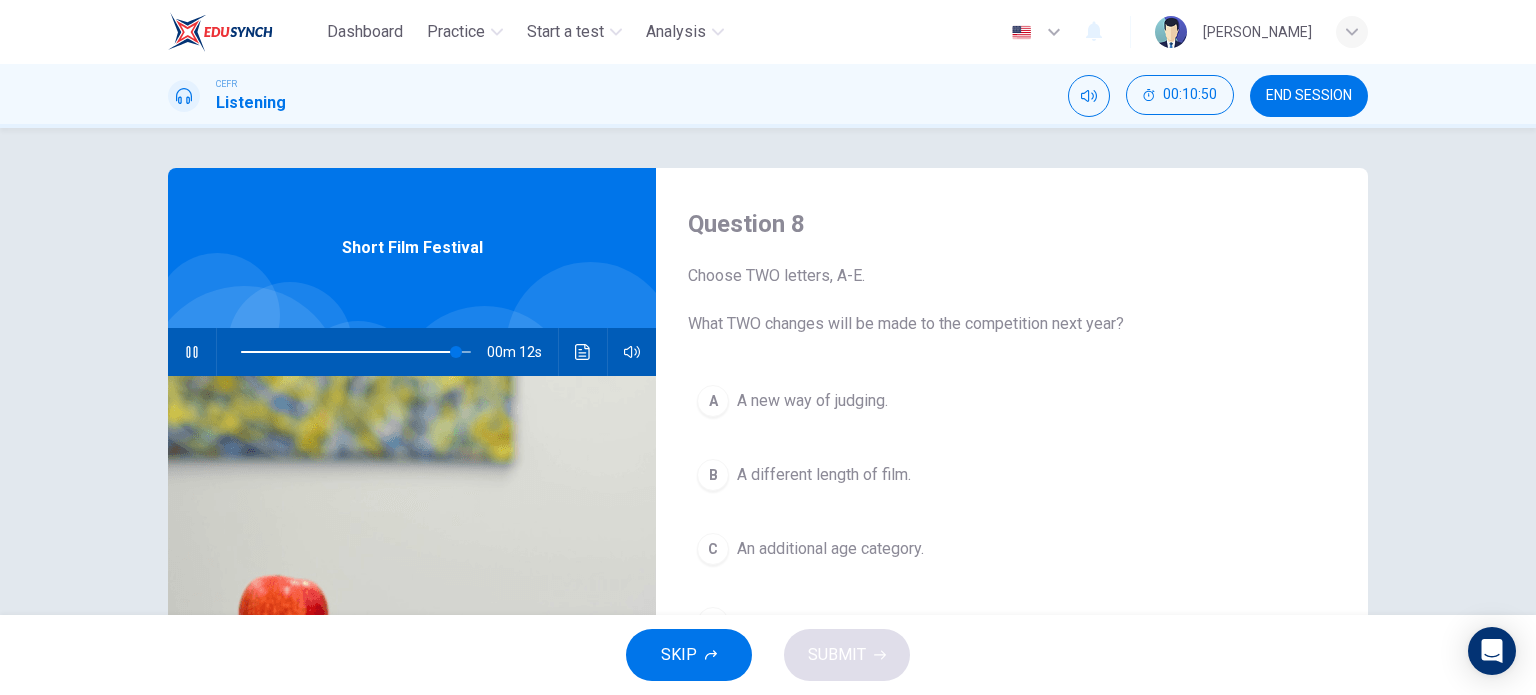 click at bounding box center (412, 619) 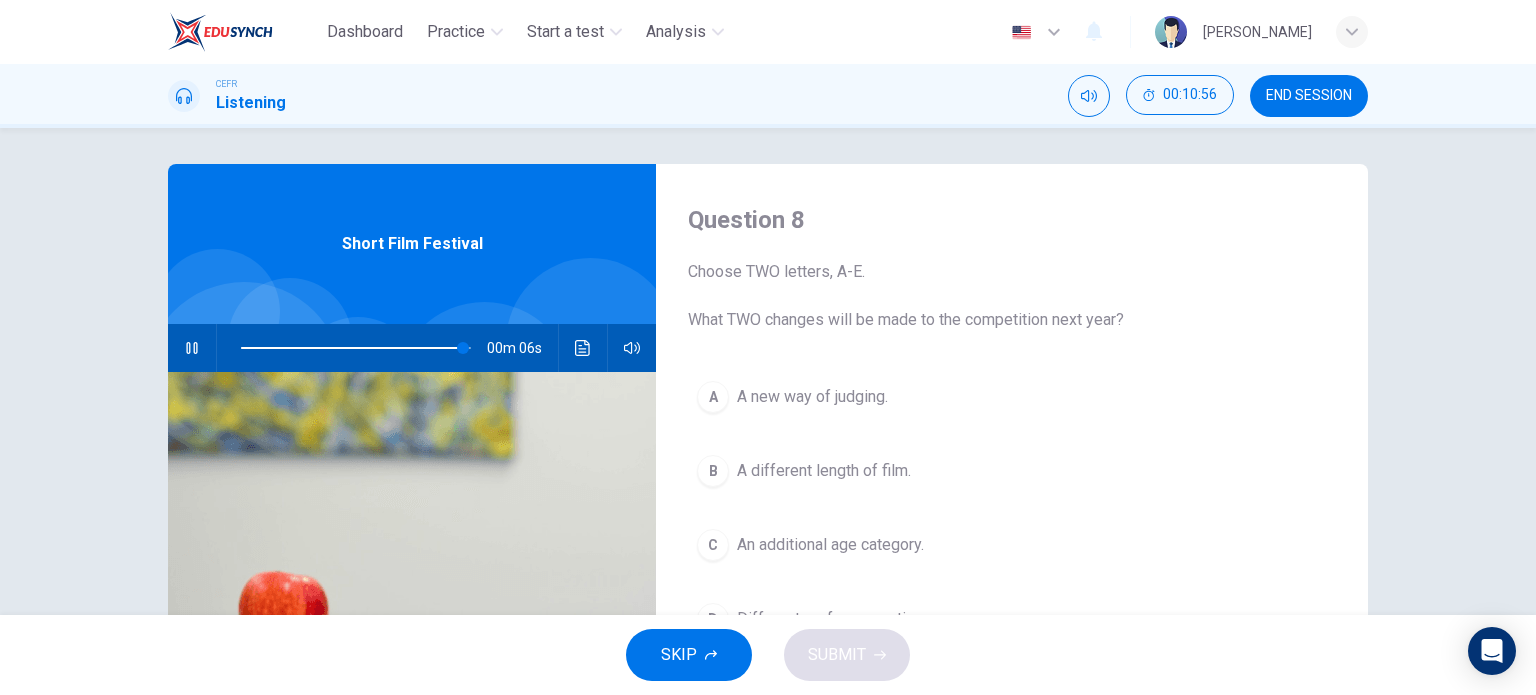 scroll, scrollTop: 288, scrollLeft: 0, axis: vertical 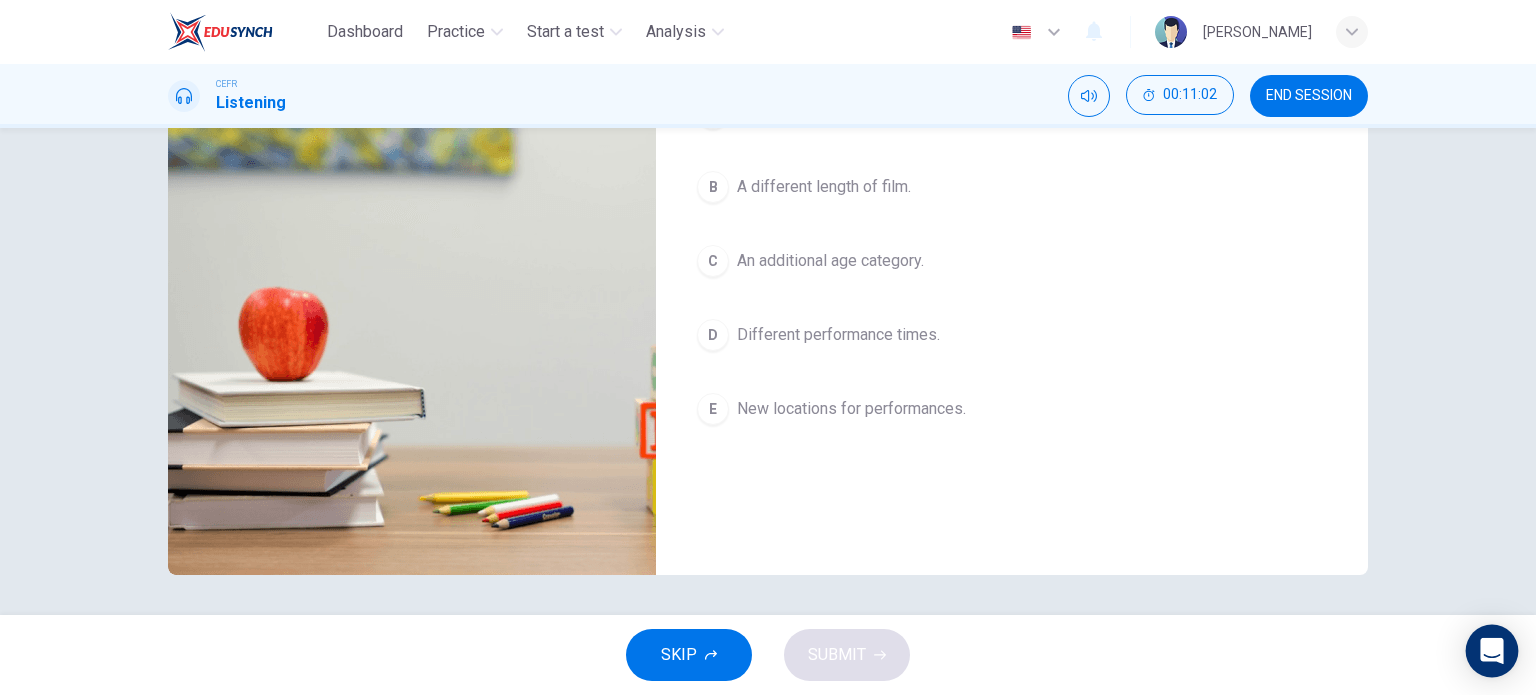 type on "0" 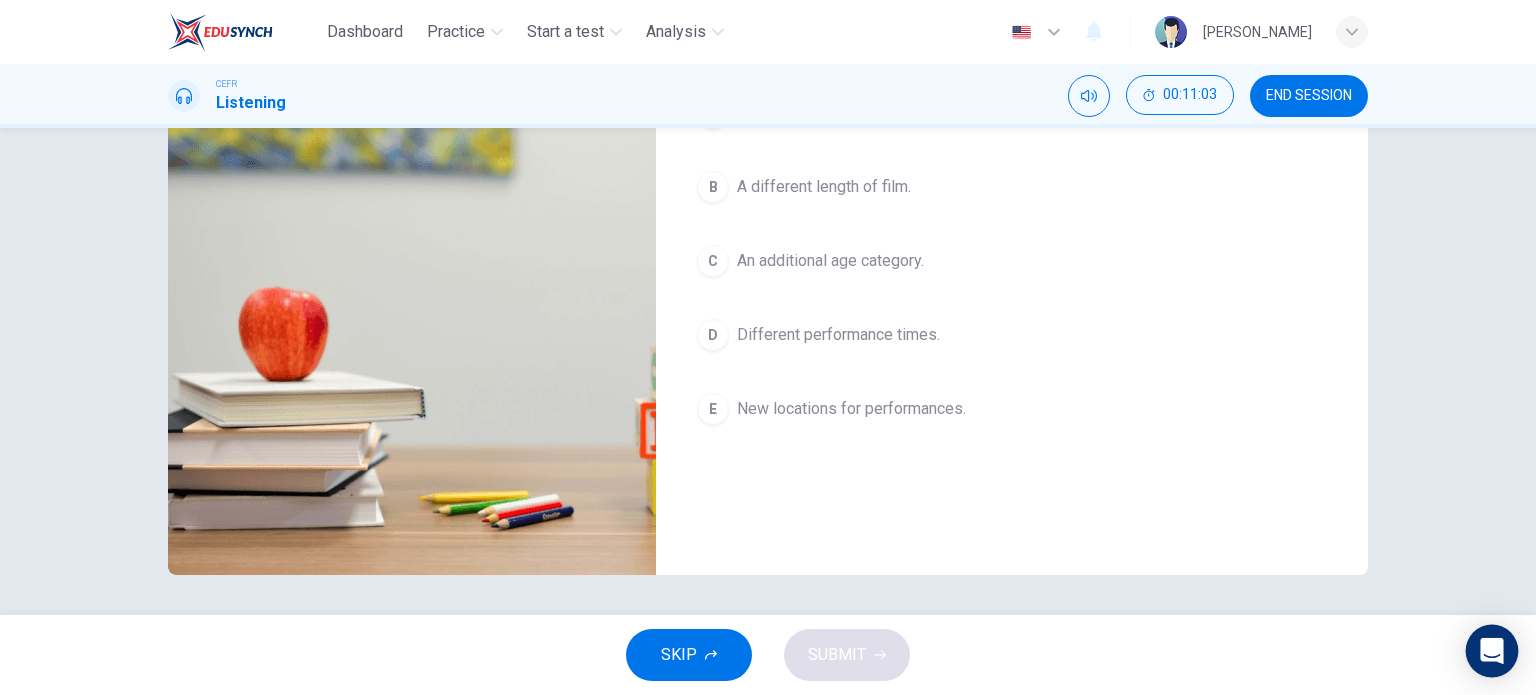 click 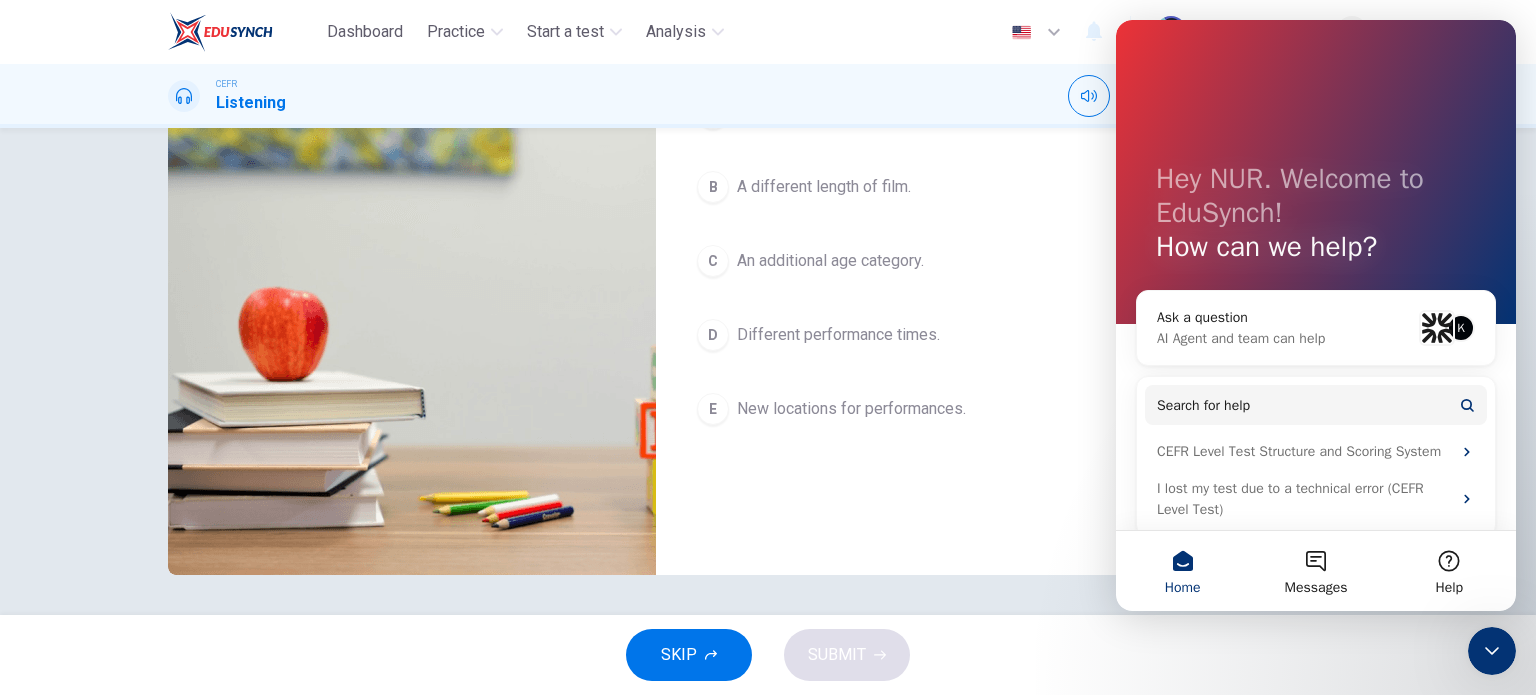 scroll, scrollTop: 0, scrollLeft: 0, axis: both 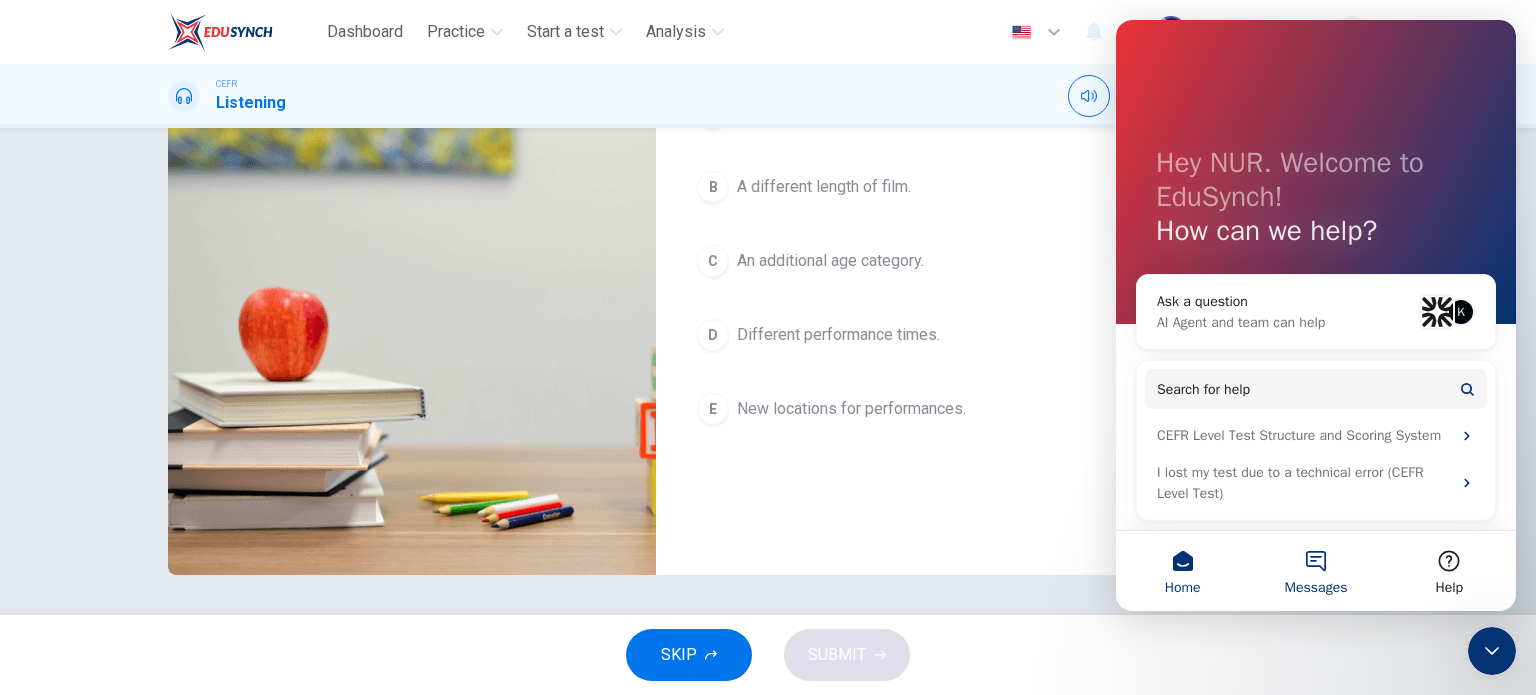 click on "Messages" at bounding box center [1315, 571] 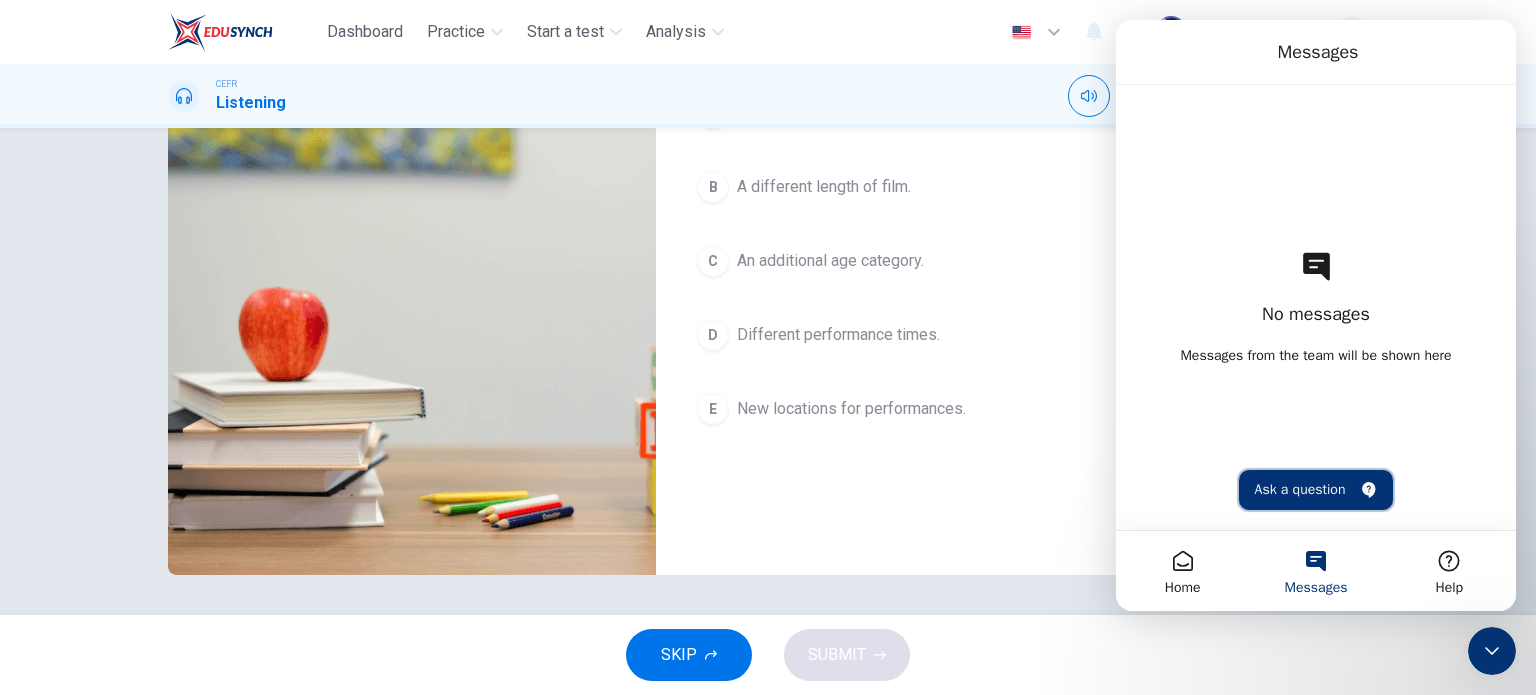 click on "Ask a question" at bounding box center [1316, 490] 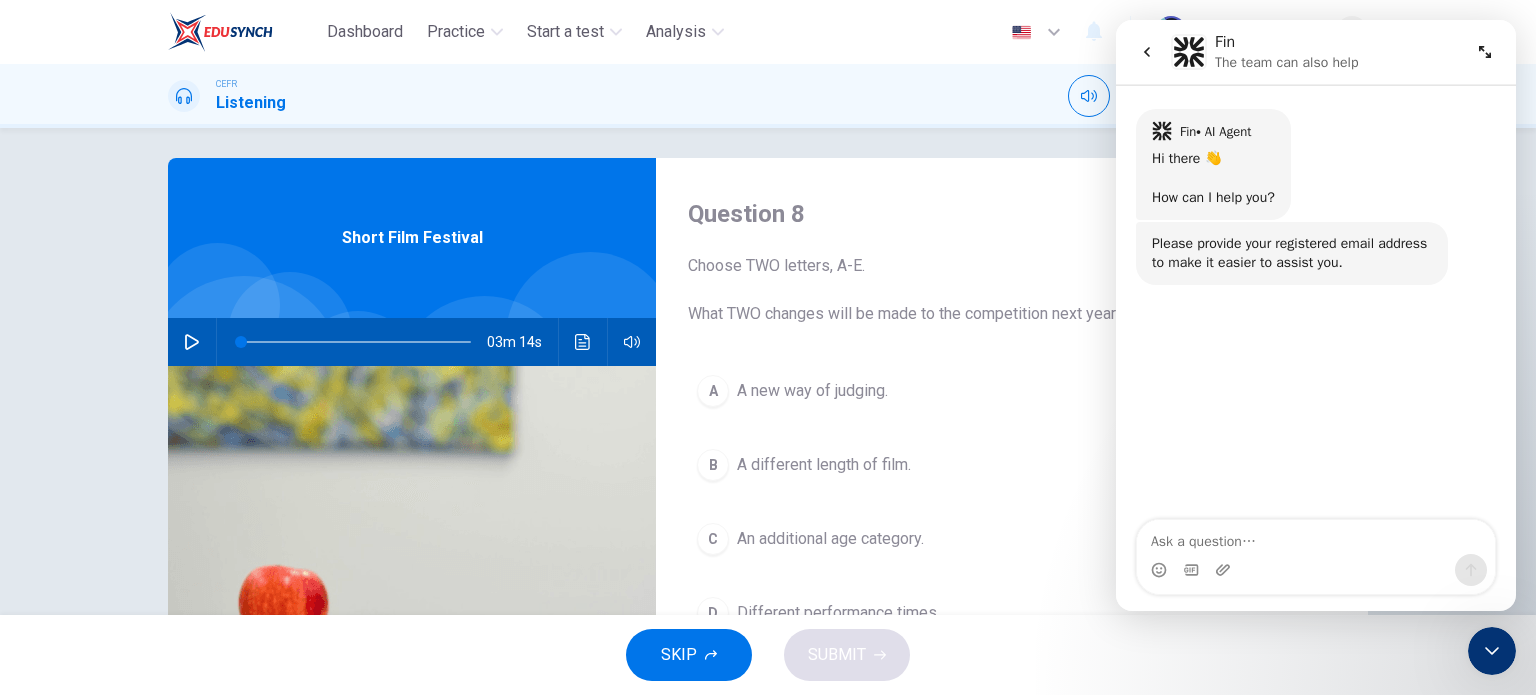 scroll, scrollTop: 8, scrollLeft: 0, axis: vertical 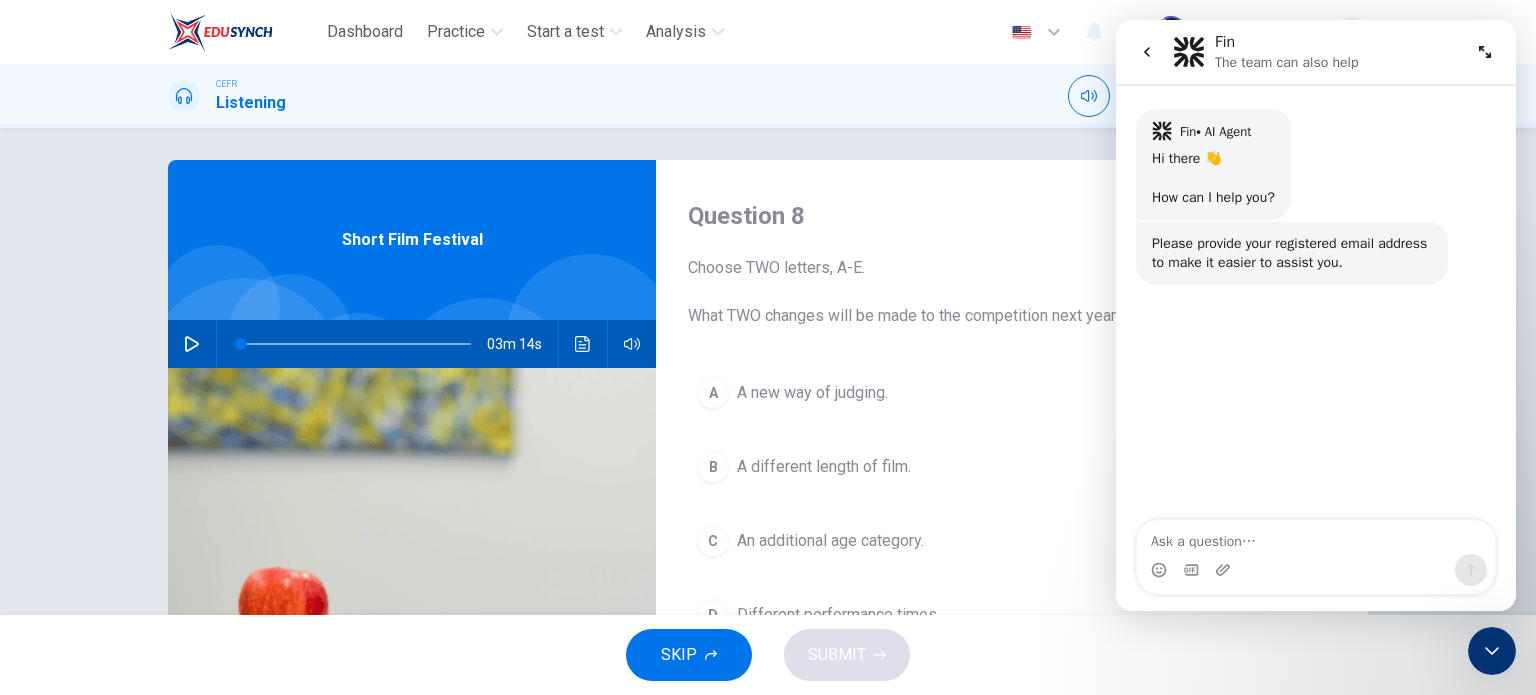 click at bounding box center (1316, 537) 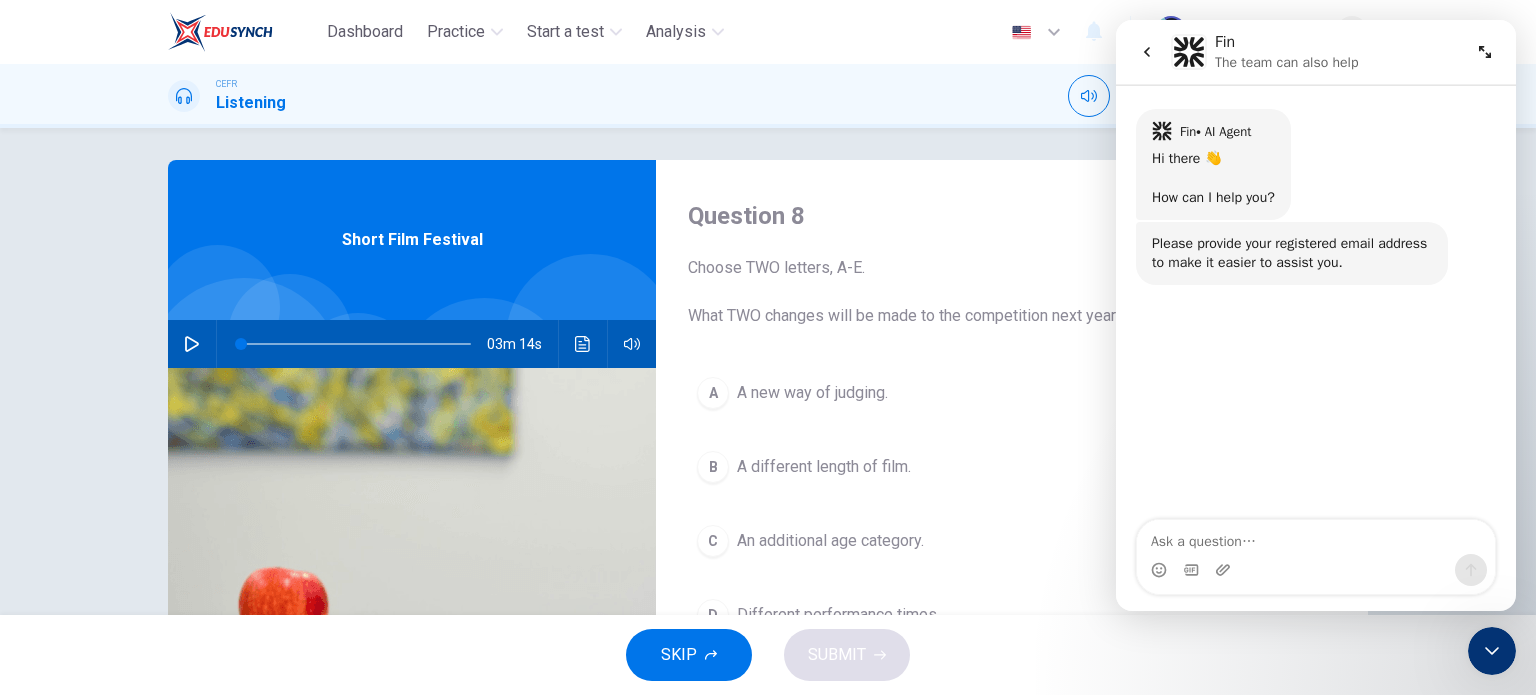 click at bounding box center [1316, 537] 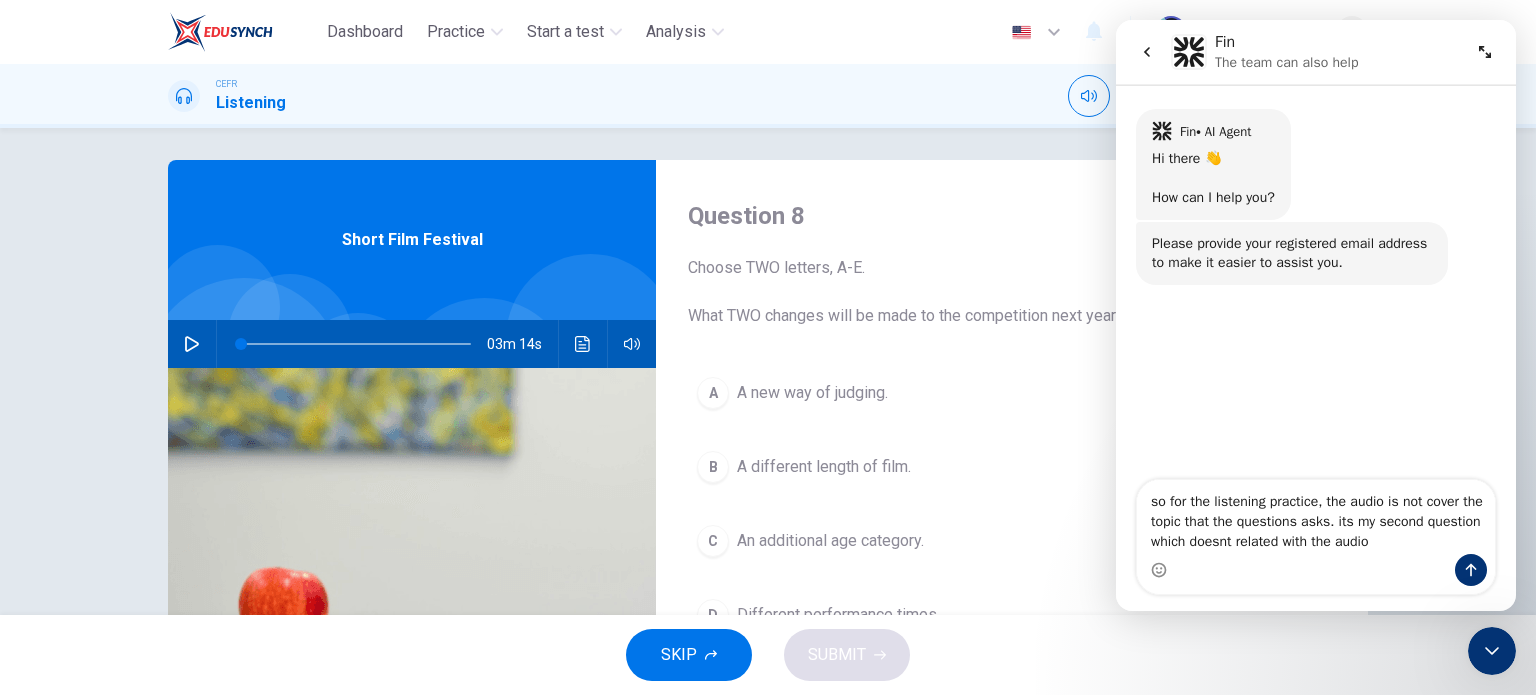type on "so for the listening practice, the audio is not cover the topic that the questions asks. its my second question which doesnt related with the audio" 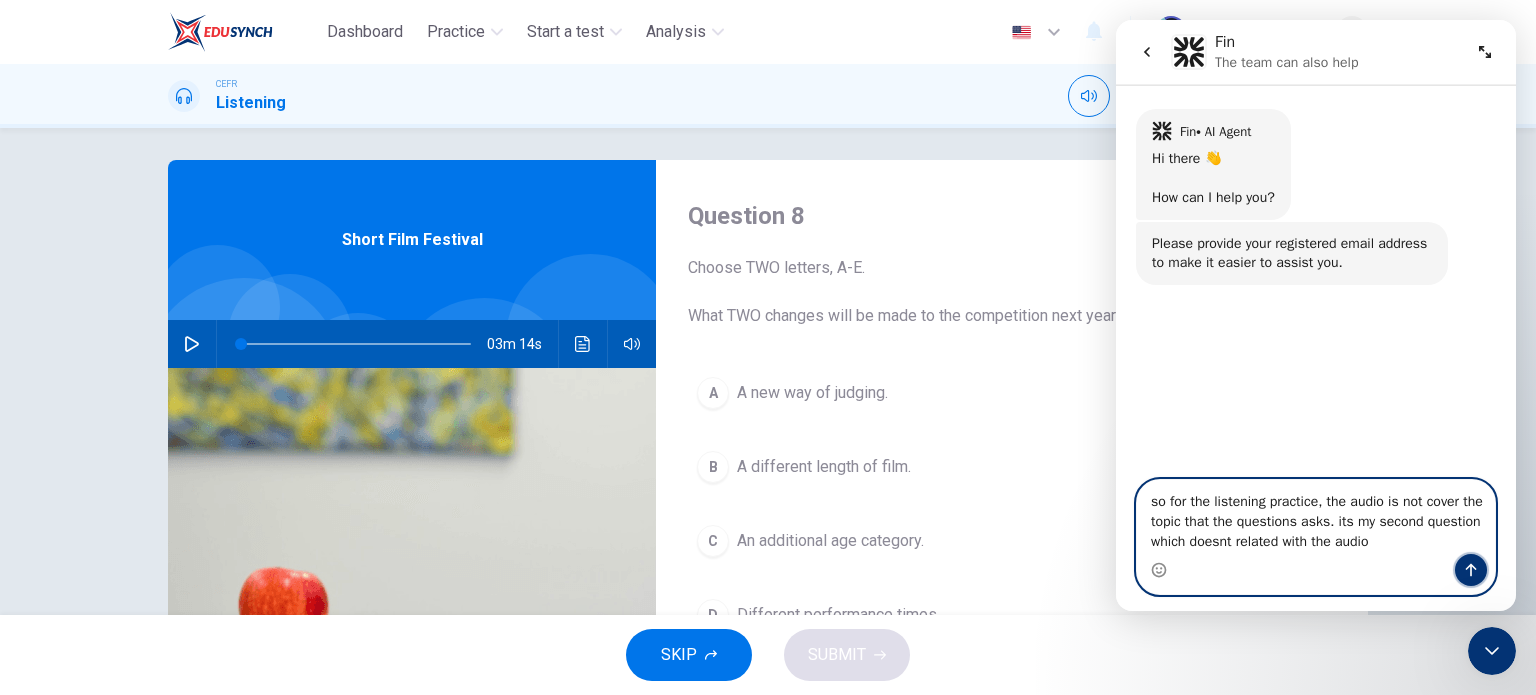 click 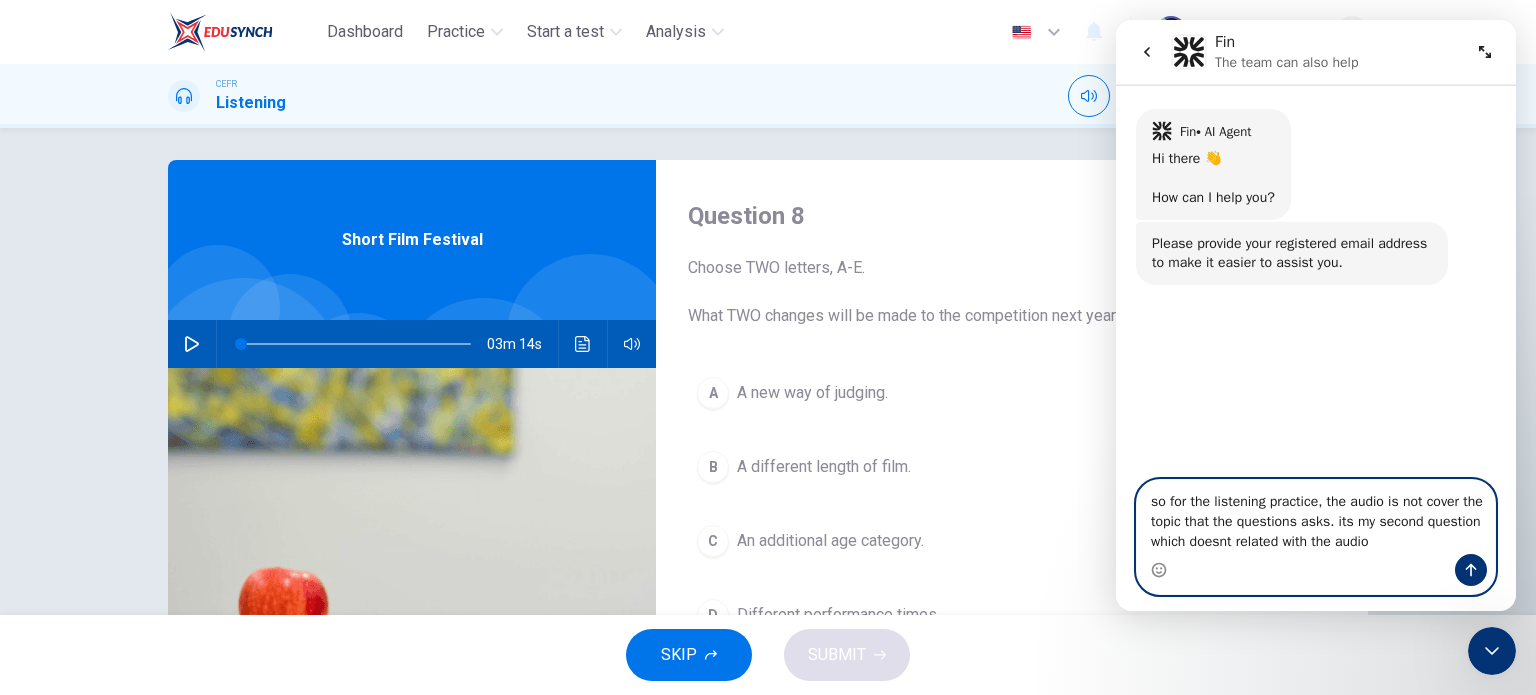 type 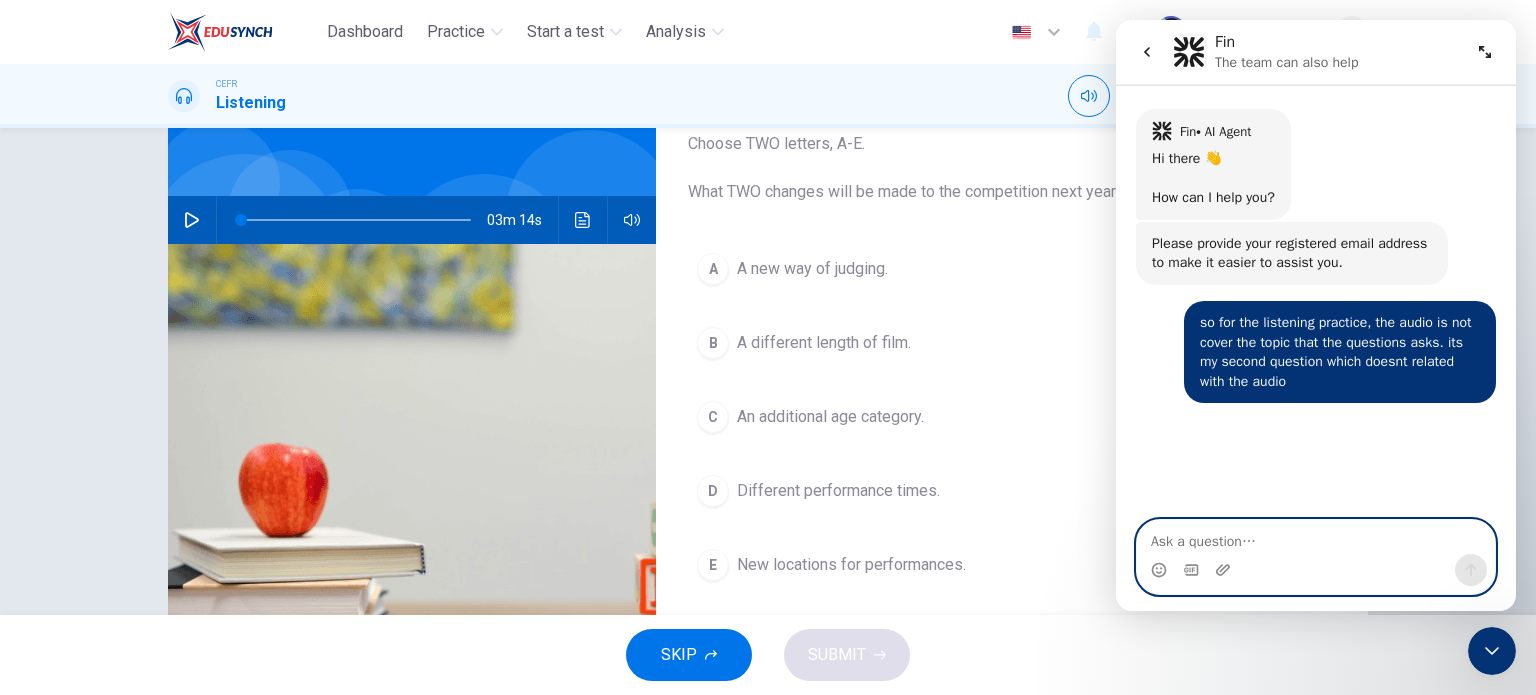 scroll, scrollTop: 132, scrollLeft: 0, axis: vertical 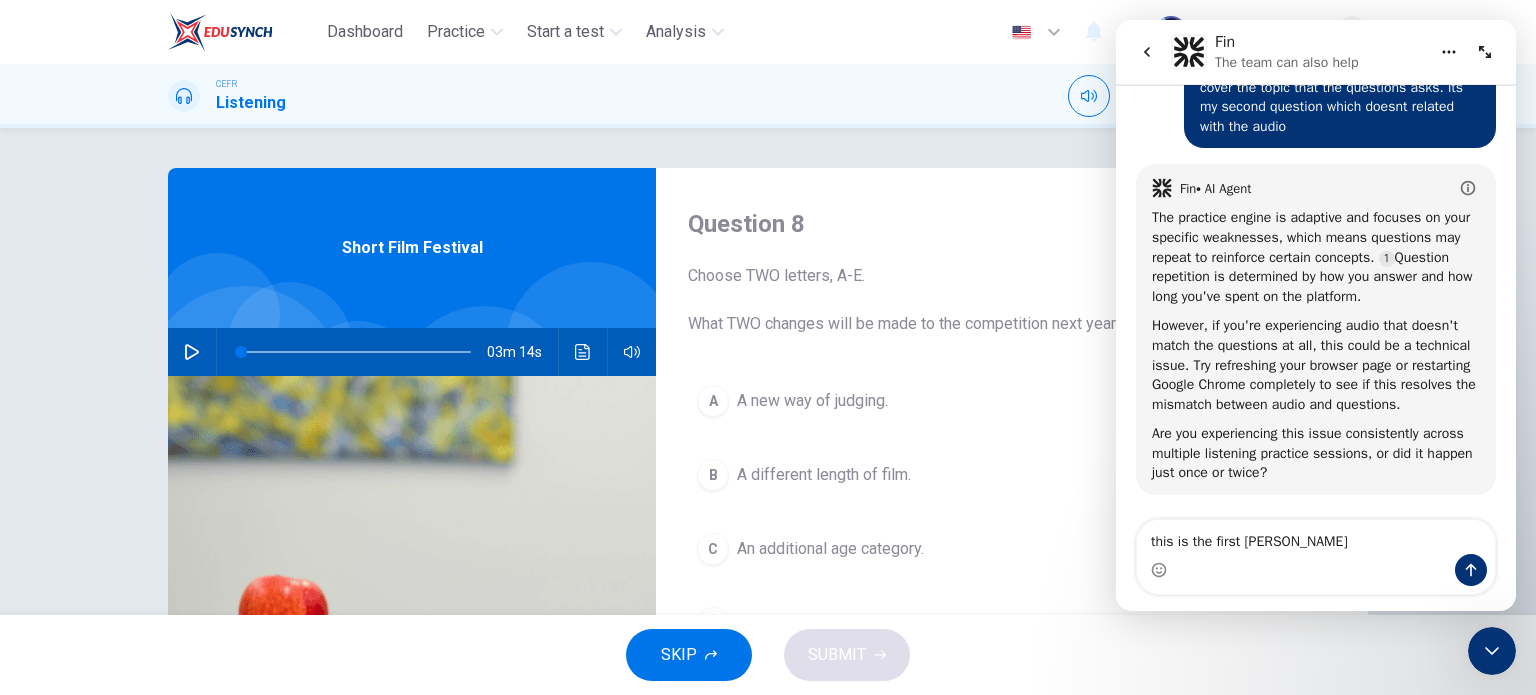 type on "this is the first time" 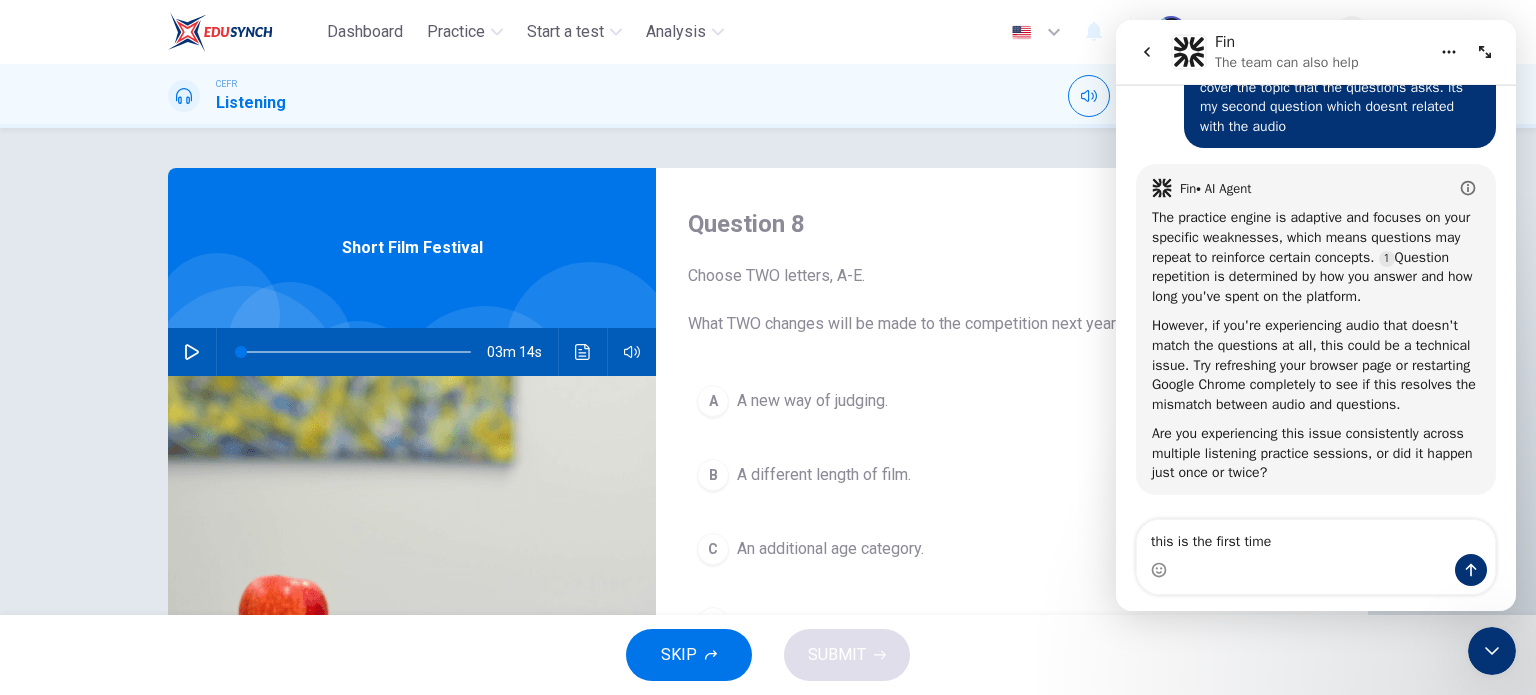 type 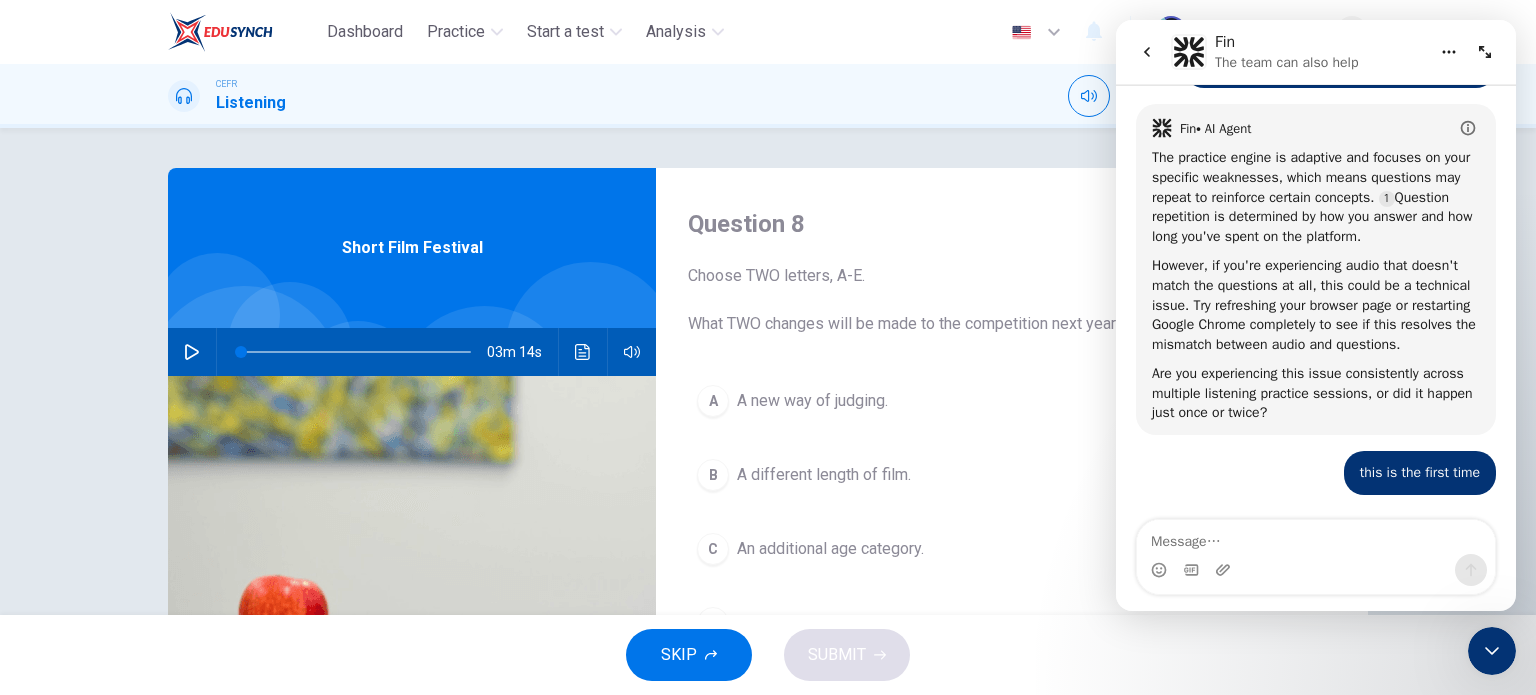 scroll, scrollTop: 349, scrollLeft: 0, axis: vertical 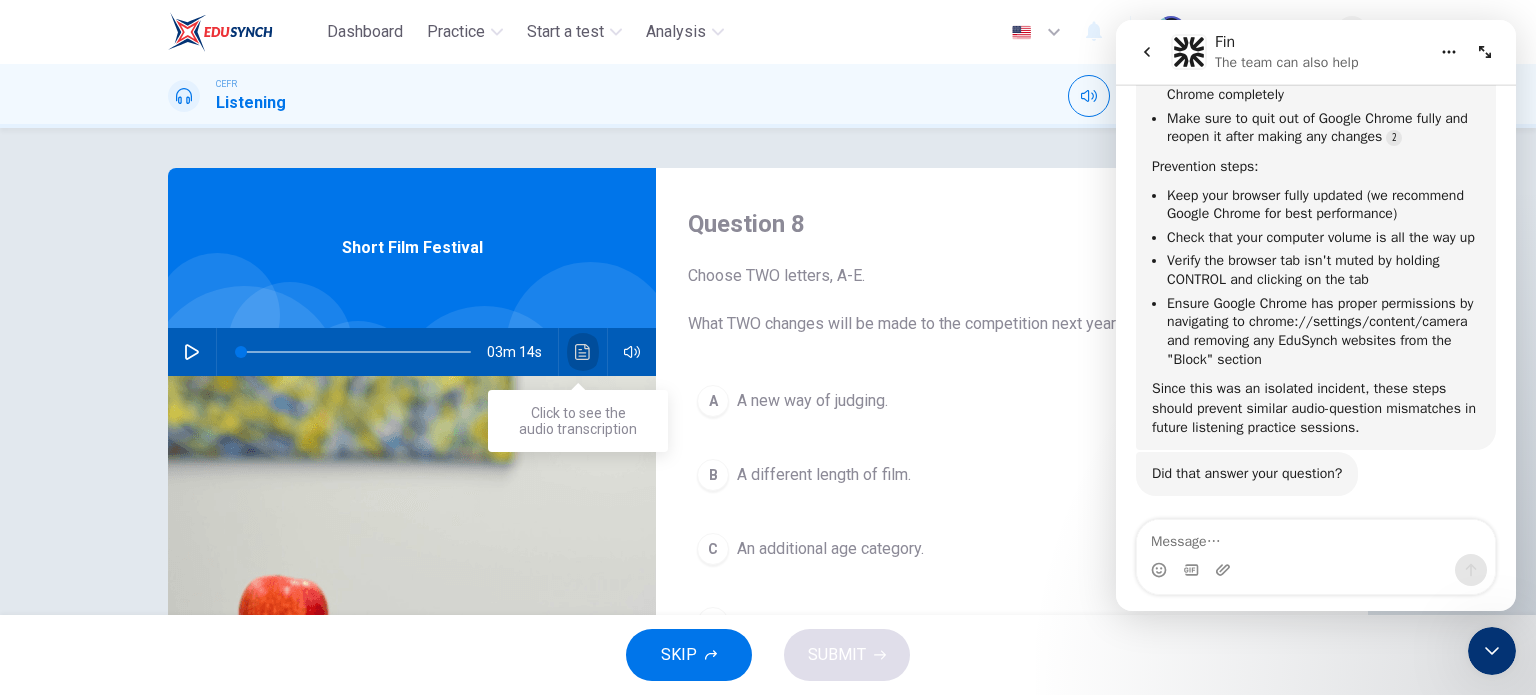 click 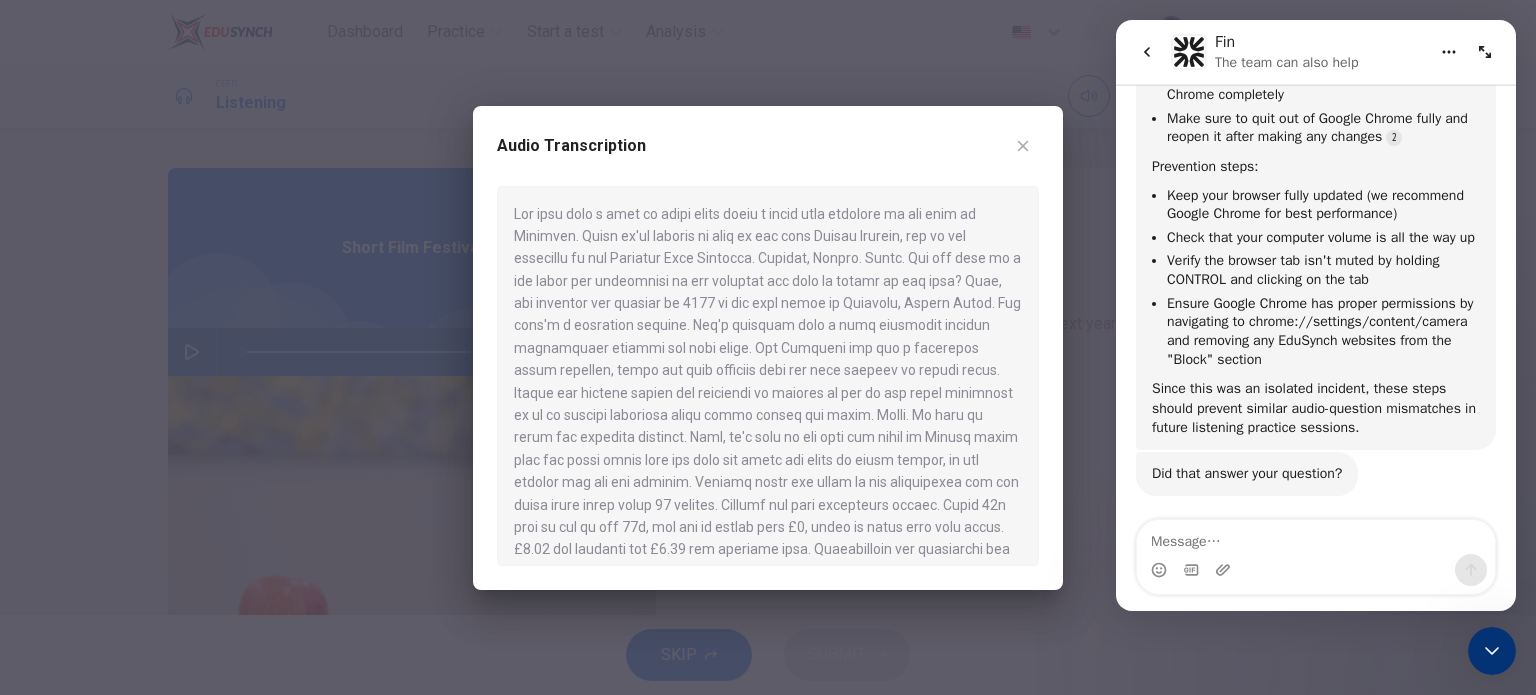 scroll, scrollTop: 392, scrollLeft: 0, axis: vertical 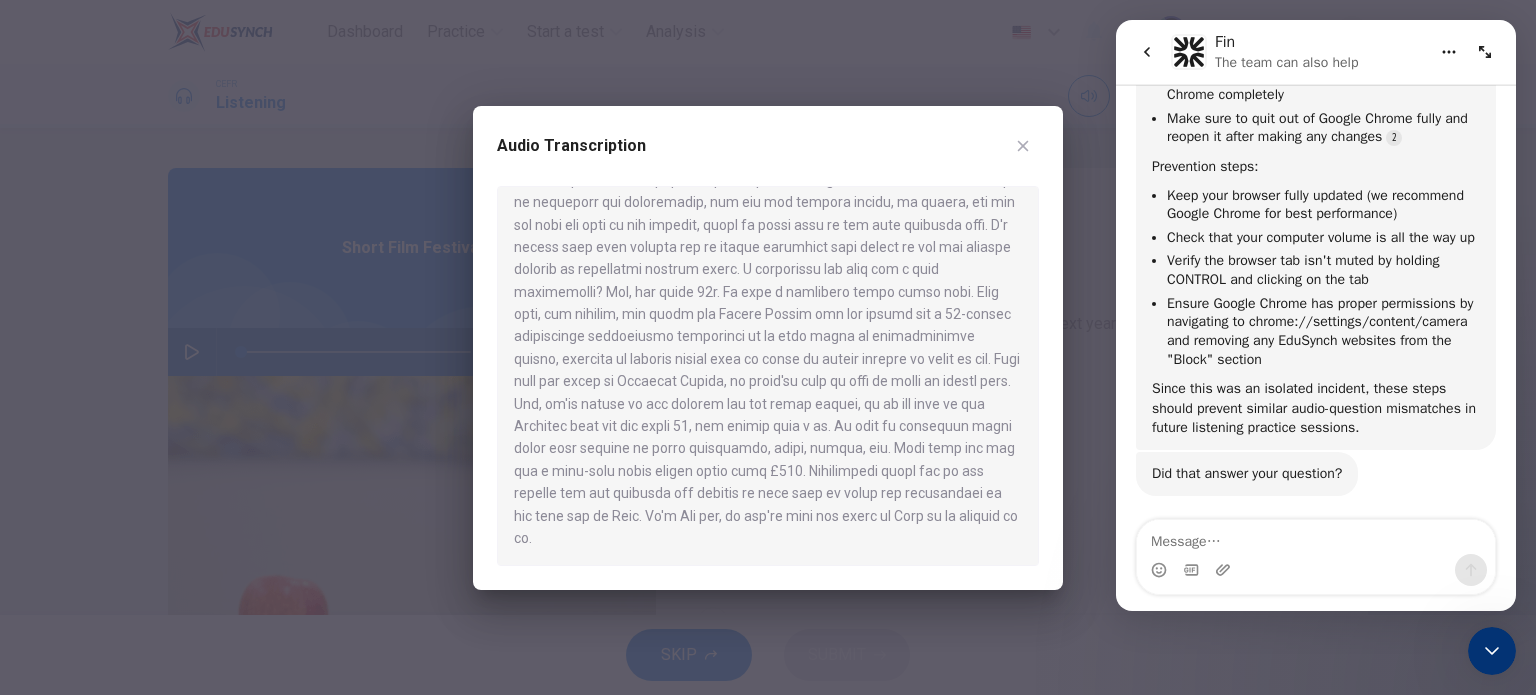 click at bounding box center (768, 347) 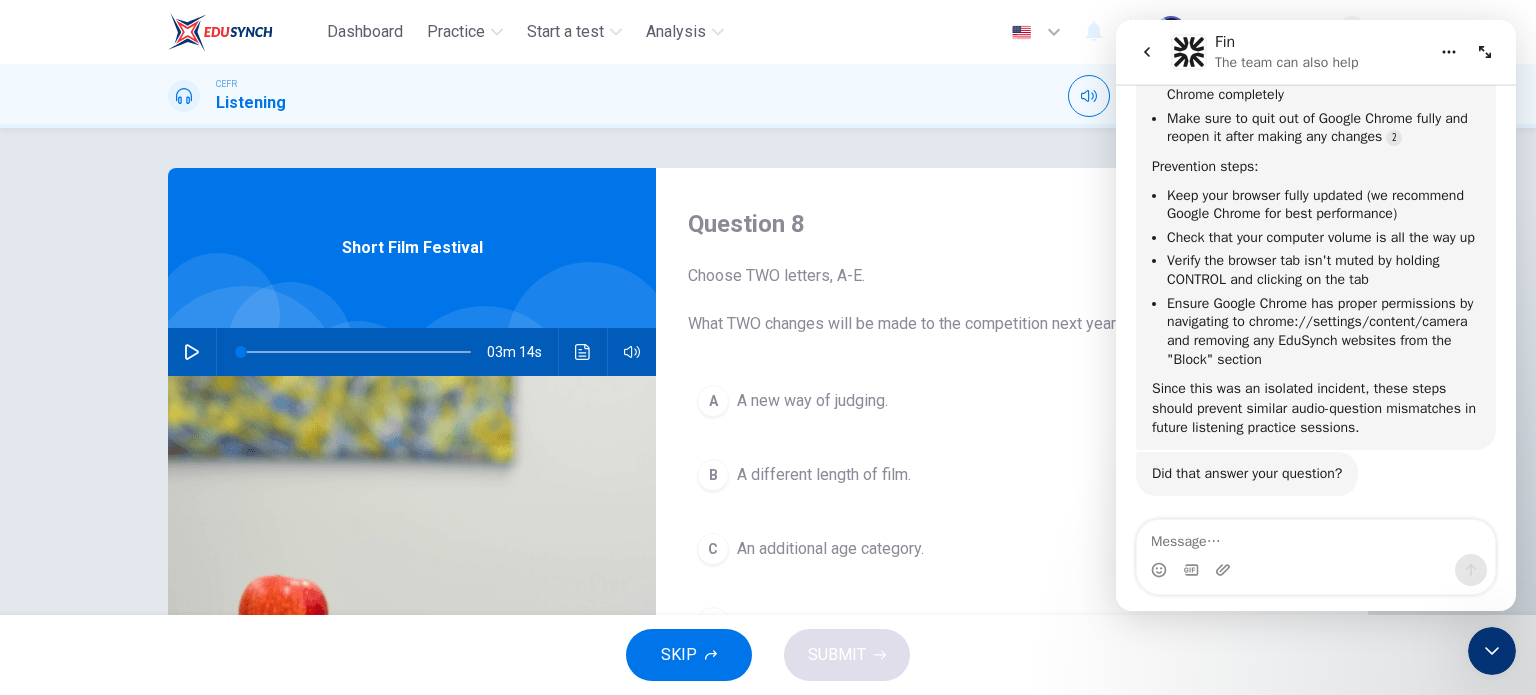 scroll, scrollTop: 288, scrollLeft: 0, axis: vertical 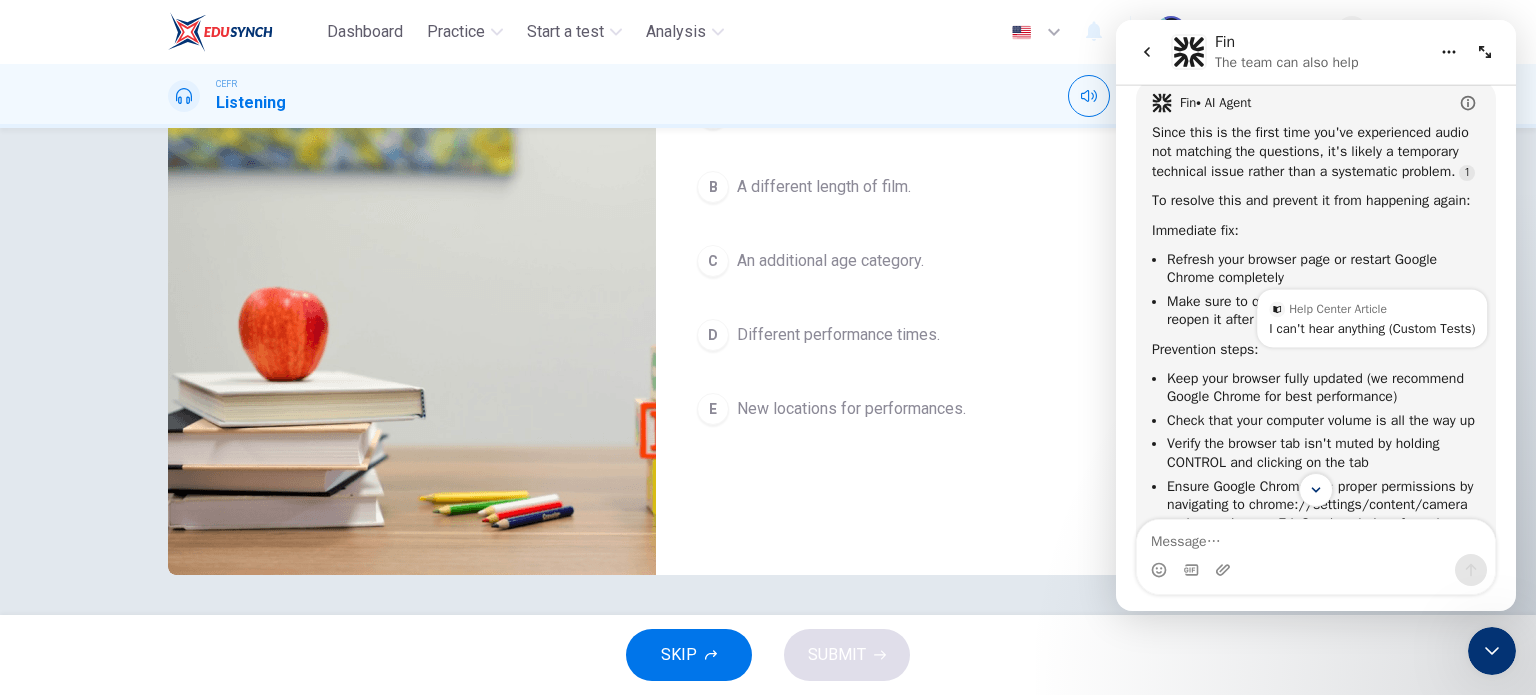 click at bounding box center (1394, 321) 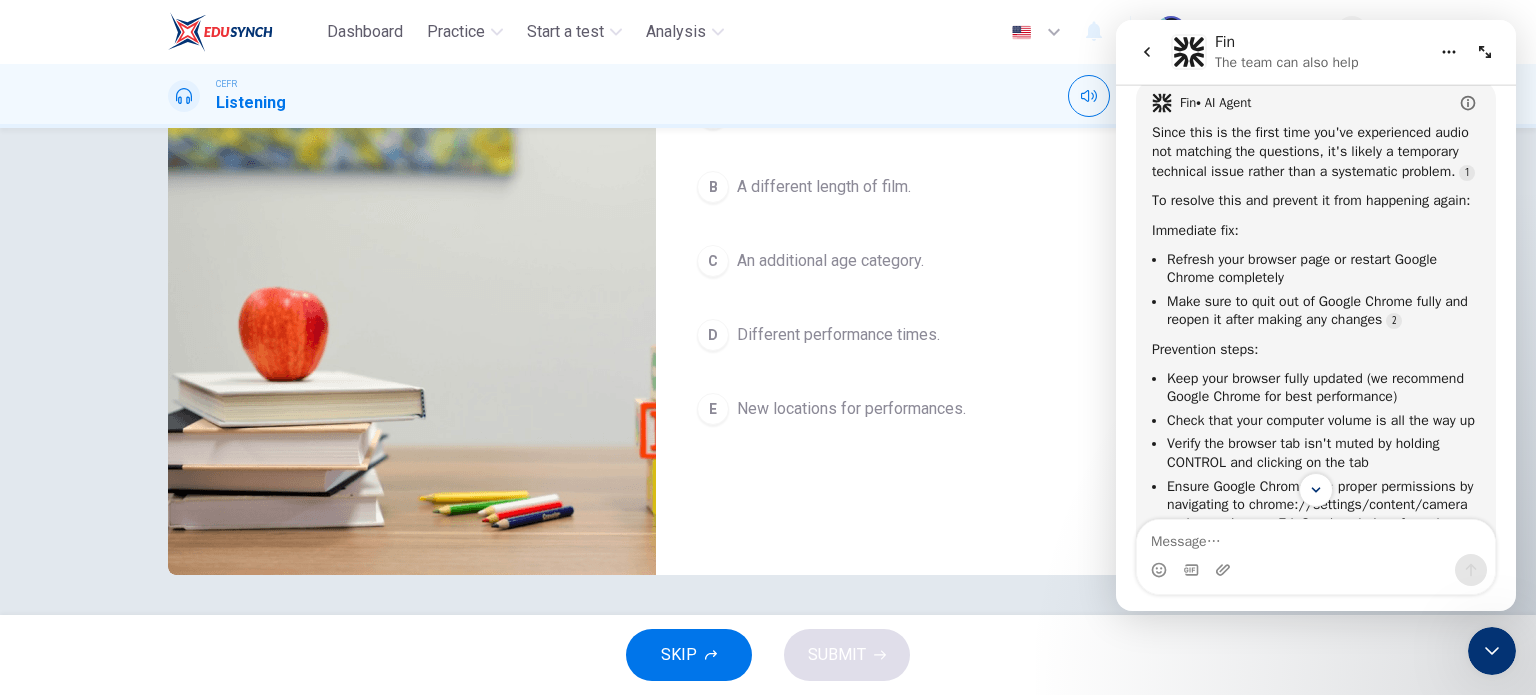 click at bounding box center [1449, 52] 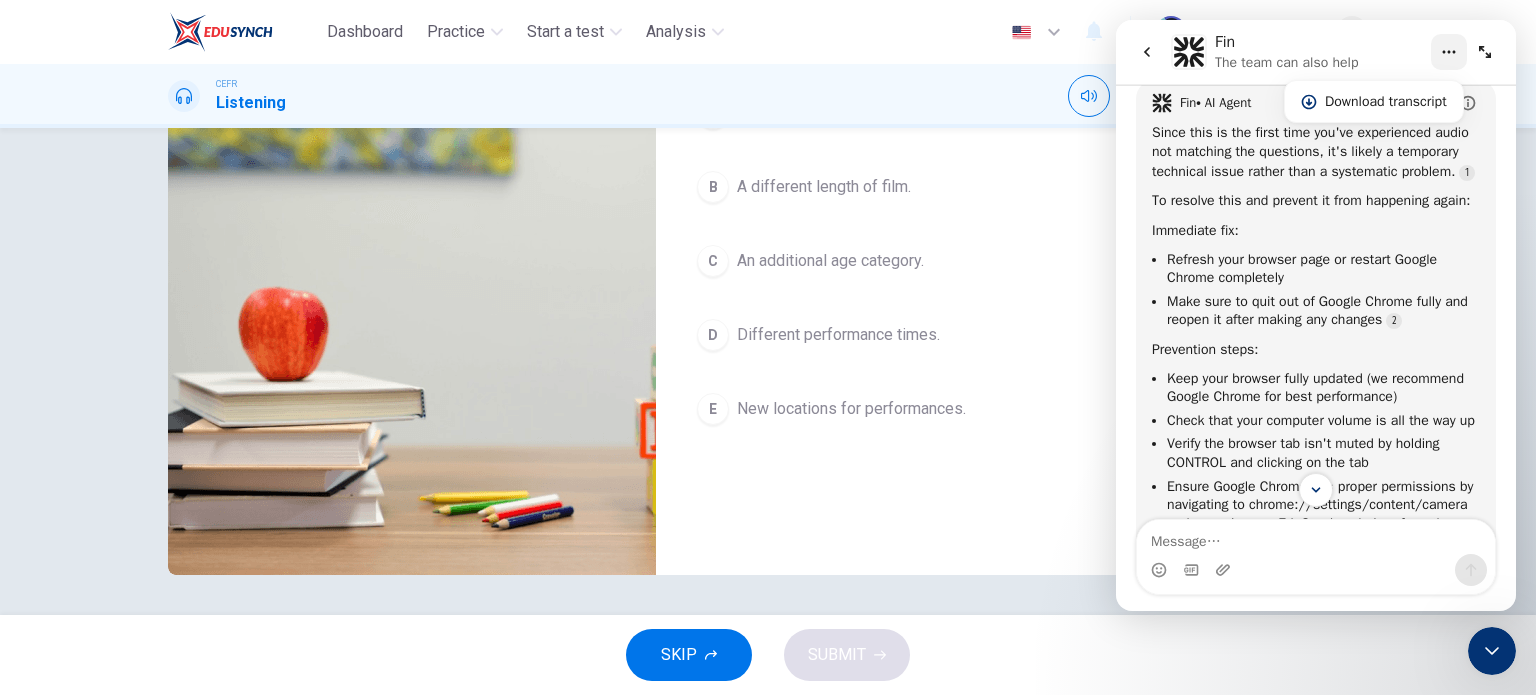 click 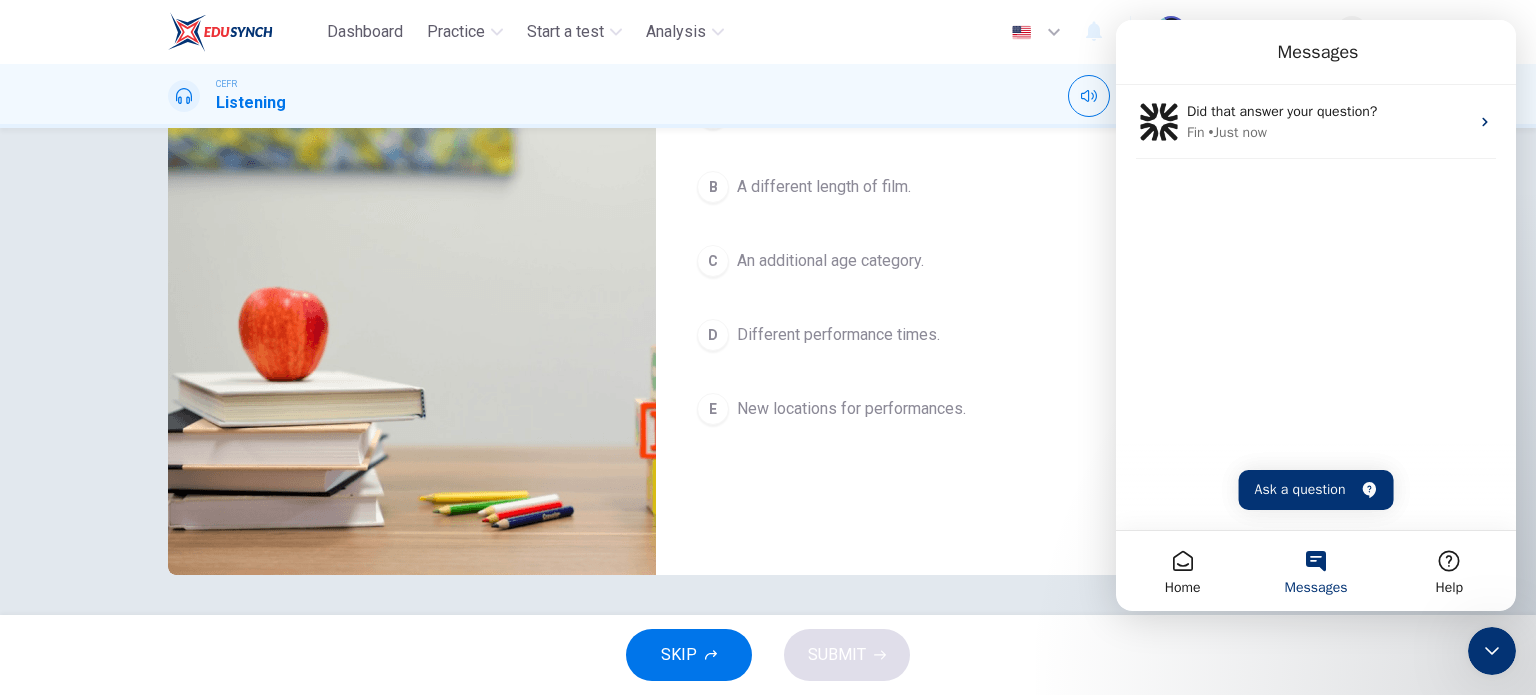 scroll, scrollTop: 745, scrollLeft: 0, axis: vertical 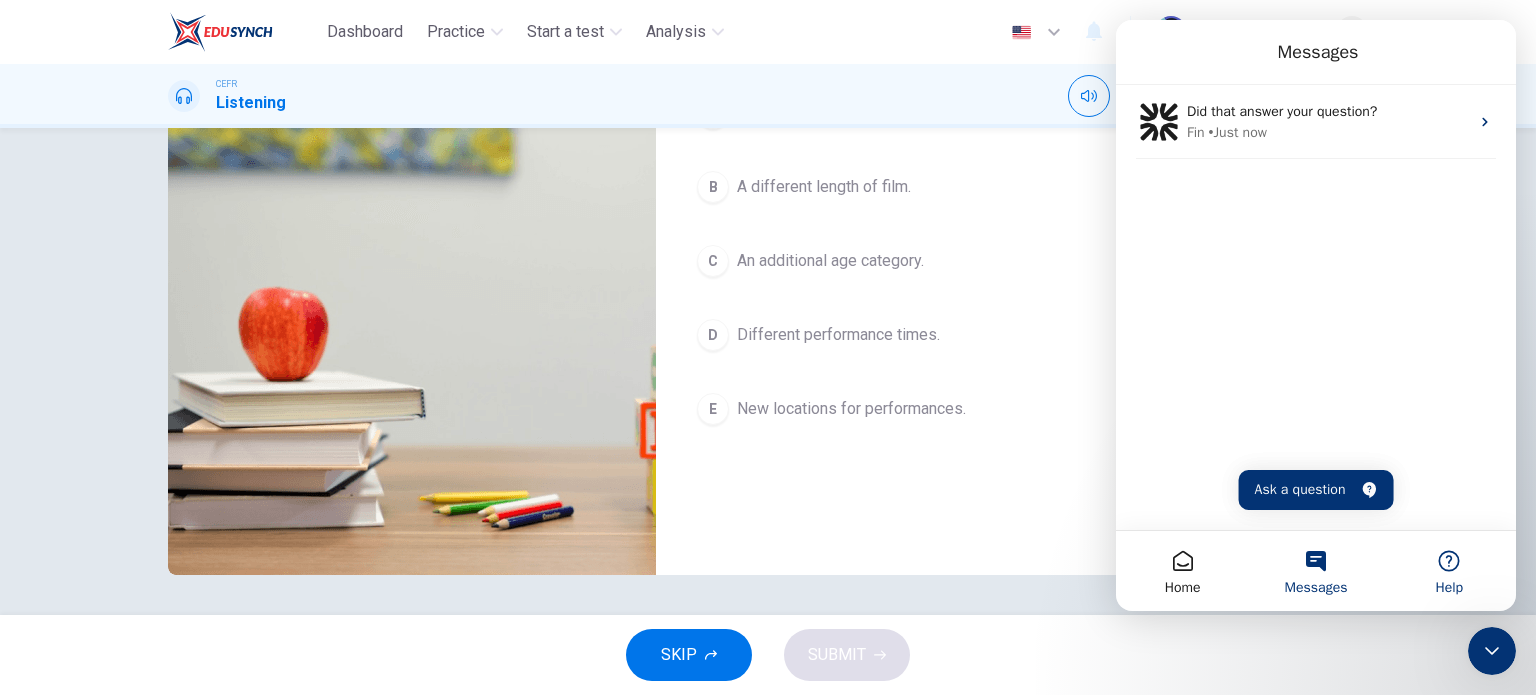 click on "Help" at bounding box center [1449, 571] 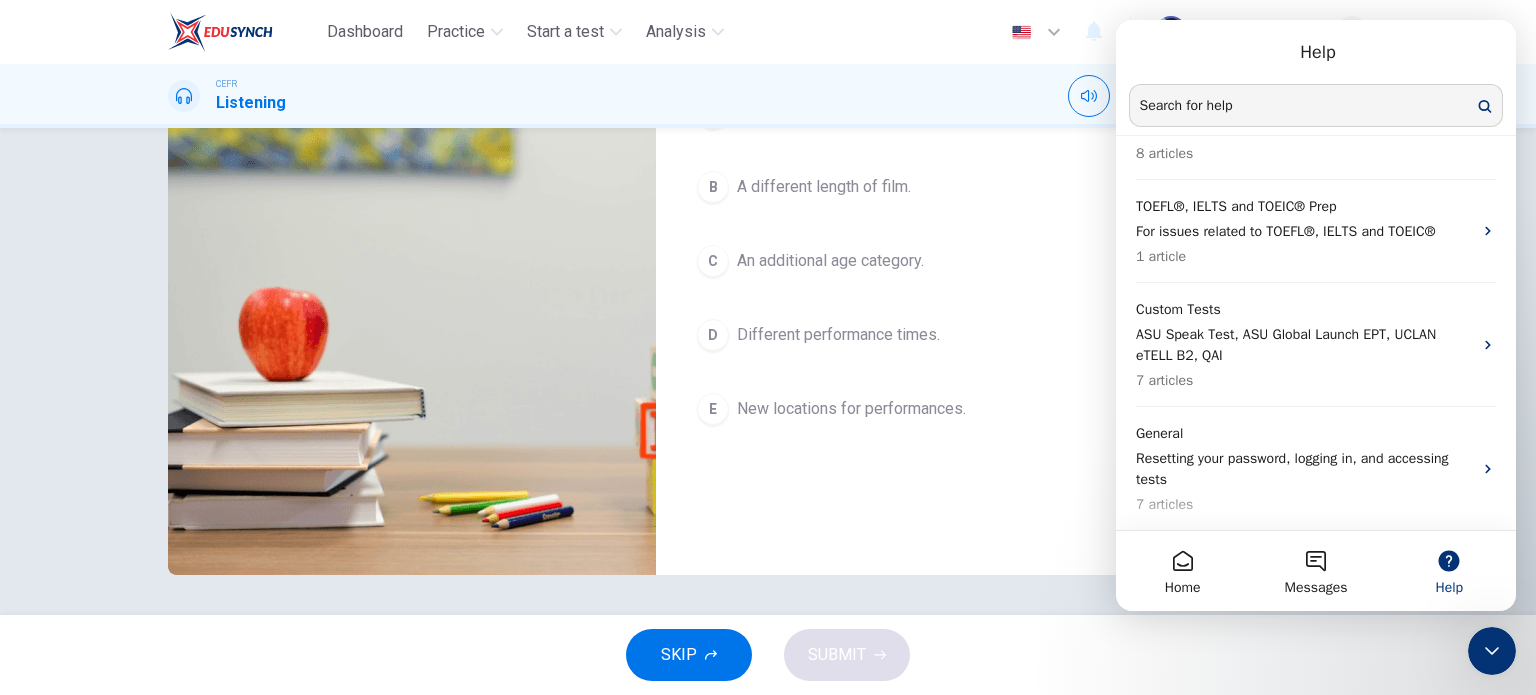 scroll, scrollTop: 240, scrollLeft: 0, axis: vertical 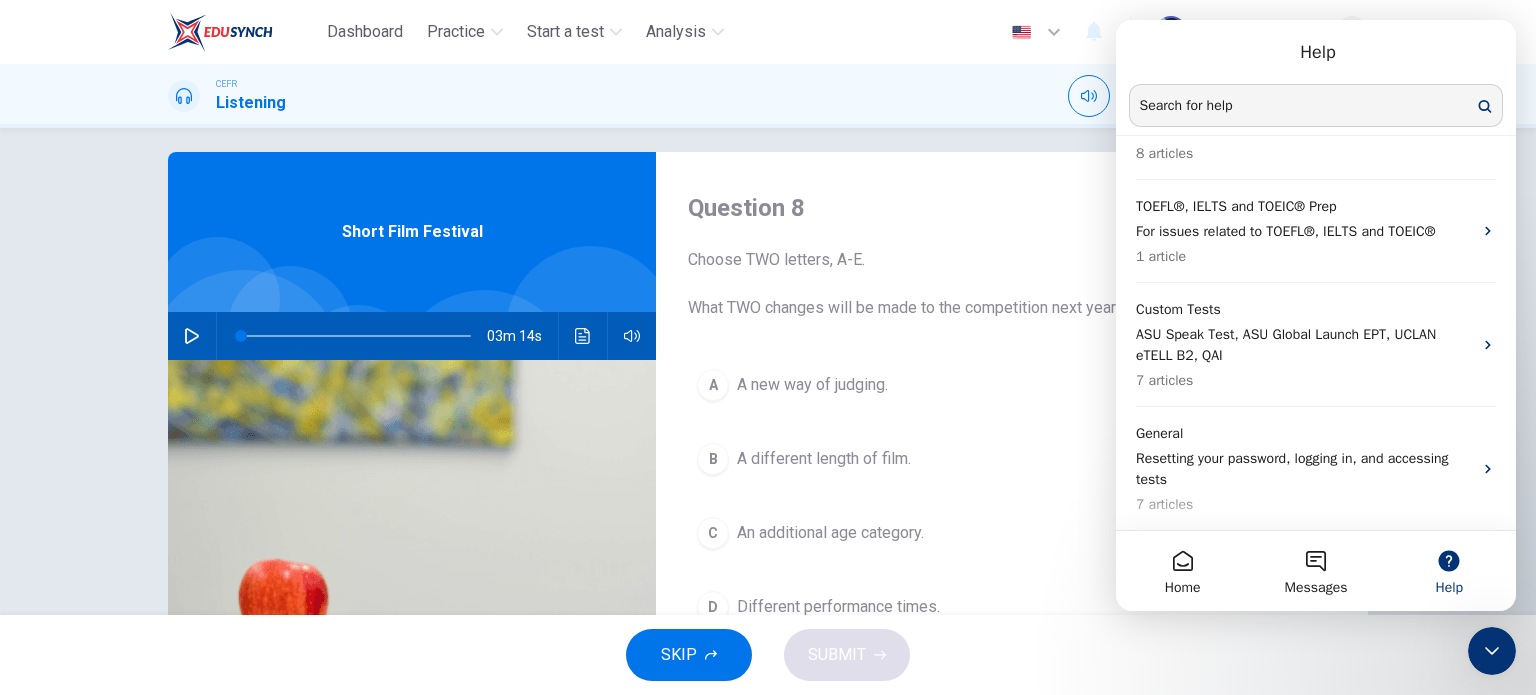 click on "Help" at bounding box center [1316, 52] 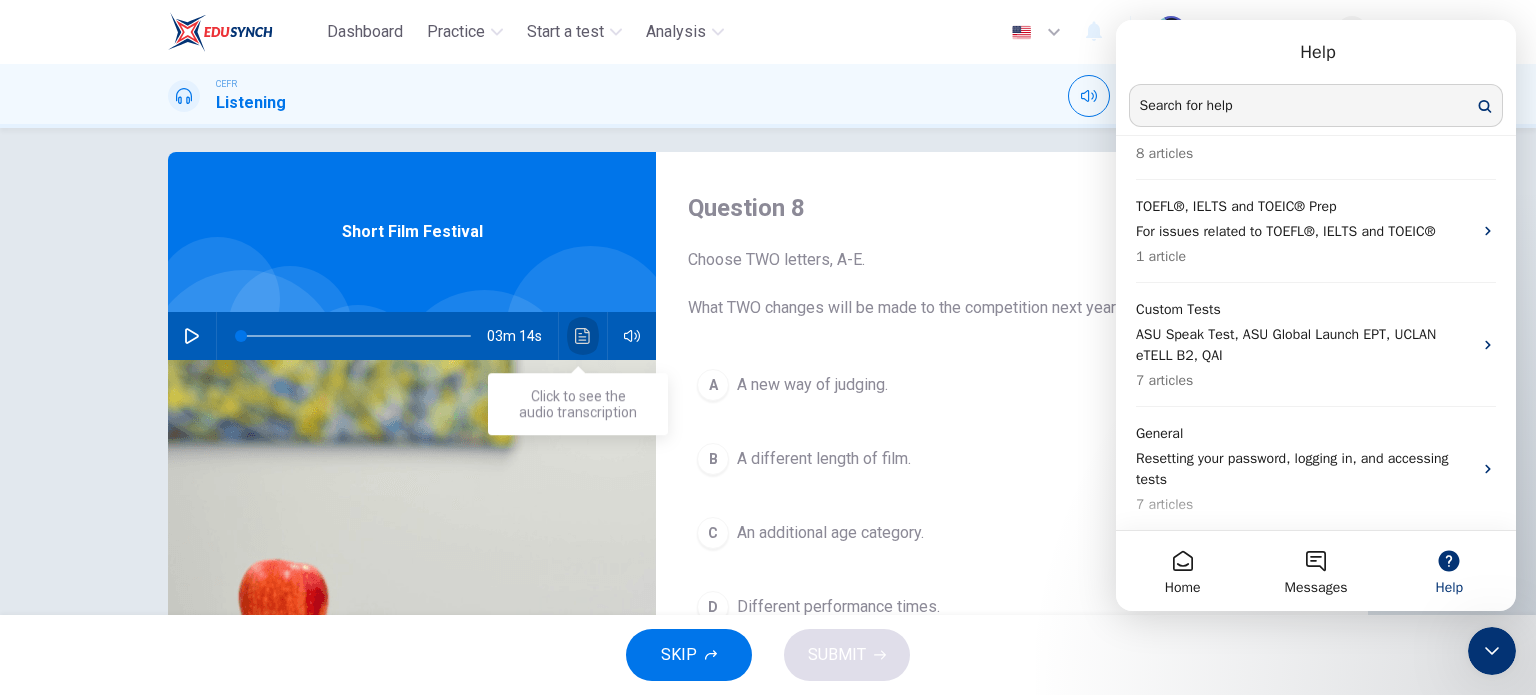 click 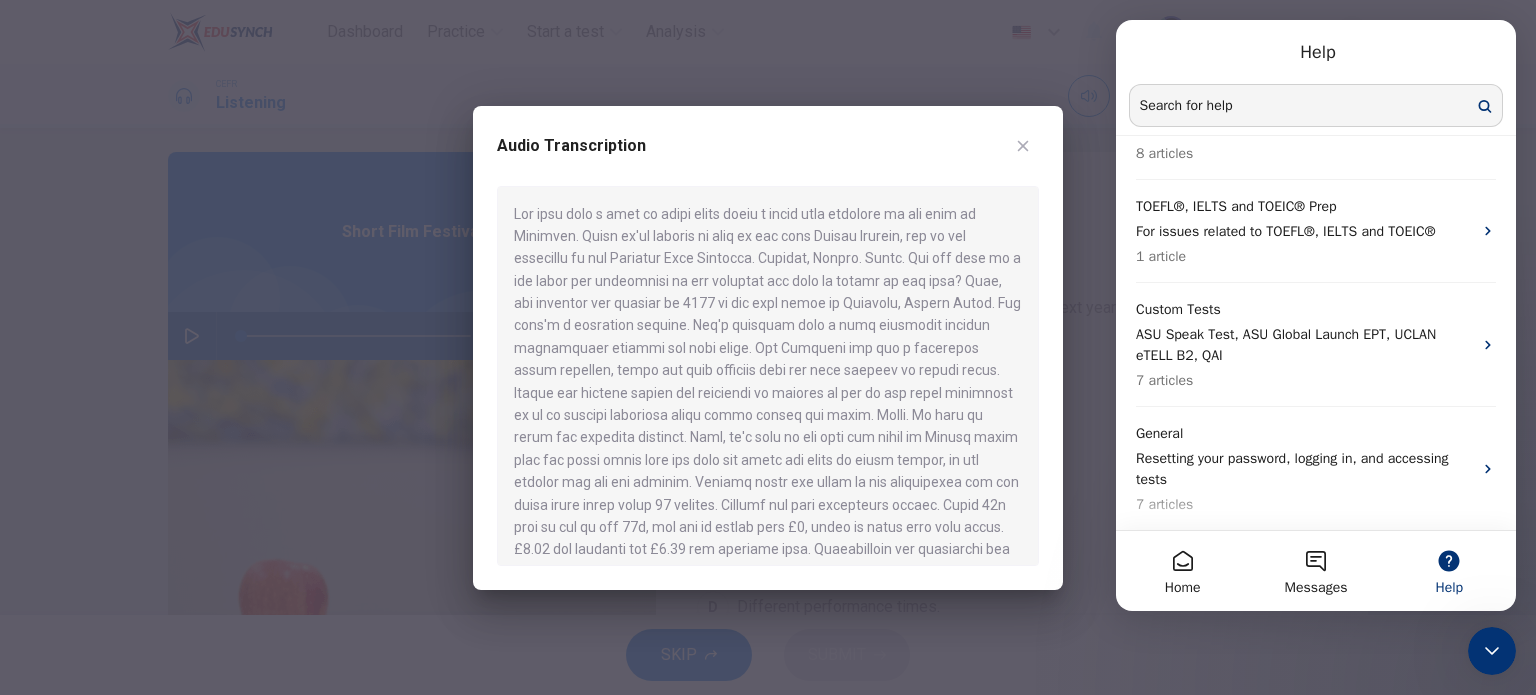 click at bounding box center (768, 376) 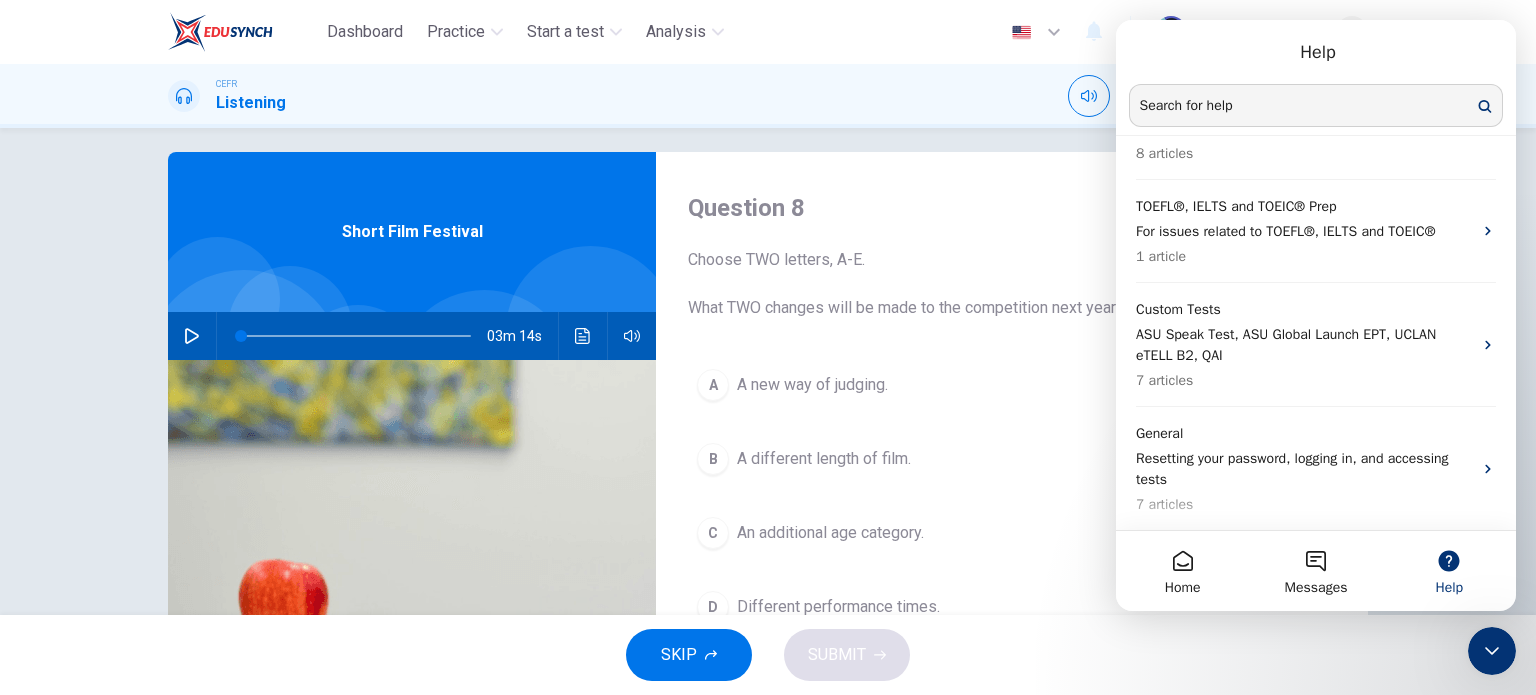 click 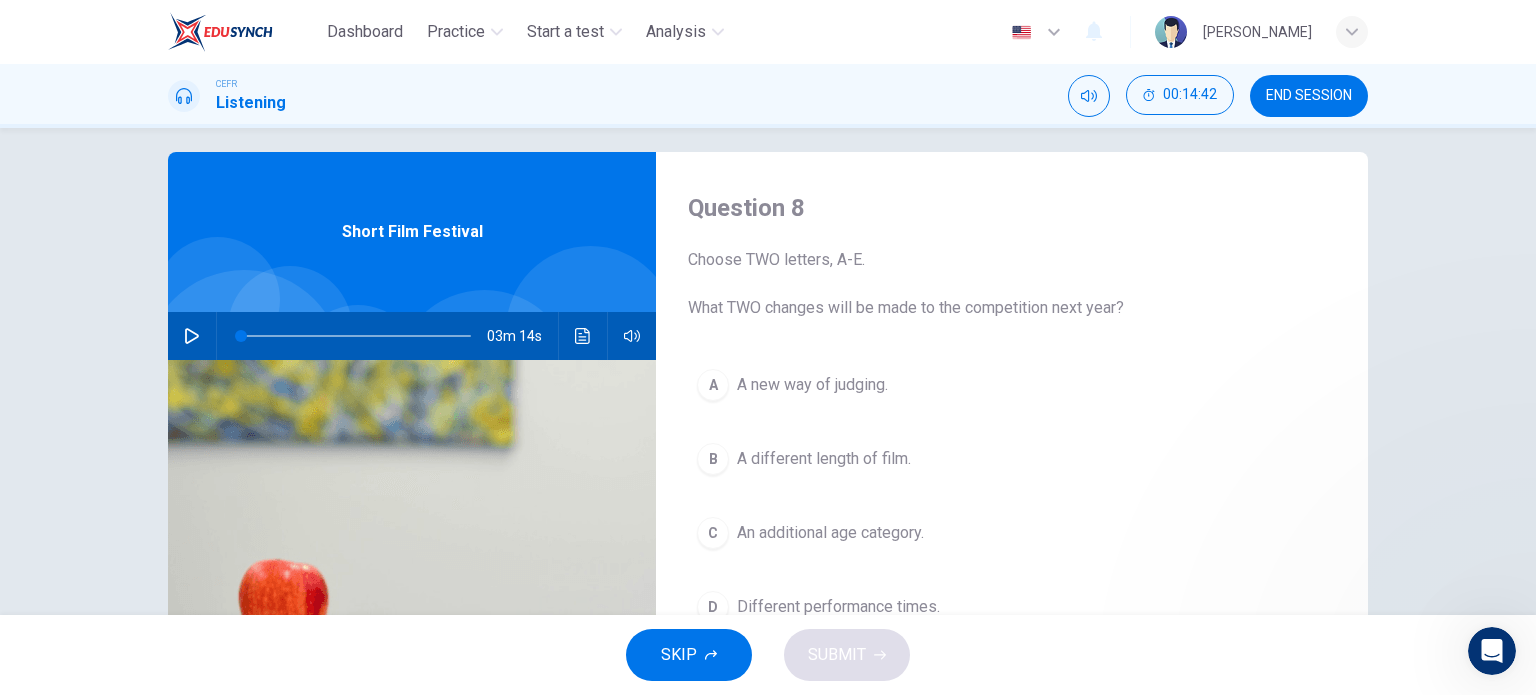 scroll, scrollTop: 0, scrollLeft: 0, axis: both 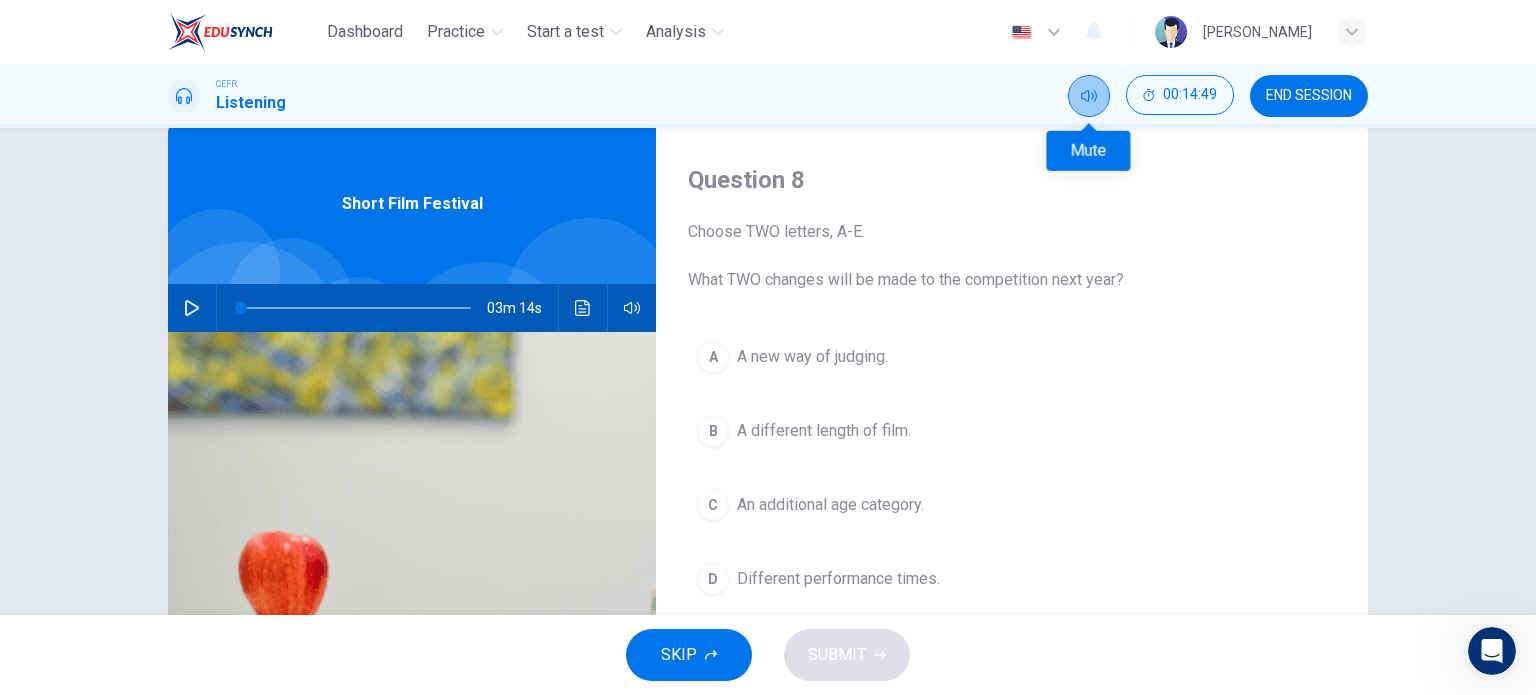 click at bounding box center (1089, 96) 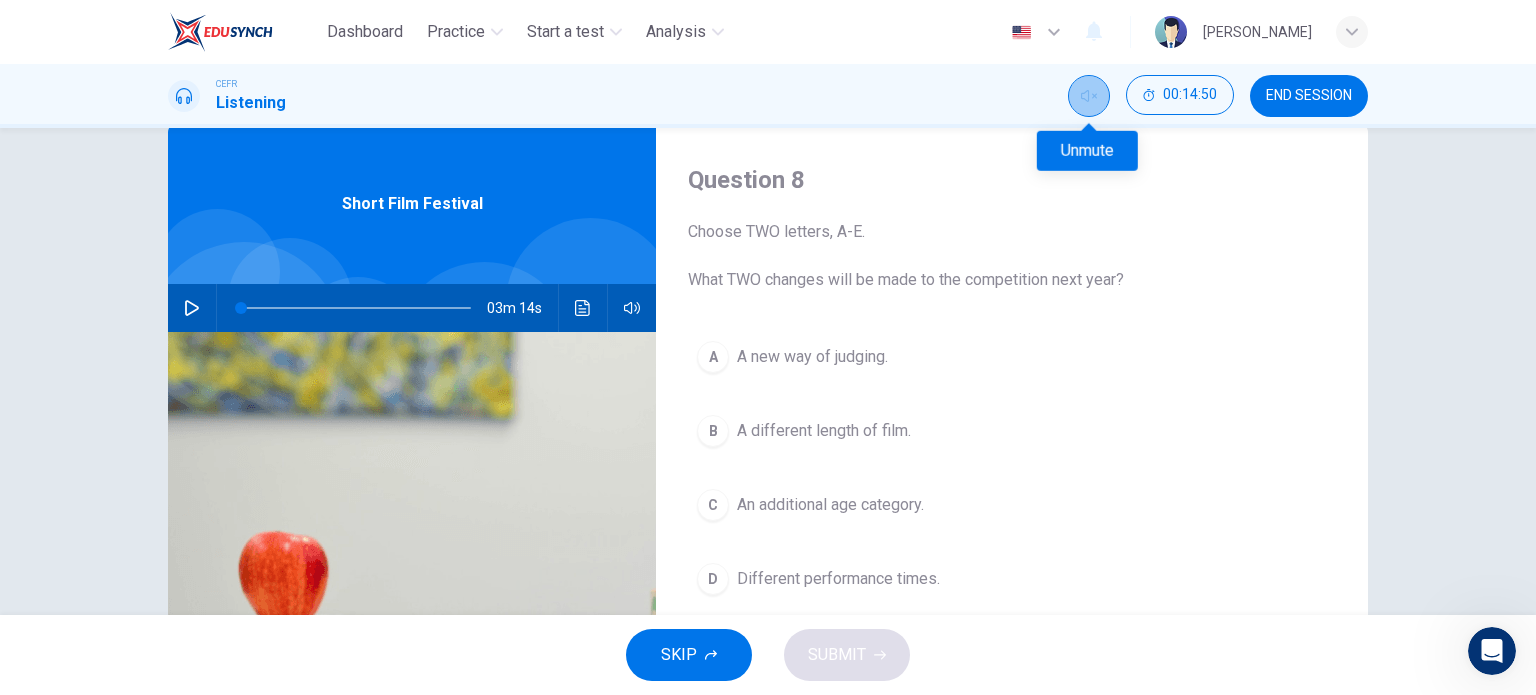 click at bounding box center [1089, 96] 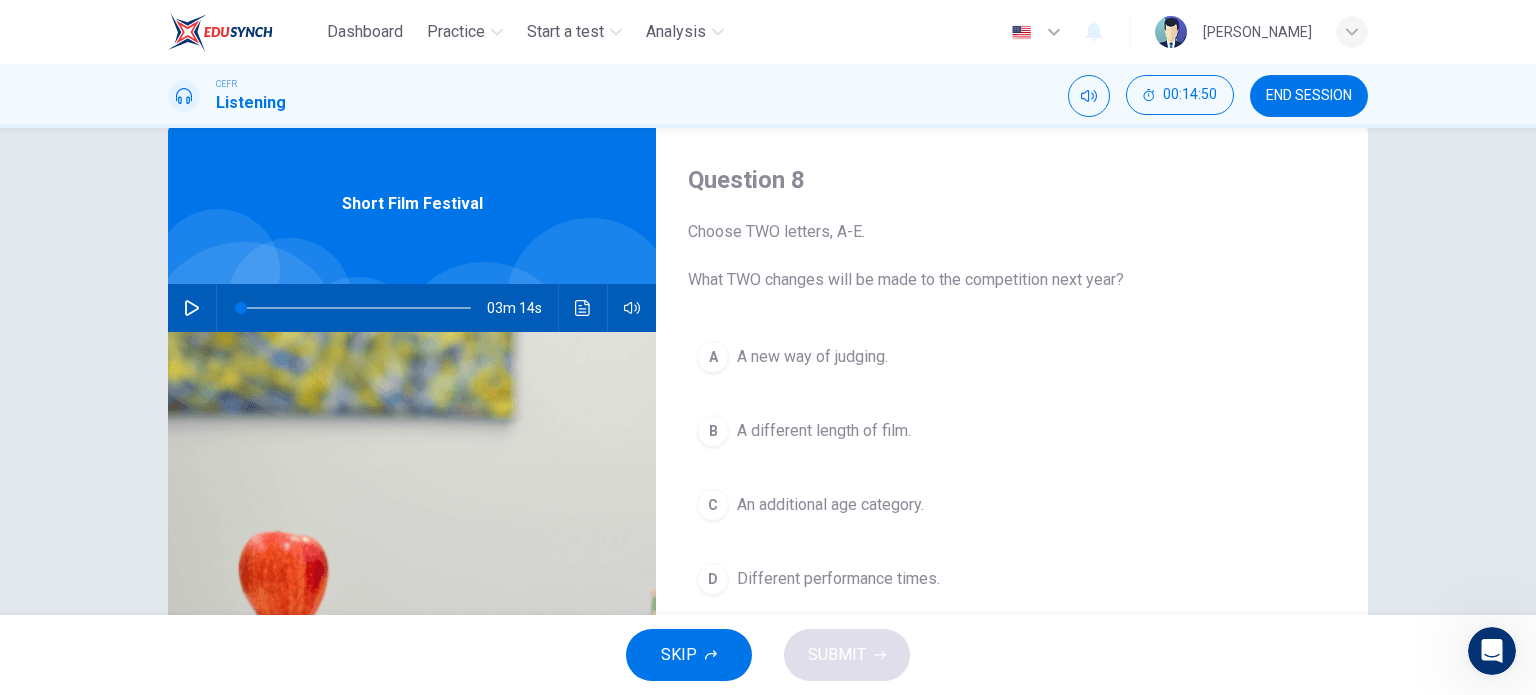 click on "03m 14s" at bounding box center [522, 308] 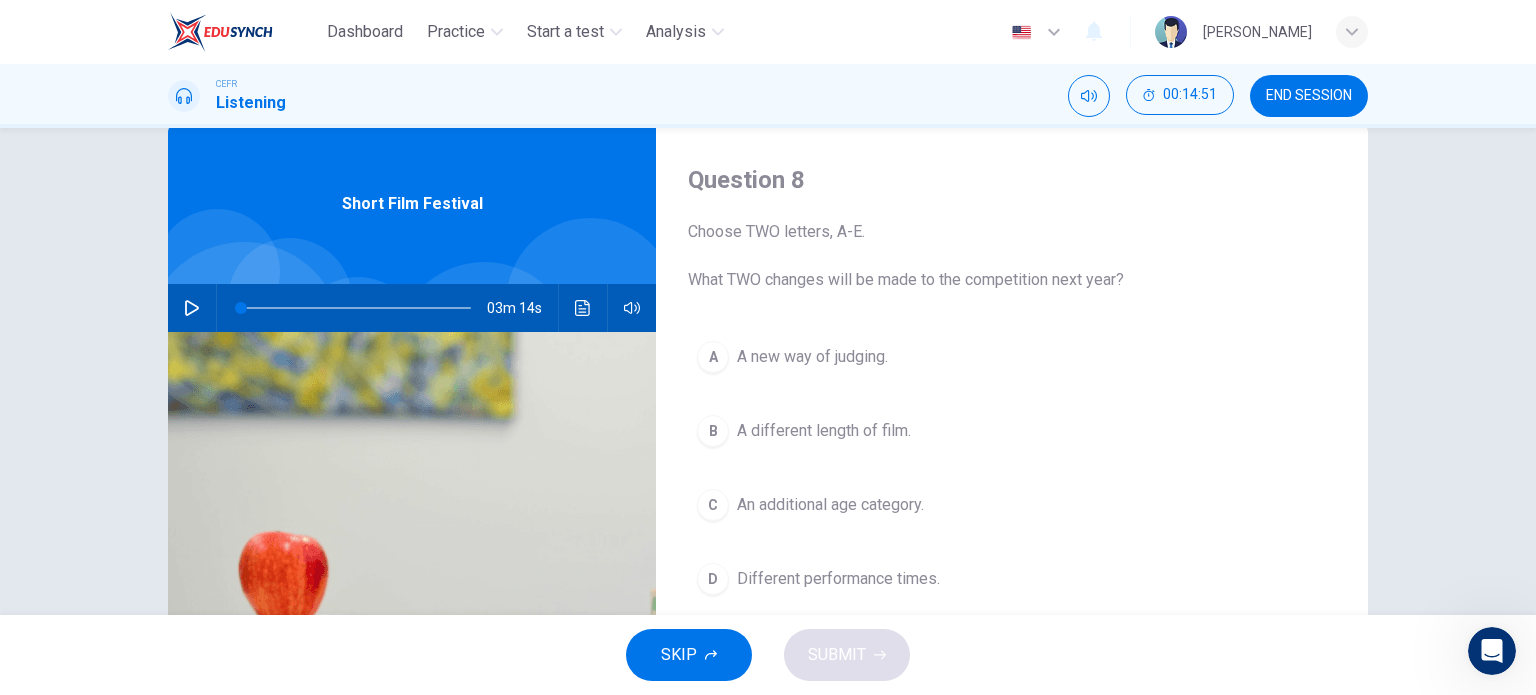 click at bounding box center (356, 308) 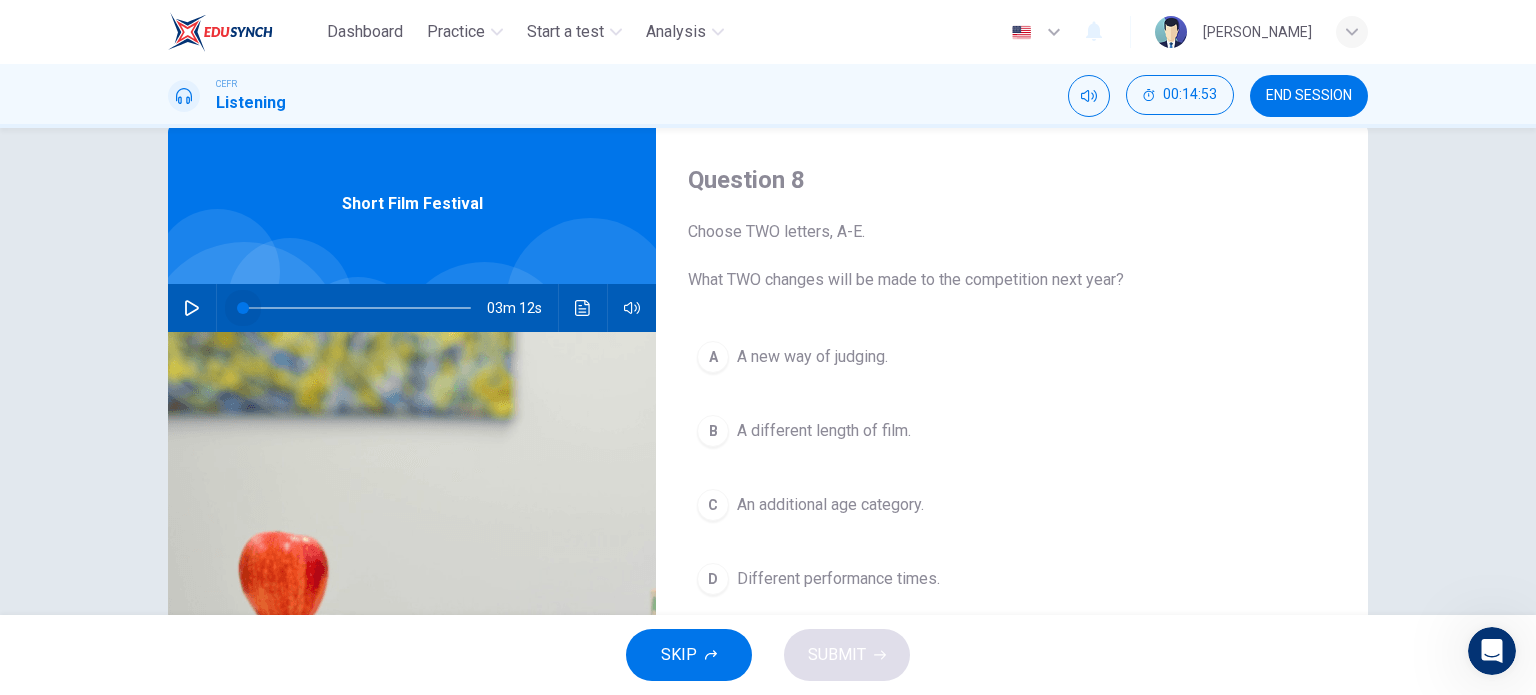 click at bounding box center (356, 308) 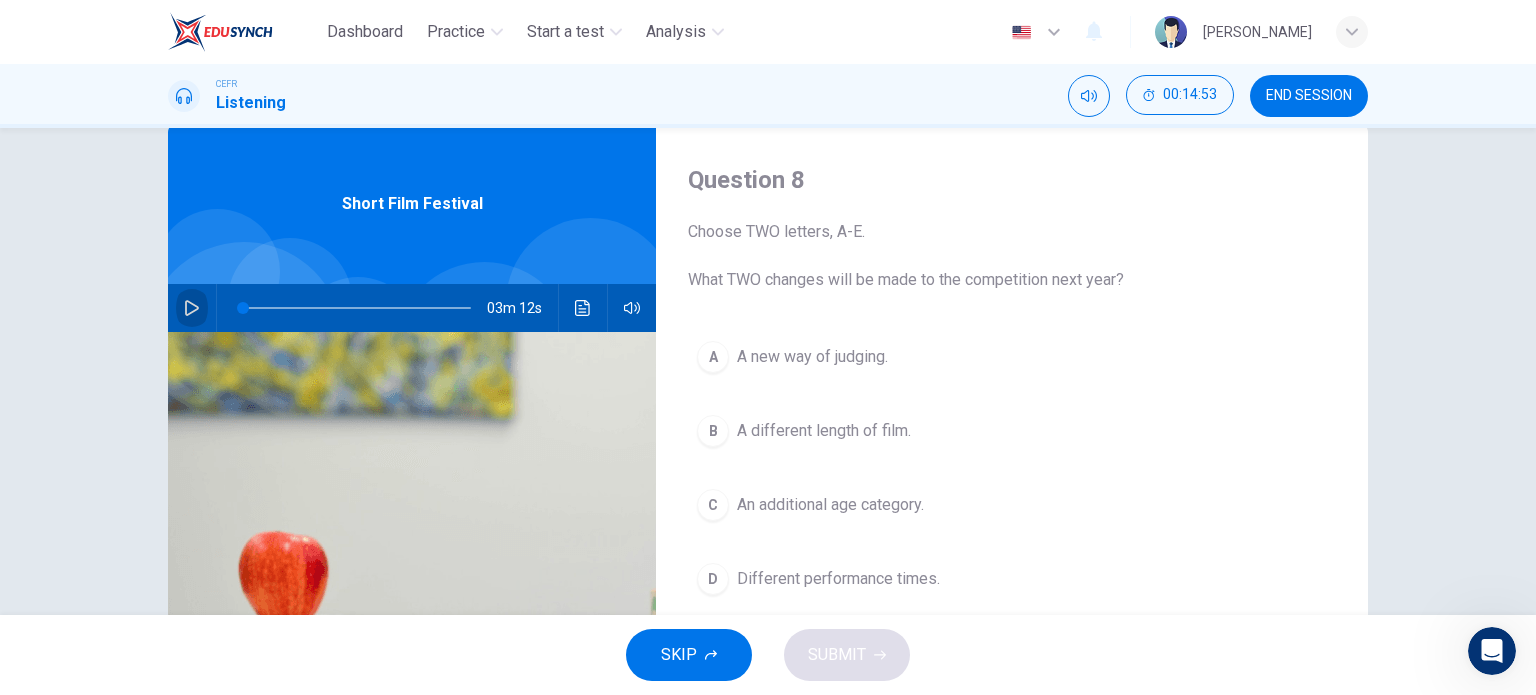 click 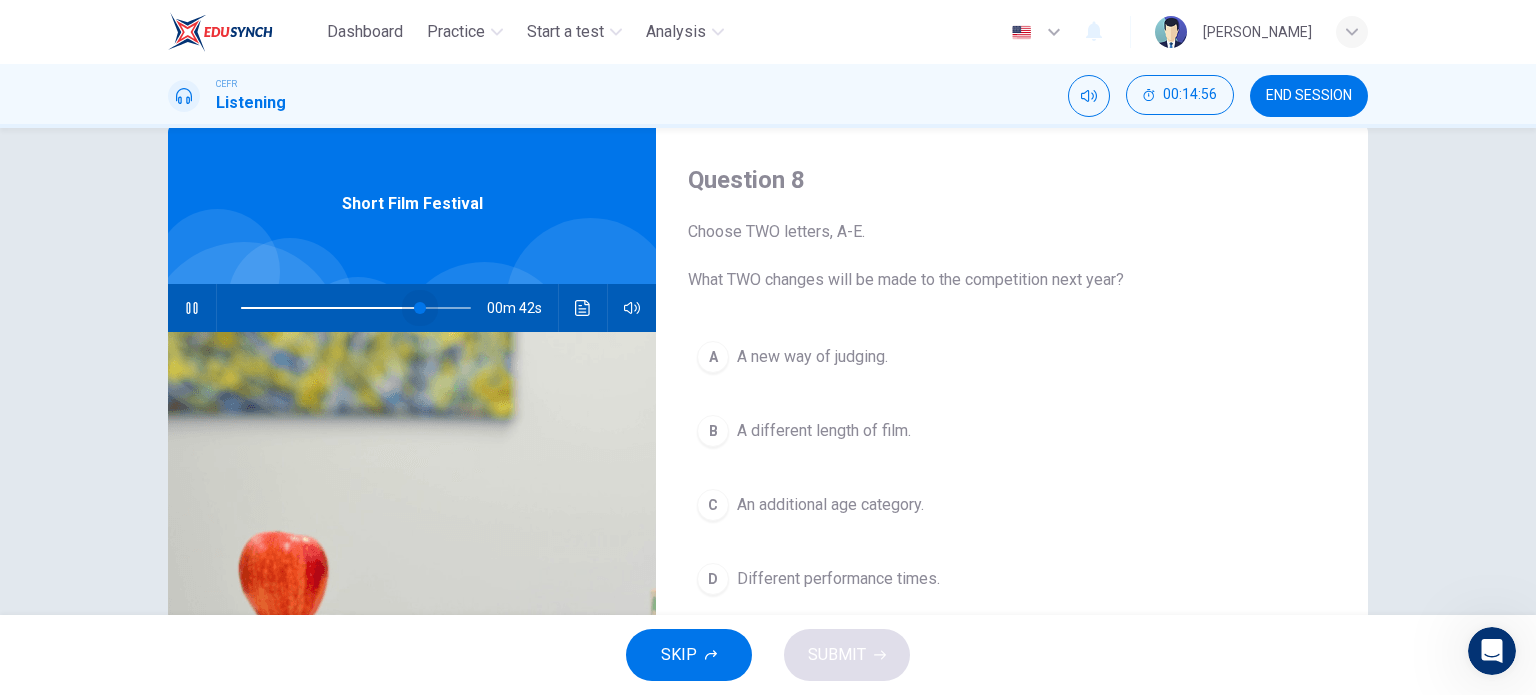 drag, startPoint x: 240, startPoint y: 303, endPoint x: 488, endPoint y: 309, distance: 248.07257 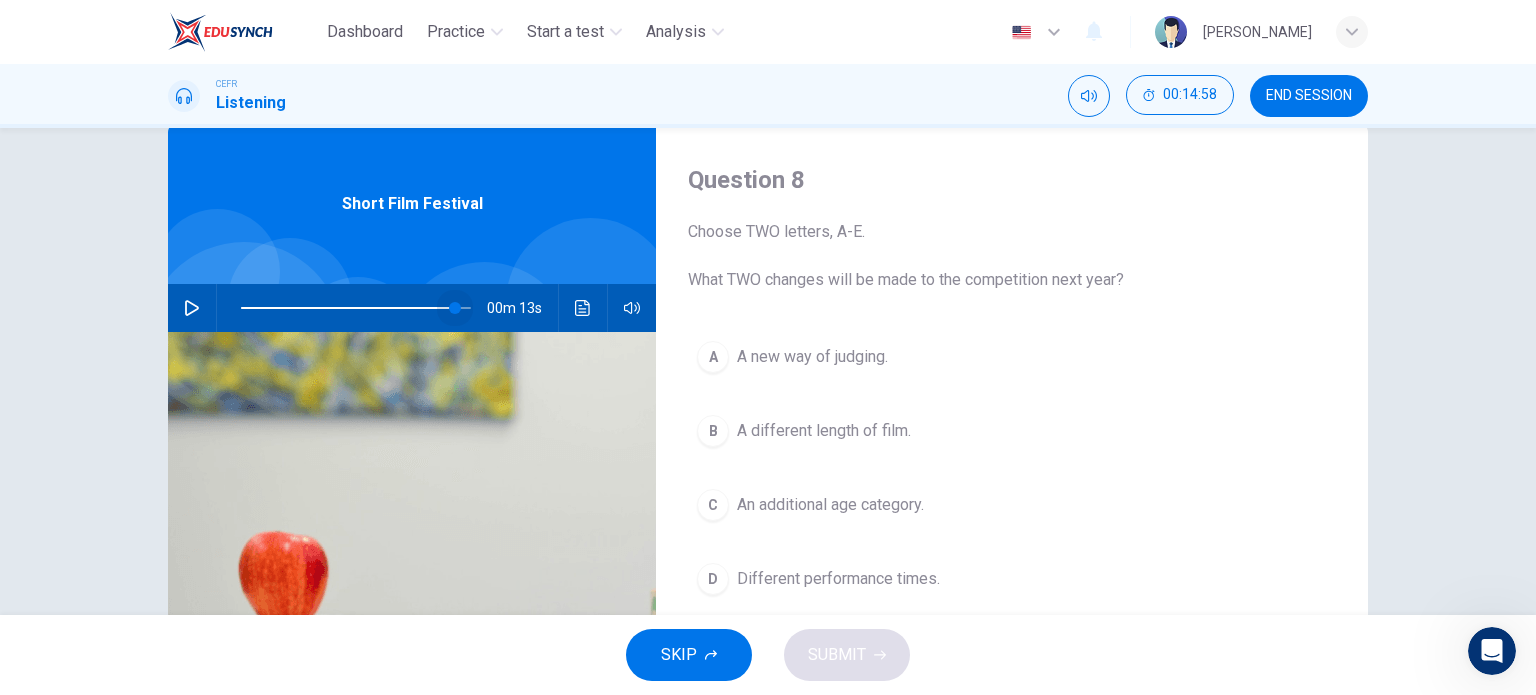 click at bounding box center [455, 308] 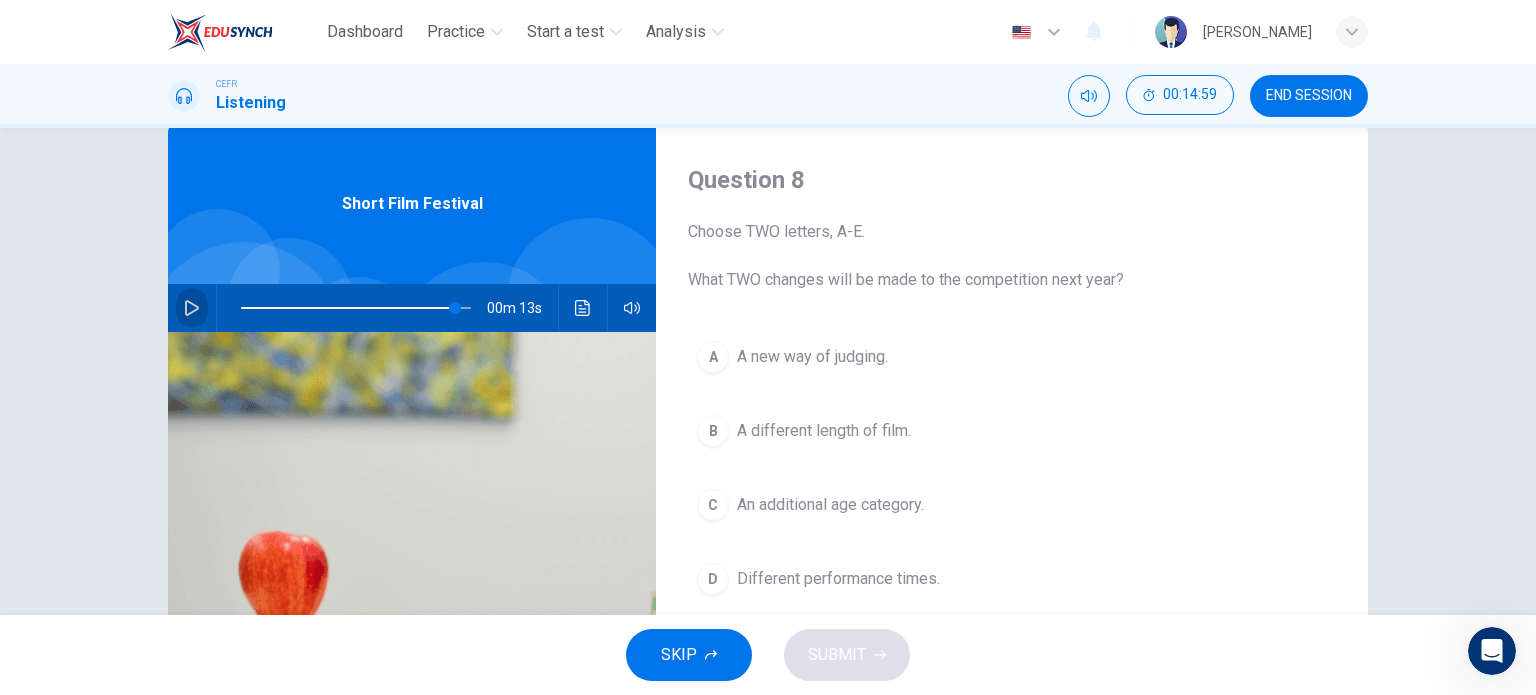 click 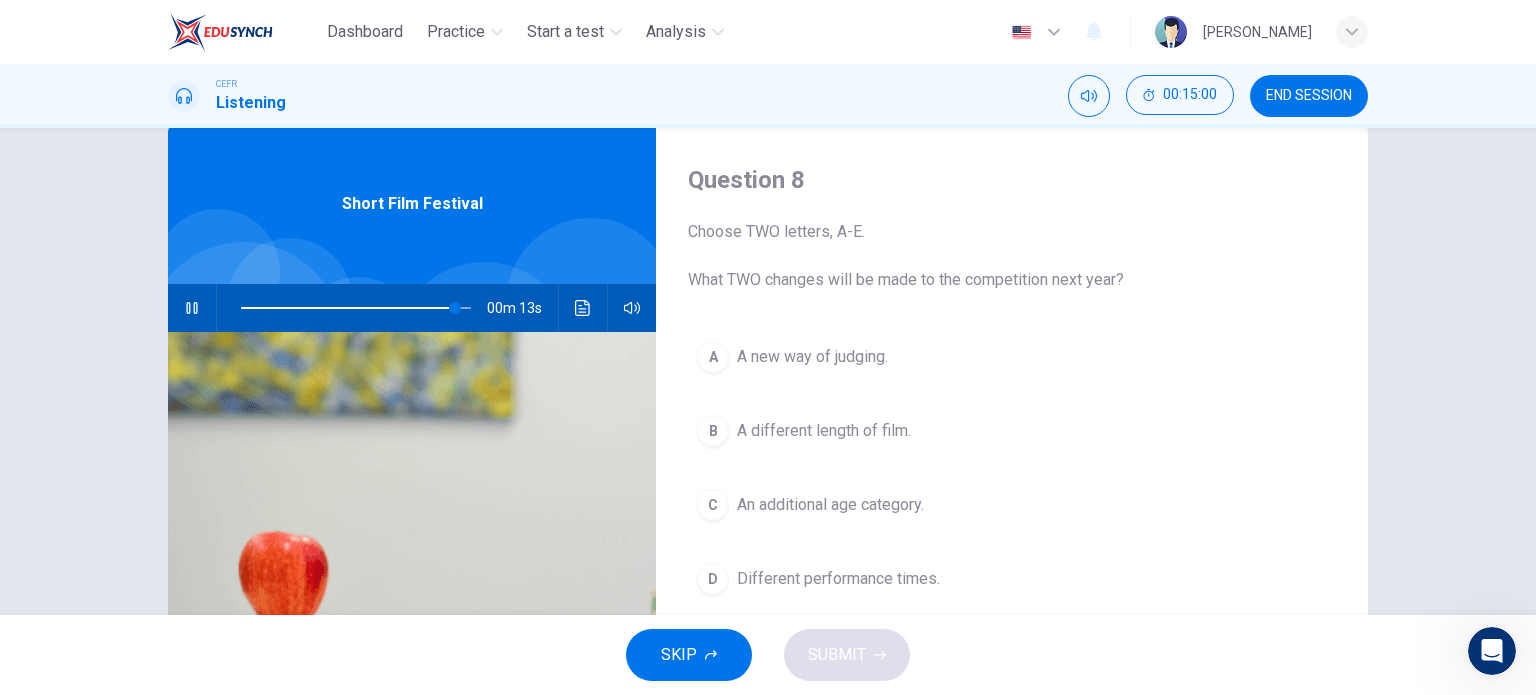 scroll, scrollTop: 0, scrollLeft: 0, axis: both 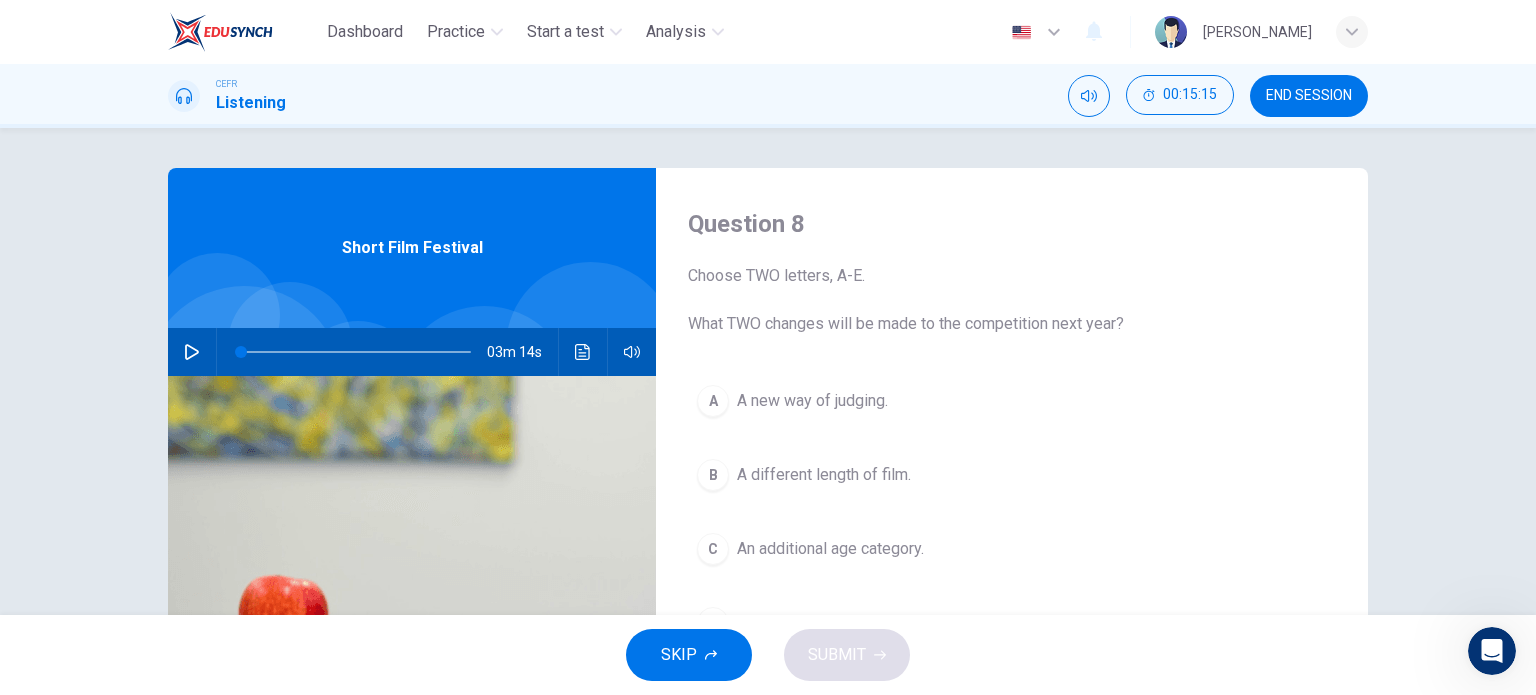 type on "0" 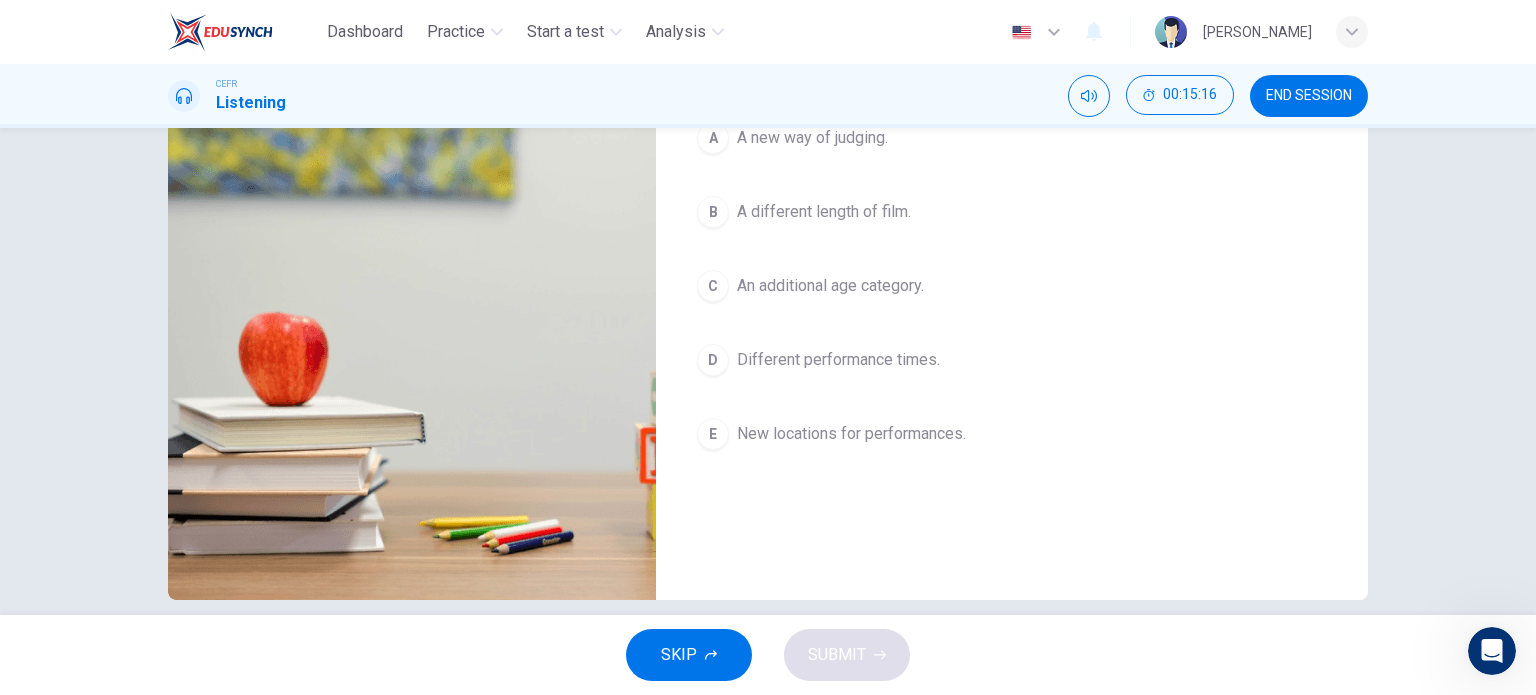 scroll, scrollTop: 0, scrollLeft: 0, axis: both 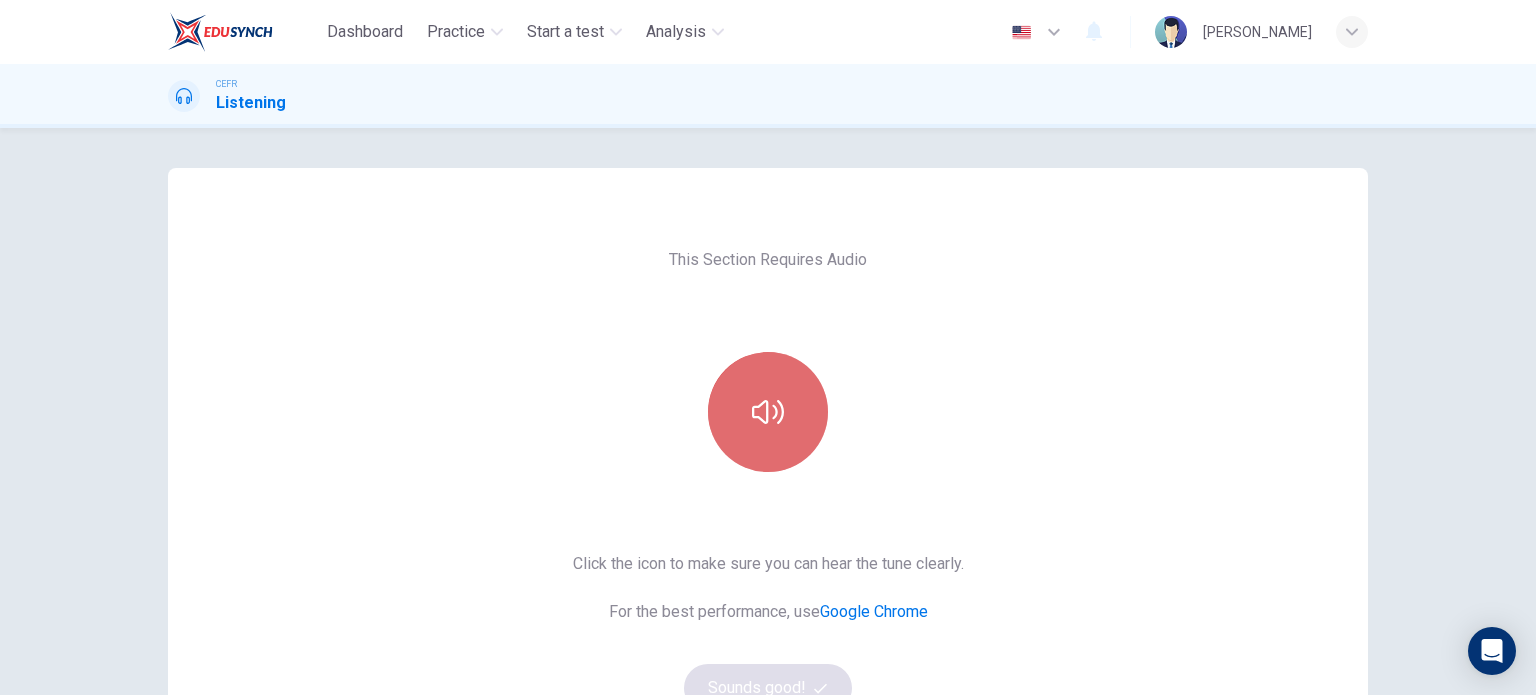 click at bounding box center [768, 412] 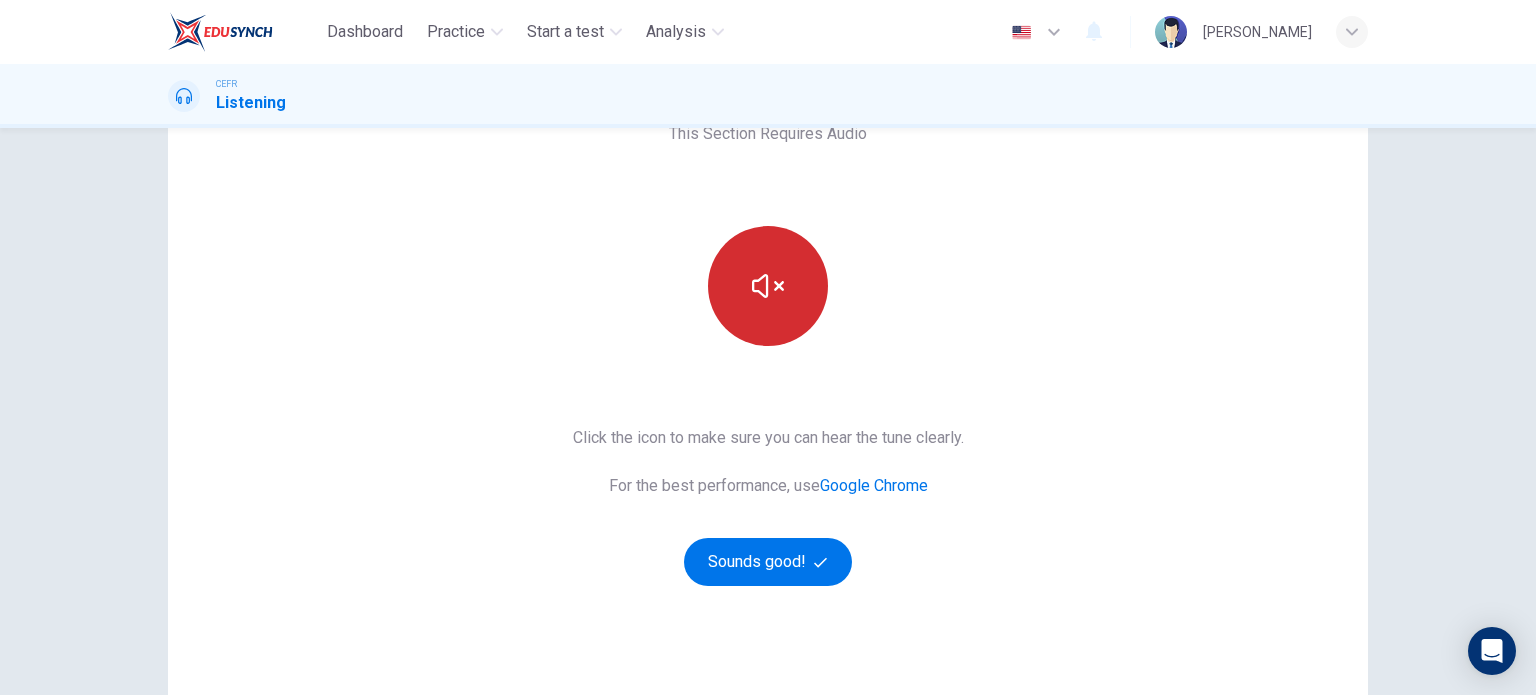 scroll, scrollTop: 160, scrollLeft: 0, axis: vertical 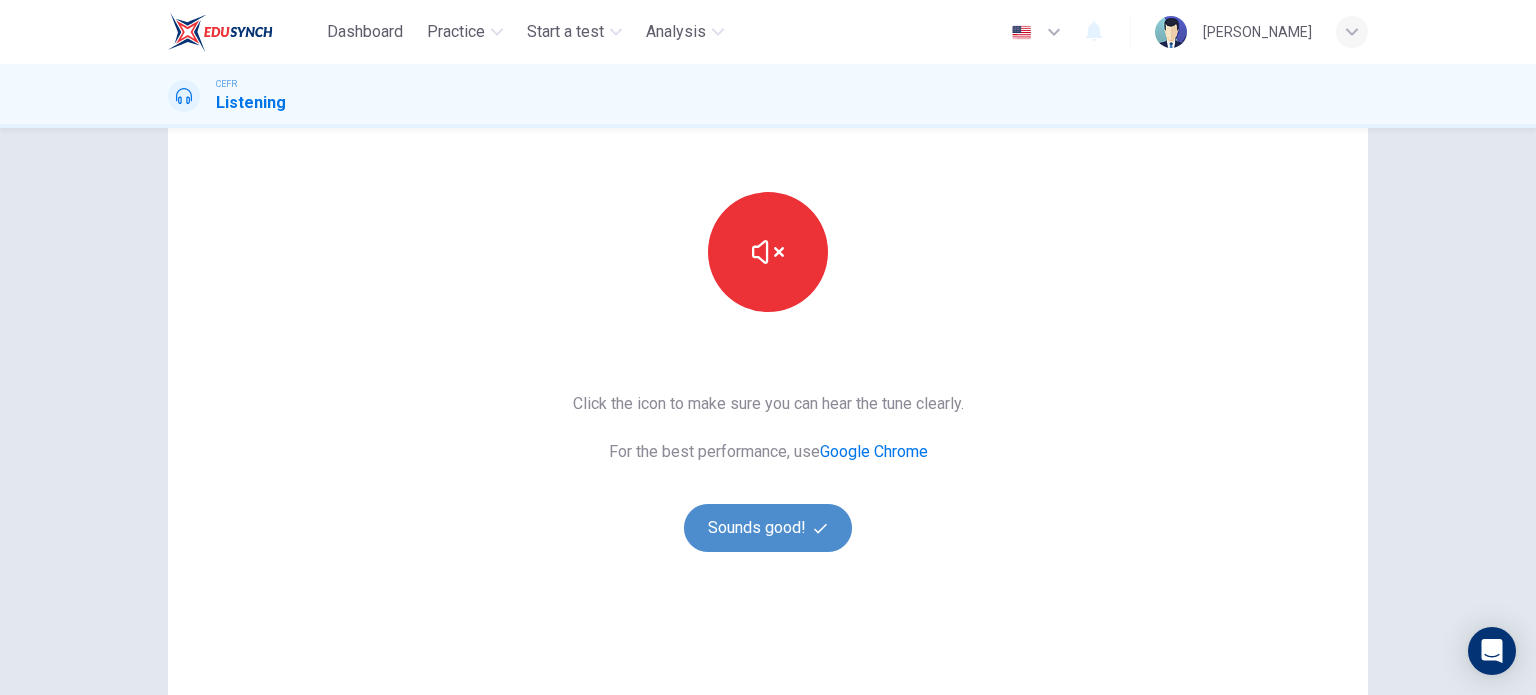 click on "Sounds good!" at bounding box center (768, 528) 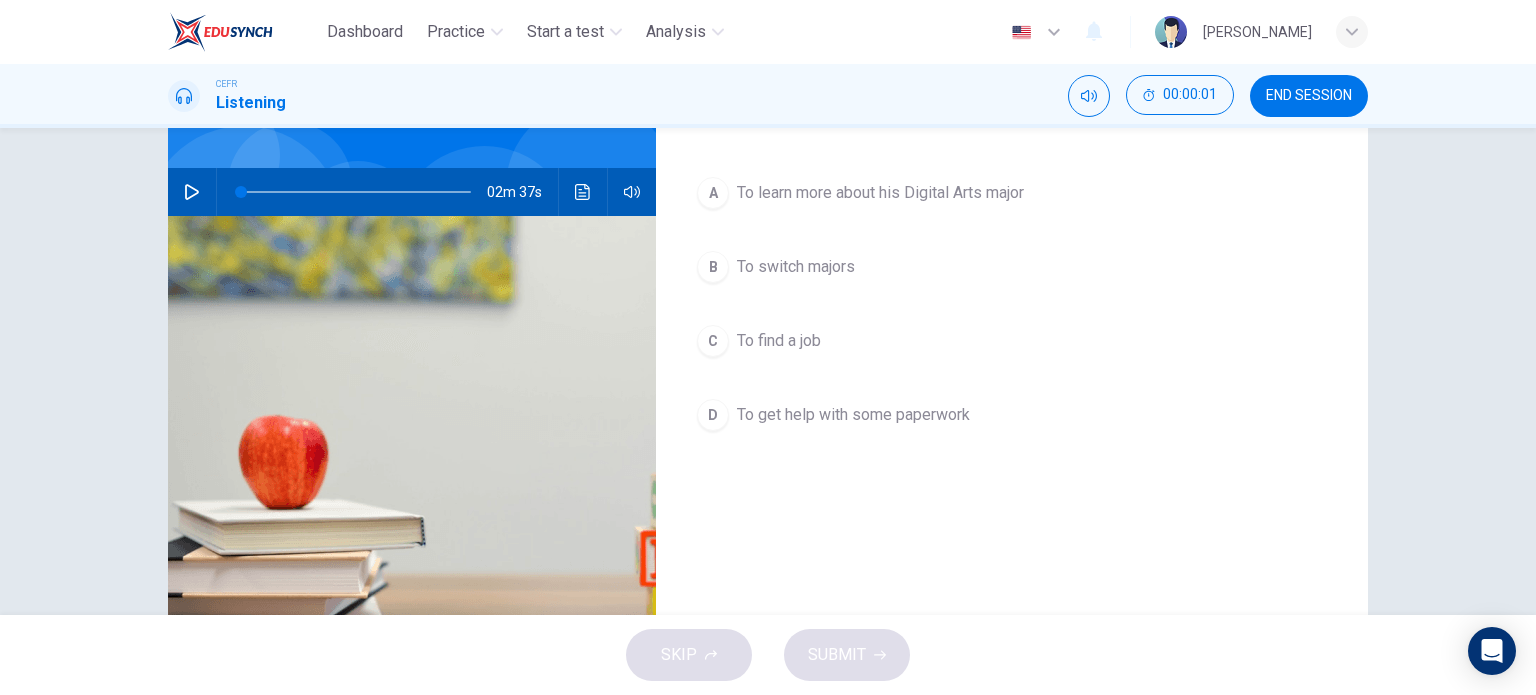 scroll, scrollTop: 0, scrollLeft: 0, axis: both 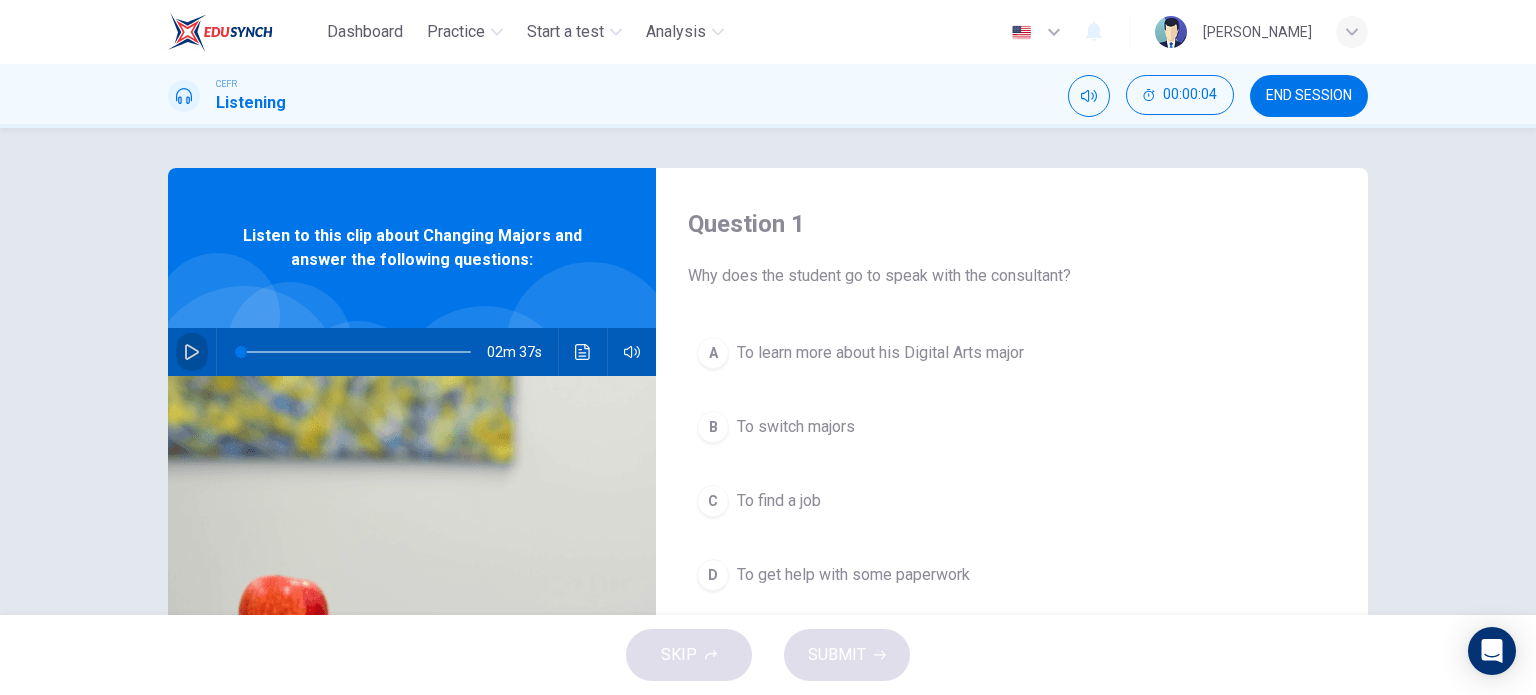 click 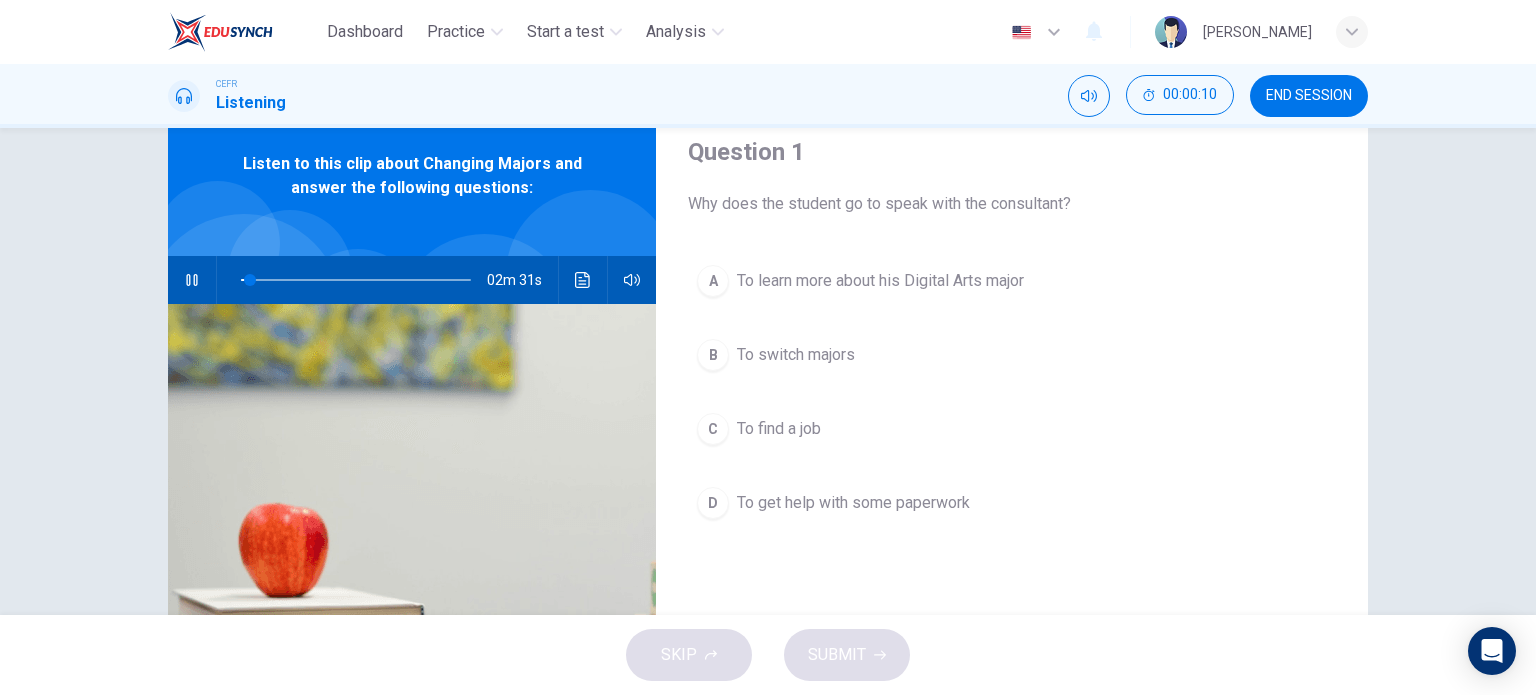 scroll, scrollTop: 74, scrollLeft: 0, axis: vertical 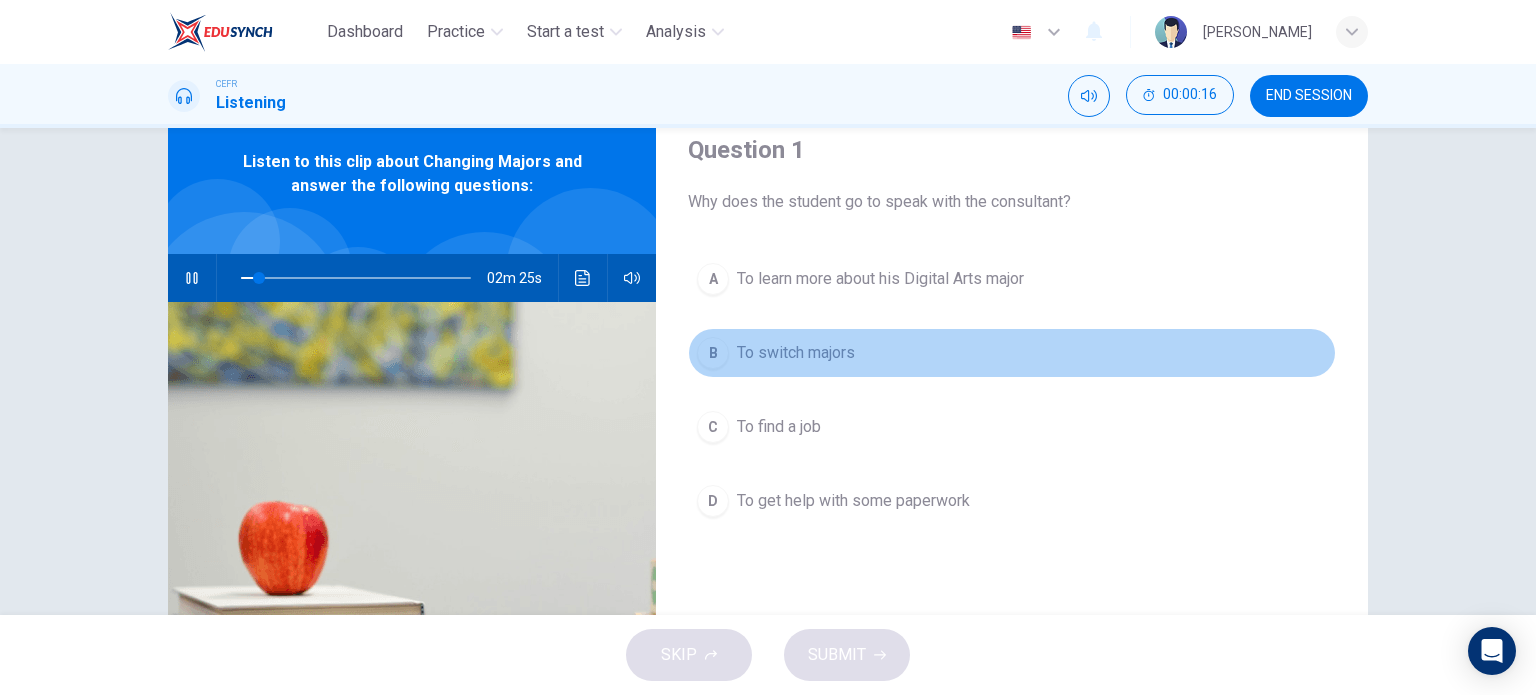 click on "B" at bounding box center (713, 353) 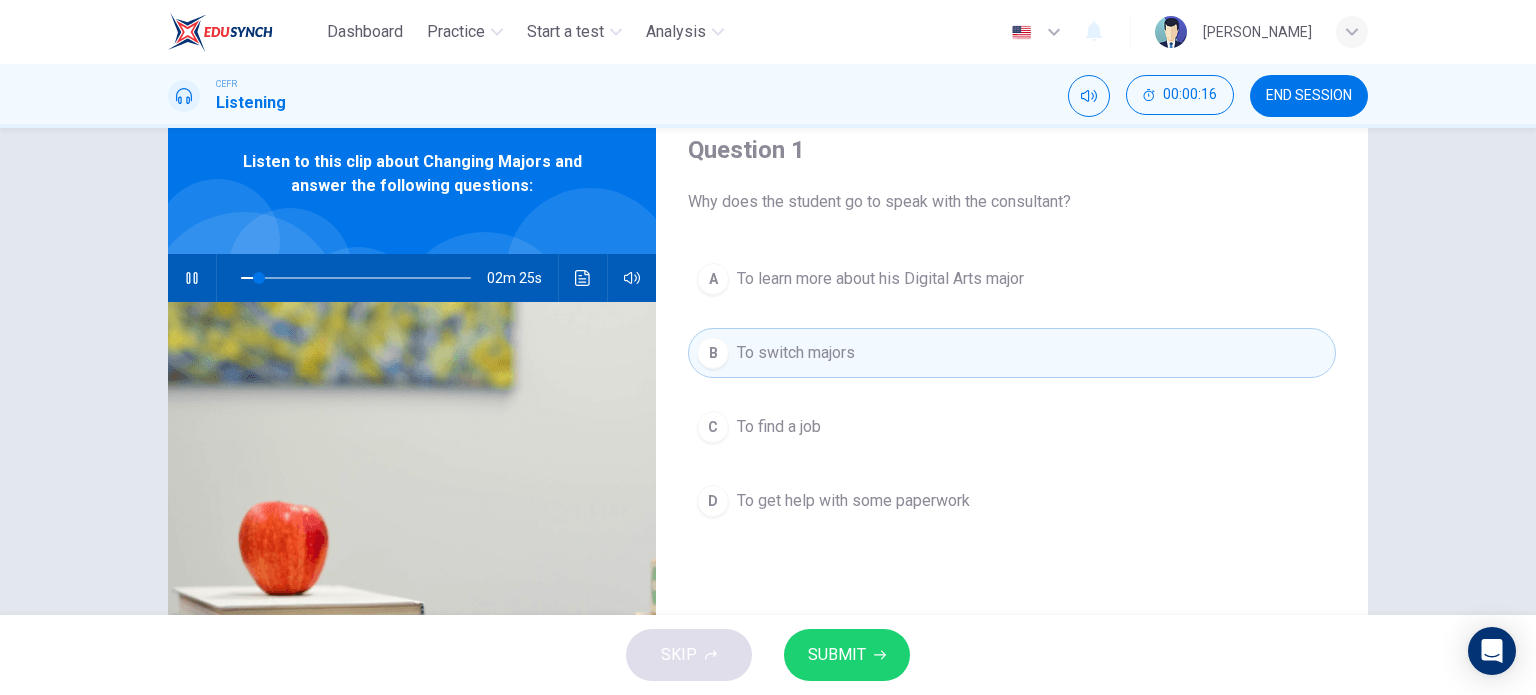 scroll, scrollTop: 288, scrollLeft: 0, axis: vertical 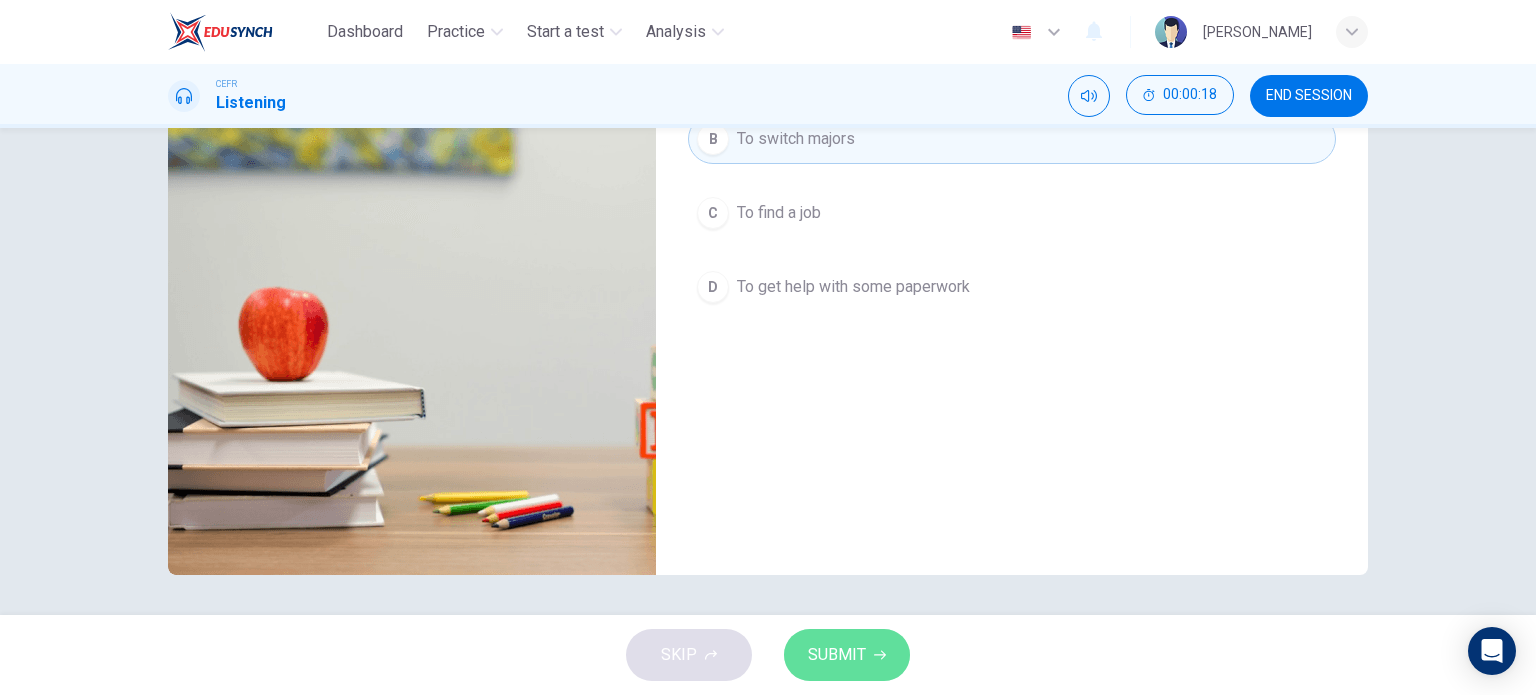 click on "SUBMIT" at bounding box center [847, 655] 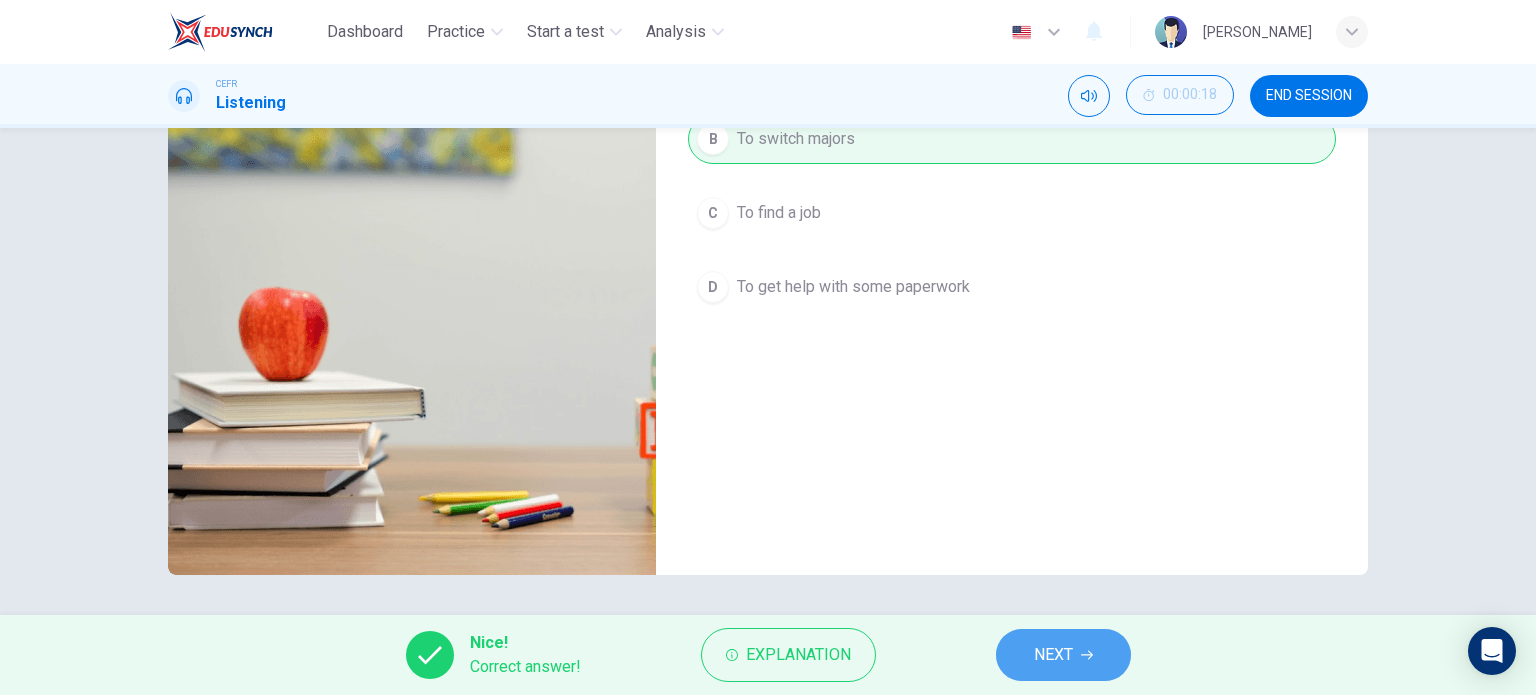click on "NEXT" at bounding box center (1053, 655) 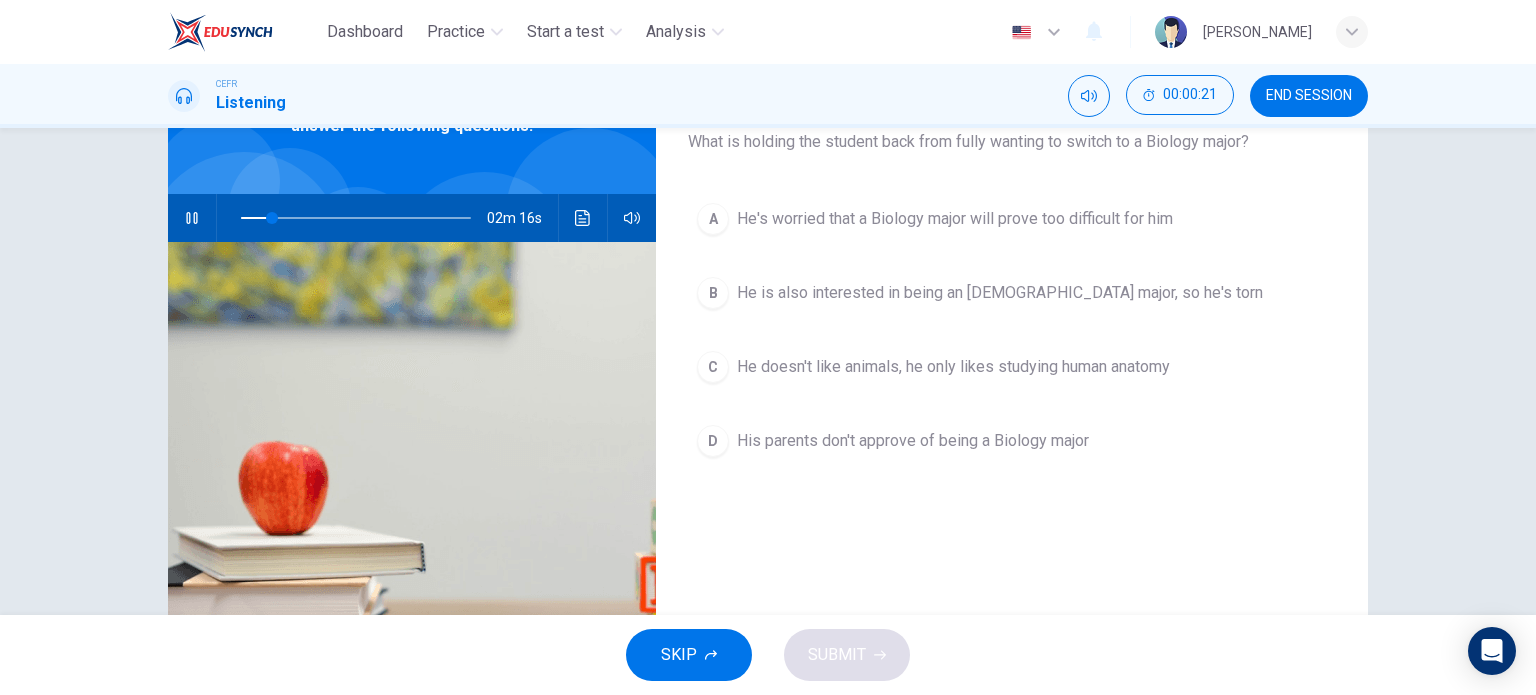 scroll, scrollTop: 126, scrollLeft: 0, axis: vertical 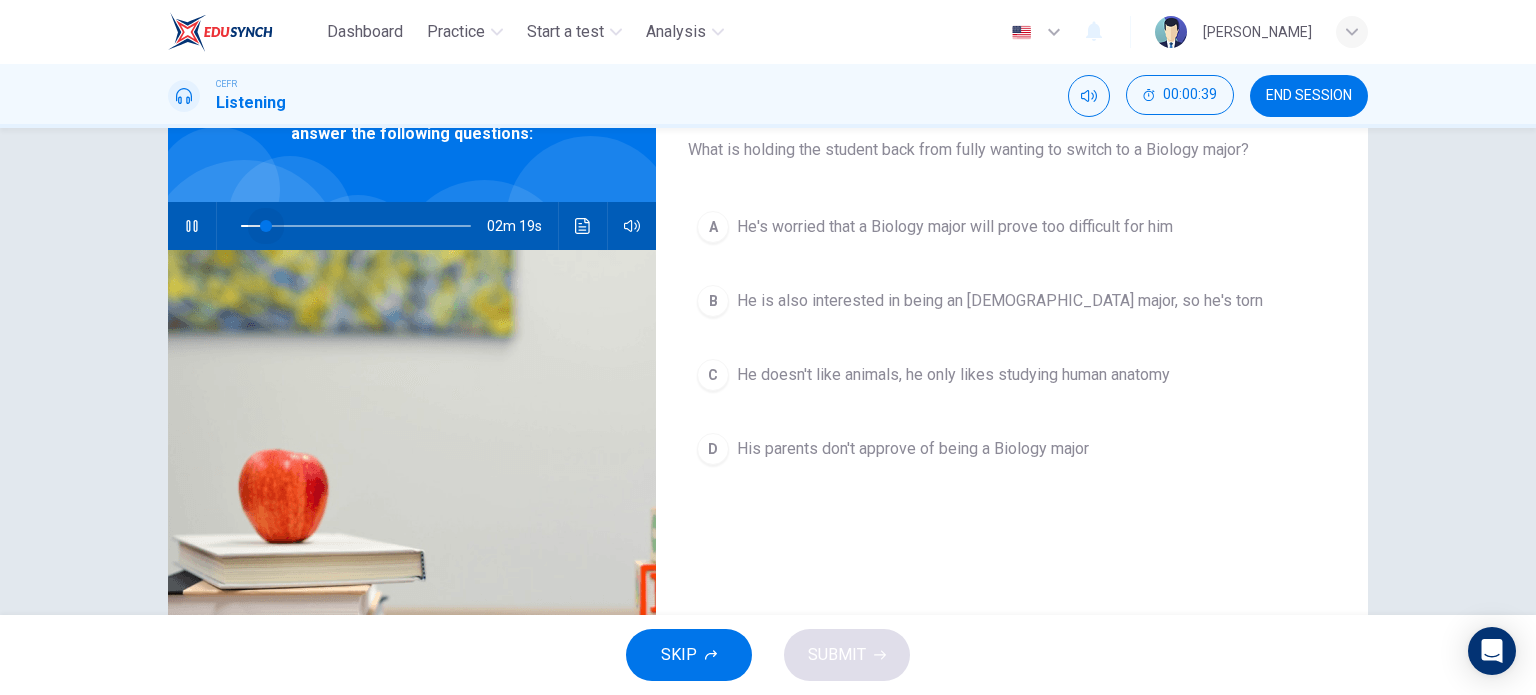 click at bounding box center [356, 226] 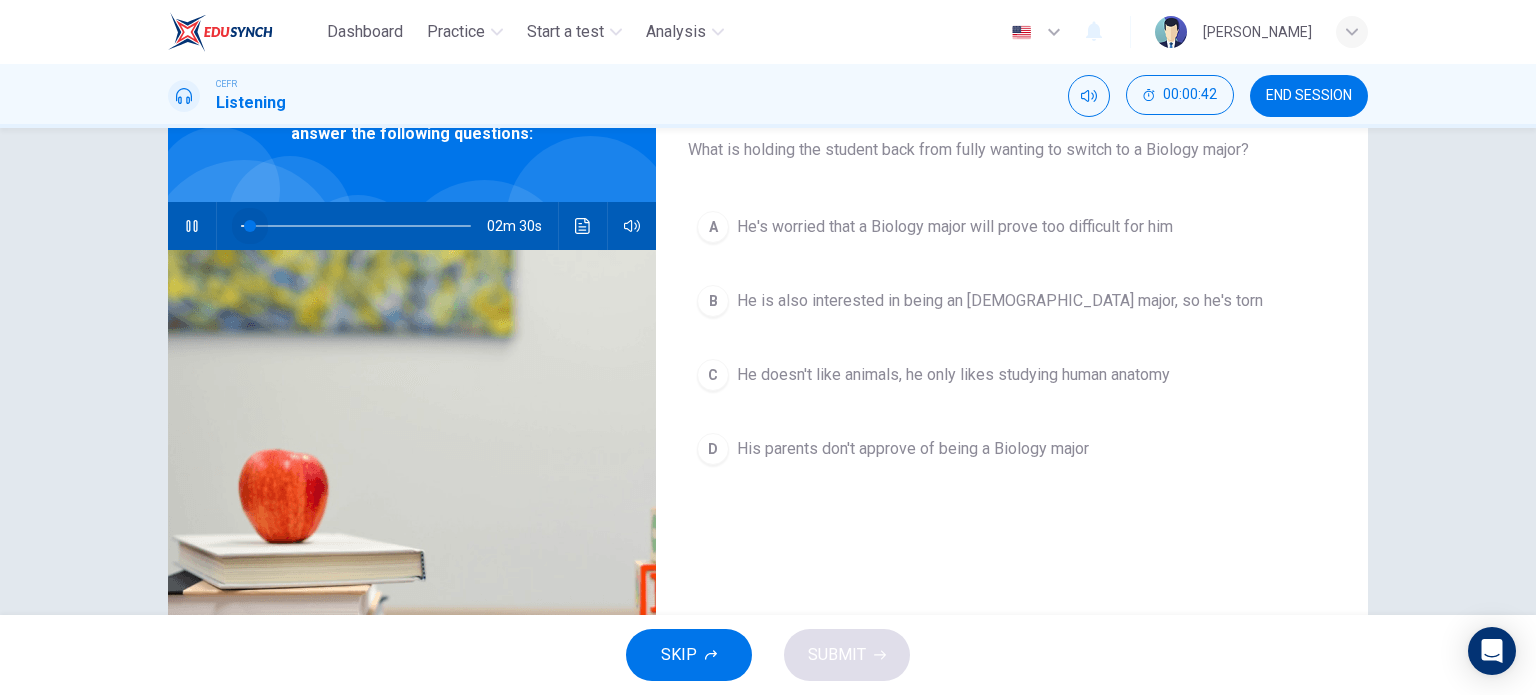 click at bounding box center [250, 226] 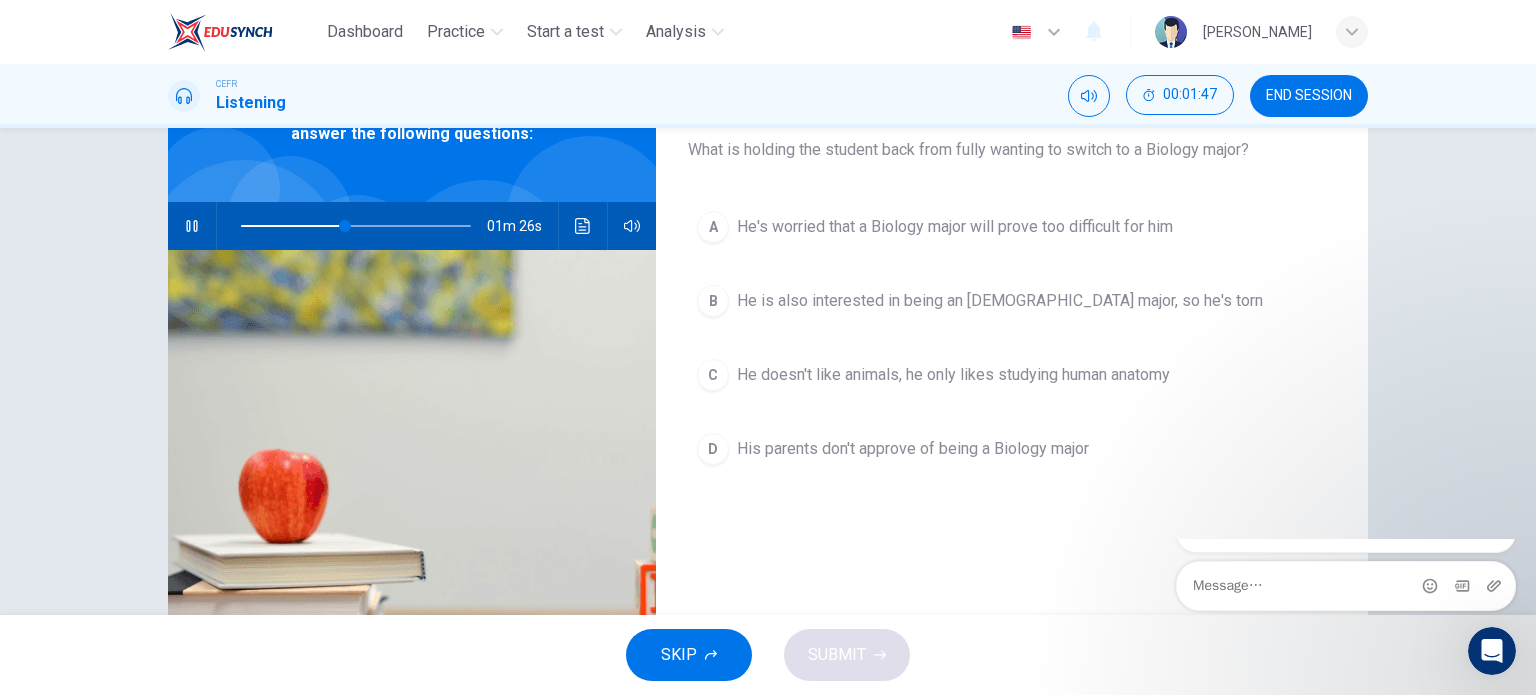 scroll, scrollTop: 0, scrollLeft: 0, axis: both 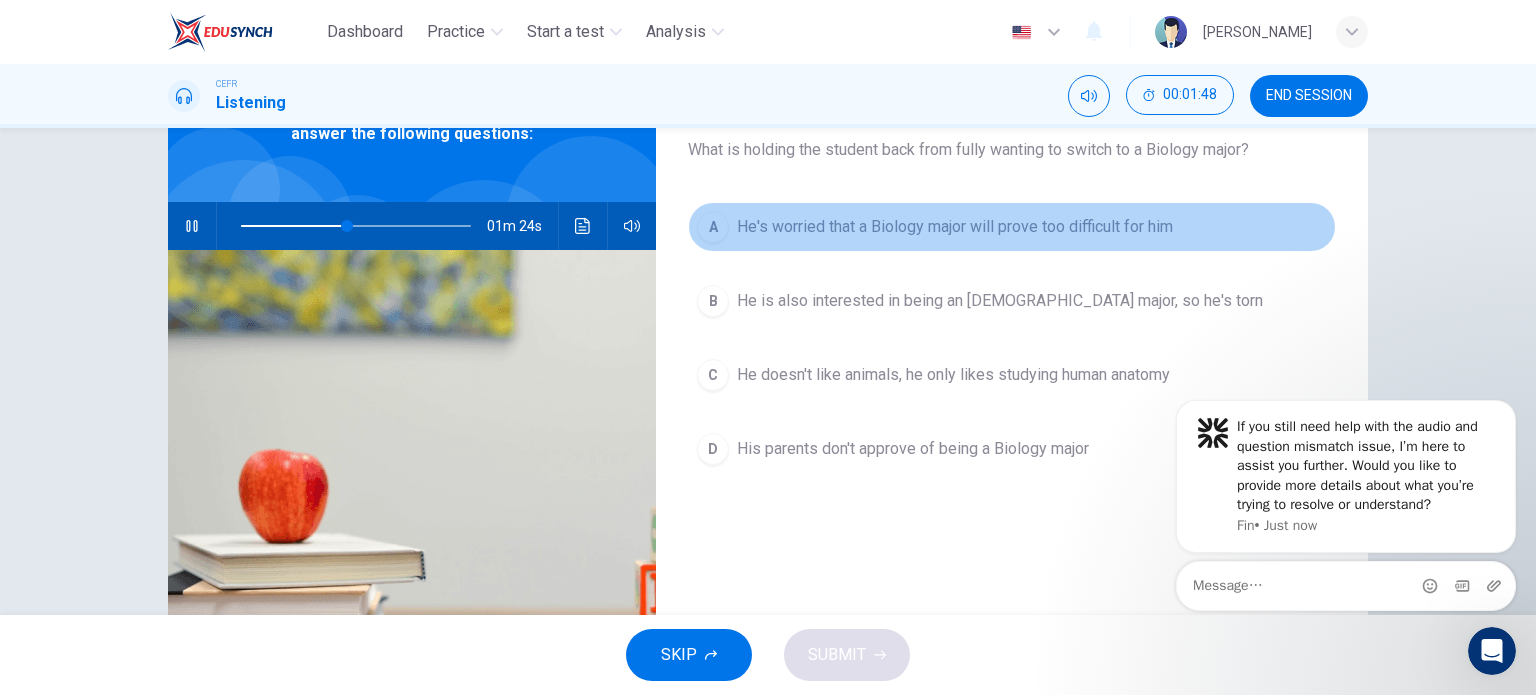 click on "A" at bounding box center [713, 227] 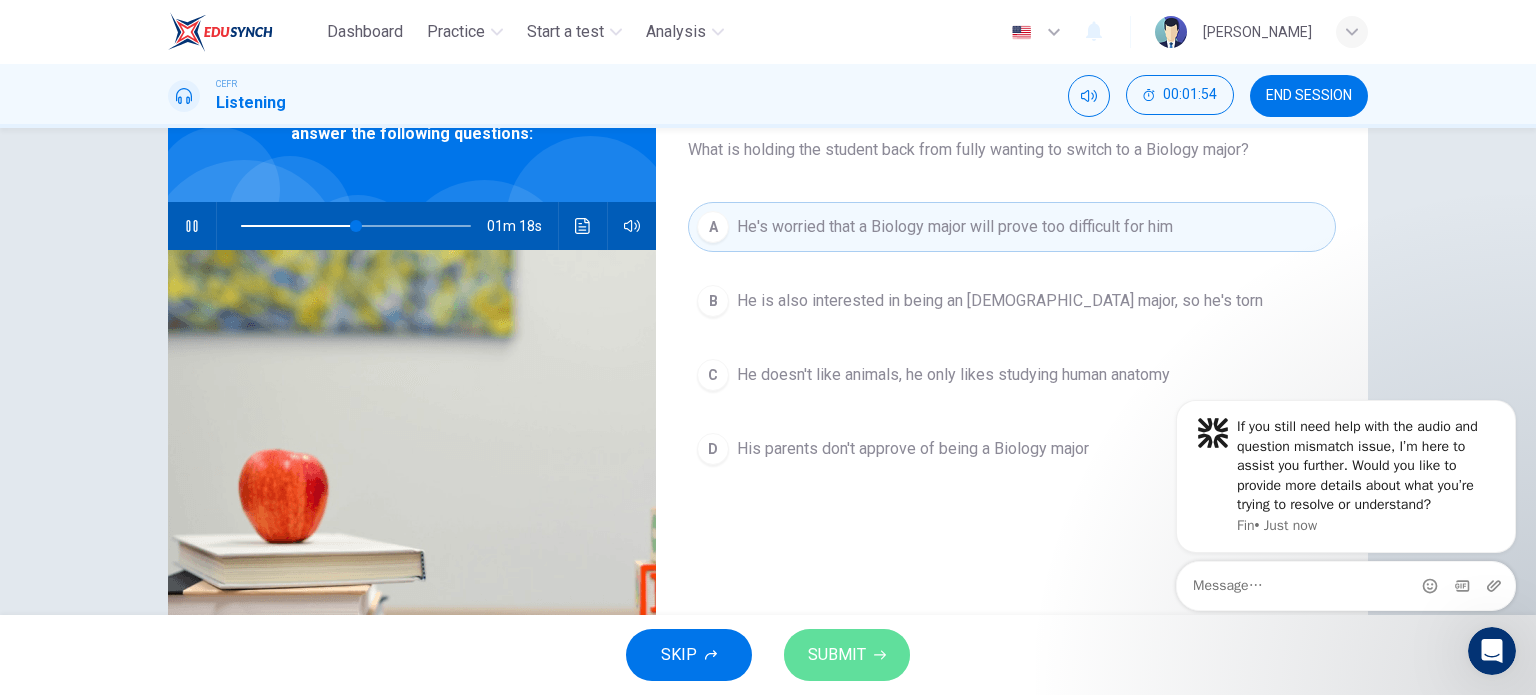click on "SUBMIT" at bounding box center [847, 655] 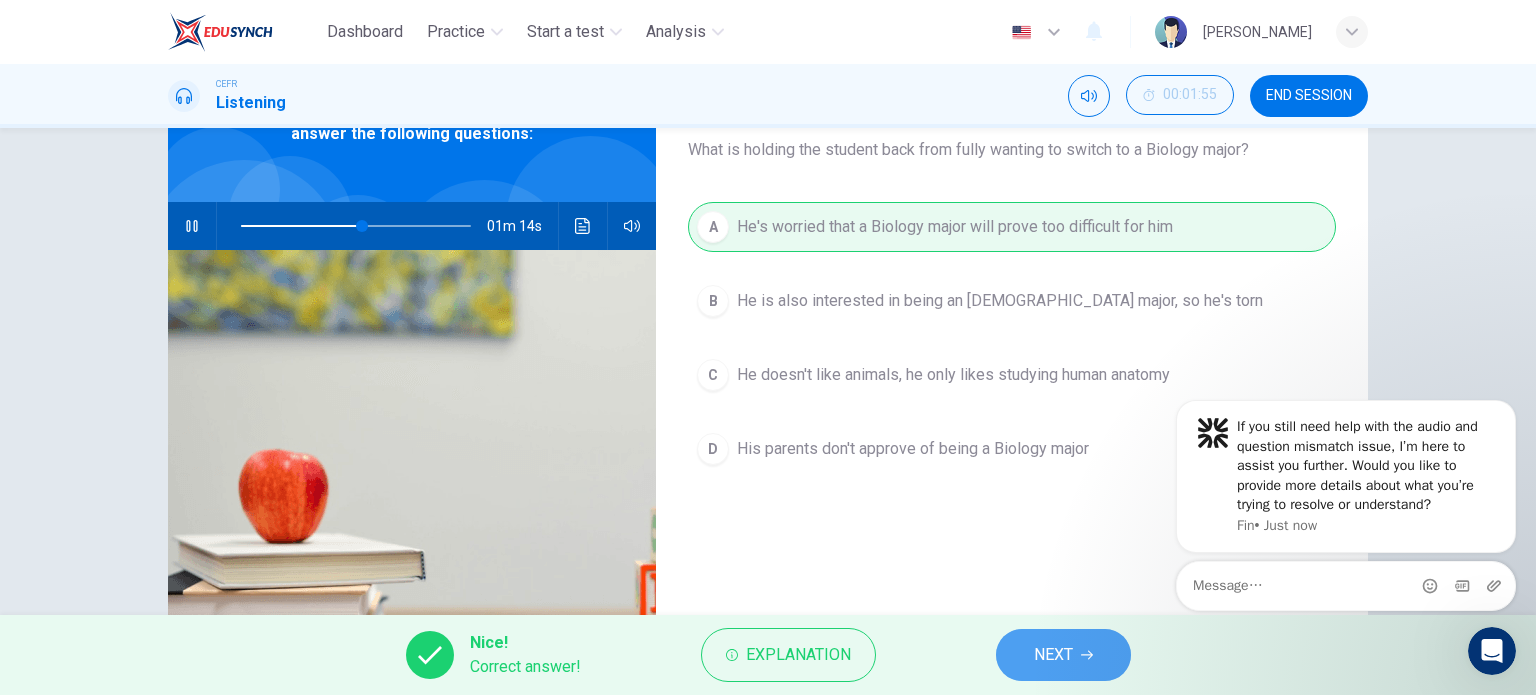 click on "NEXT" at bounding box center [1053, 655] 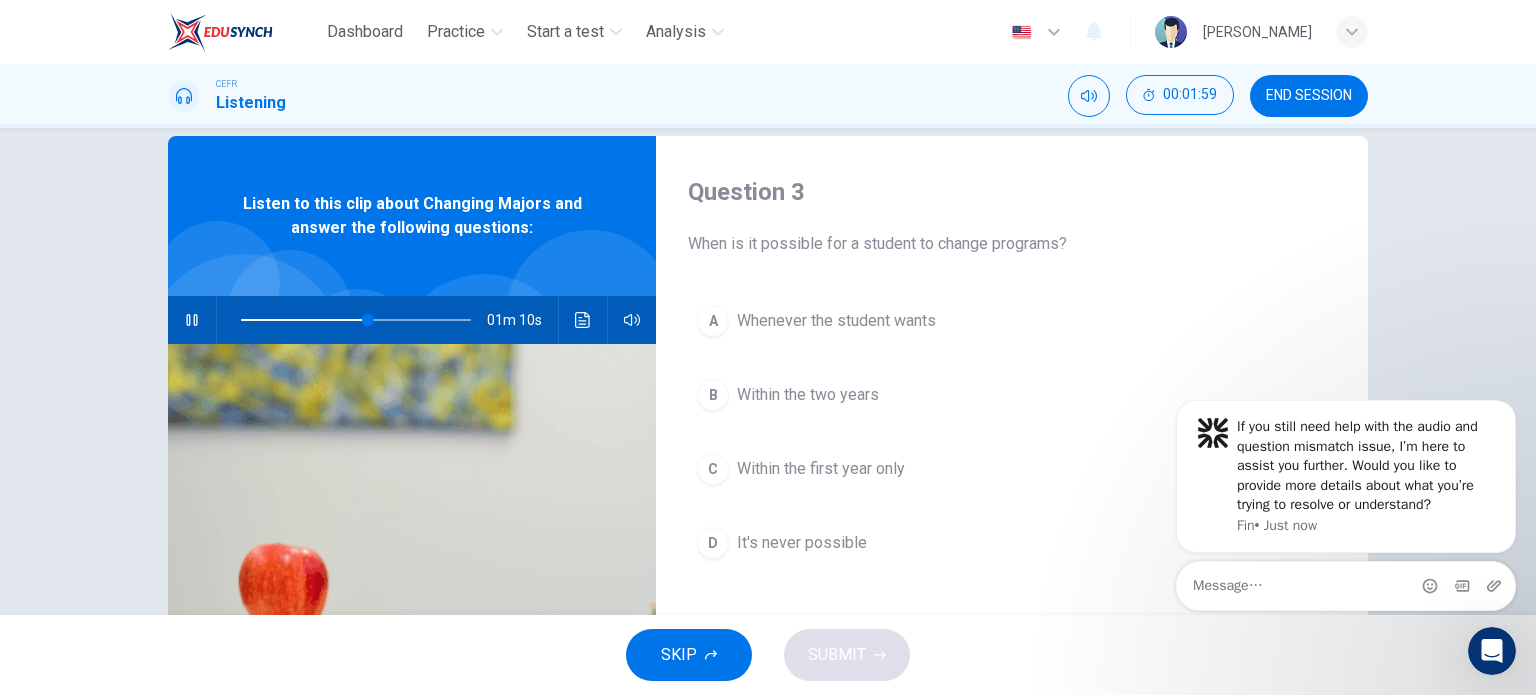 scroll, scrollTop: 26, scrollLeft: 0, axis: vertical 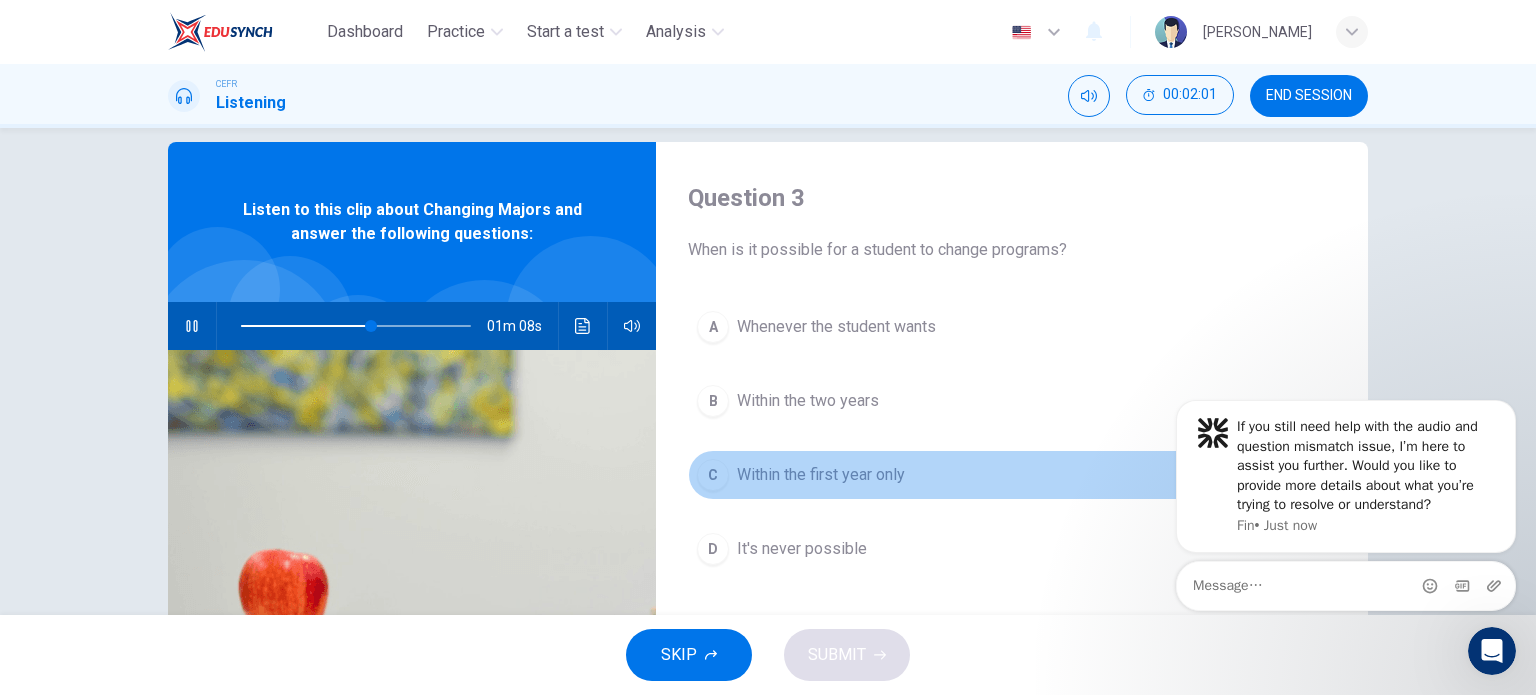 click on "C" at bounding box center [713, 475] 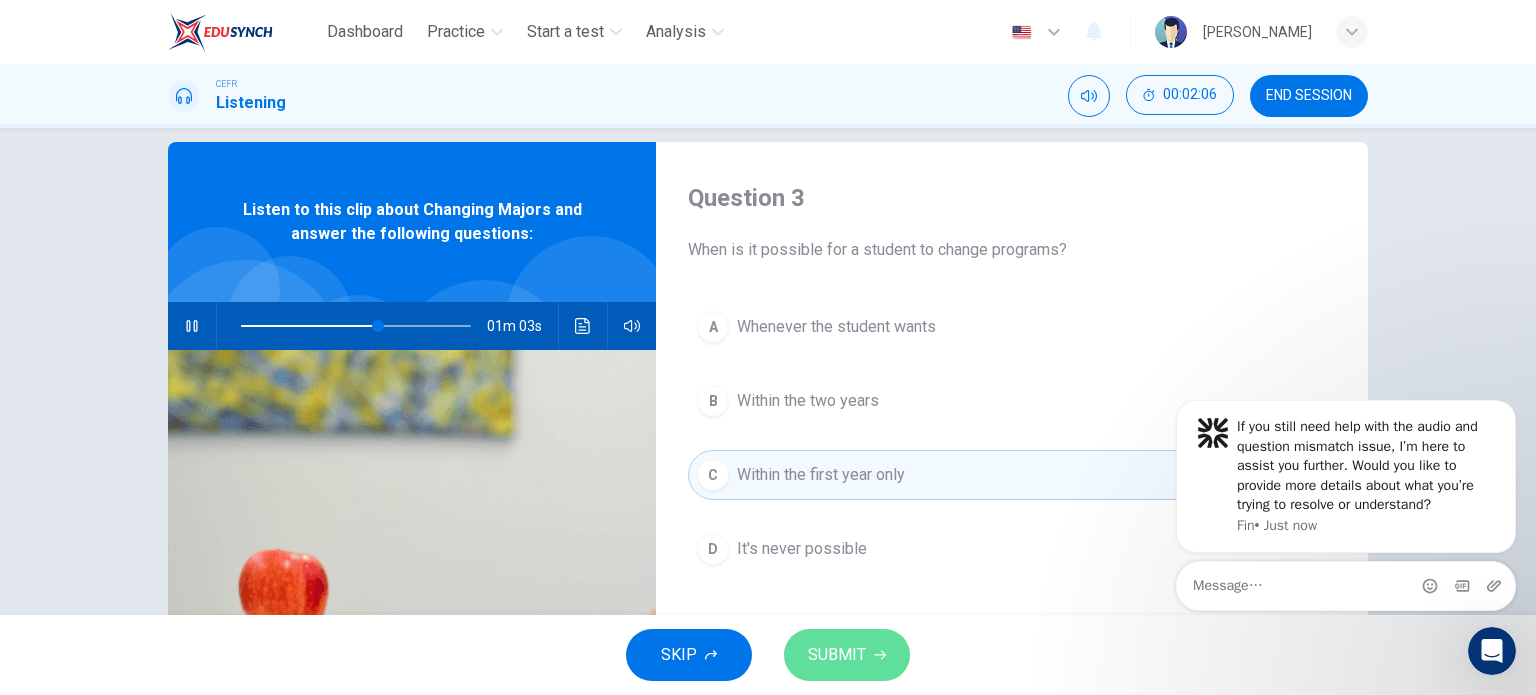 click on "SUBMIT" at bounding box center (837, 655) 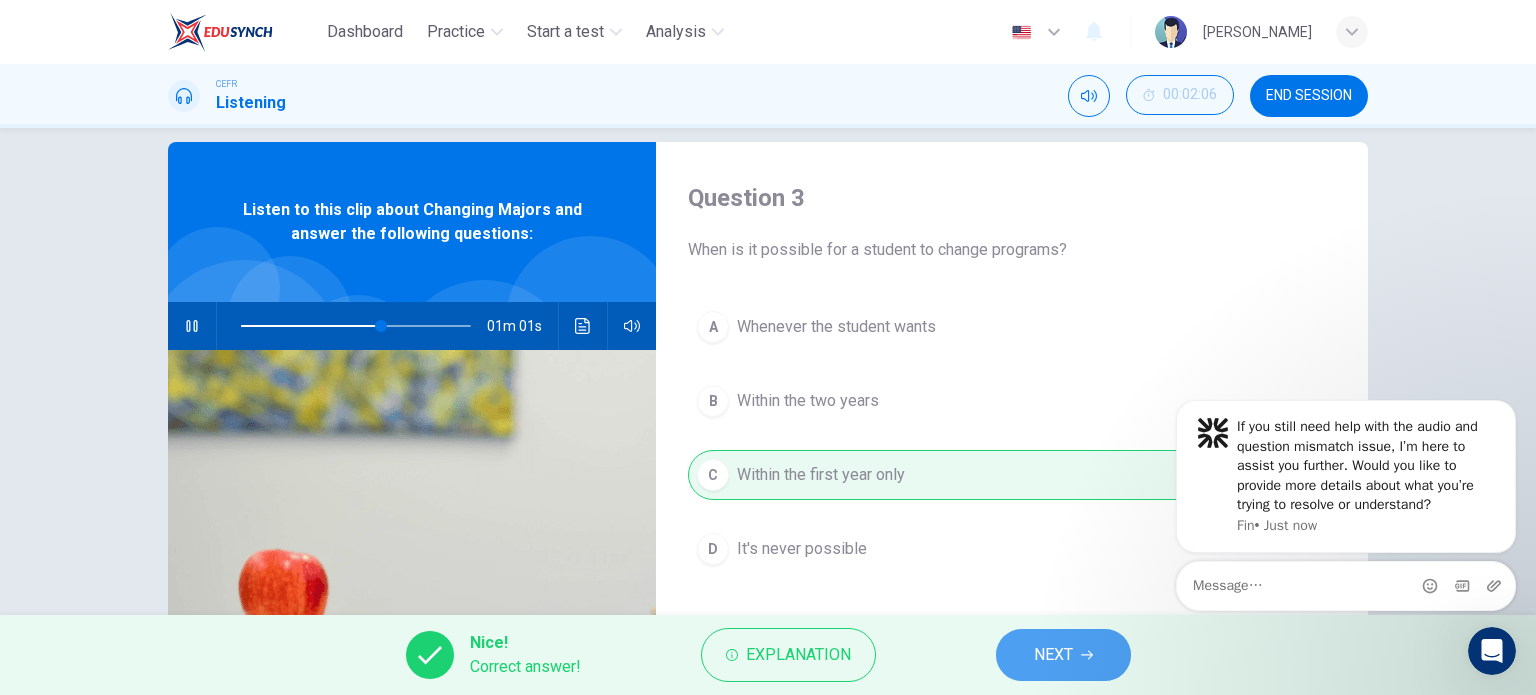 click on "NEXT" at bounding box center [1063, 655] 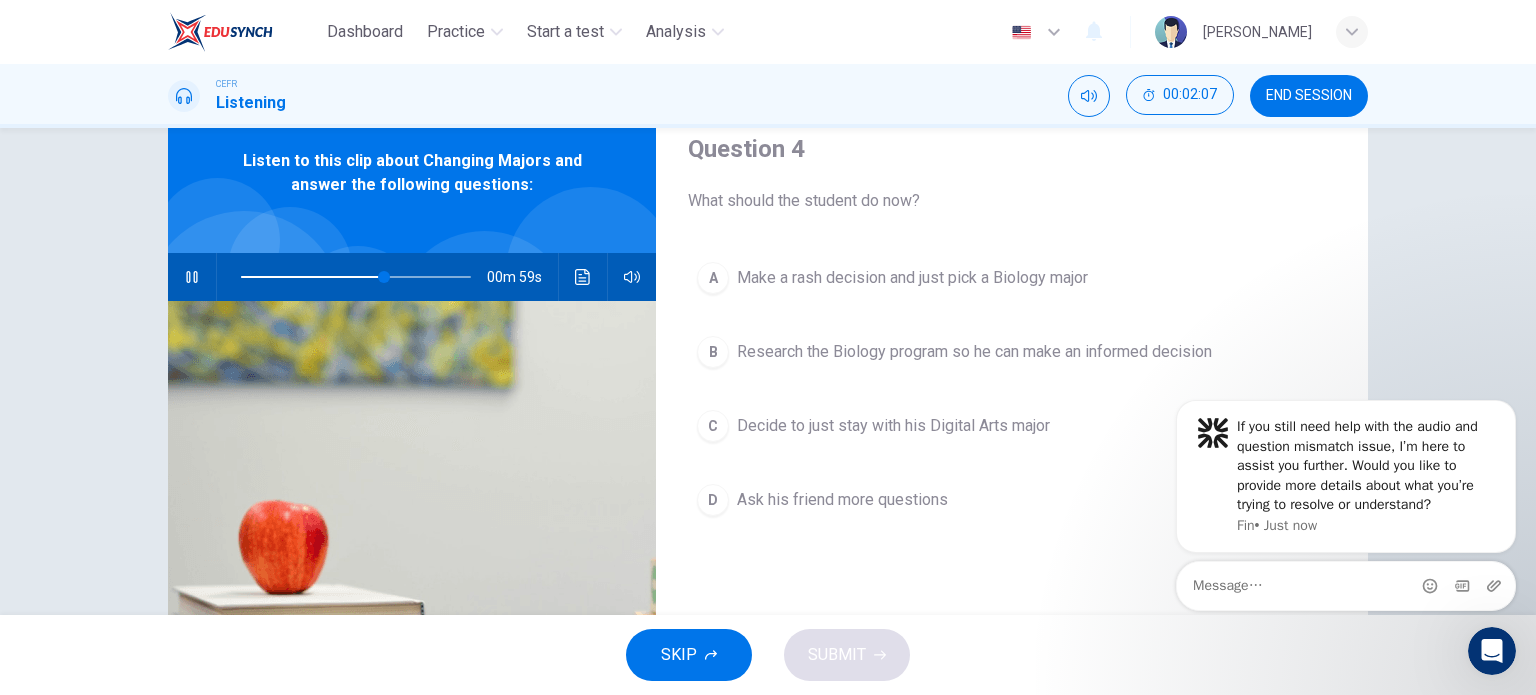 scroll, scrollTop: 79, scrollLeft: 0, axis: vertical 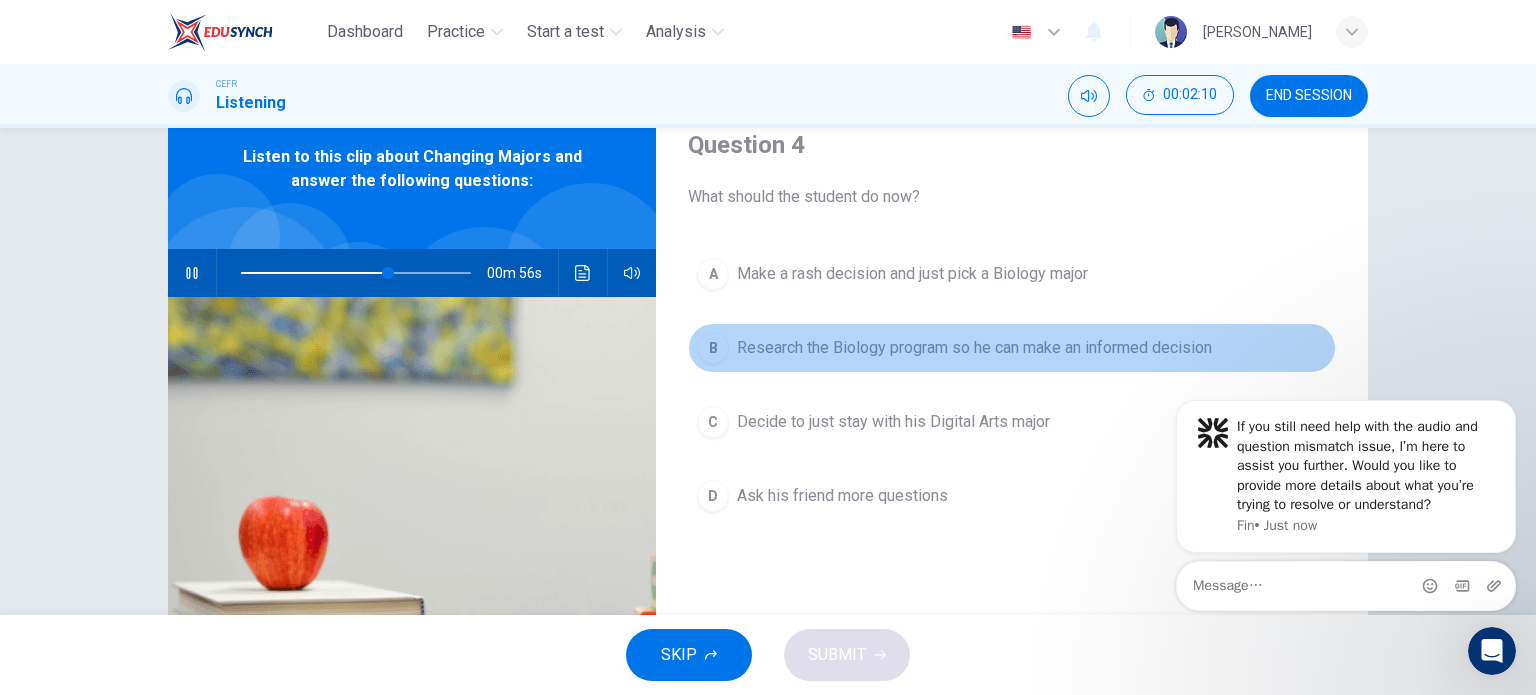click on "Research the Biology program so he can make an informed decision" at bounding box center [974, 348] 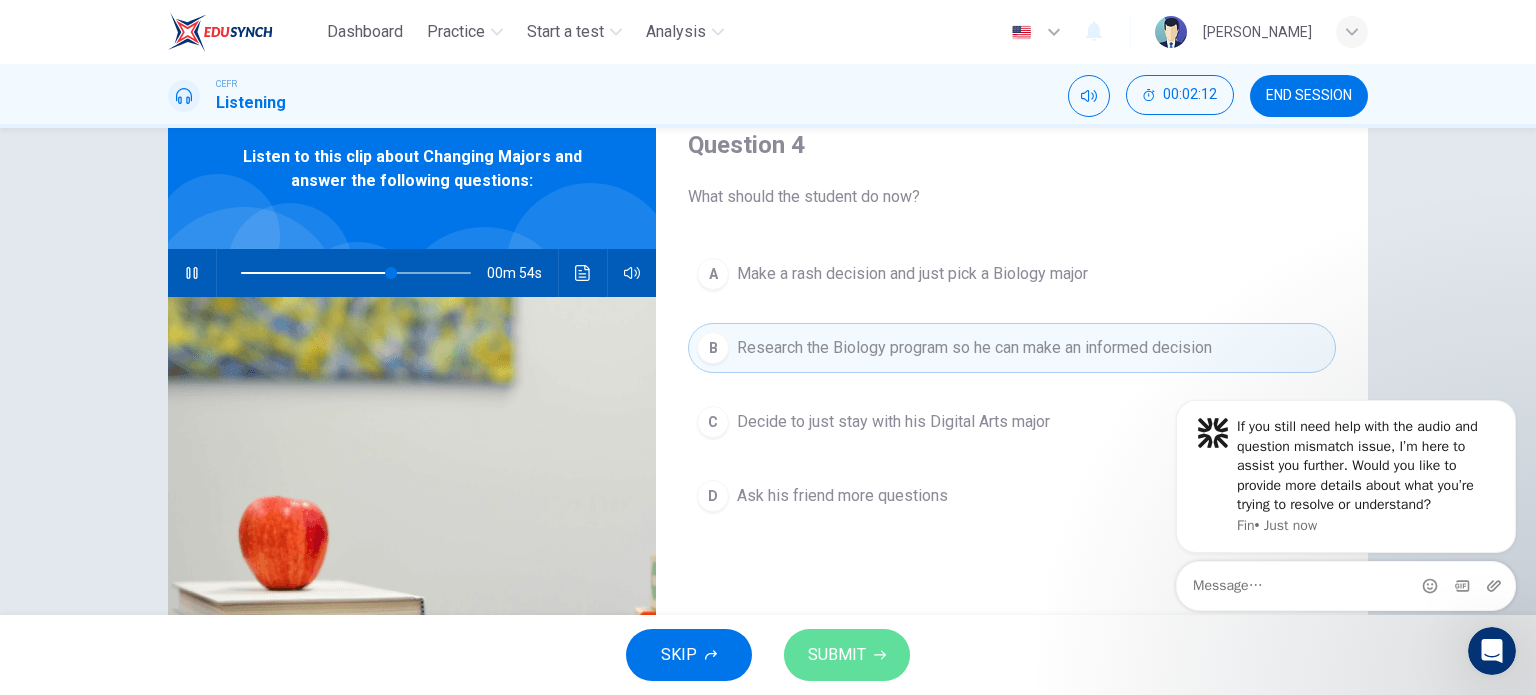 click on "SUBMIT" at bounding box center [837, 655] 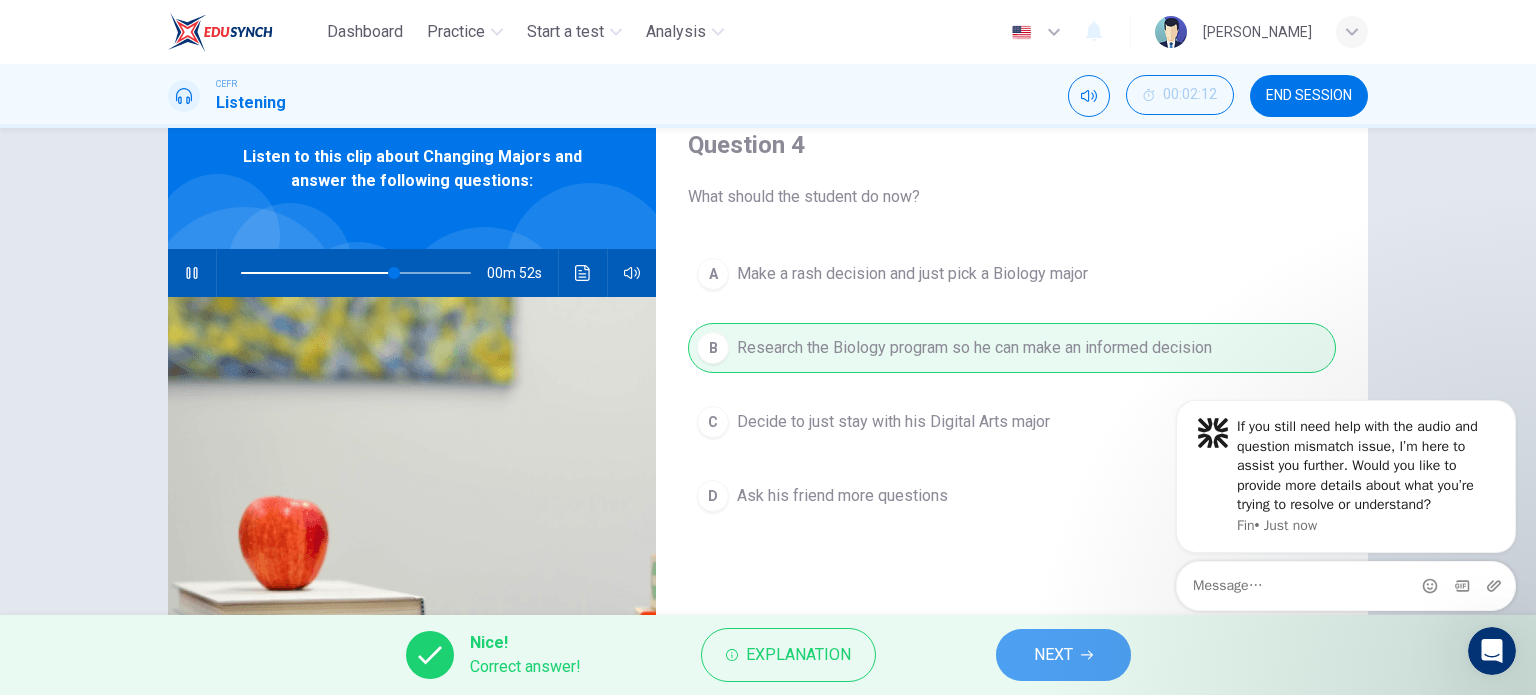 click on "NEXT" at bounding box center [1063, 655] 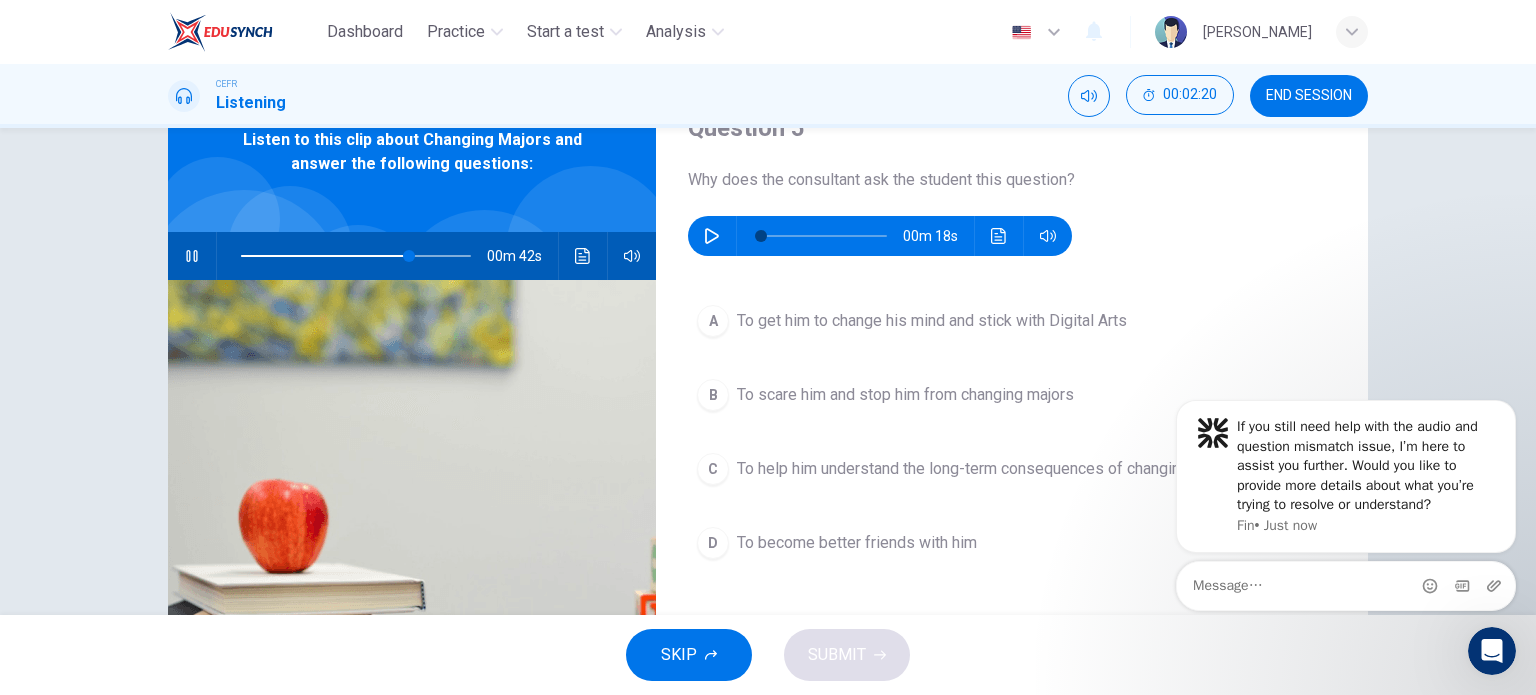 scroll, scrollTop: 96, scrollLeft: 0, axis: vertical 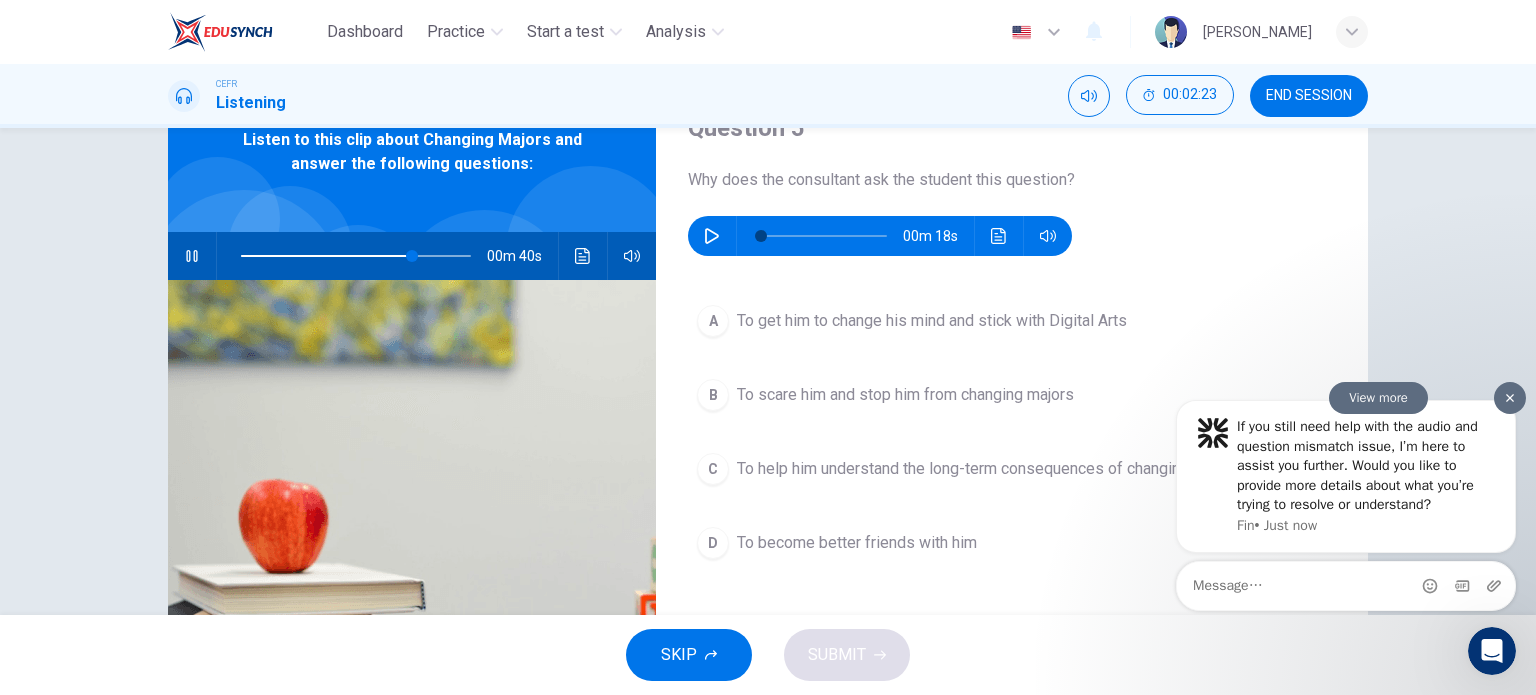 click at bounding box center (1510, 398) 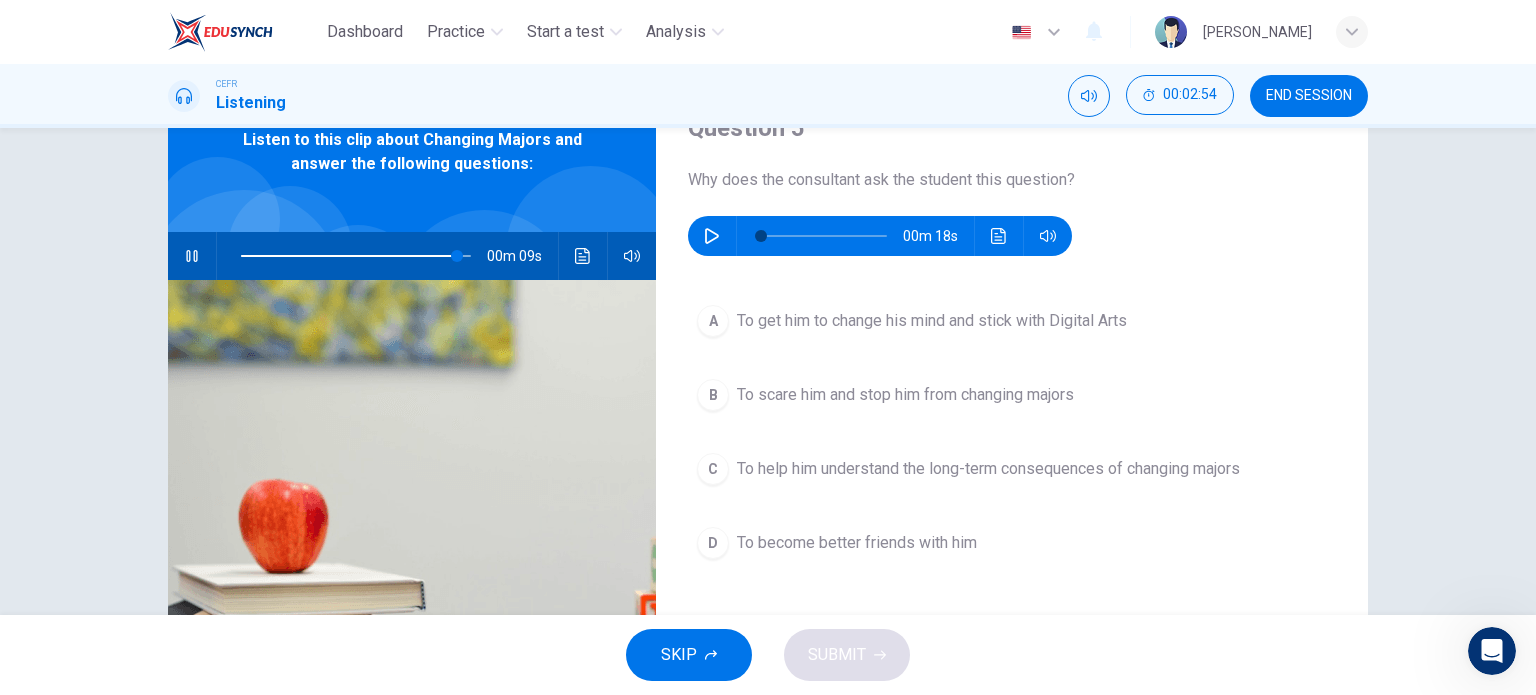 click on "Question 5 Why does the consultant ask the student this question? 00m 18s A To get him to change his mind and stick with Digital Arts B To scare him and stop him from changing majors C To help him understand the long-term consequences of changing majors D To become better friends with him" at bounding box center (1012, 419) 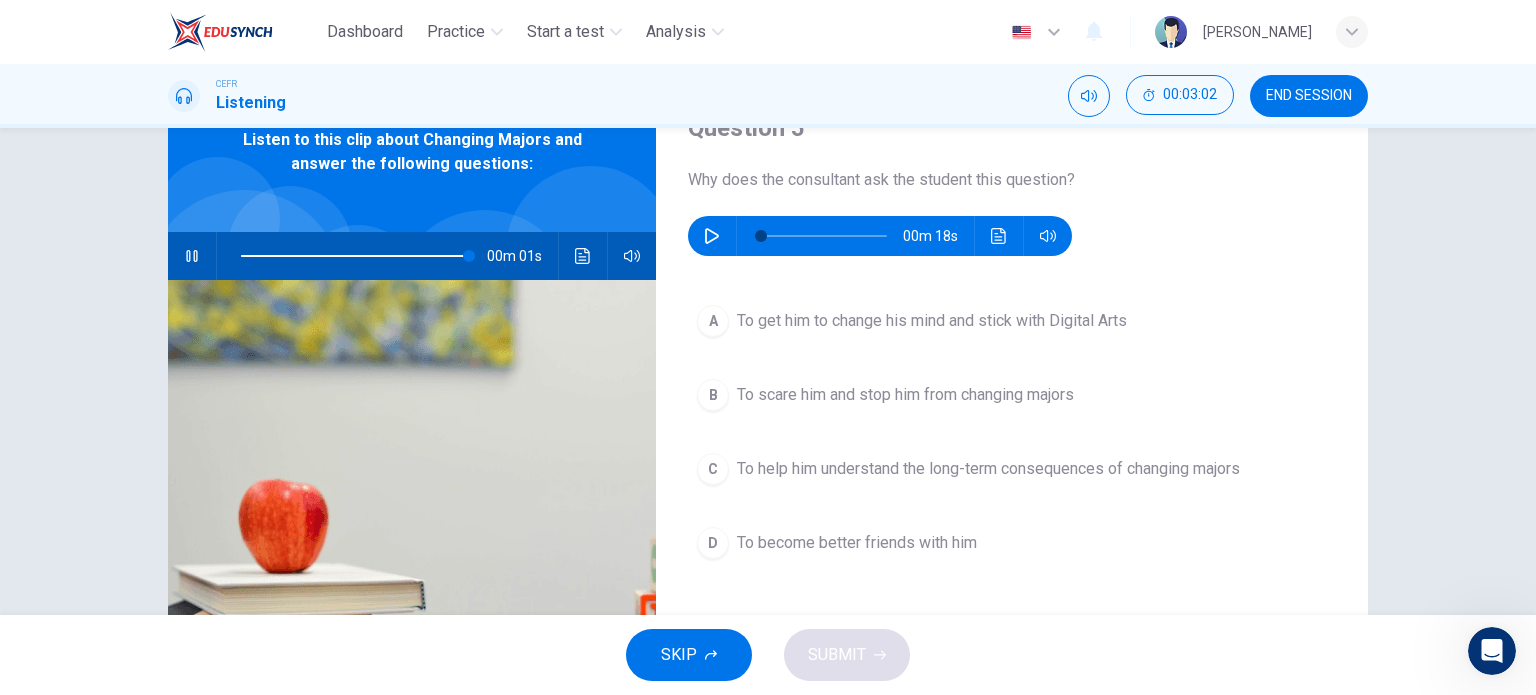 type on "100" 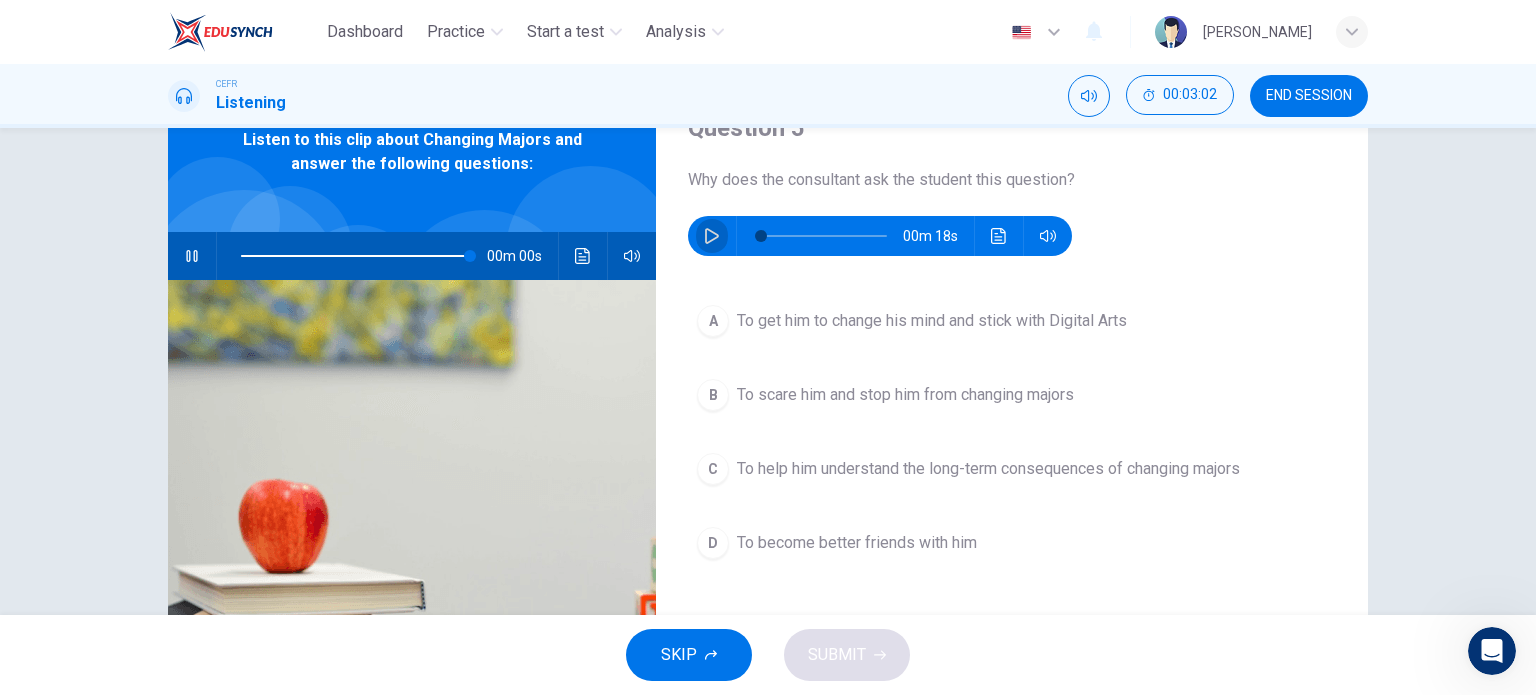 click 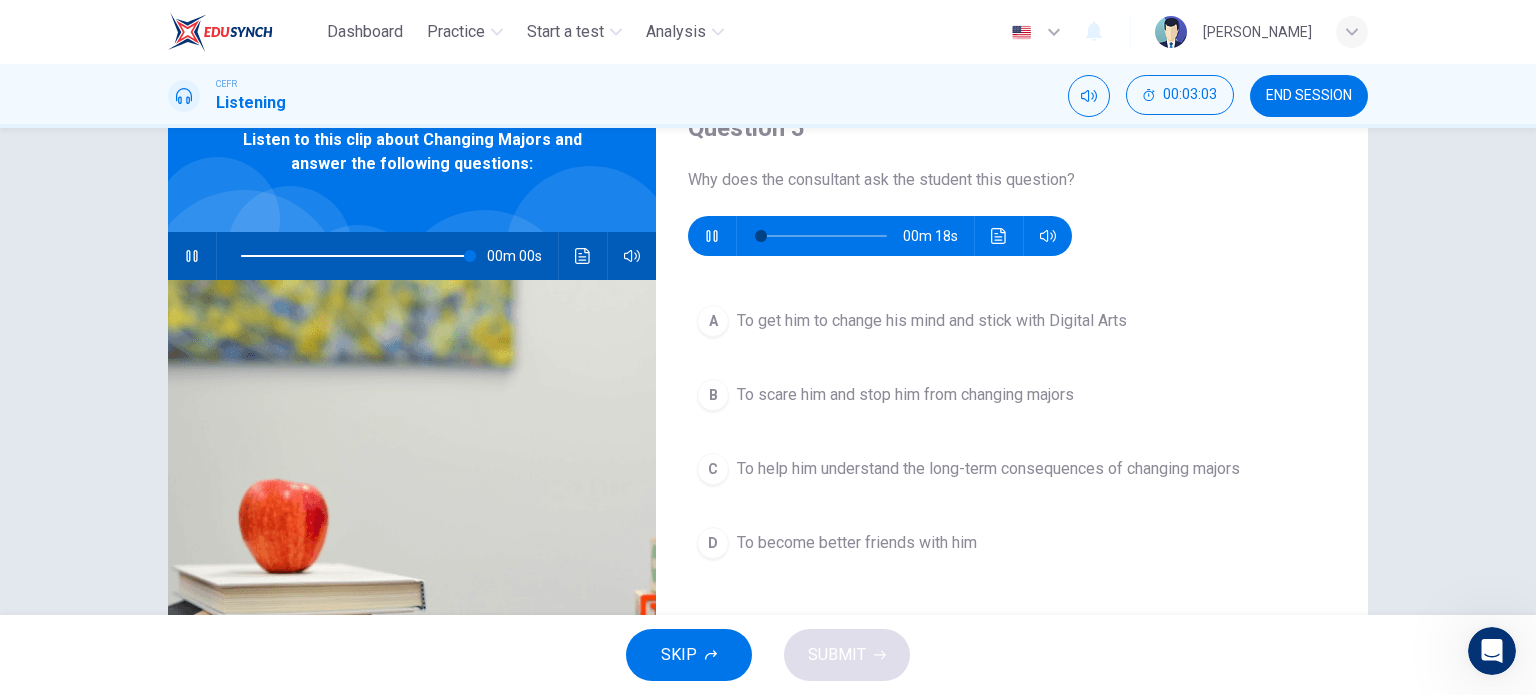 type on "0" 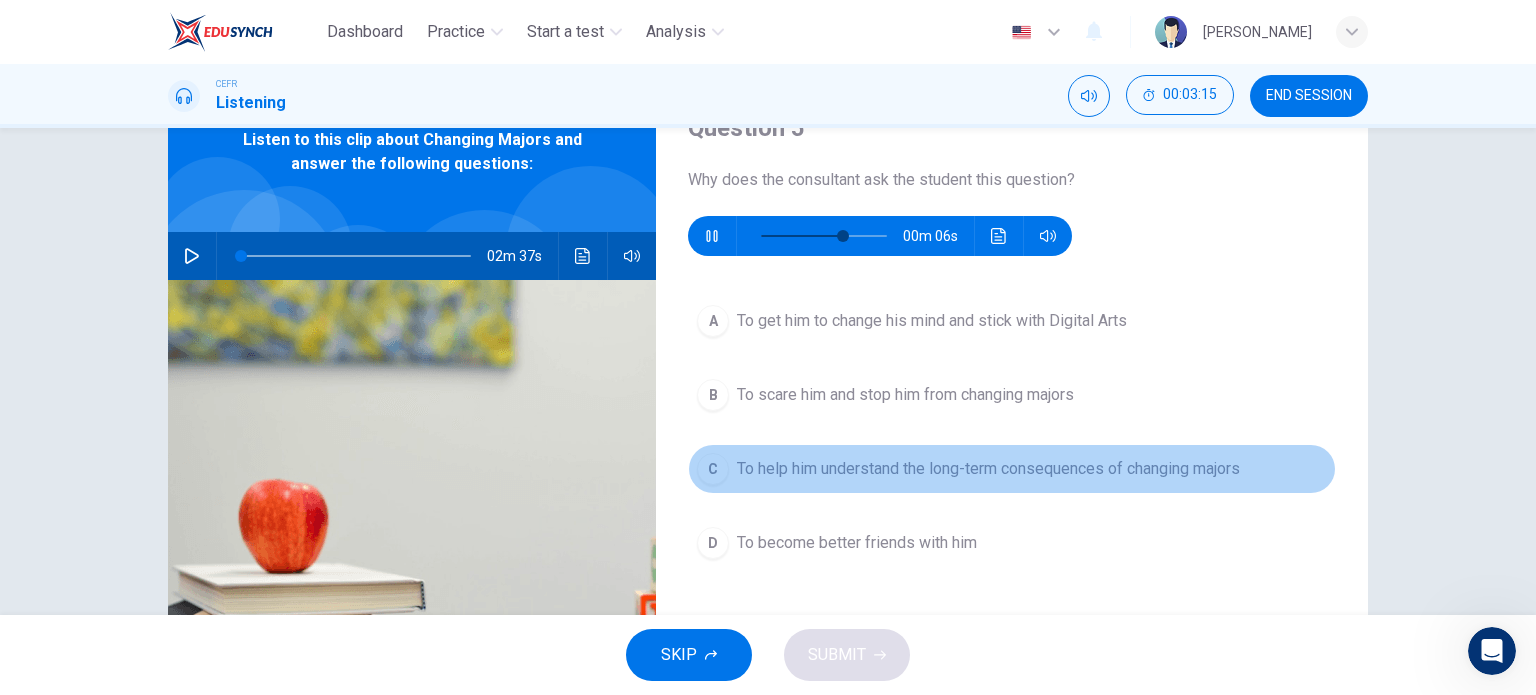 click on "C" at bounding box center (713, 469) 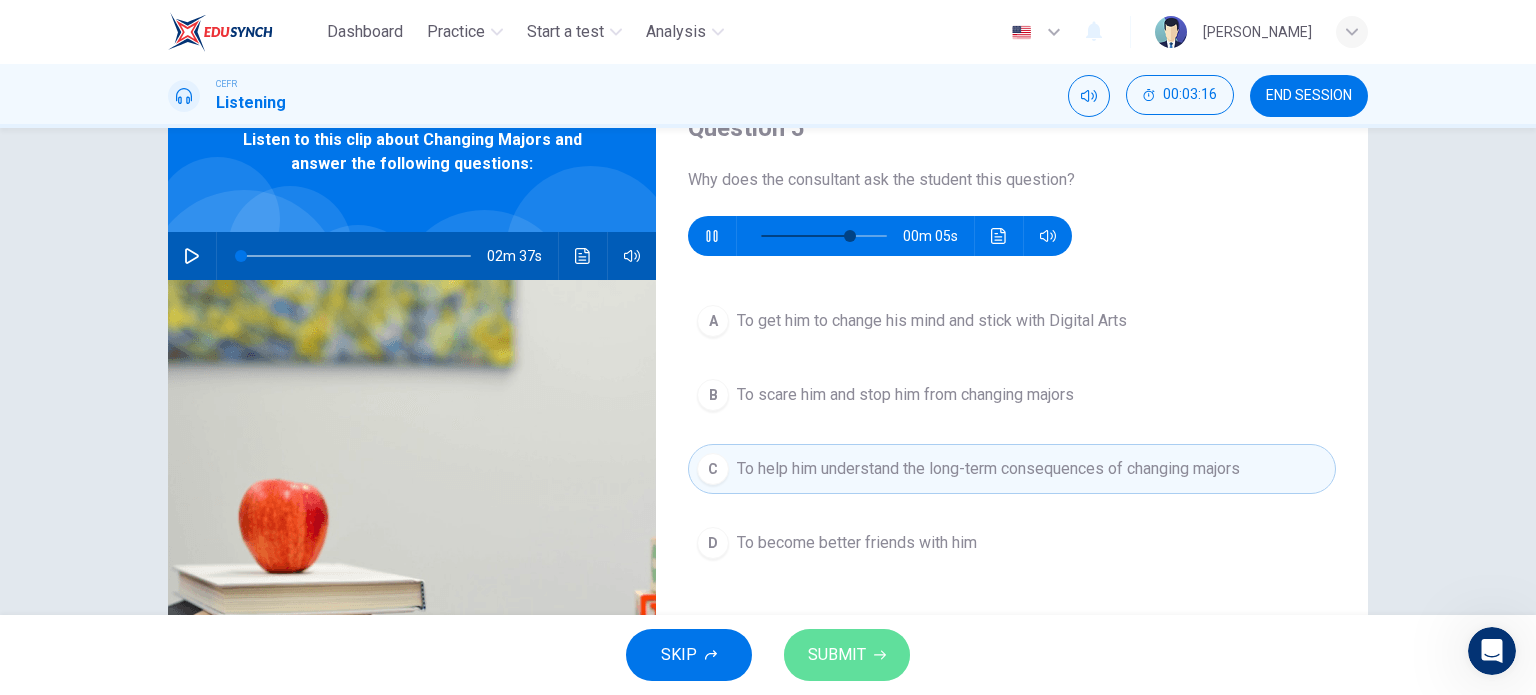 click on "SUBMIT" at bounding box center (837, 655) 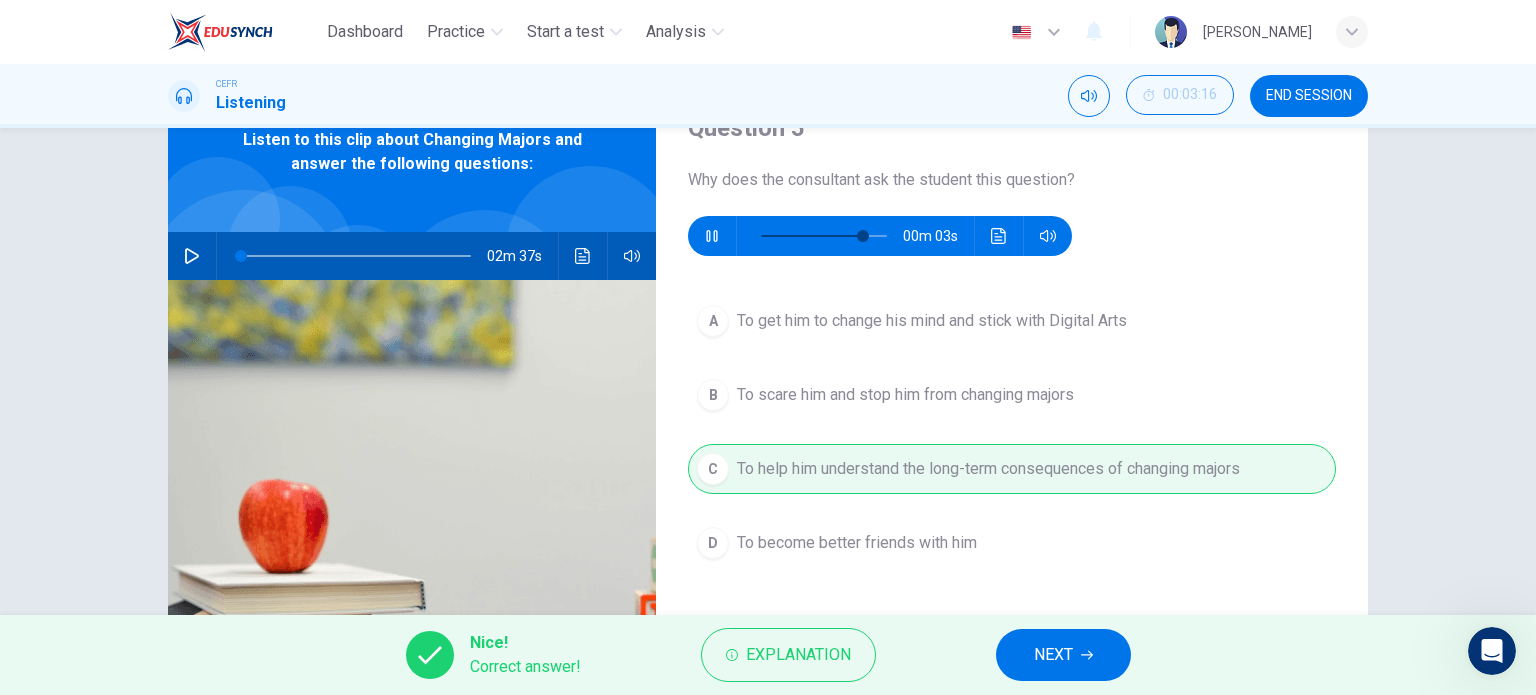 type on "87" 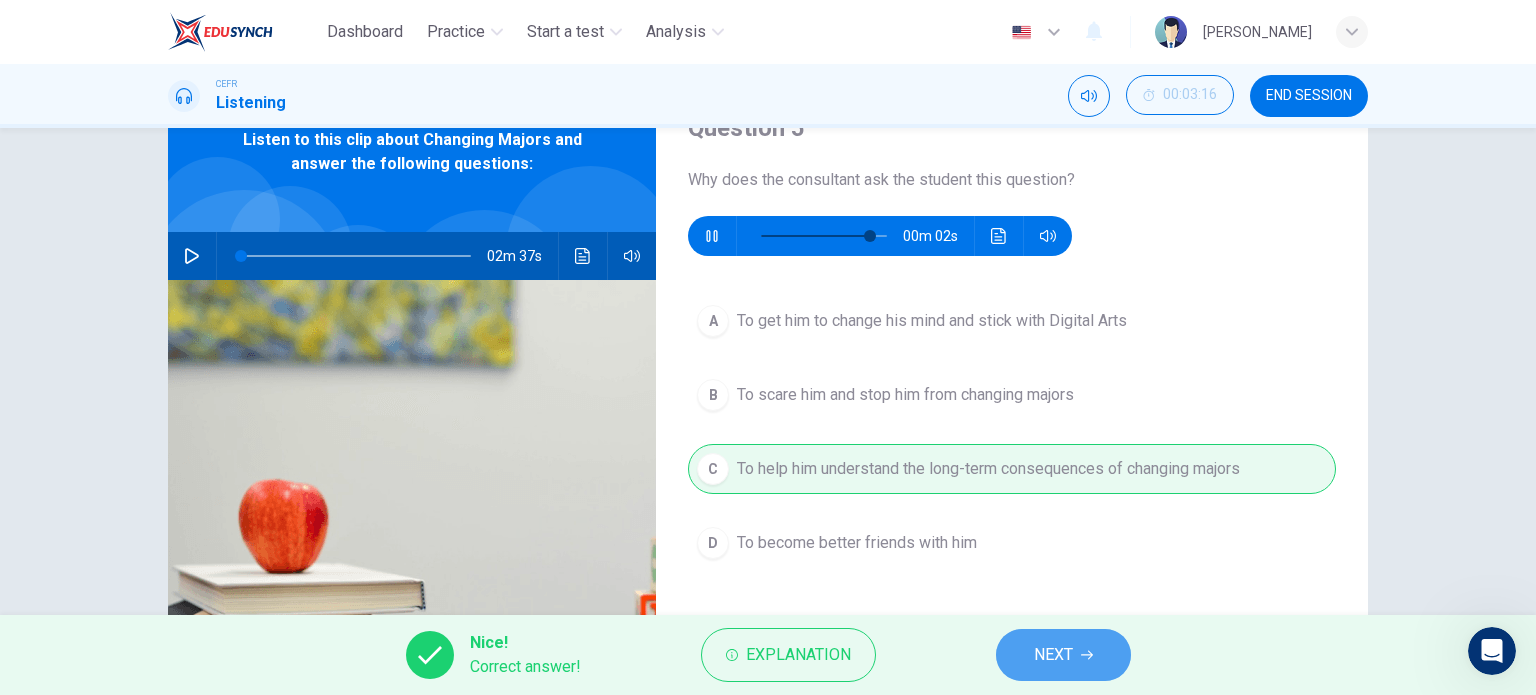 click on "NEXT" at bounding box center [1063, 655] 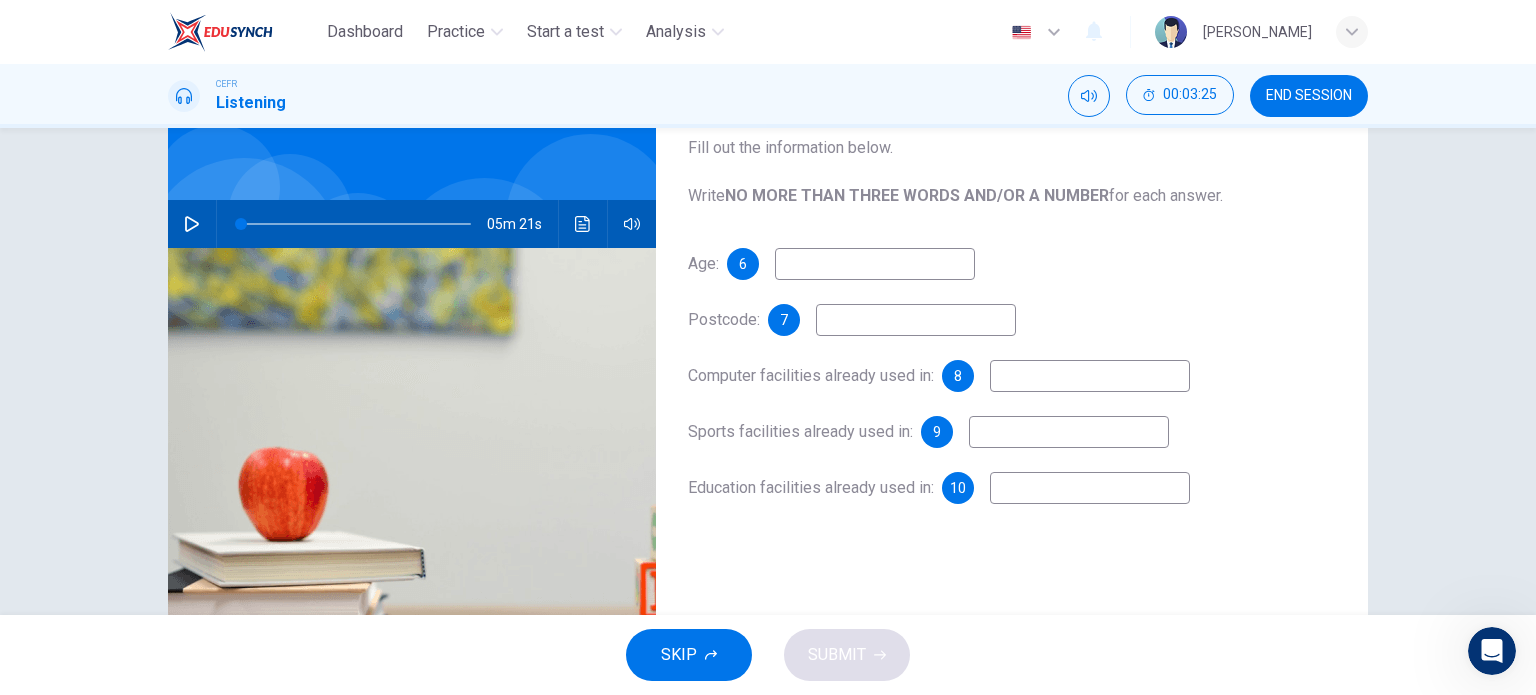 scroll, scrollTop: 60, scrollLeft: 0, axis: vertical 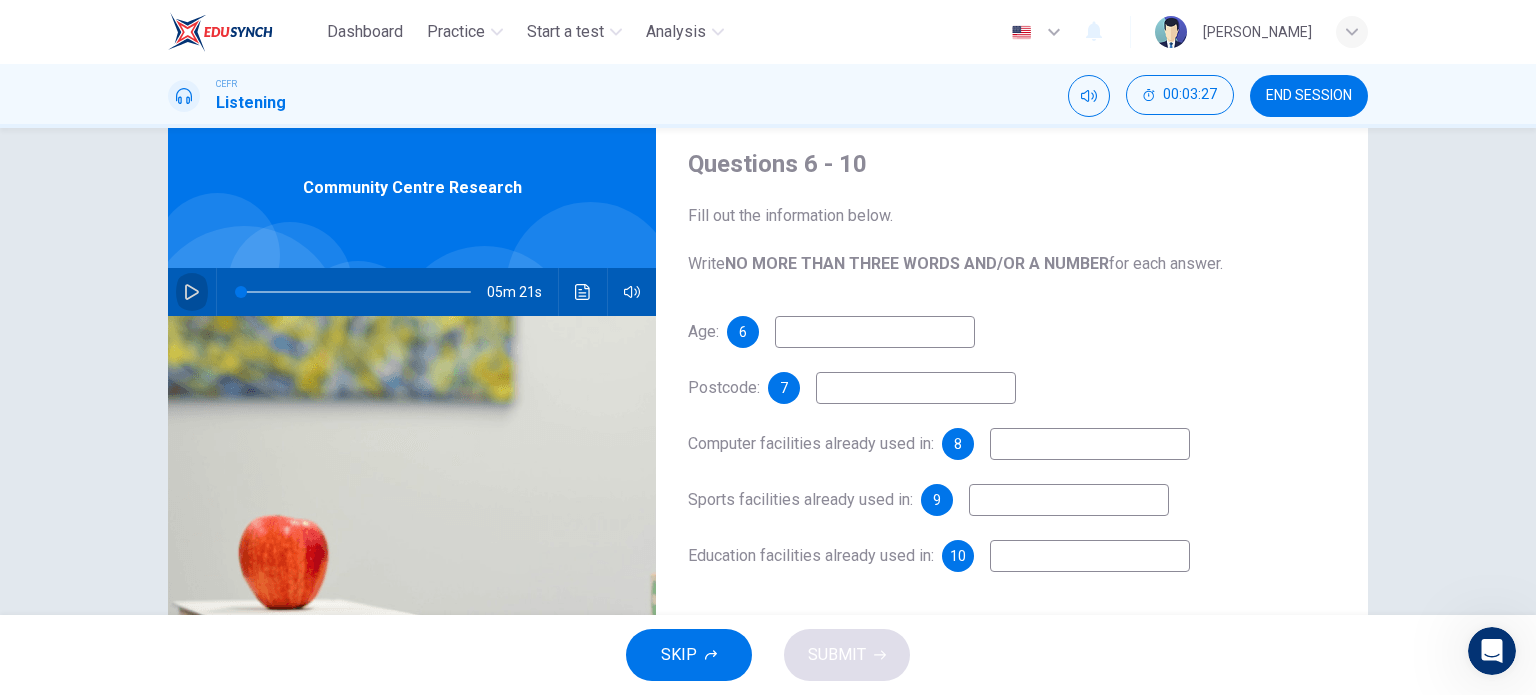 click 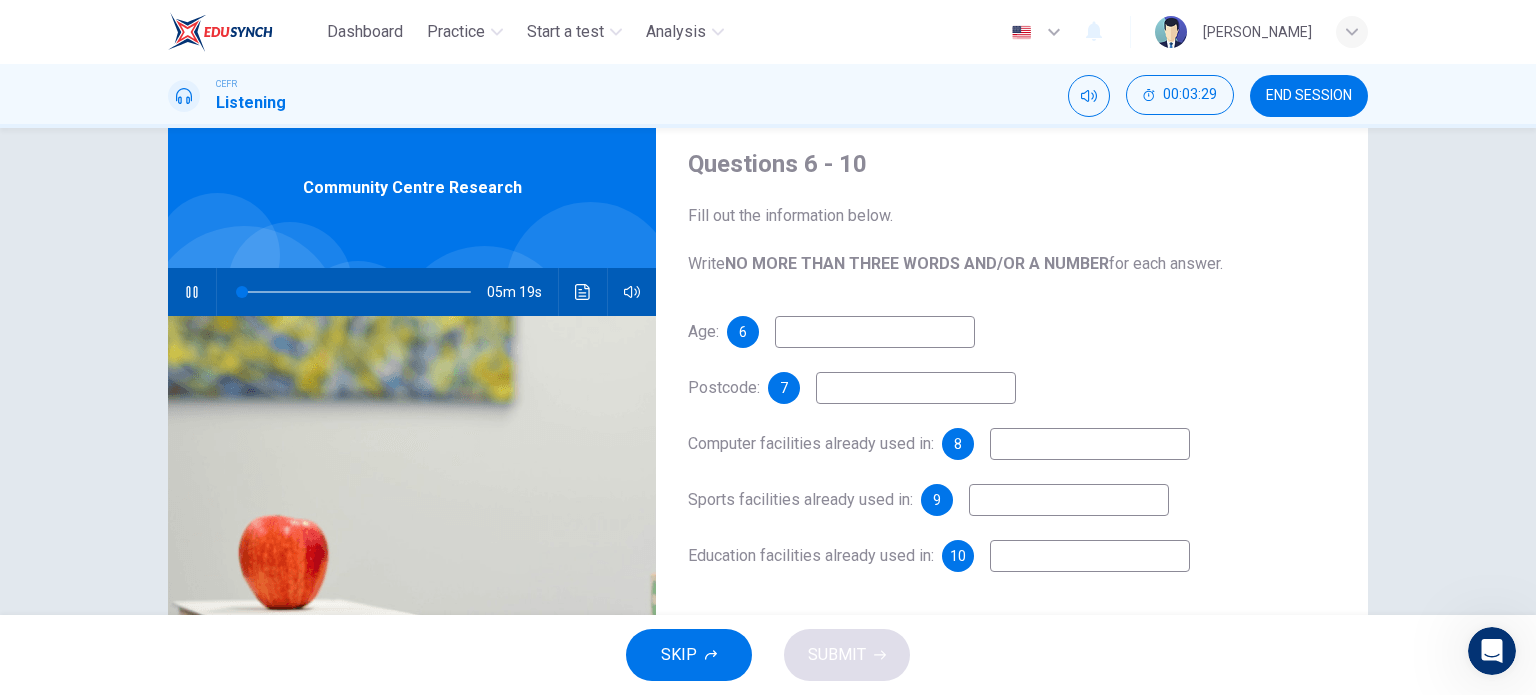 click at bounding box center (875, 332) 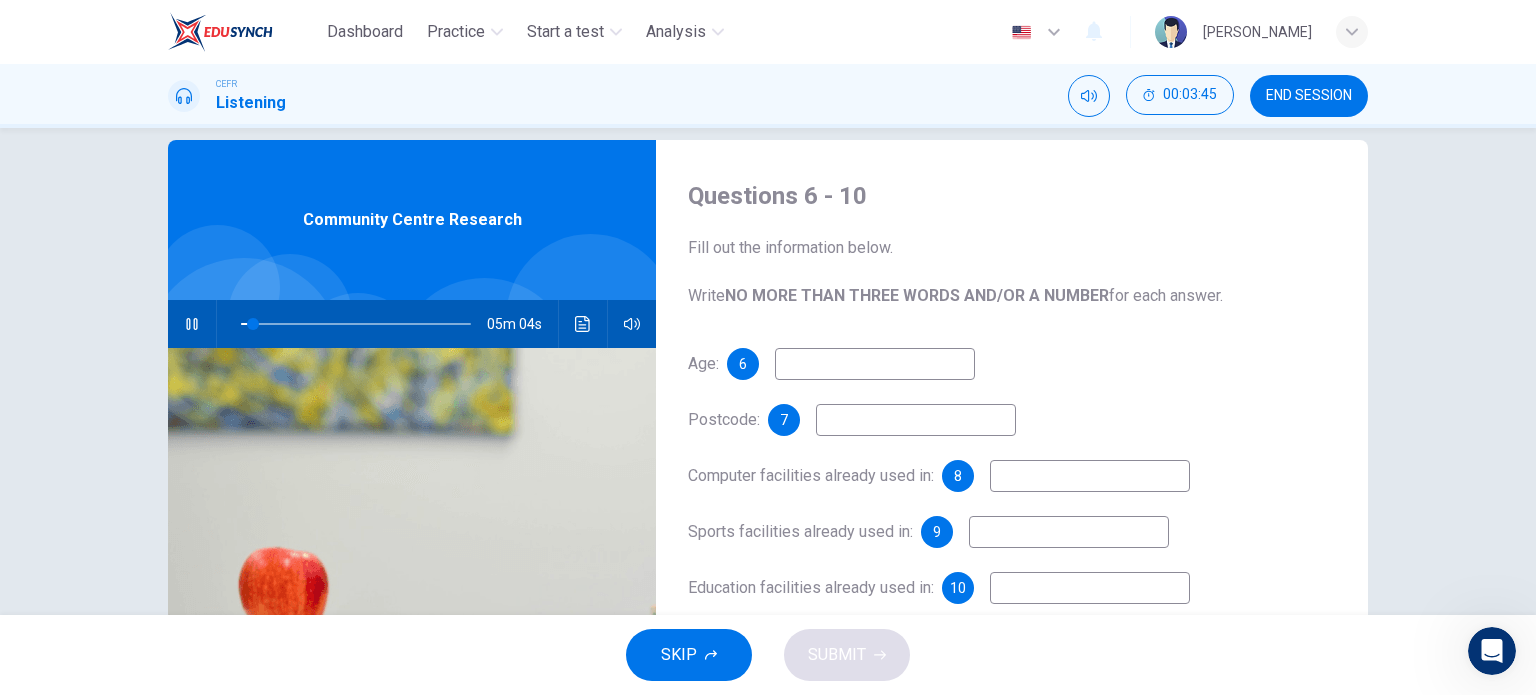 scroll, scrollTop: 31, scrollLeft: 0, axis: vertical 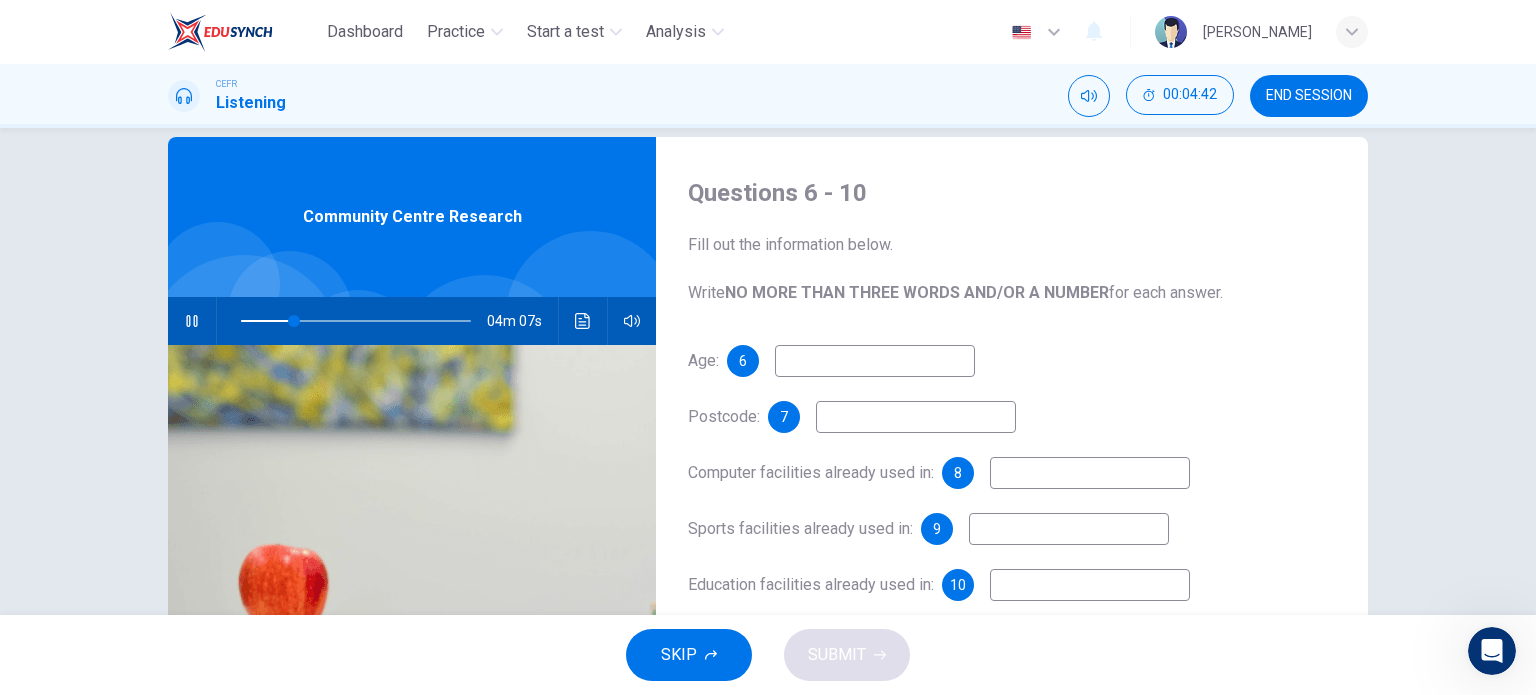type on "23" 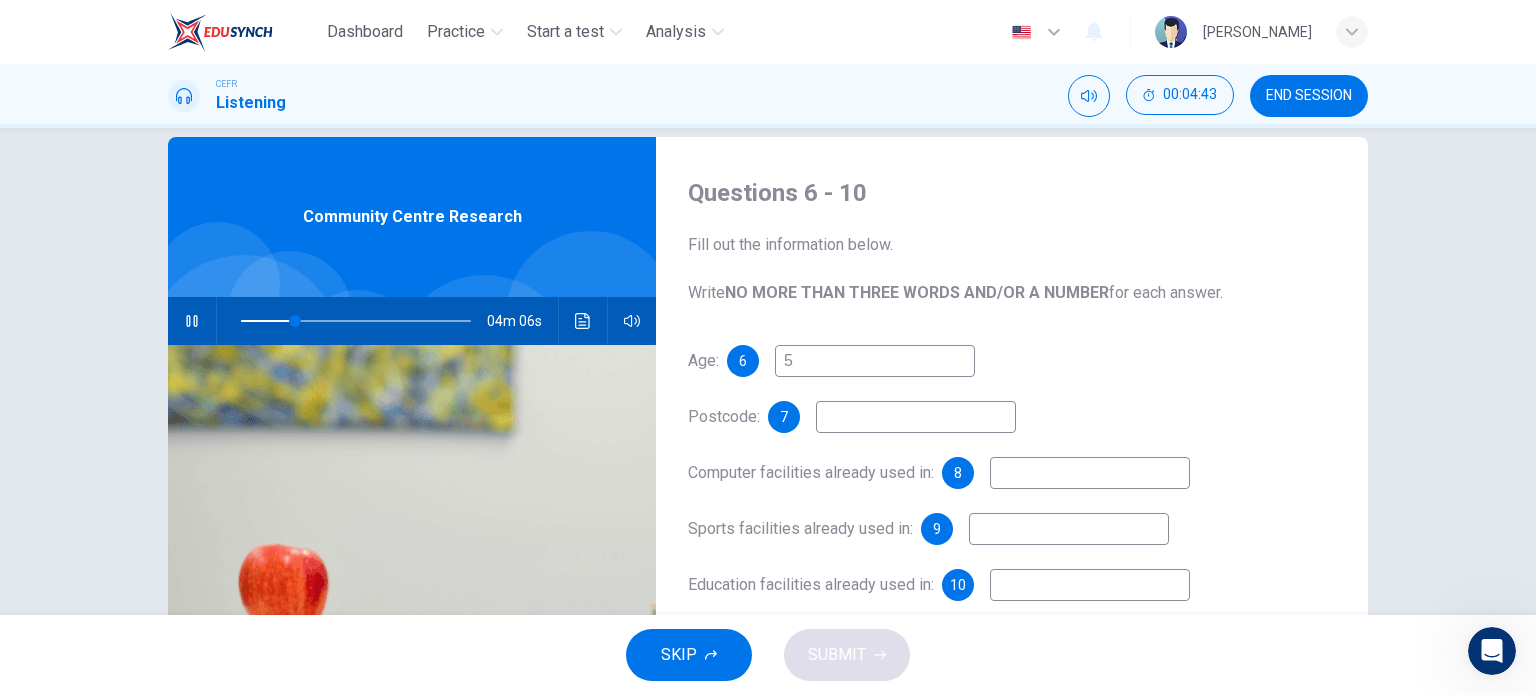 type on "24" 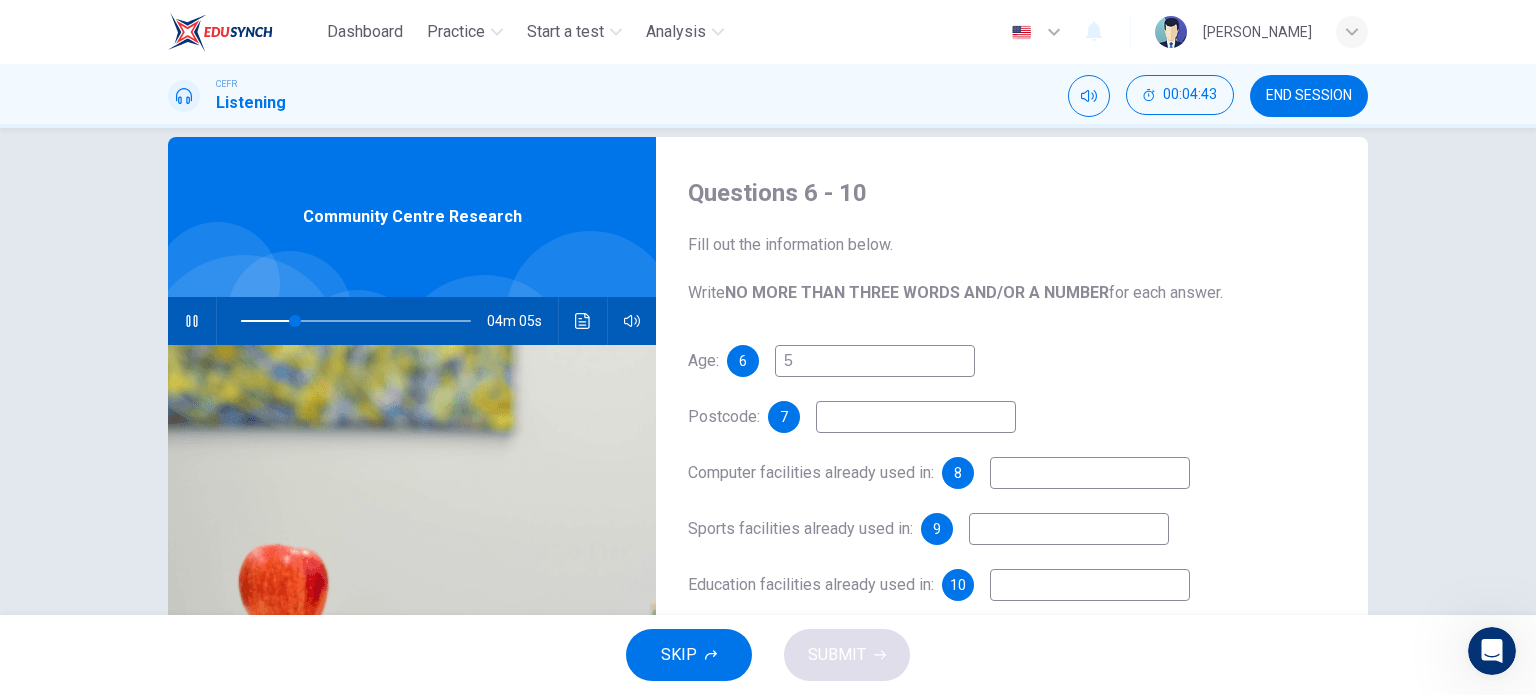 type on "59" 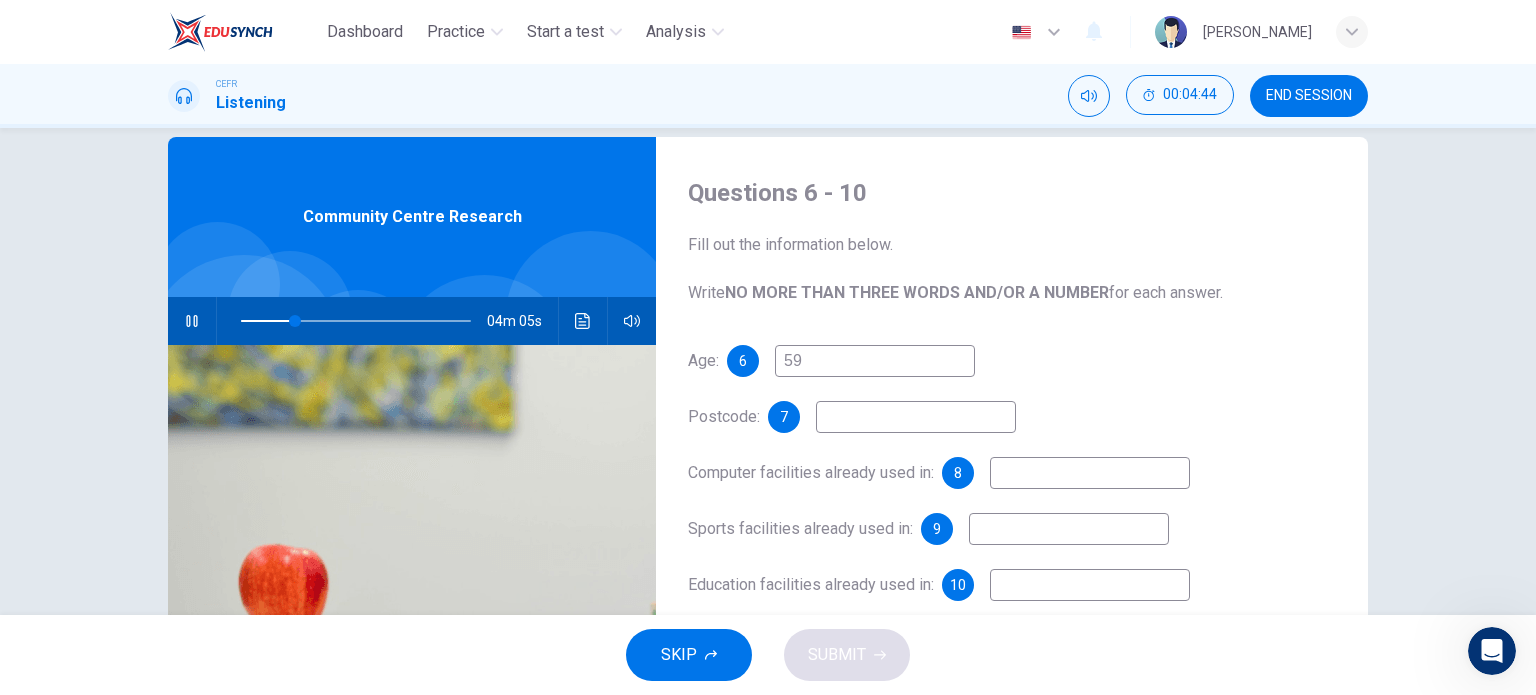 type on "24" 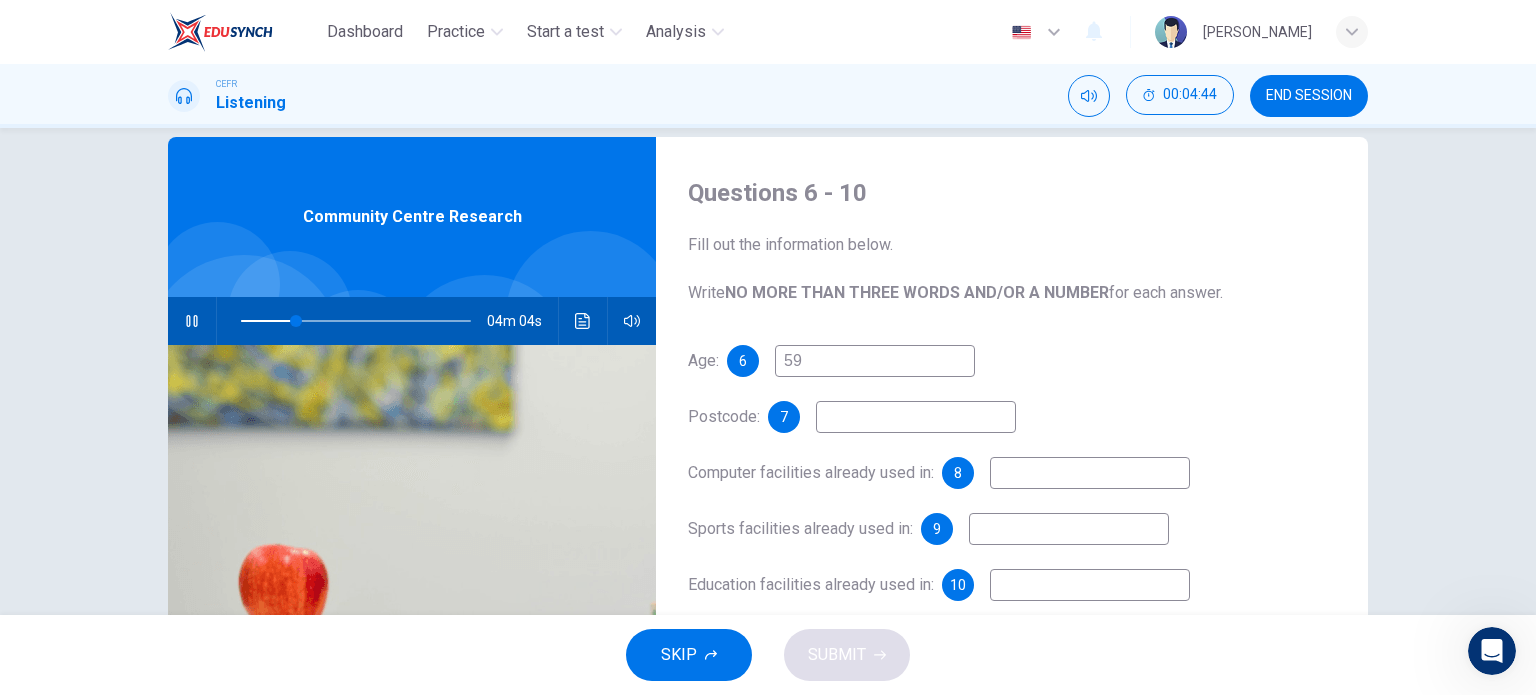 type on "59" 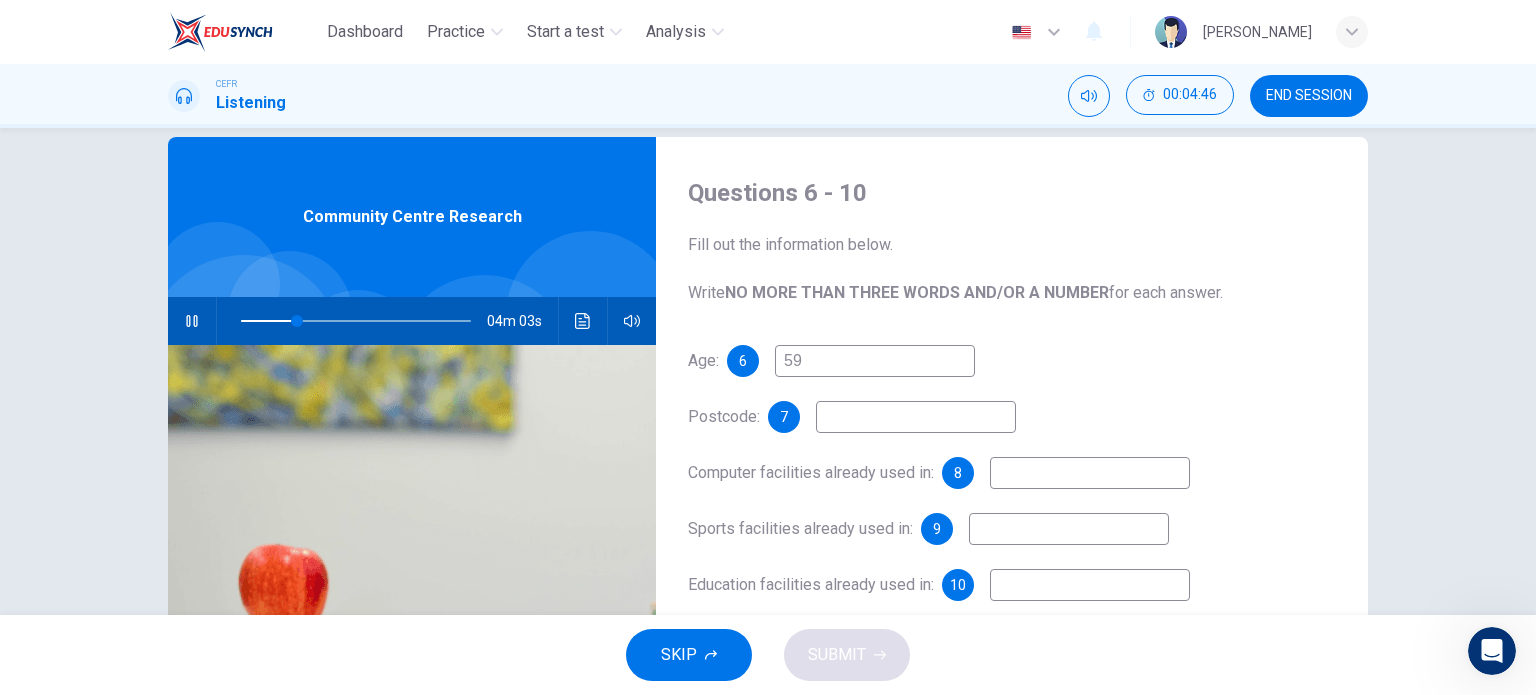 type on "25" 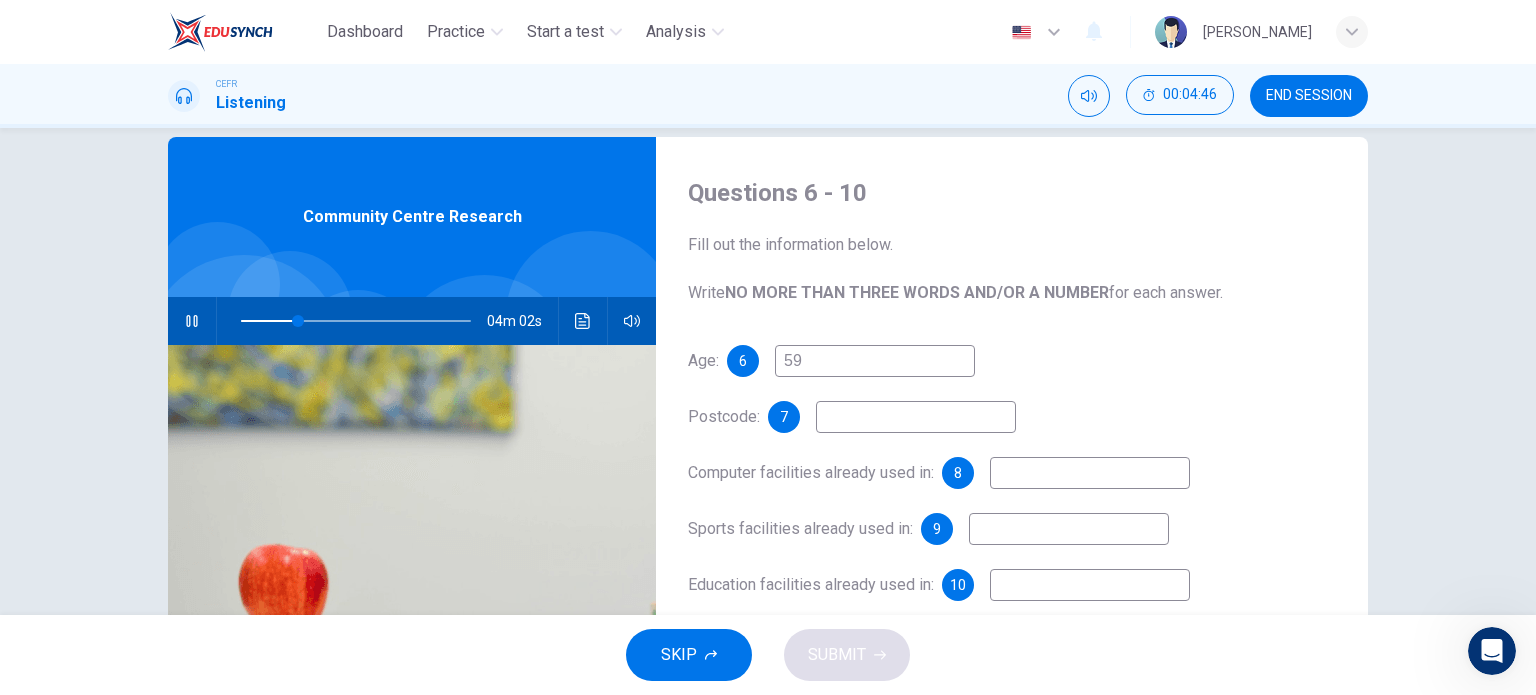 type on "59" 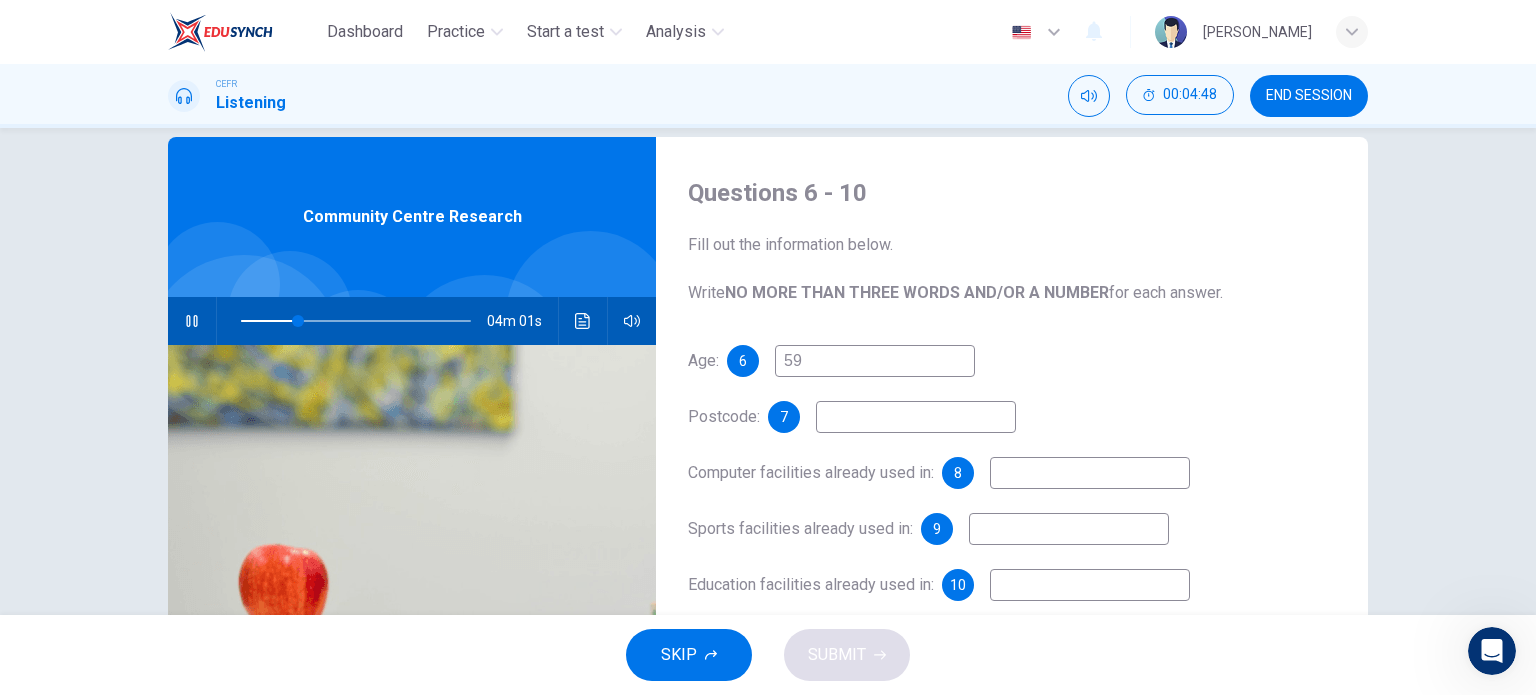 type on "25" 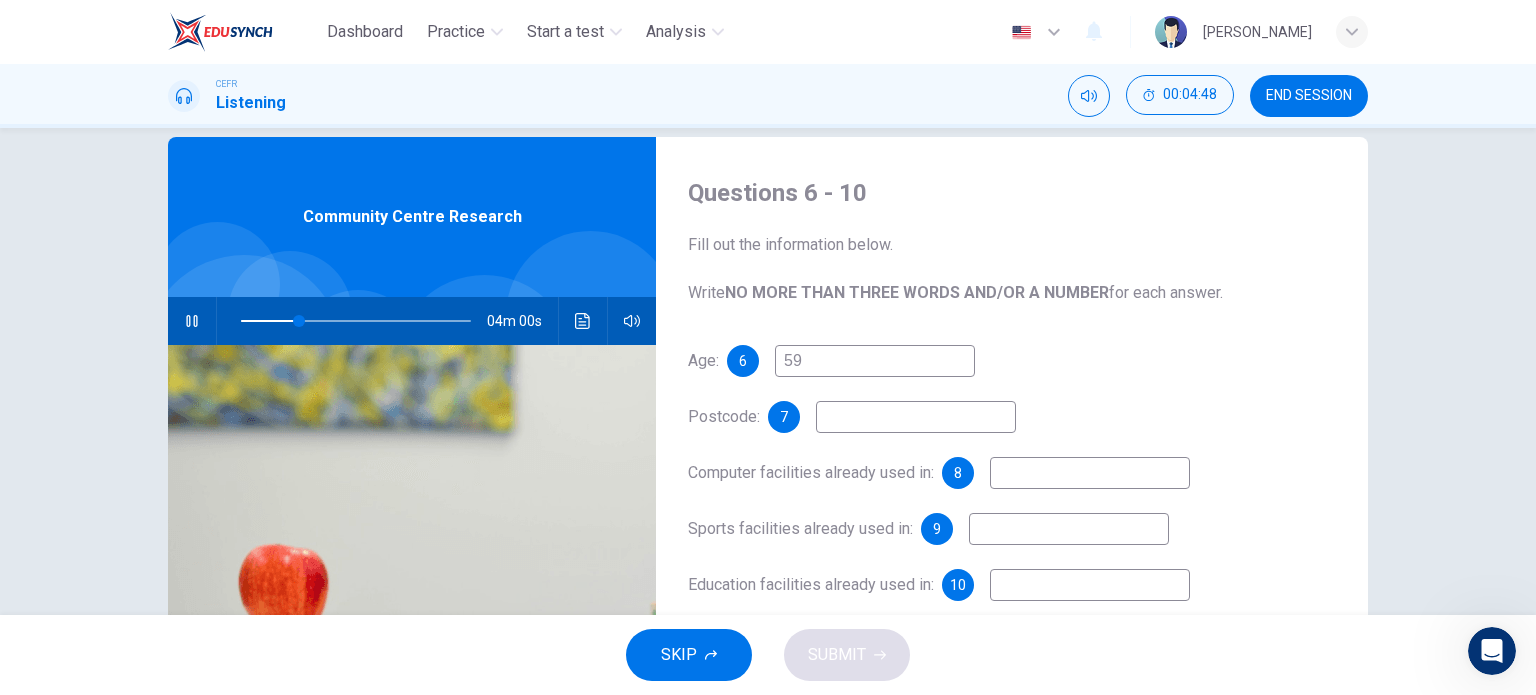 type on "59" 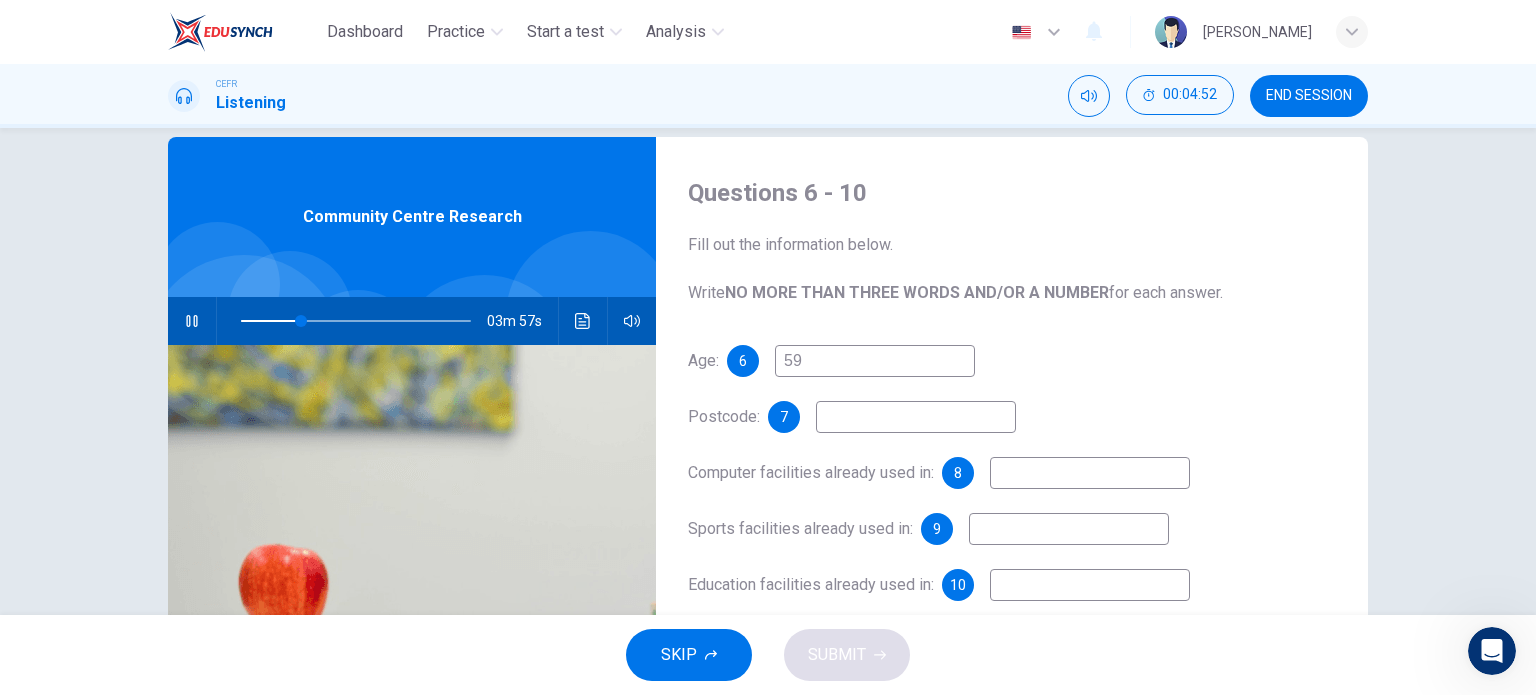 click on "59" at bounding box center (875, 361) 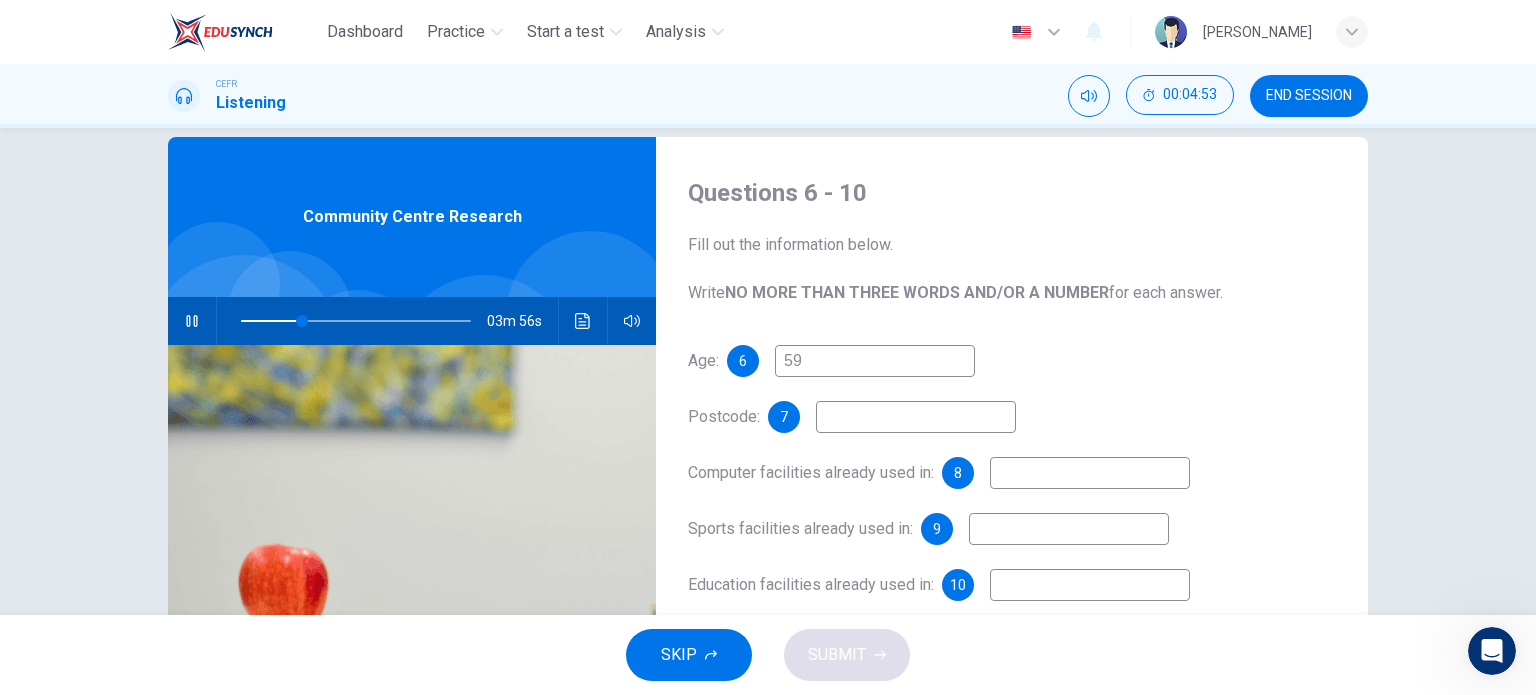click at bounding box center (916, 417) 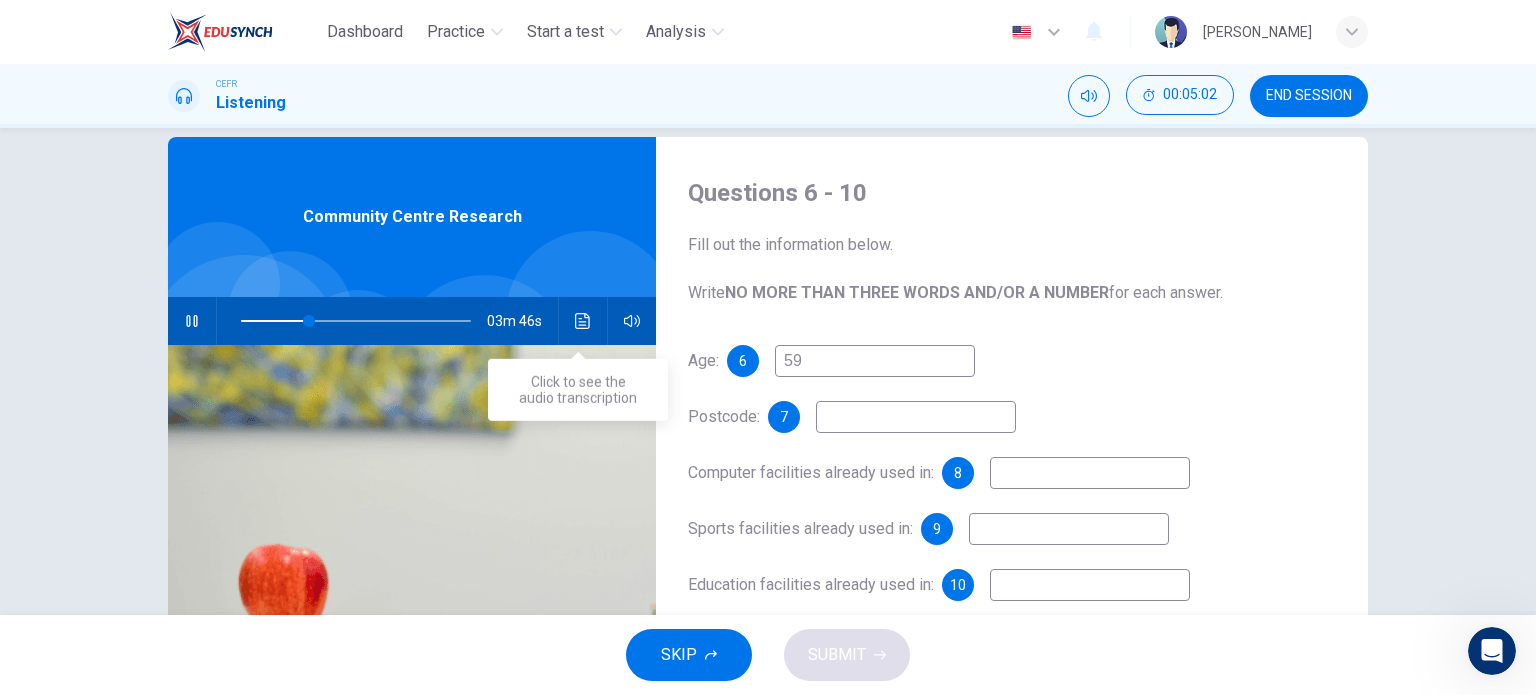click 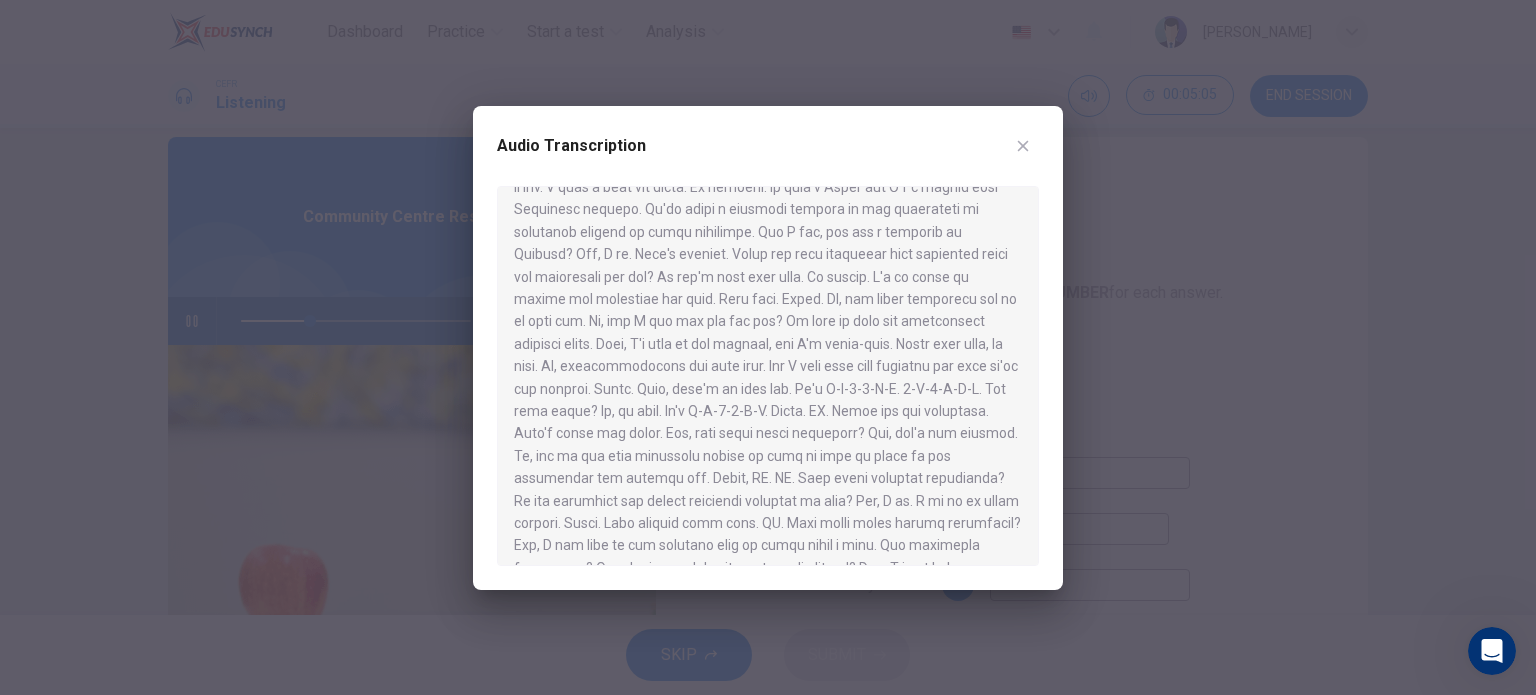 scroll, scrollTop: 124, scrollLeft: 0, axis: vertical 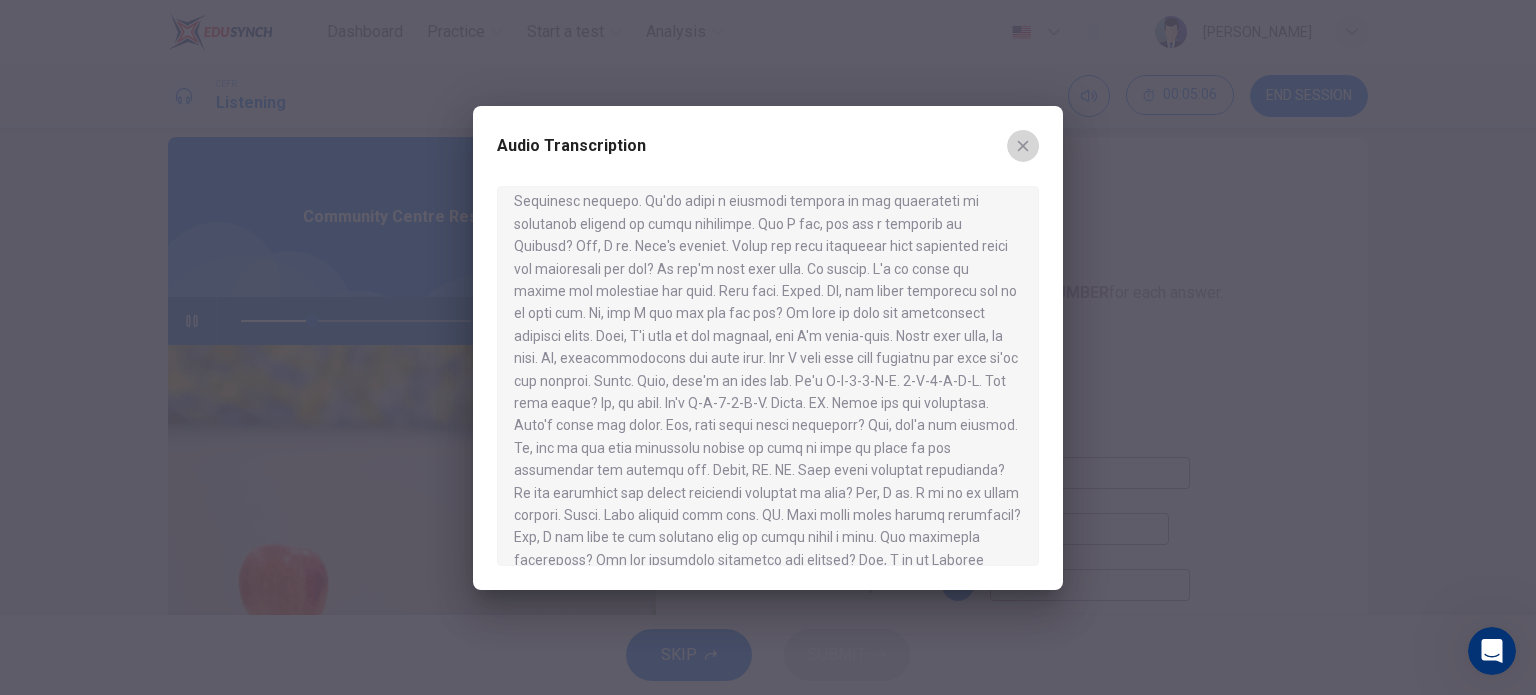 click 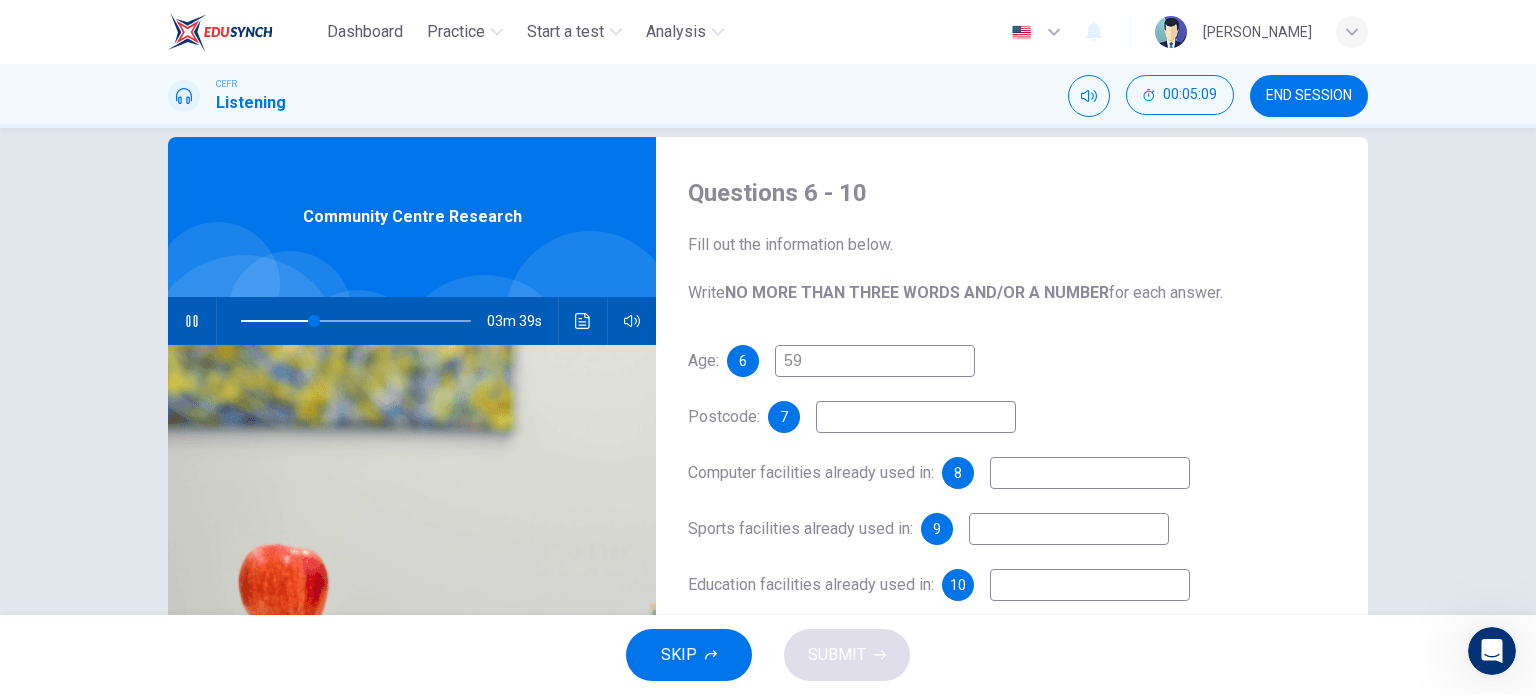 click at bounding box center [916, 417] 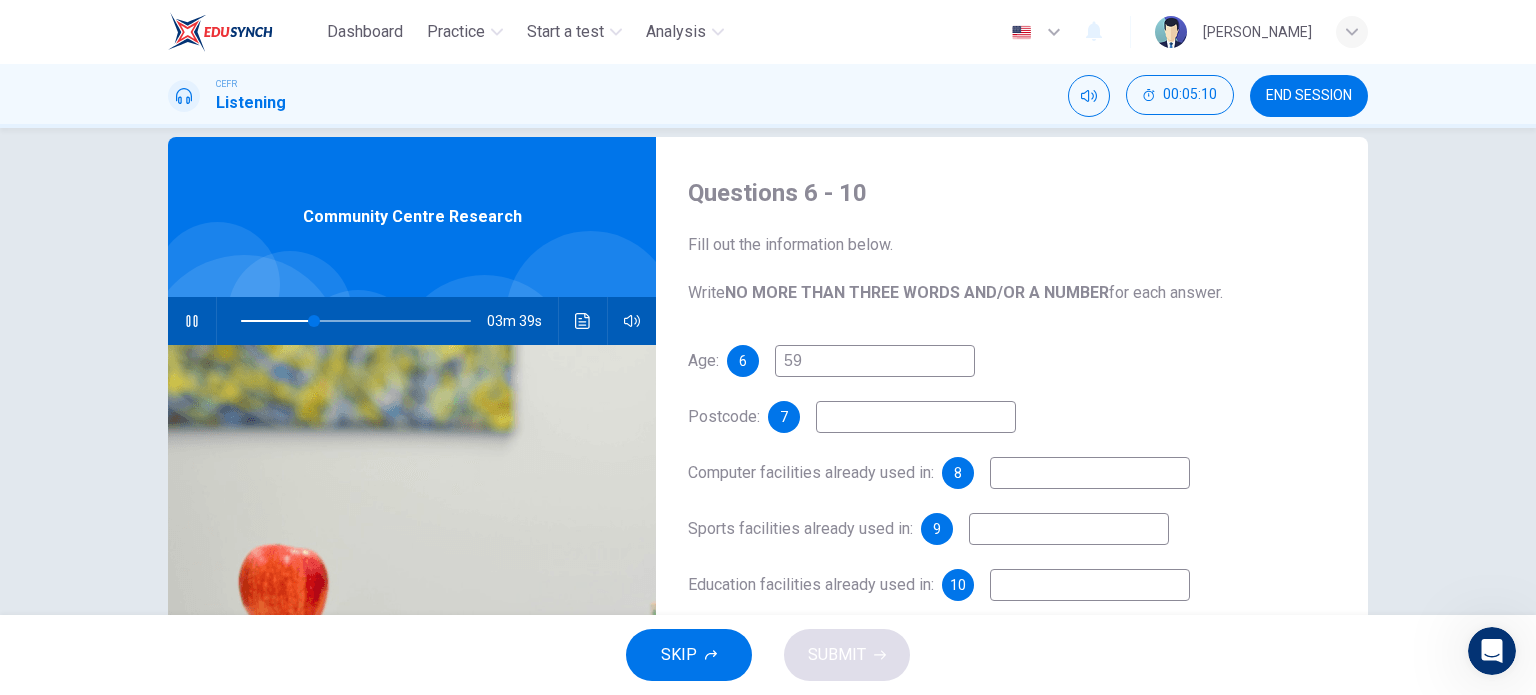 type on "32" 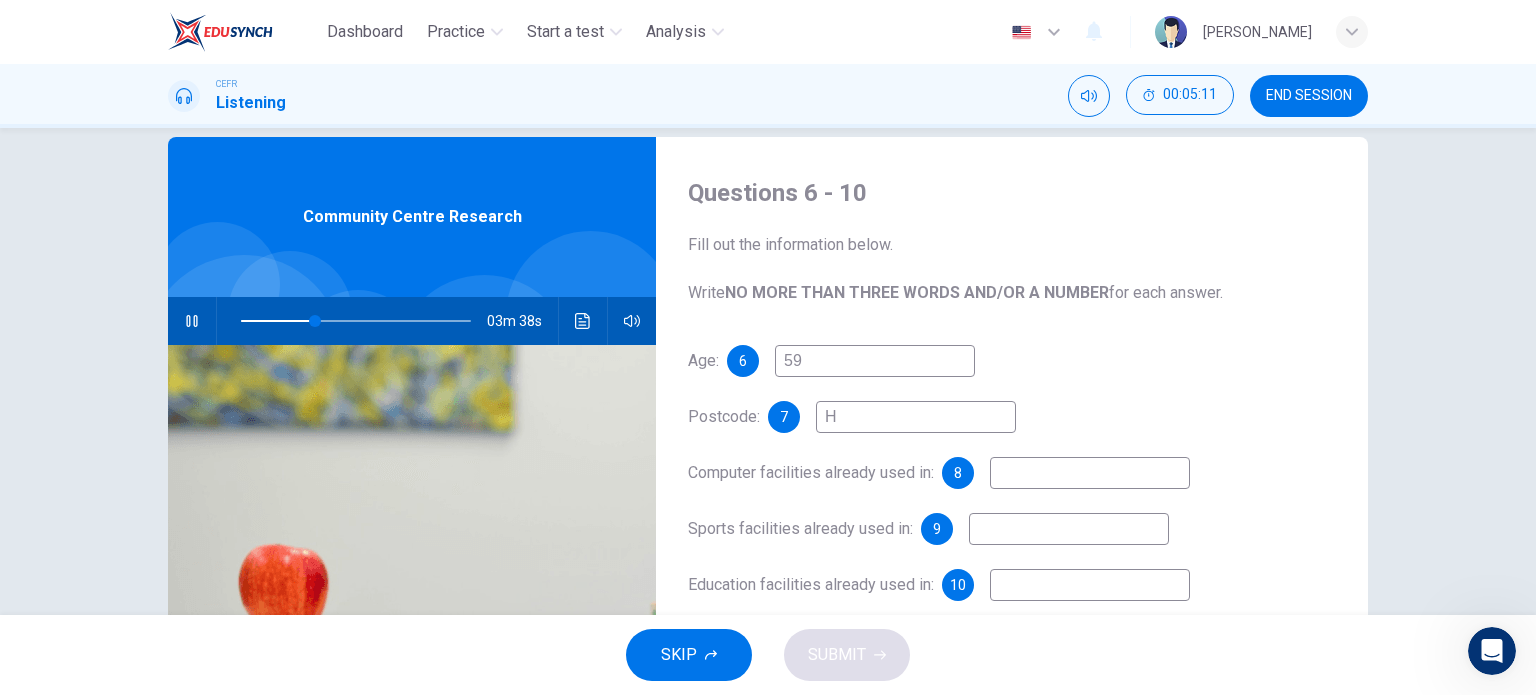 type on "HA" 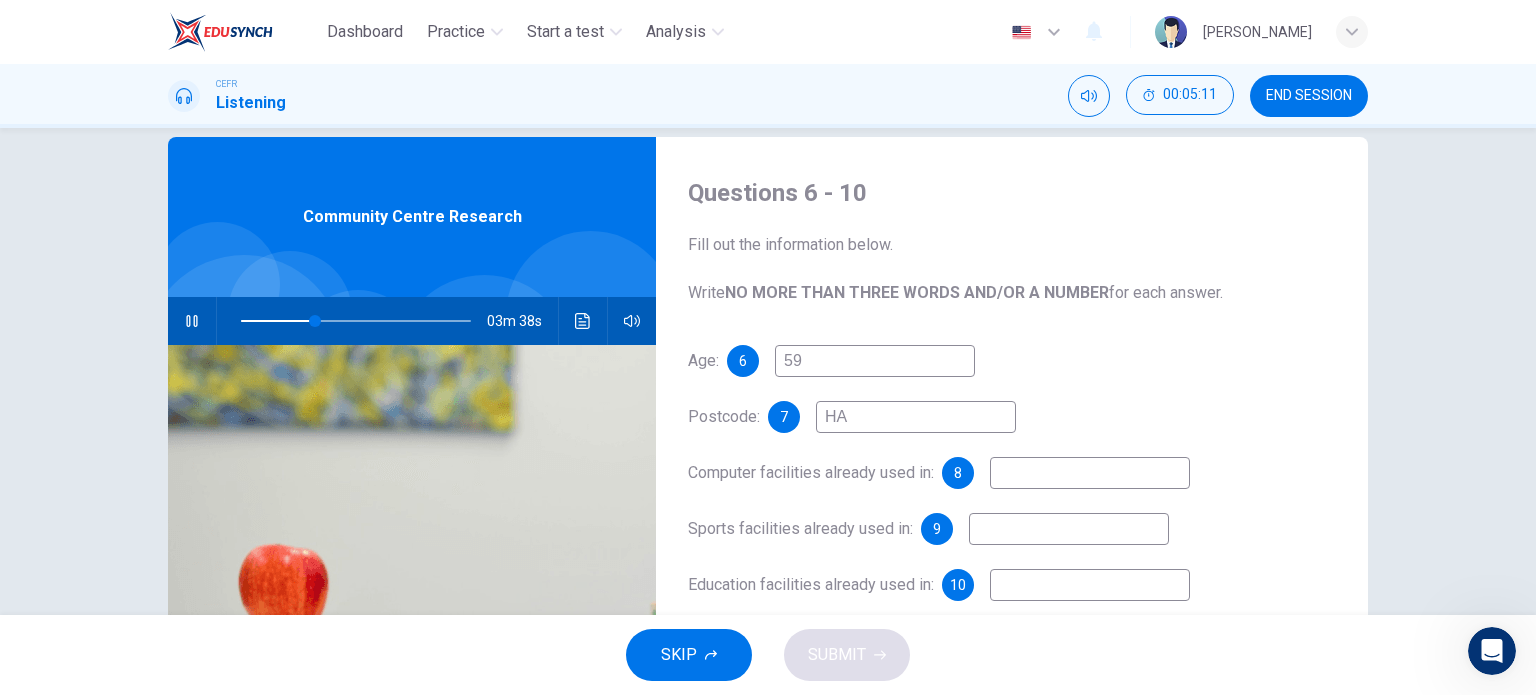 type on "32" 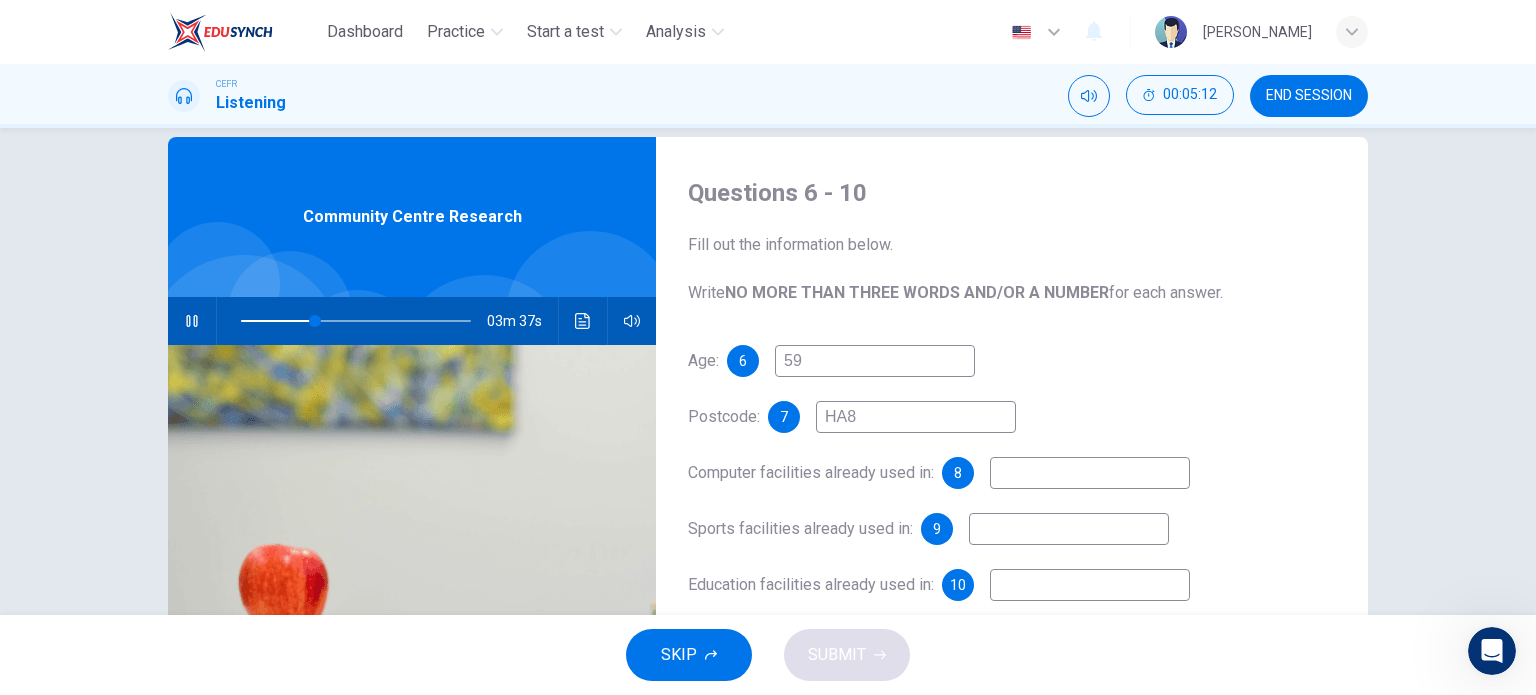 type on "HA87" 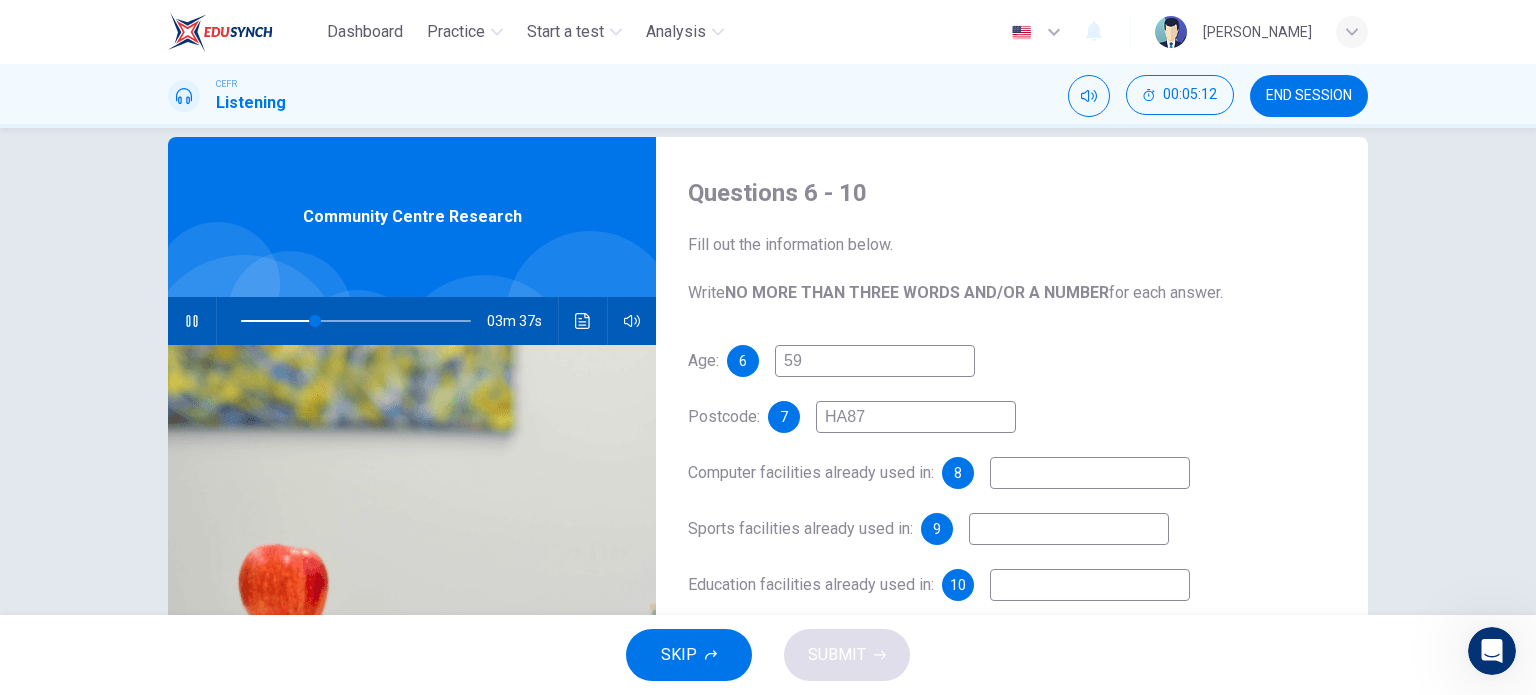type on "33" 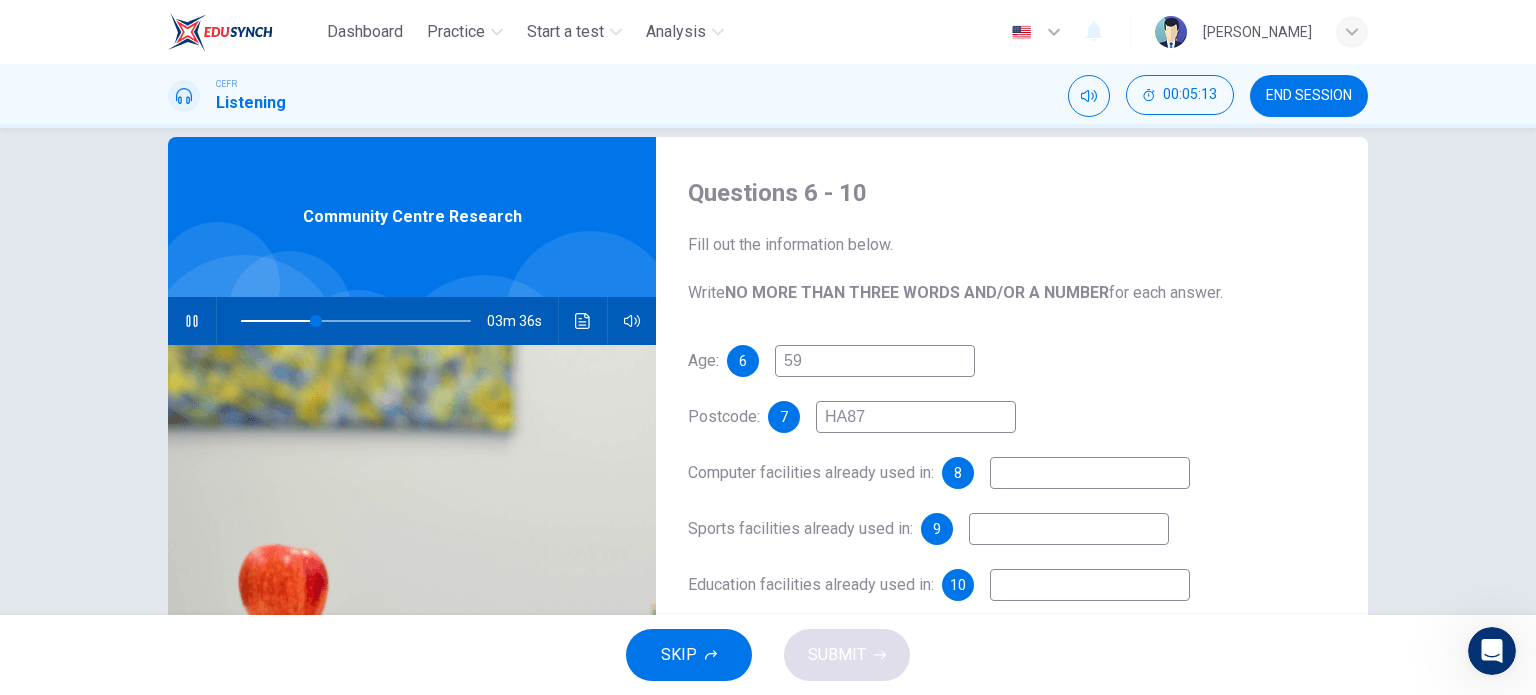 type on "HA87U" 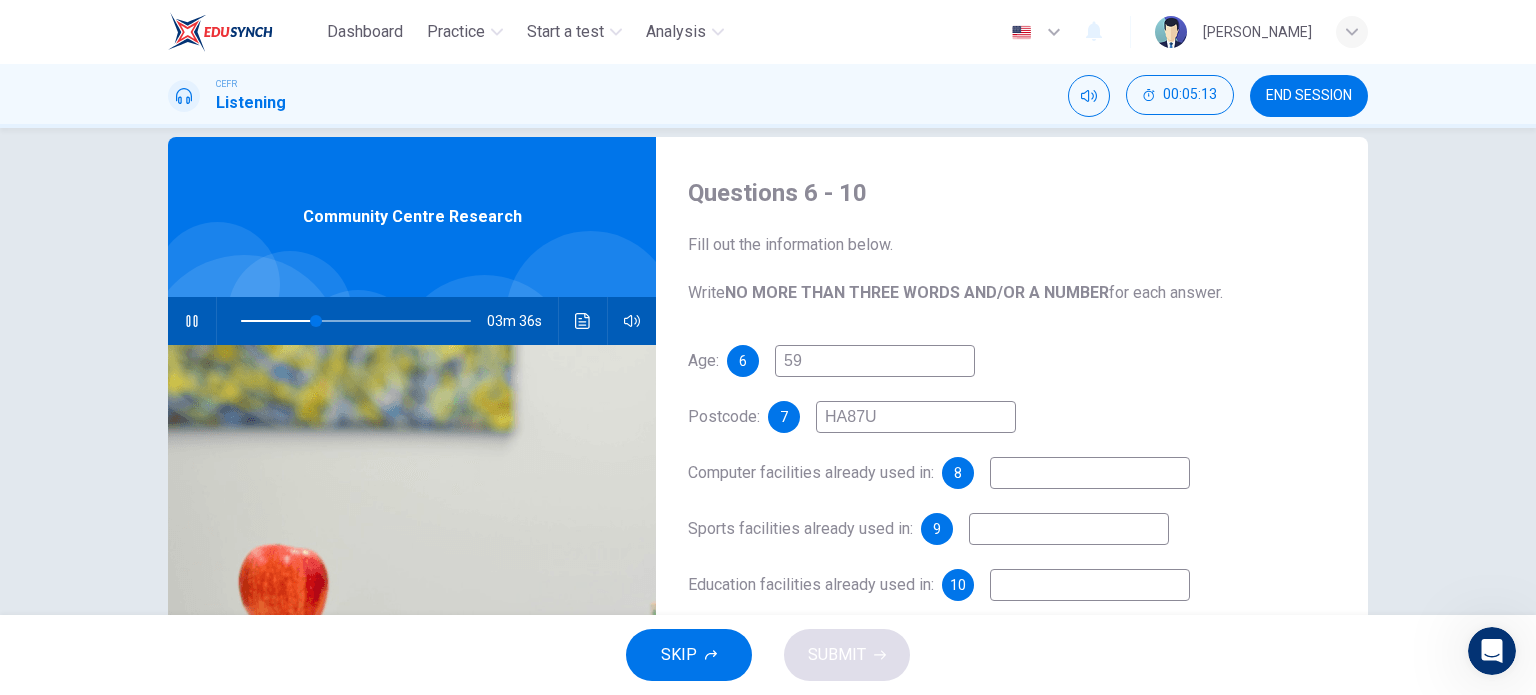 type on "33" 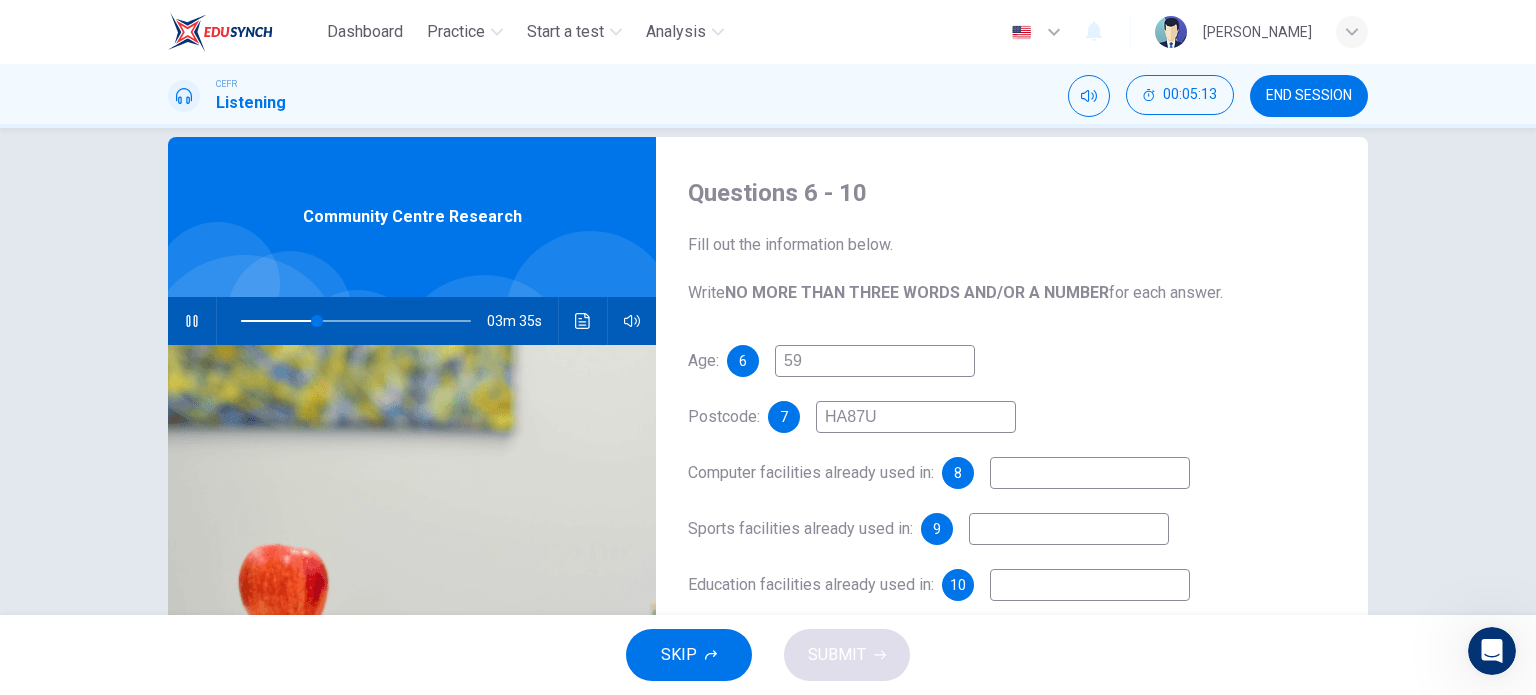 type on "HA87UP" 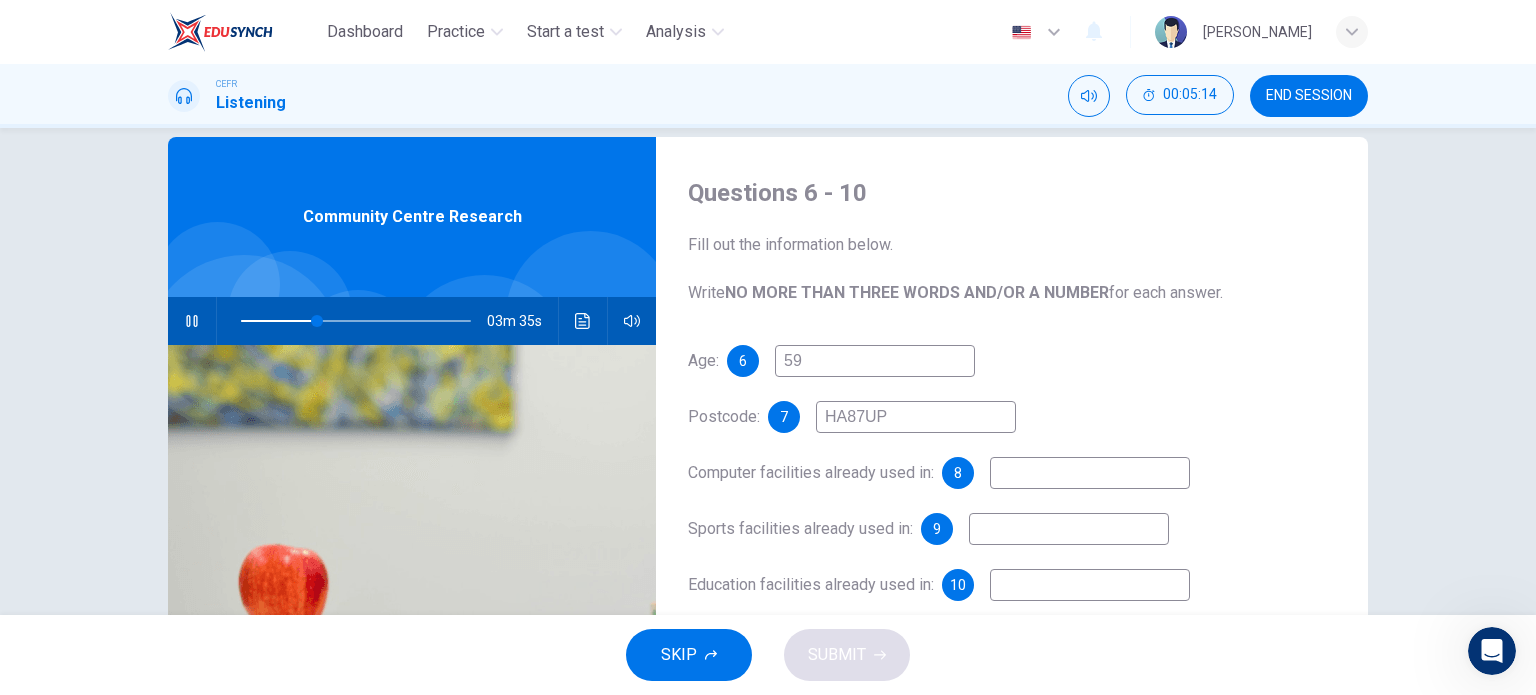 type on "33" 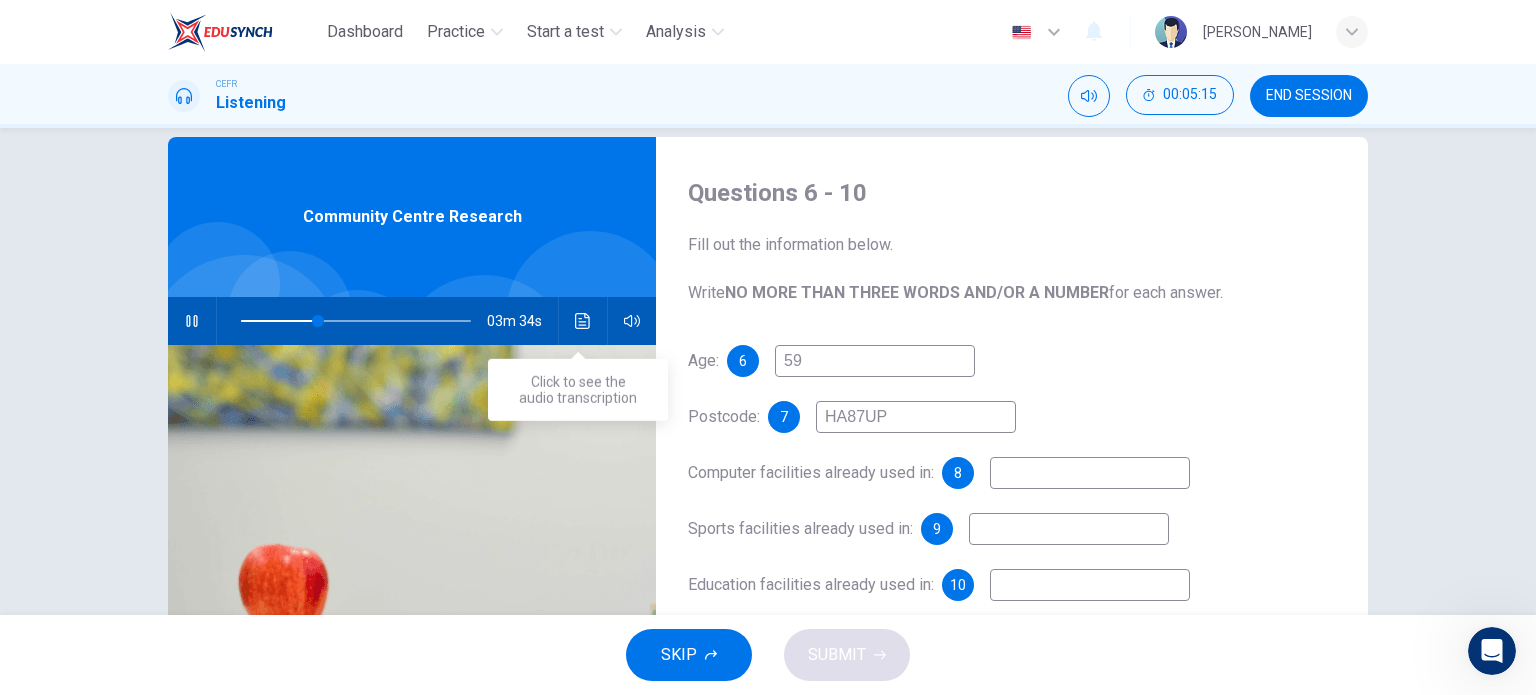 type on "HA87UP" 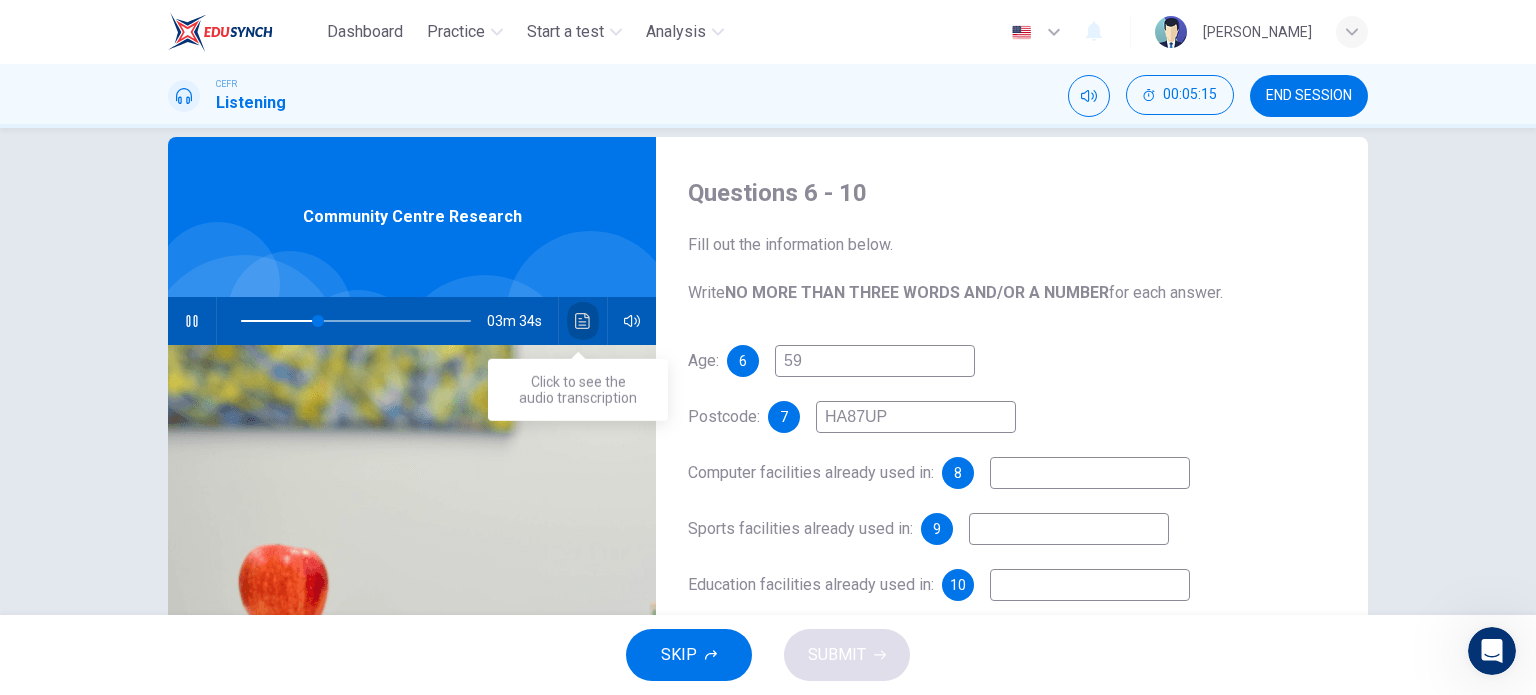 click 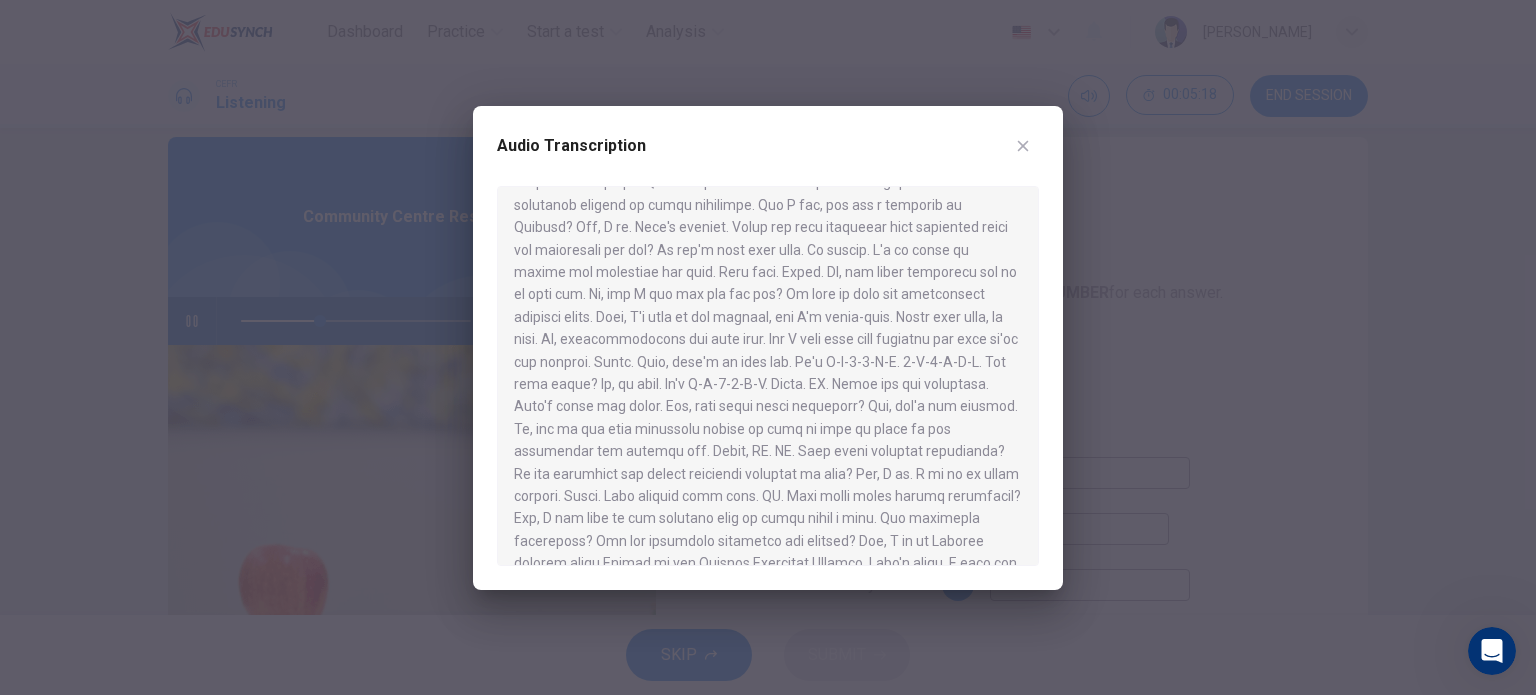 scroll, scrollTop: 144, scrollLeft: 0, axis: vertical 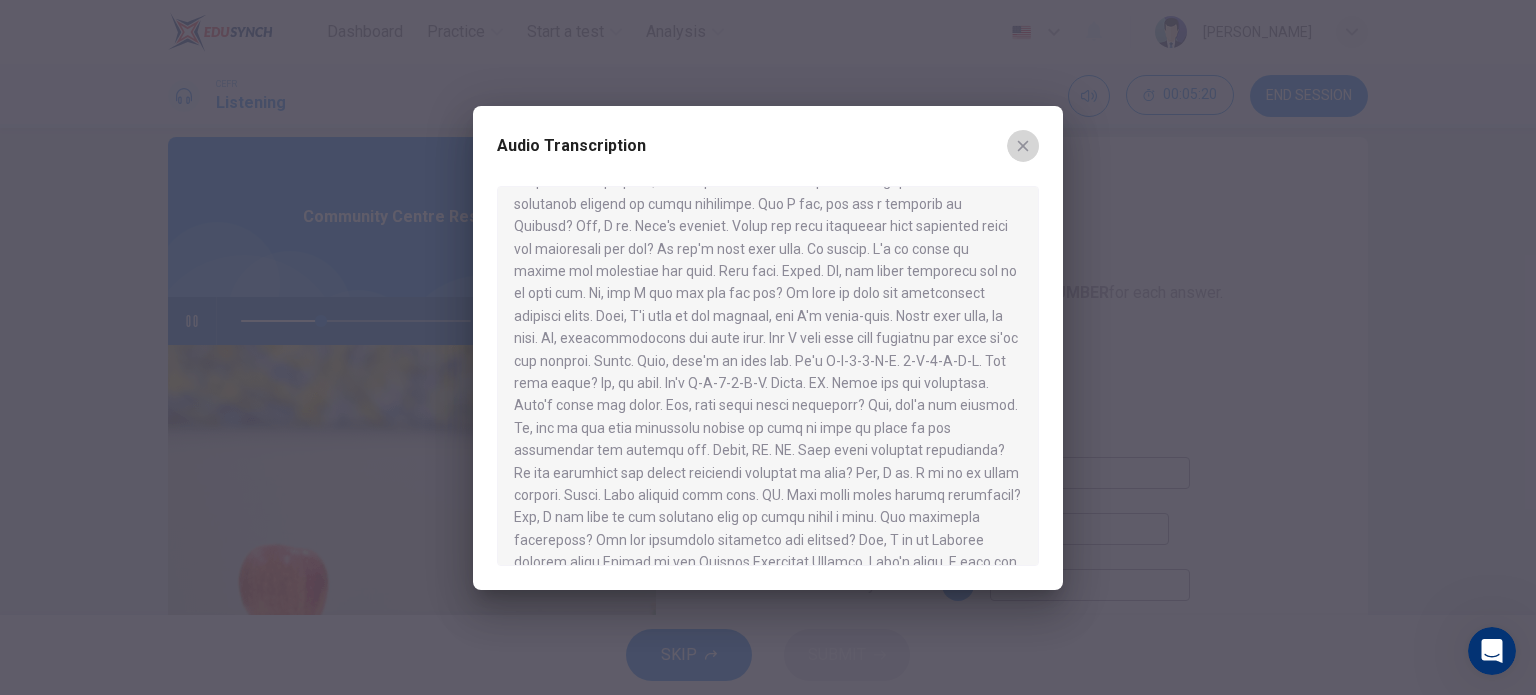 click at bounding box center (1023, 146) 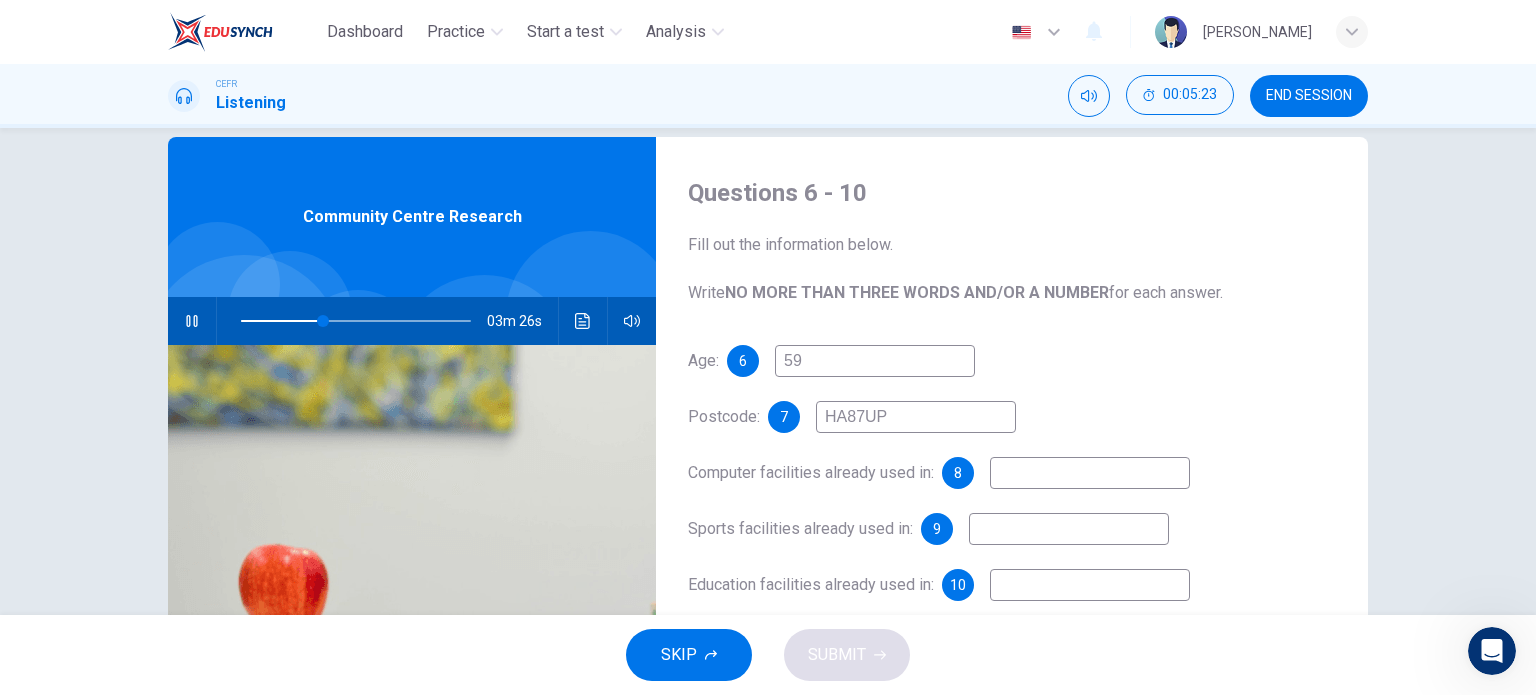 click on "59" at bounding box center (875, 361) 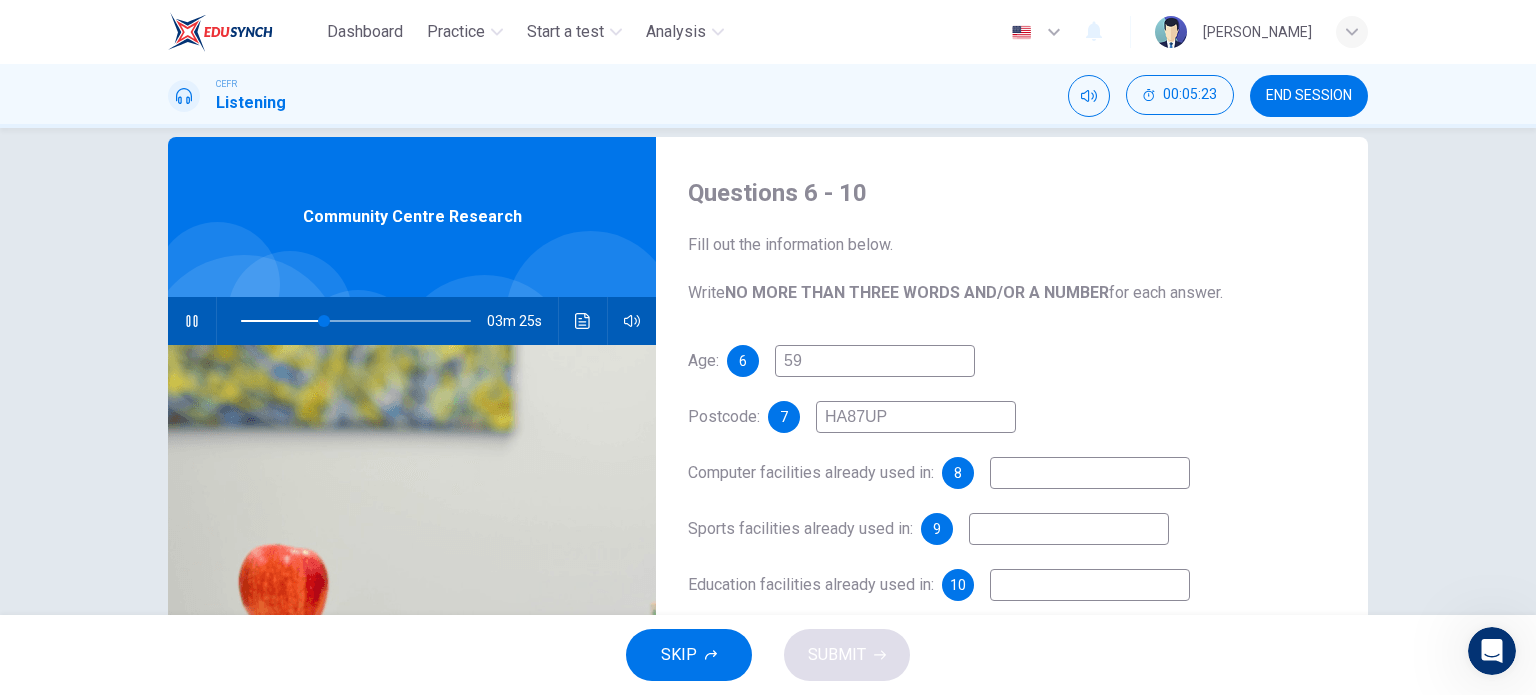 type on "5" 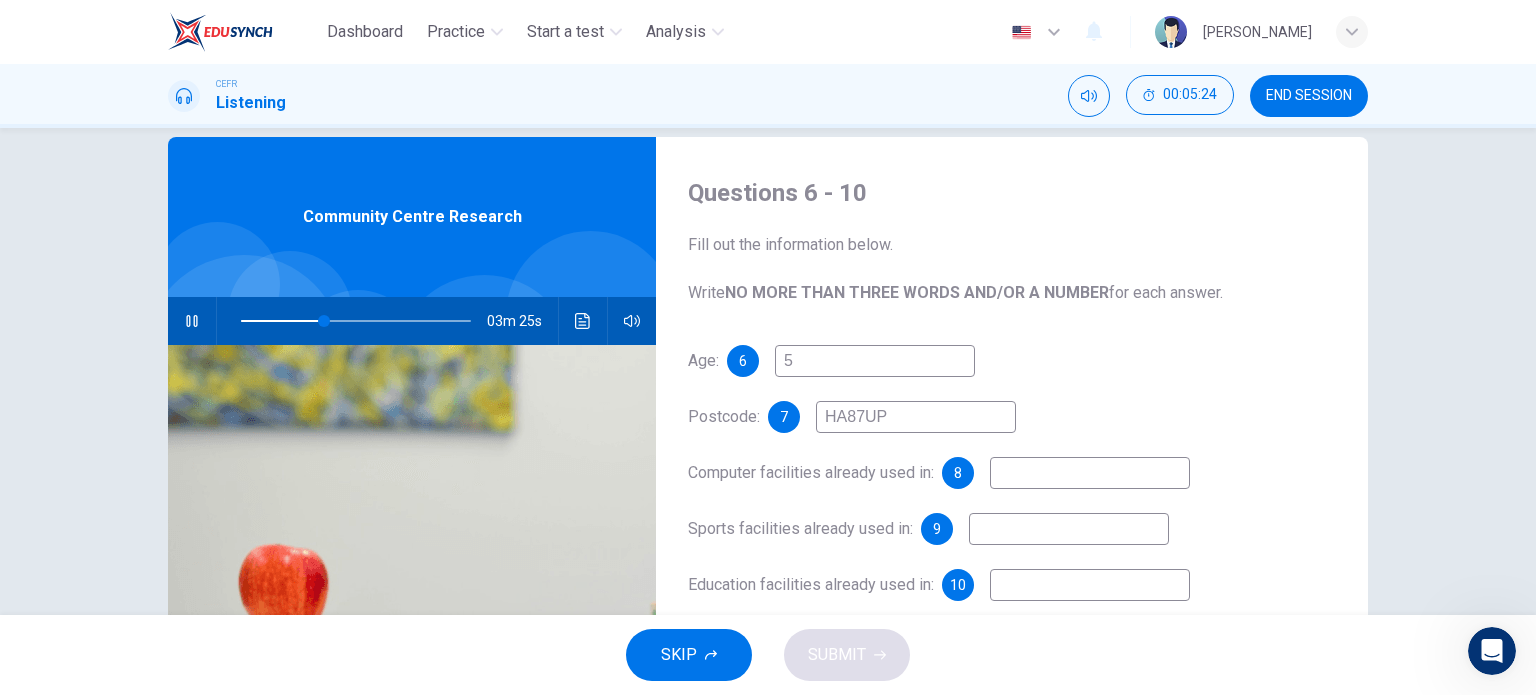 type 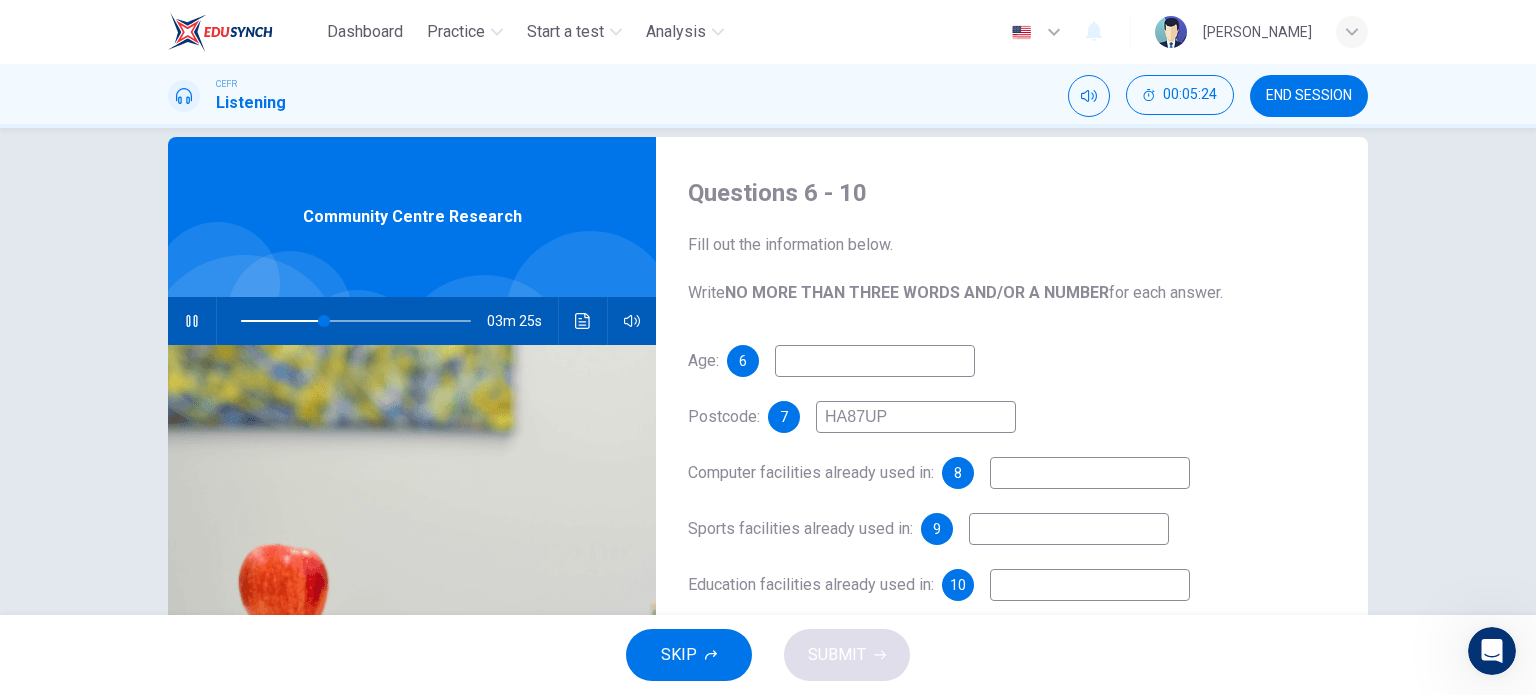 type on "36" 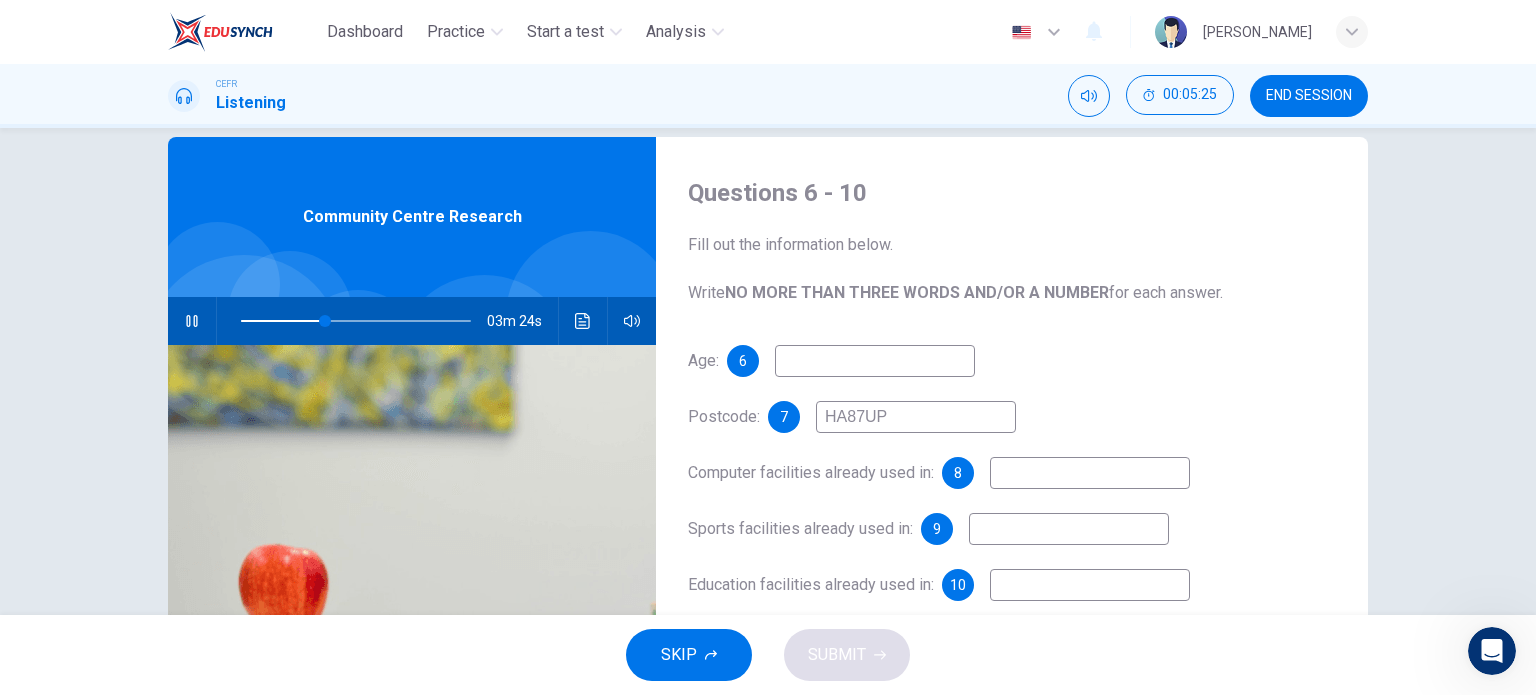 type on "6" 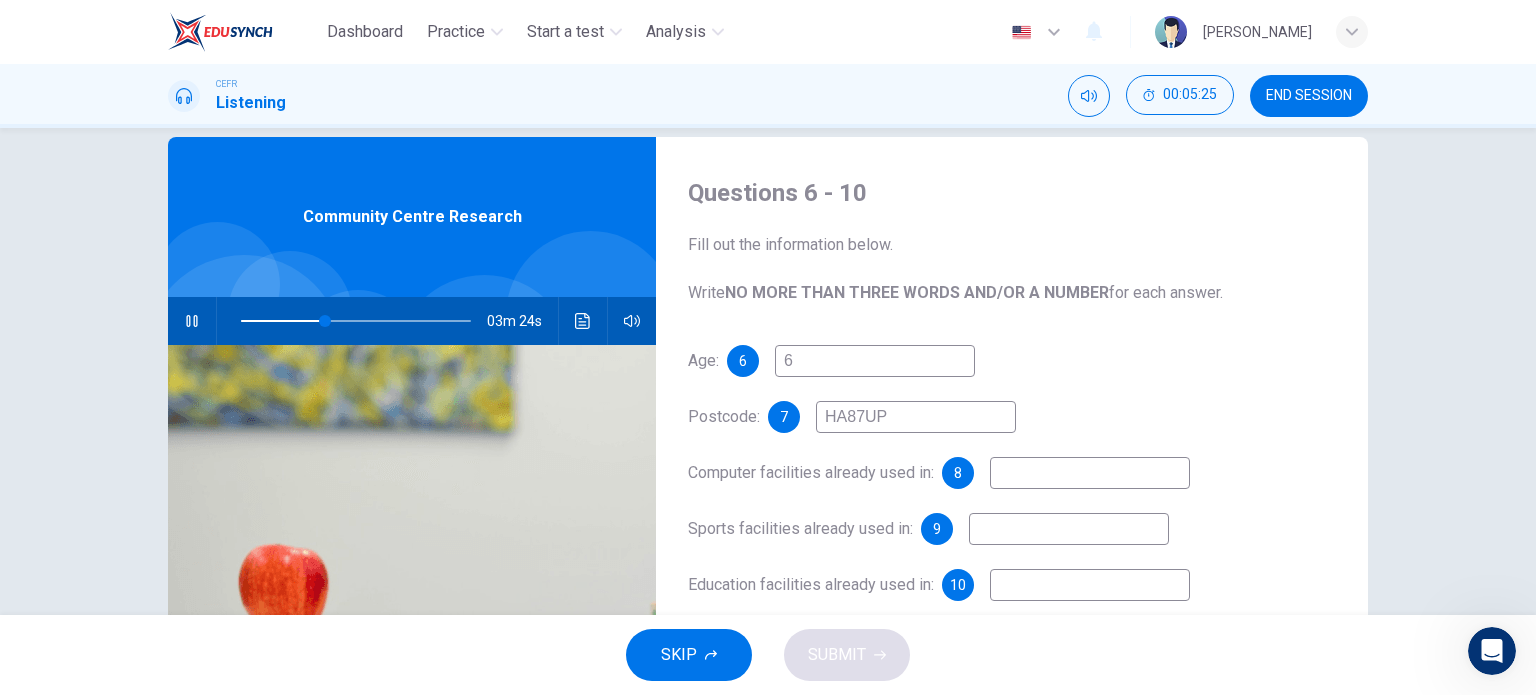 type on "37" 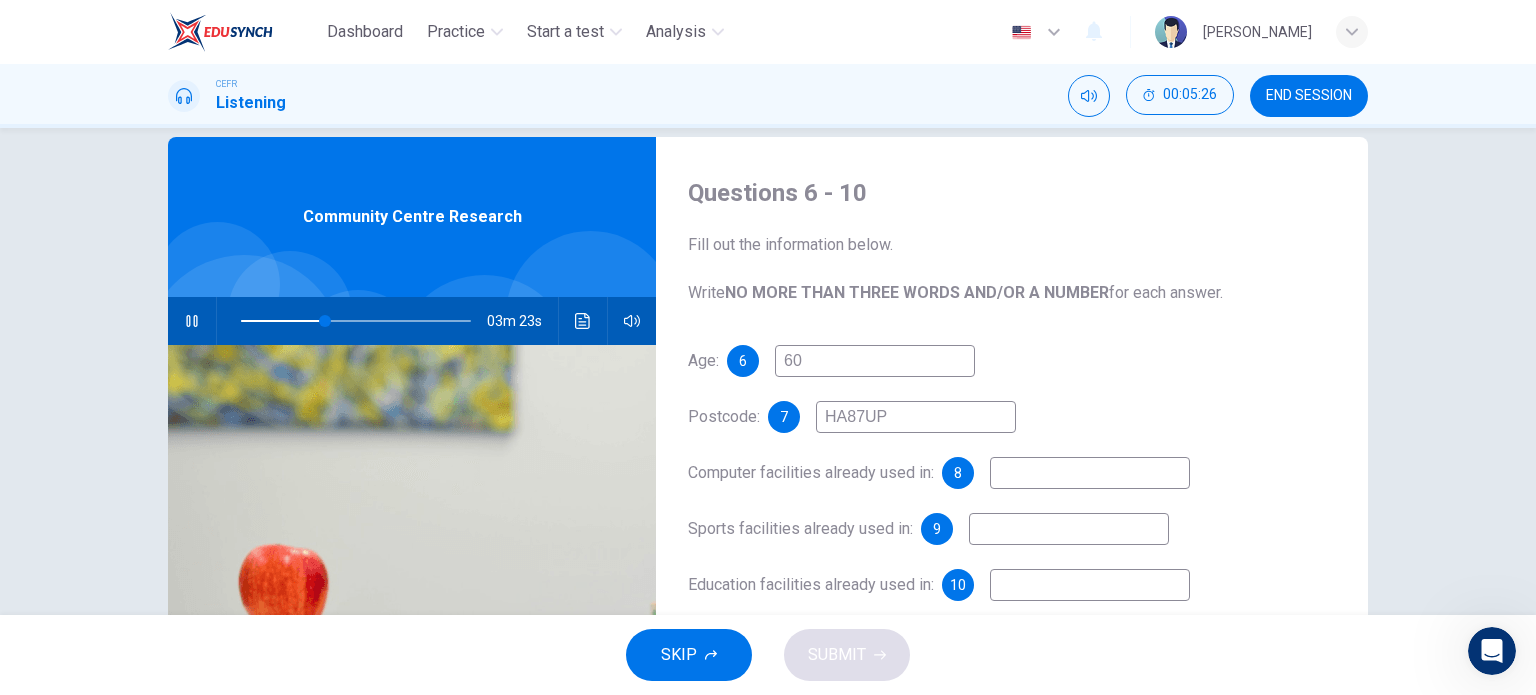 type on "37" 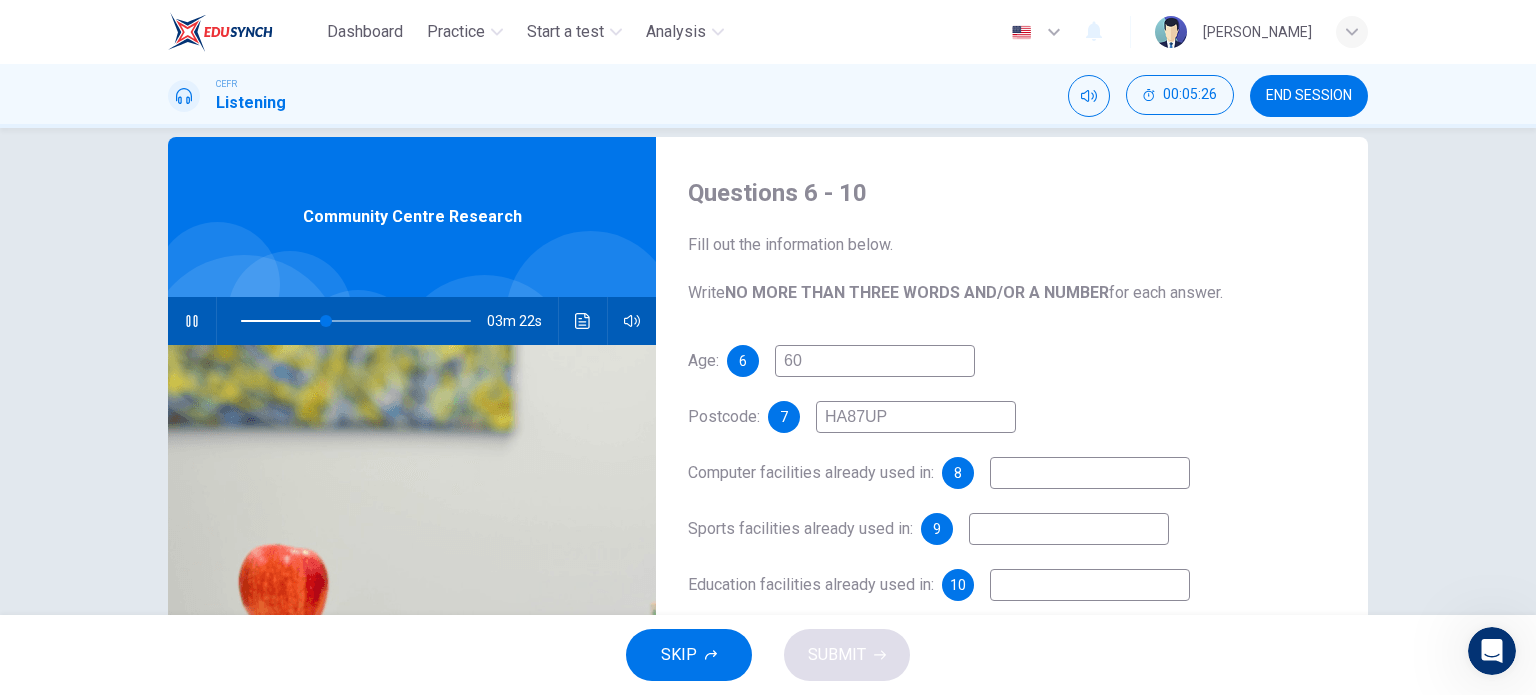 type on "60" 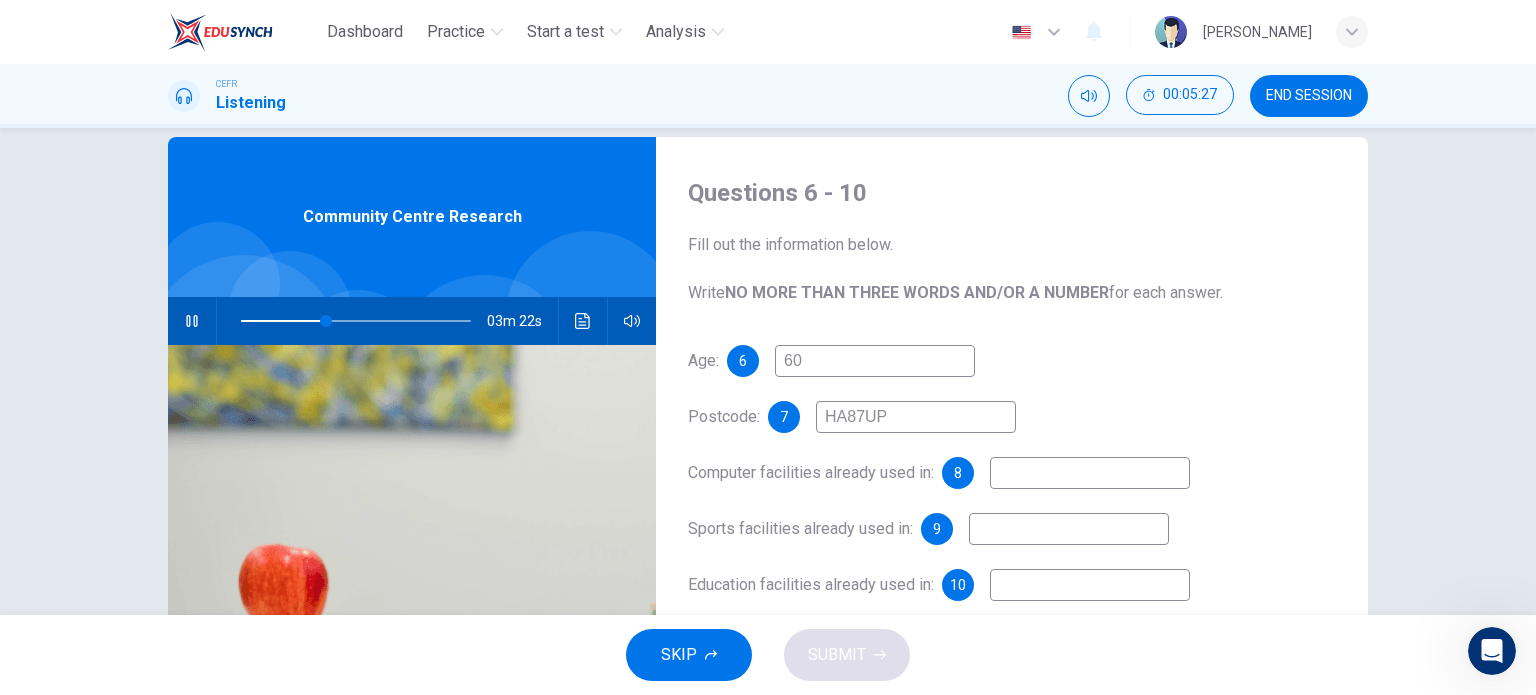 click at bounding box center (1090, 473) 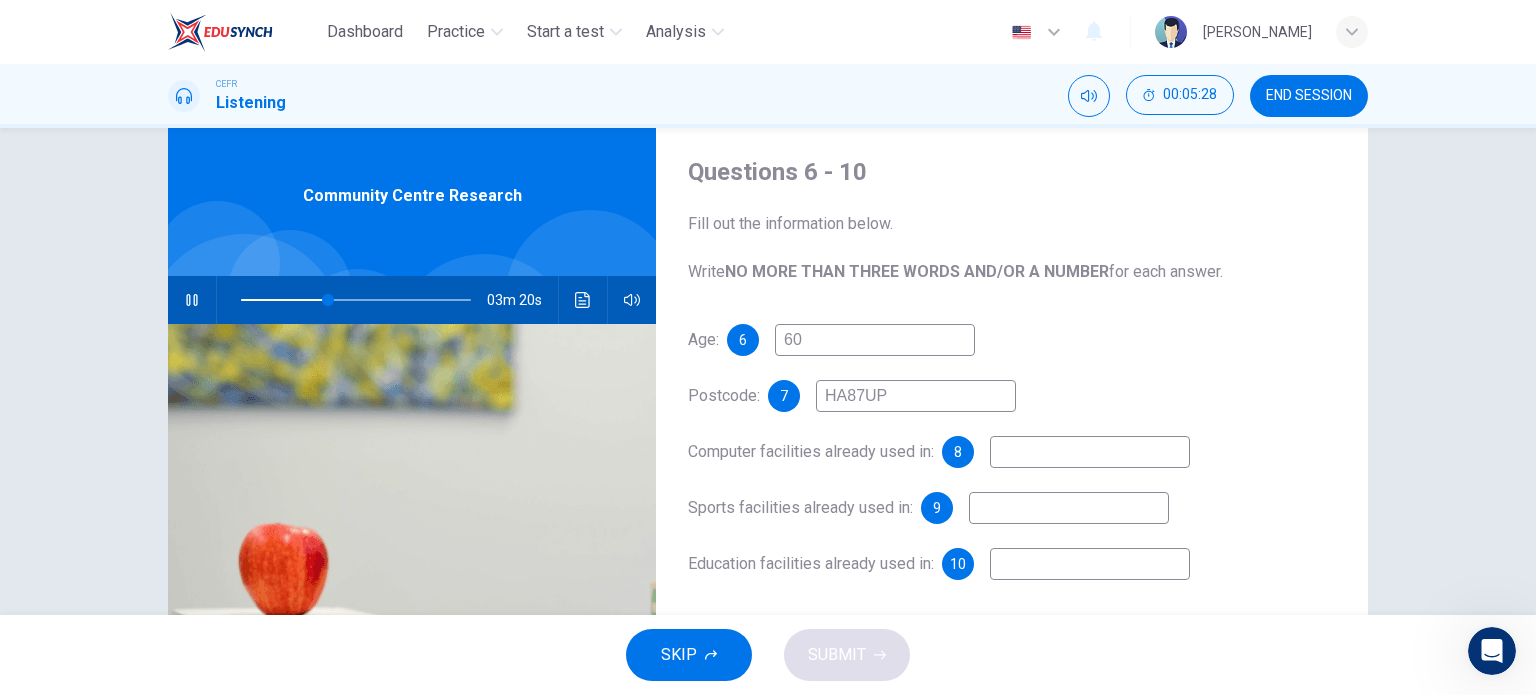 scroll, scrollTop: 51, scrollLeft: 0, axis: vertical 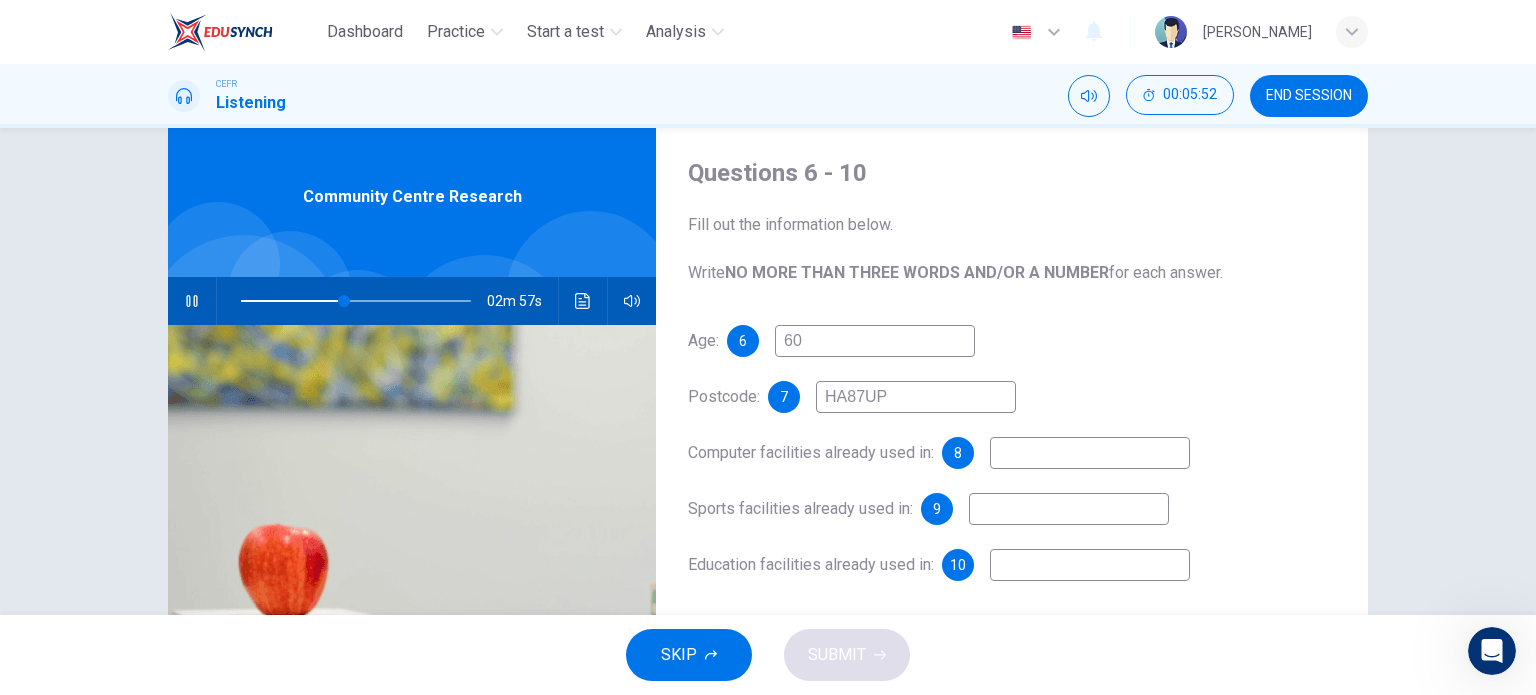 type on "45" 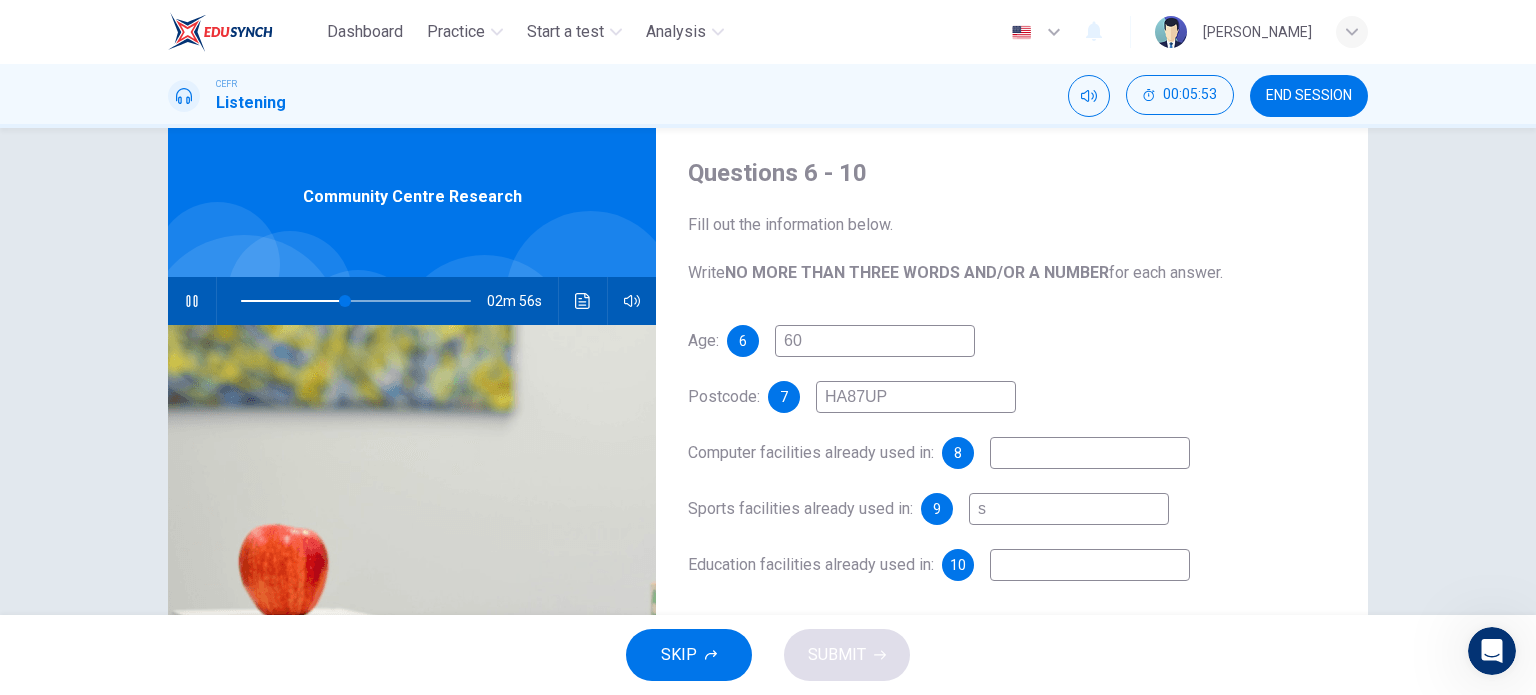 type on "sw" 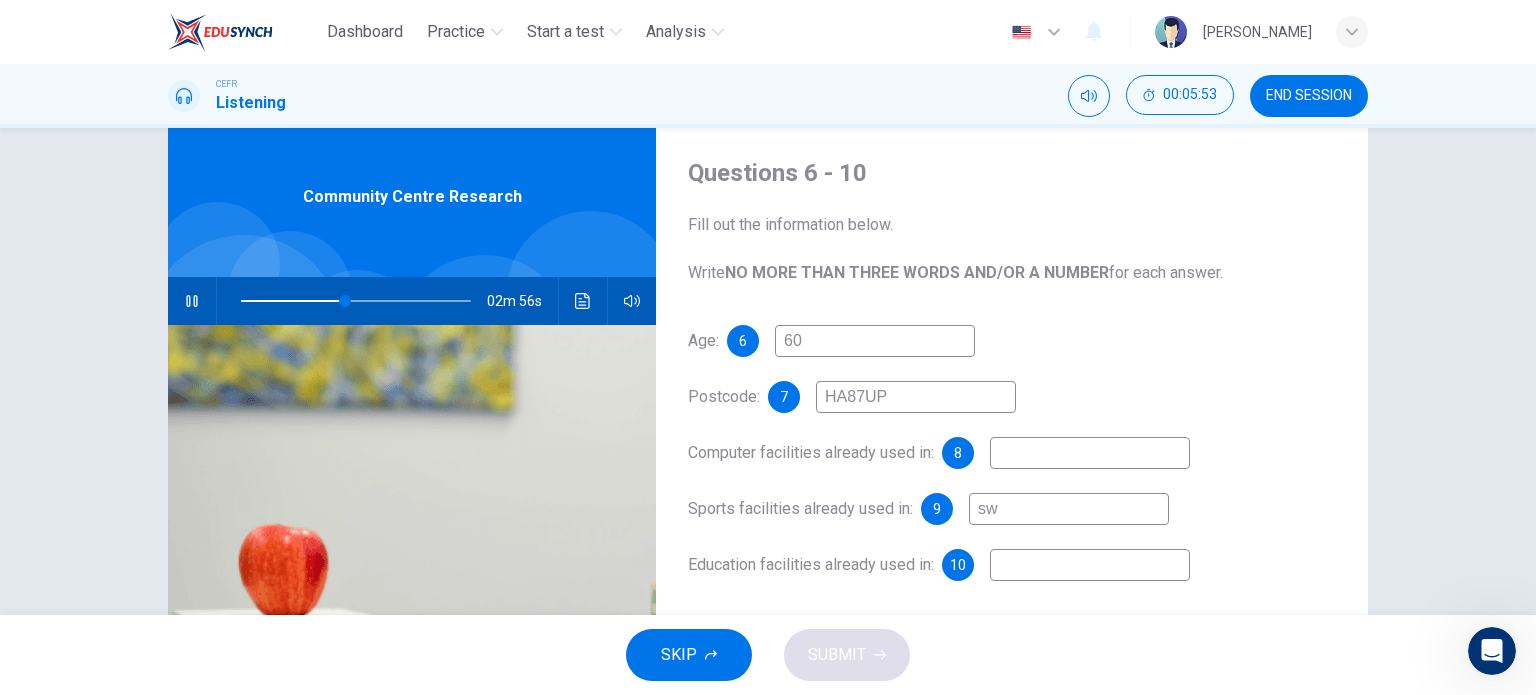 type on "45" 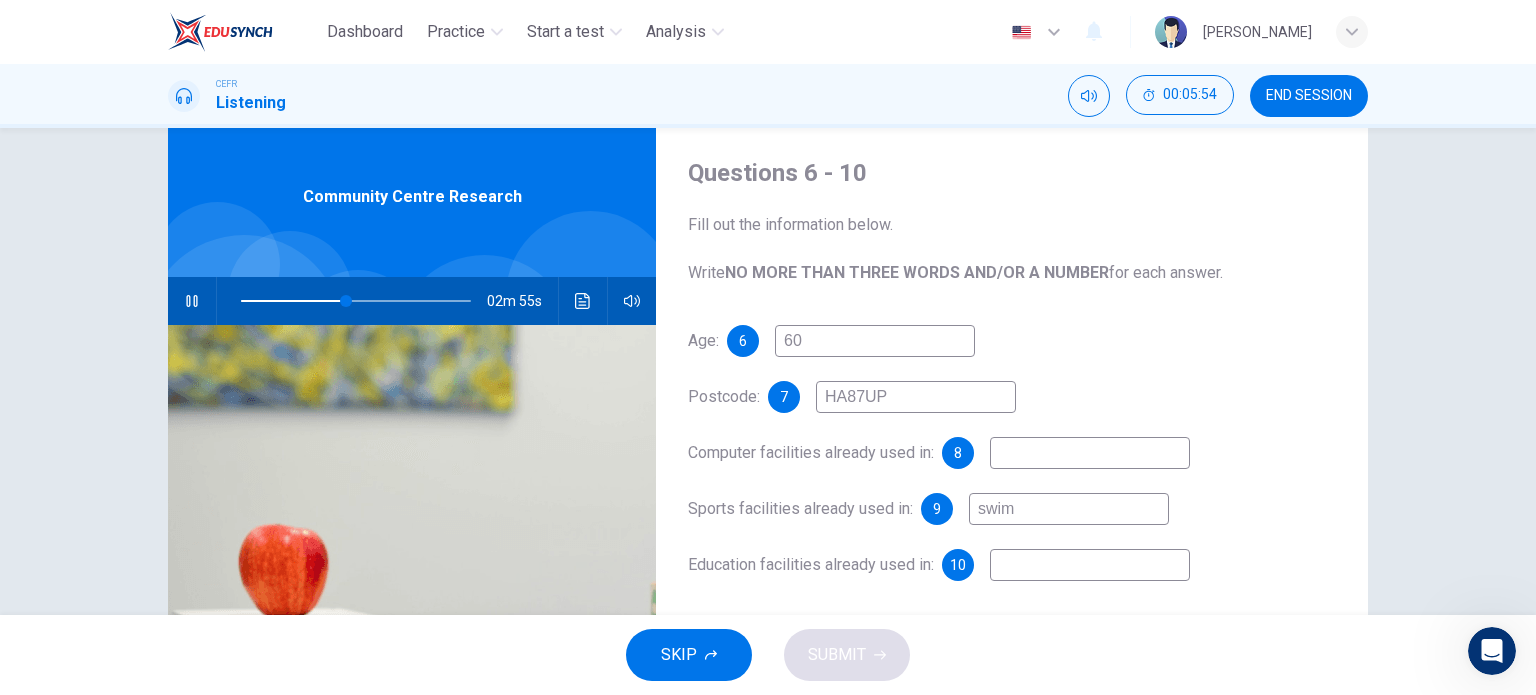 type on "swimm" 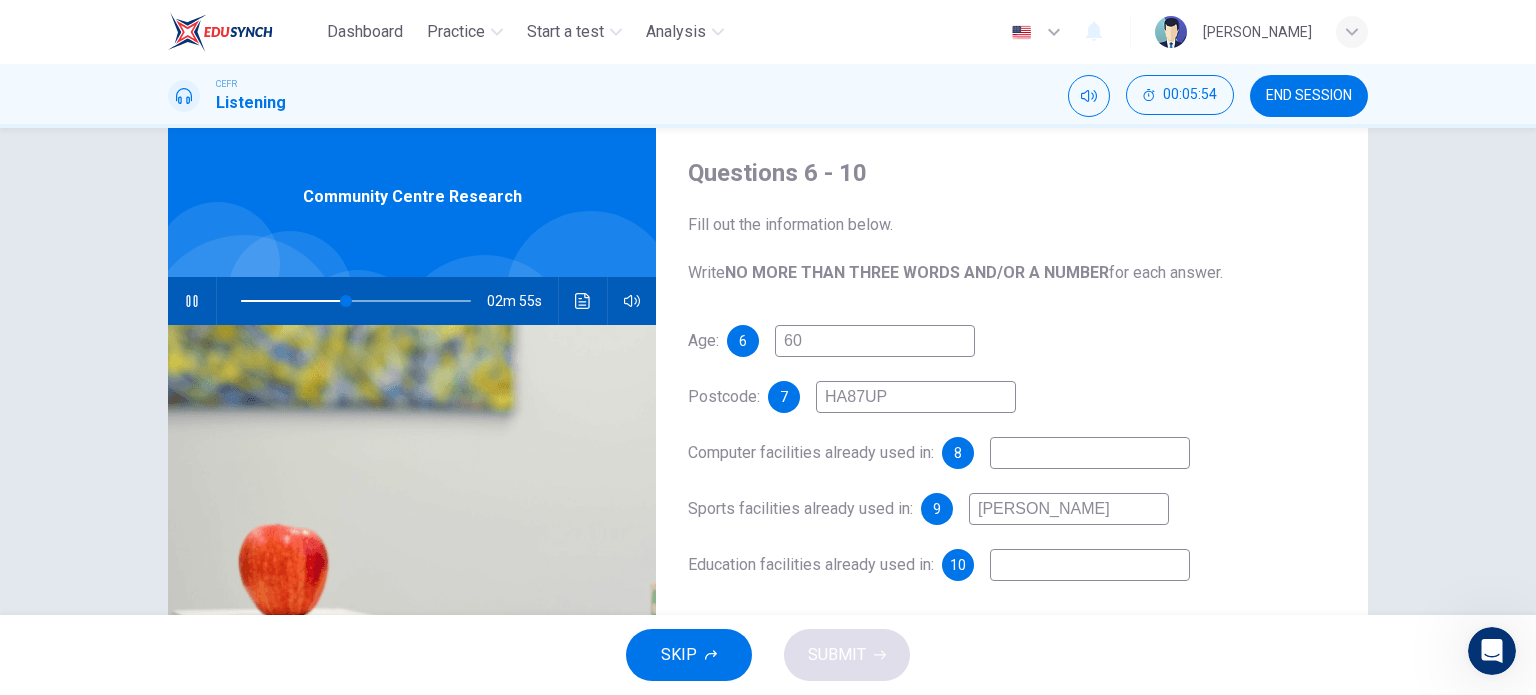 type on "46" 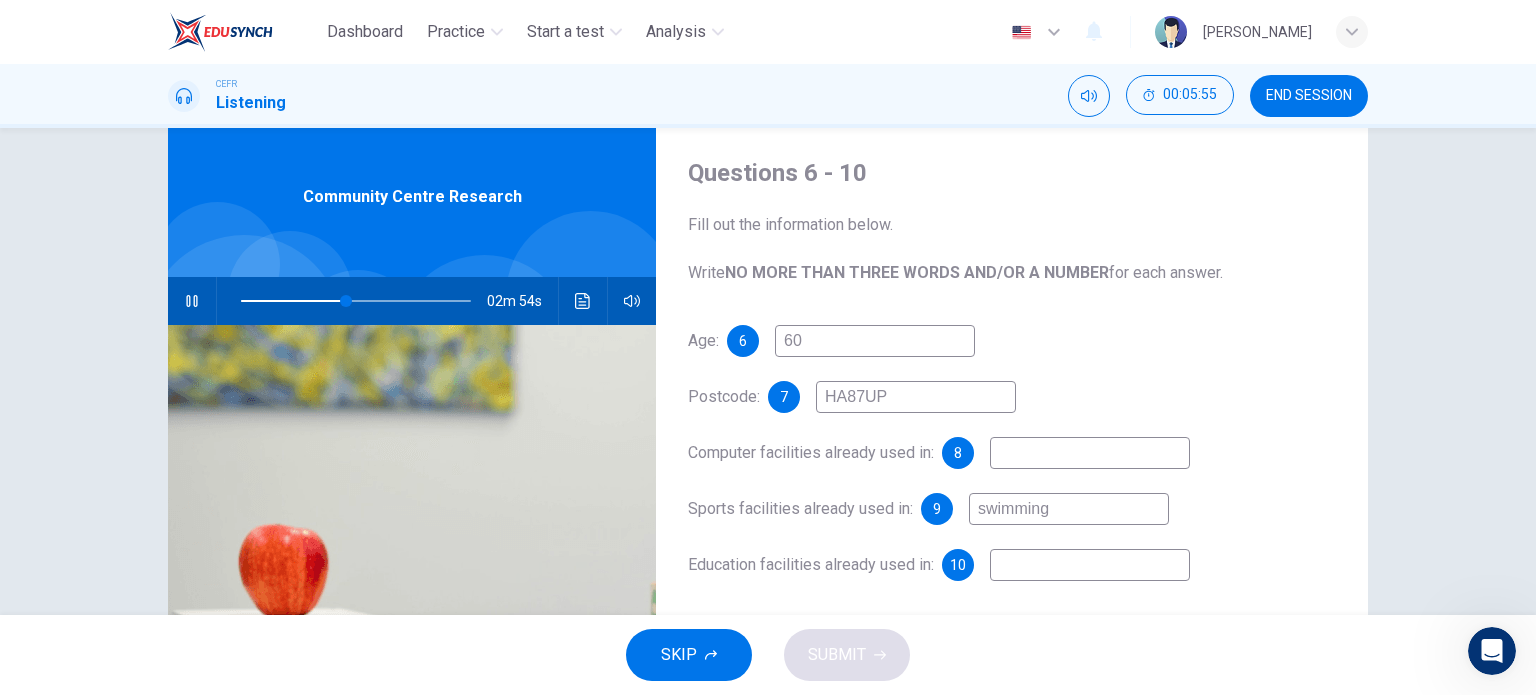 type on "swimming" 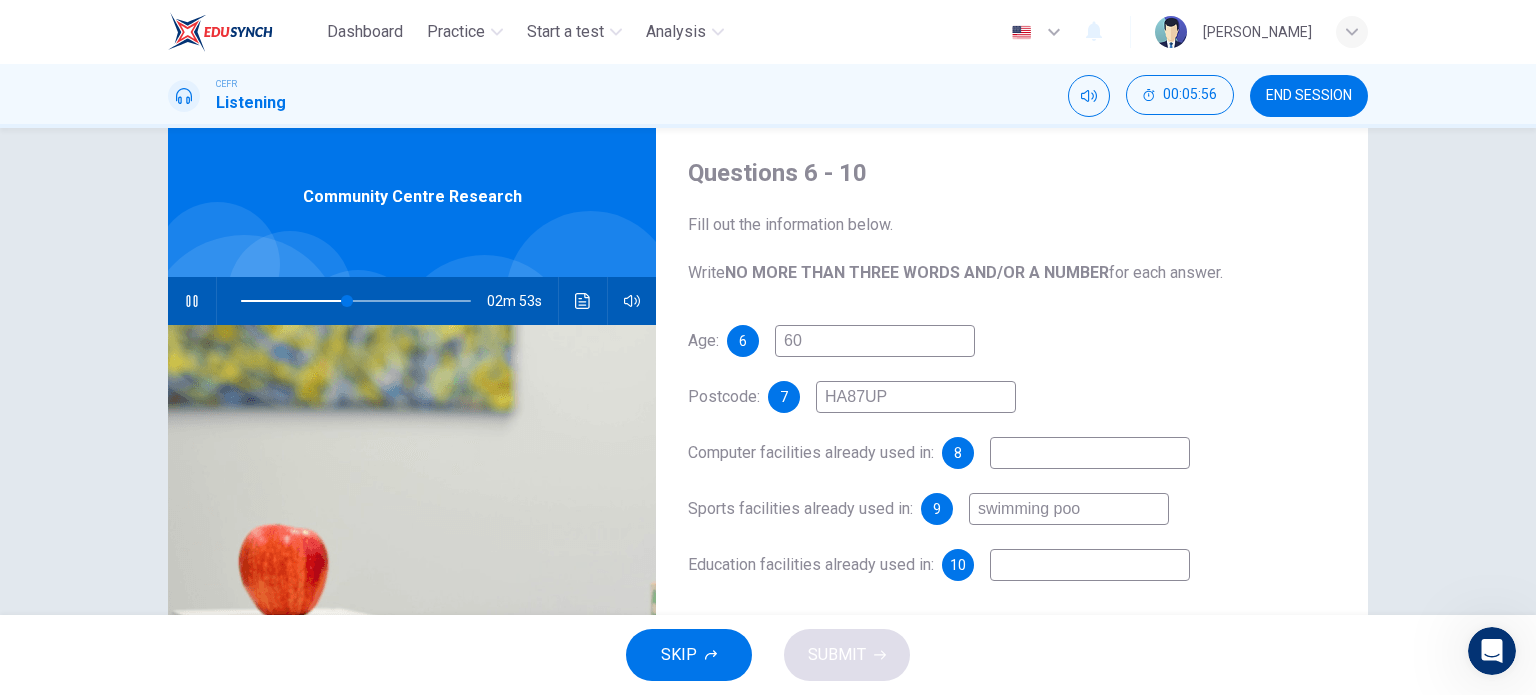 type on "swimming pool" 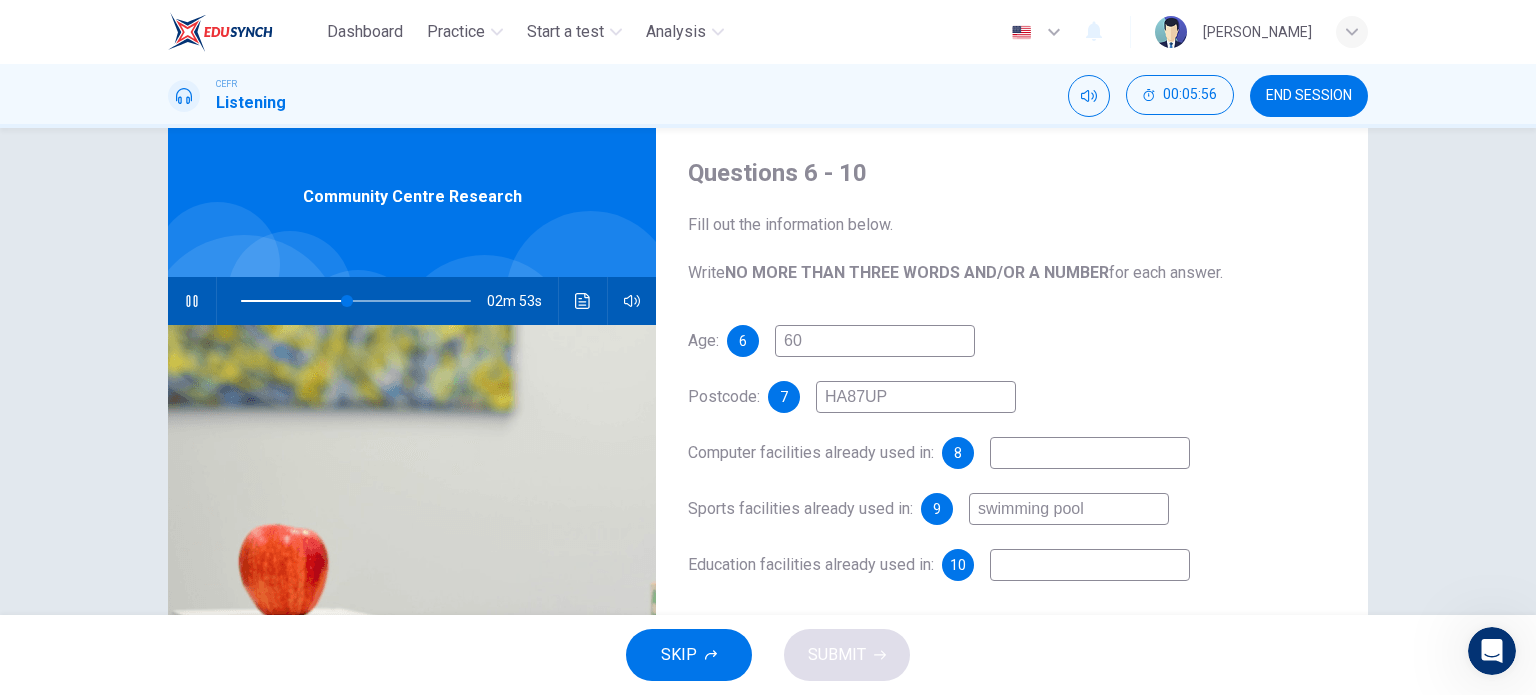 type on "46" 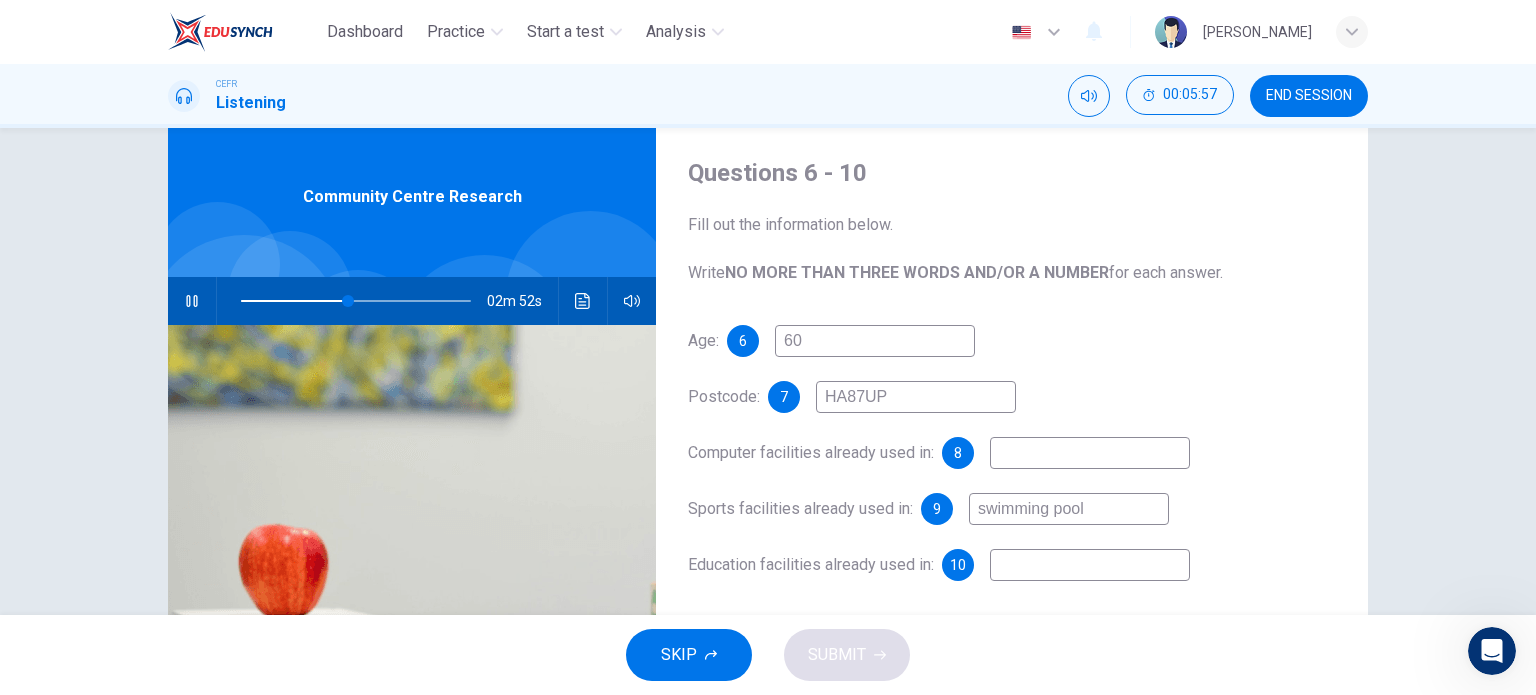 type on "swimming pool" 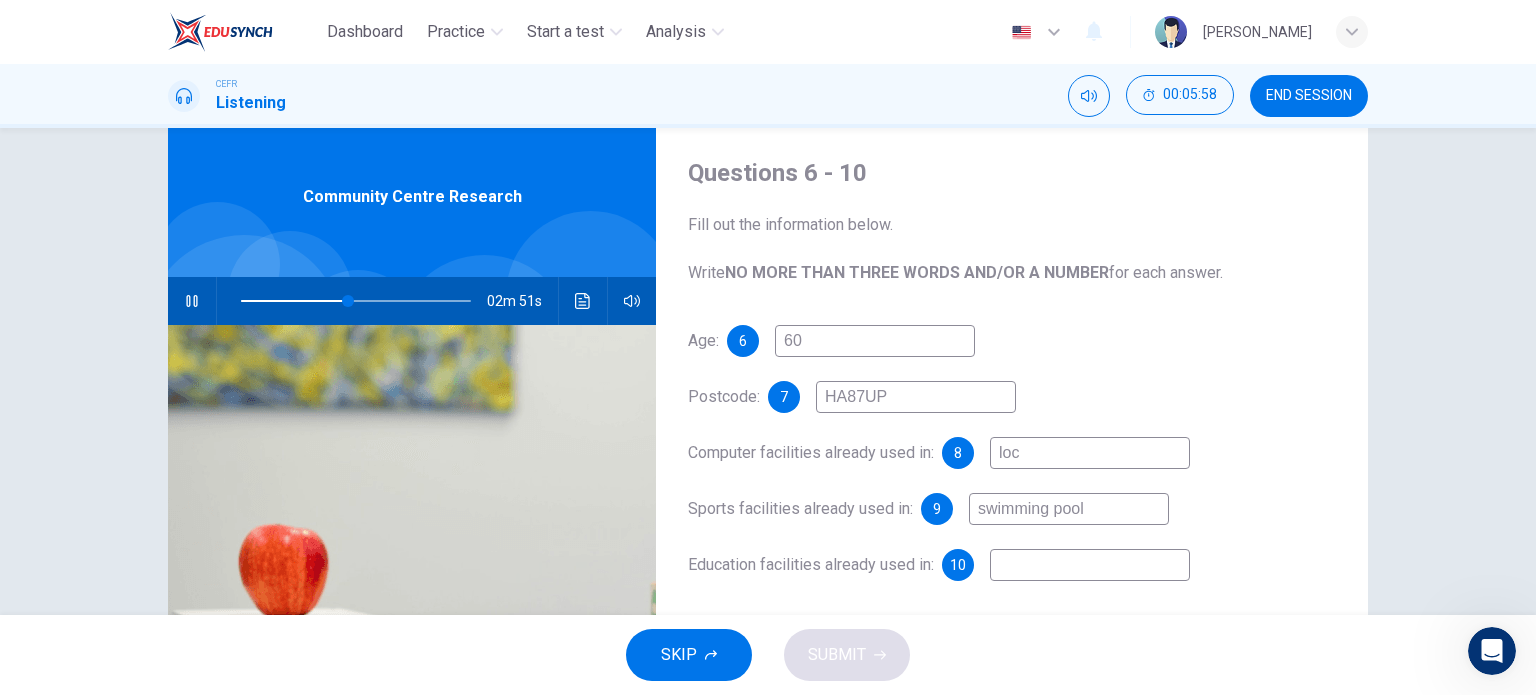 type on "loca" 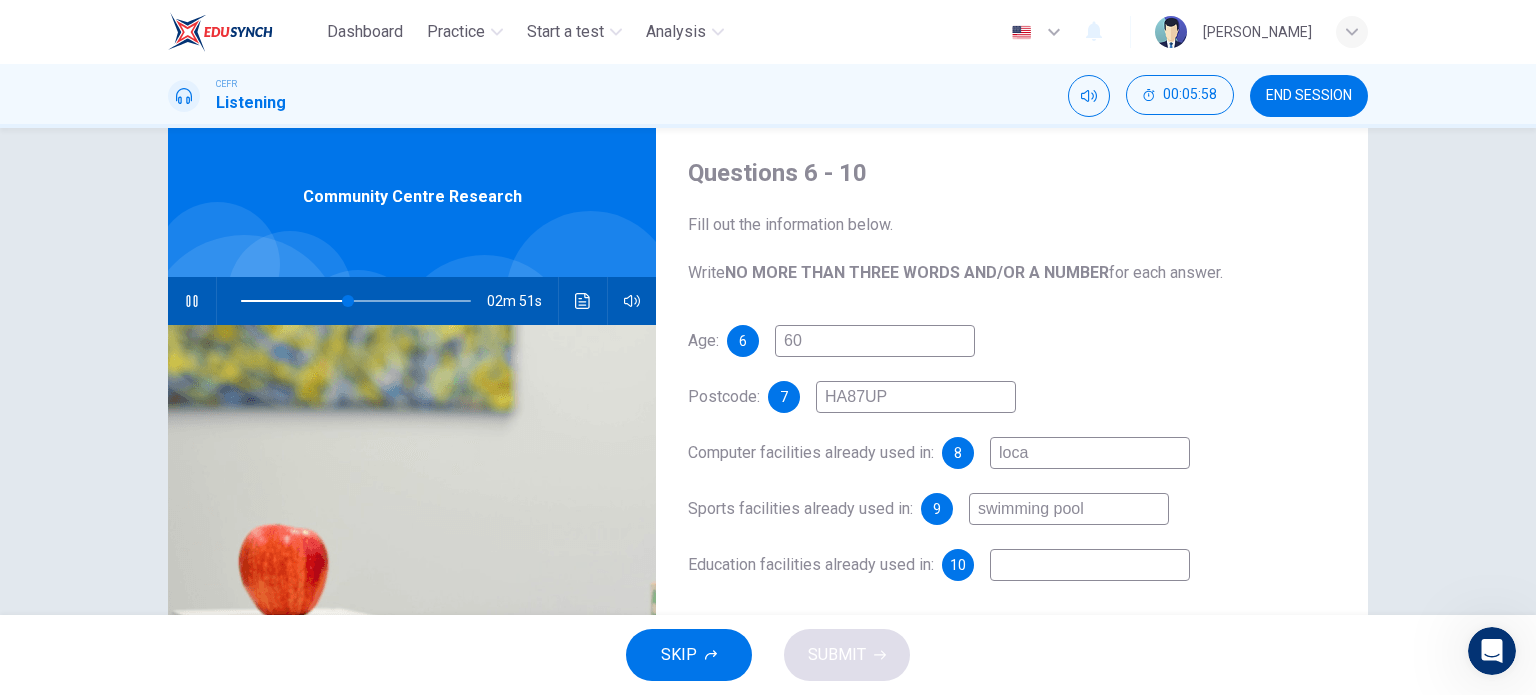 type on "47" 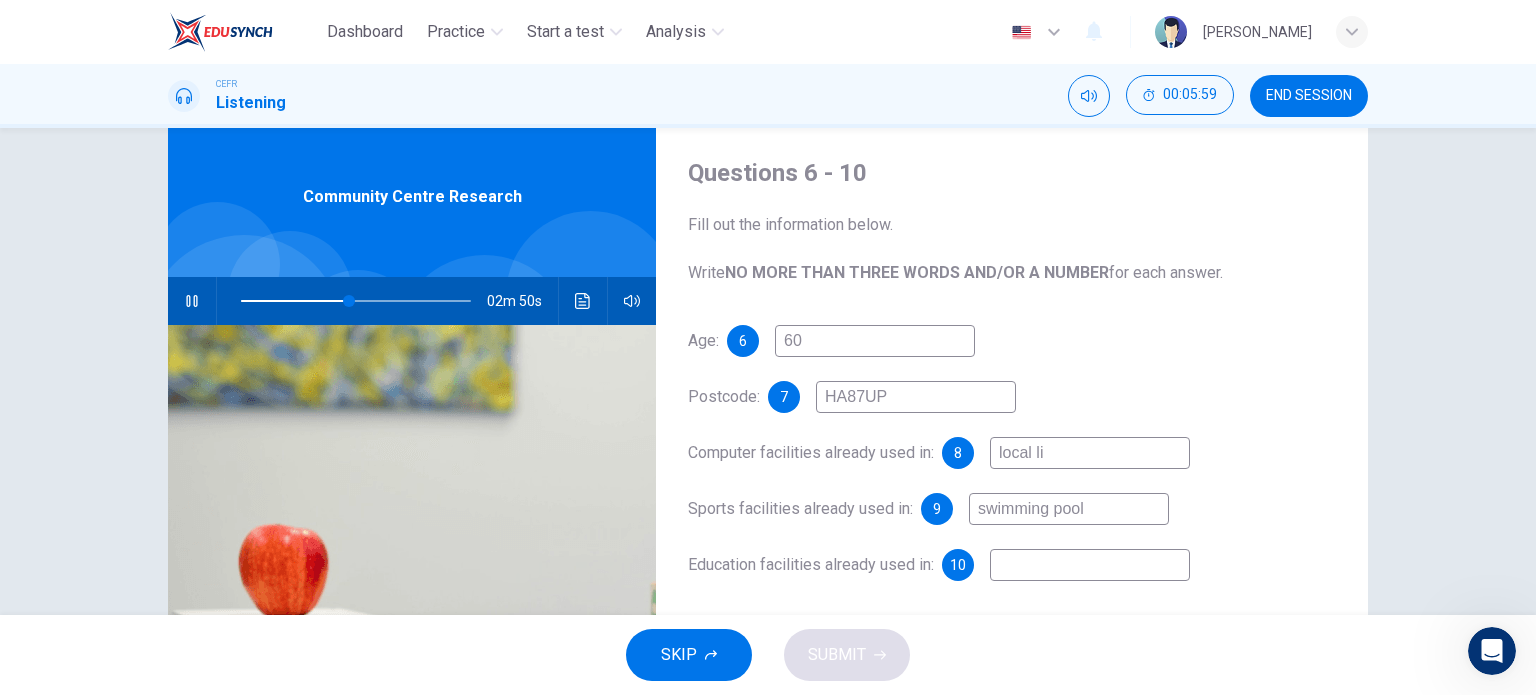 type on "local lib" 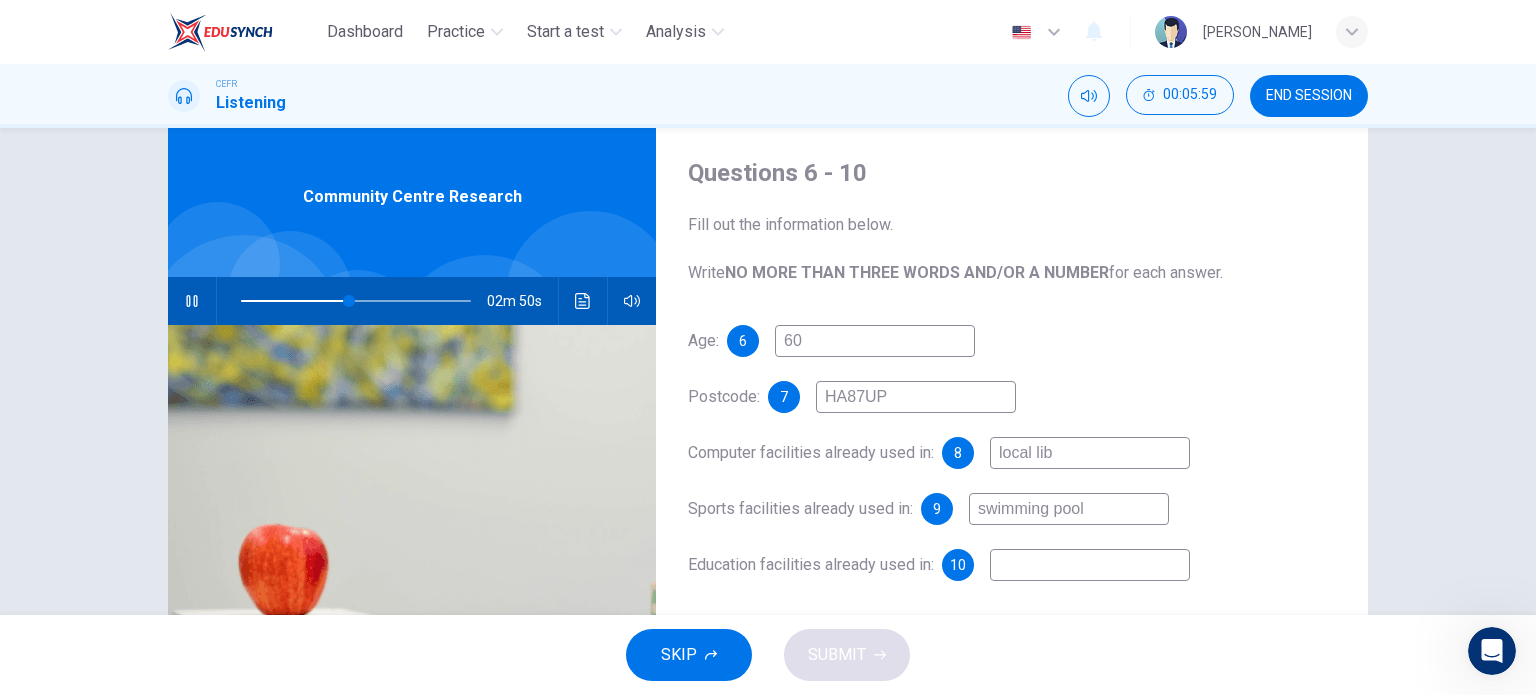 type on "47" 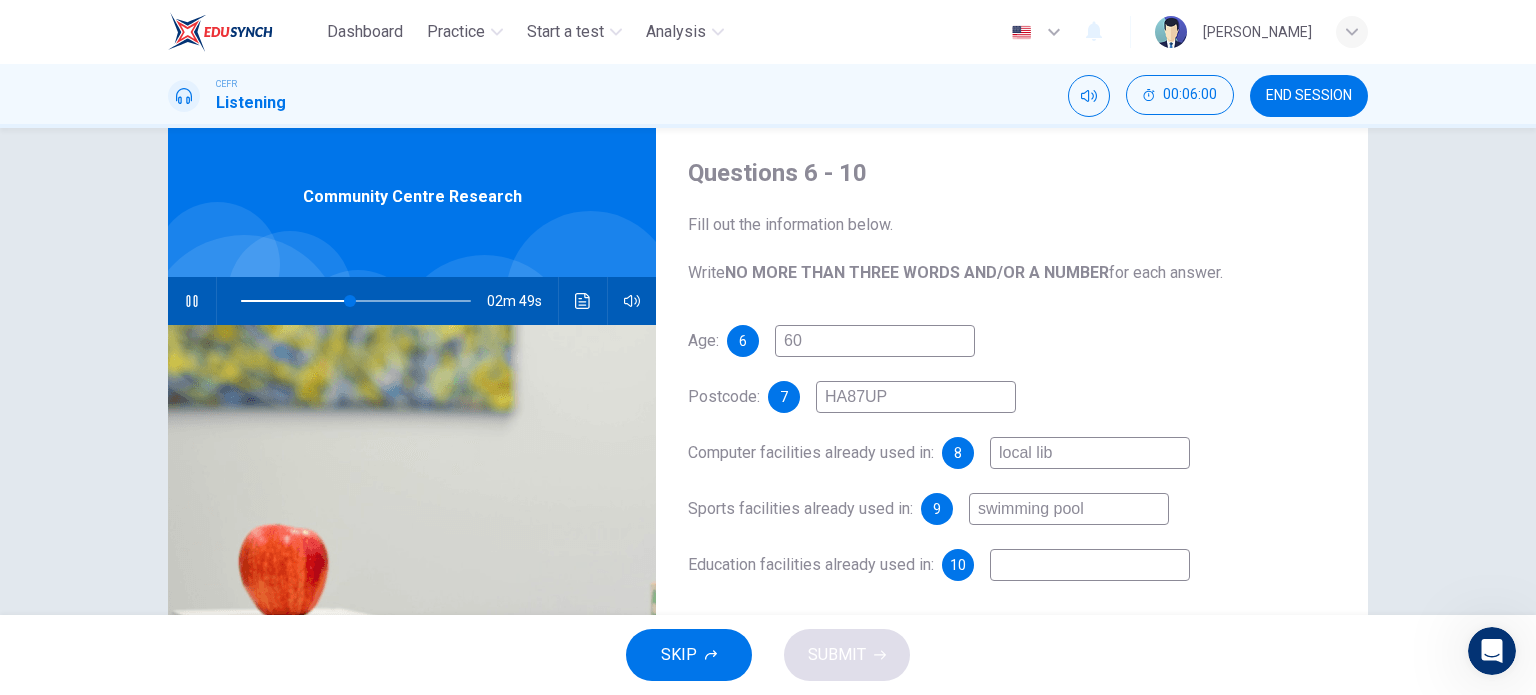 type on "local libr" 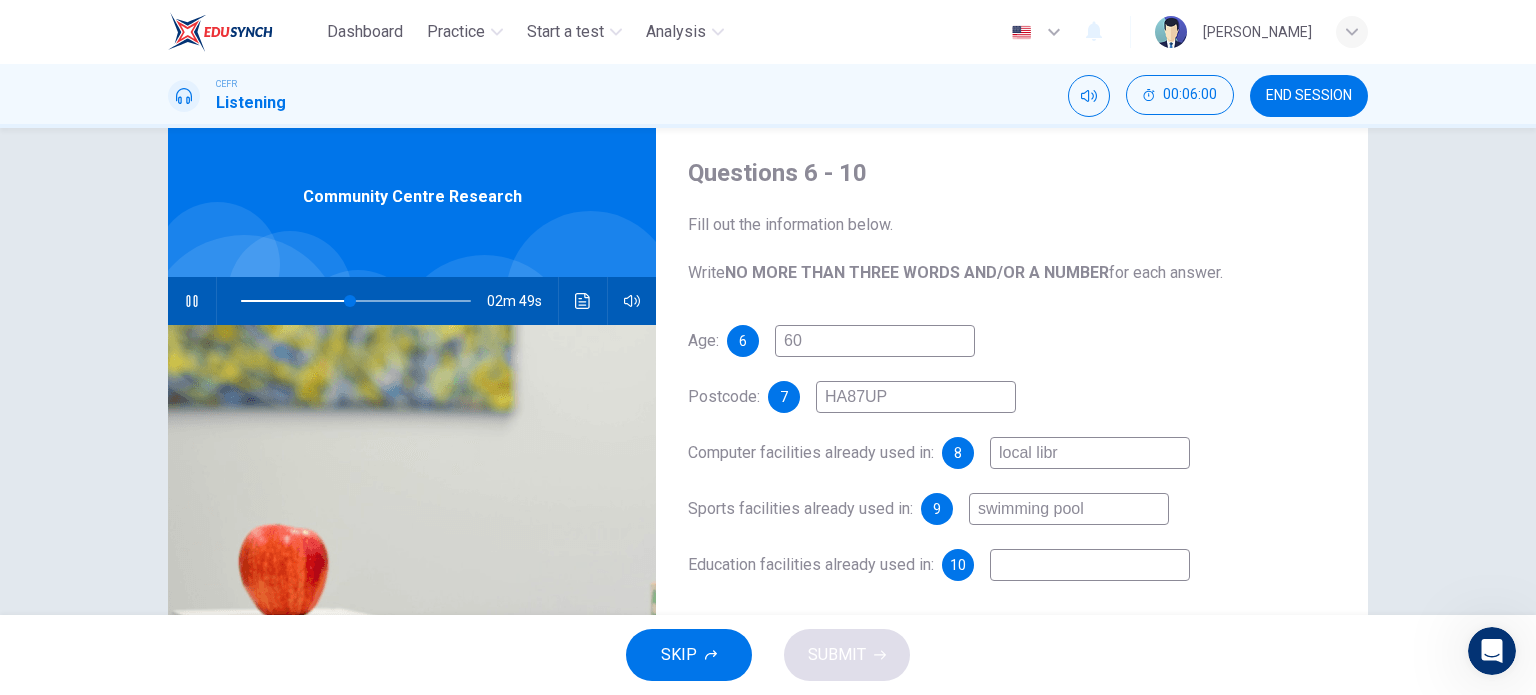 type on "48" 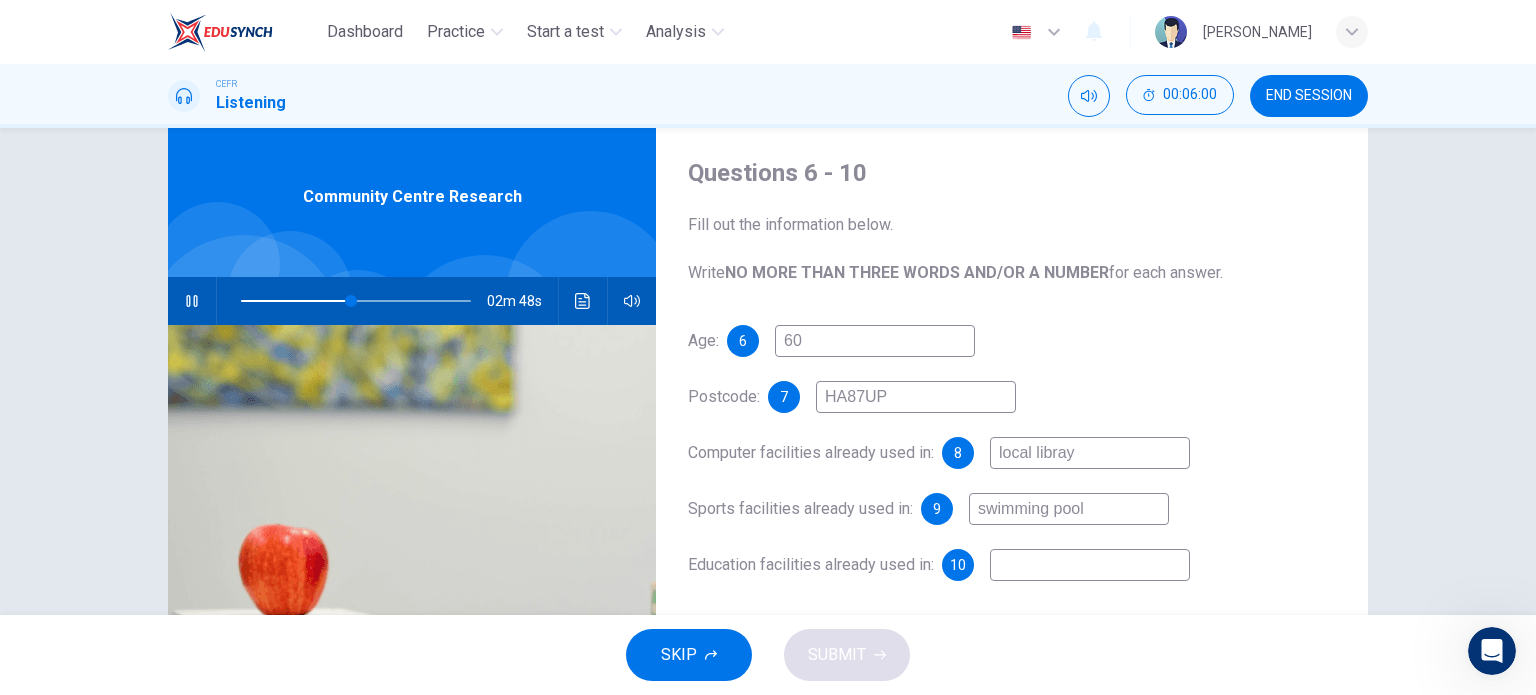 type on "local librayr" 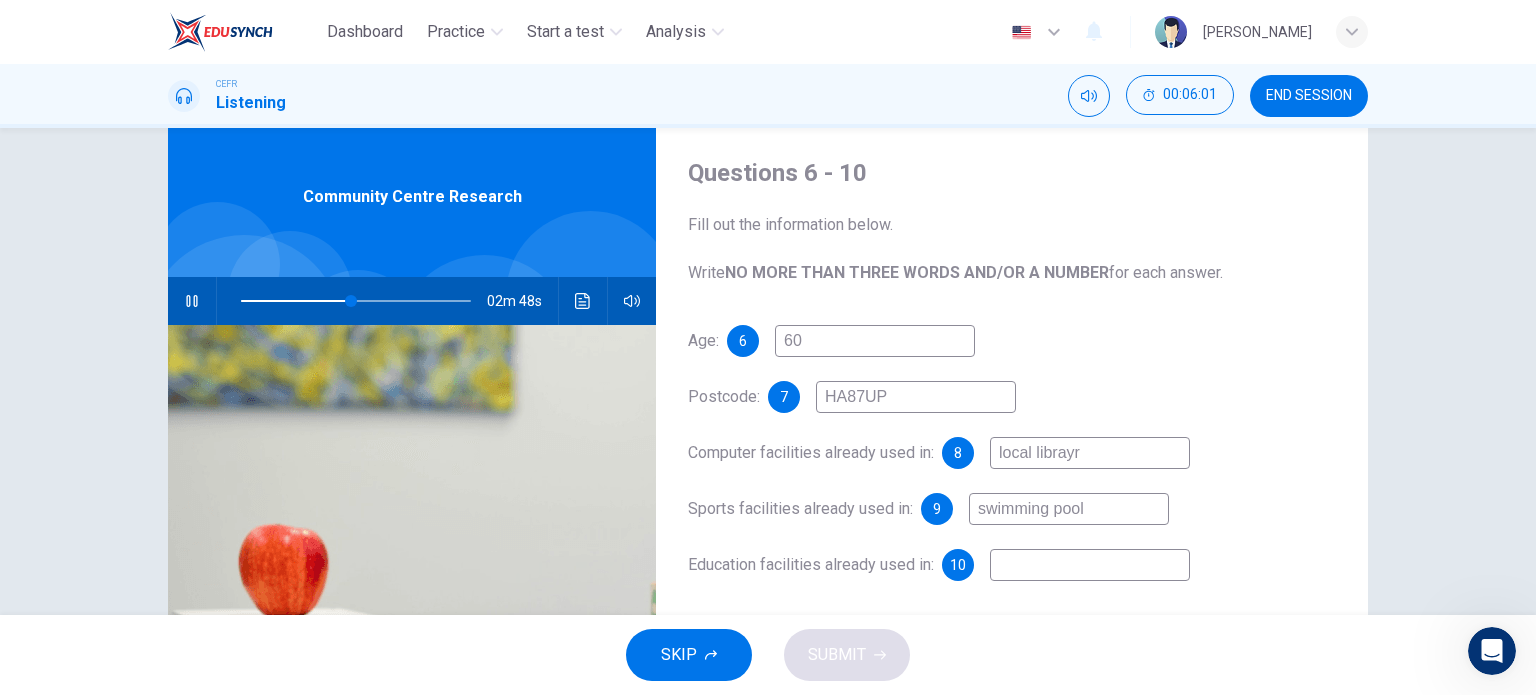 type on "48" 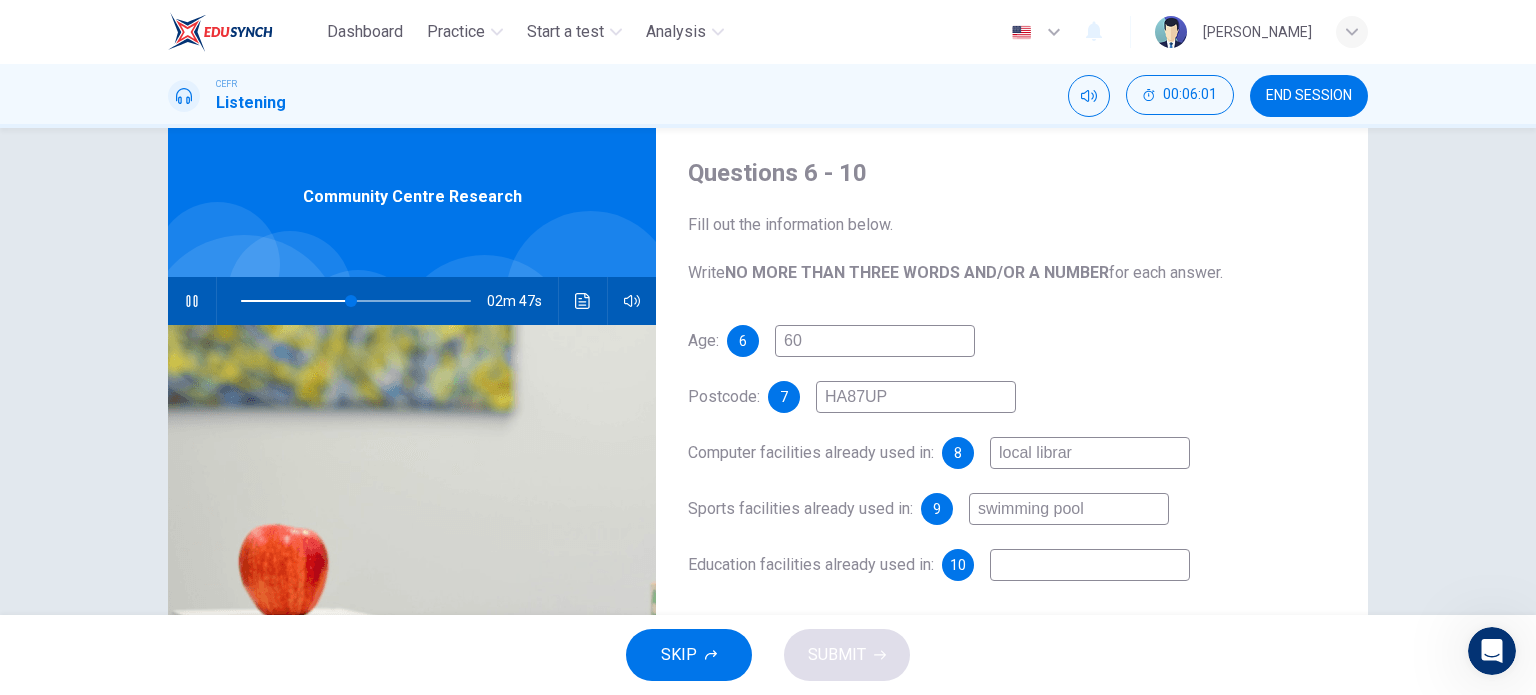 type on "local library" 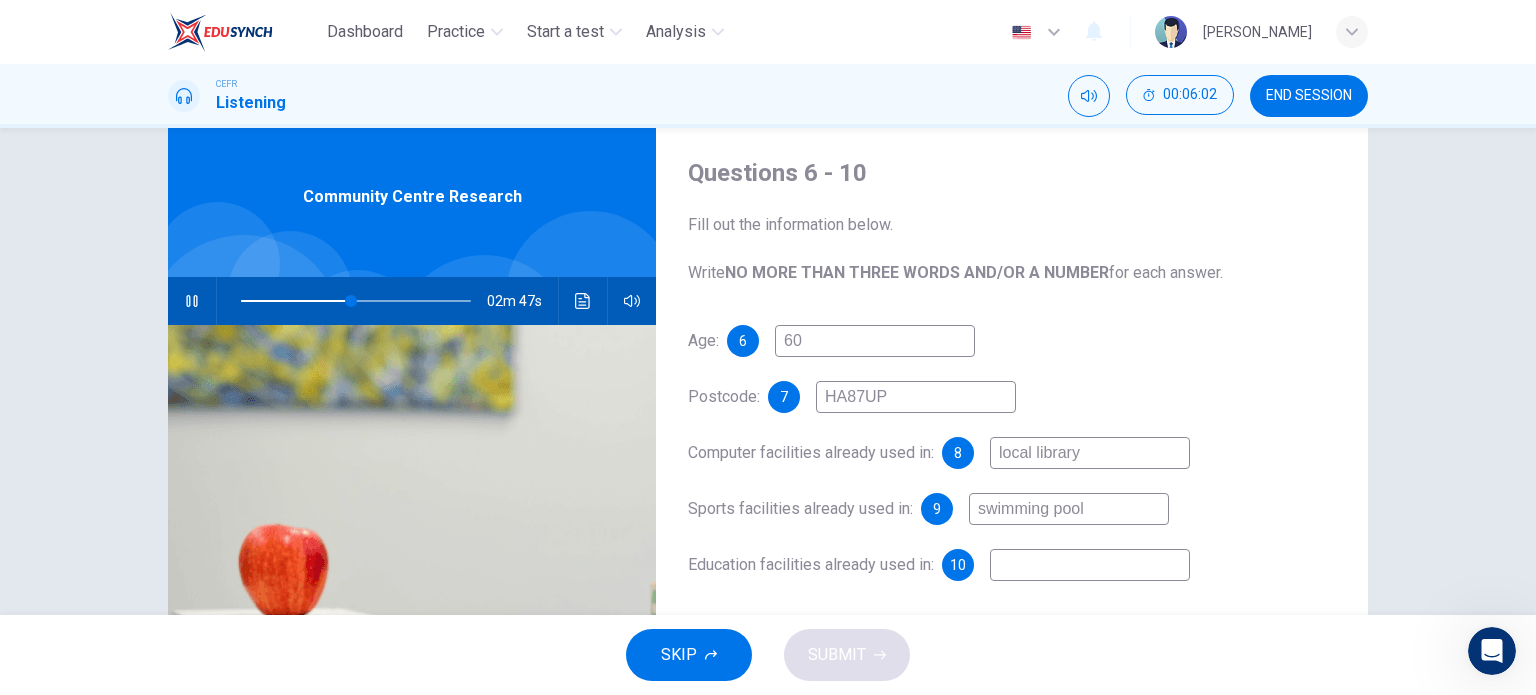 type on "48" 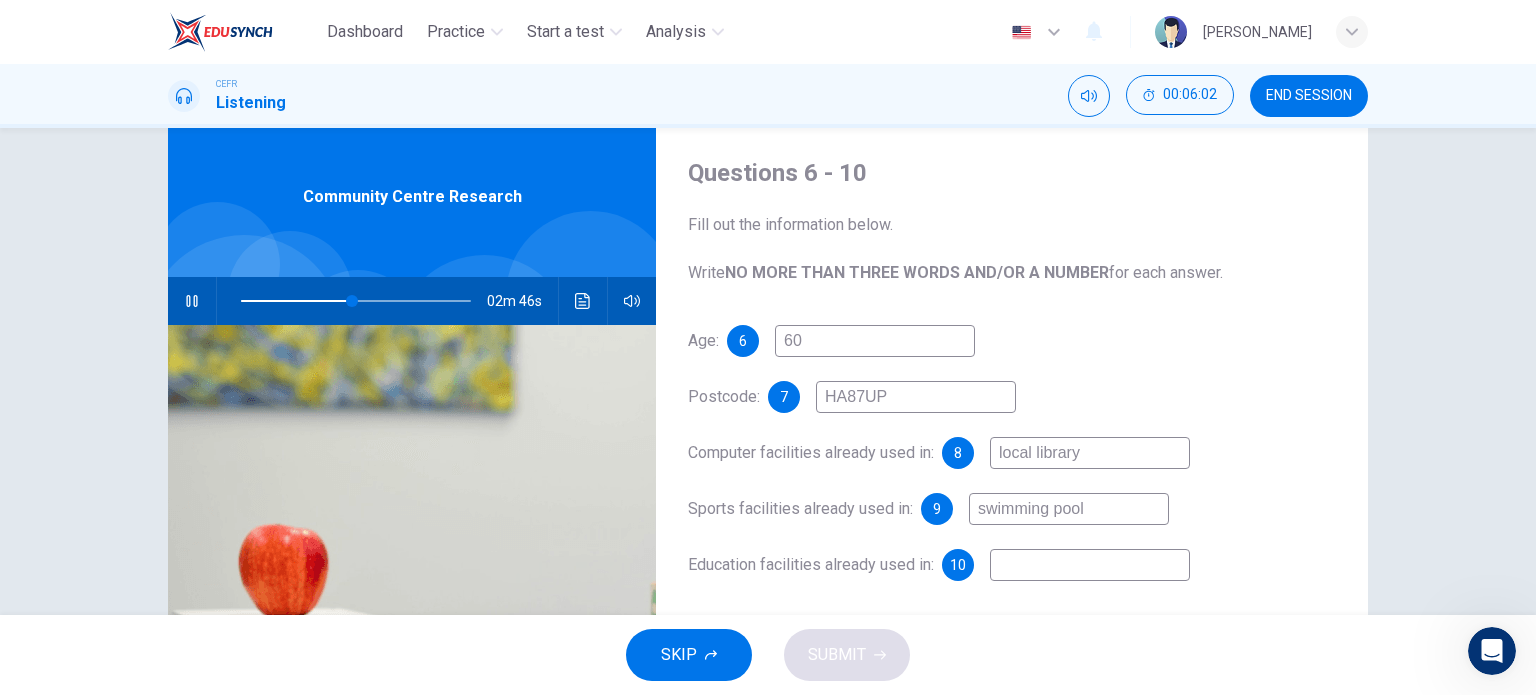 type on "local library" 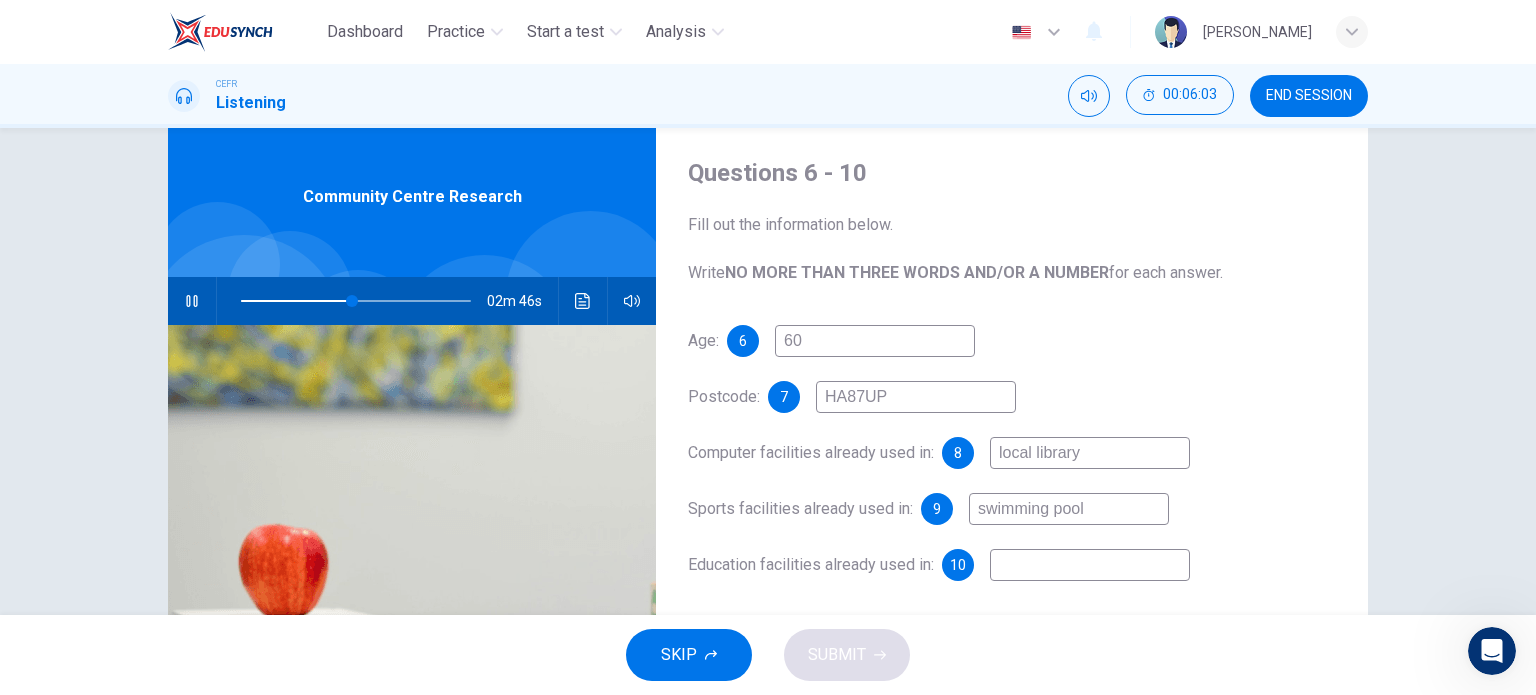 click at bounding box center (1090, 565) 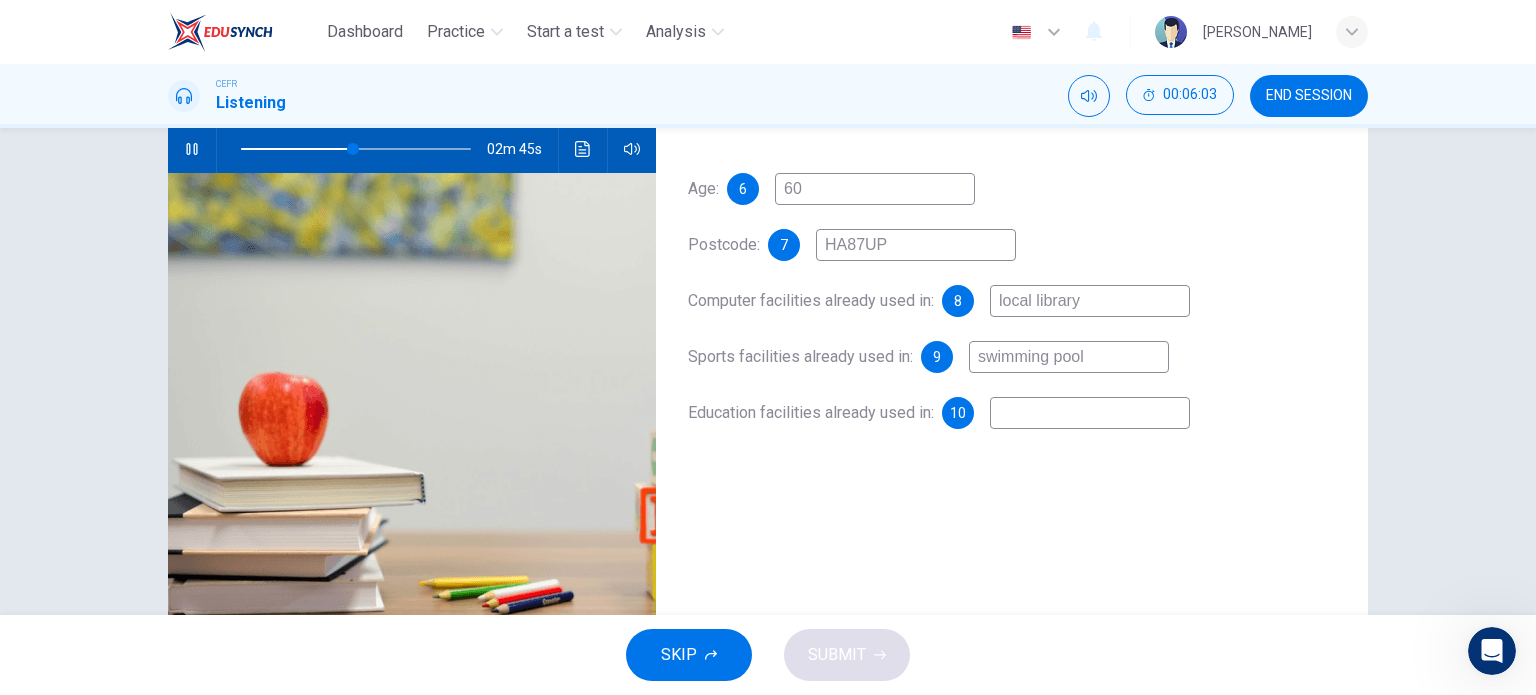 scroll, scrollTop: 219, scrollLeft: 0, axis: vertical 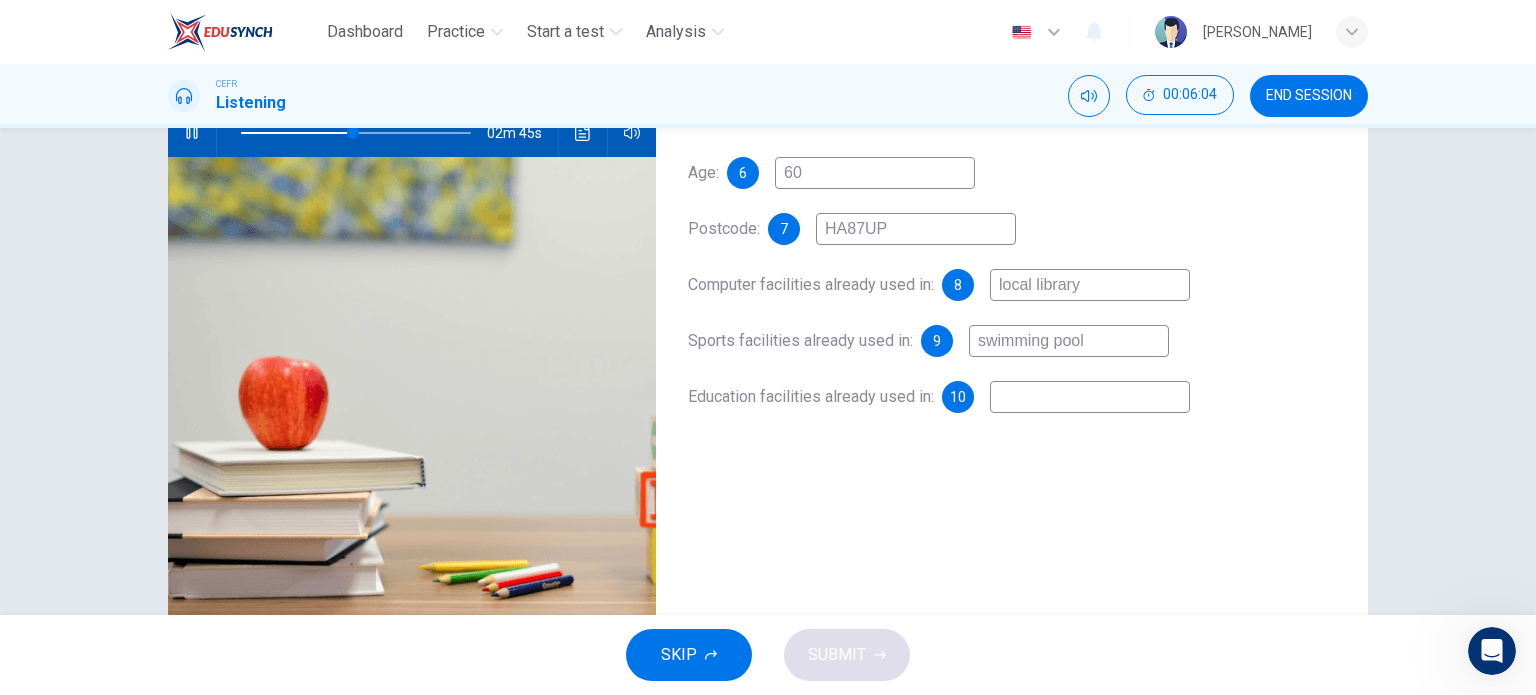 type on "s" 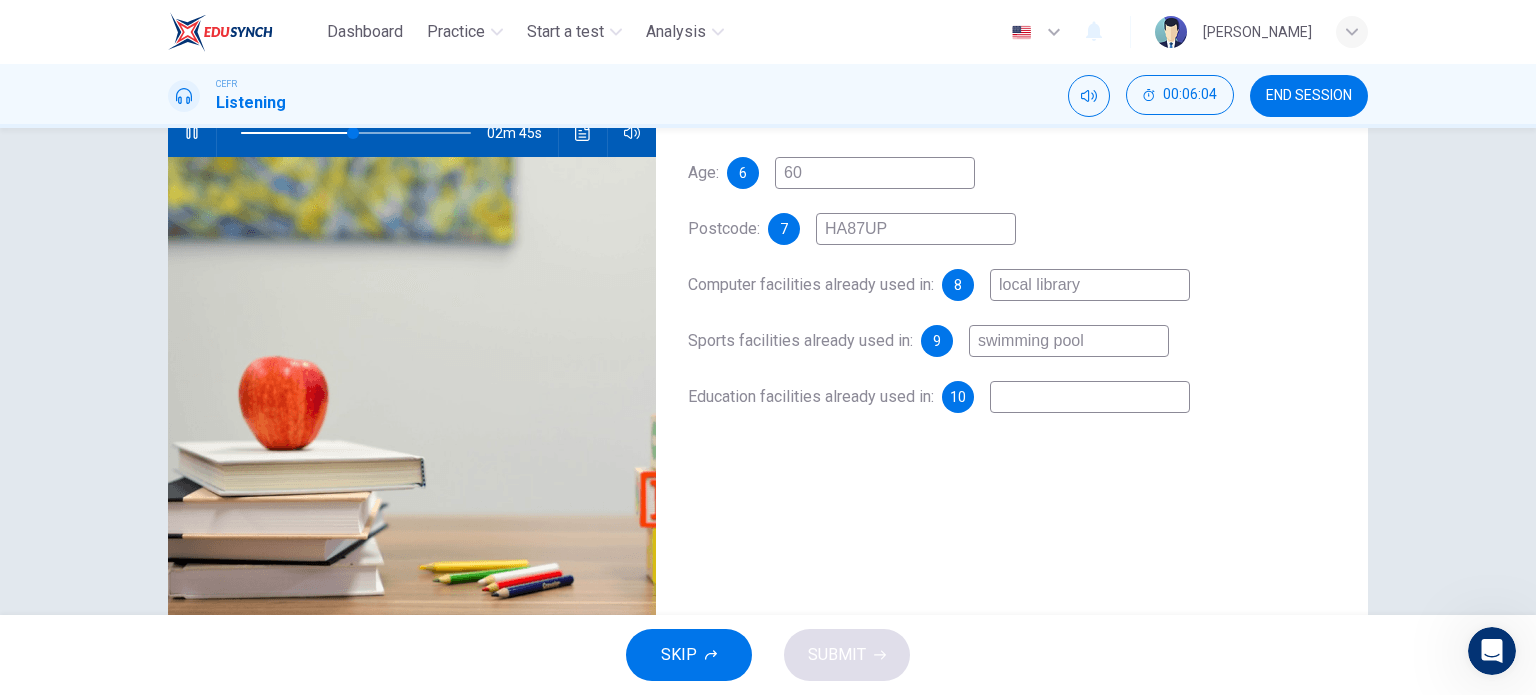 type on "49" 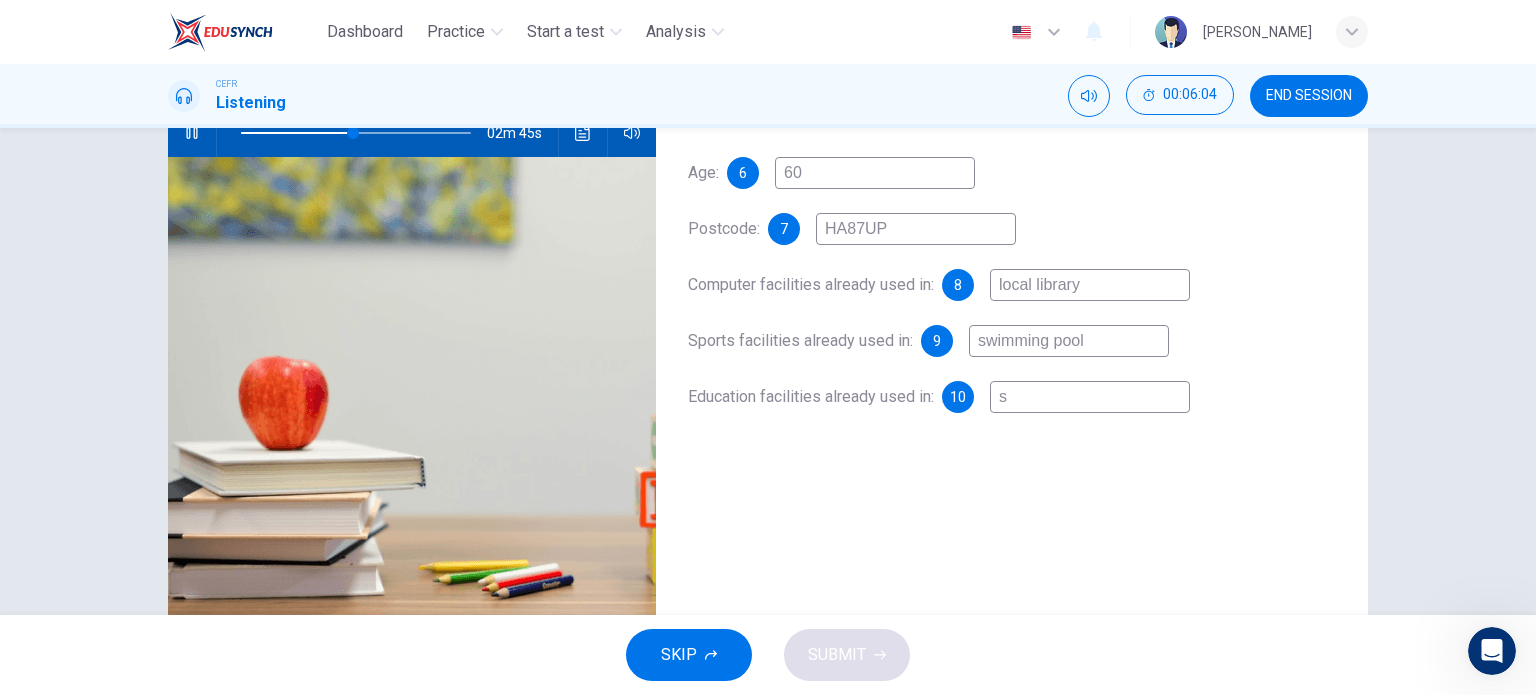 type on "sp" 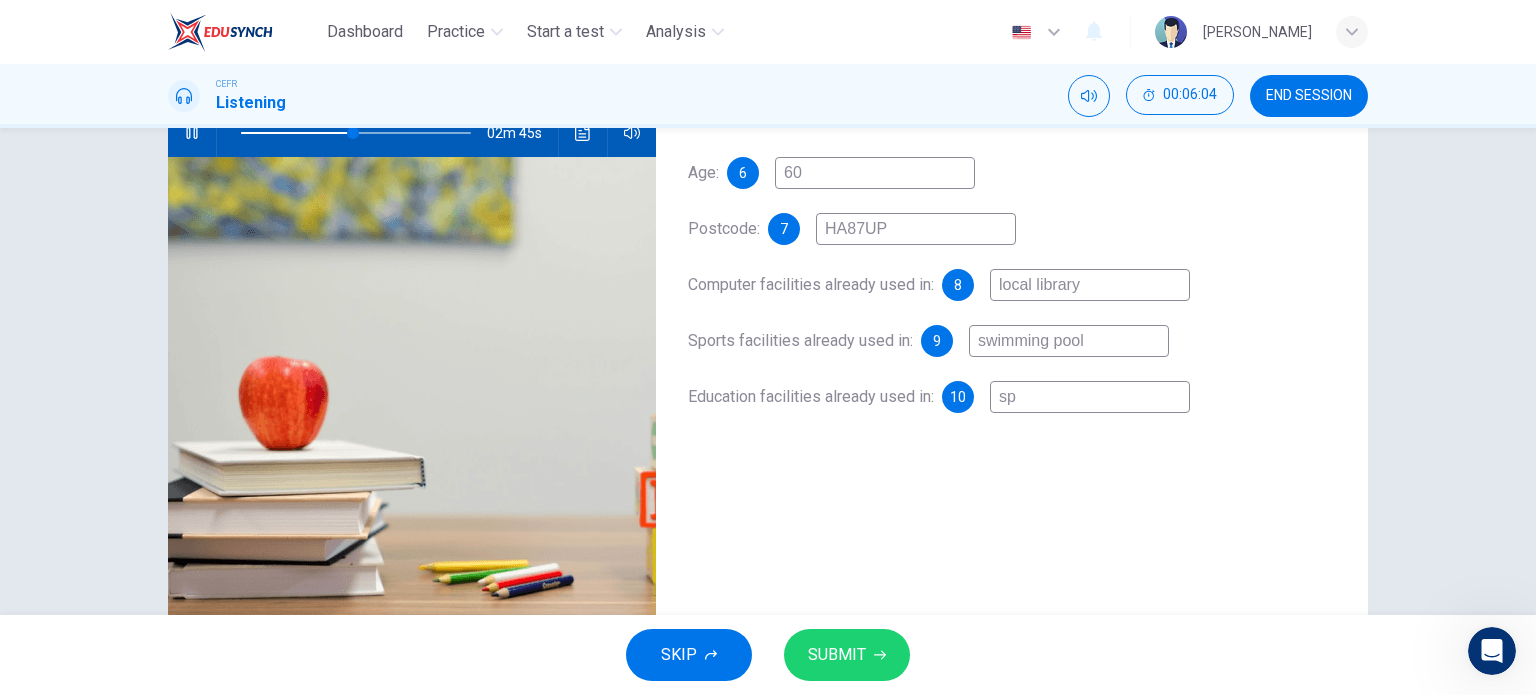 type on "49" 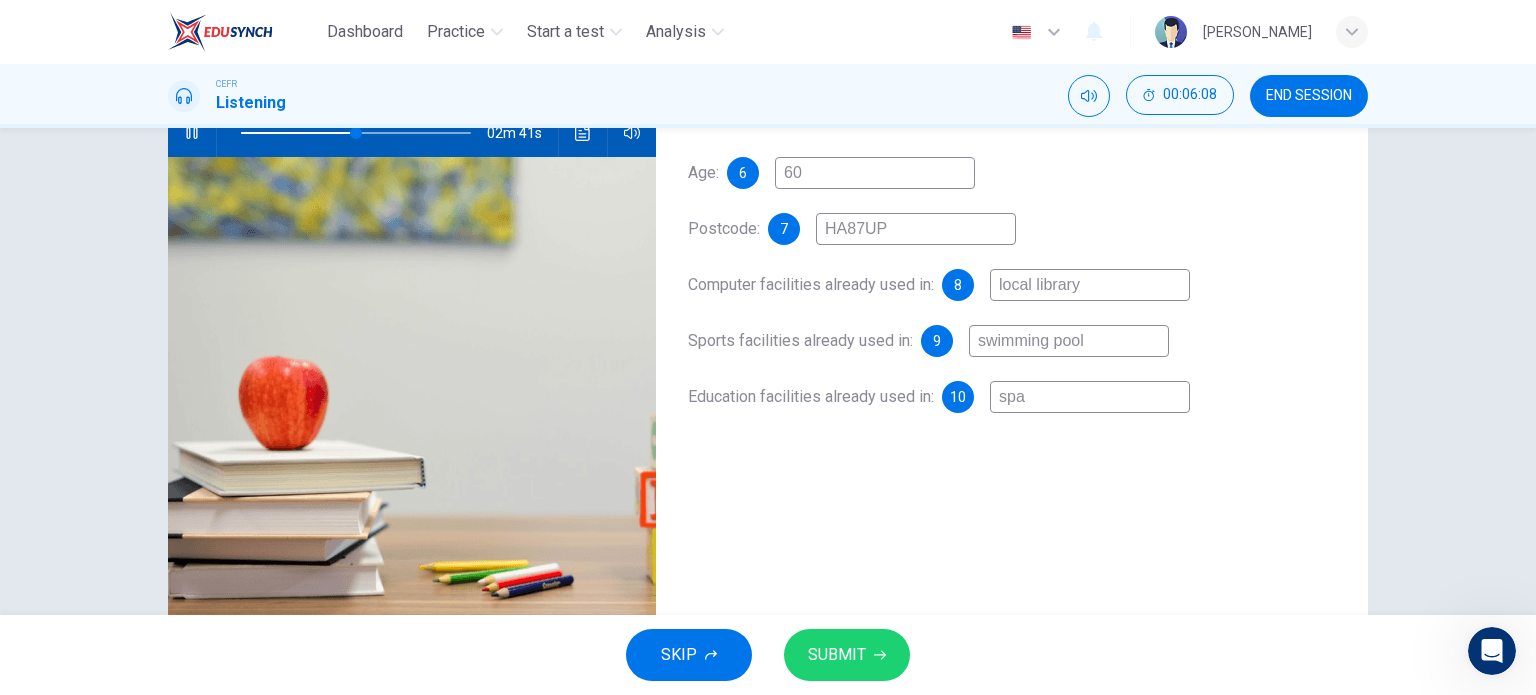 type on "50" 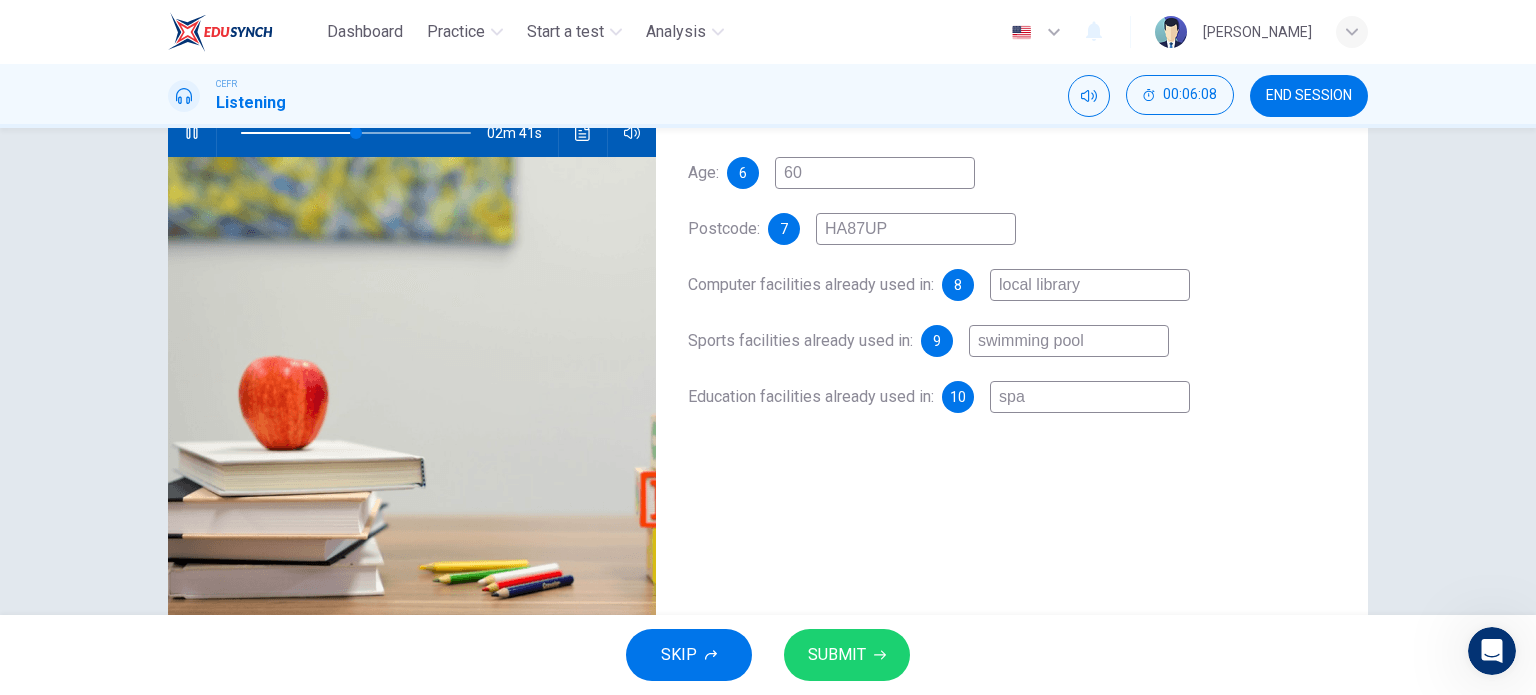 type on "sp" 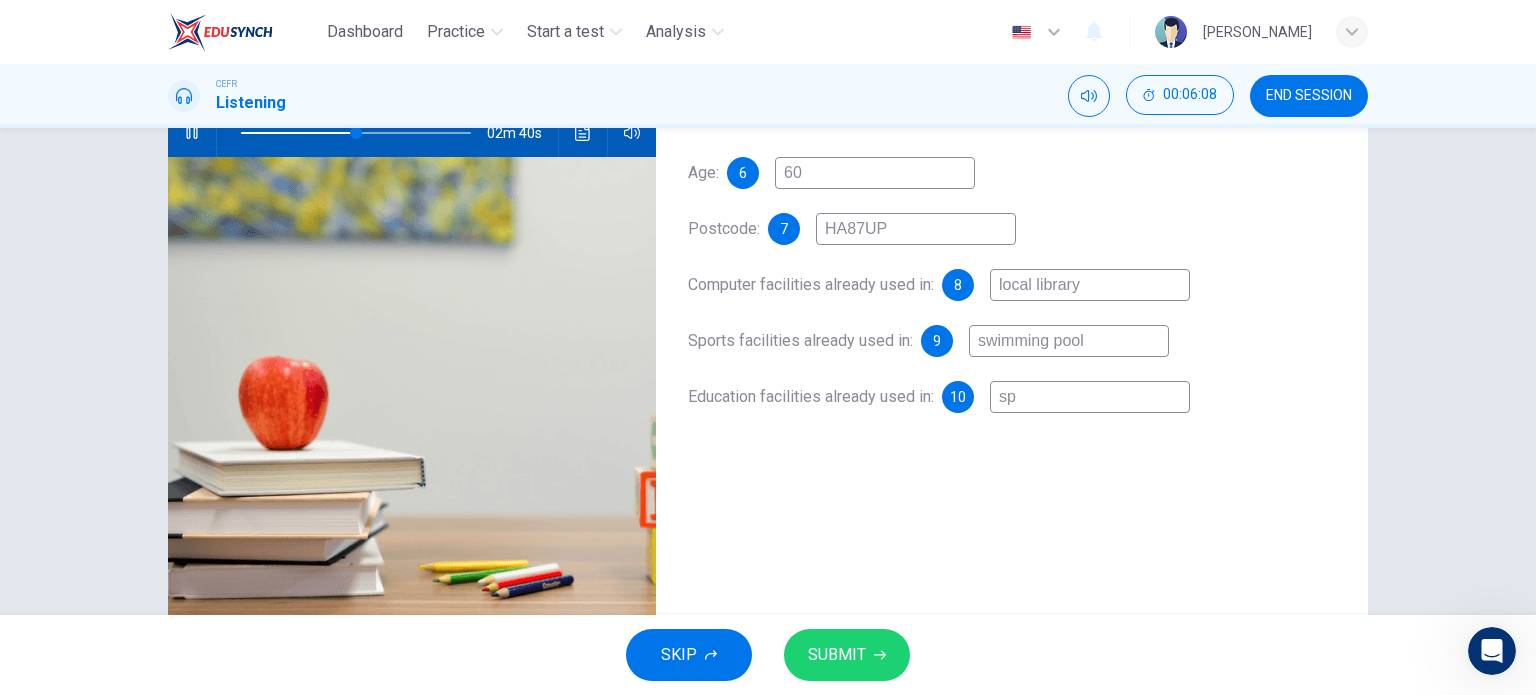 type on "s" 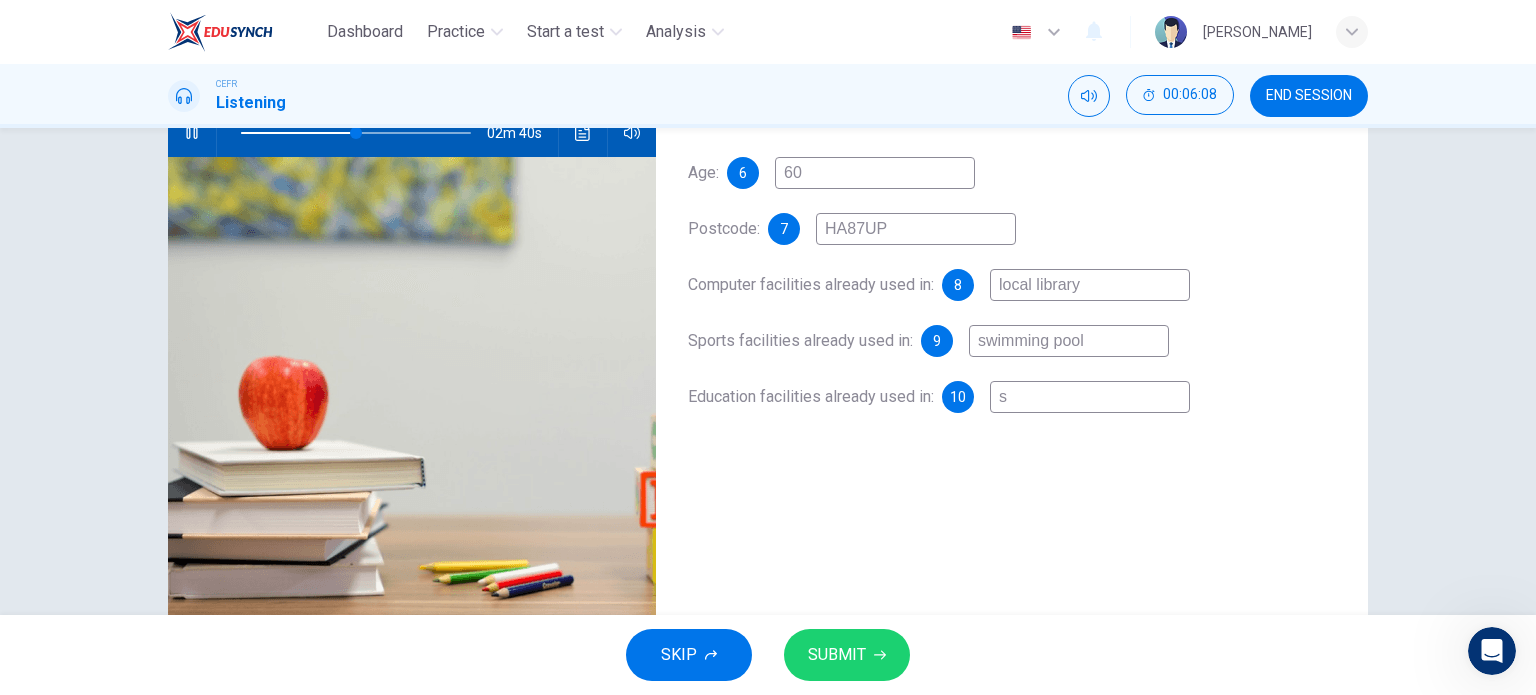 type 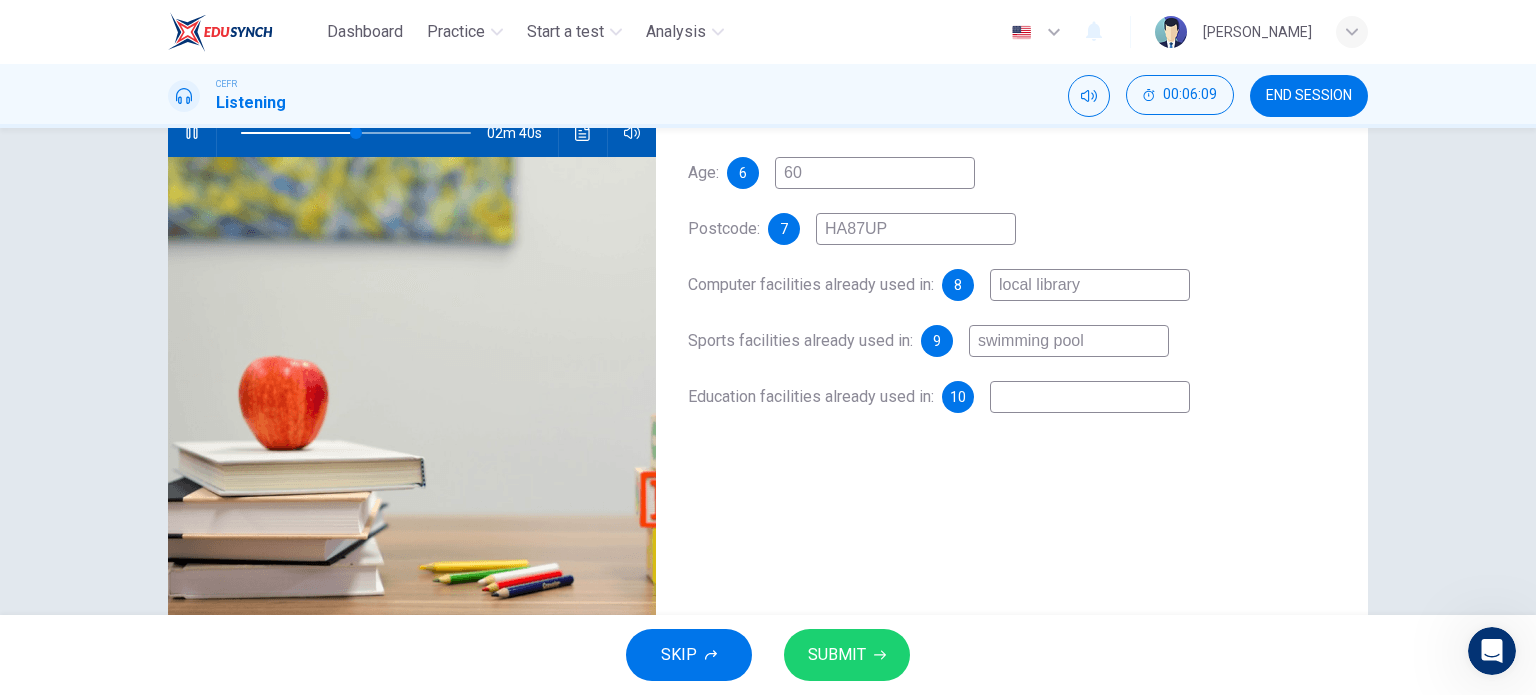 type on "50" 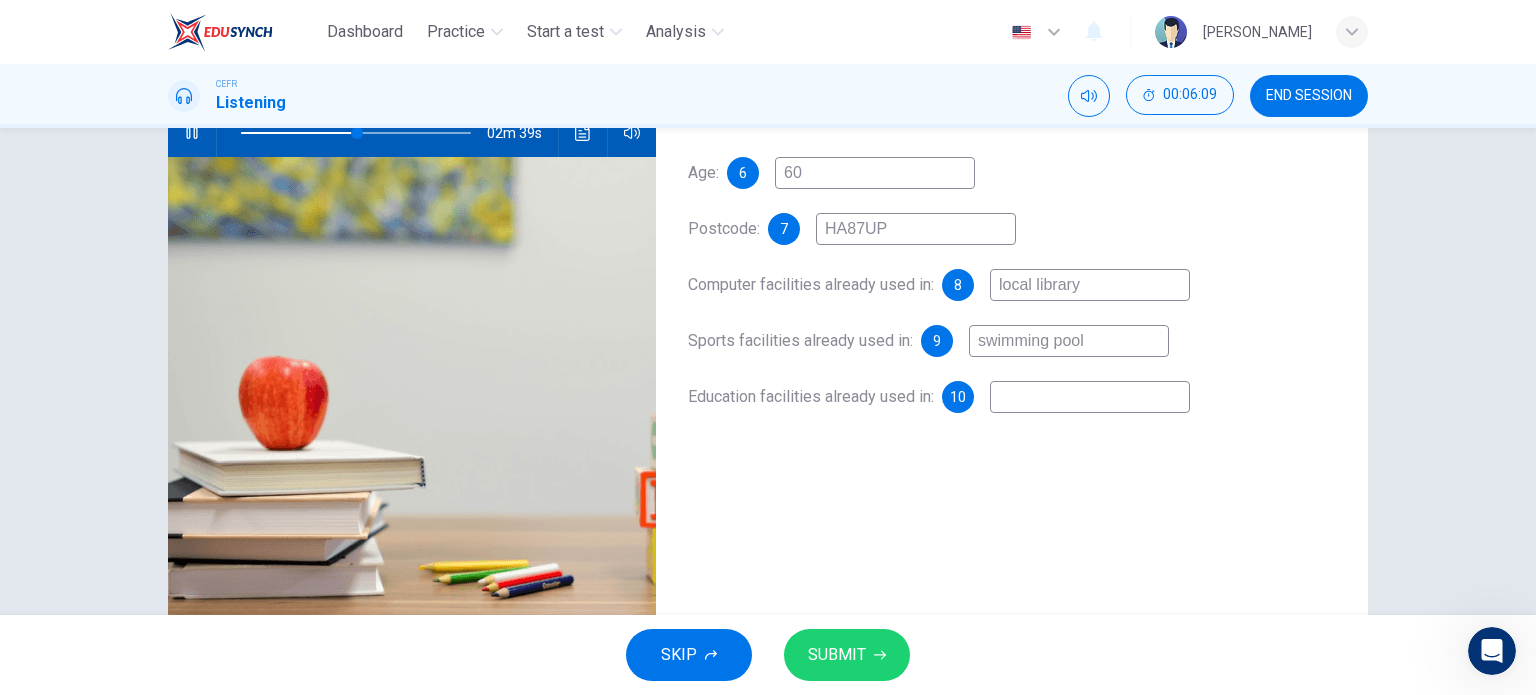 type on "F" 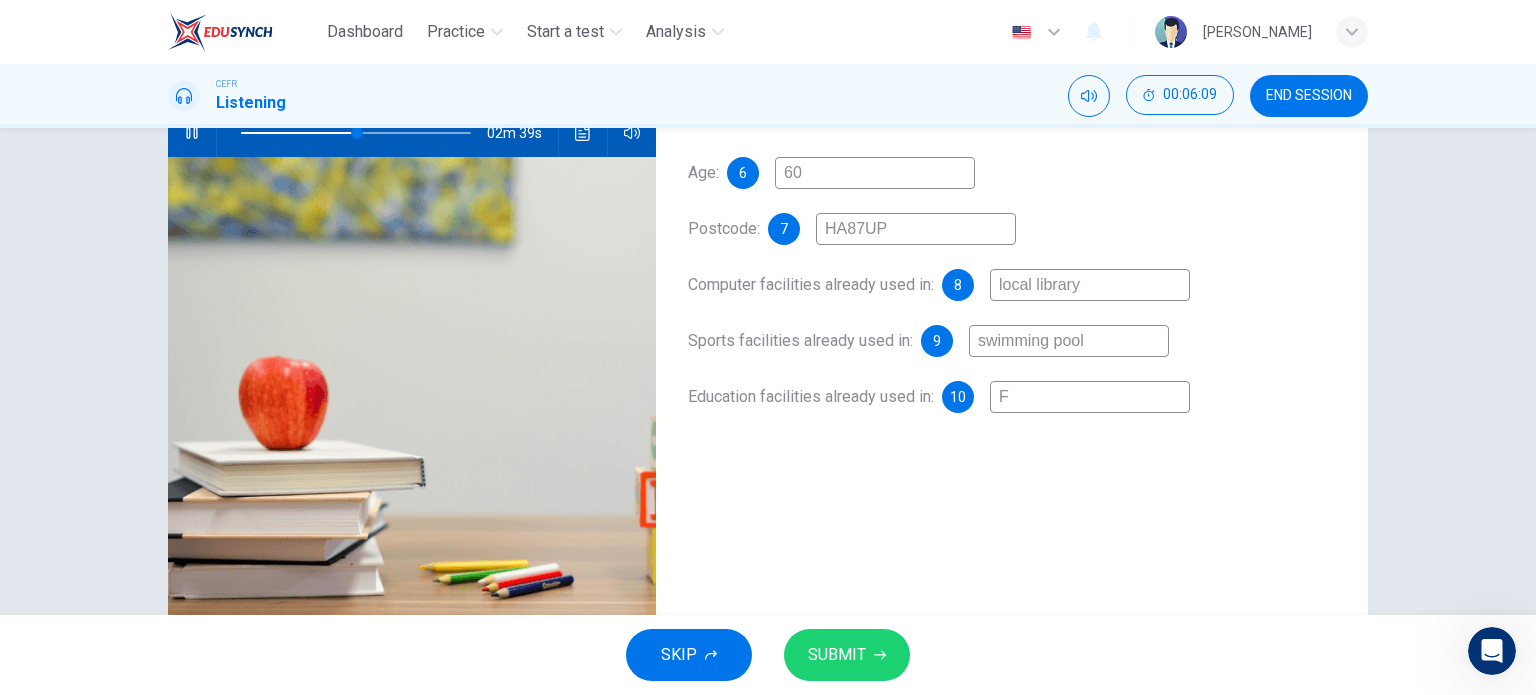 type on "50" 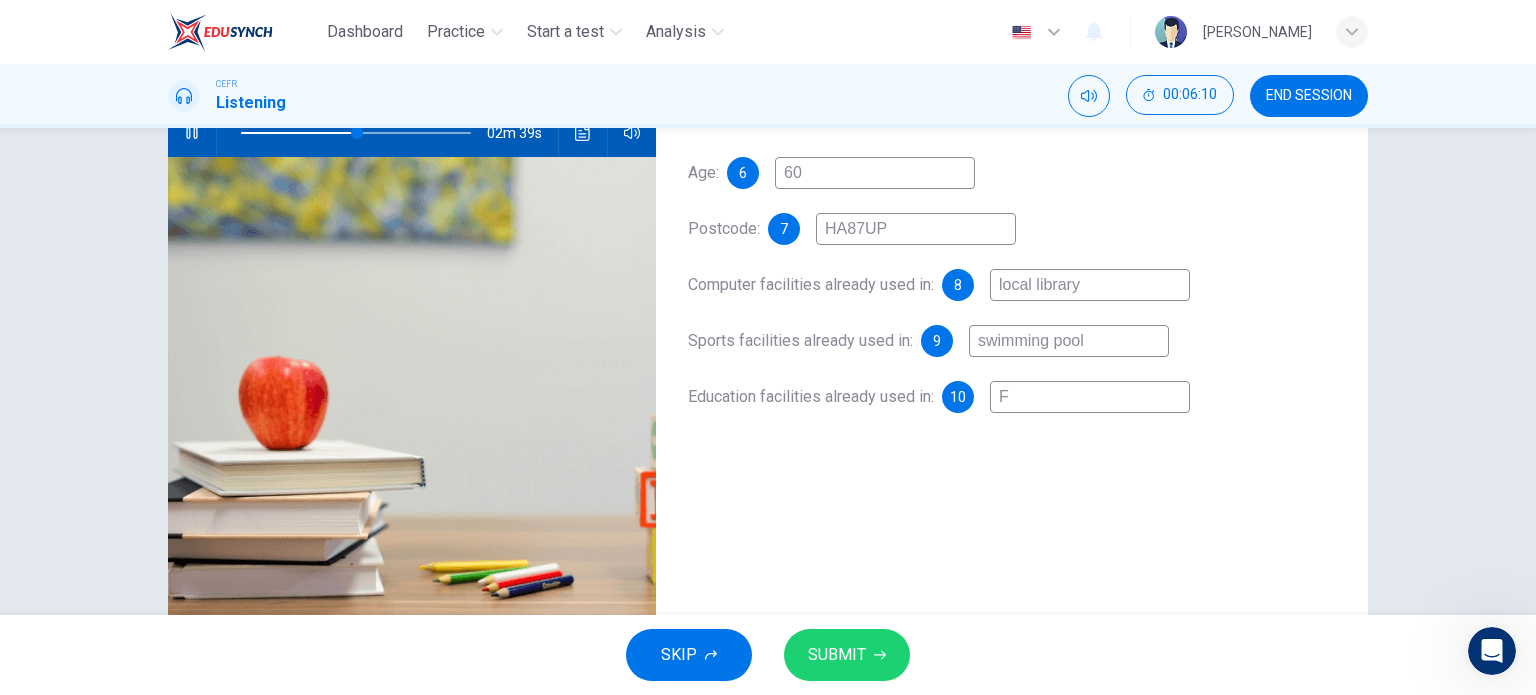 type on "Fu" 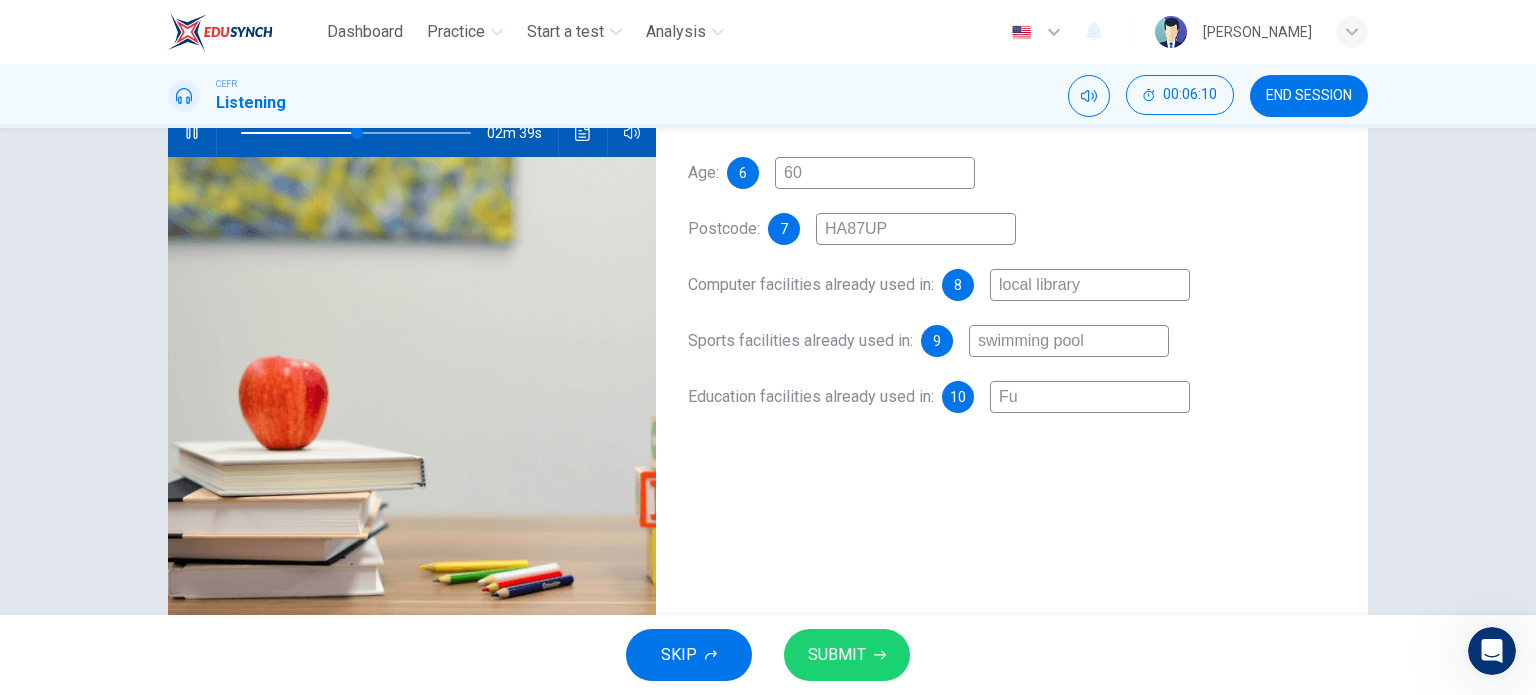 type on "51" 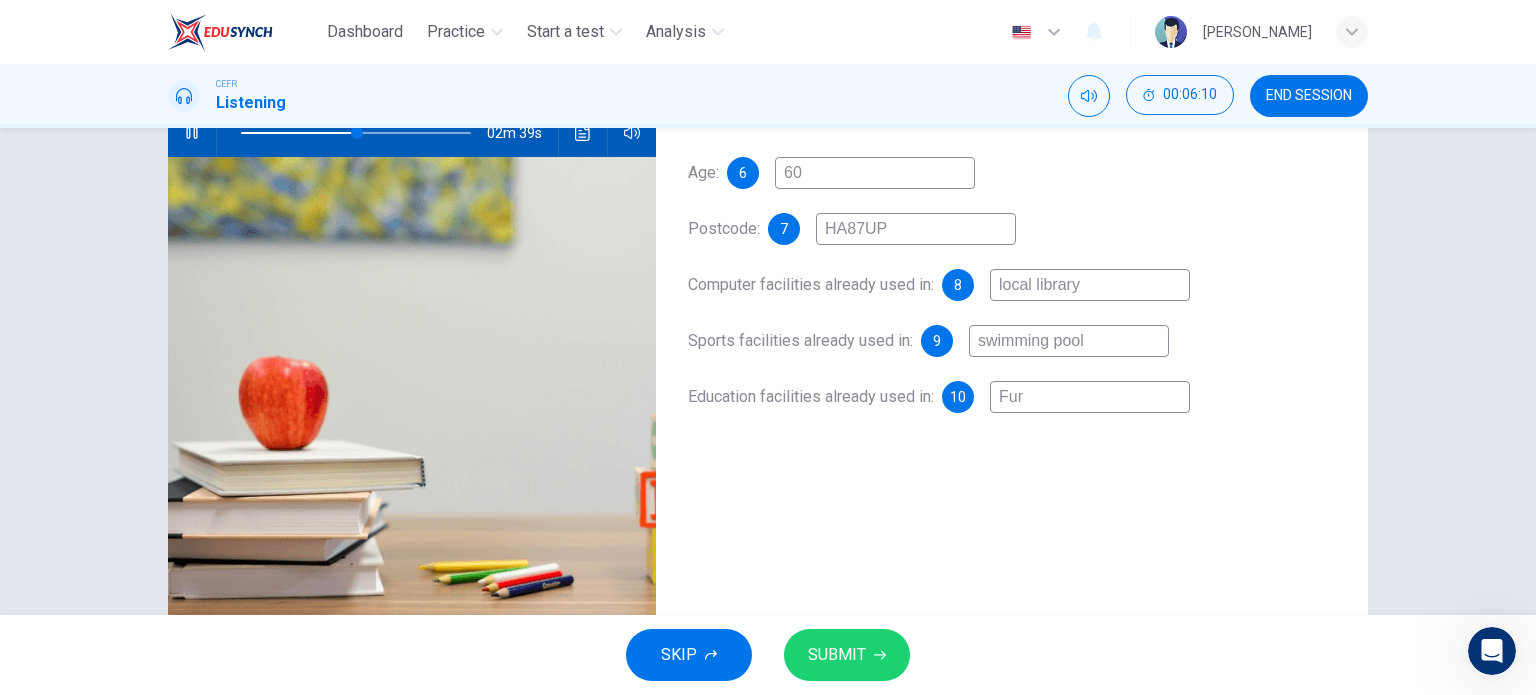 type on "51" 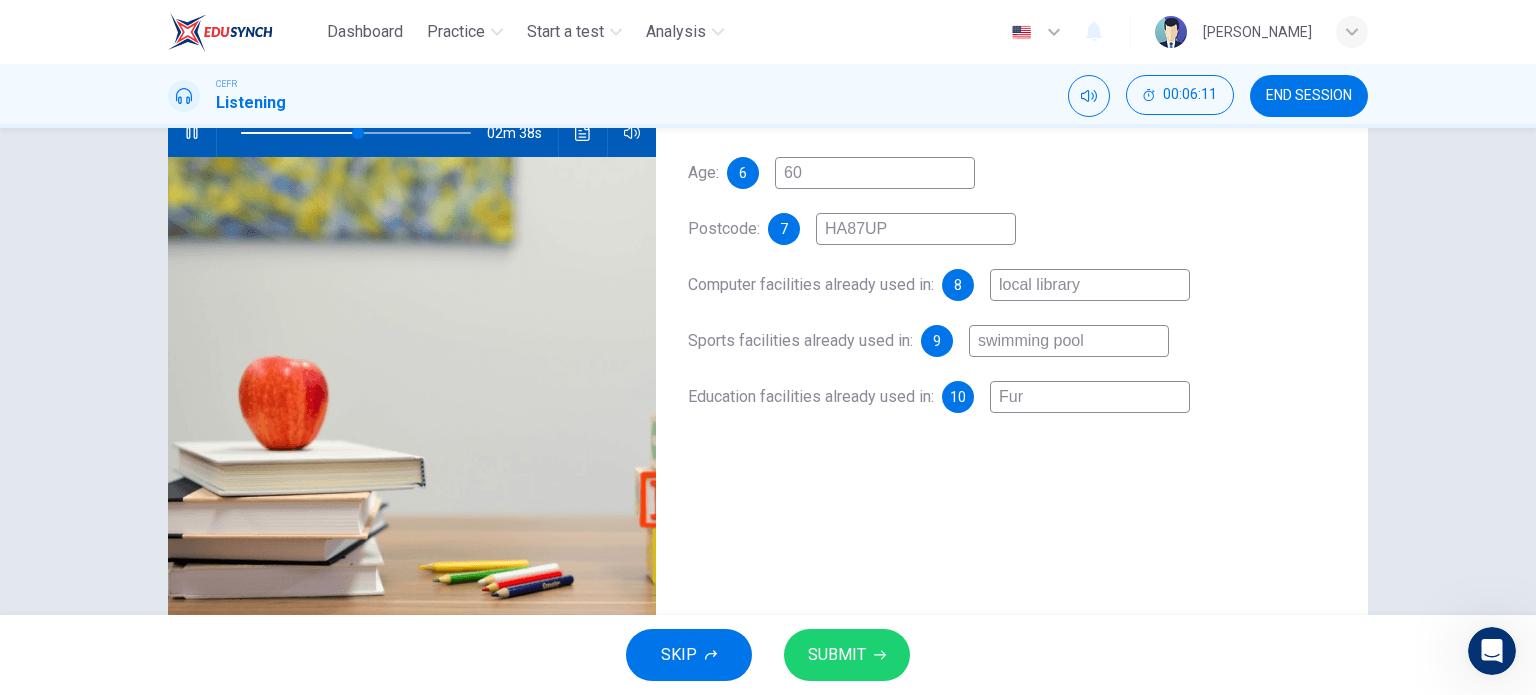 type on "Furt" 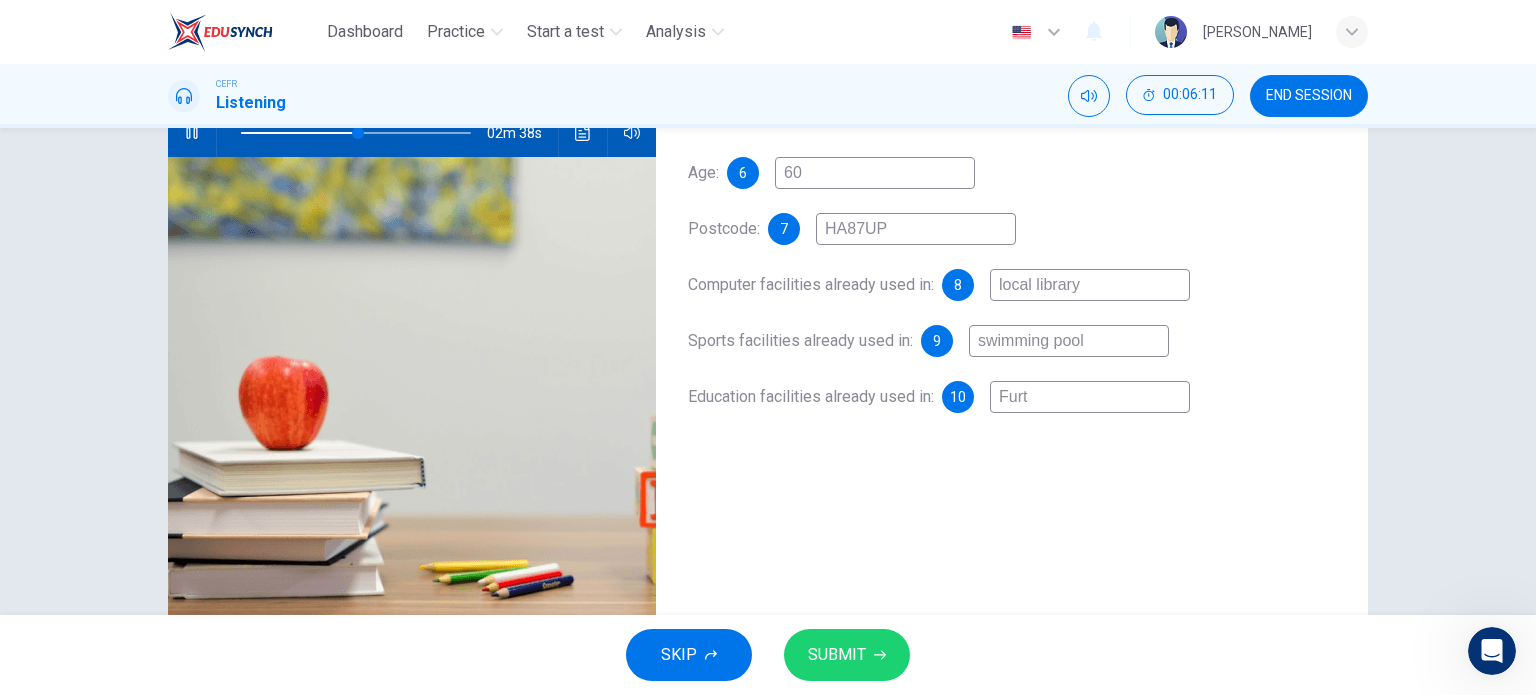 type on "51" 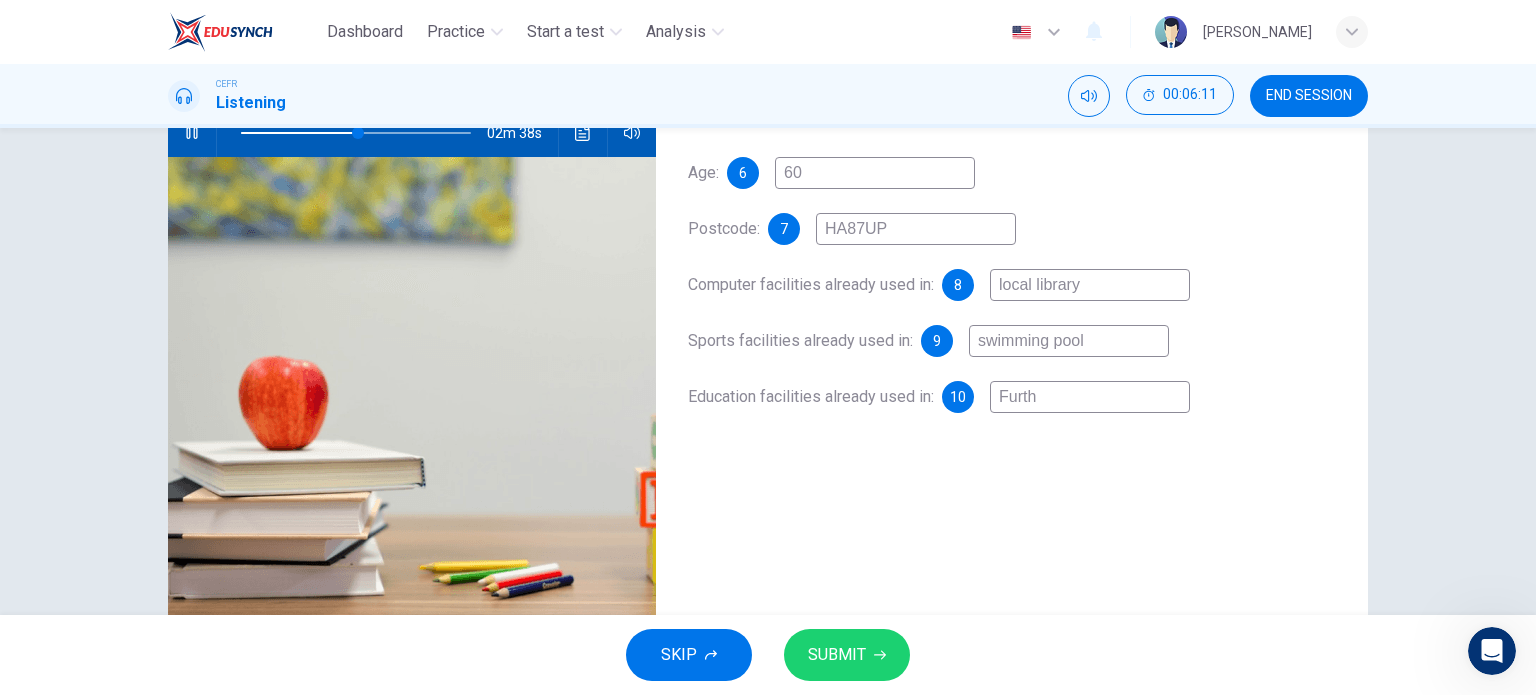 type on "51" 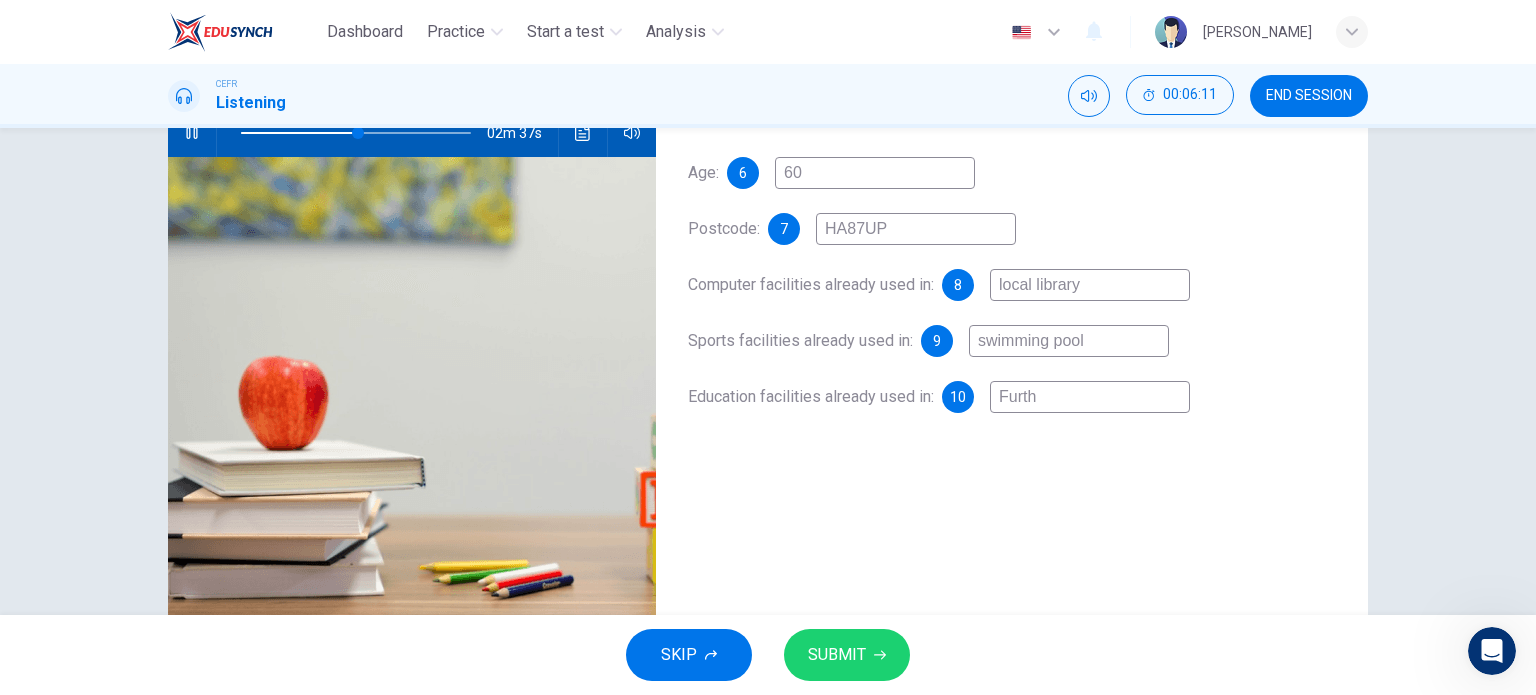 type on "Furthe" 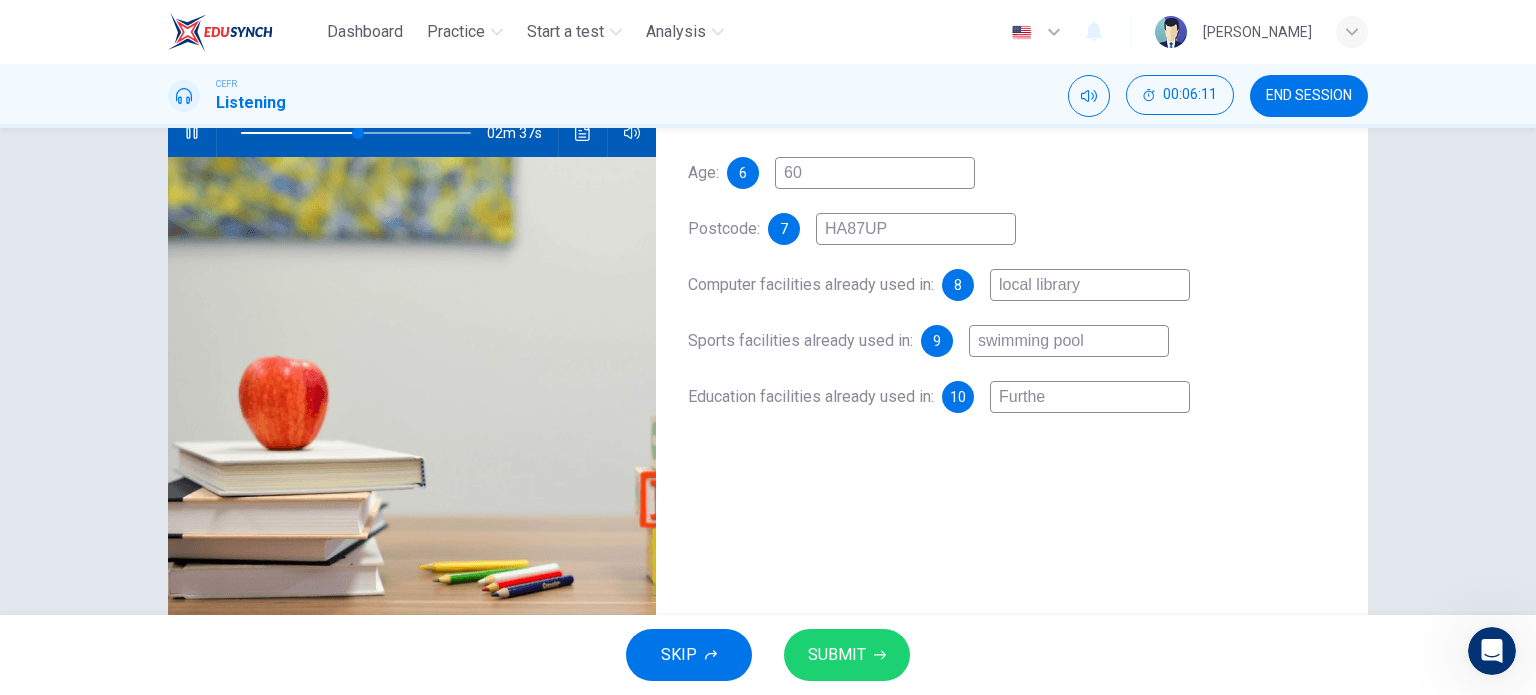 type on "51" 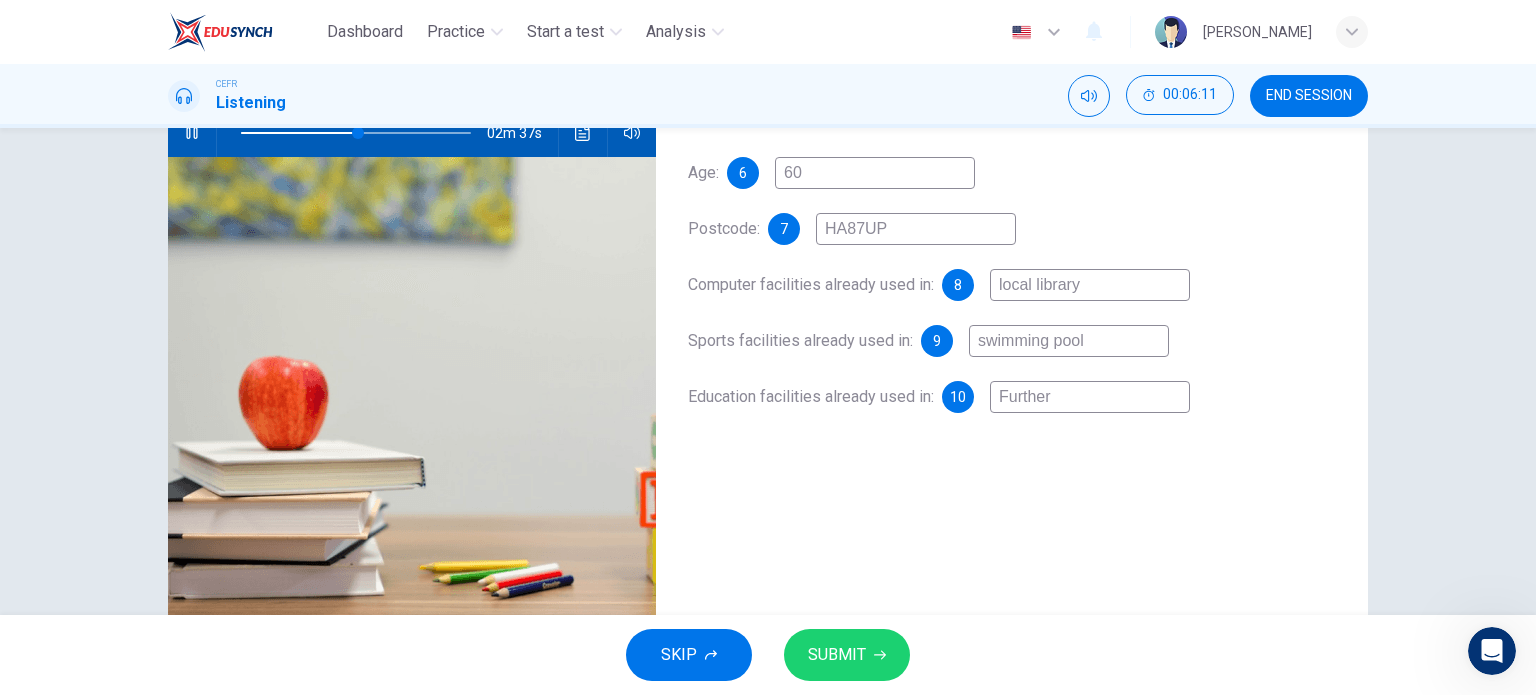 type on "51" 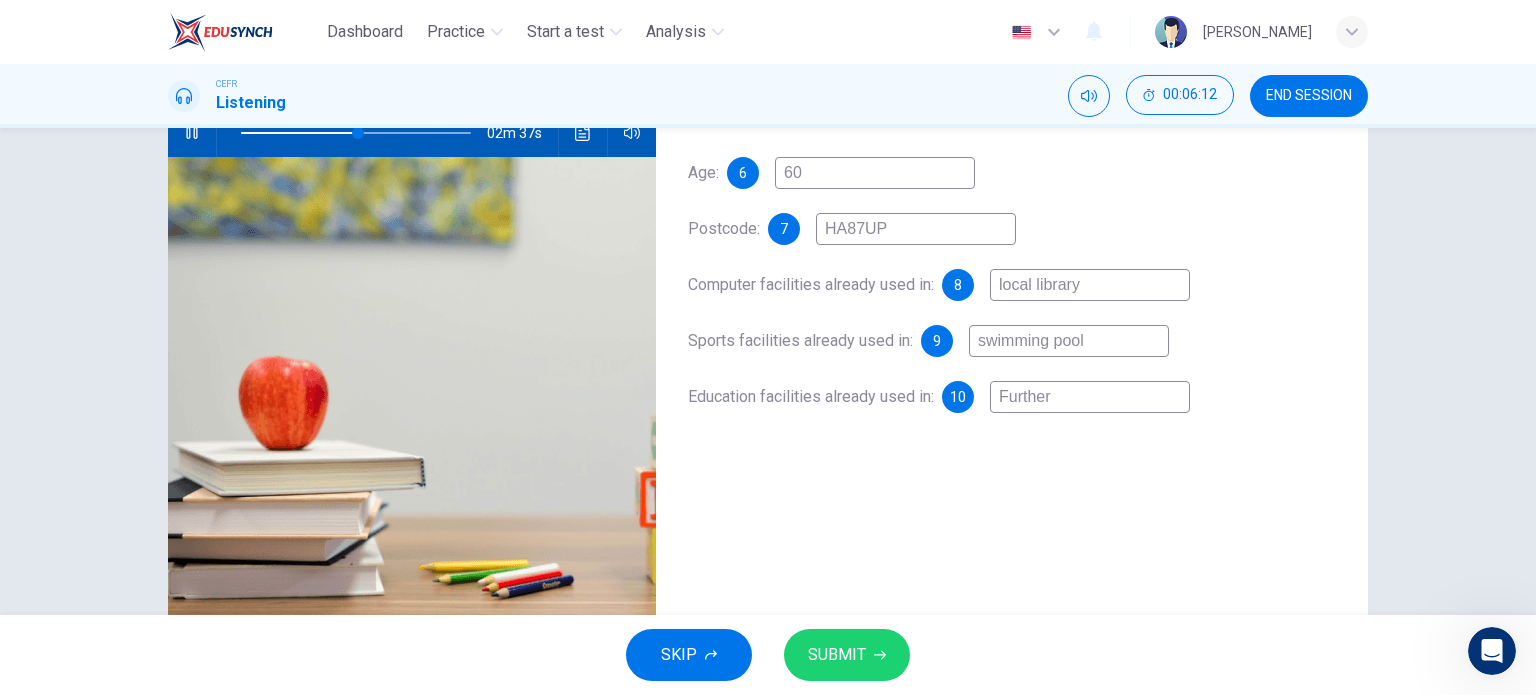 type on "Further E" 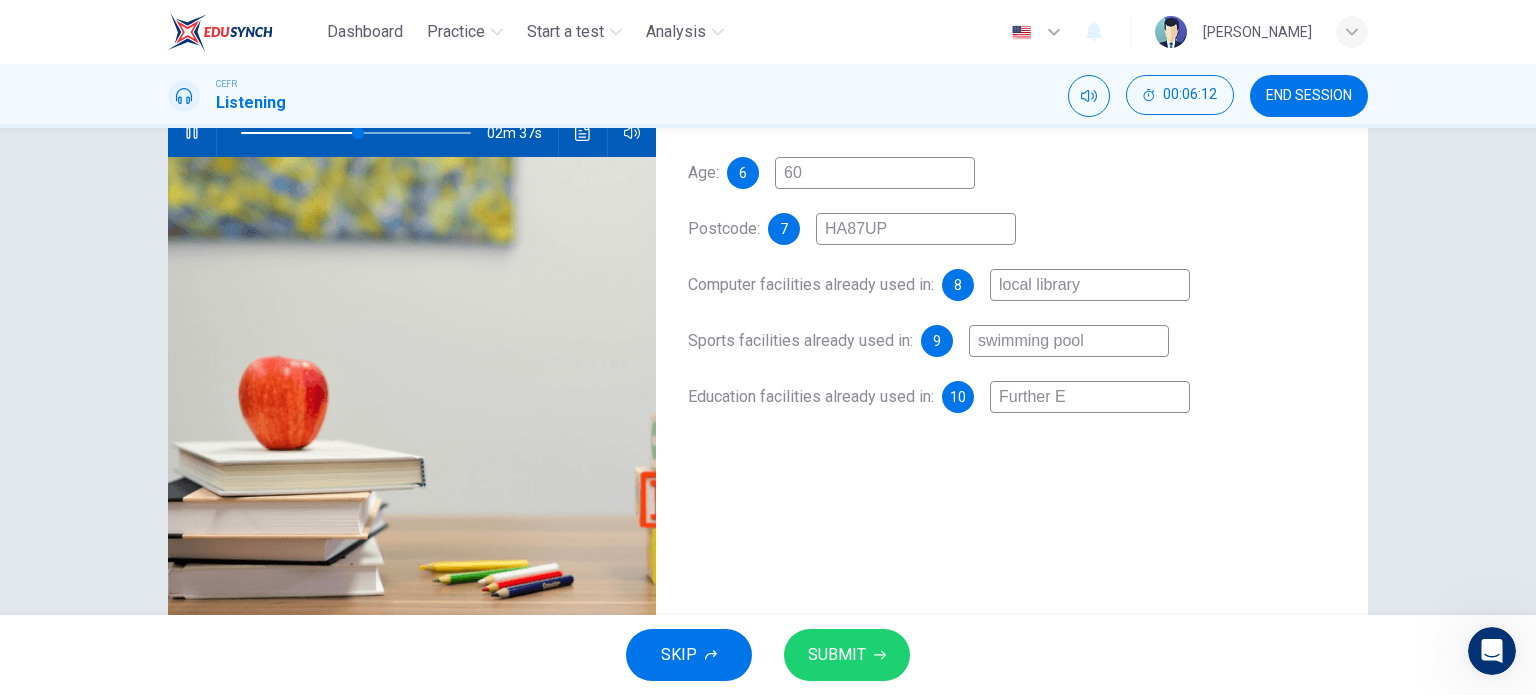 type on "51" 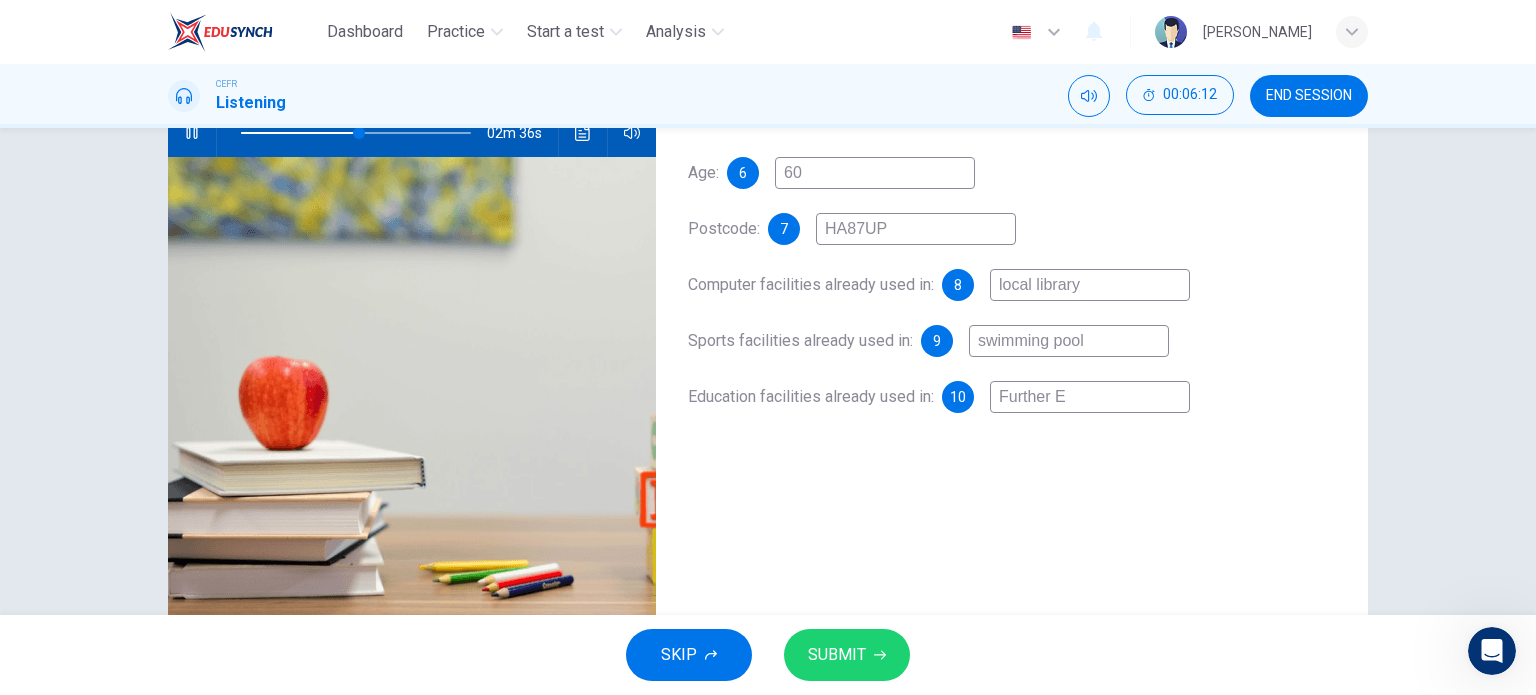 type on "Further Ed" 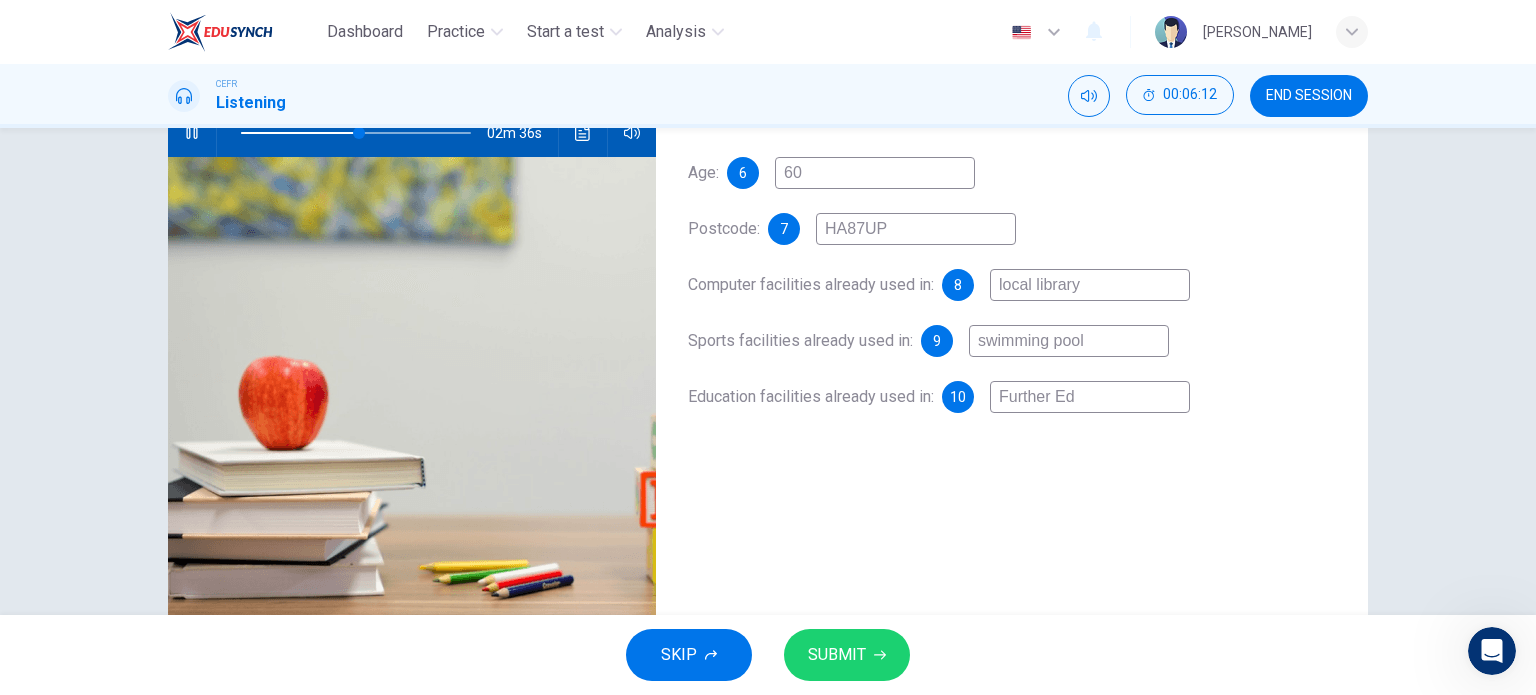 type on "51" 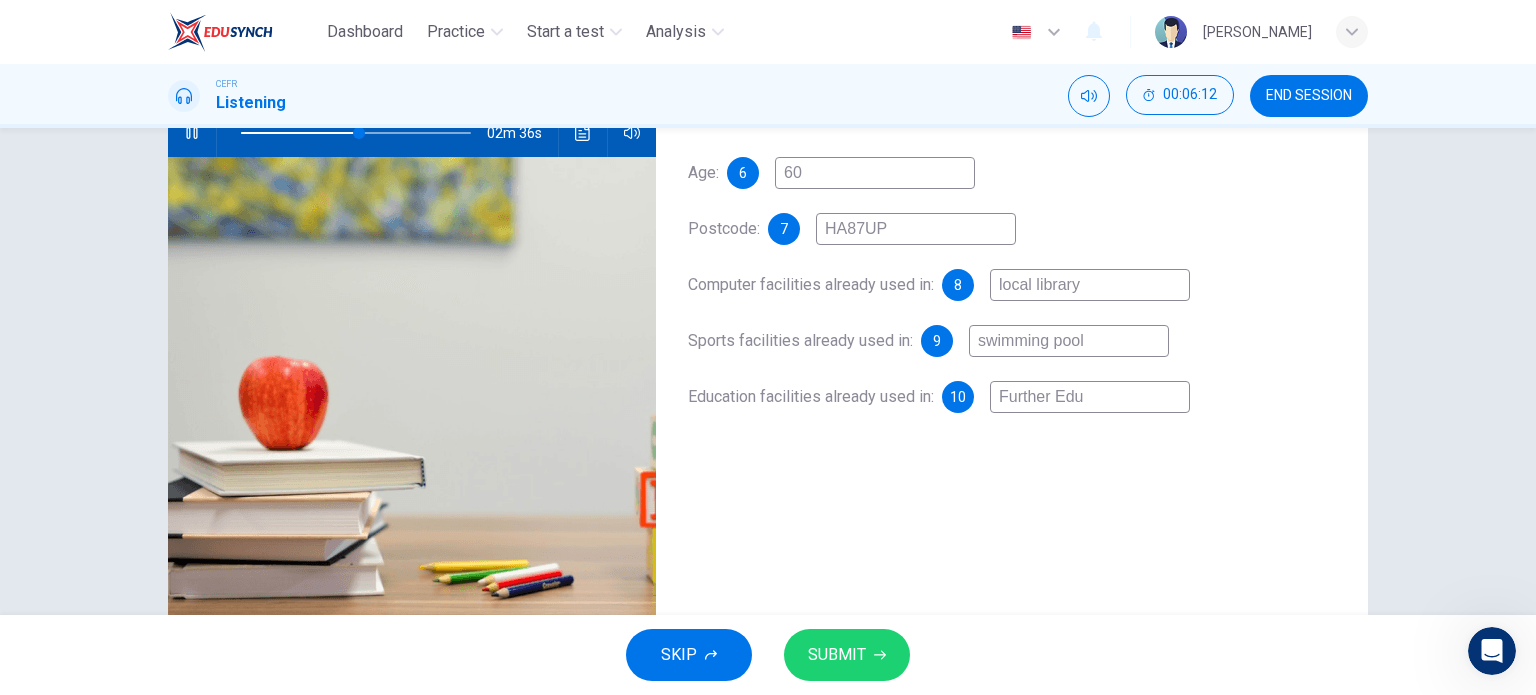 type on "51" 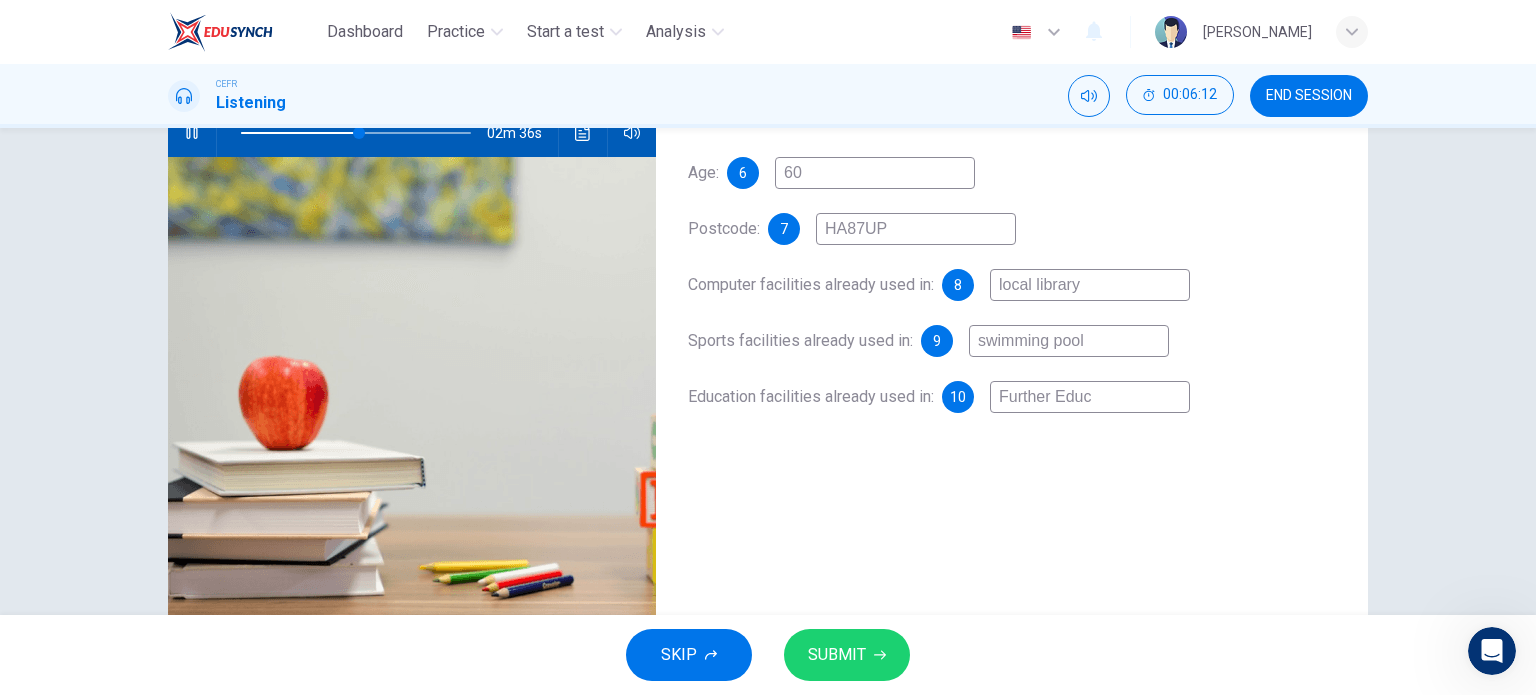 type on "51" 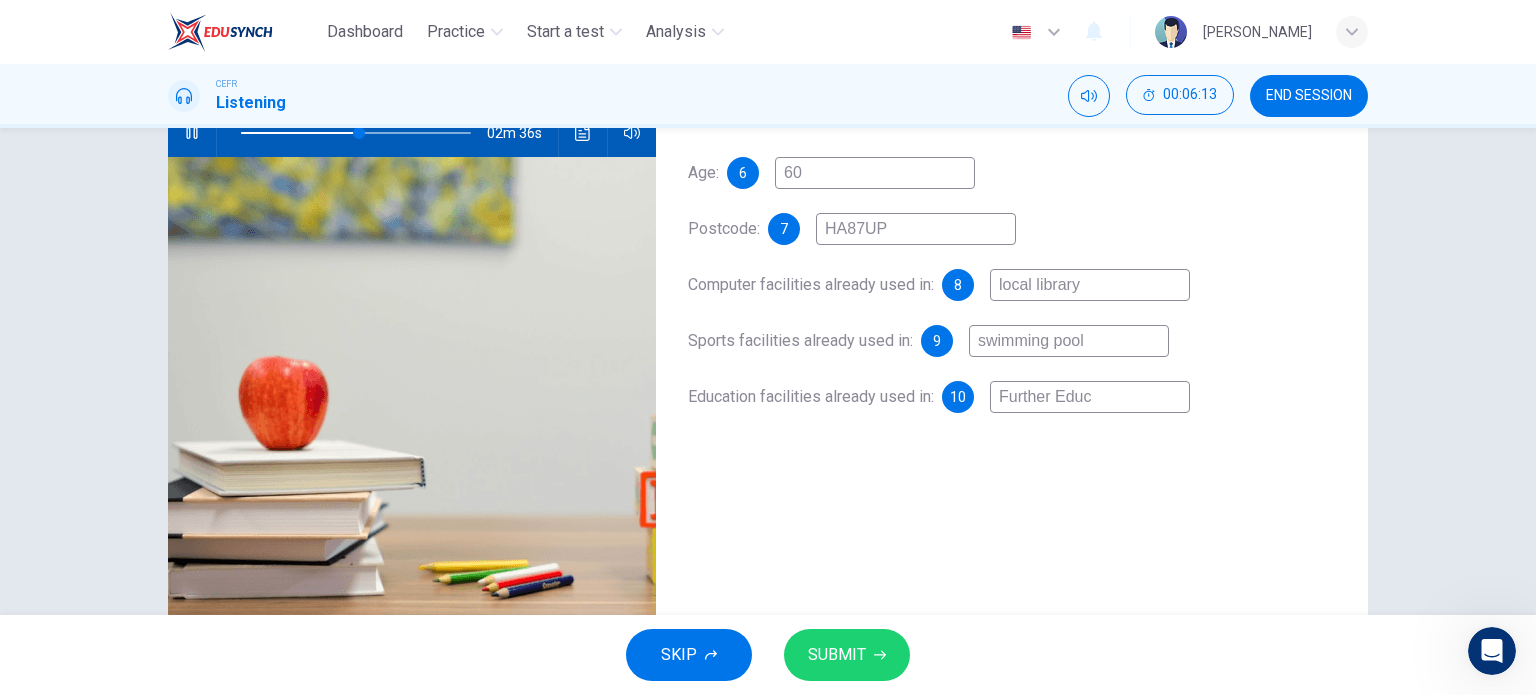 type on "Further Educa" 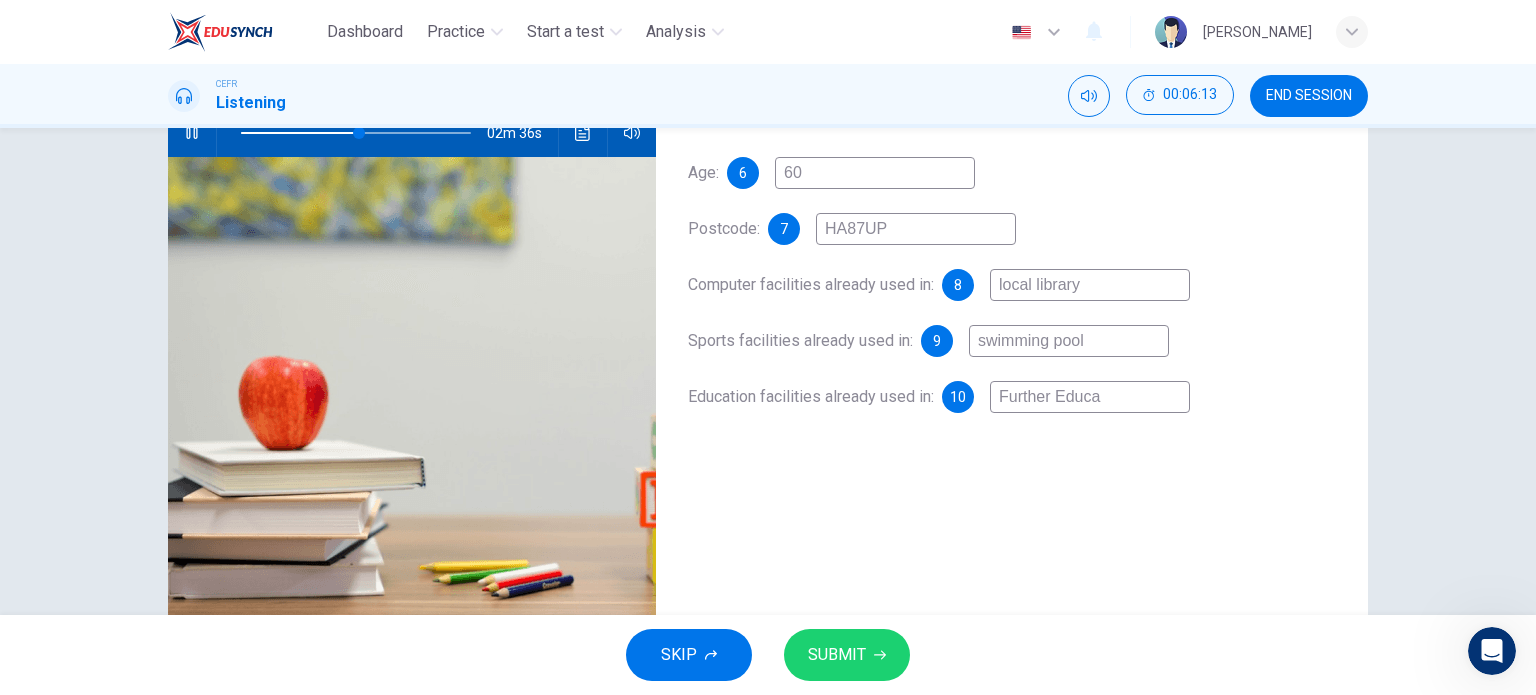 type on "52" 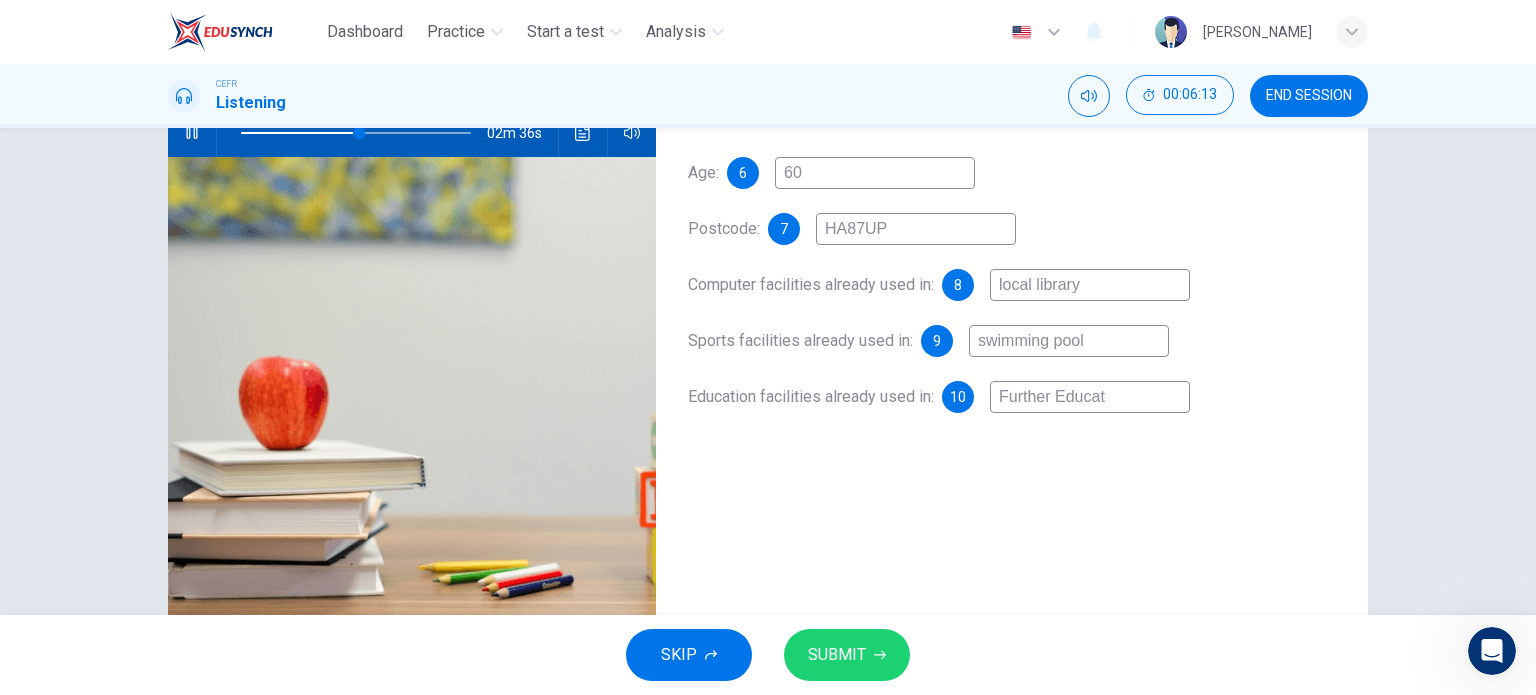 type on "52" 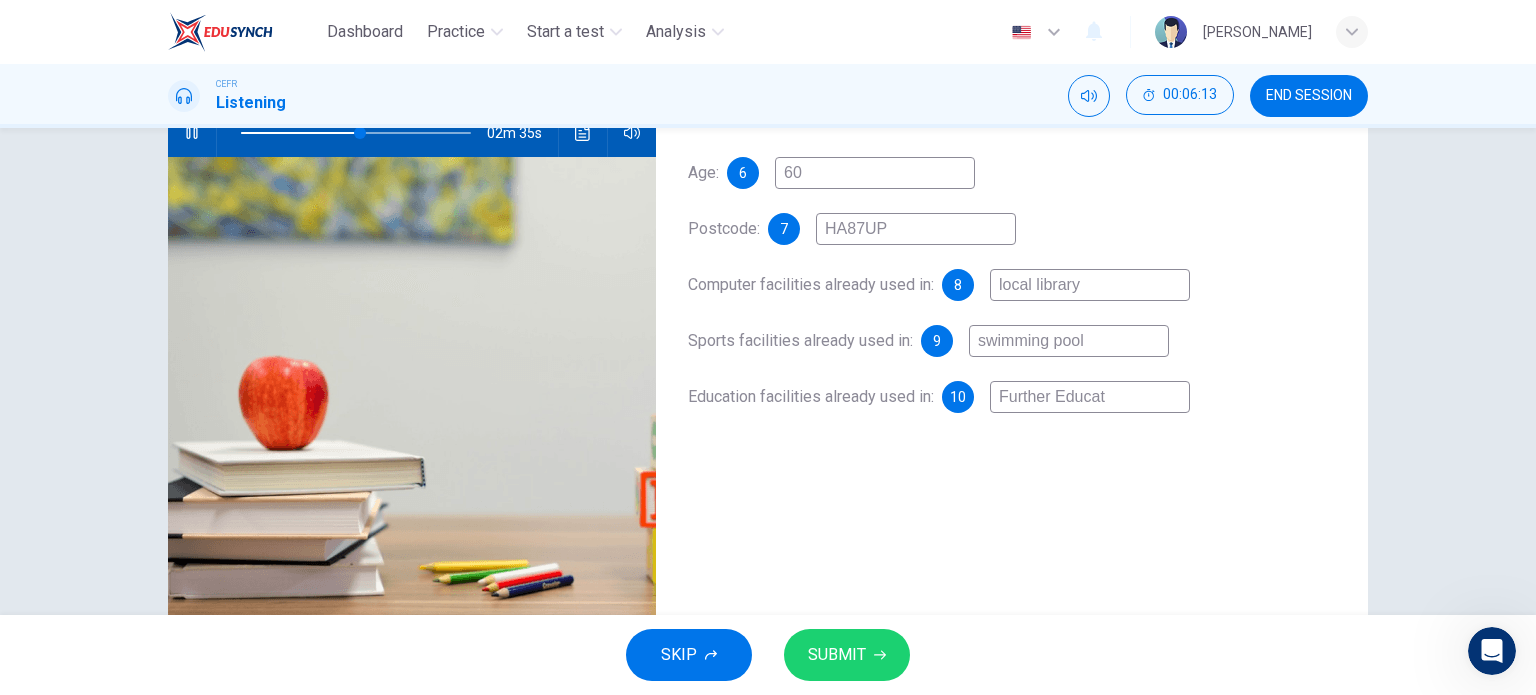 type on "Further Educati" 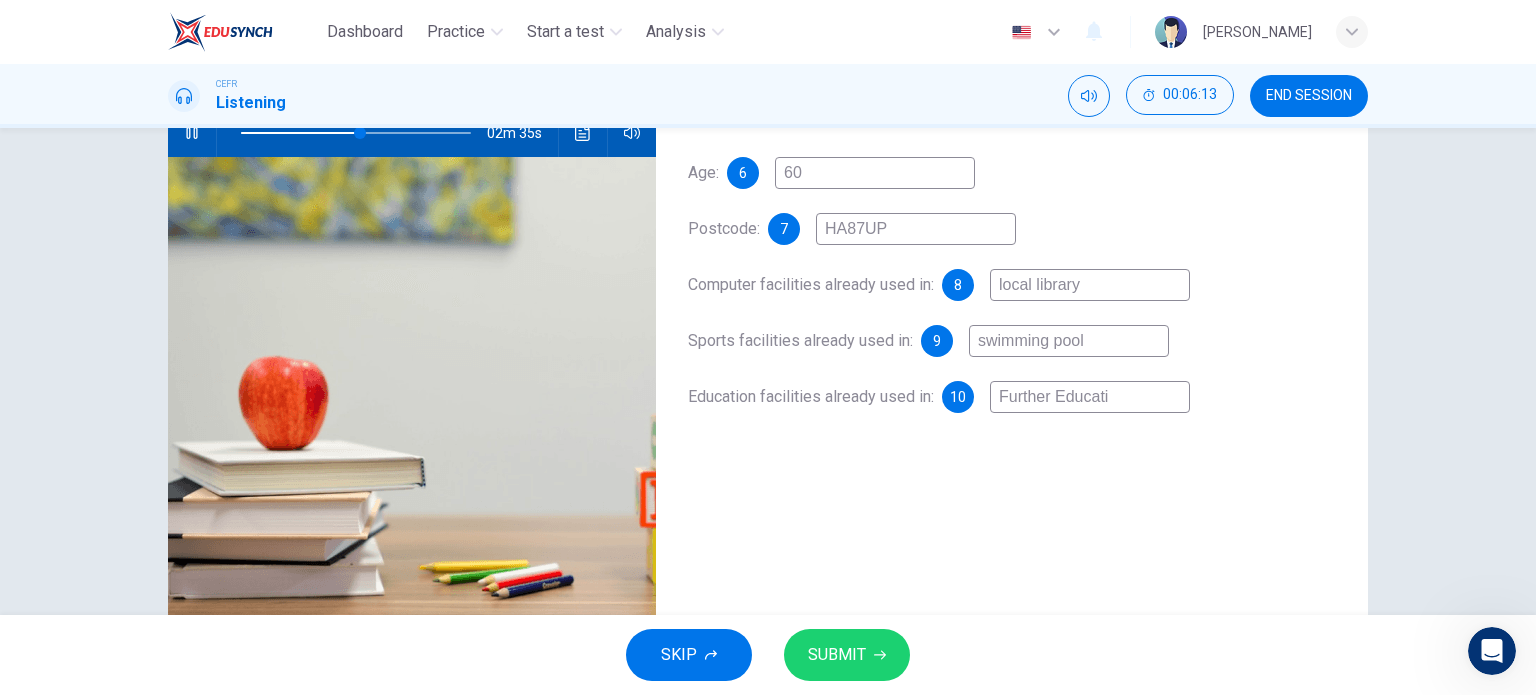 type on "52" 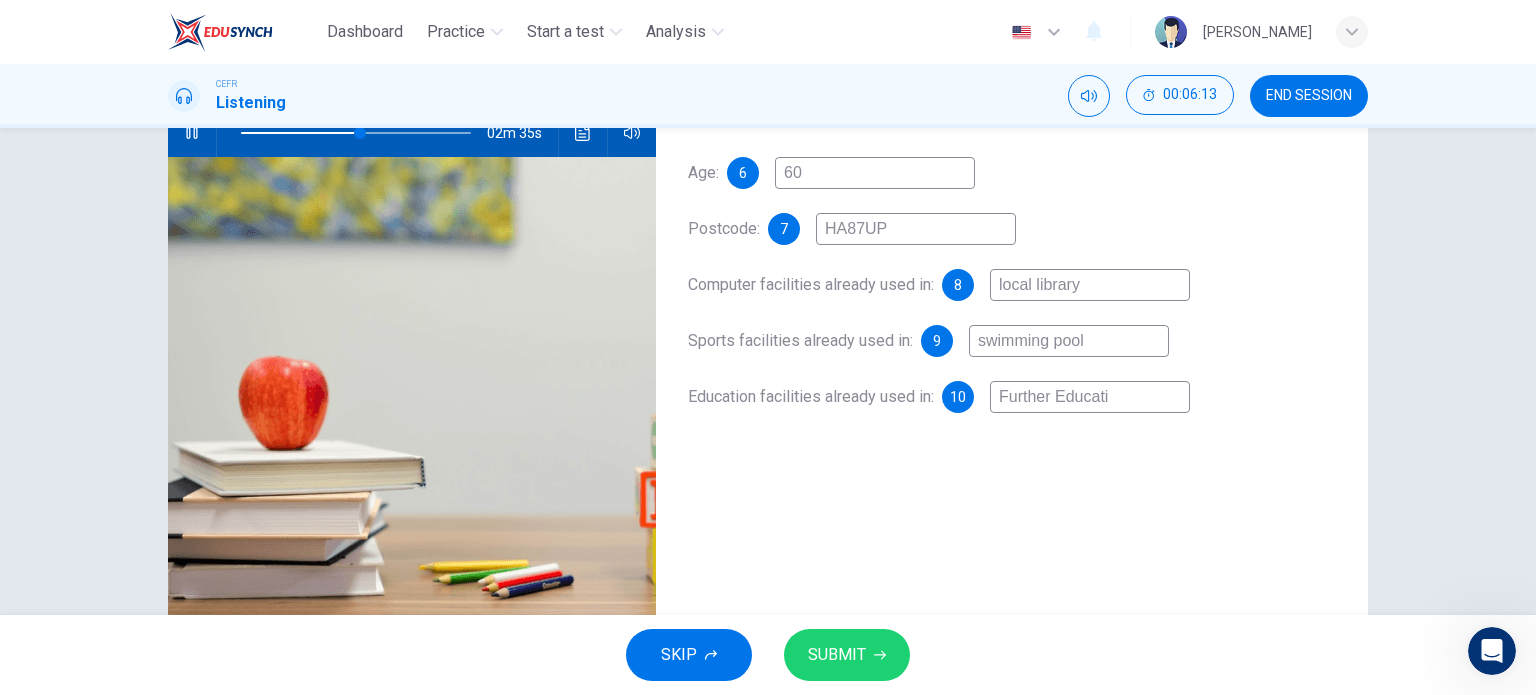 type on "Further Educatio" 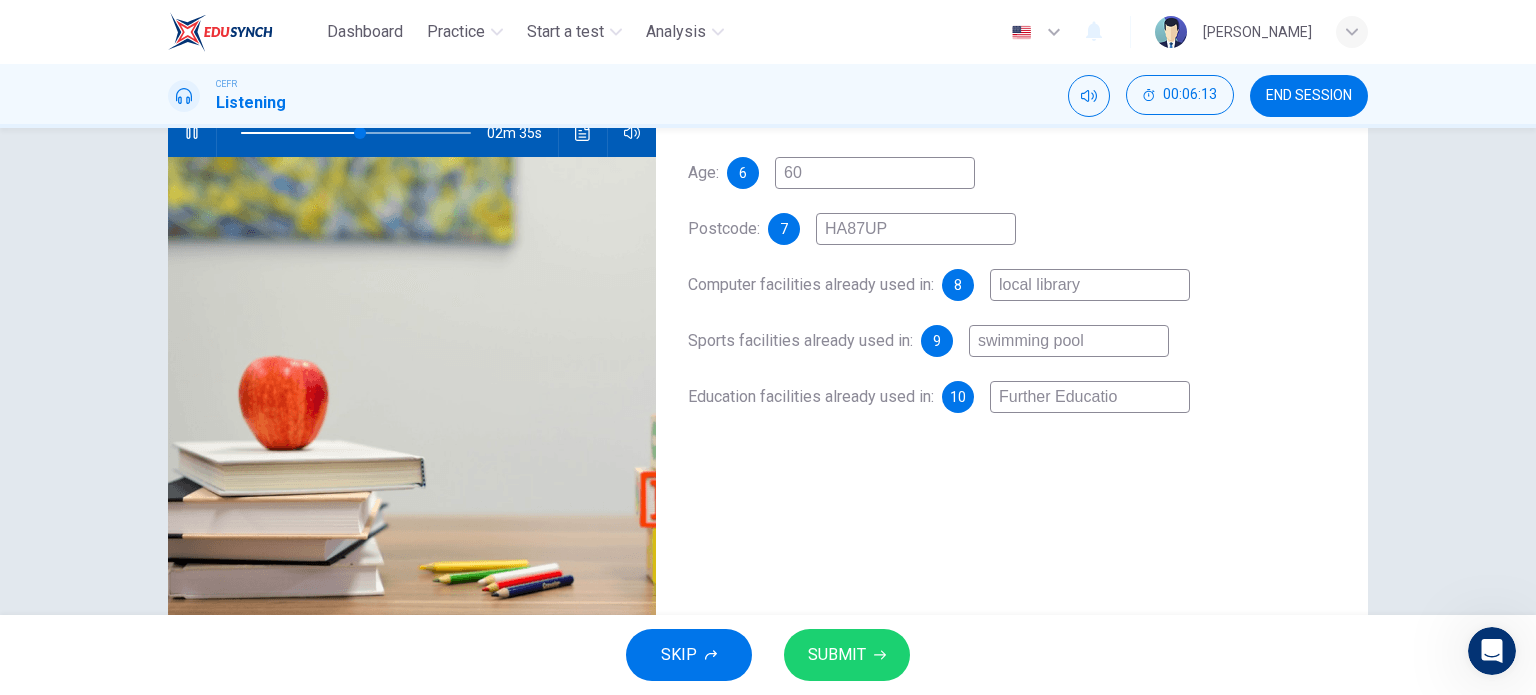type on "52" 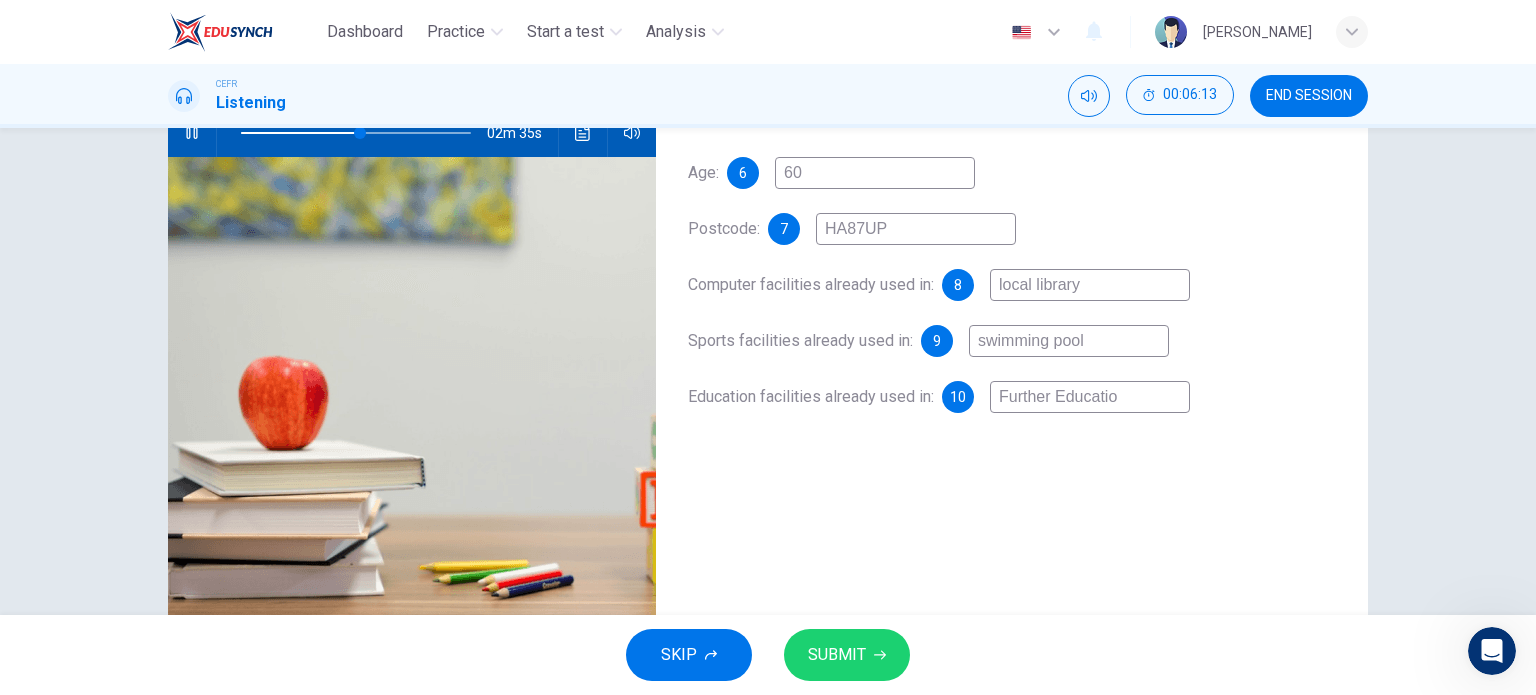 type on "Further Education" 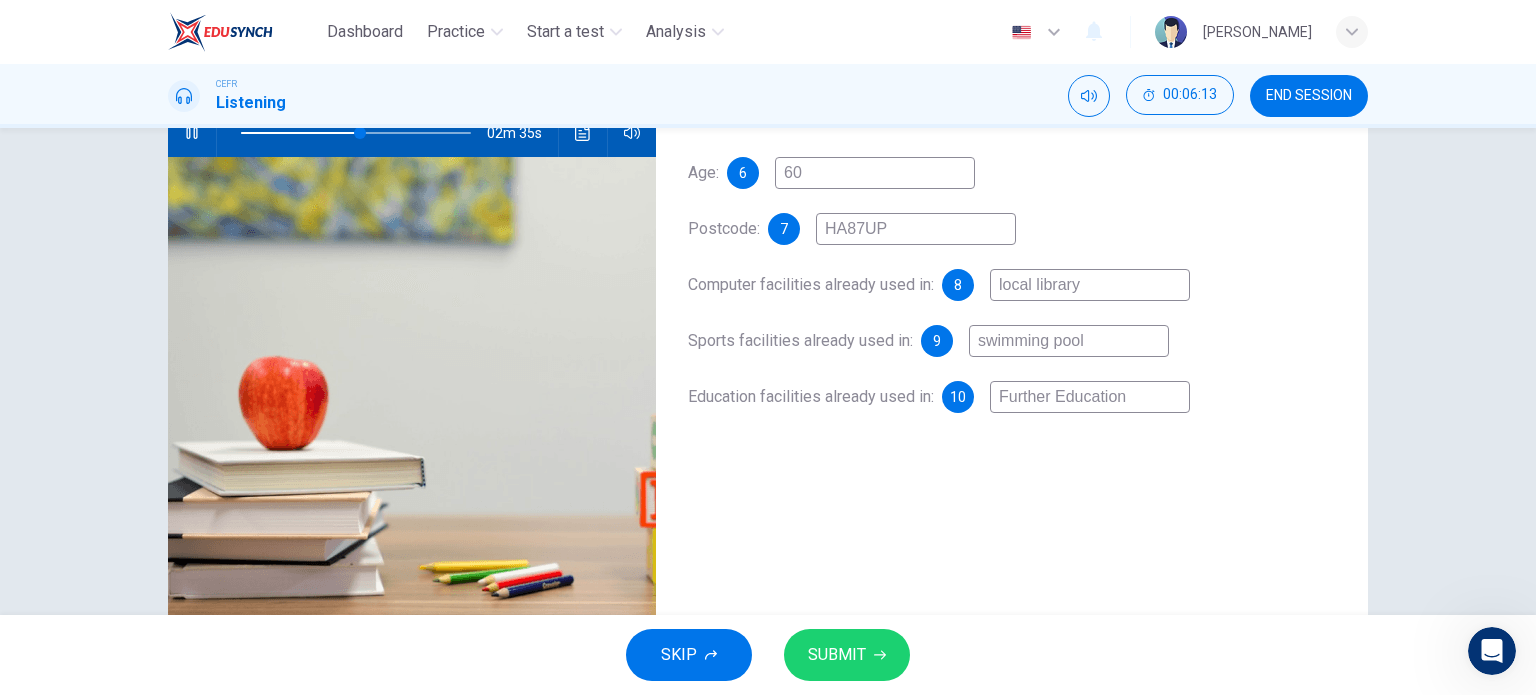 type on "52" 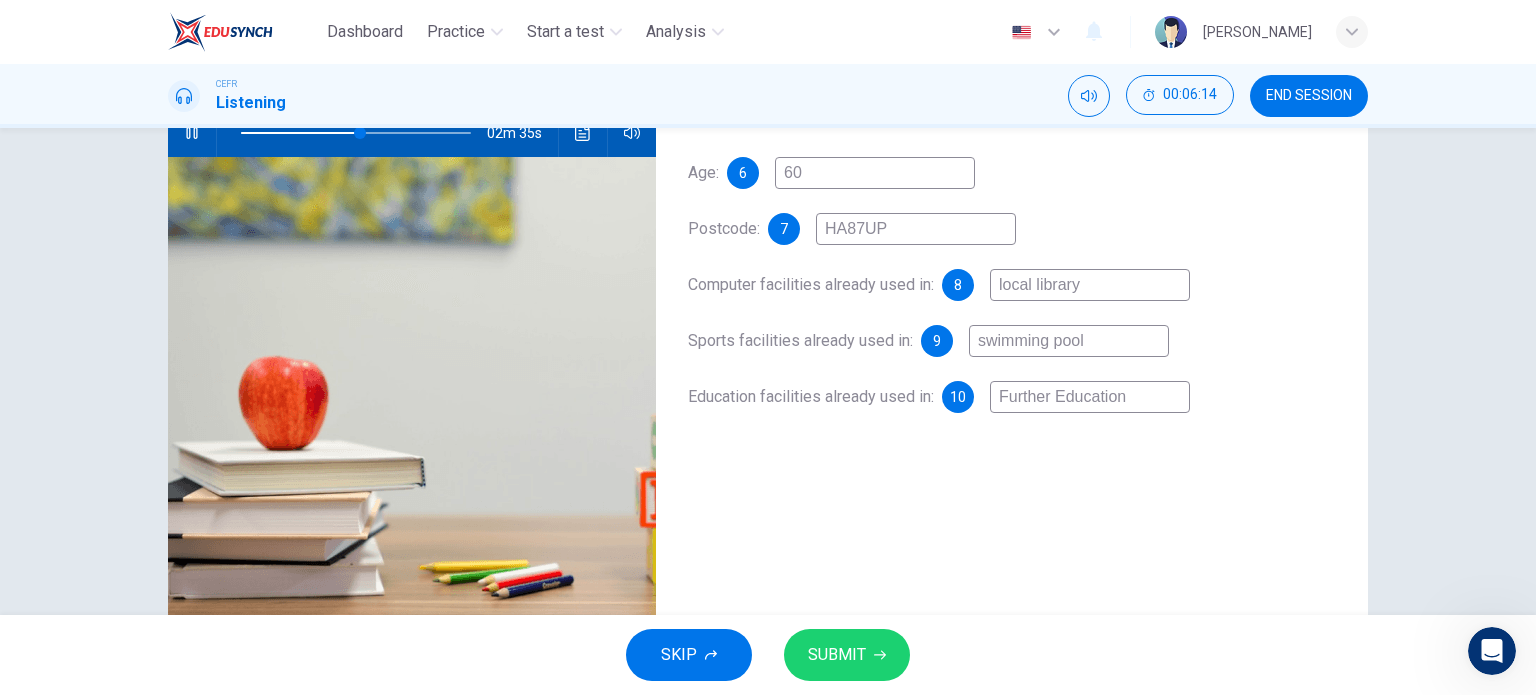 type on "Further Education" 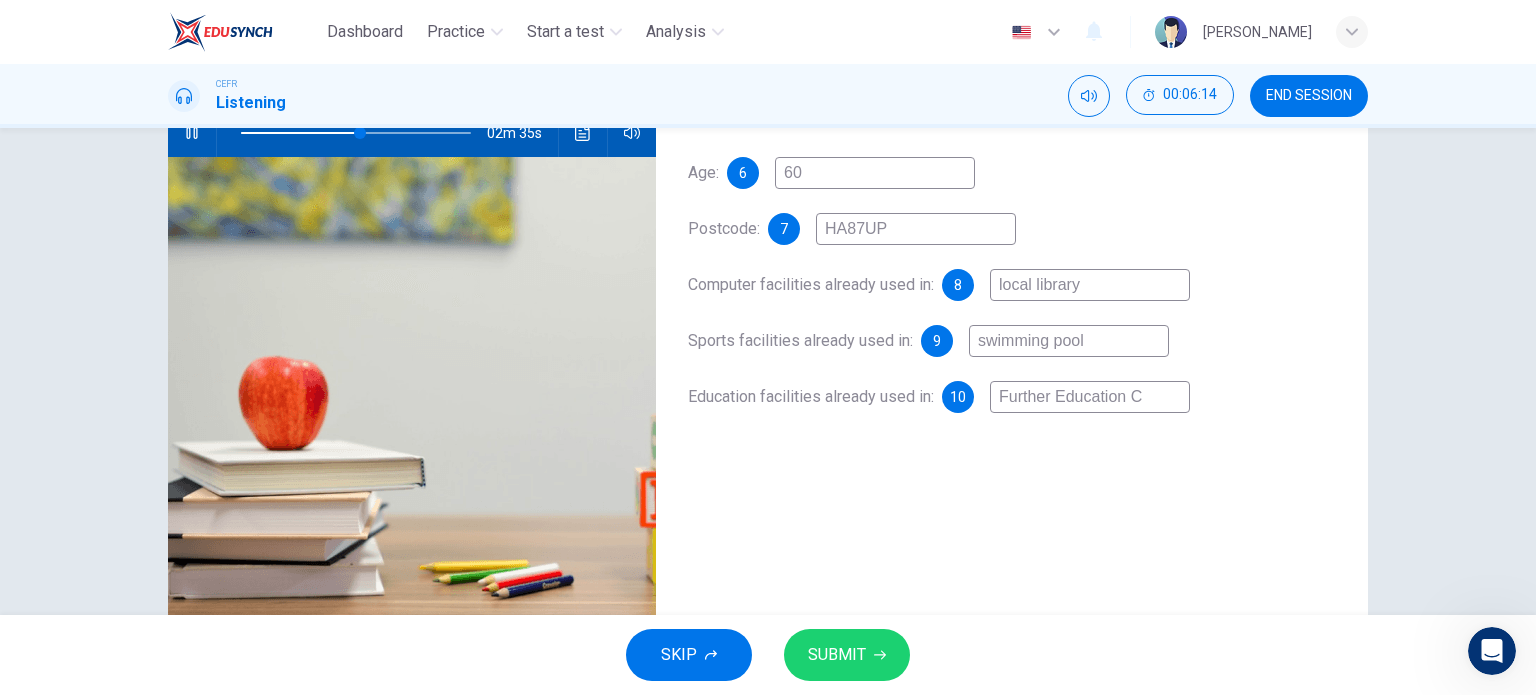 type on "52" 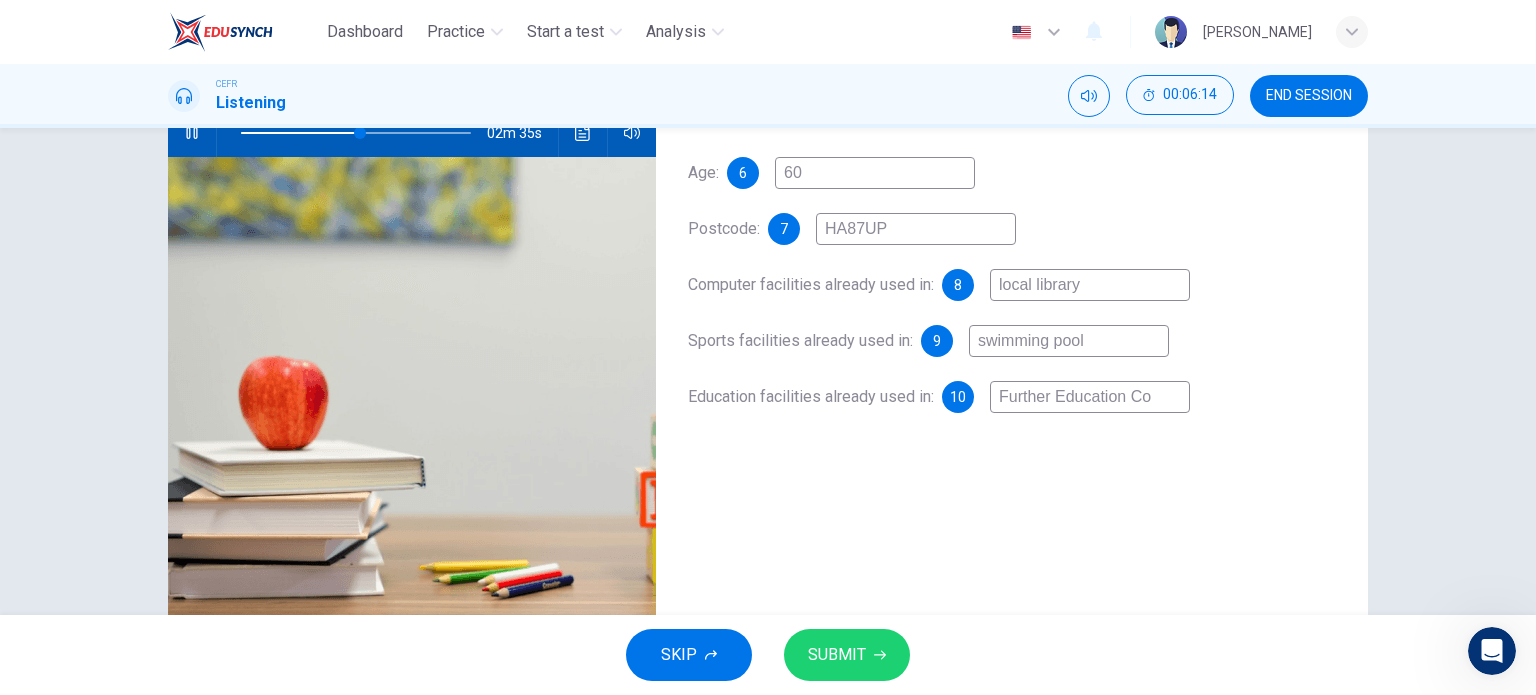 type on "52" 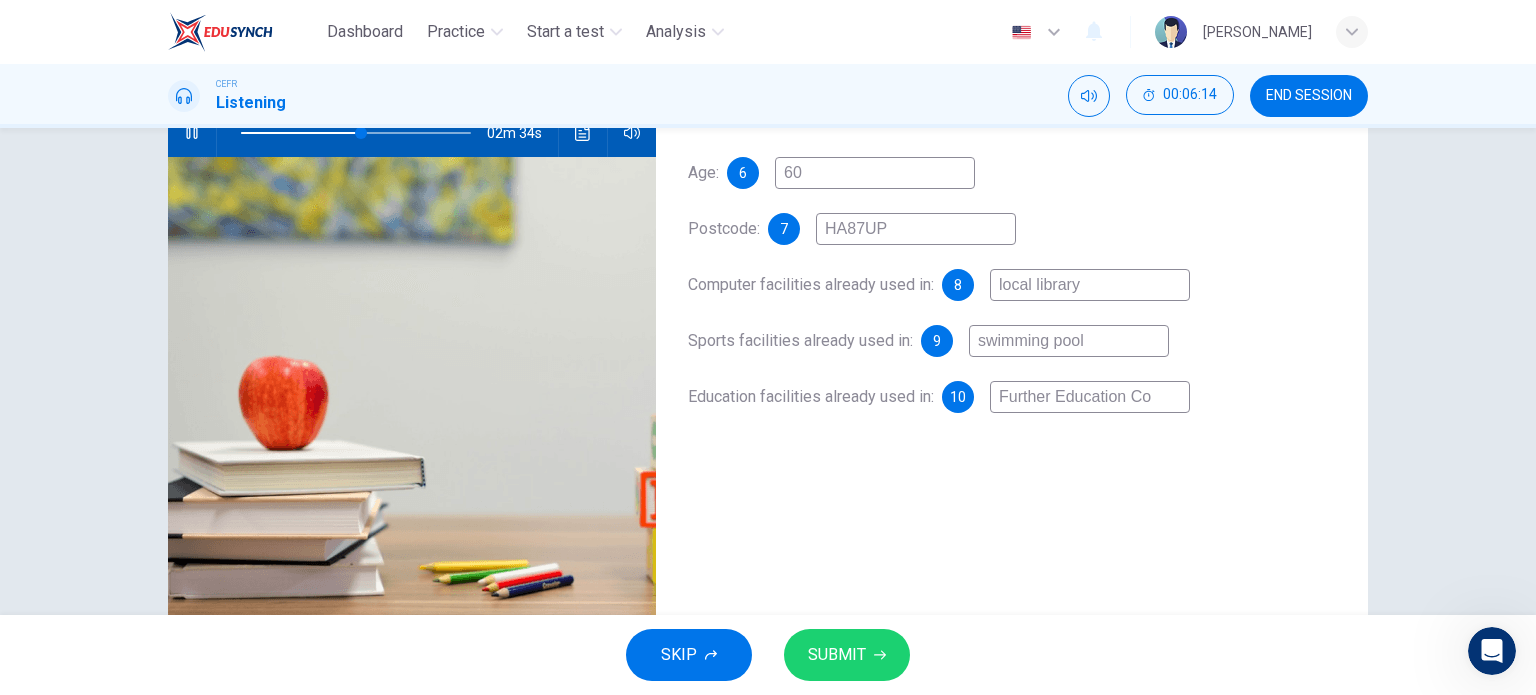 type on "Further Education Col" 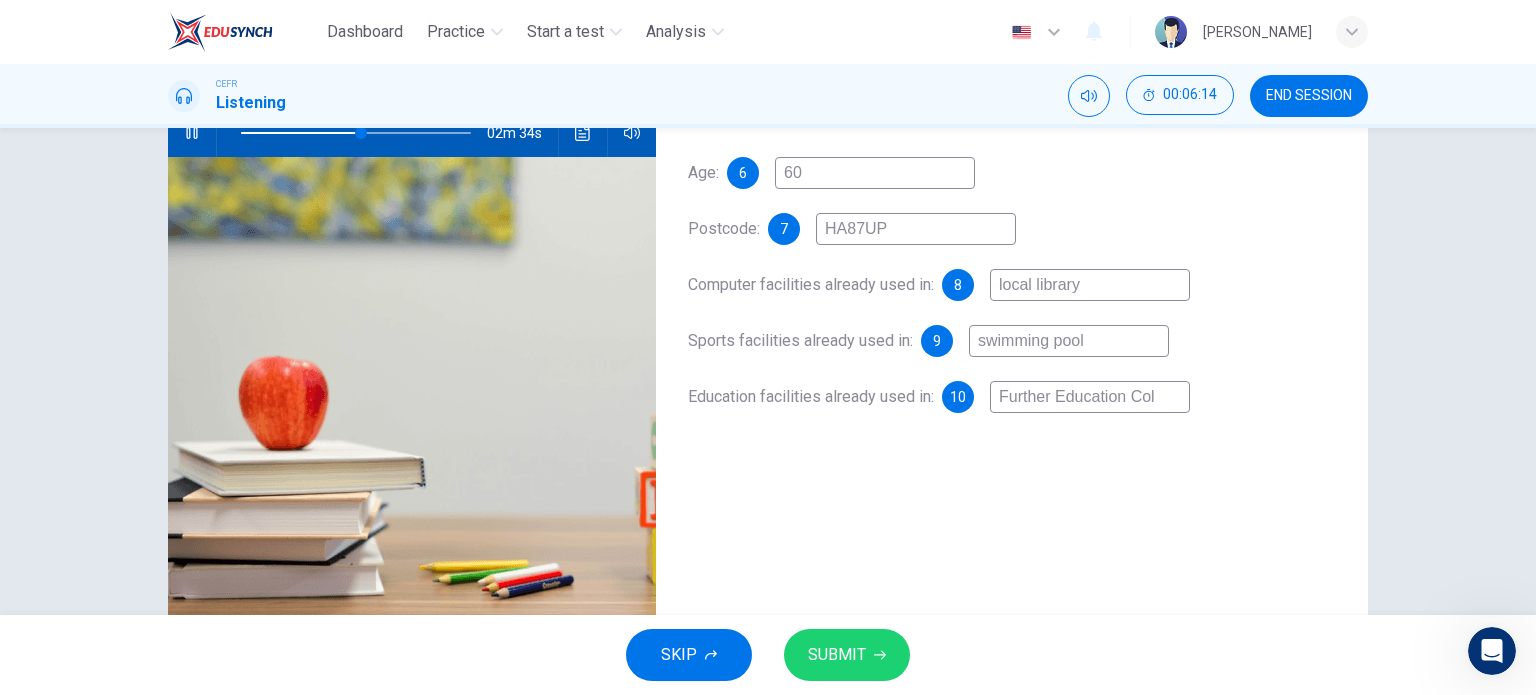 type on "52" 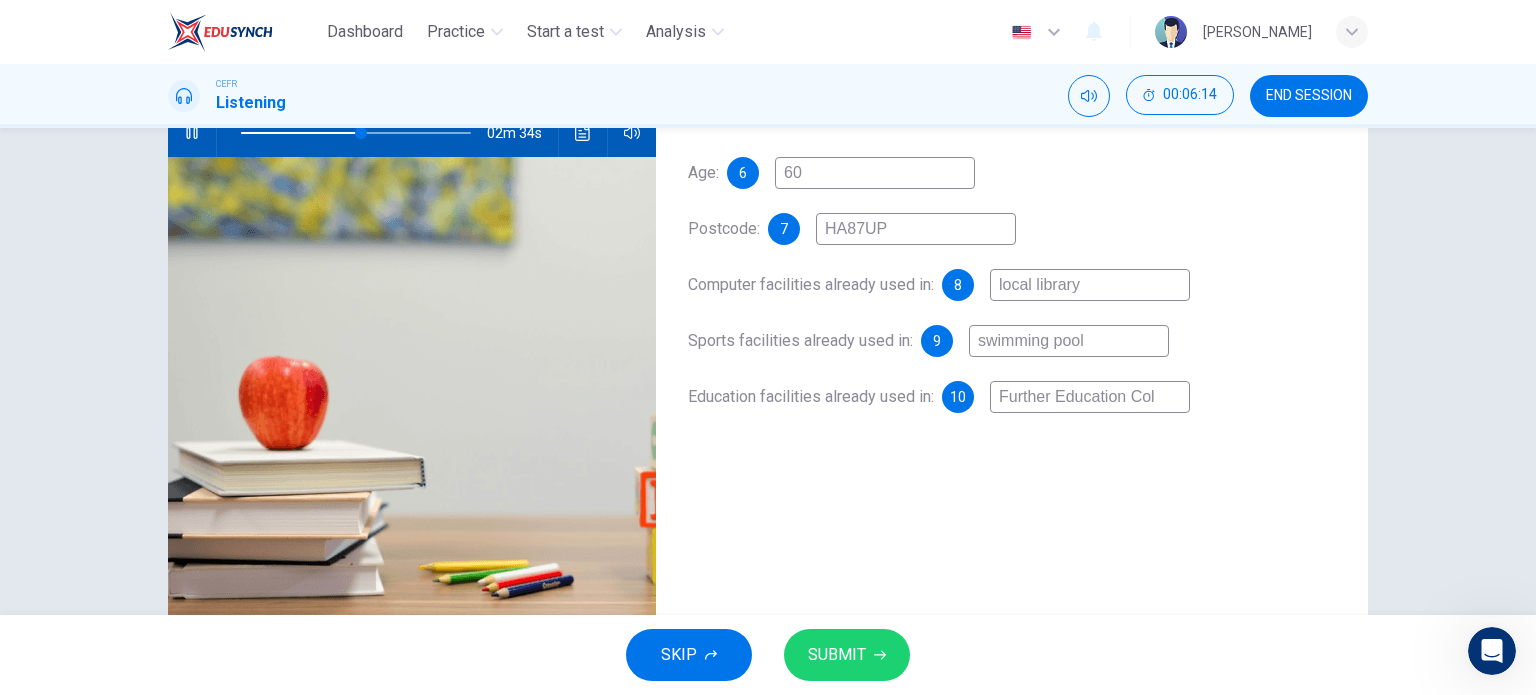 type on "Further Education Coll" 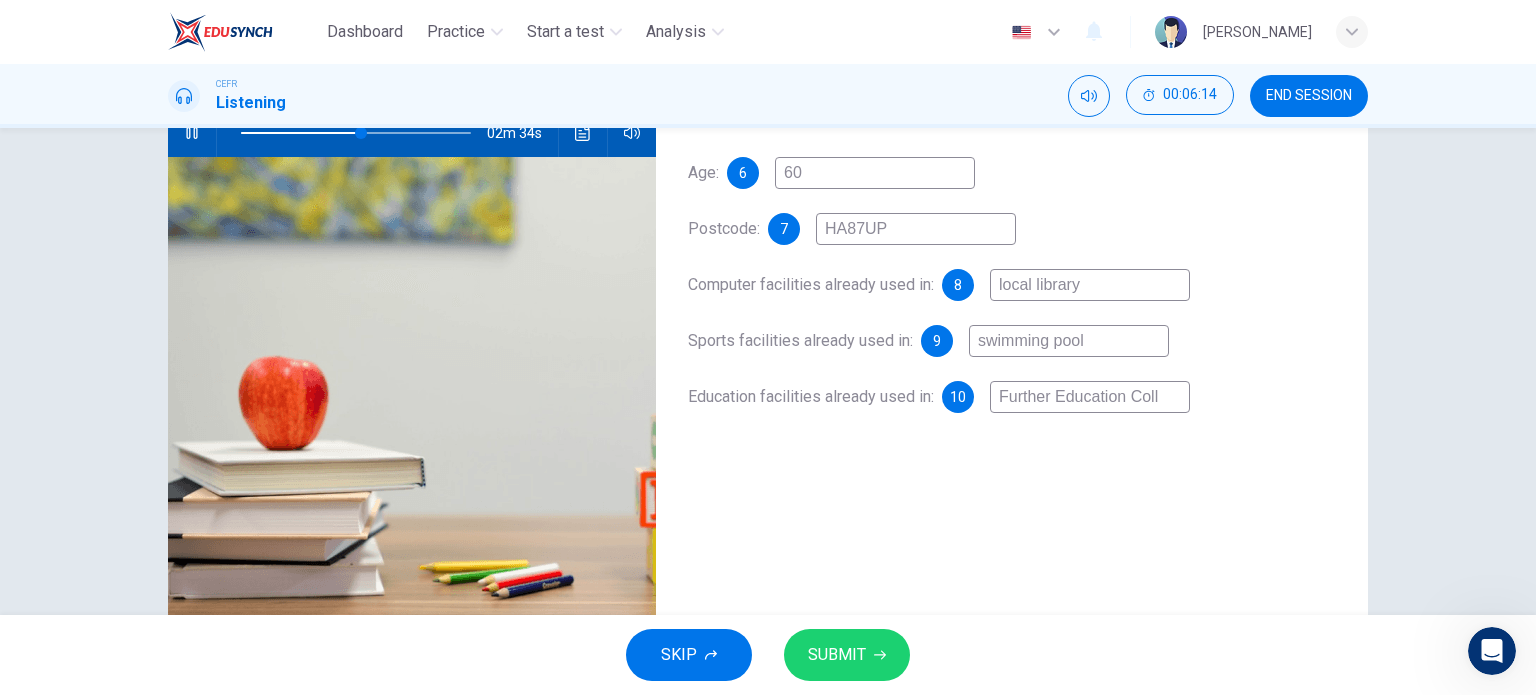 type on "52" 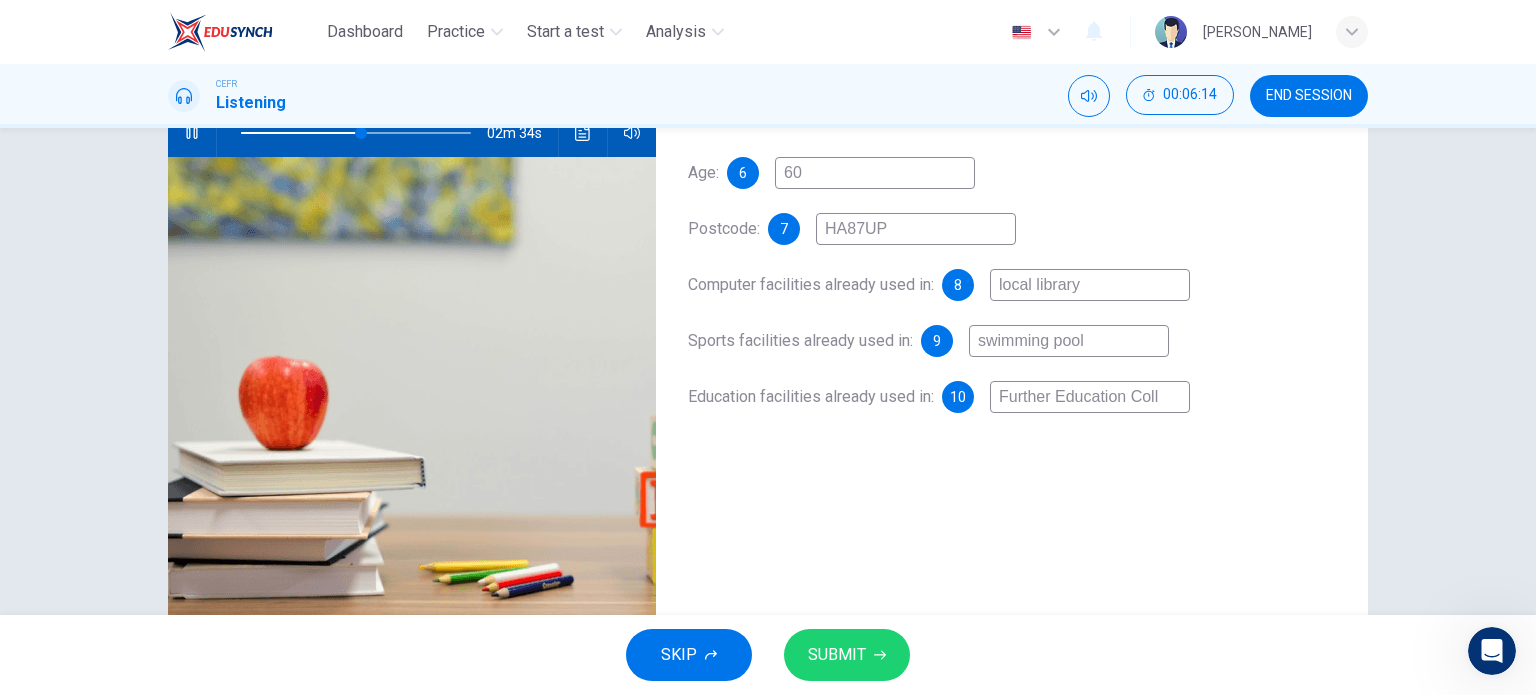 type on "Further Education Colle" 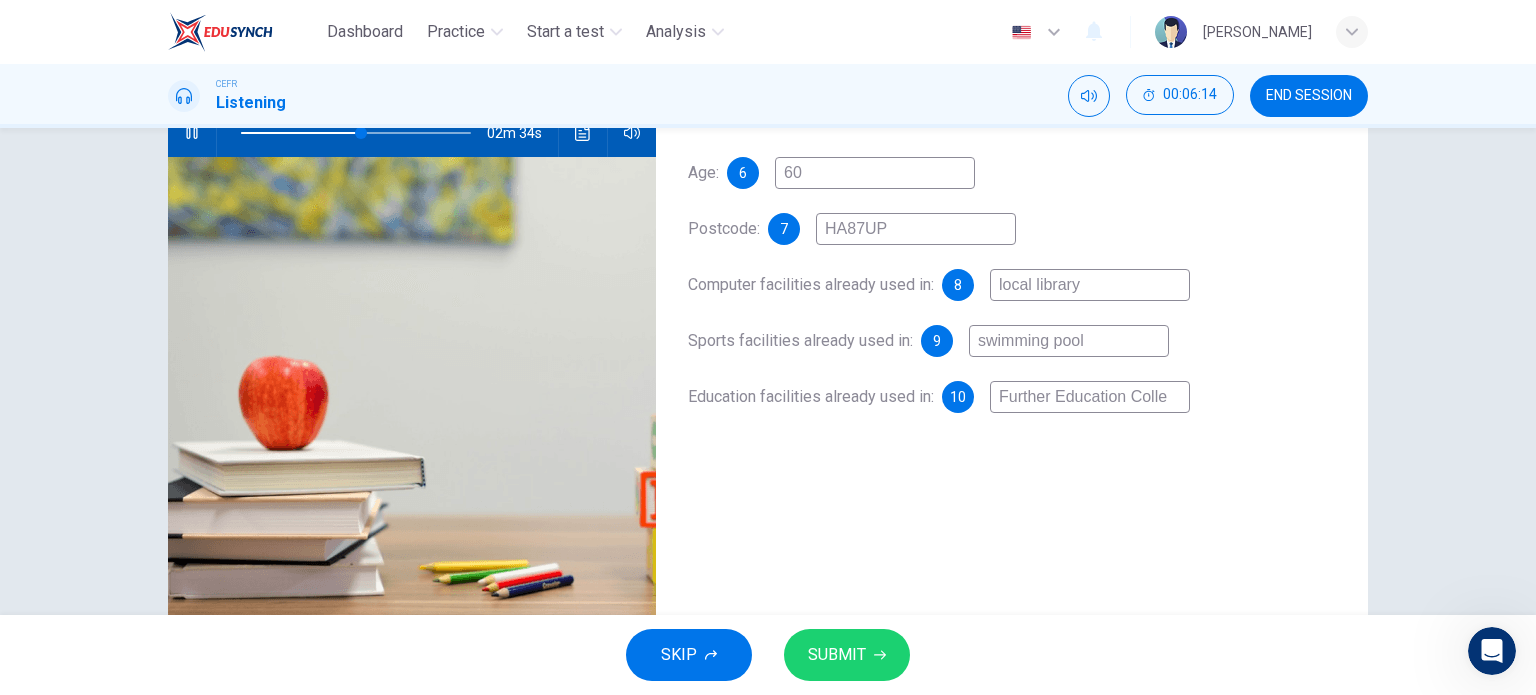 type on "52" 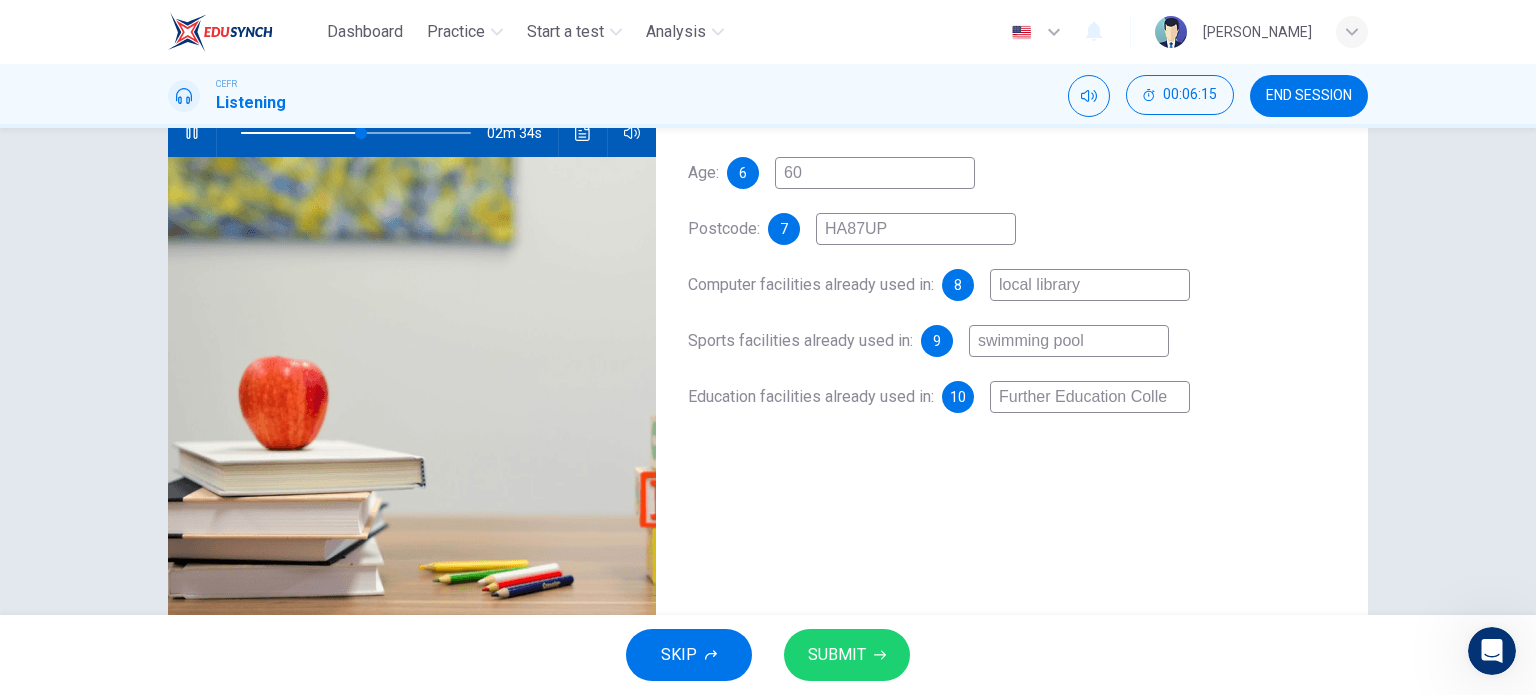type on "Further Education Colleh" 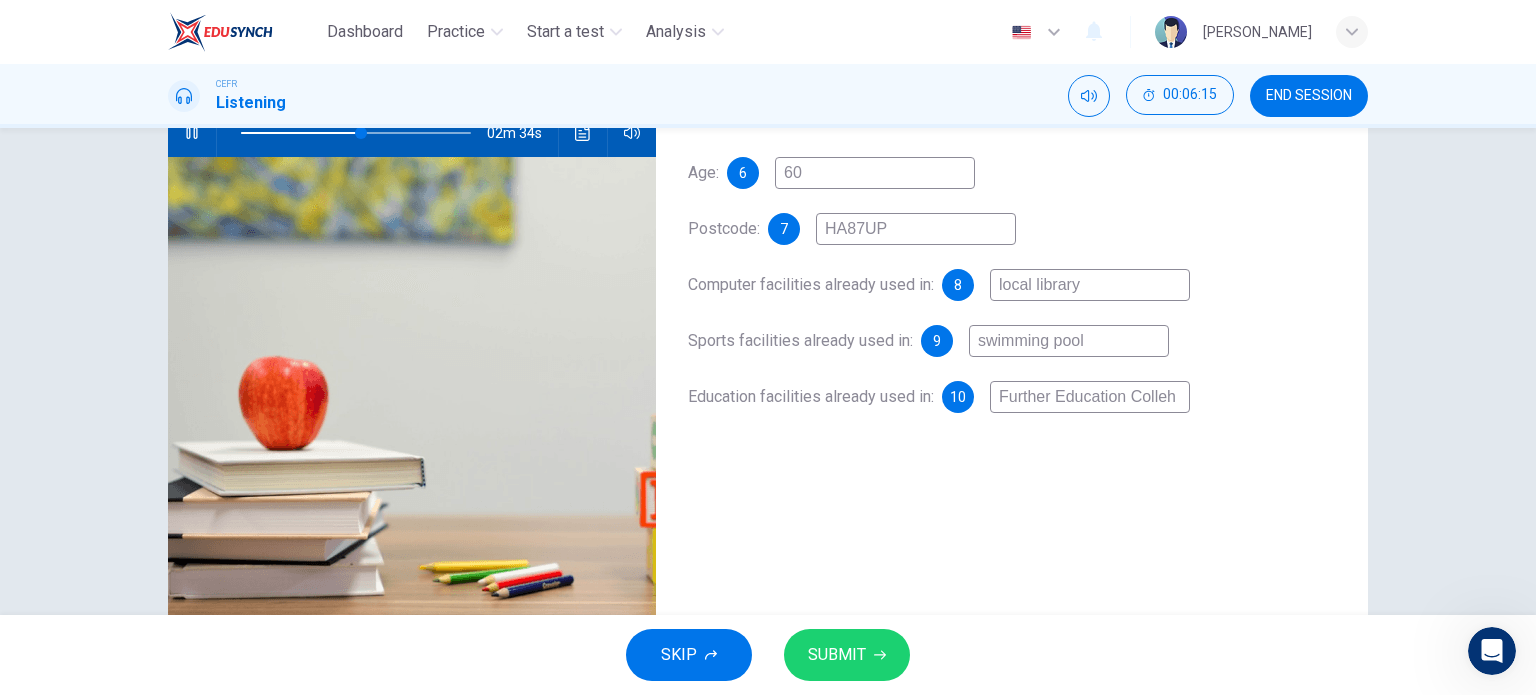 type on "52" 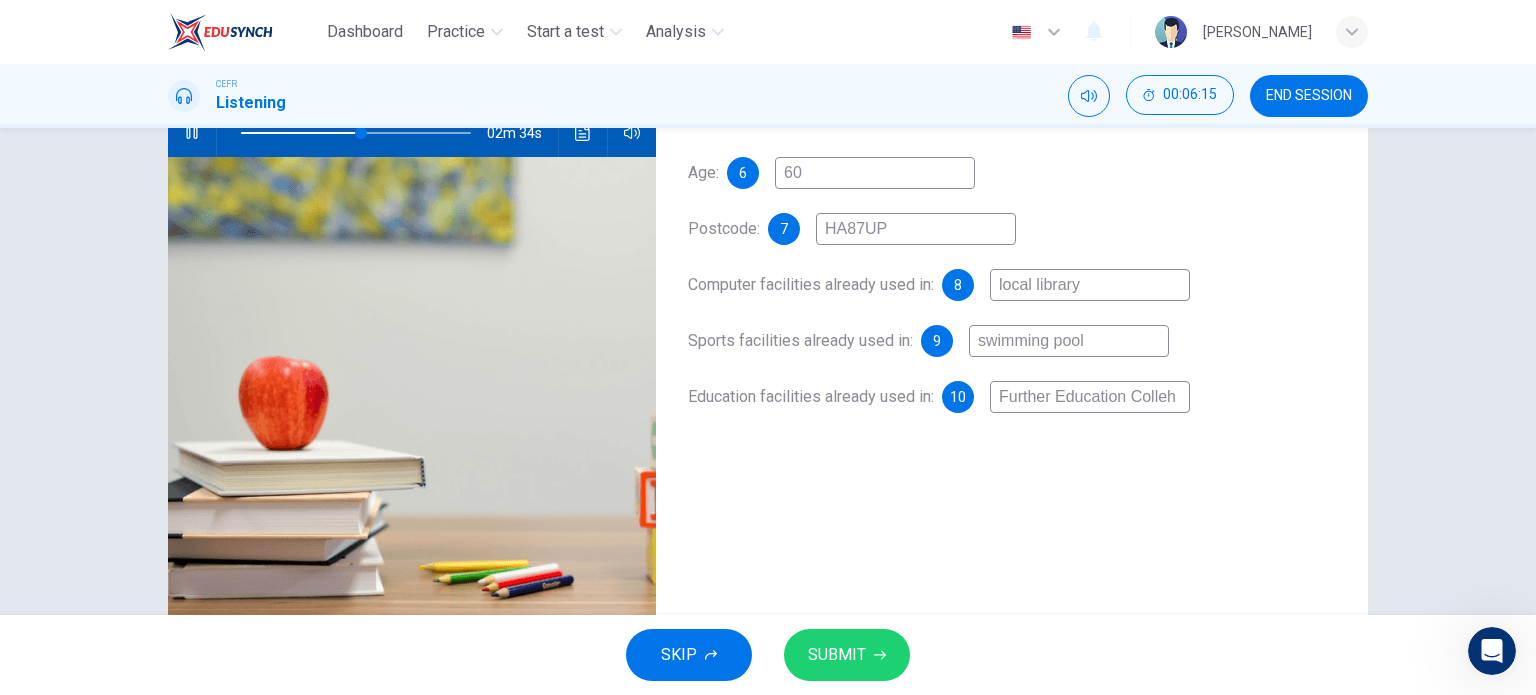 type on "Further Education Colle" 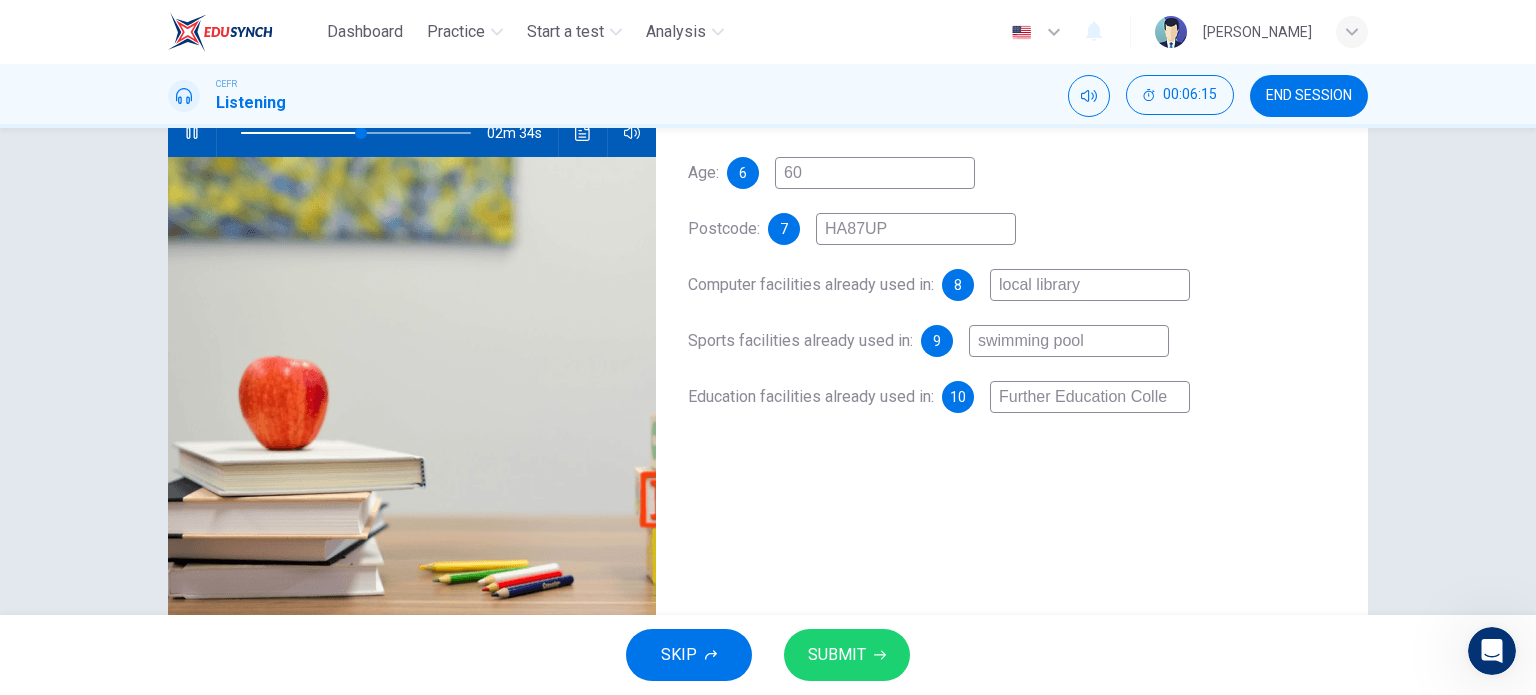 type on "52" 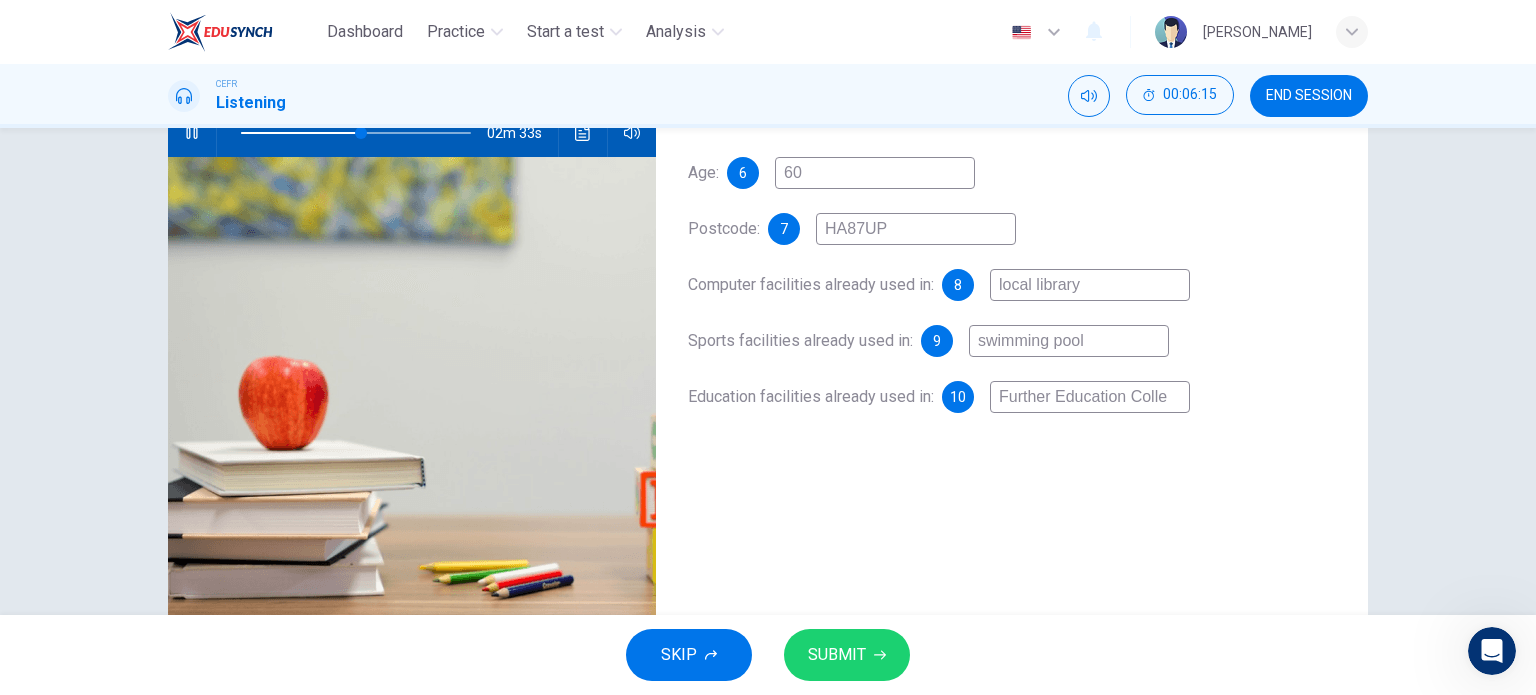 type on "Further Education Colleh" 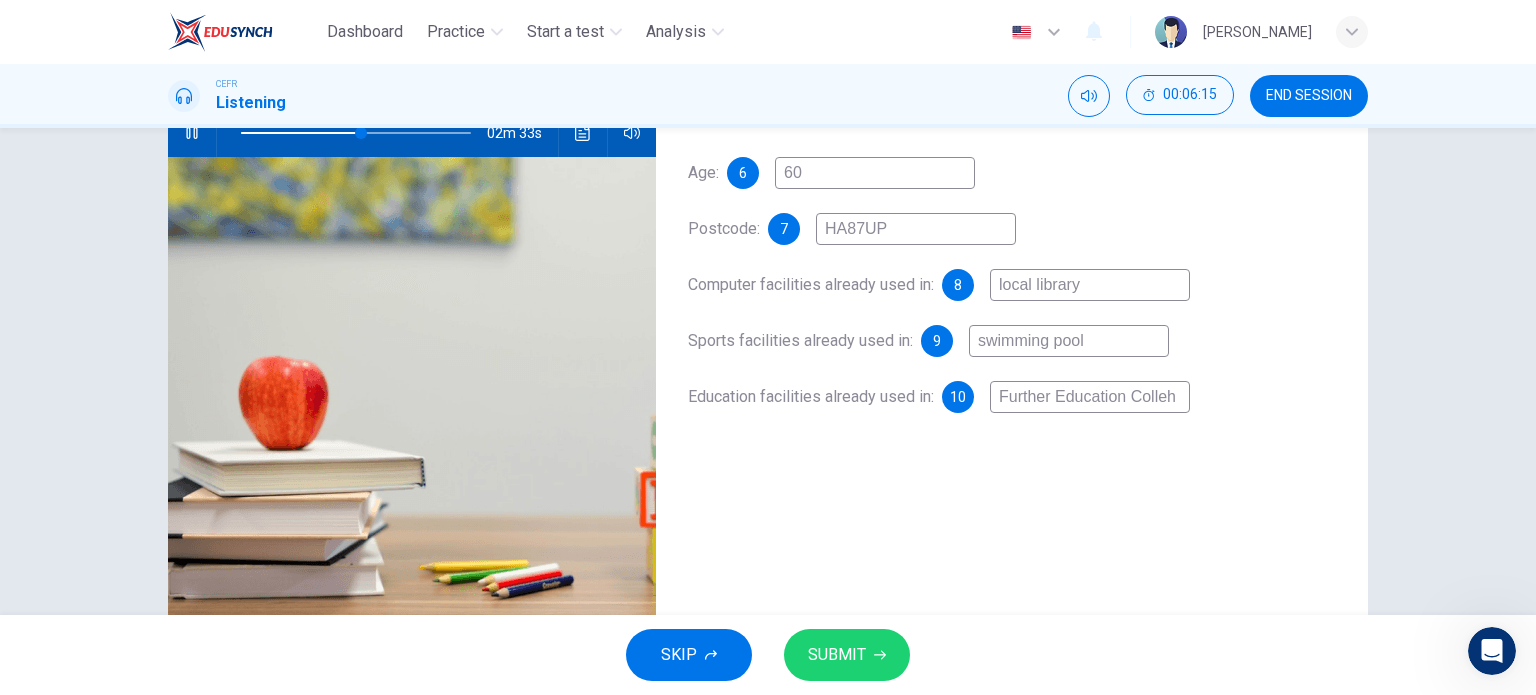 type on "52" 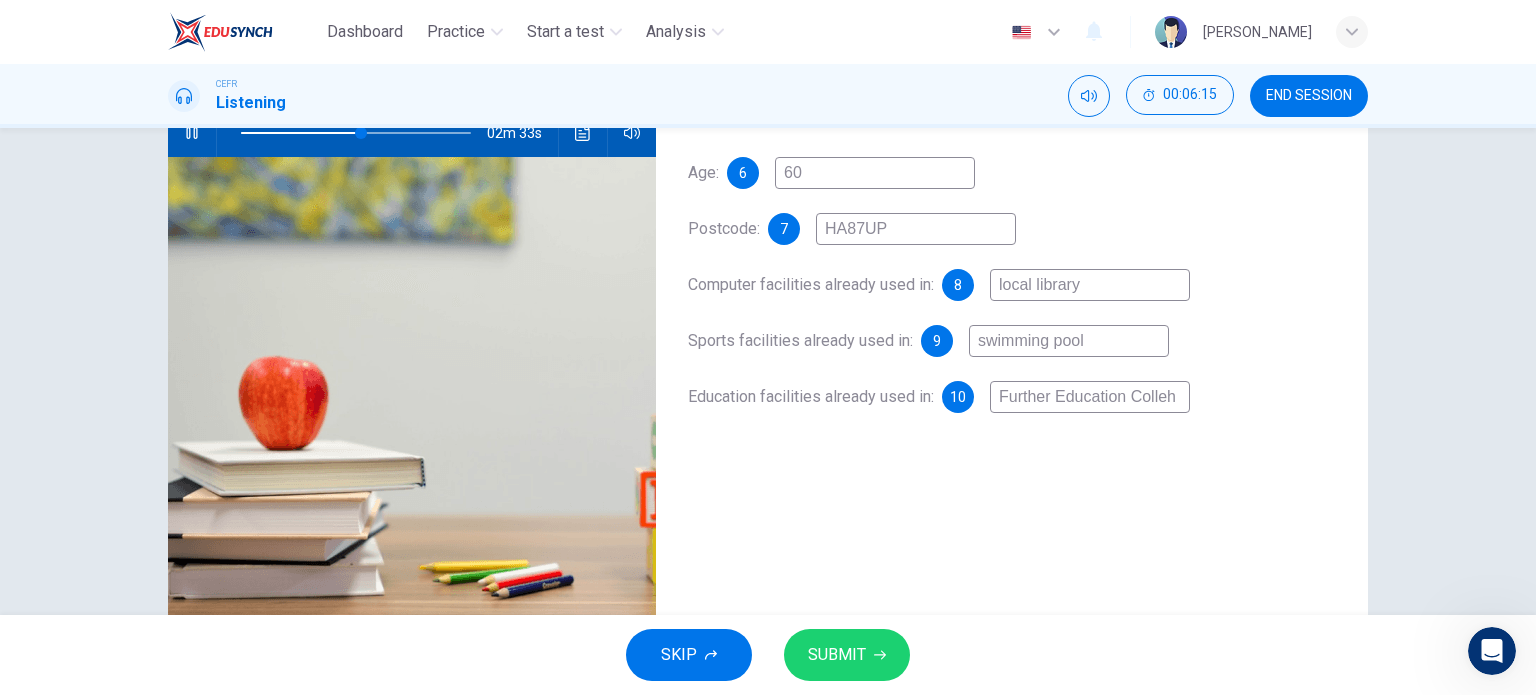 type on "Further Education Collehe" 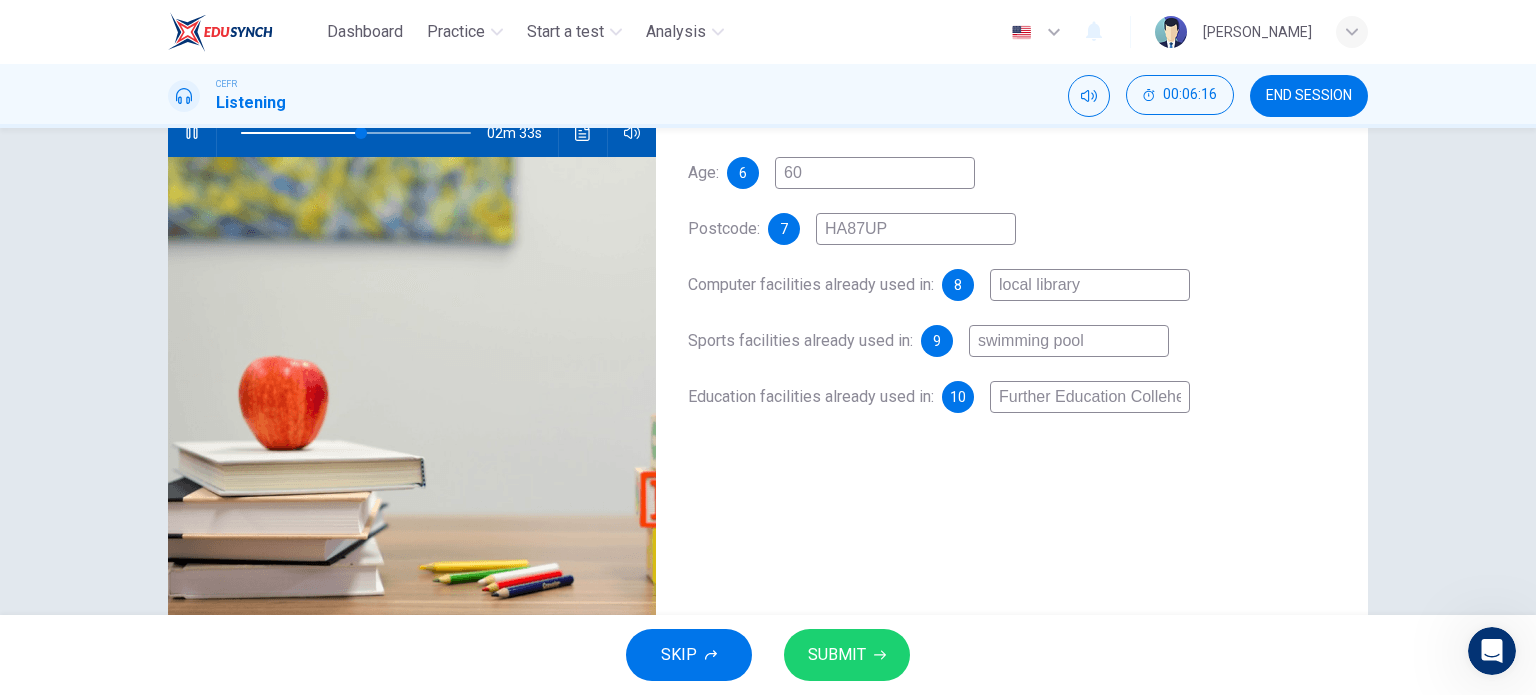 scroll, scrollTop: 0, scrollLeft: 3, axis: horizontal 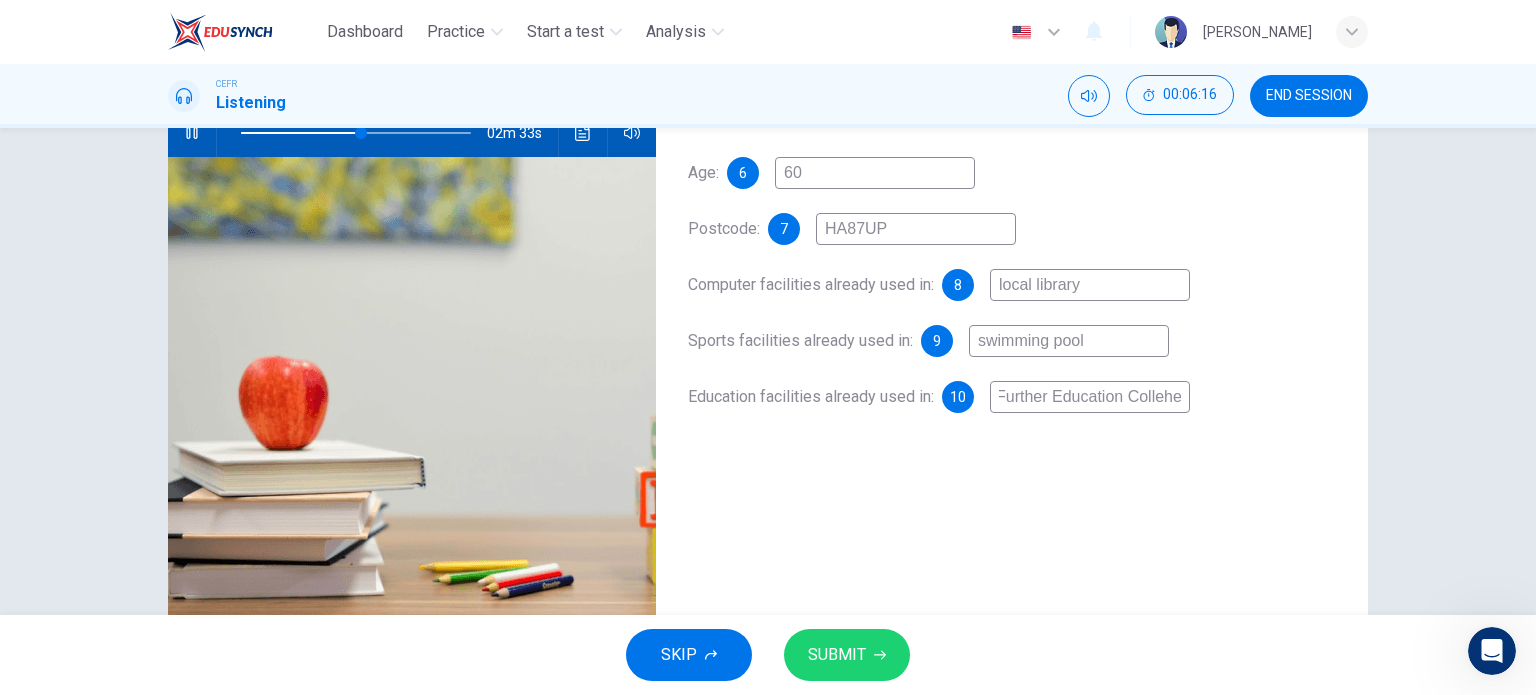 type on "Further Education Colleh" 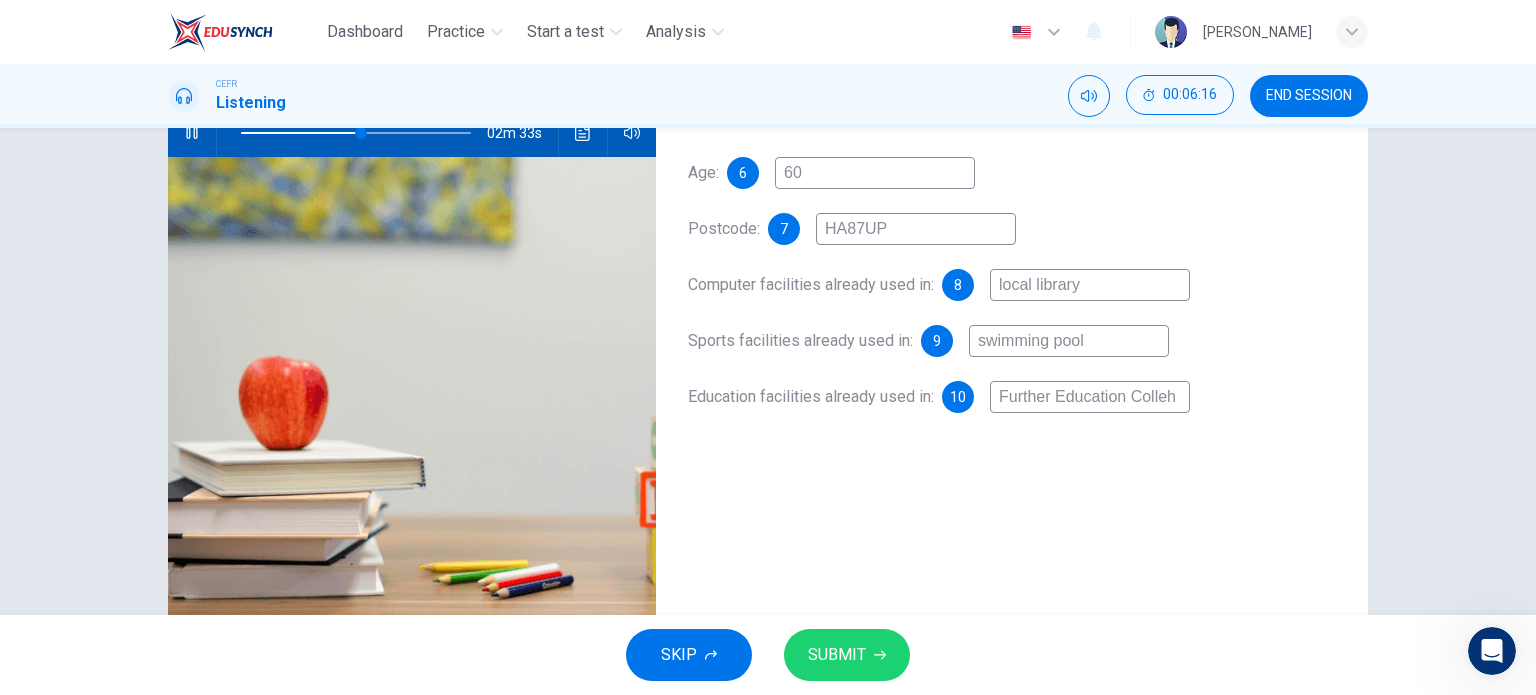 scroll, scrollTop: 0, scrollLeft: 0, axis: both 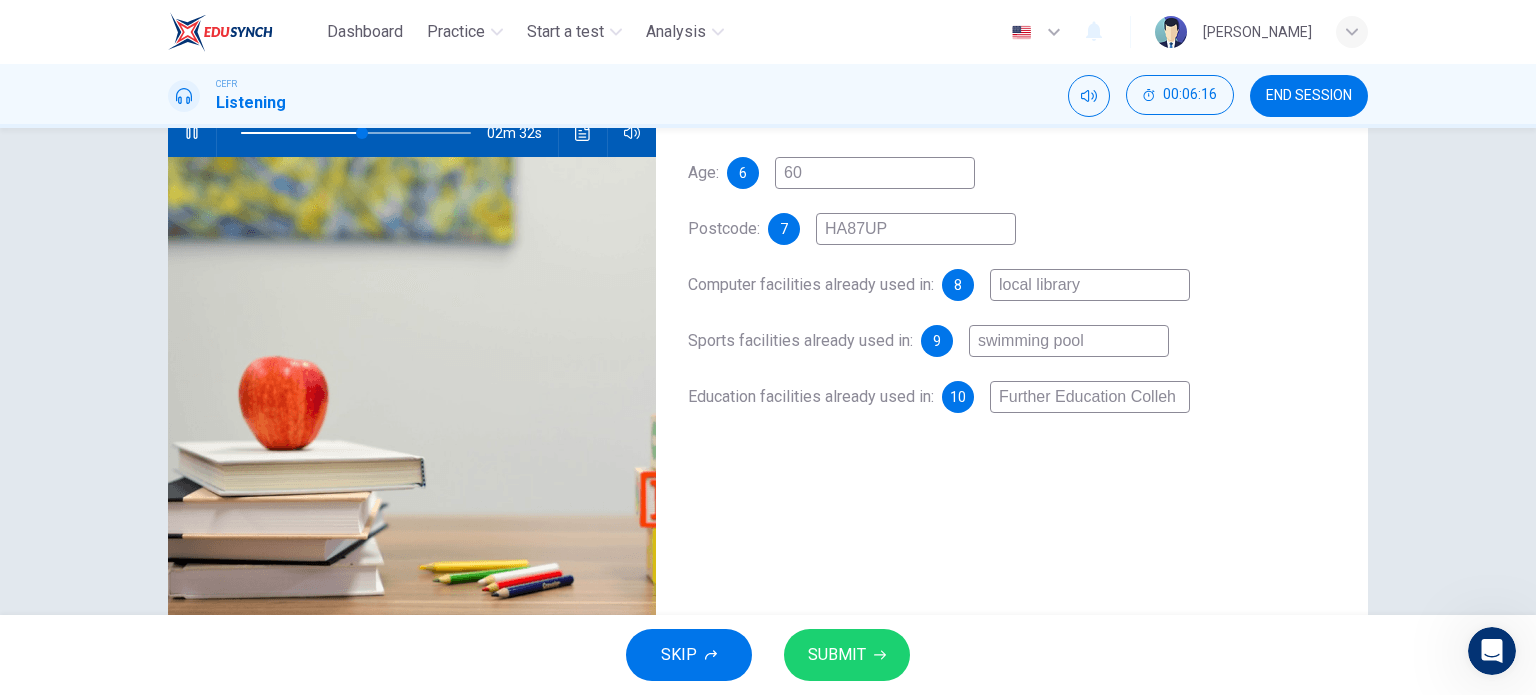 type on "Further Education Colle" 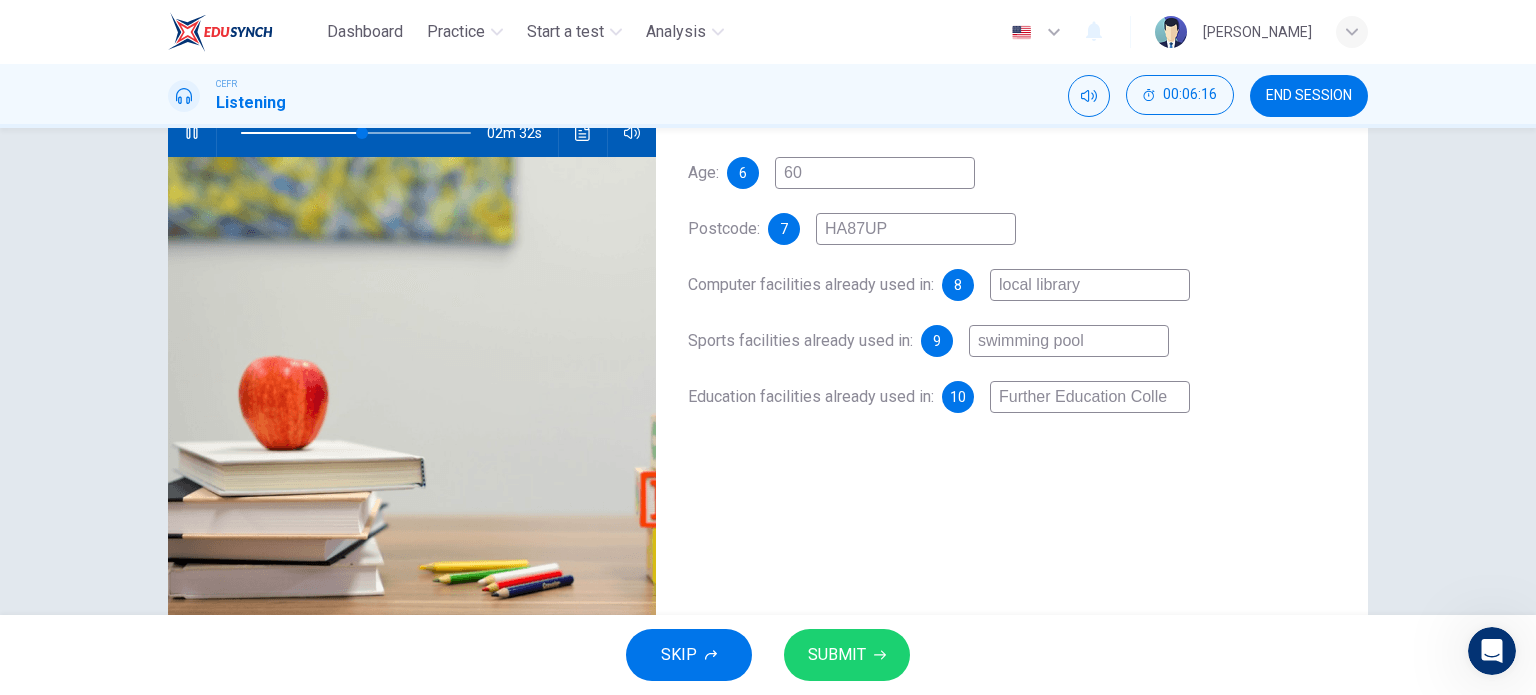 type on "53" 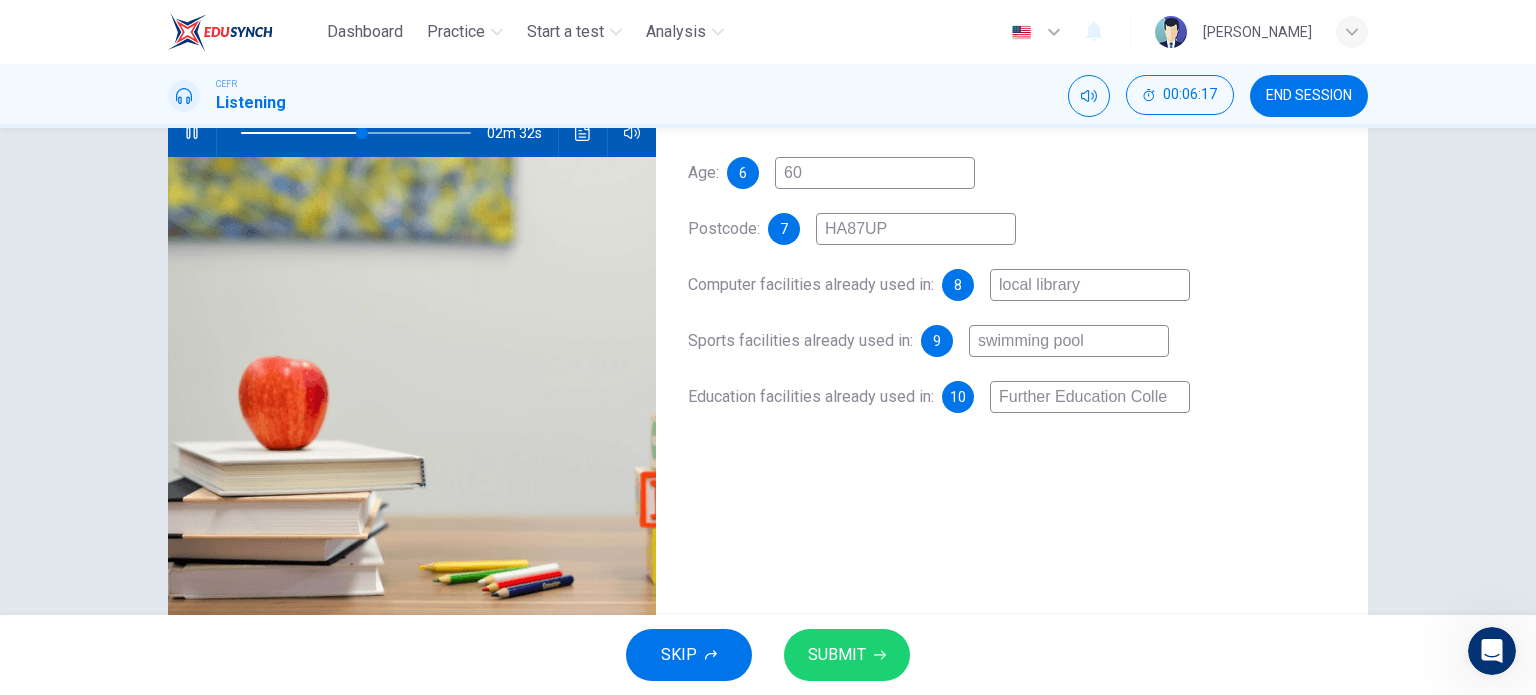 type on "Further Education Colleg" 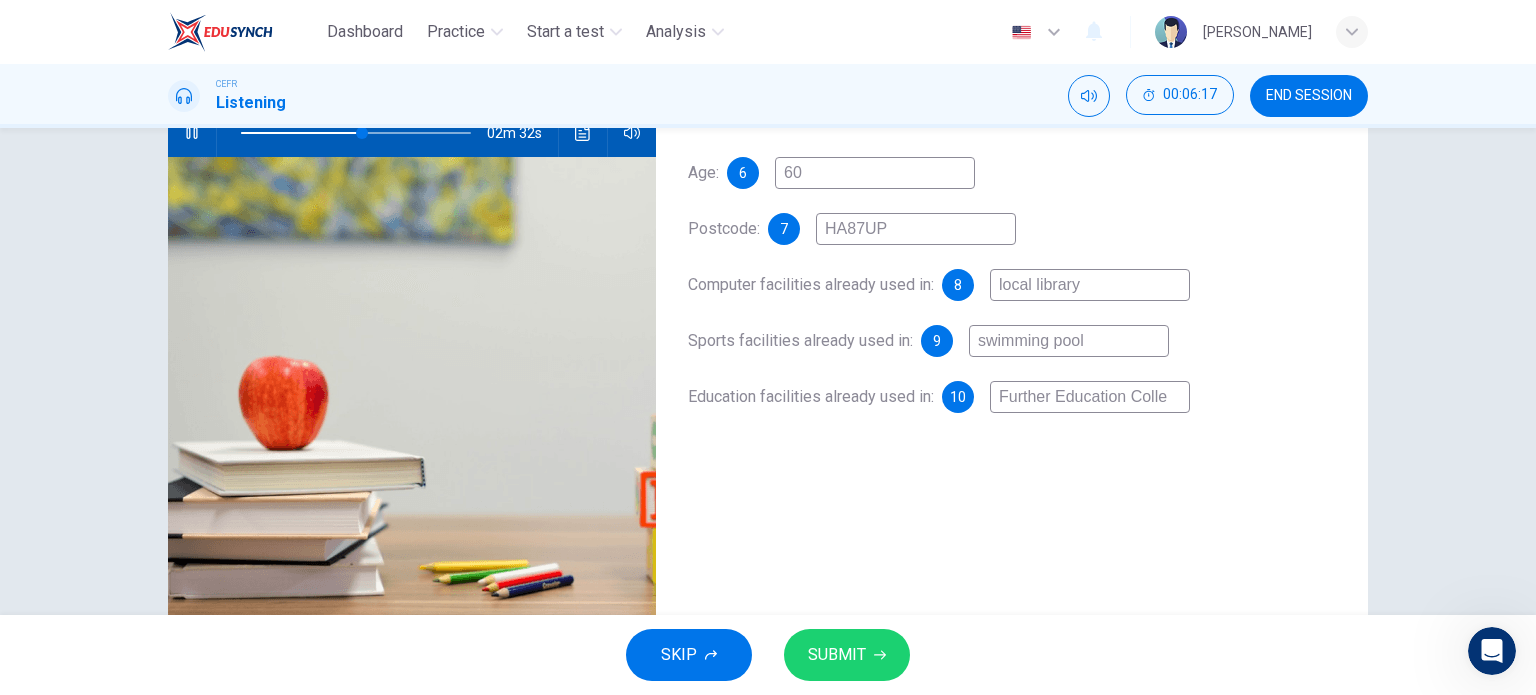 type on "53" 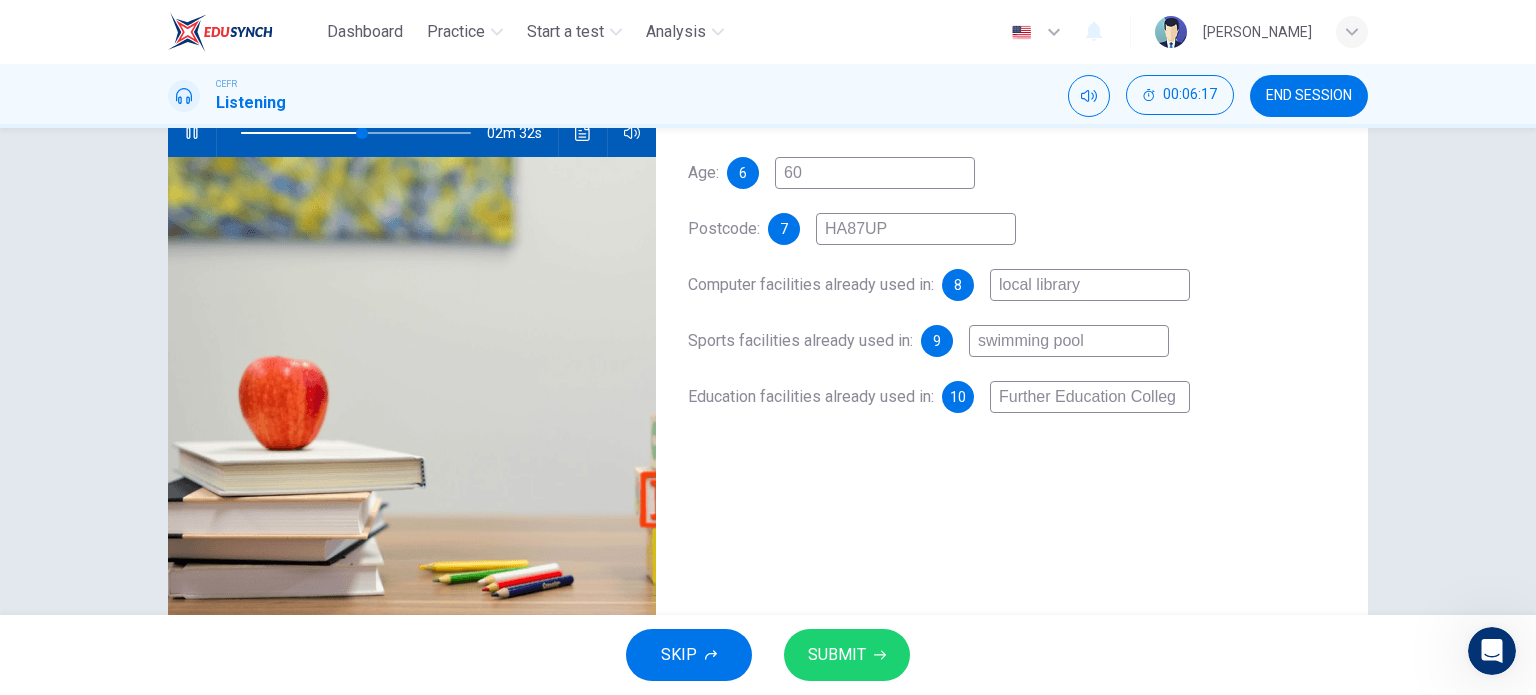 type on "Further Education College" 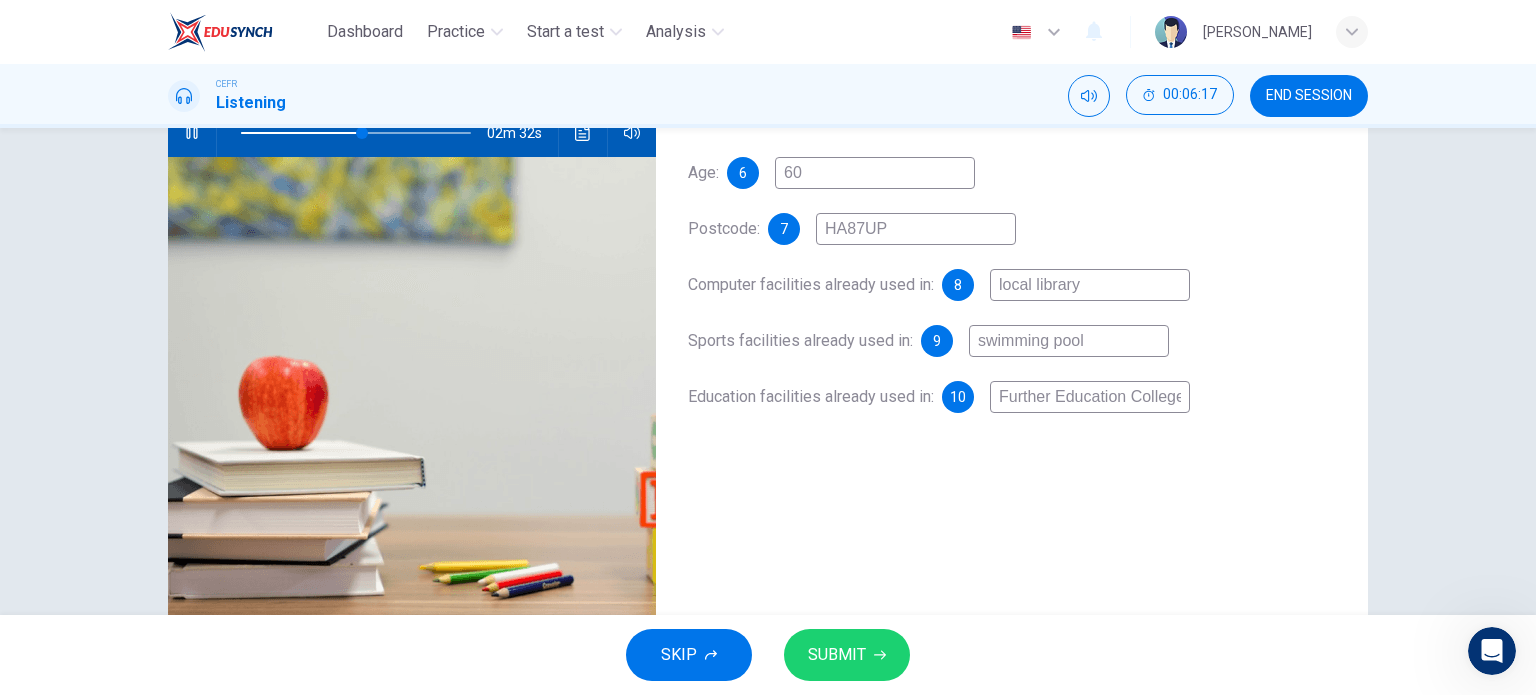 scroll, scrollTop: 0, scrollLeft: 3, axis: horizontal 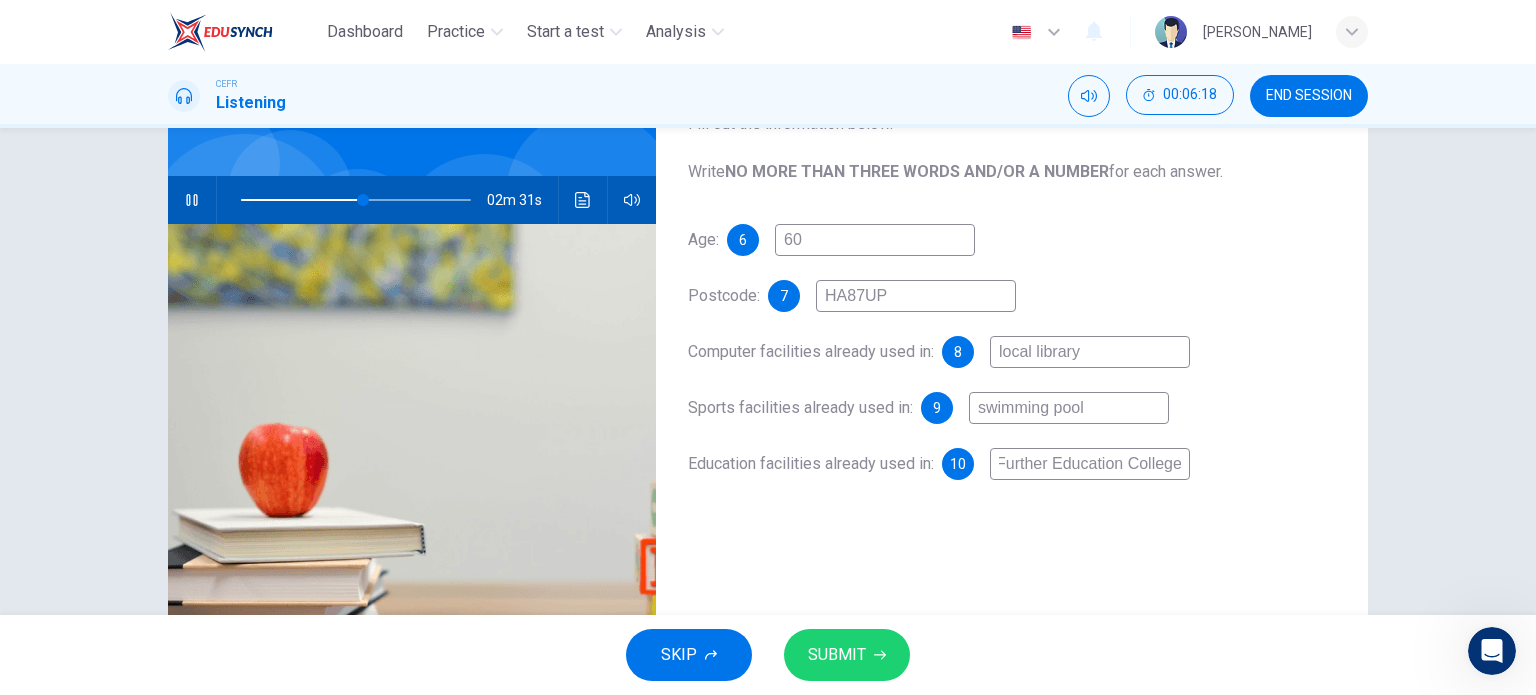 type on "53" 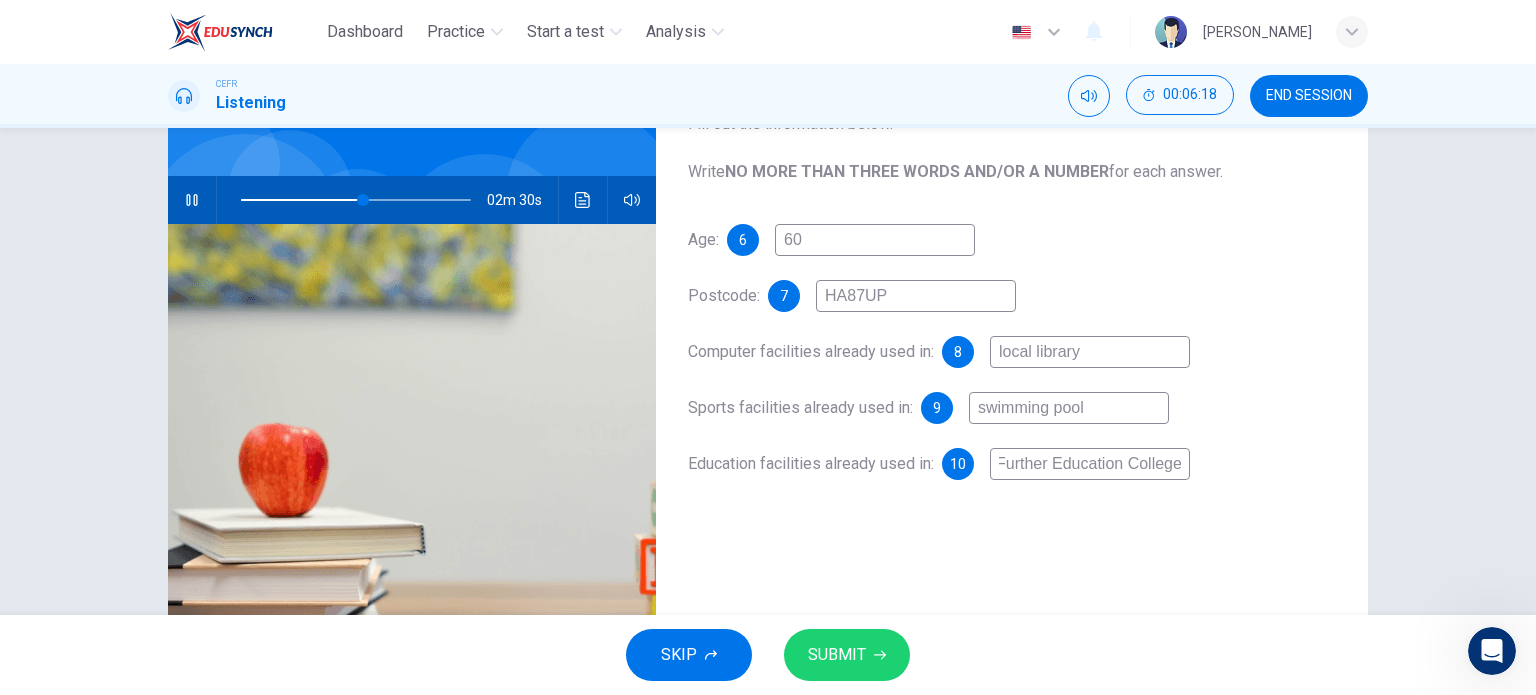 type on "Further Education College" 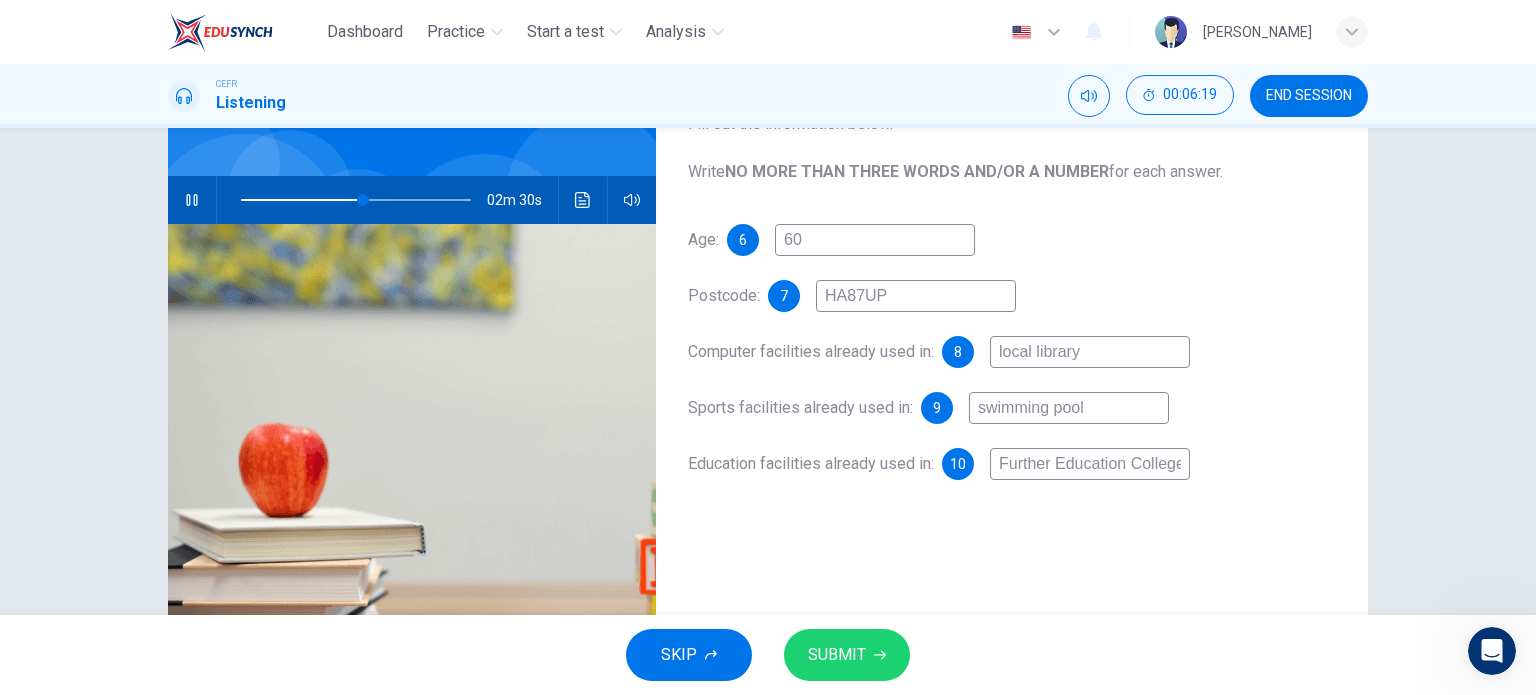 click on "swimming pool" at bounding box center (1069, 408) 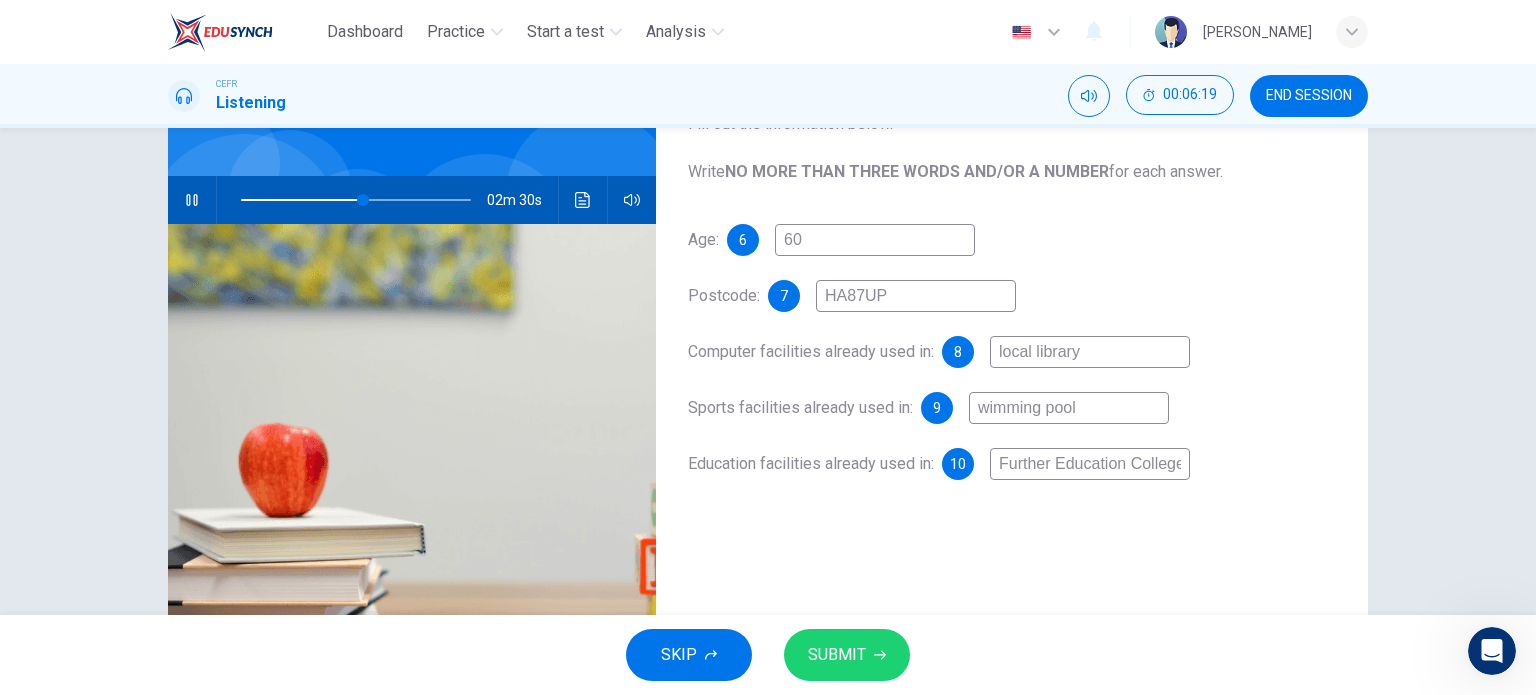type on "54" 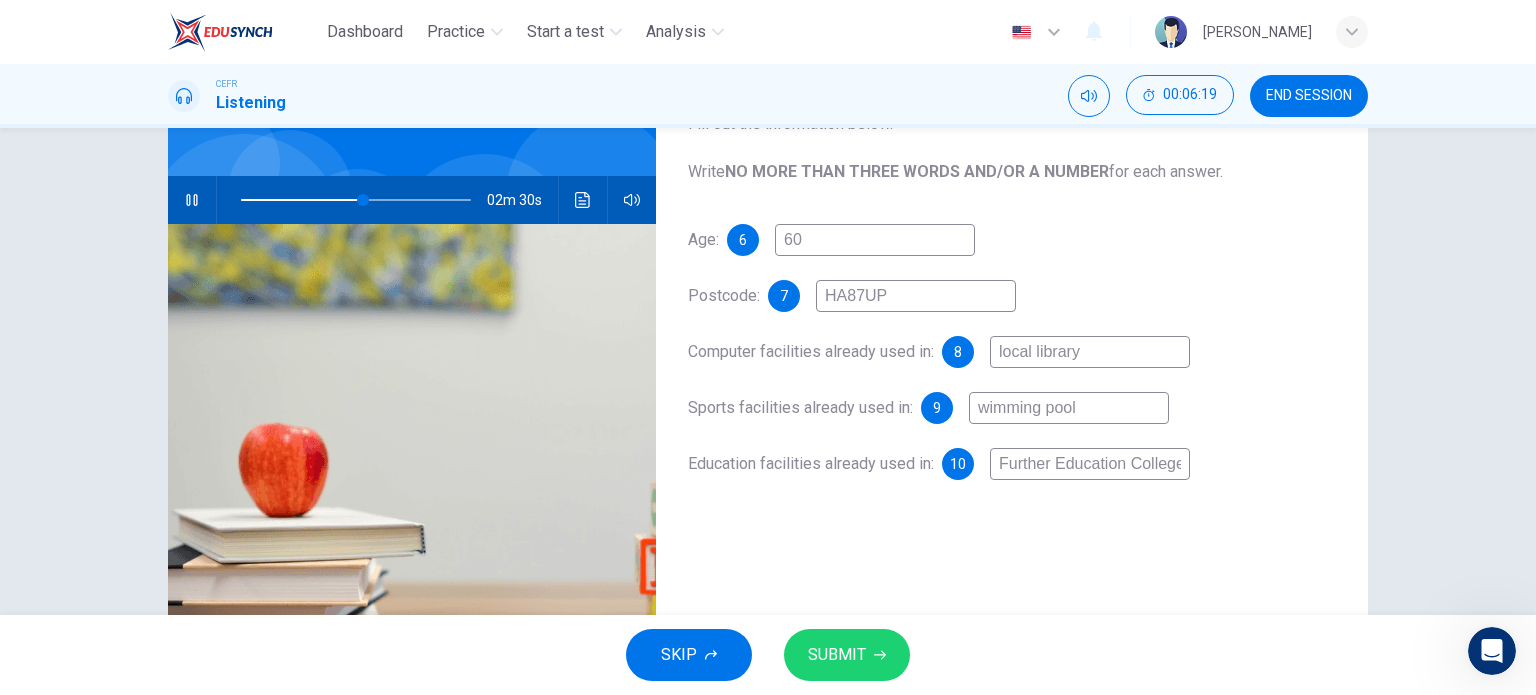 type on "Swimming pool" 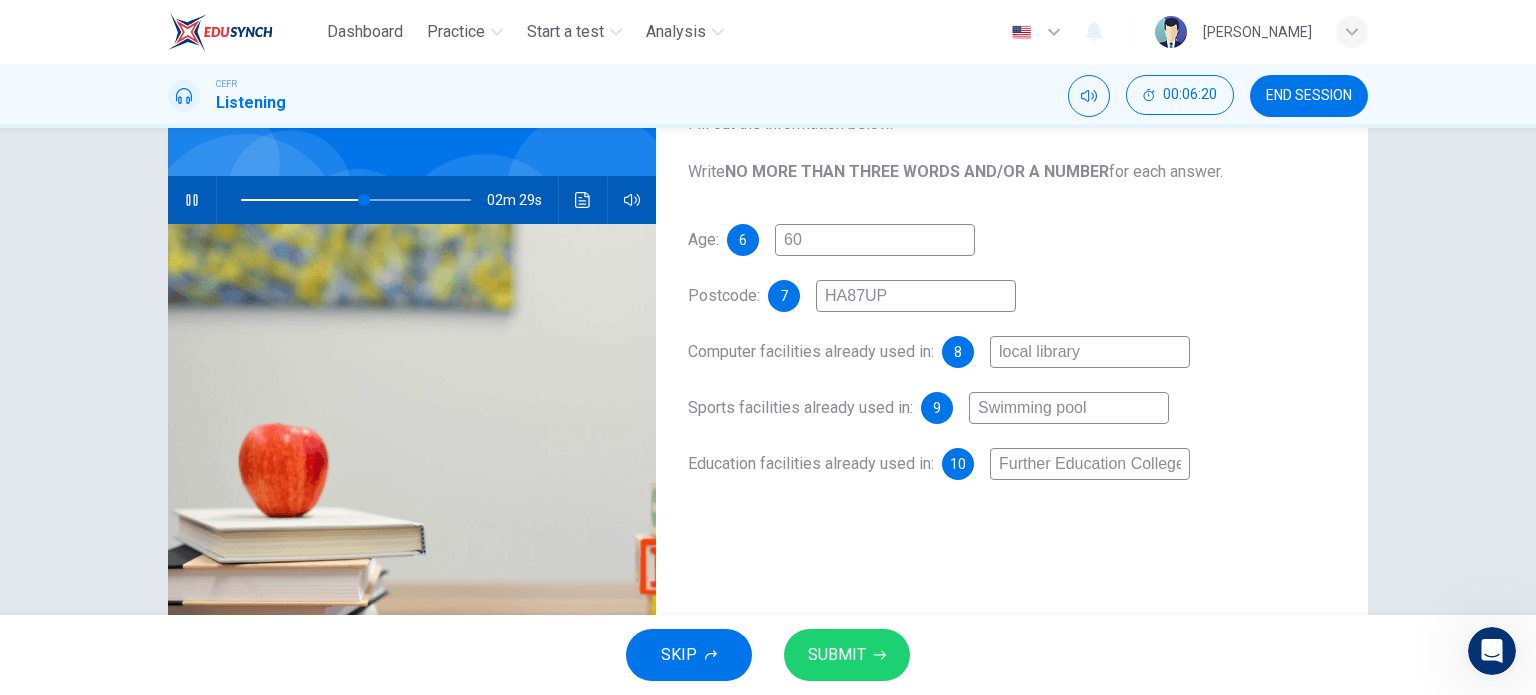 type on "54" 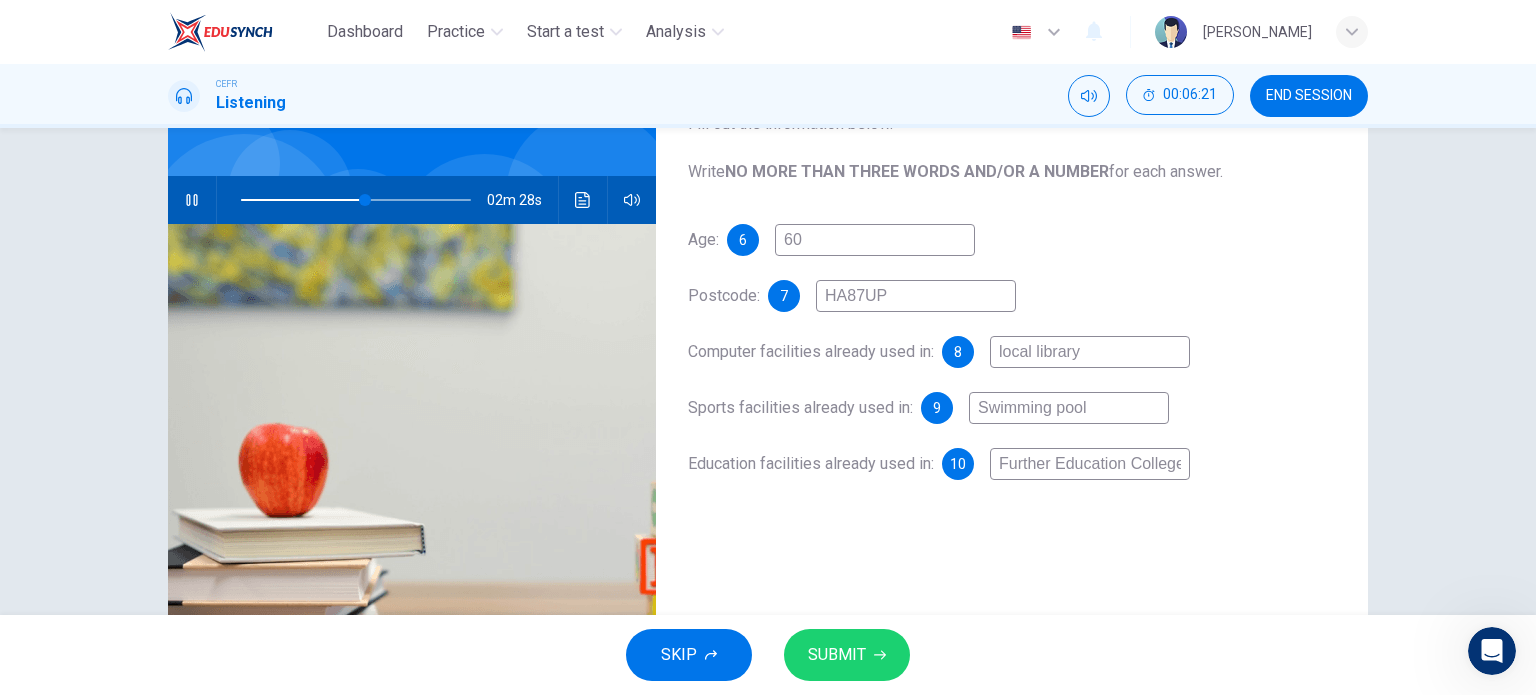 type on "wimming pool" 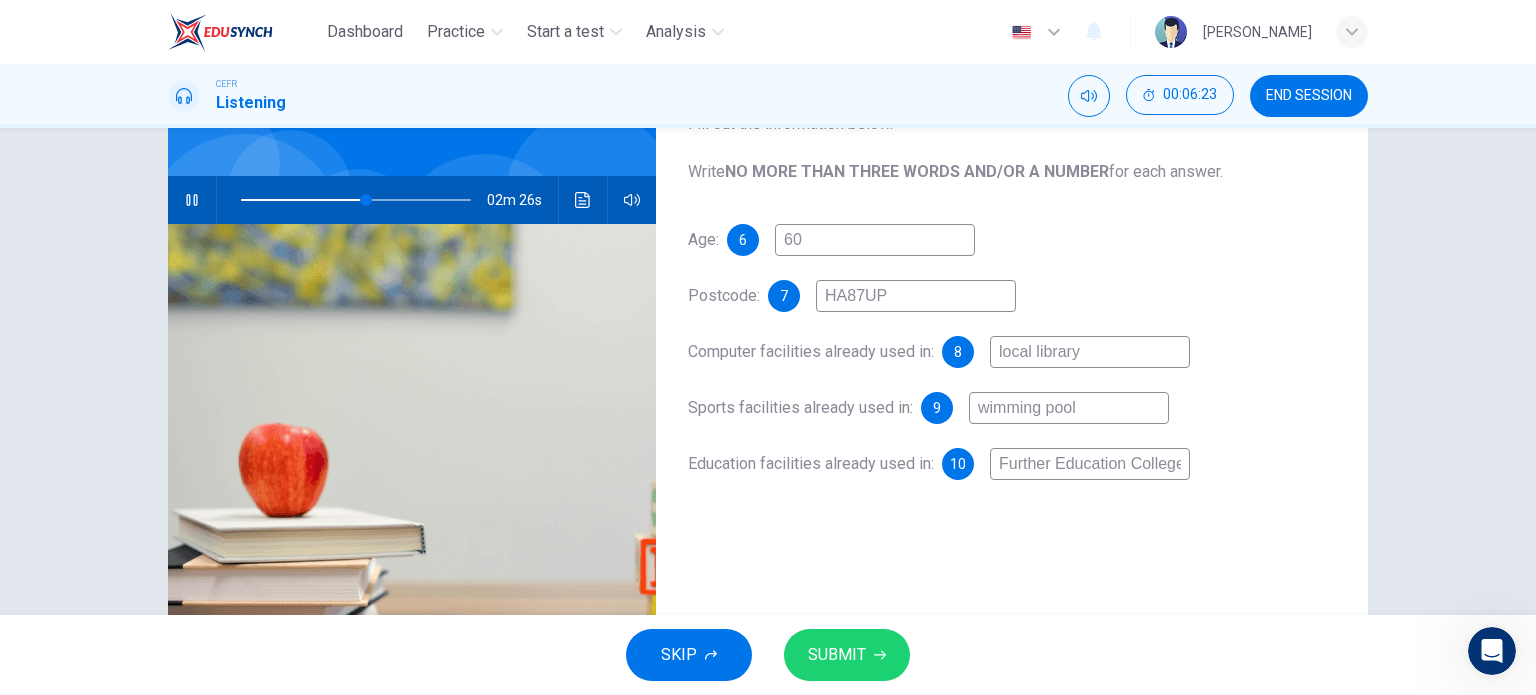 type on "55" 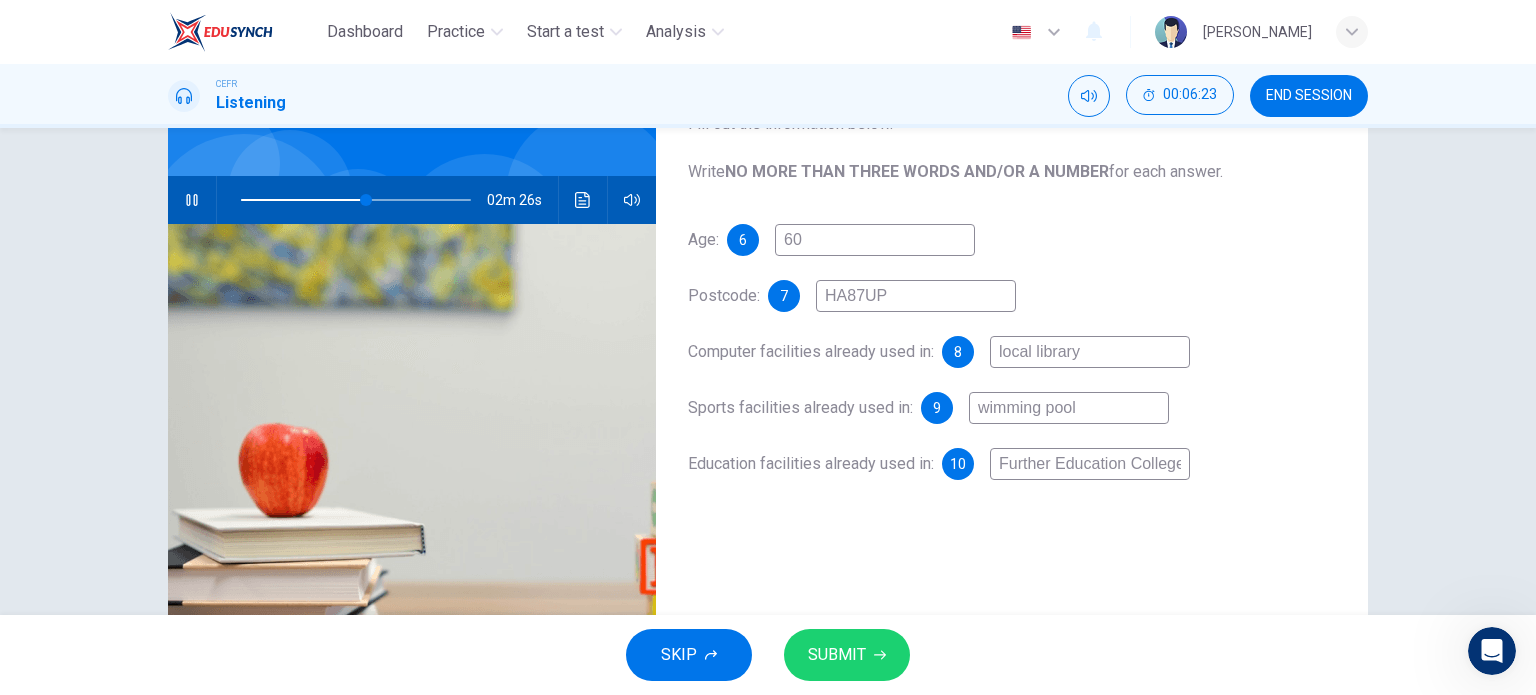 type on "Swimming pool" 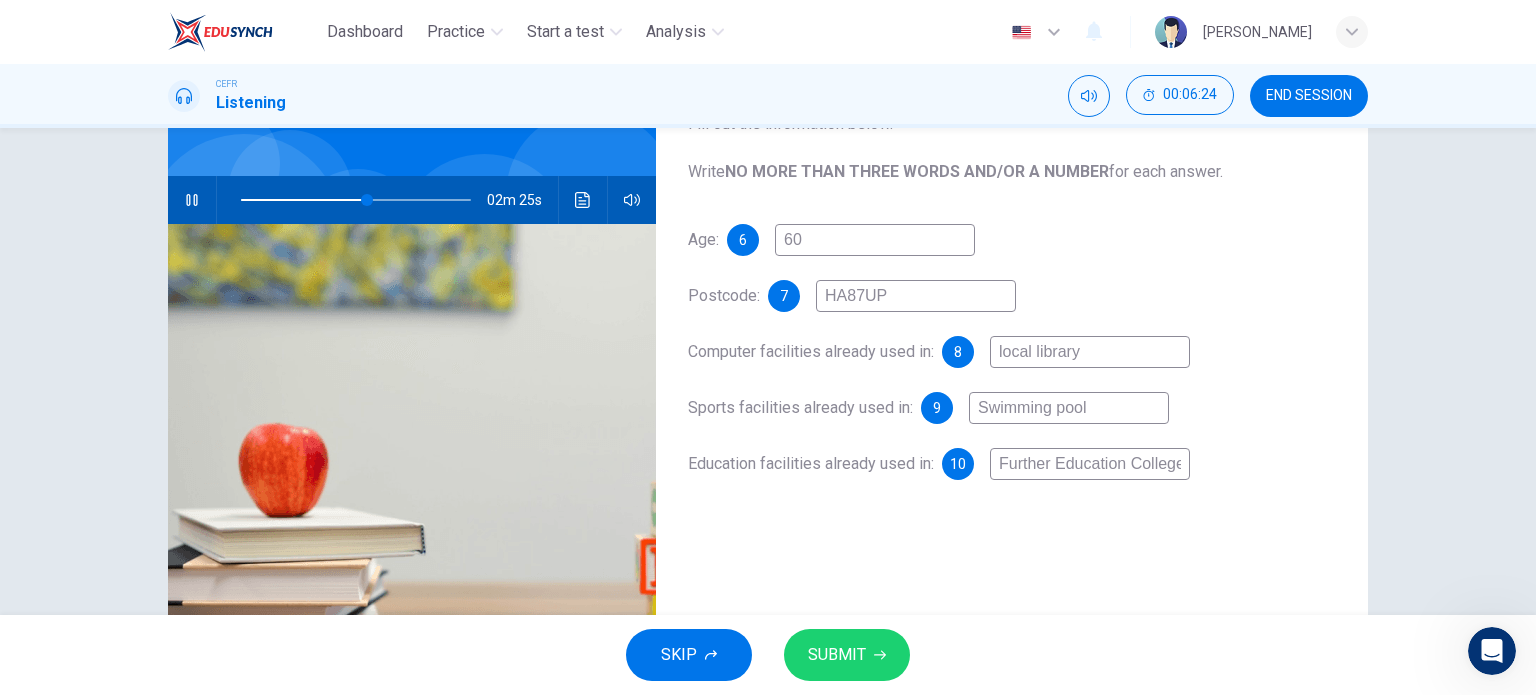 type on "55" 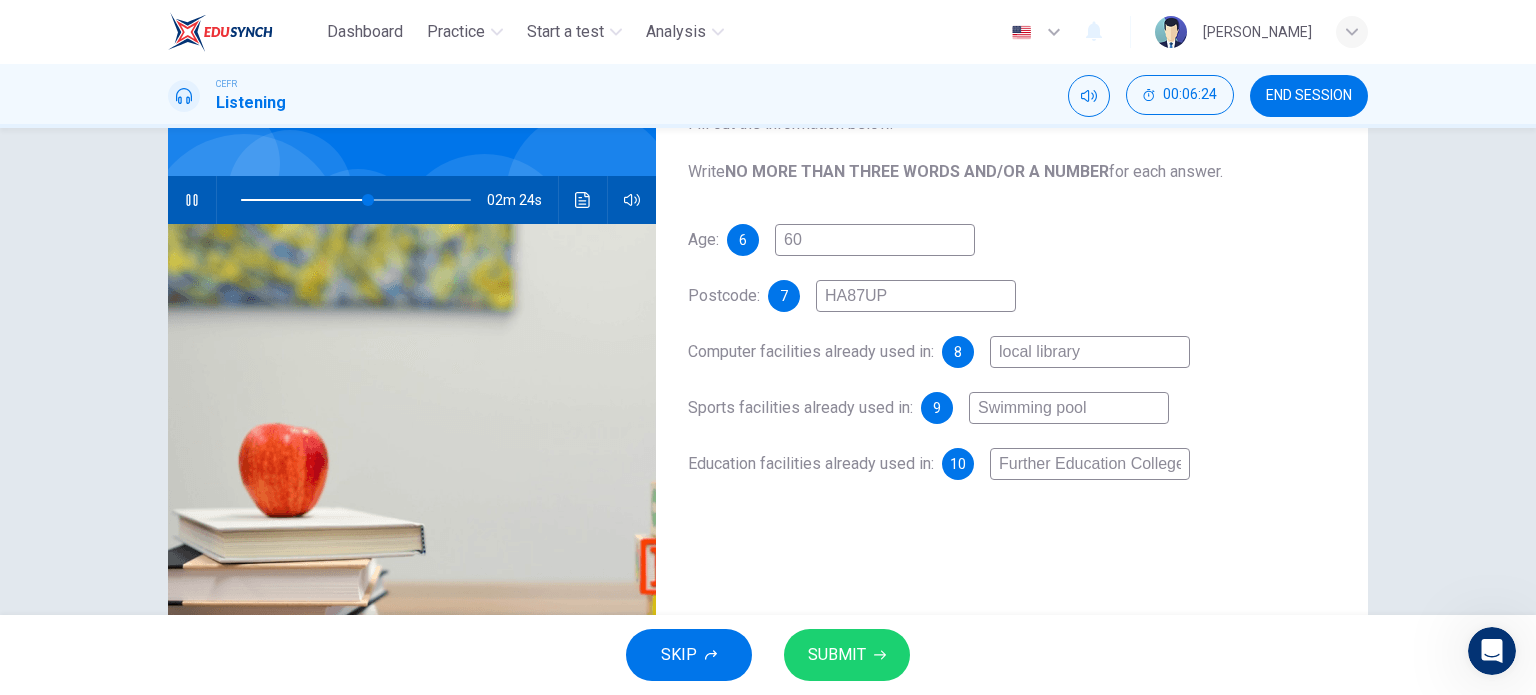 type on "Swimming pool" 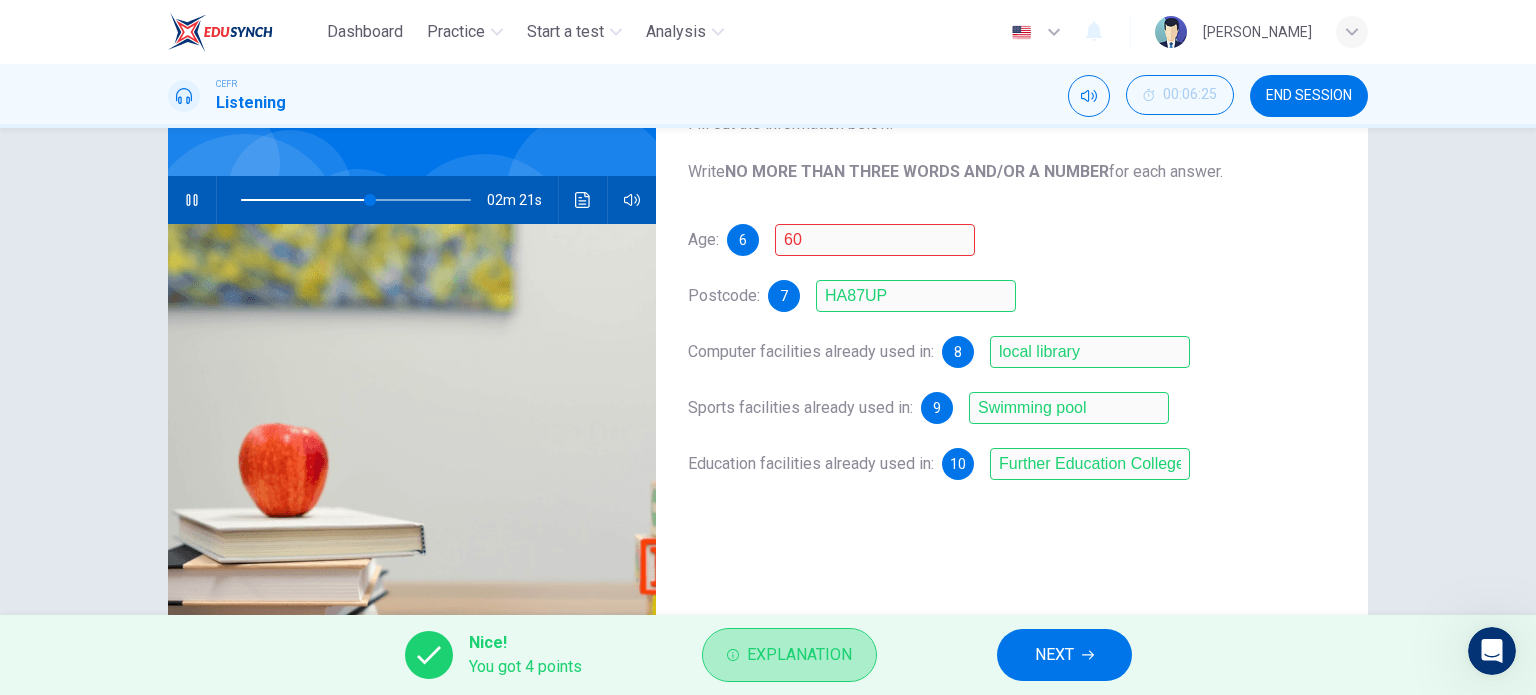 click on "Explanation" at bounding box center [789, 655] 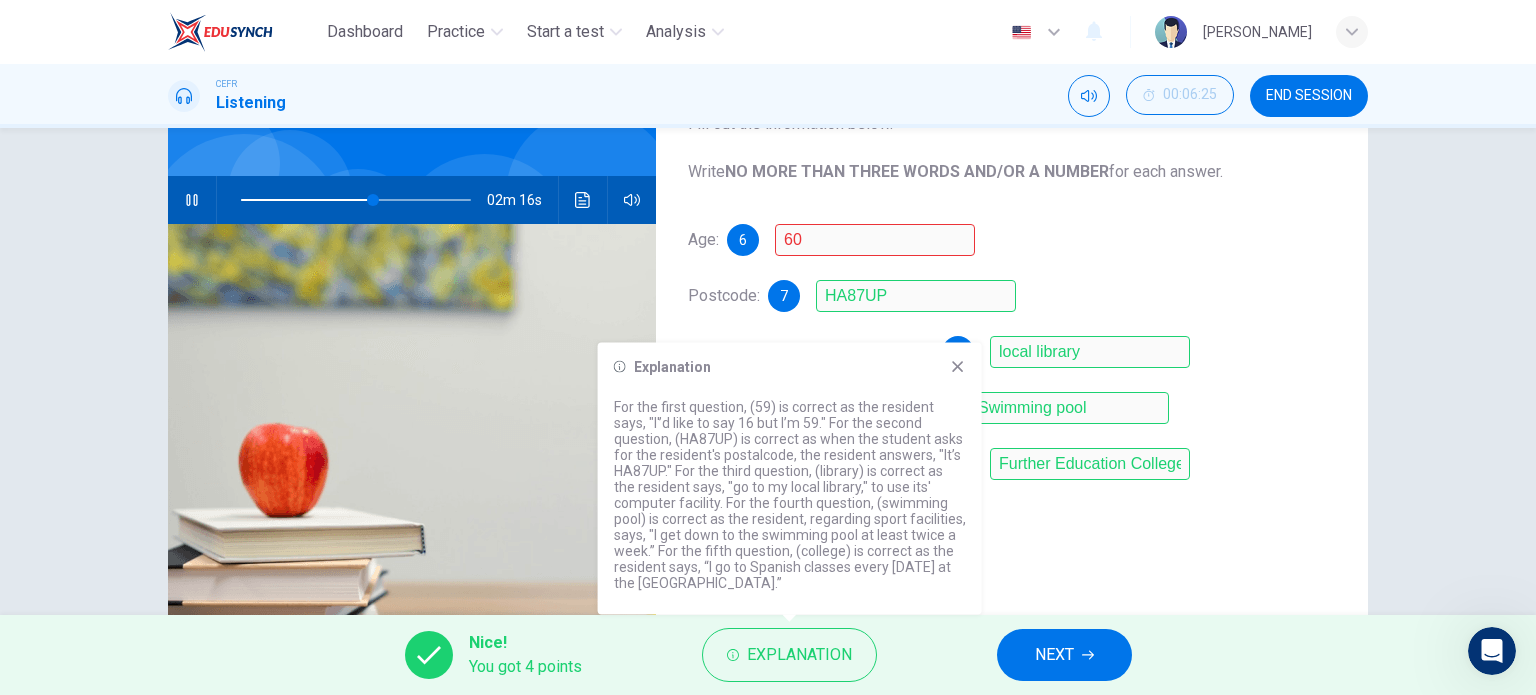 click on "Explanation For the first question, (59) is correct as the resident says, "I'’d like to say 16 but I’m 59."
For the second question, (HA87UP) is correct as when the student asks for the resident's postalcode, the resident answers, "It’s HA87UP."
For the third question, (library) is correct as the resident says, "go to my local library," to use its' computer facility.
For the fourth question, (swimming pool) is correct as the resident, regarding sport facilities, says, "I get down to the swimming pool at least twice a week.”
For the fifth question, (college) is correct as the resident says, “I go to Spanish classes every Friday at the Further Education College.”" at bounding box center (790, 479) 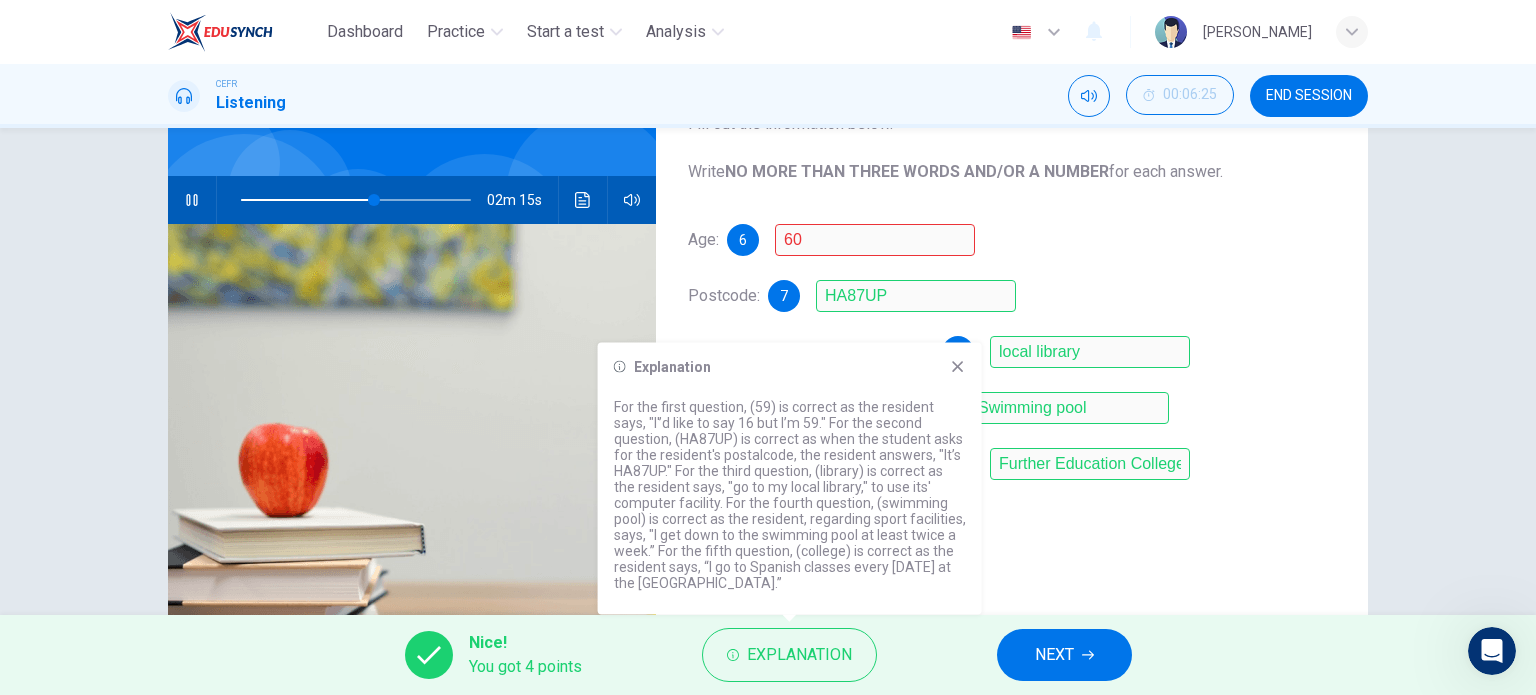 click 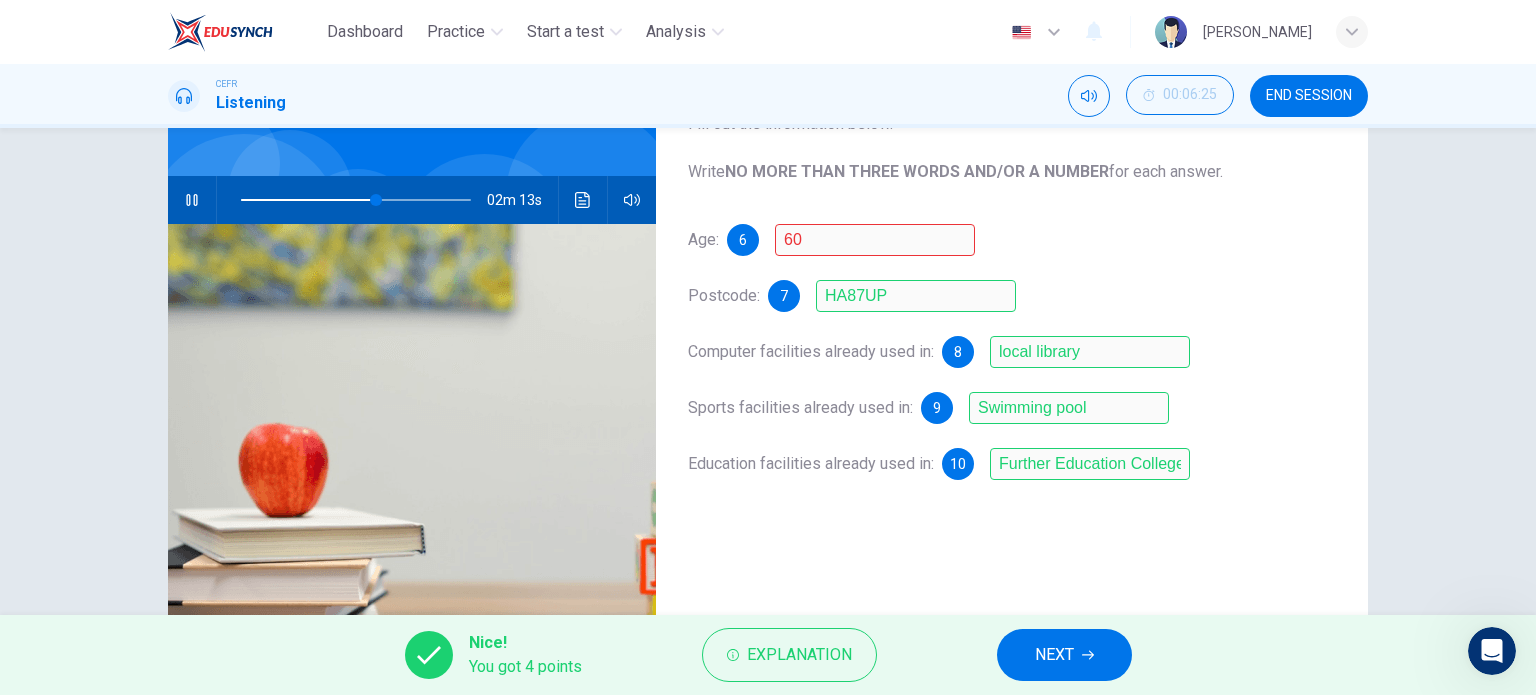 click on "NEXT" at bounding box center [1054, 655] 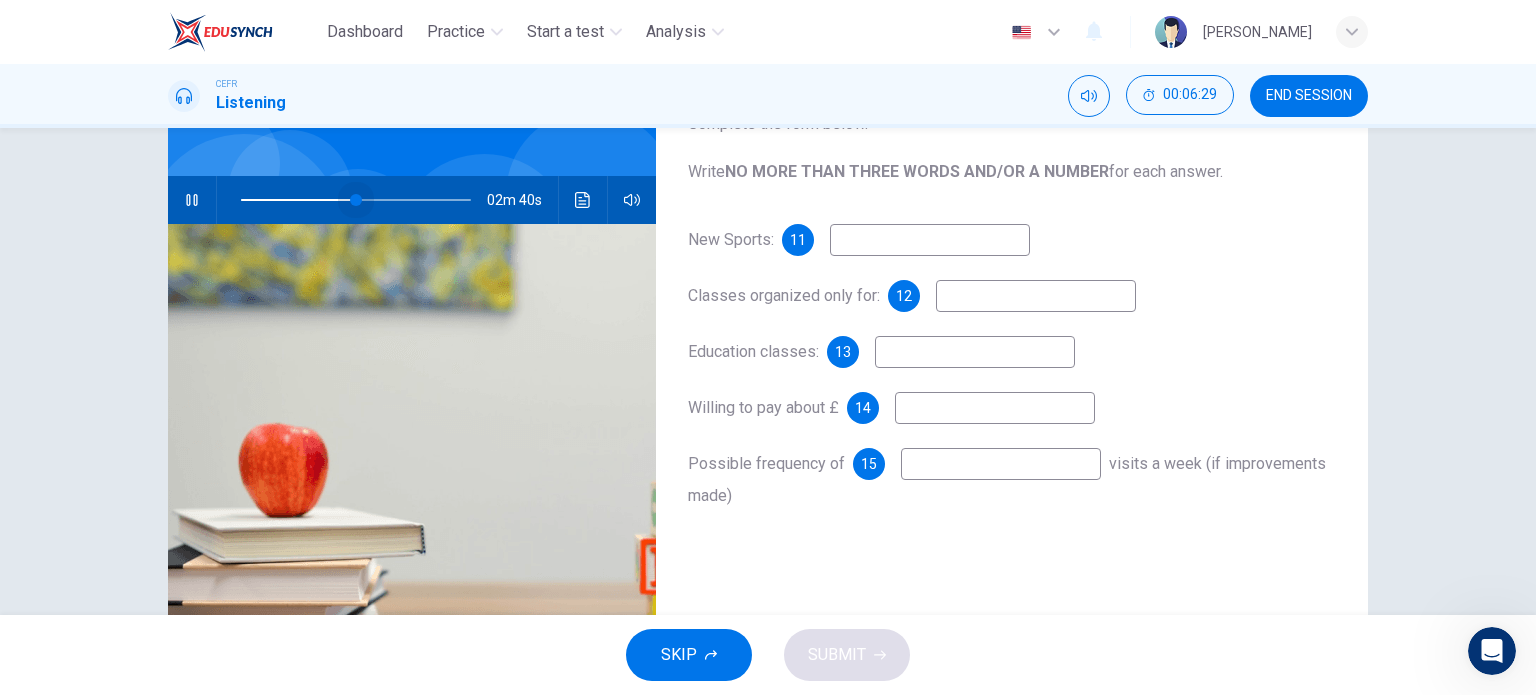 click at bounding box center (356, 200) 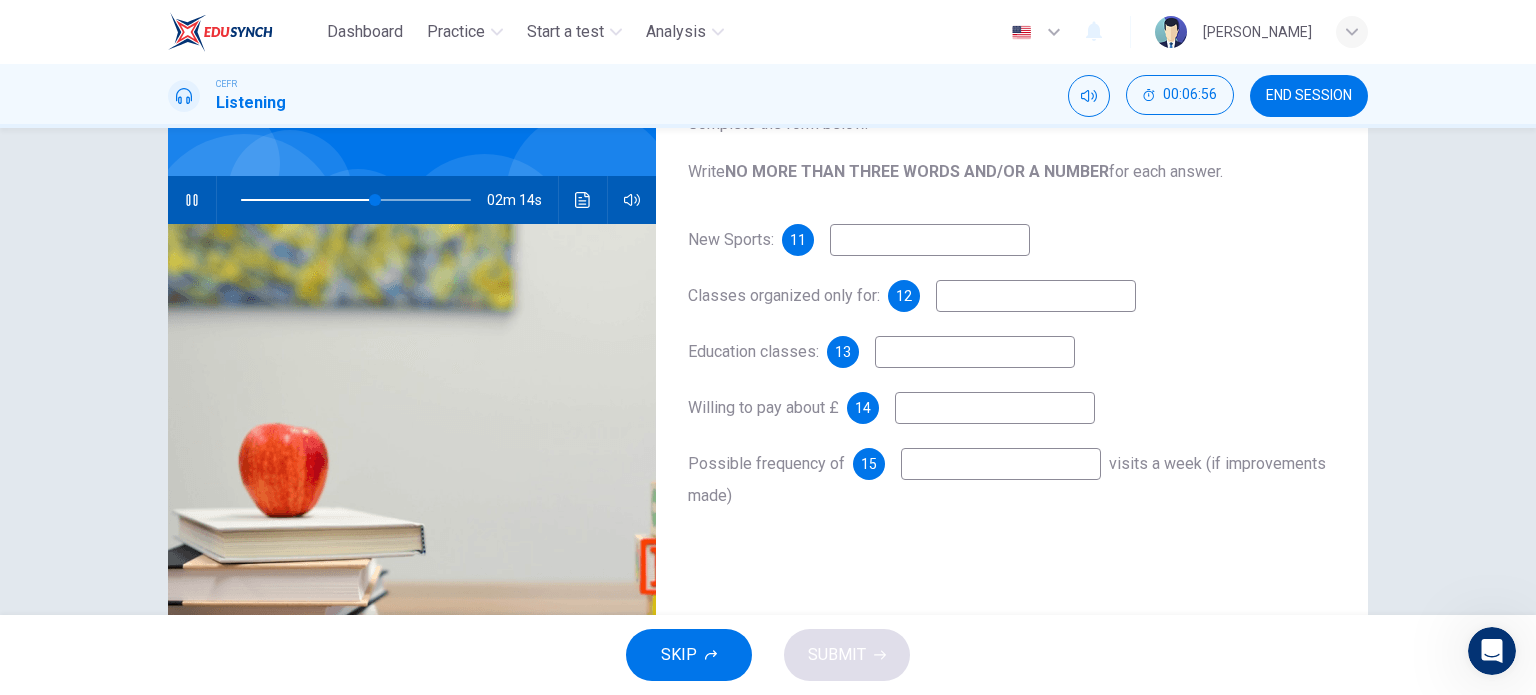 click at bounding box center [930, 240] 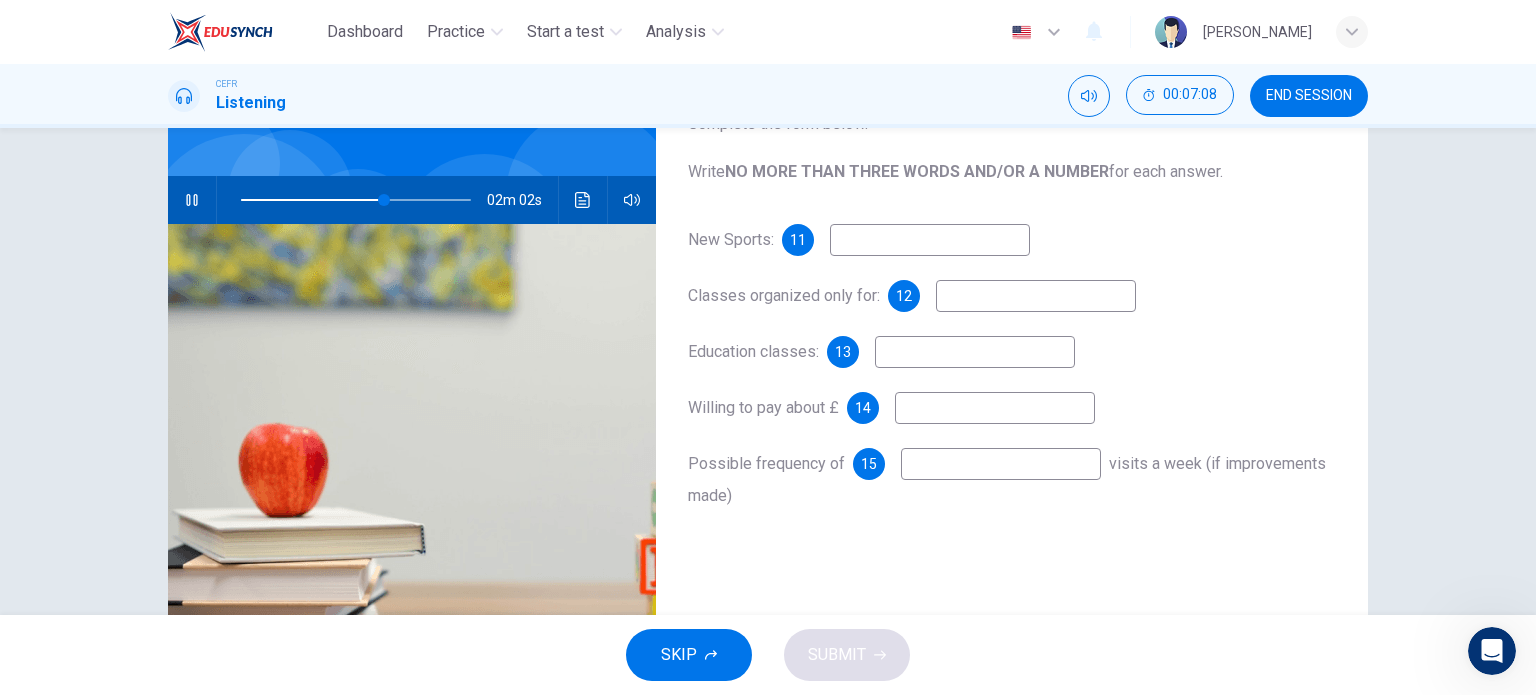 type on "62" 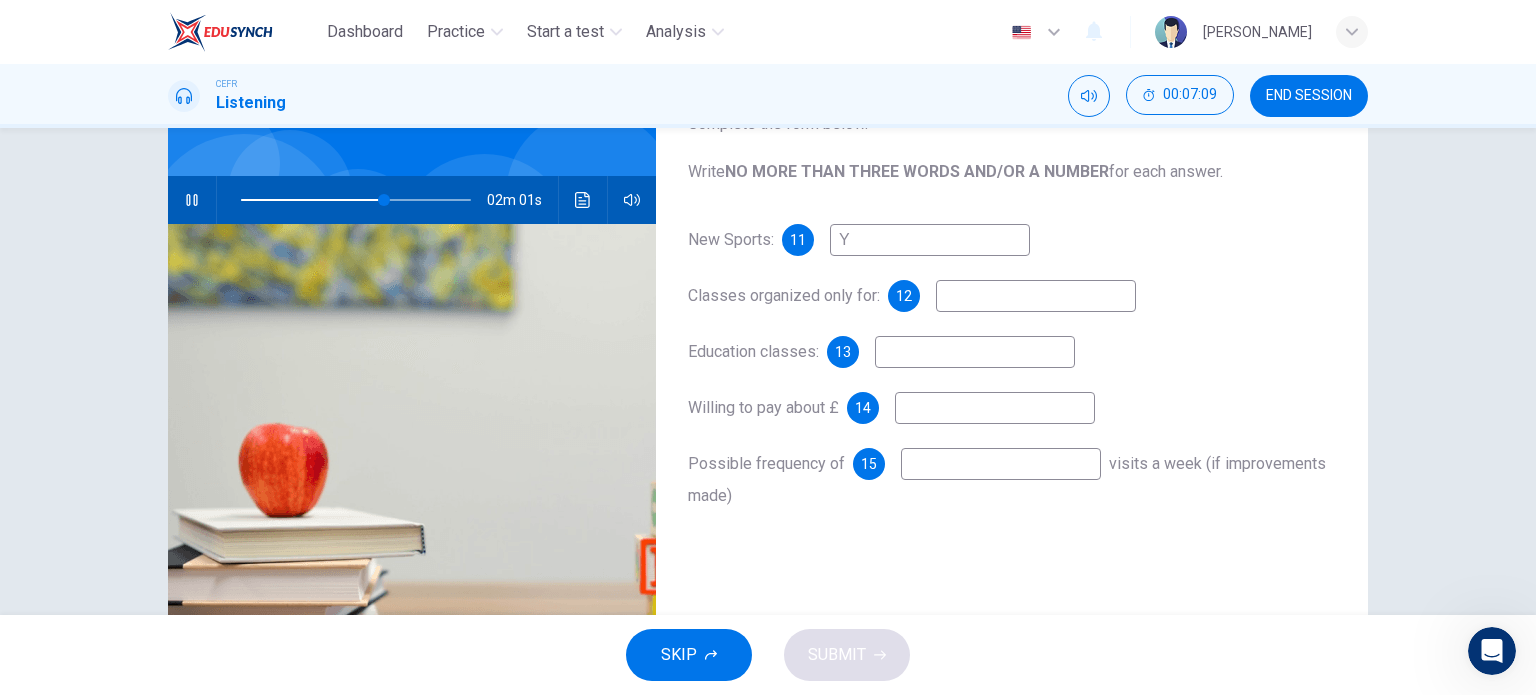type on "Yo" 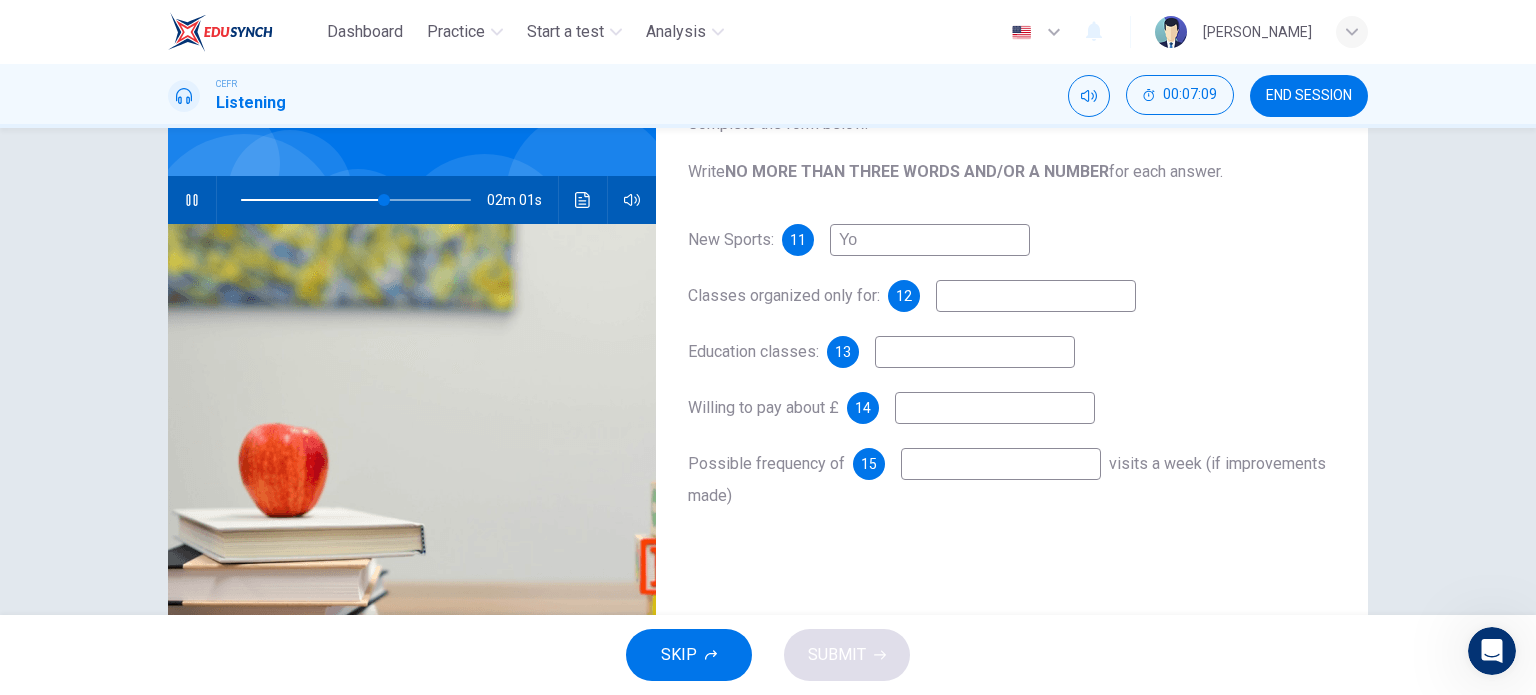 type on "63" 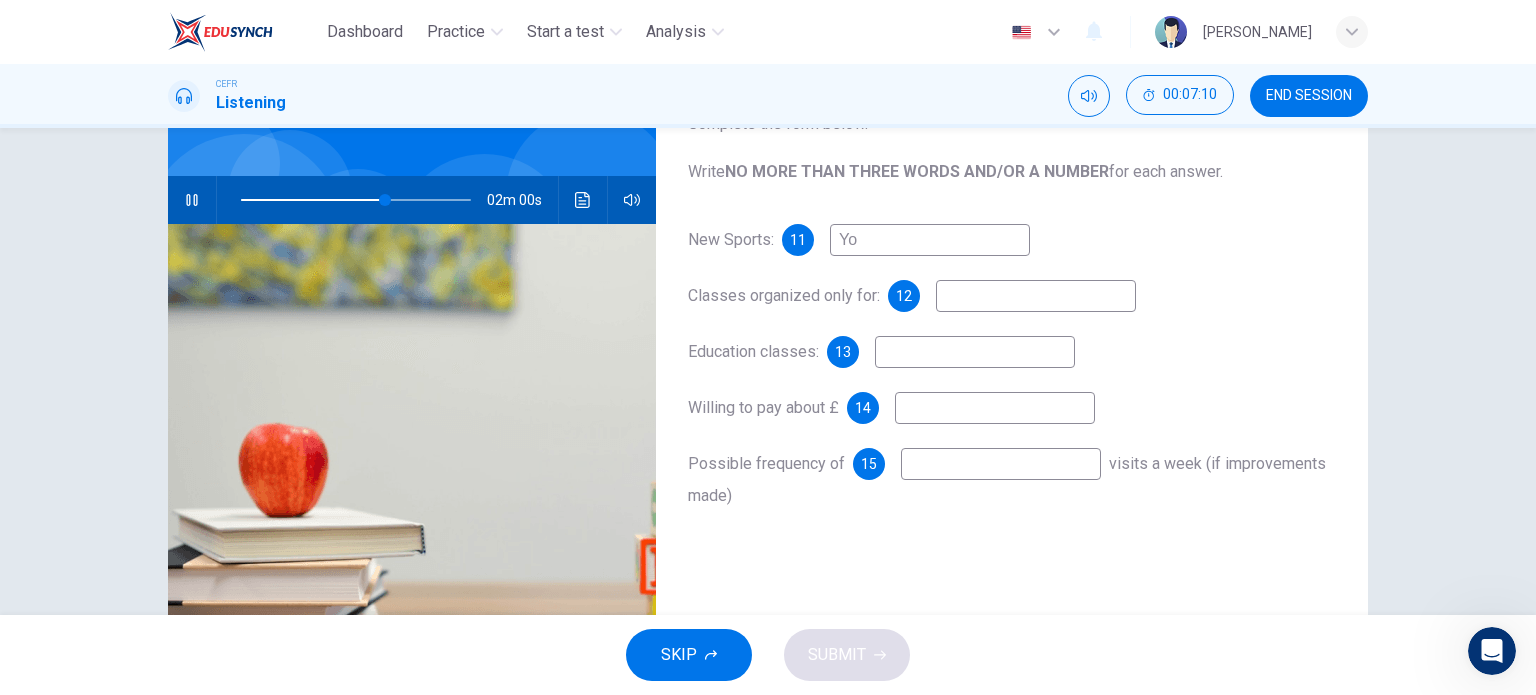 type on "Y" 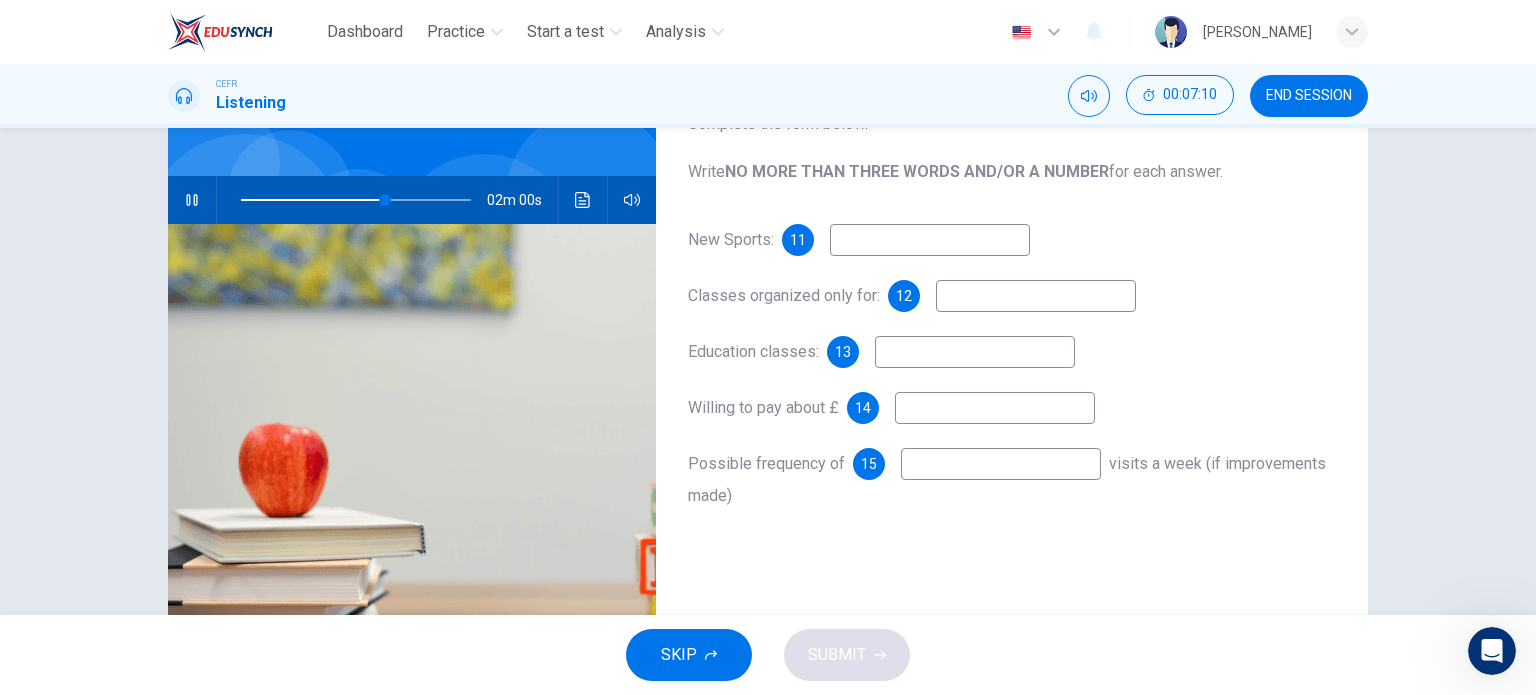 type on "y" 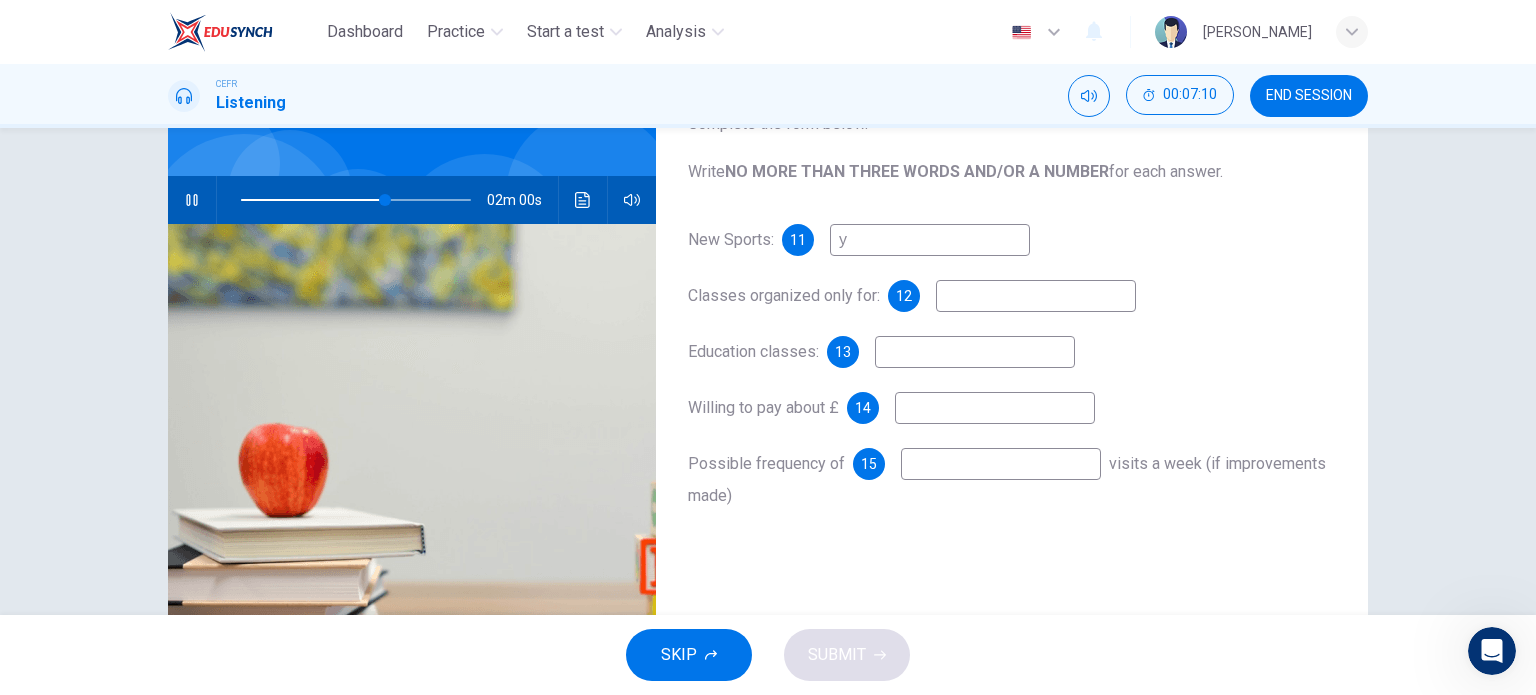 type on "63" 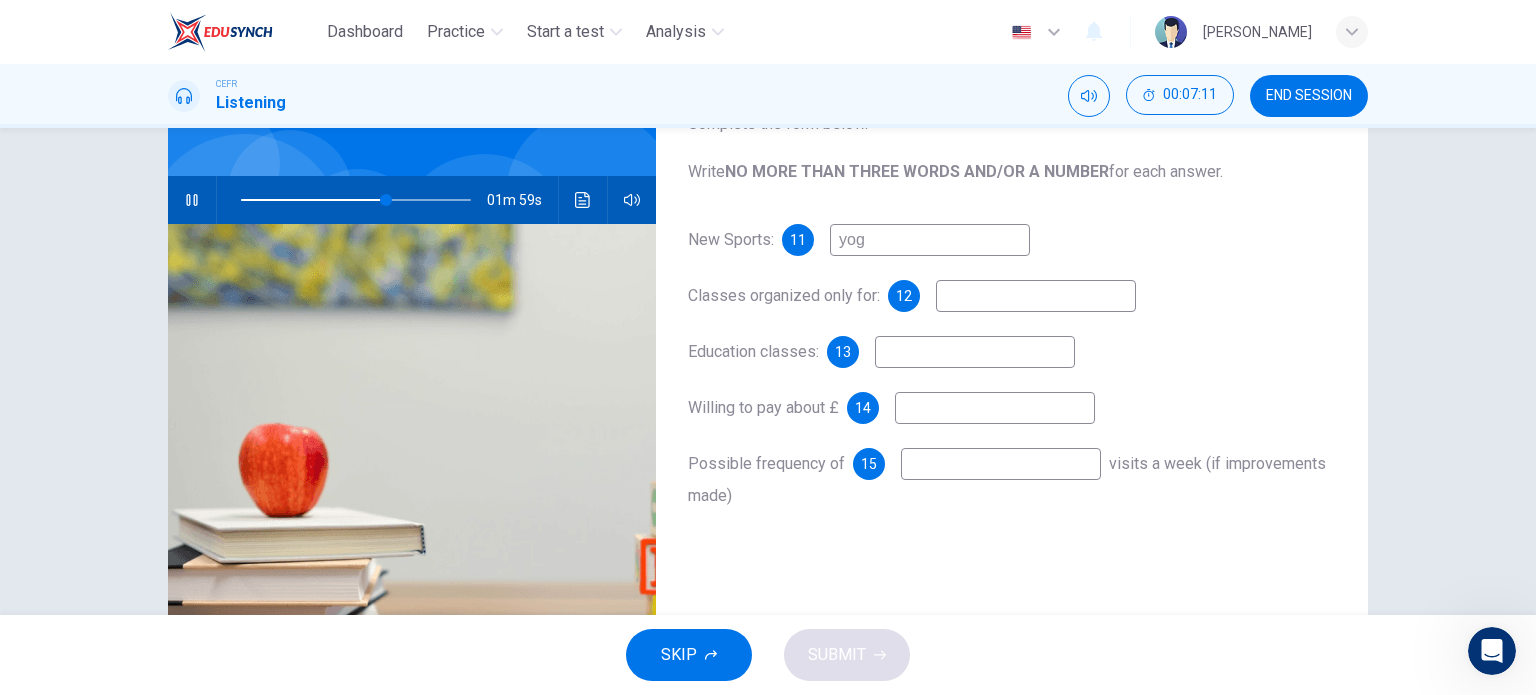 type on "yoga" 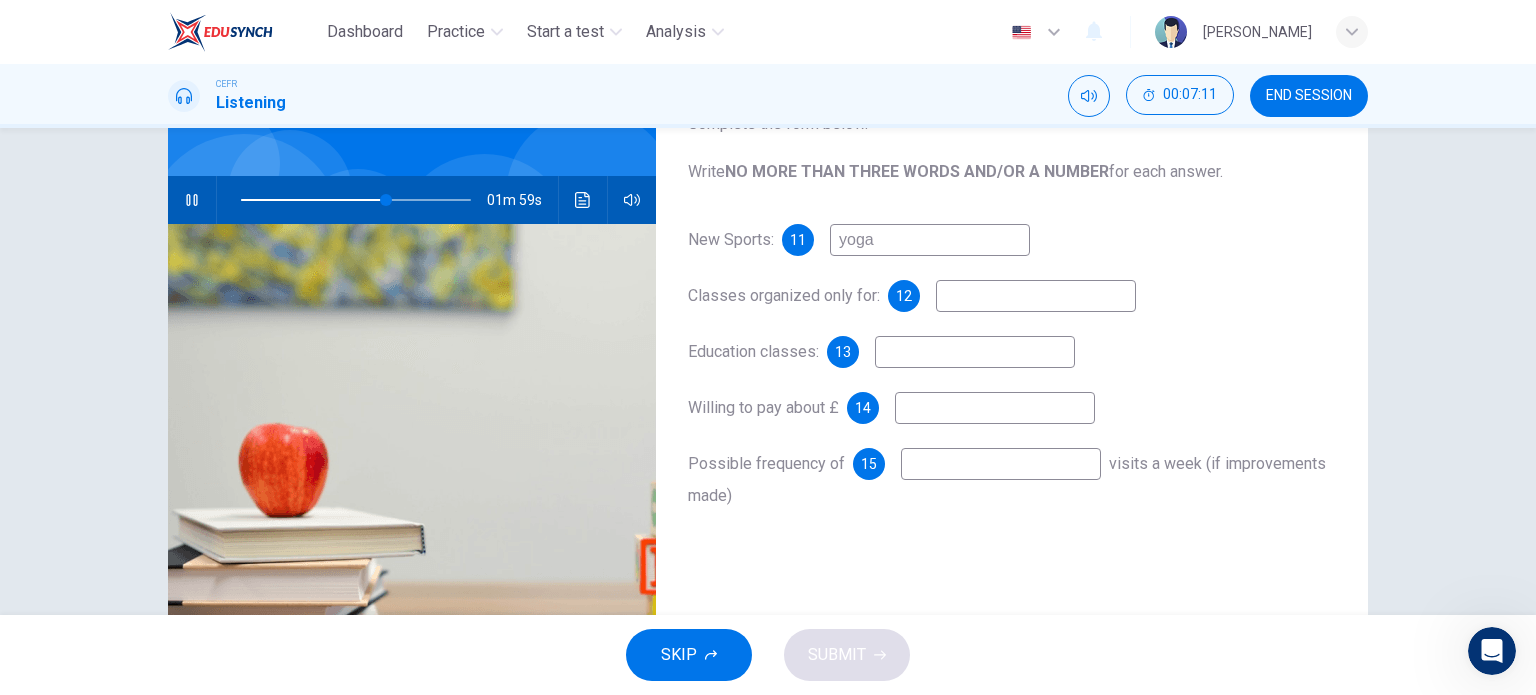type on "63" 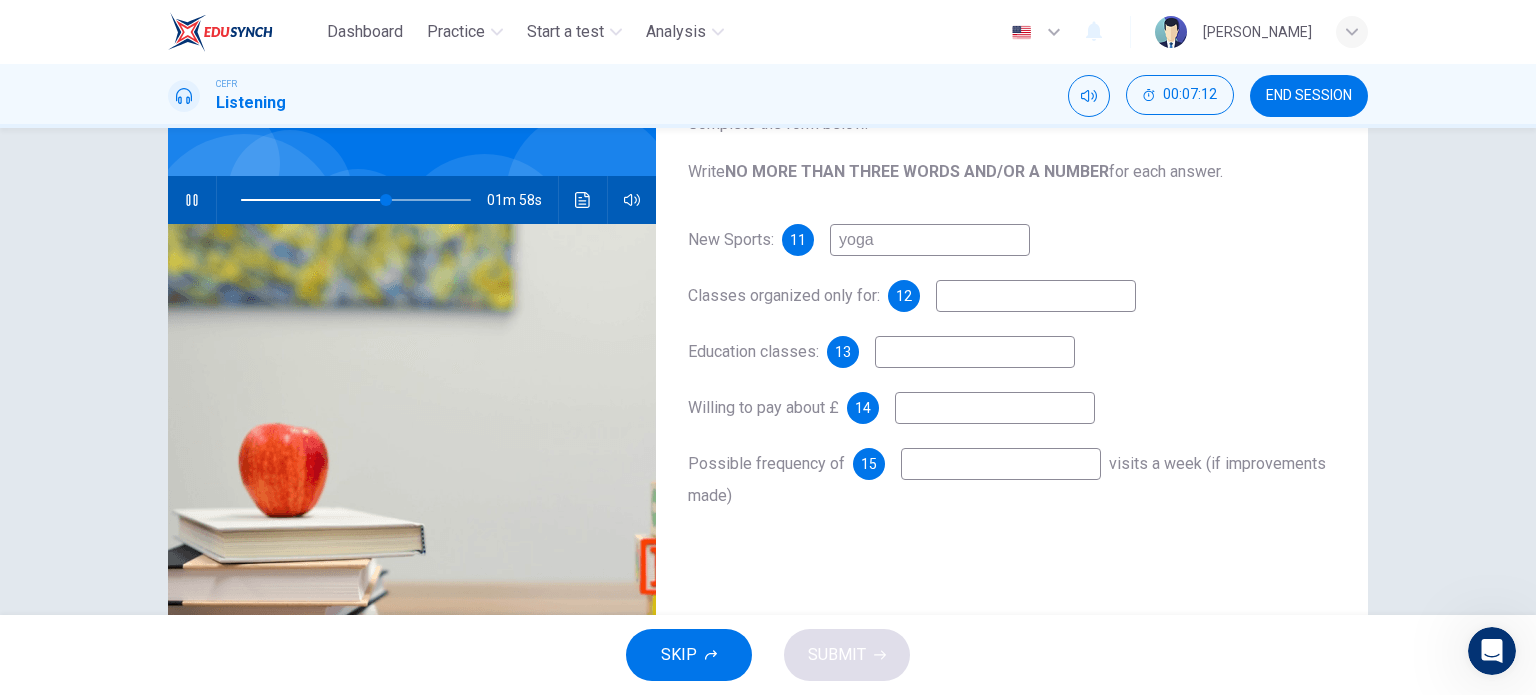 type on "yoga" 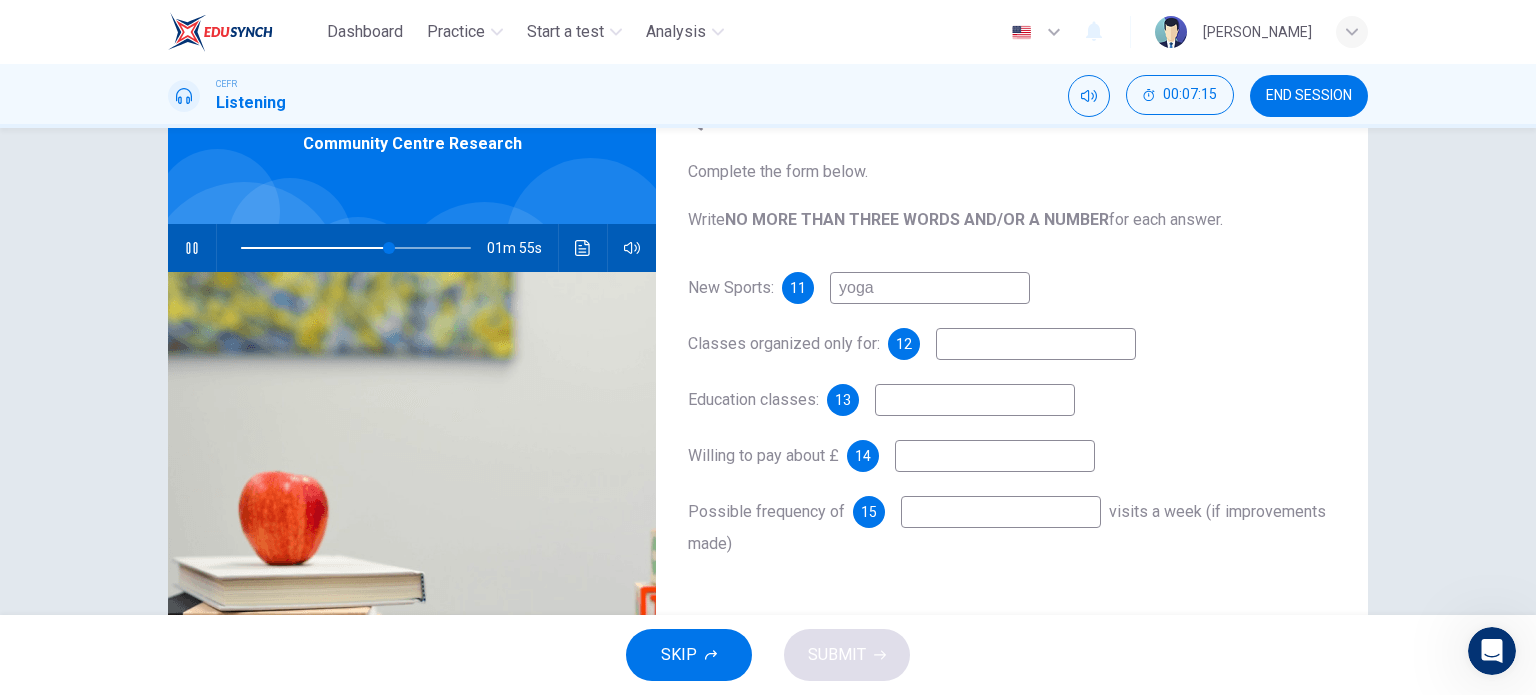 scroll, scrollTop: 95, scrollLeft: 0, axis: vertical 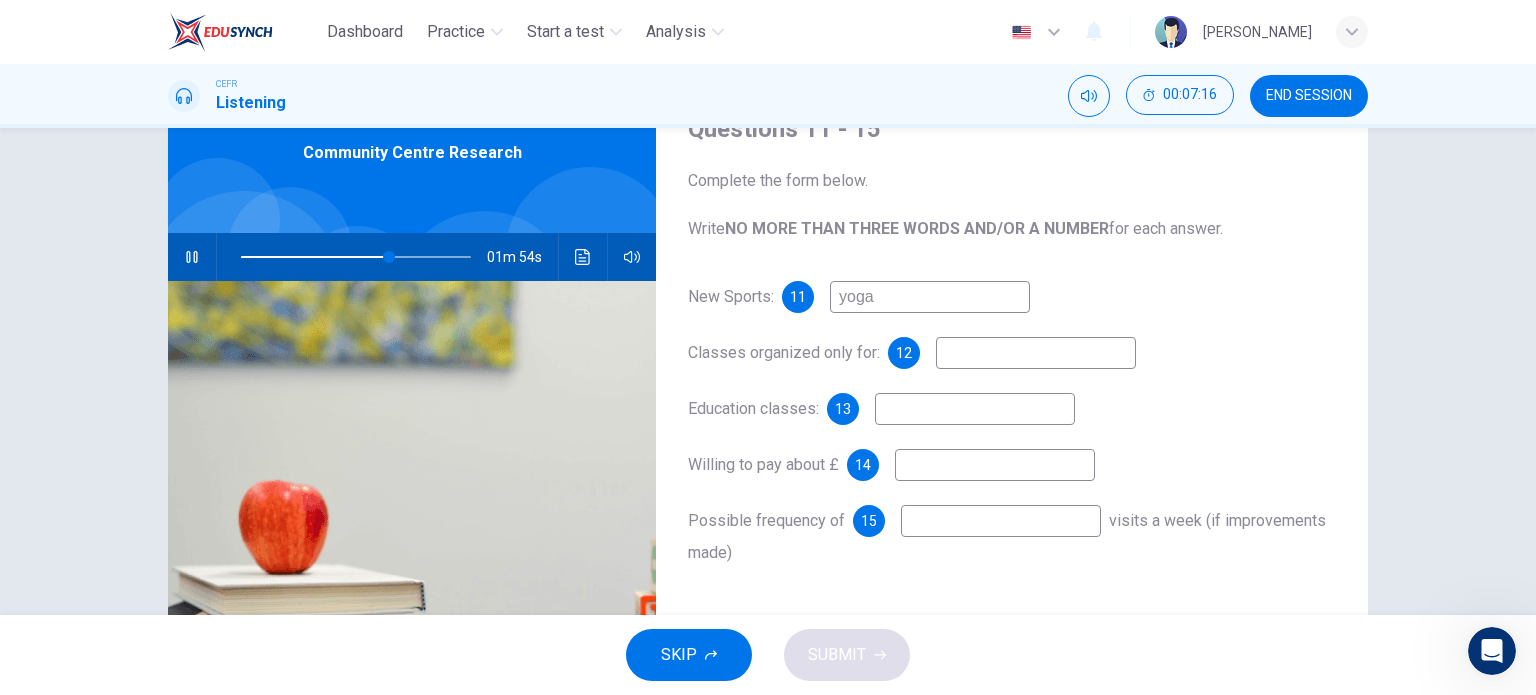 type on "65" 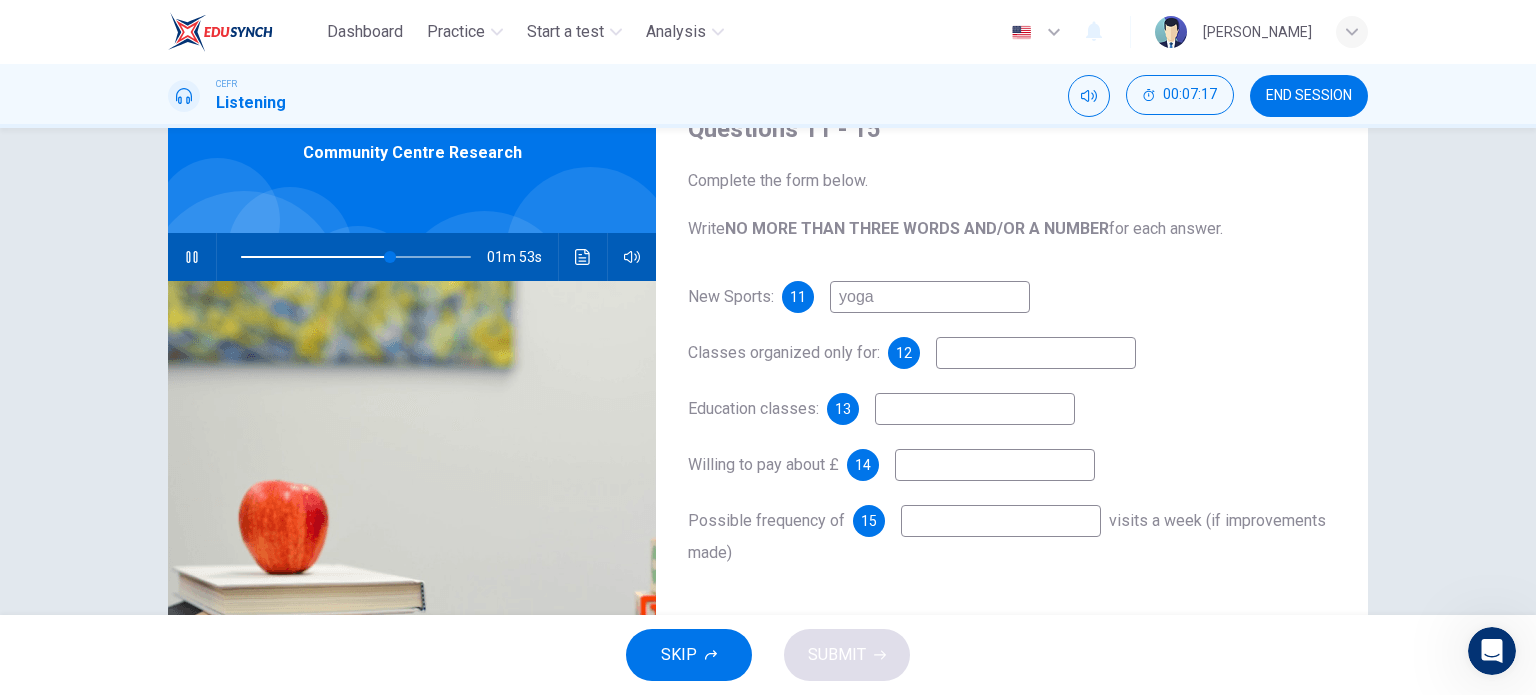 click on "yoga" at bounding box center [930, 297] 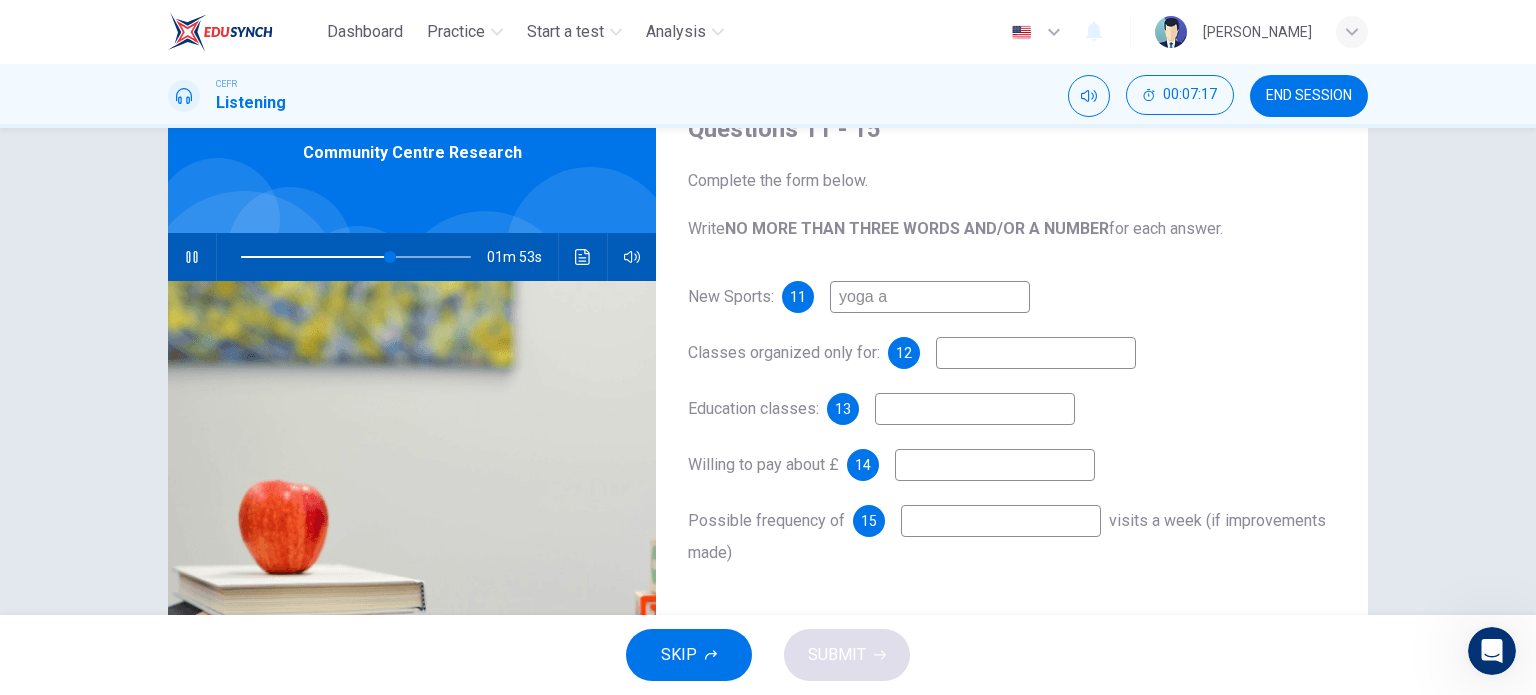 type on "yoga an" 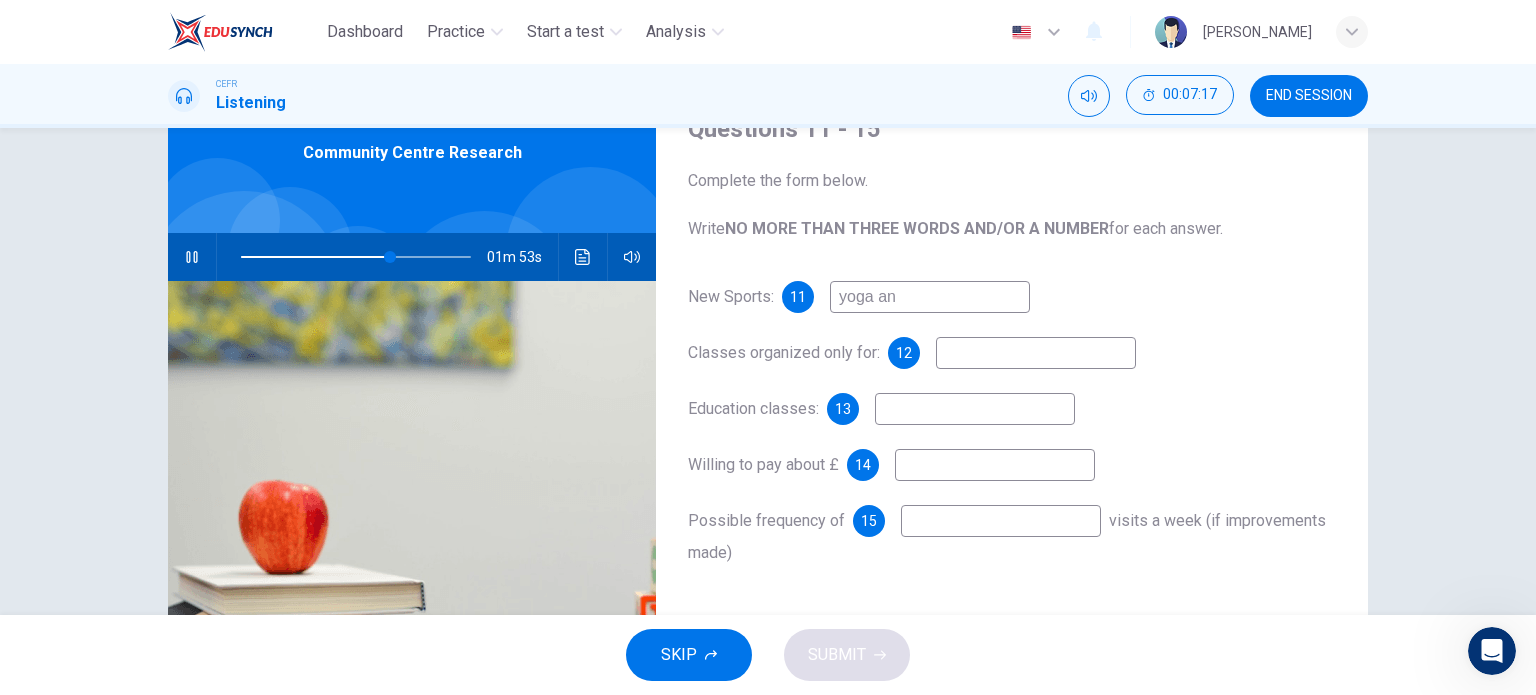 type on "65" 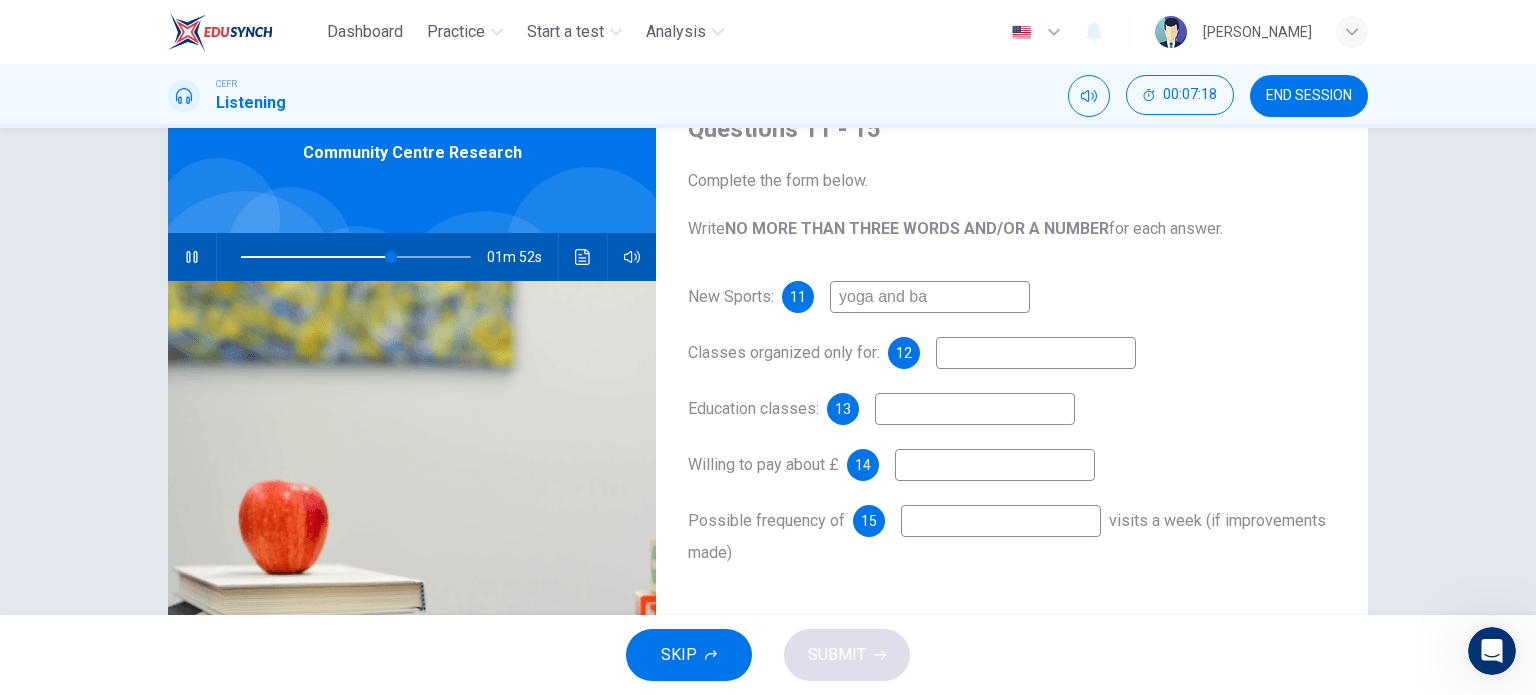 type on "yoga and bad" 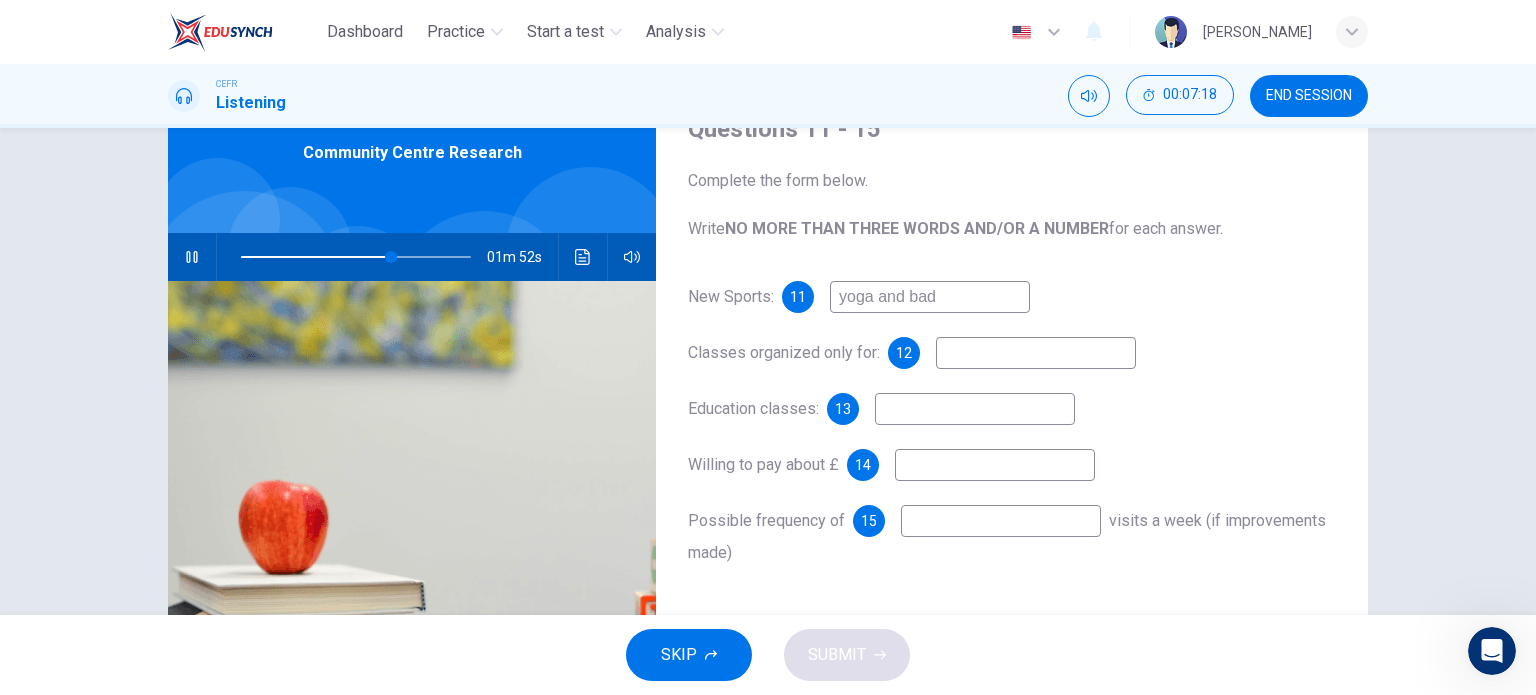 type on "65" 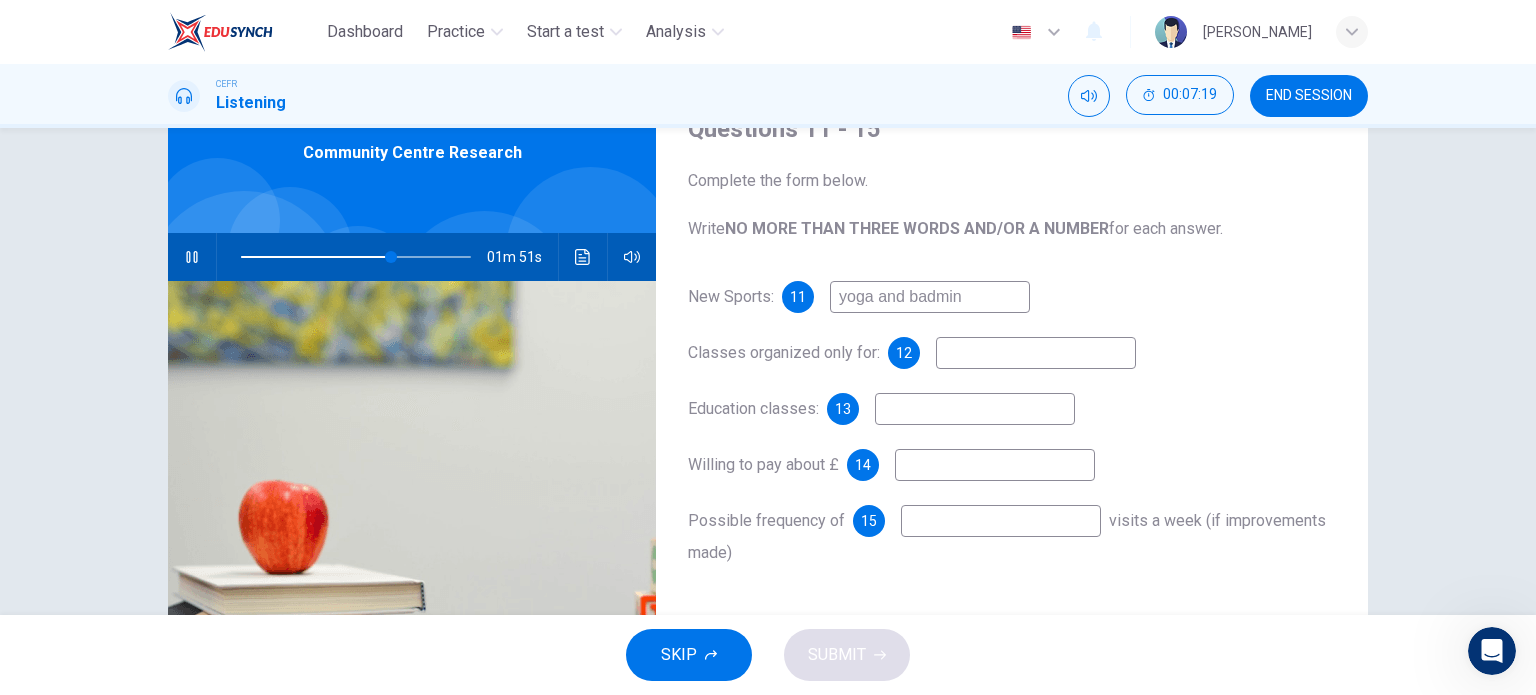 type on "yoga and badmint" 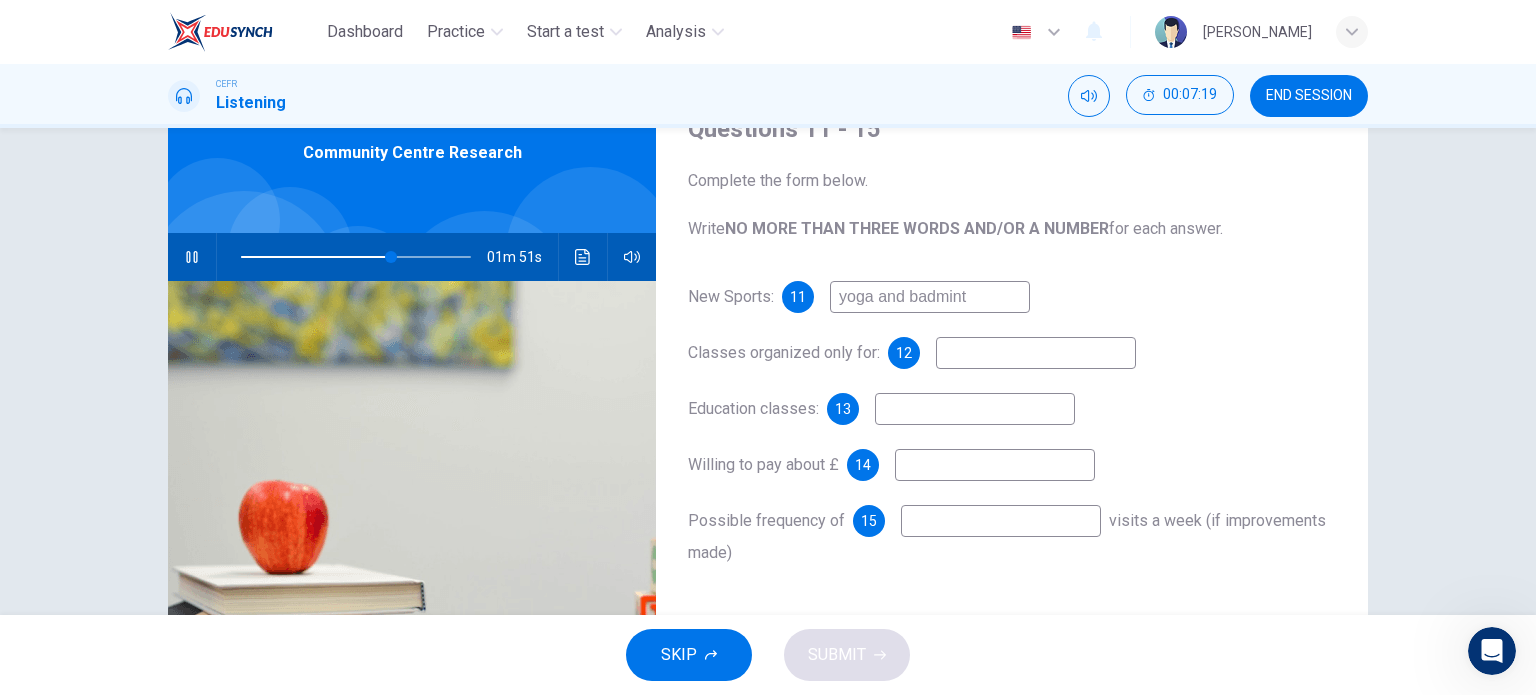 type on "66" 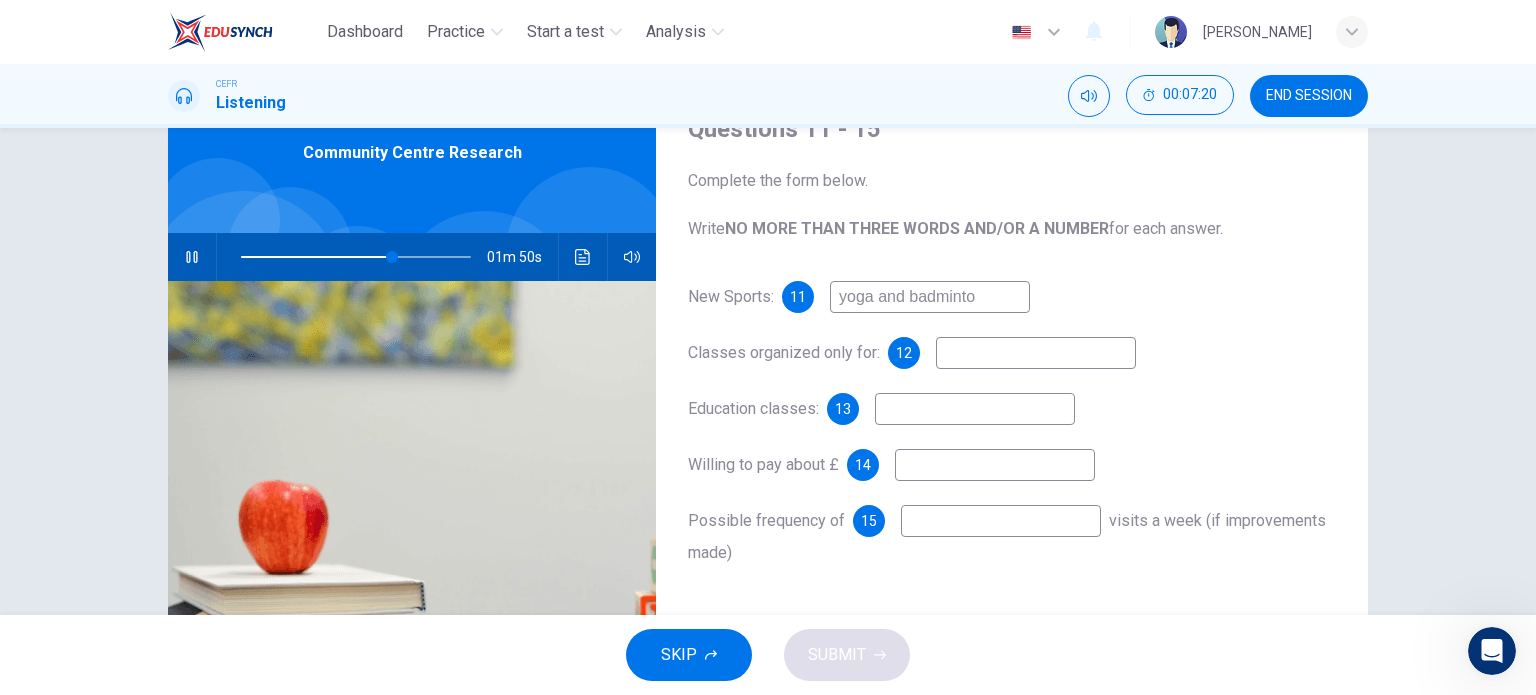 type on "yoga and badminton" 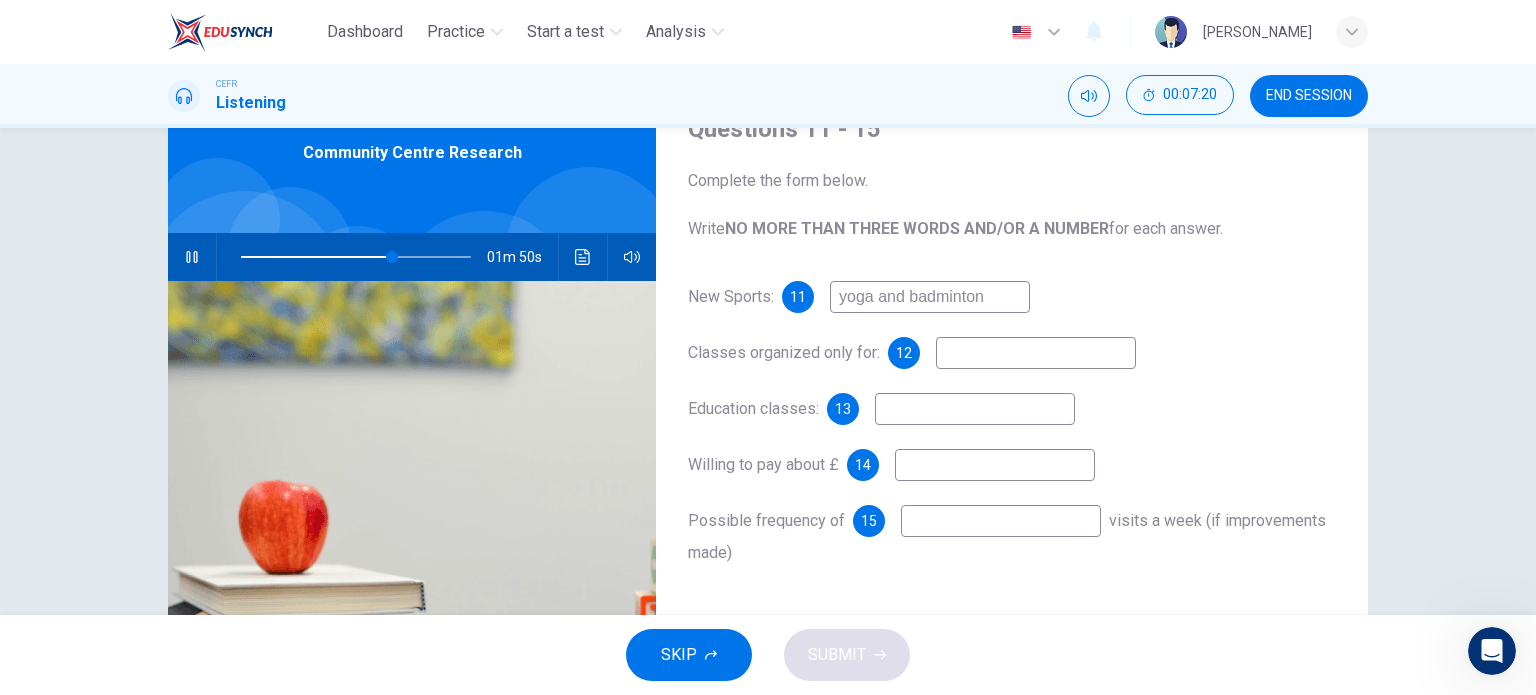 type on "66" 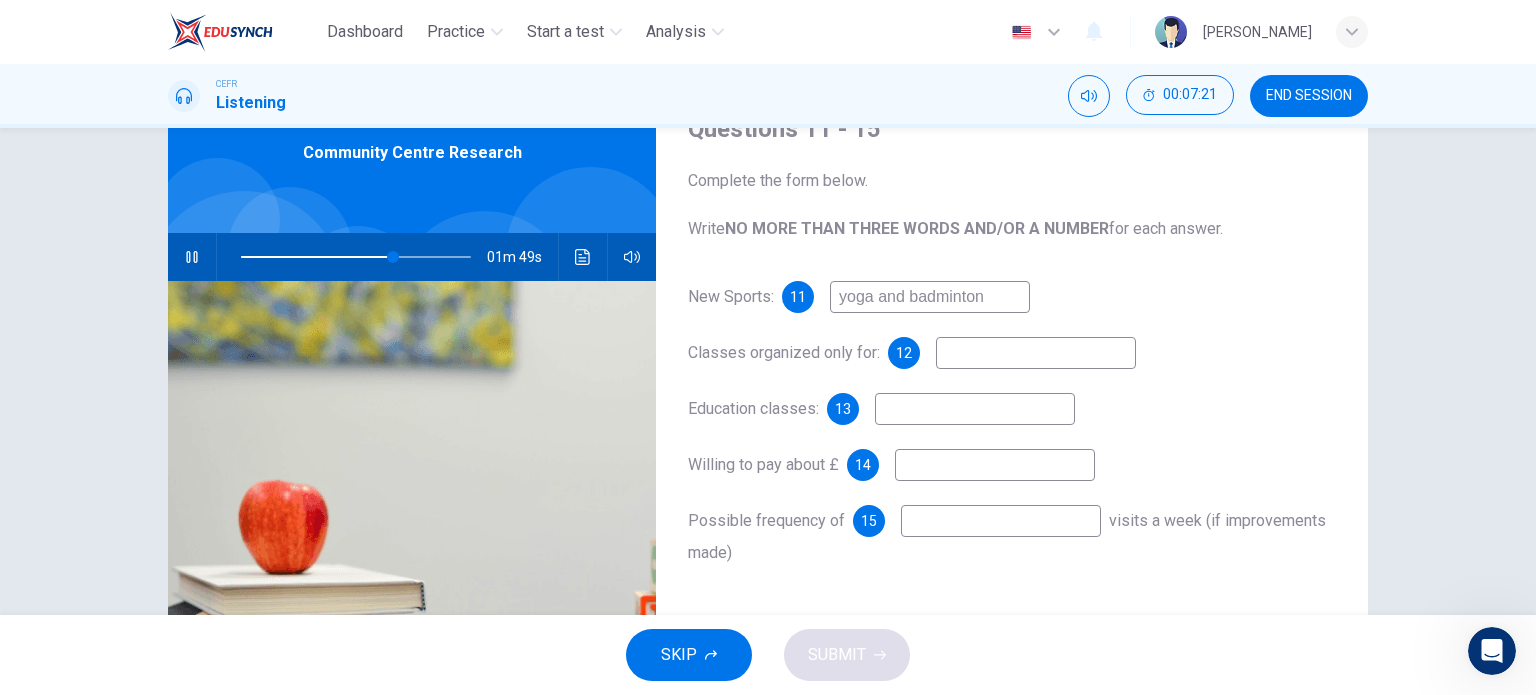 type on "yoga and badminton" 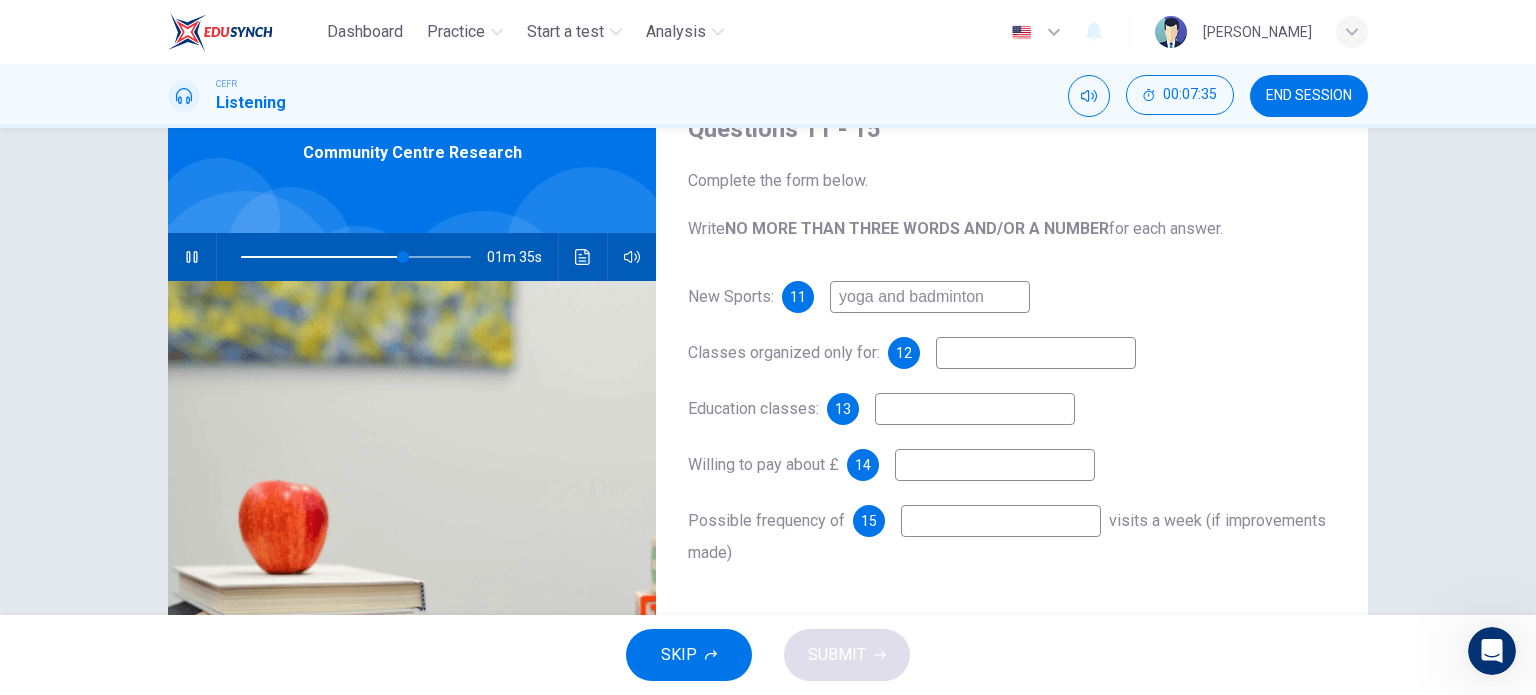 type on "71" 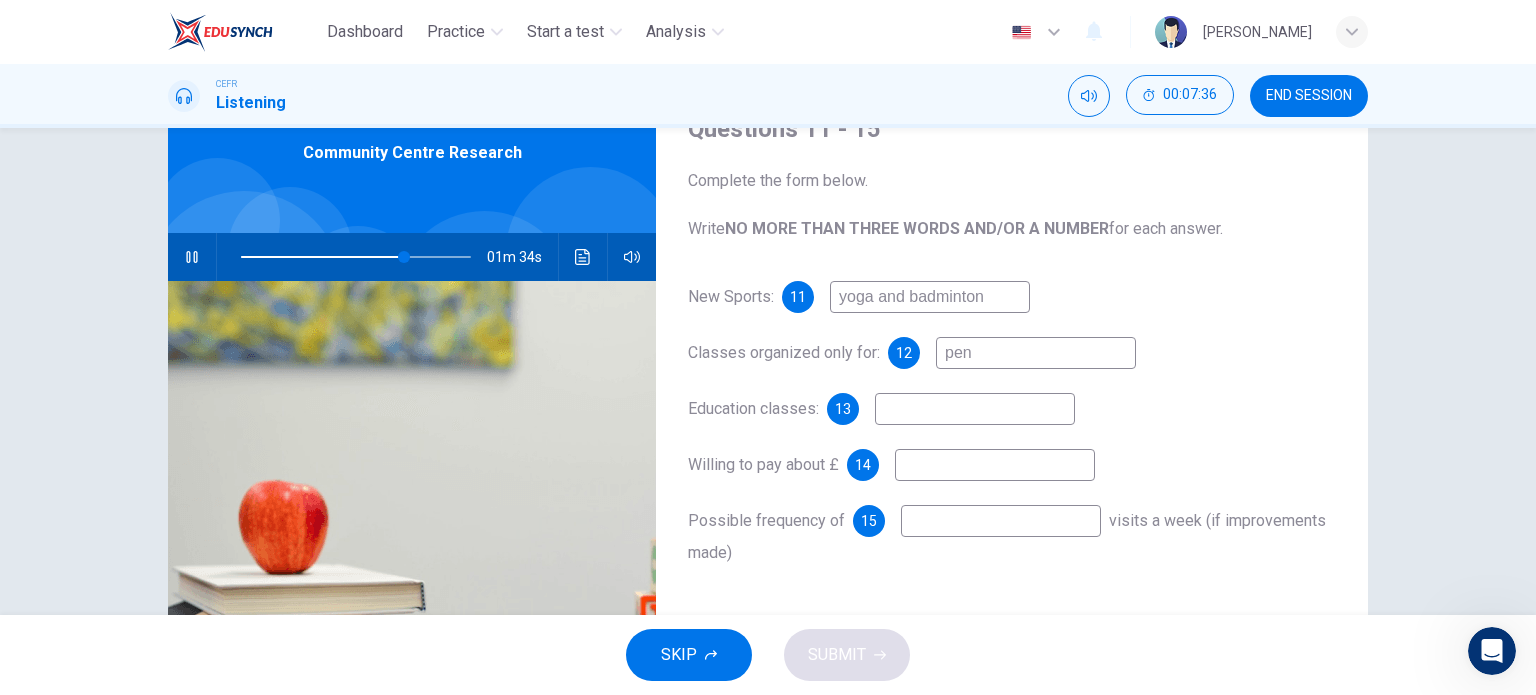 type on "pens" 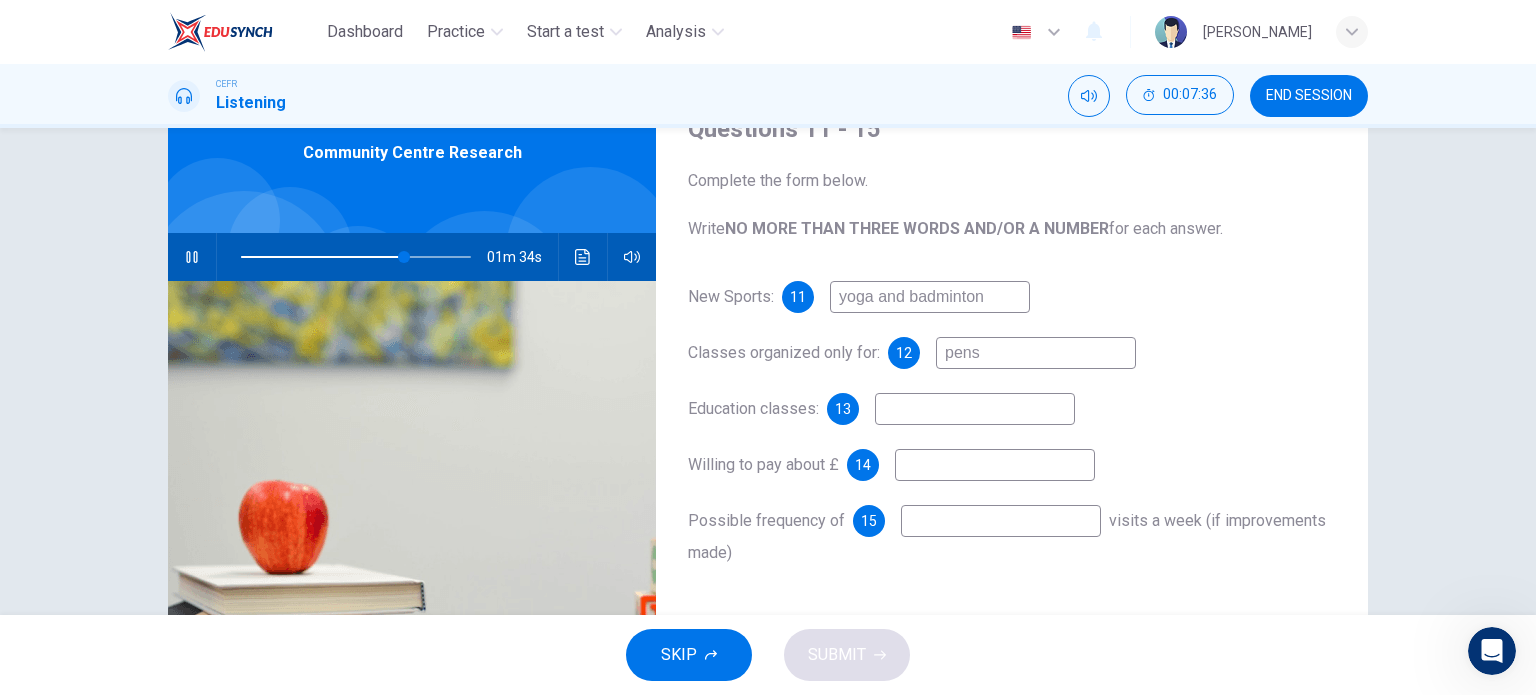 type on "71" 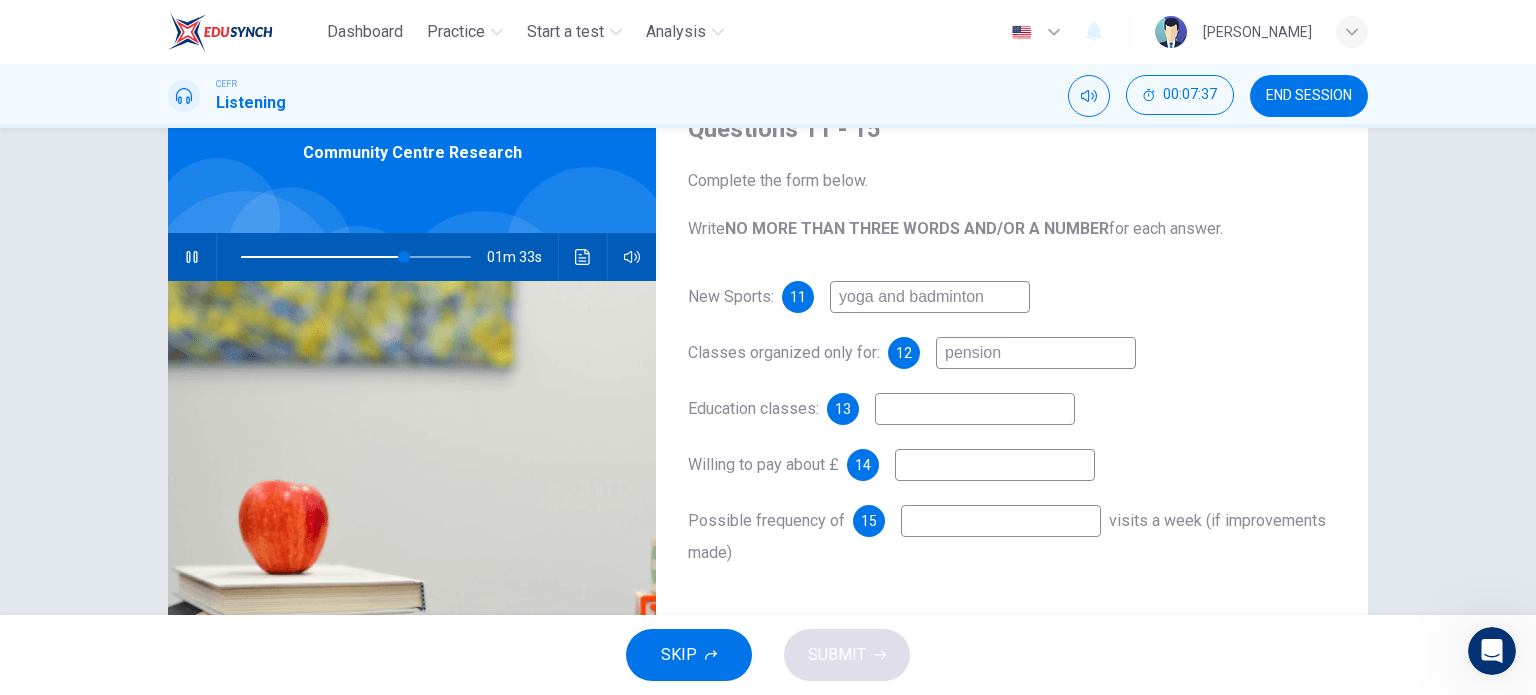 type on "pensione" 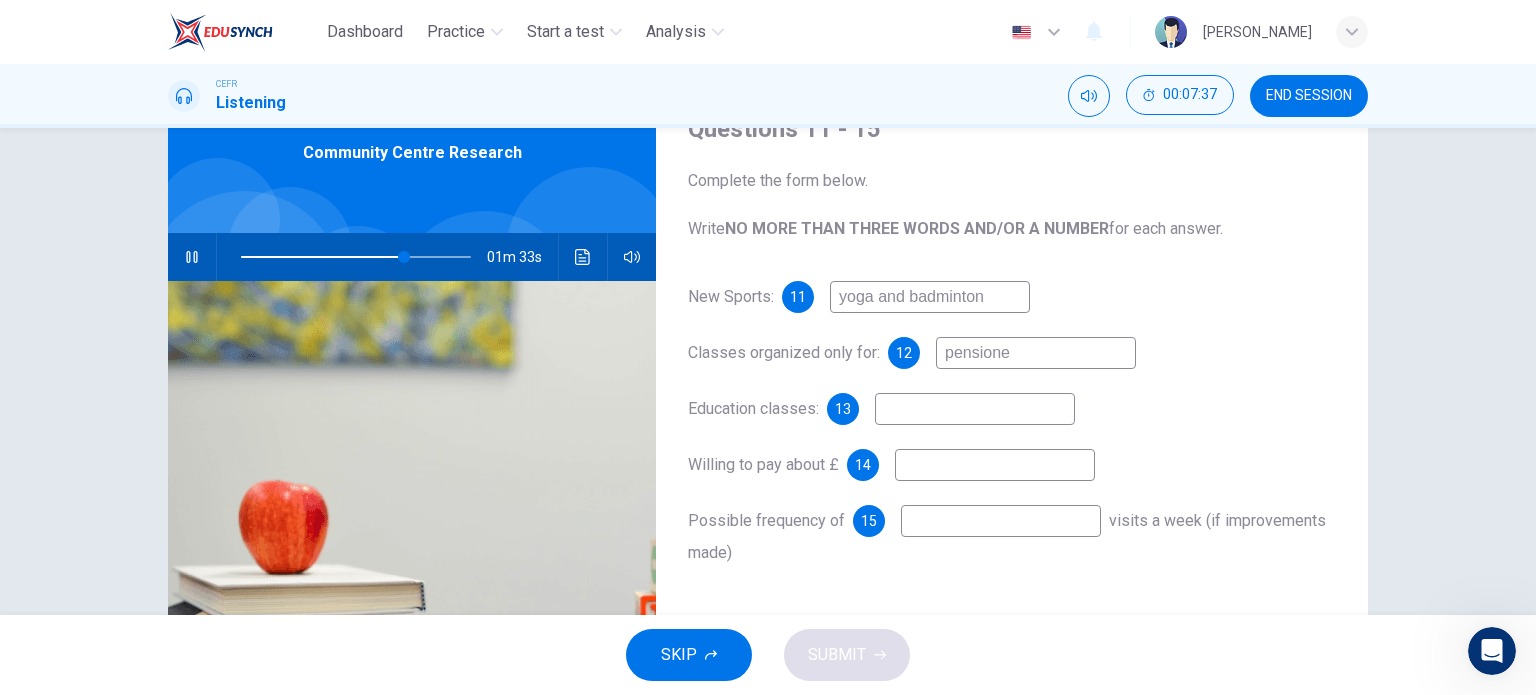 type on "71" 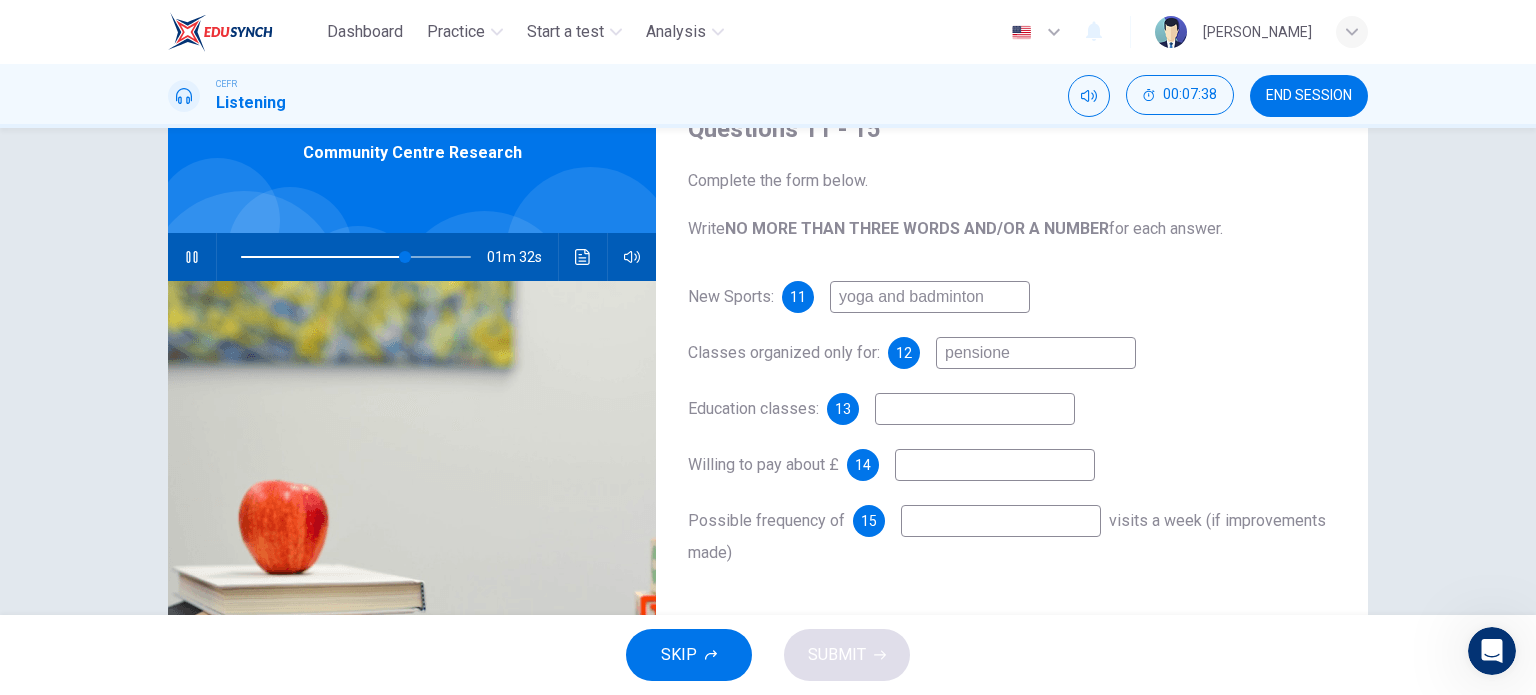 type on "pensioner" 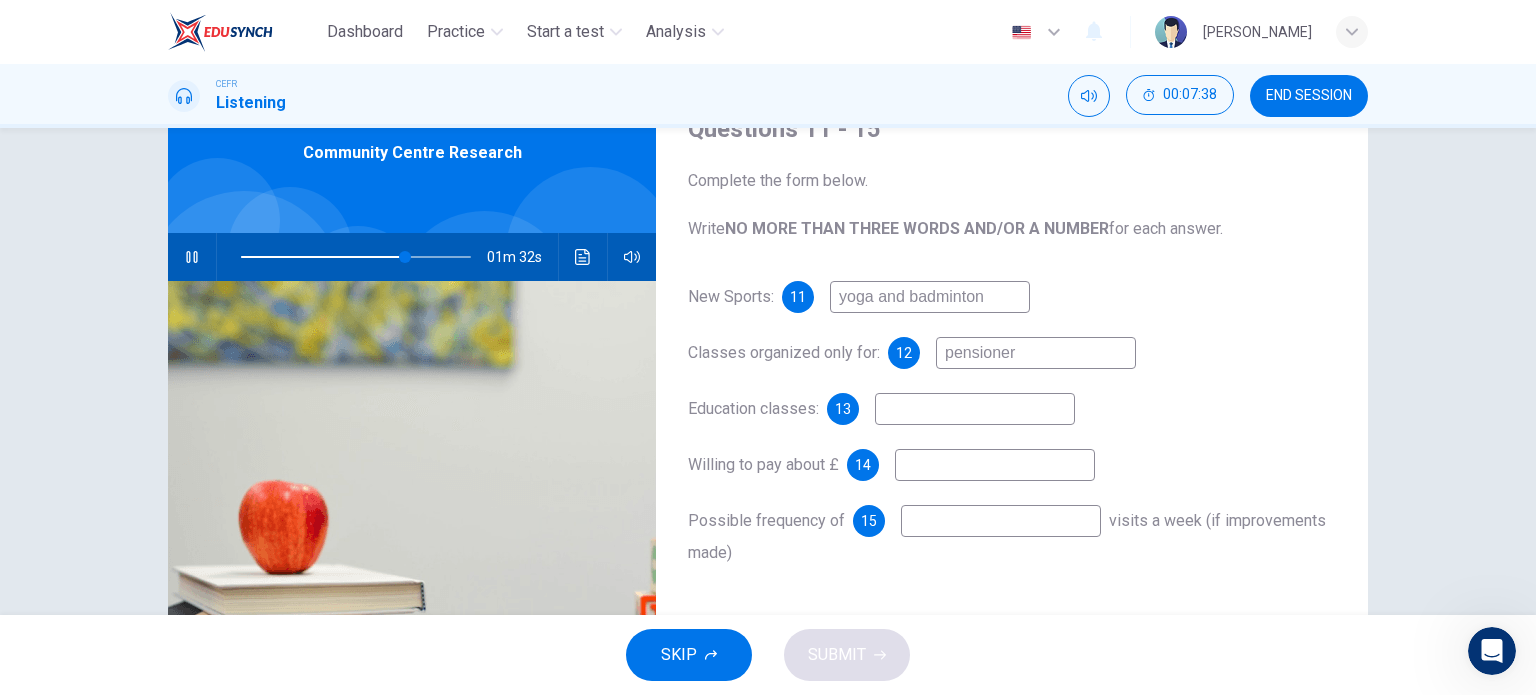 type on "72" 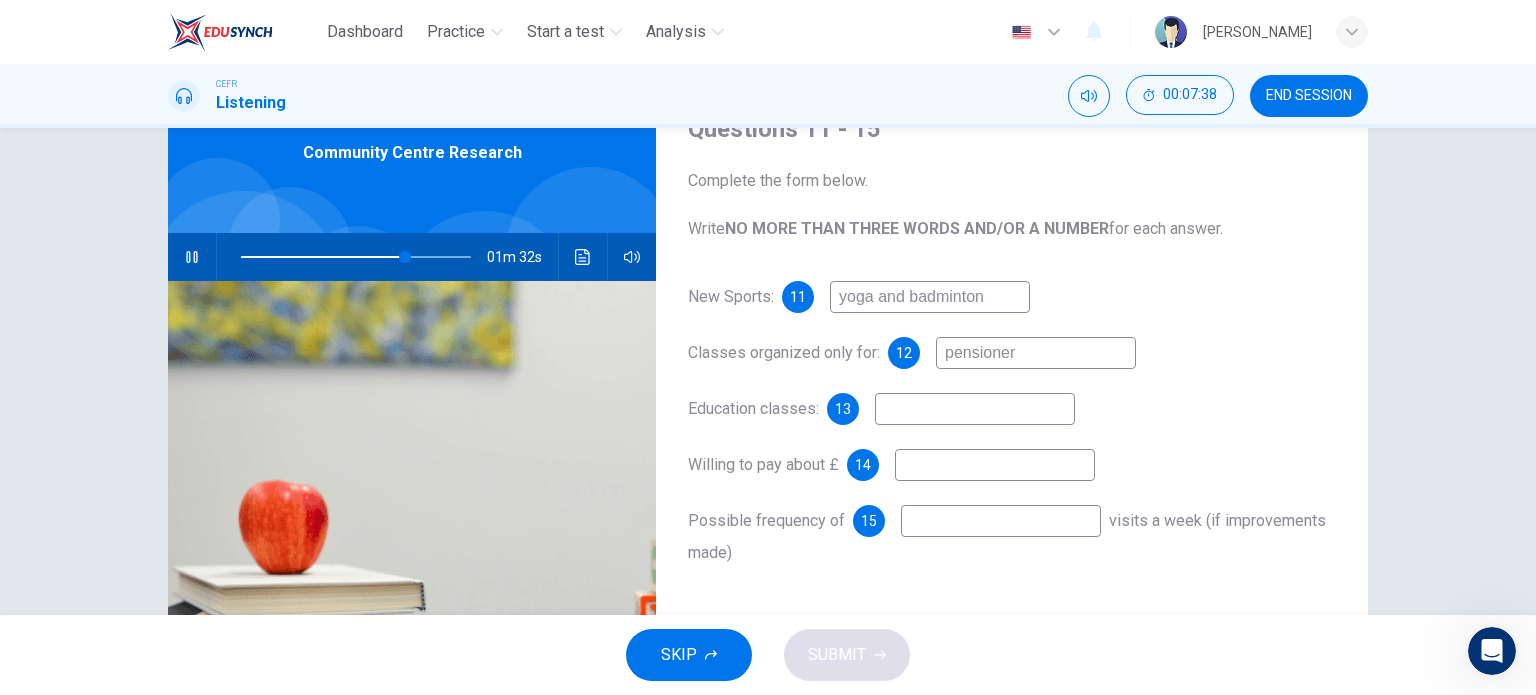 type on "pensioners" 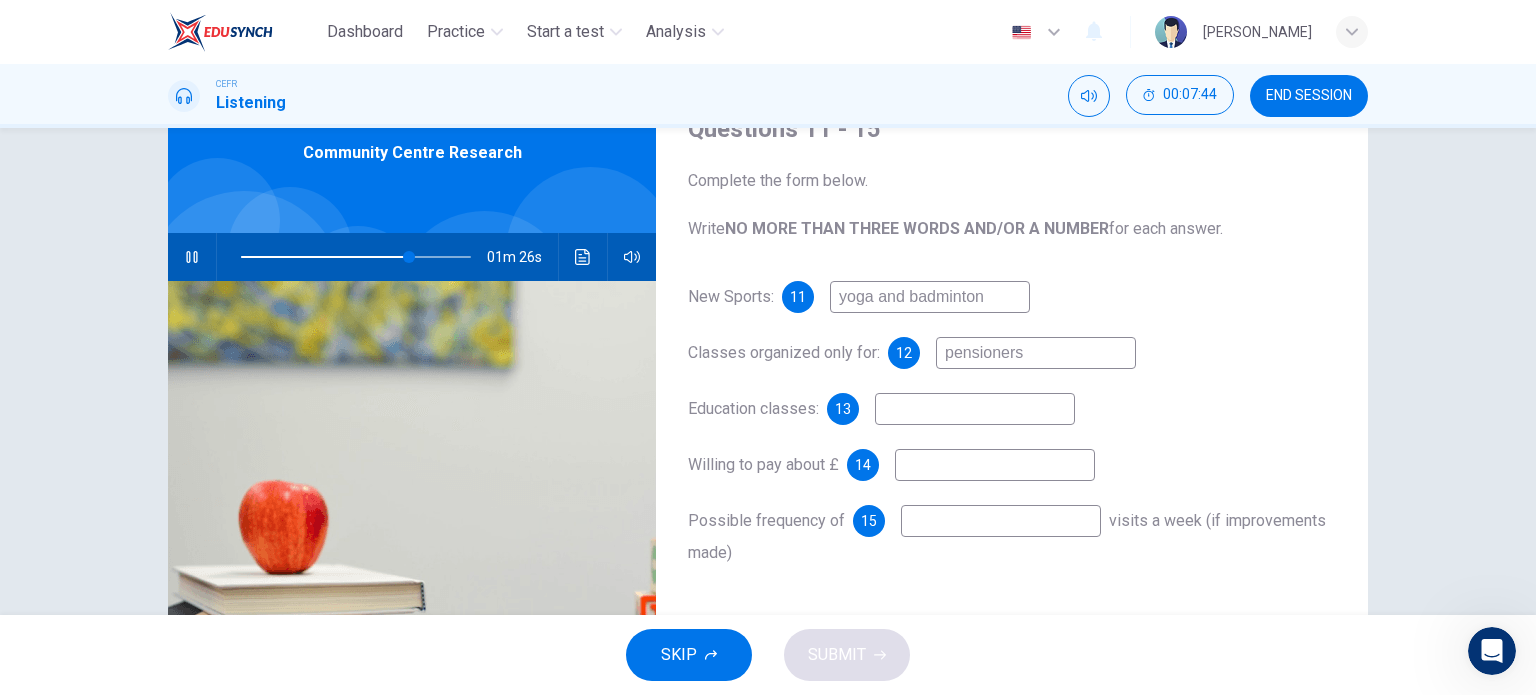 type on "74" 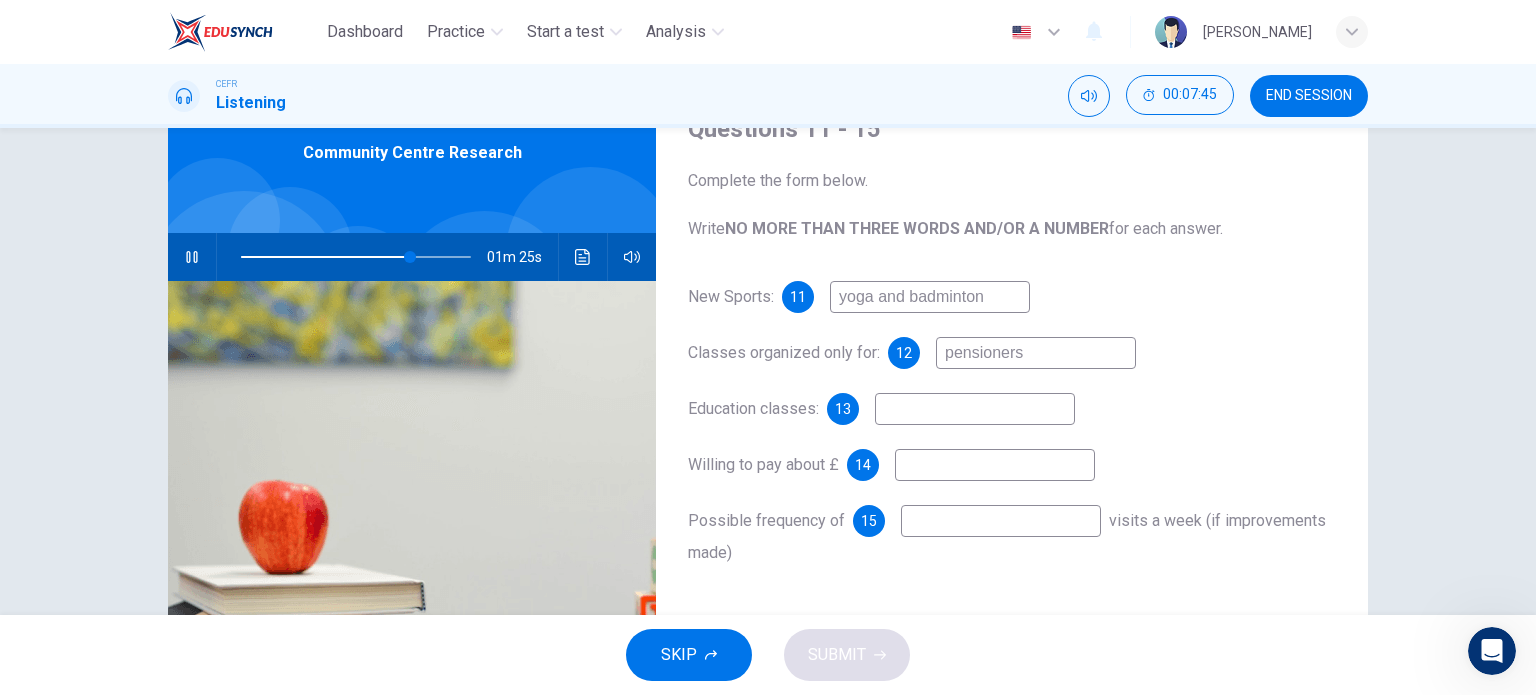 type on "pensioners" 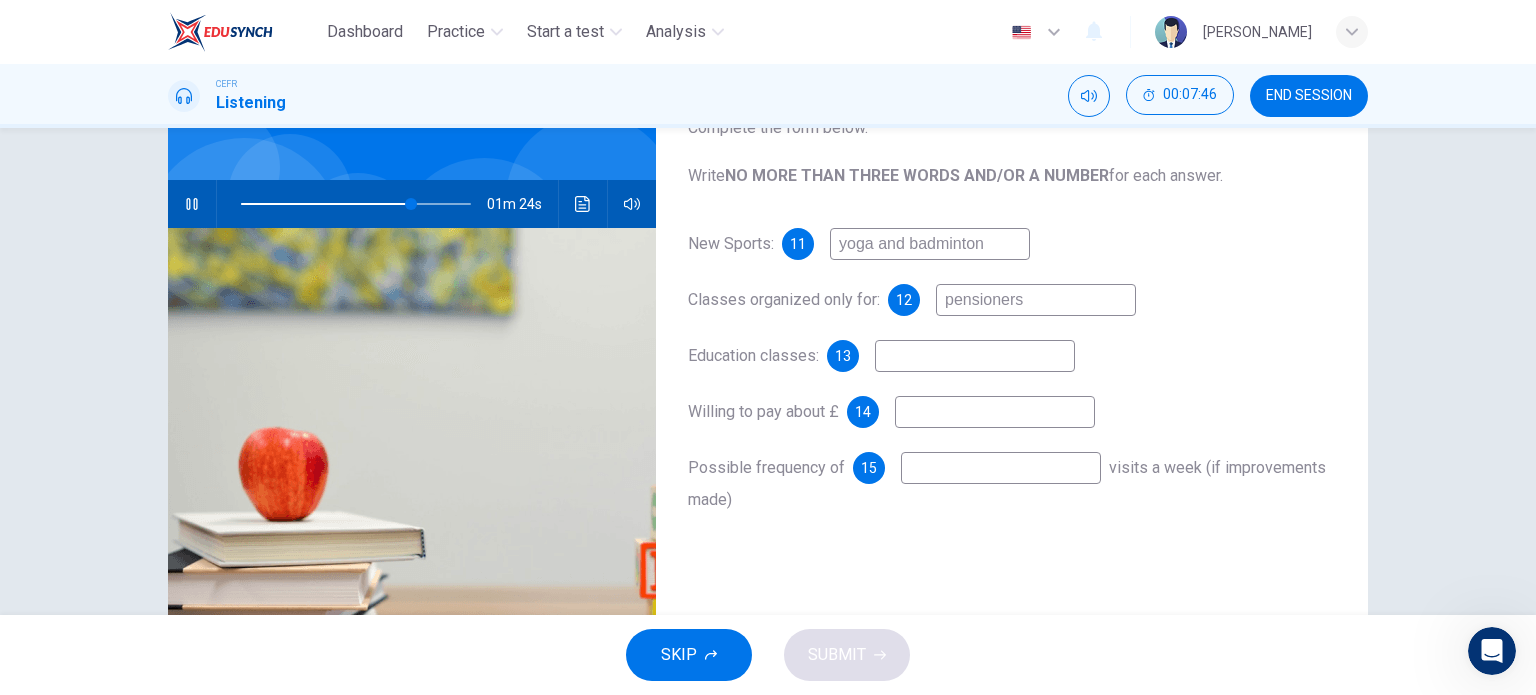 scroll, scrollTop: 152, scrollLeft: 0, axis: vertical 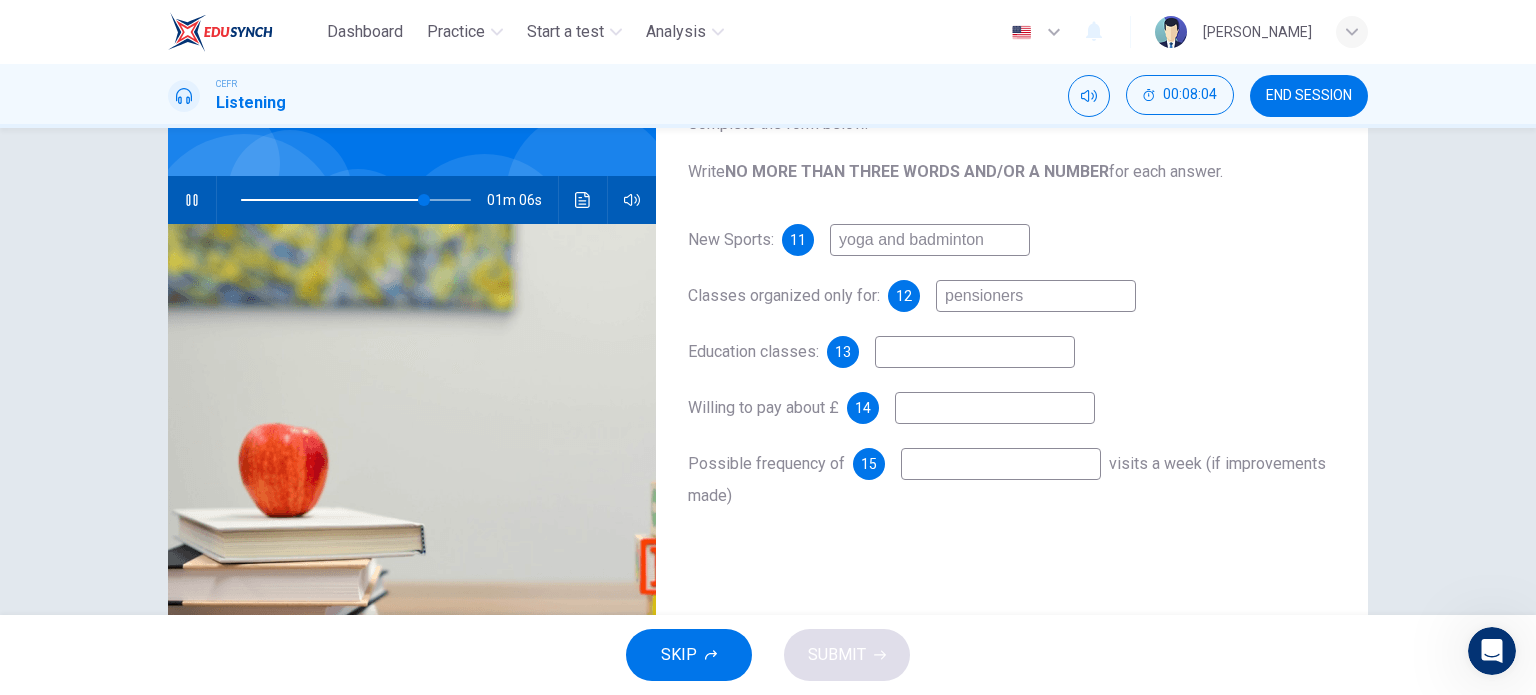 type on "80" 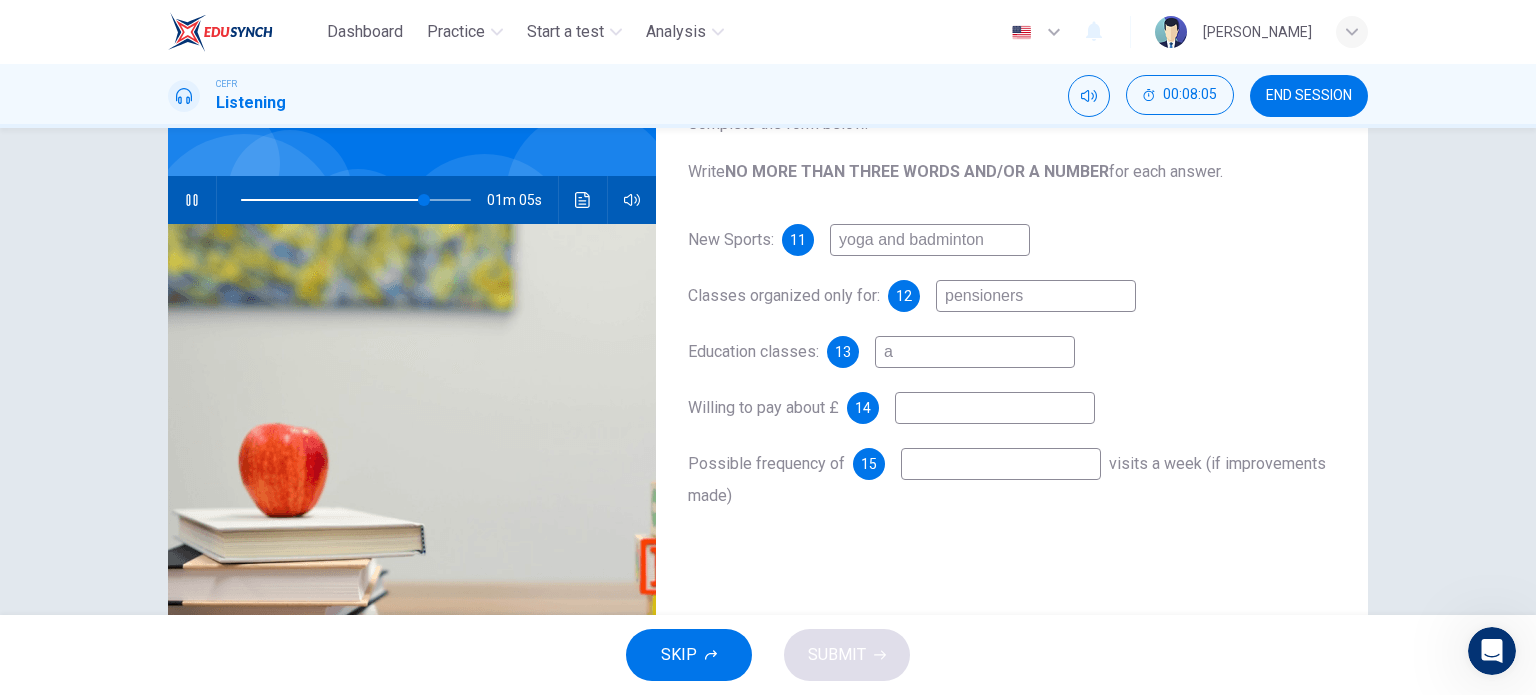 type on "ar" 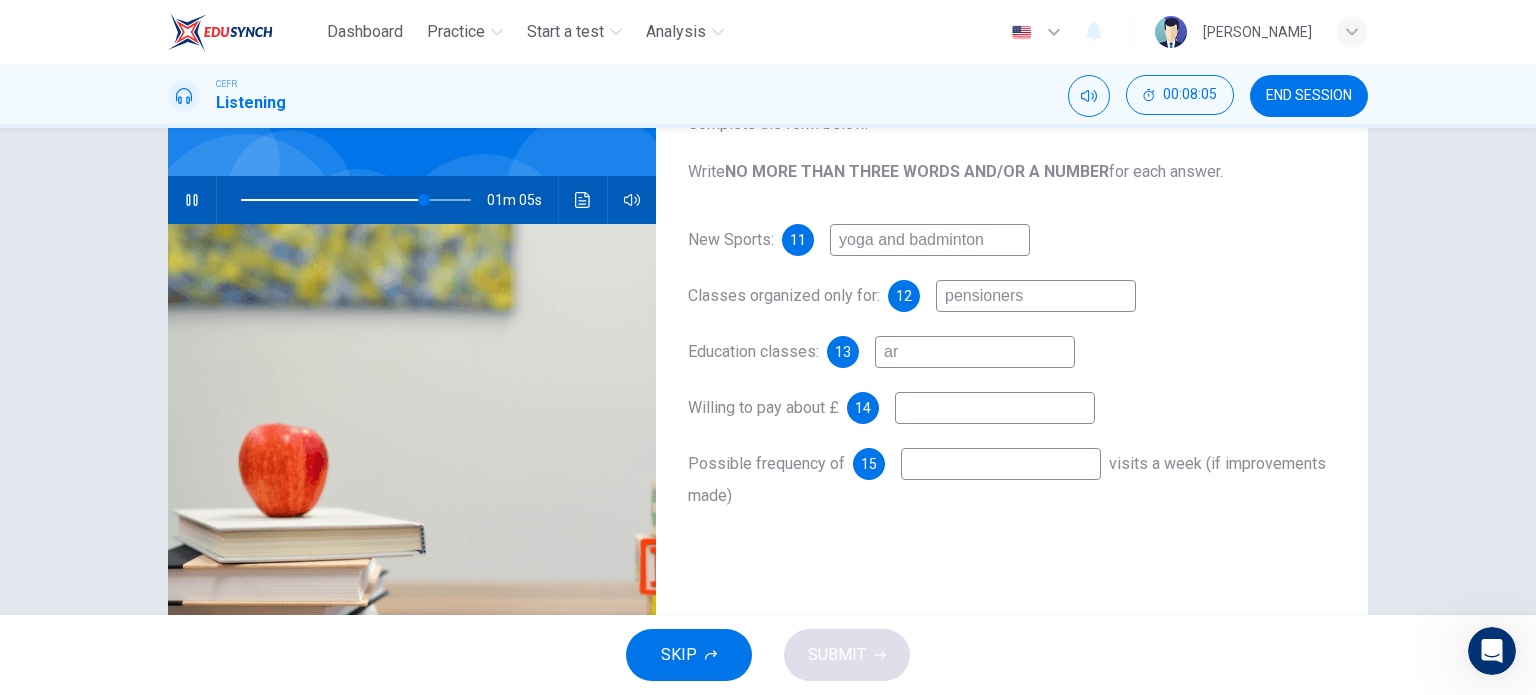 type on "80" 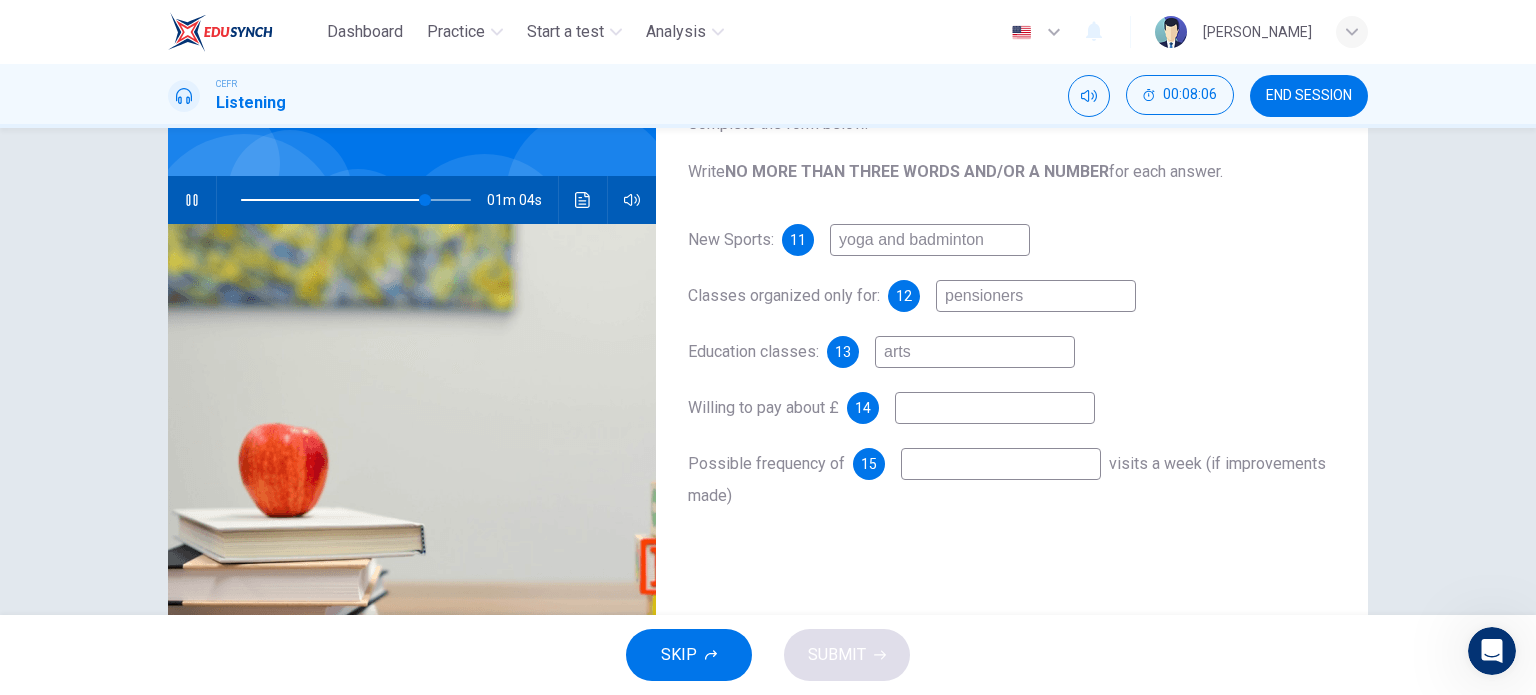 type on "arts a" 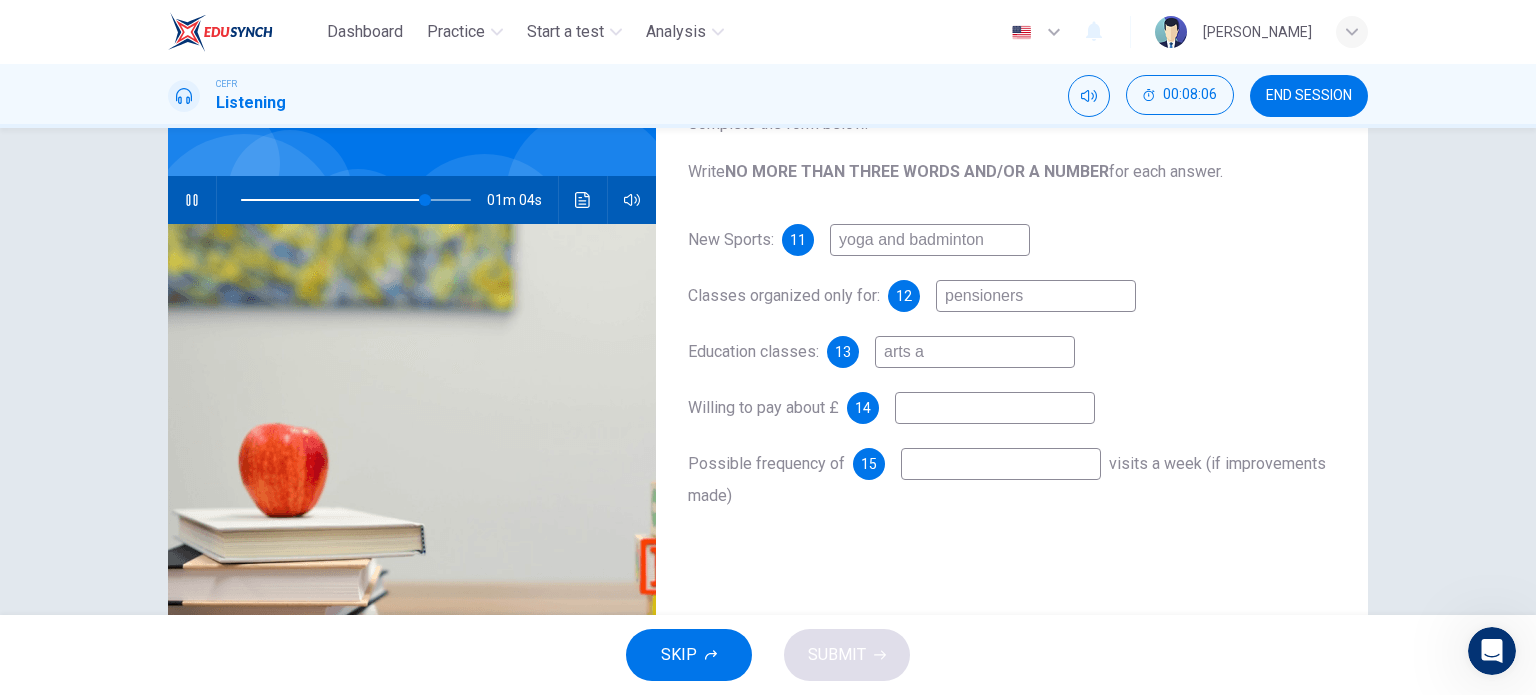type on "80" 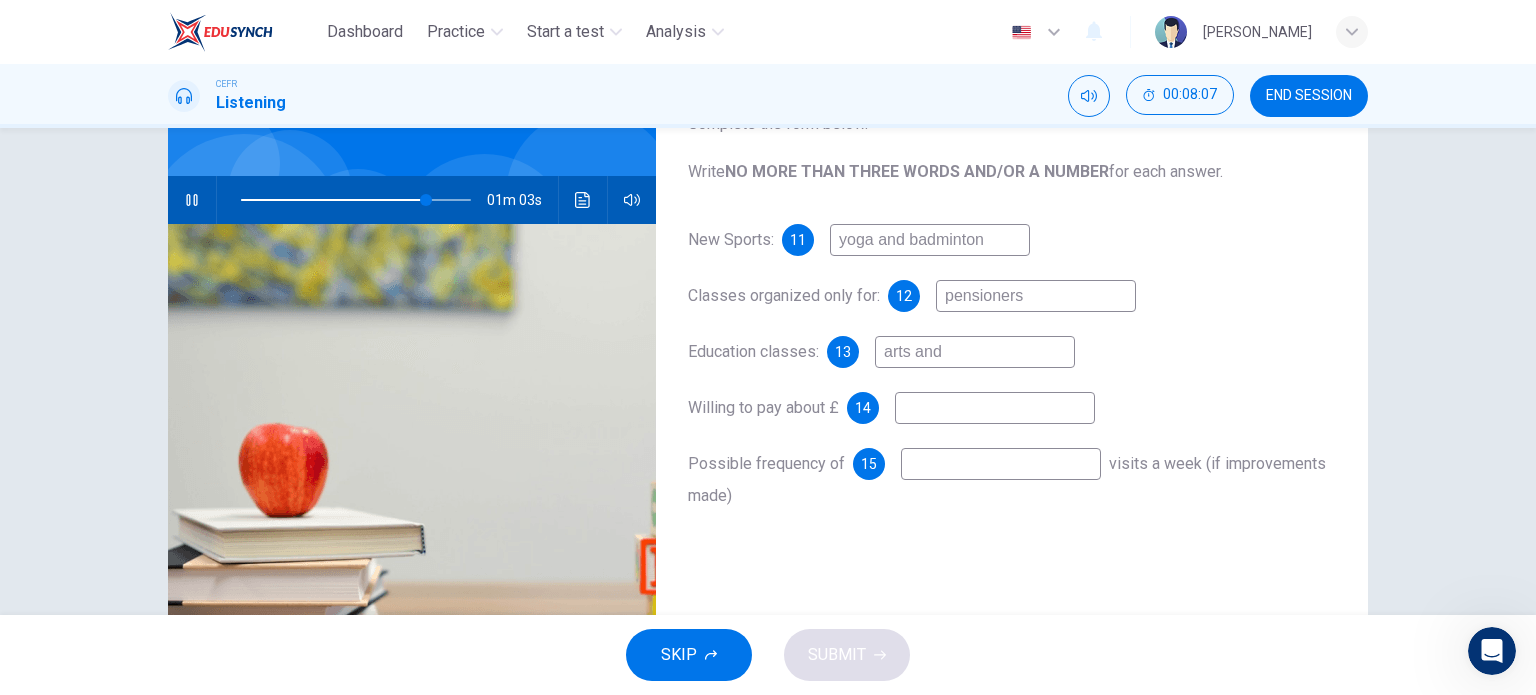 type on "arts and" 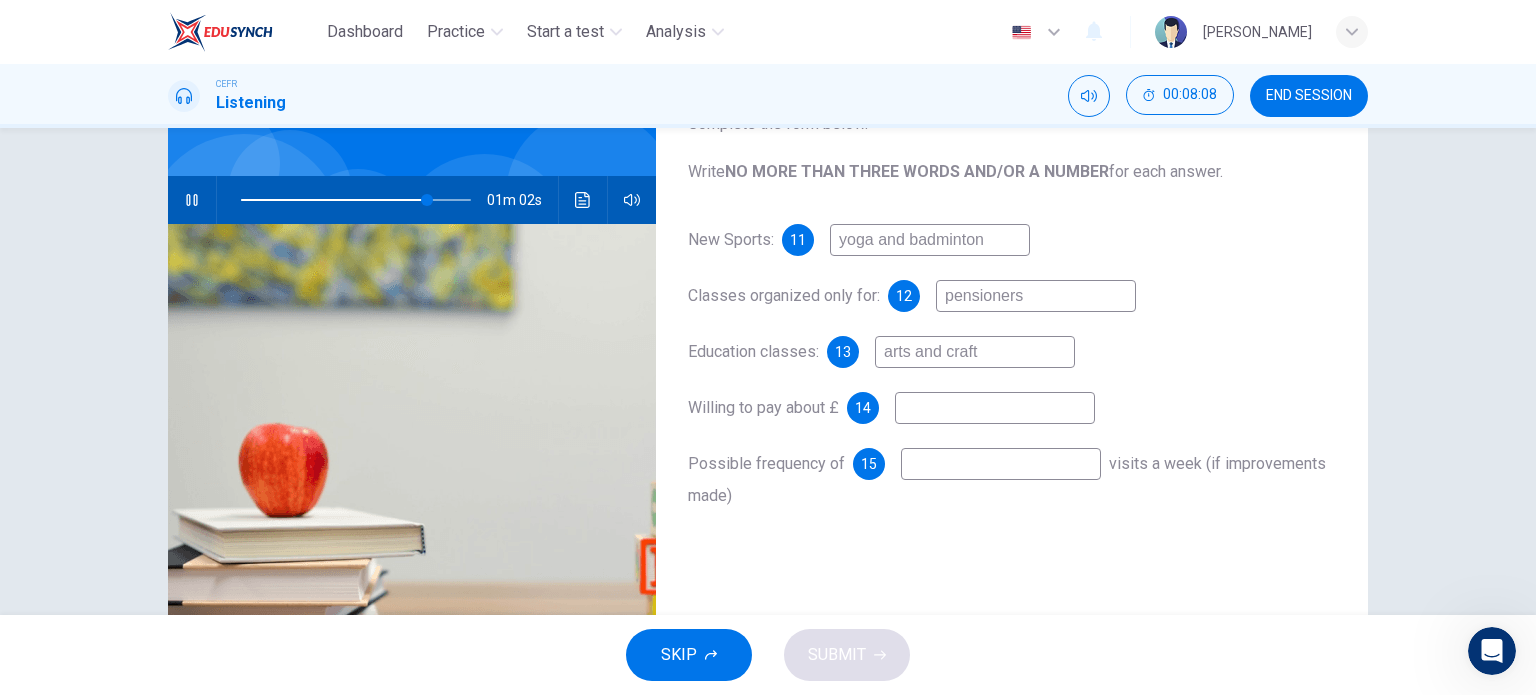 type on "arts and crafts" 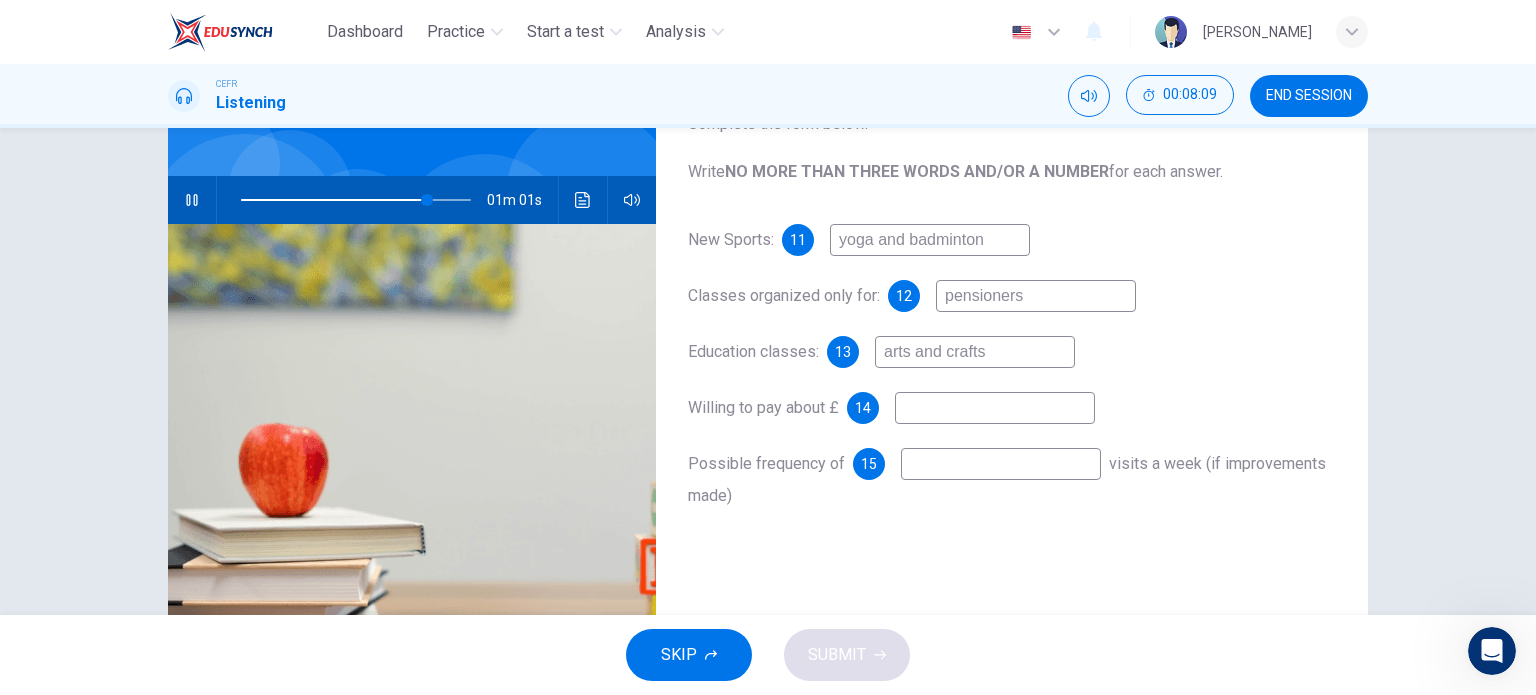 type on "81" 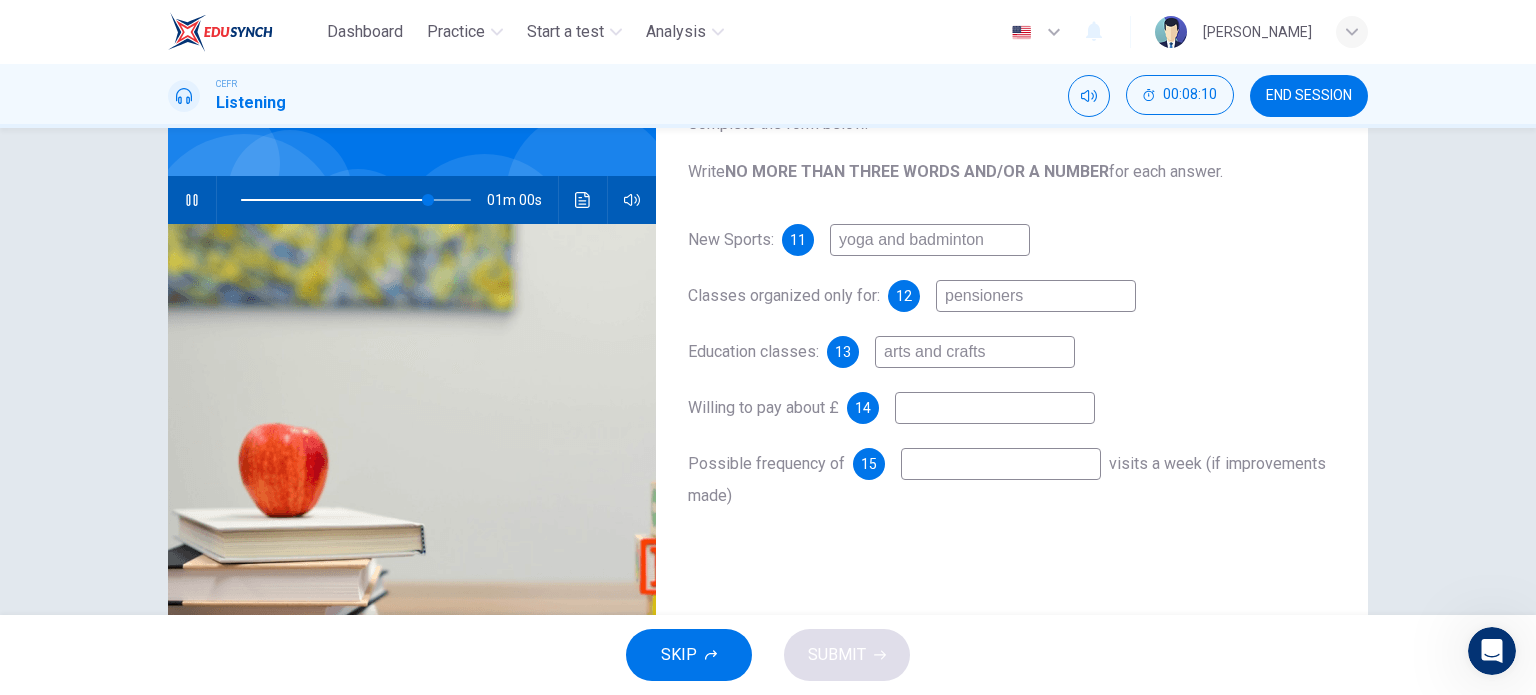 type on "arts and crafts" 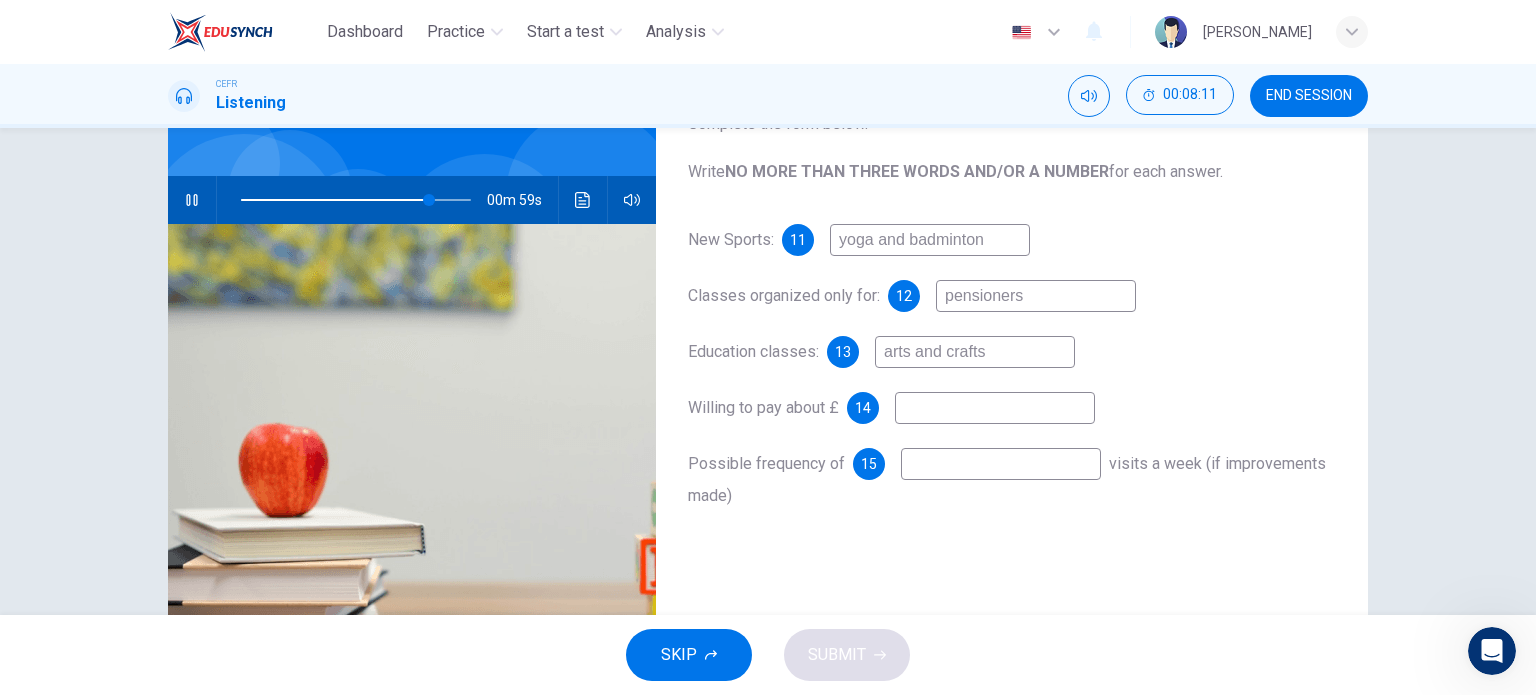 click at bounding box center [995, 408] 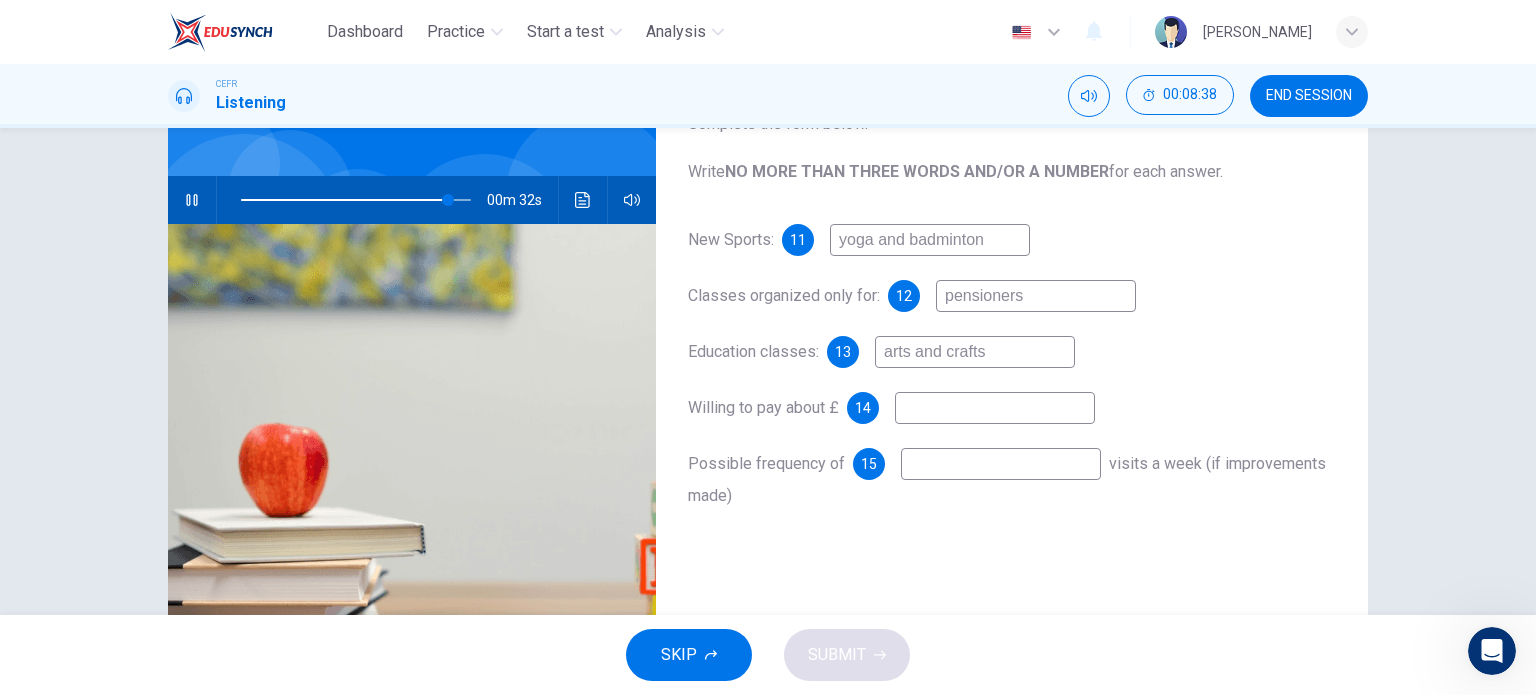 type on "90" 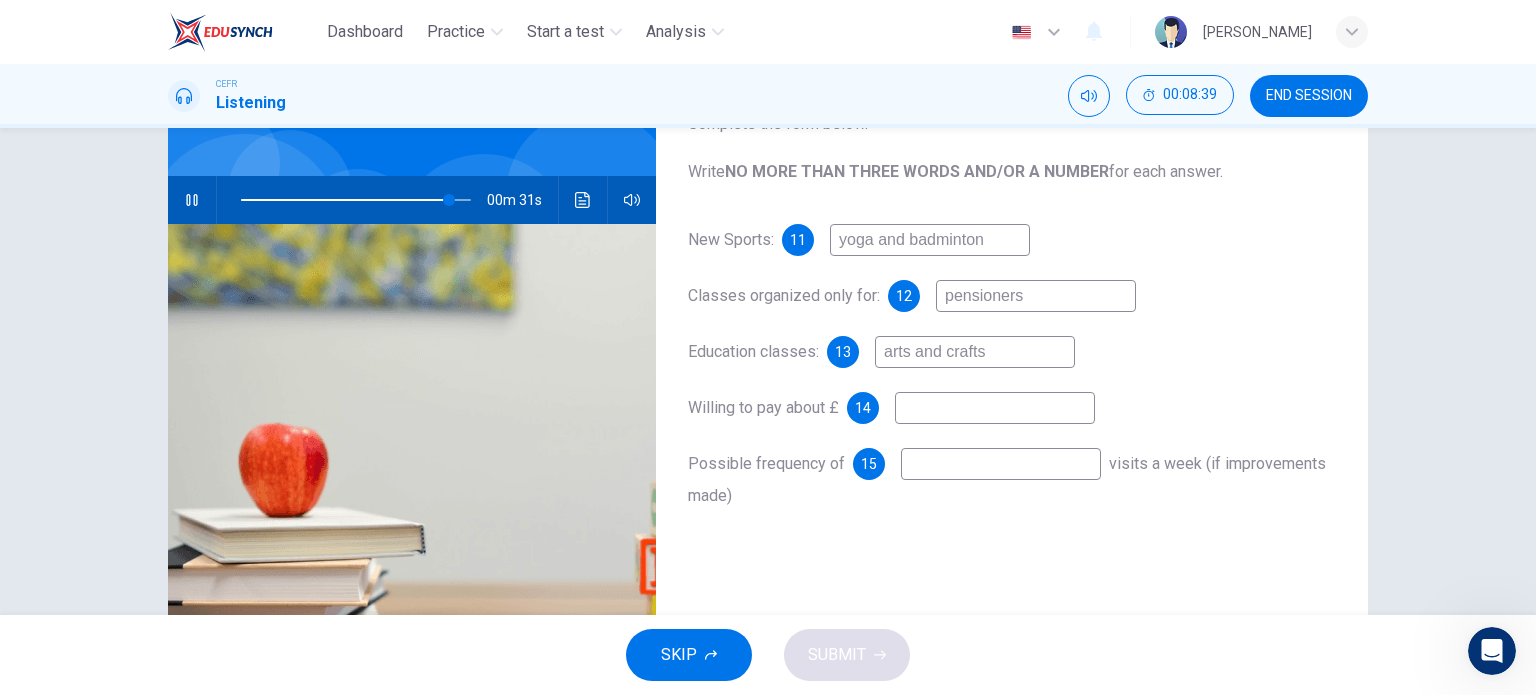 type on "2" 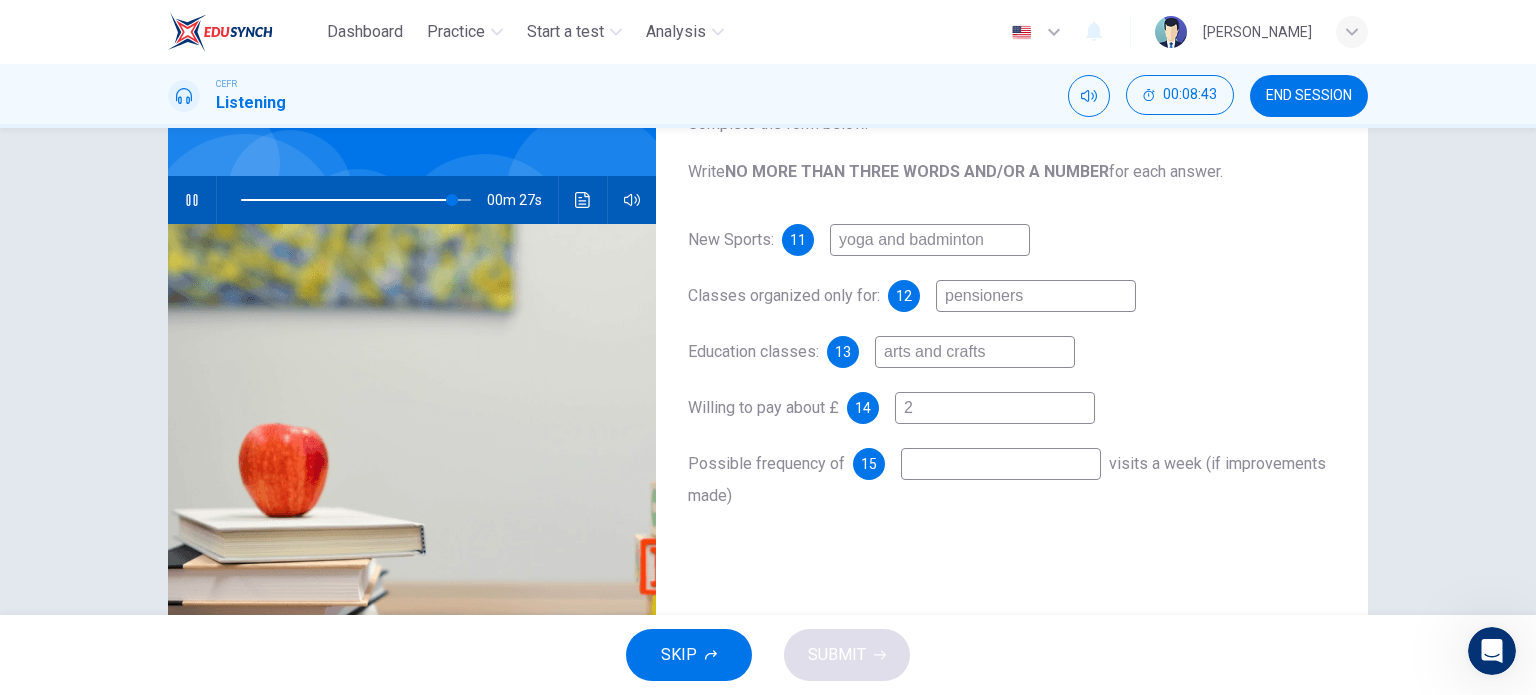 type on "92" 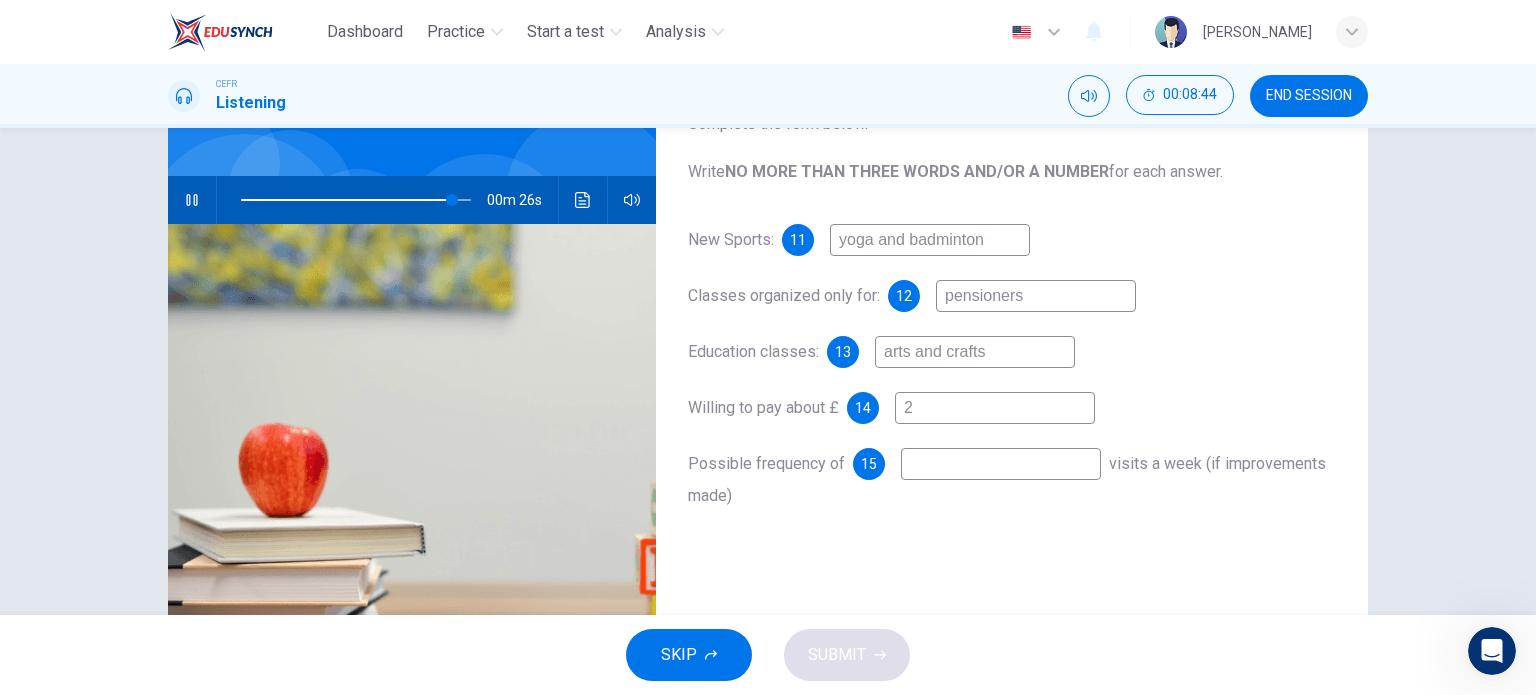 type on "2" 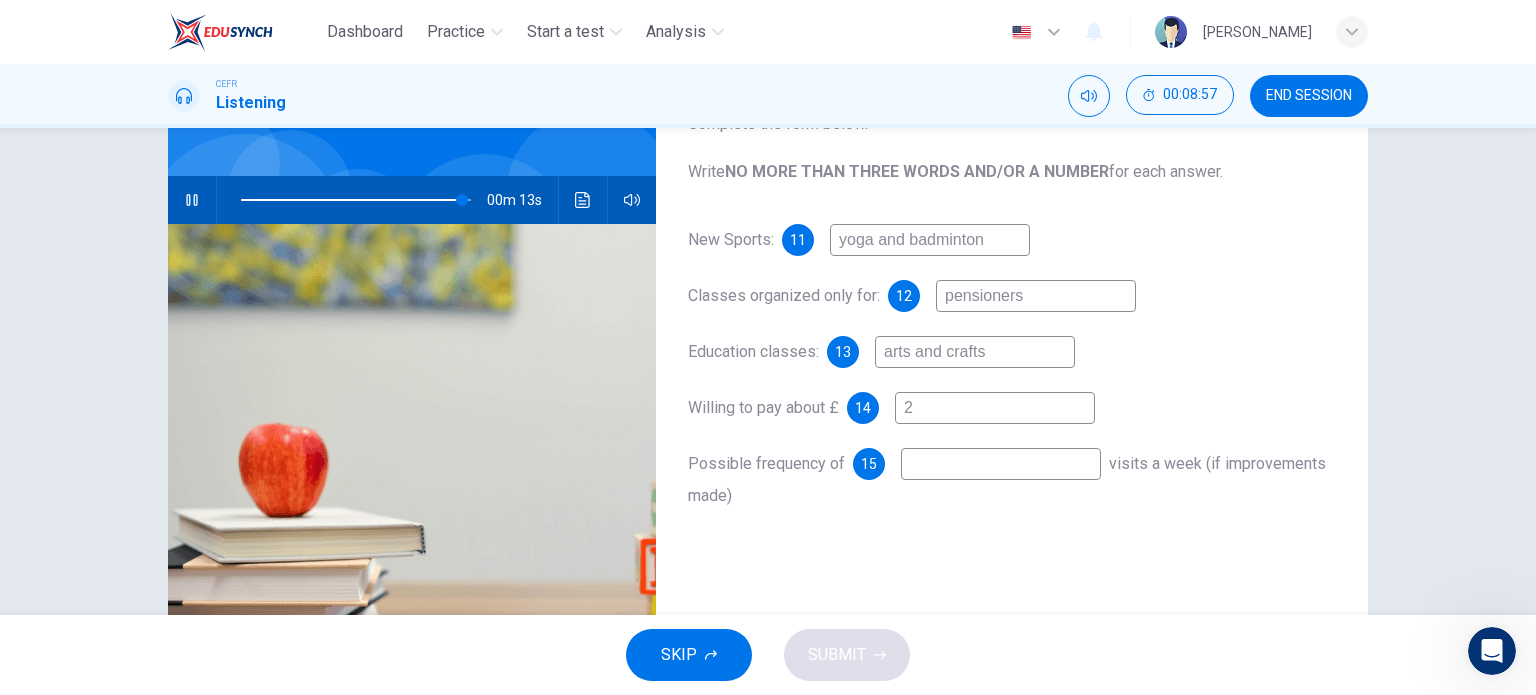 type on "96" 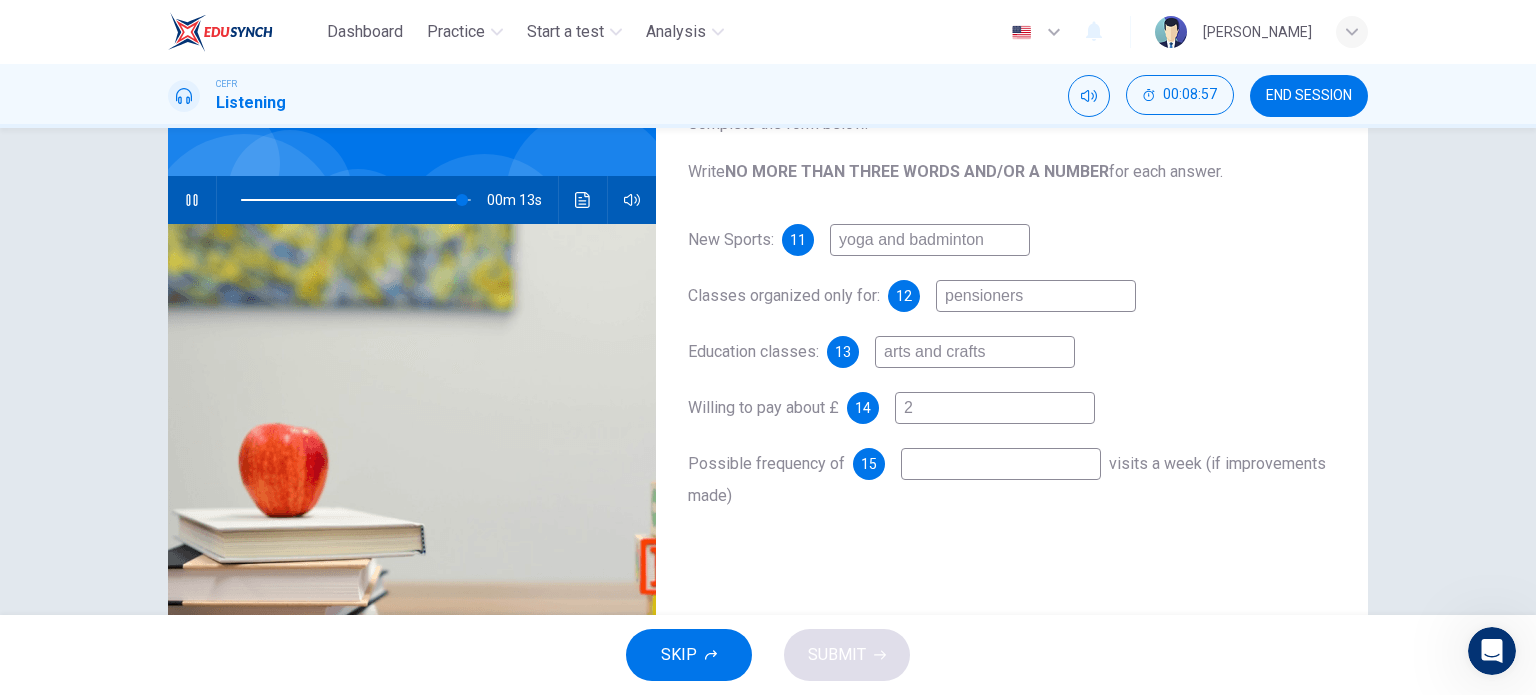 type on "3" 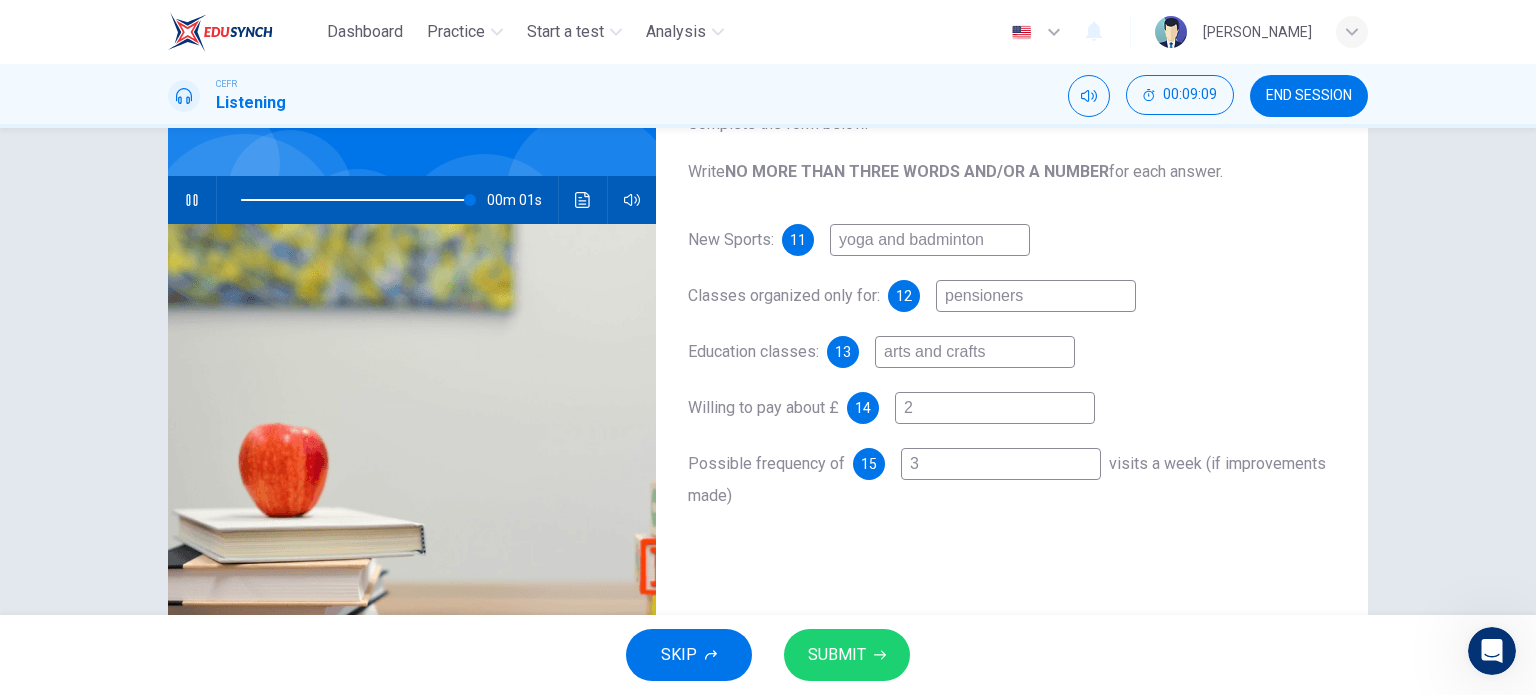 type on "0" 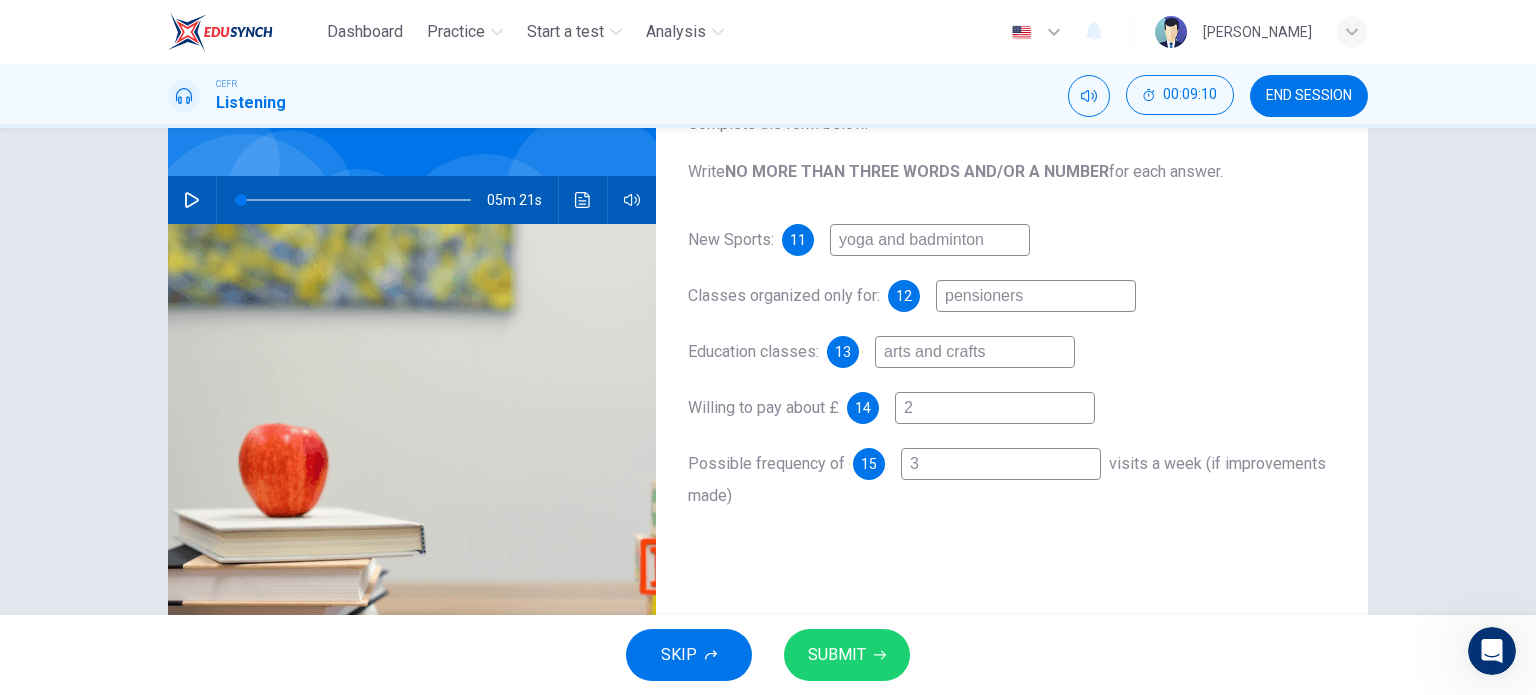 type on "3" 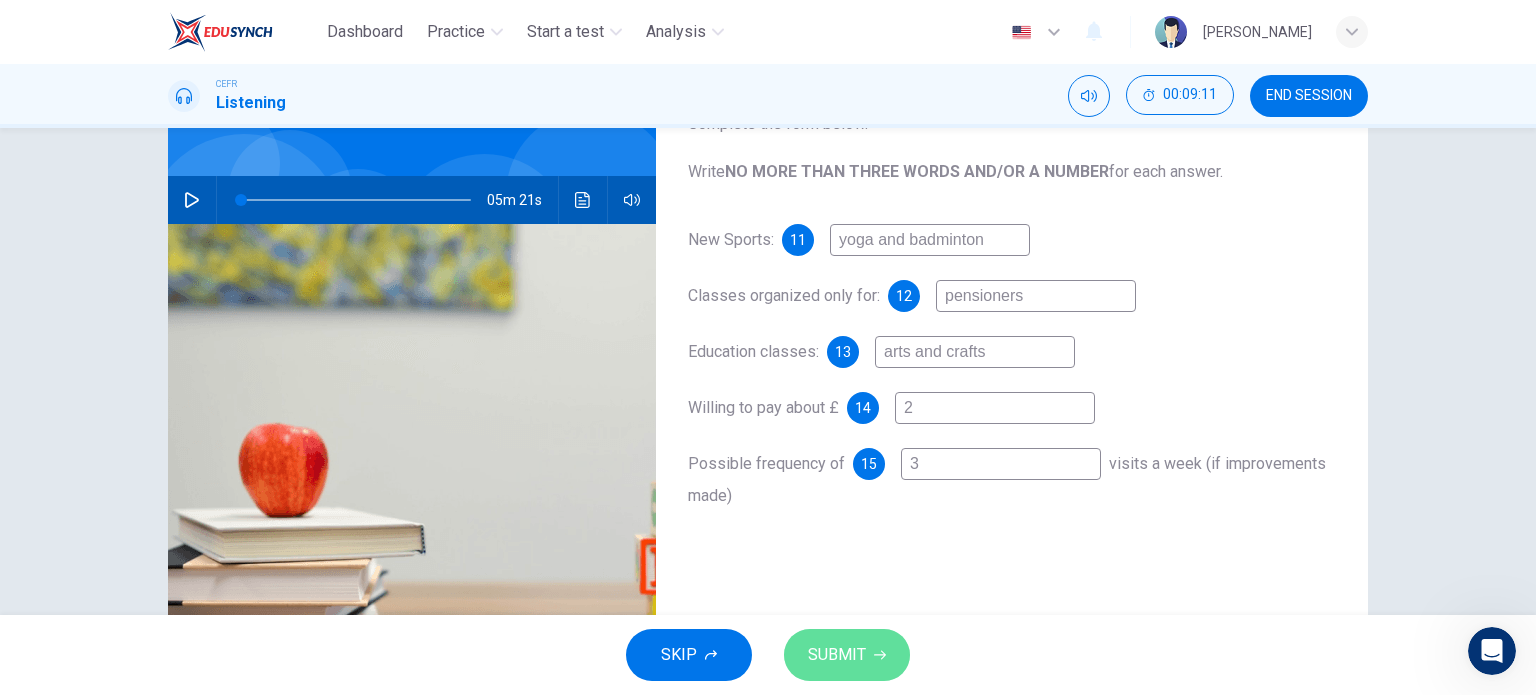 click on "SUBMIT" at bounding box center (847, 655) 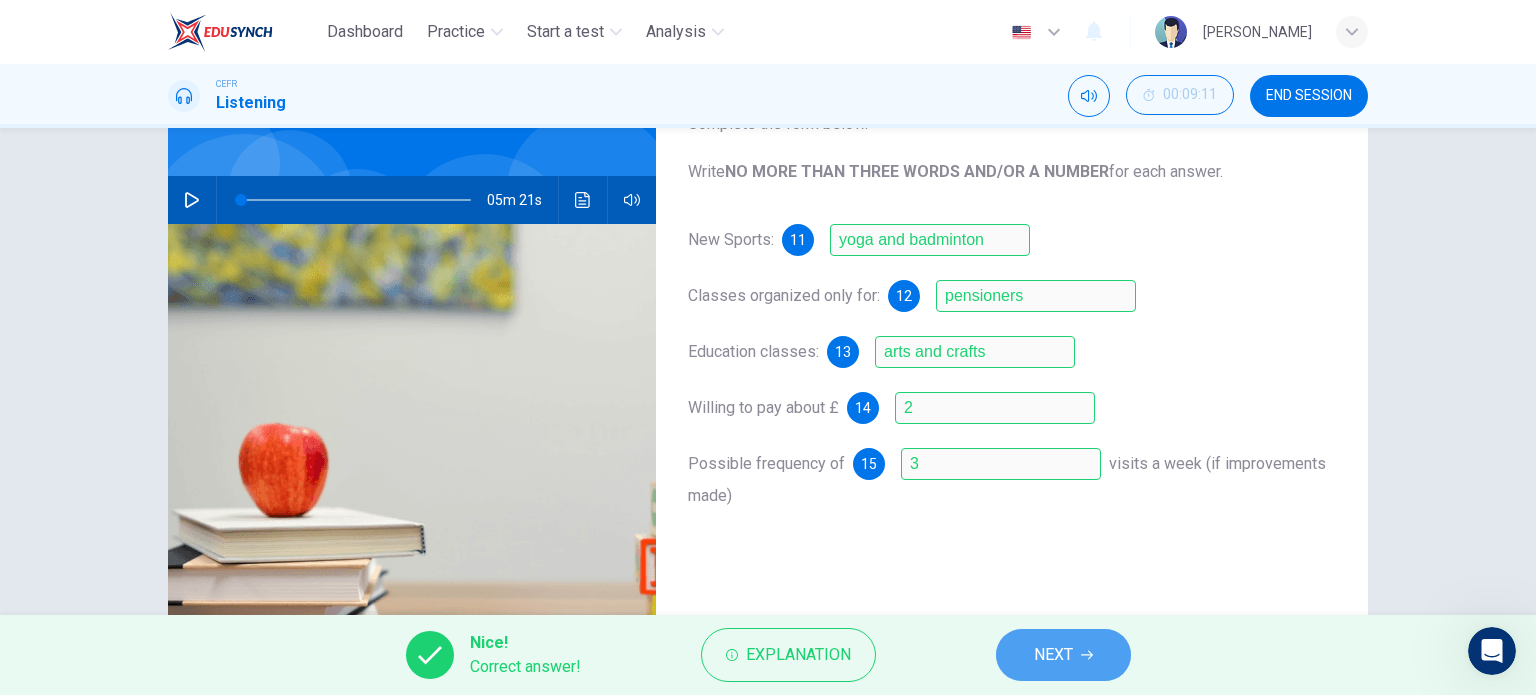 click on "NEXT" at bounding box center (1063, 655) 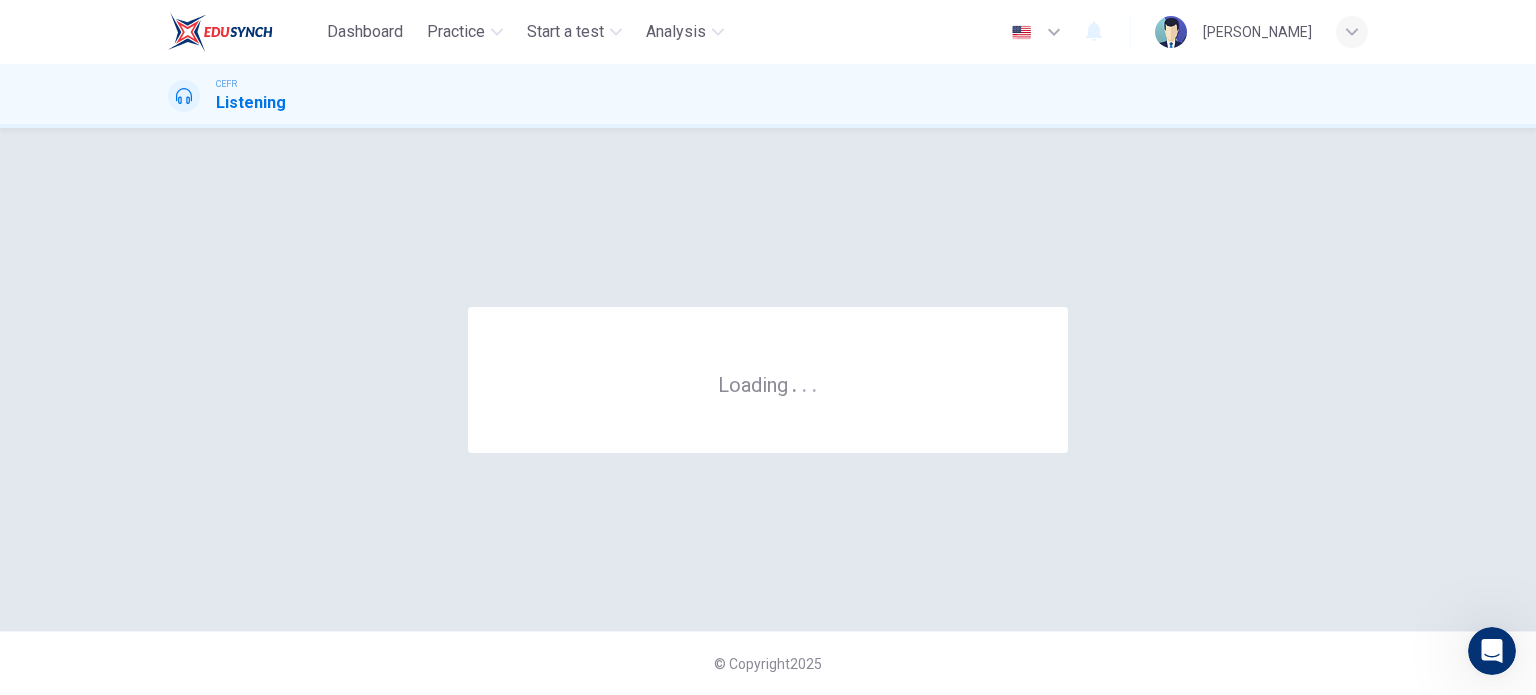 scroll, scrollTop: 0, scrollLeft: 0, axis: both 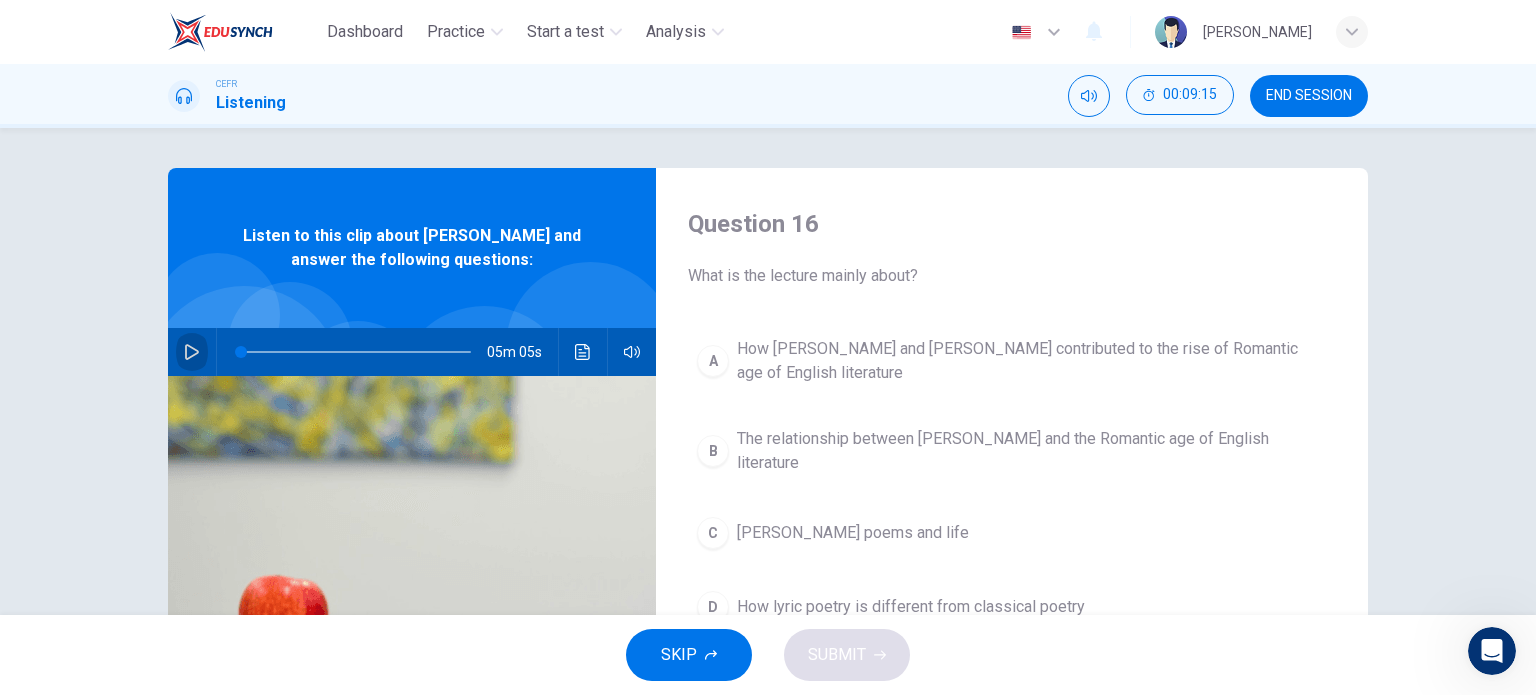 click 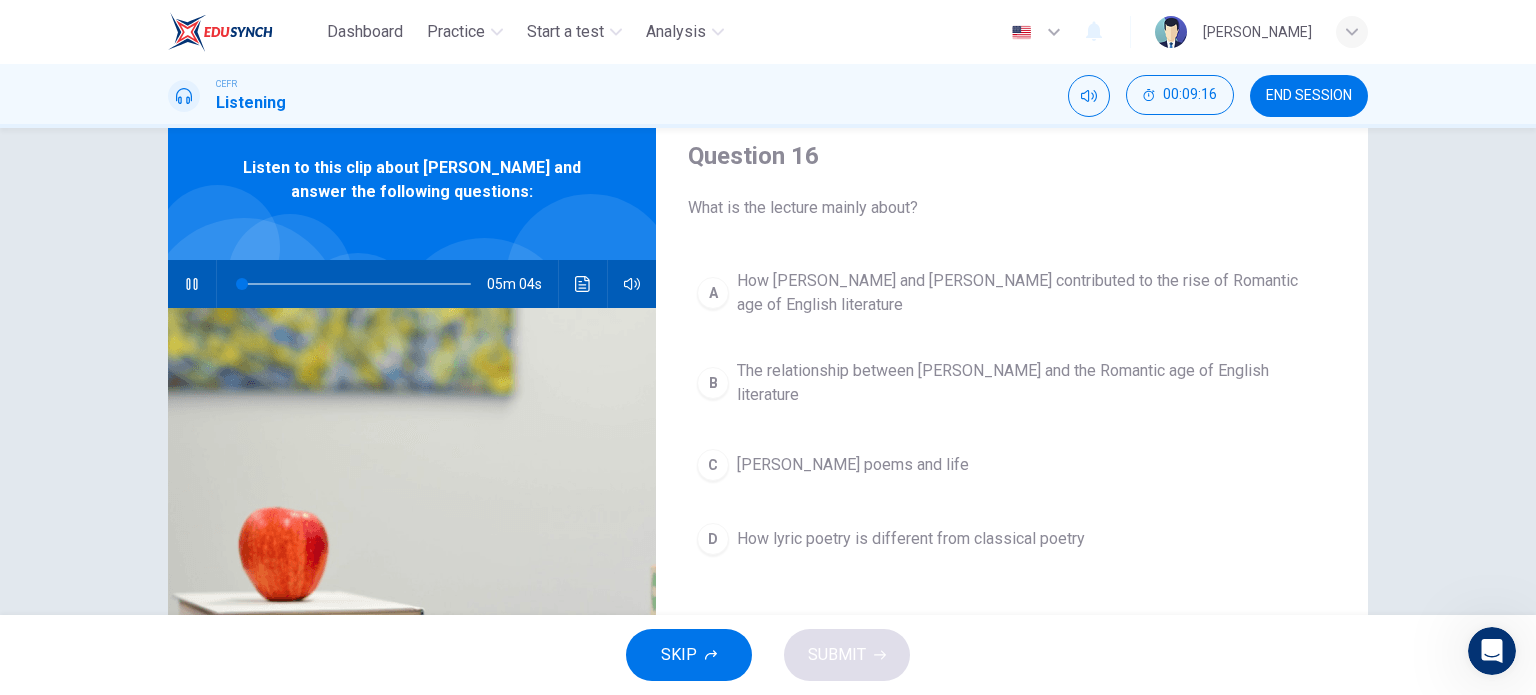 scroll, scrollTop: 70, scrollLeft: 0, axis: vertical 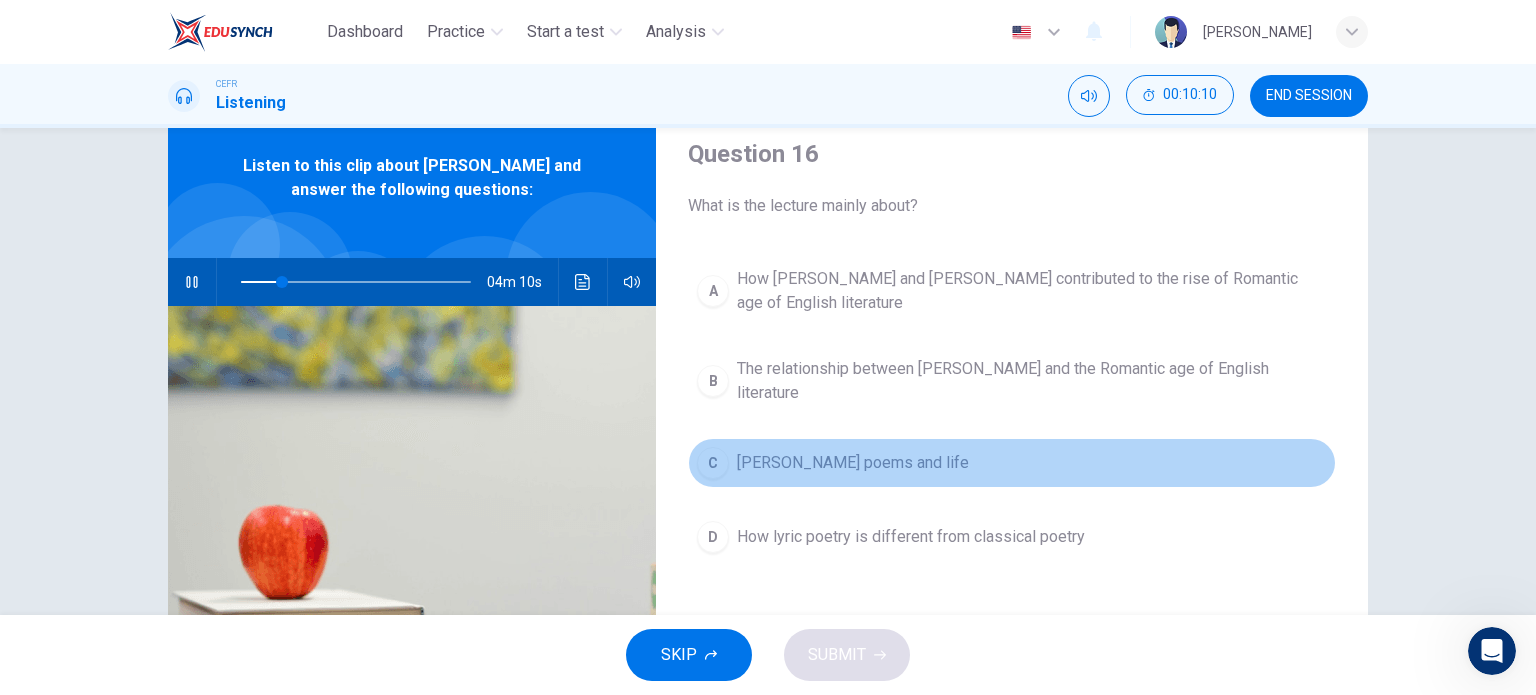 click on "C" at bounding box center [713, 463] 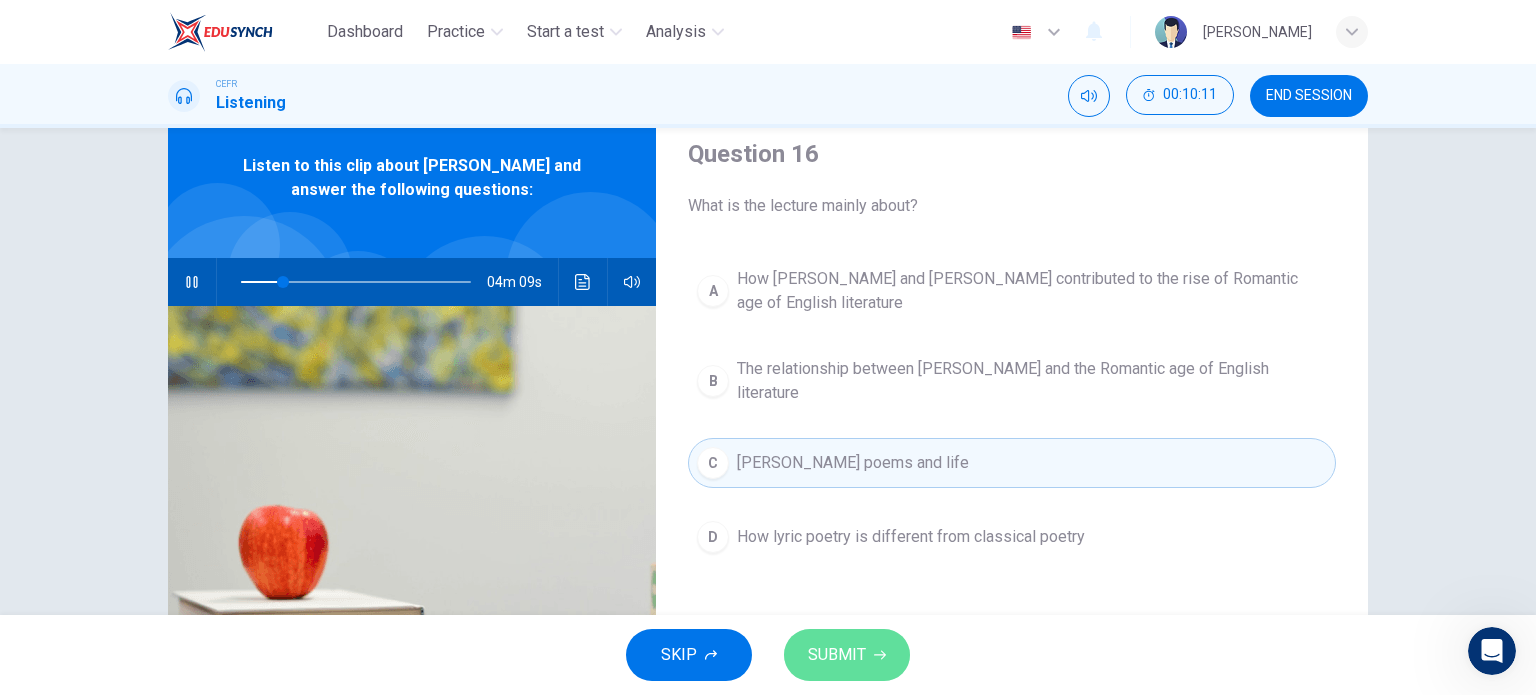 click on "SUBMIT" at bounding box center (837, 655) 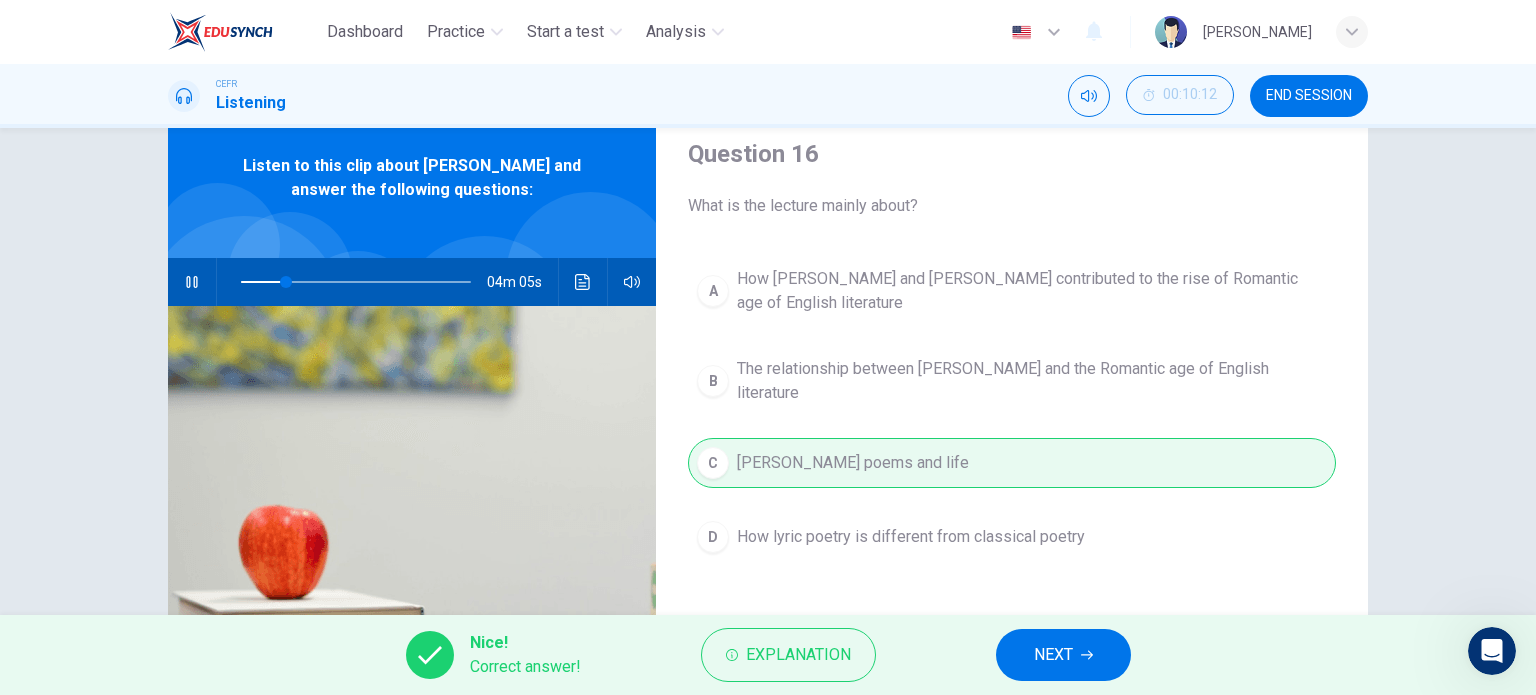 click on "NEXT" at bounding box center (1063, 655) 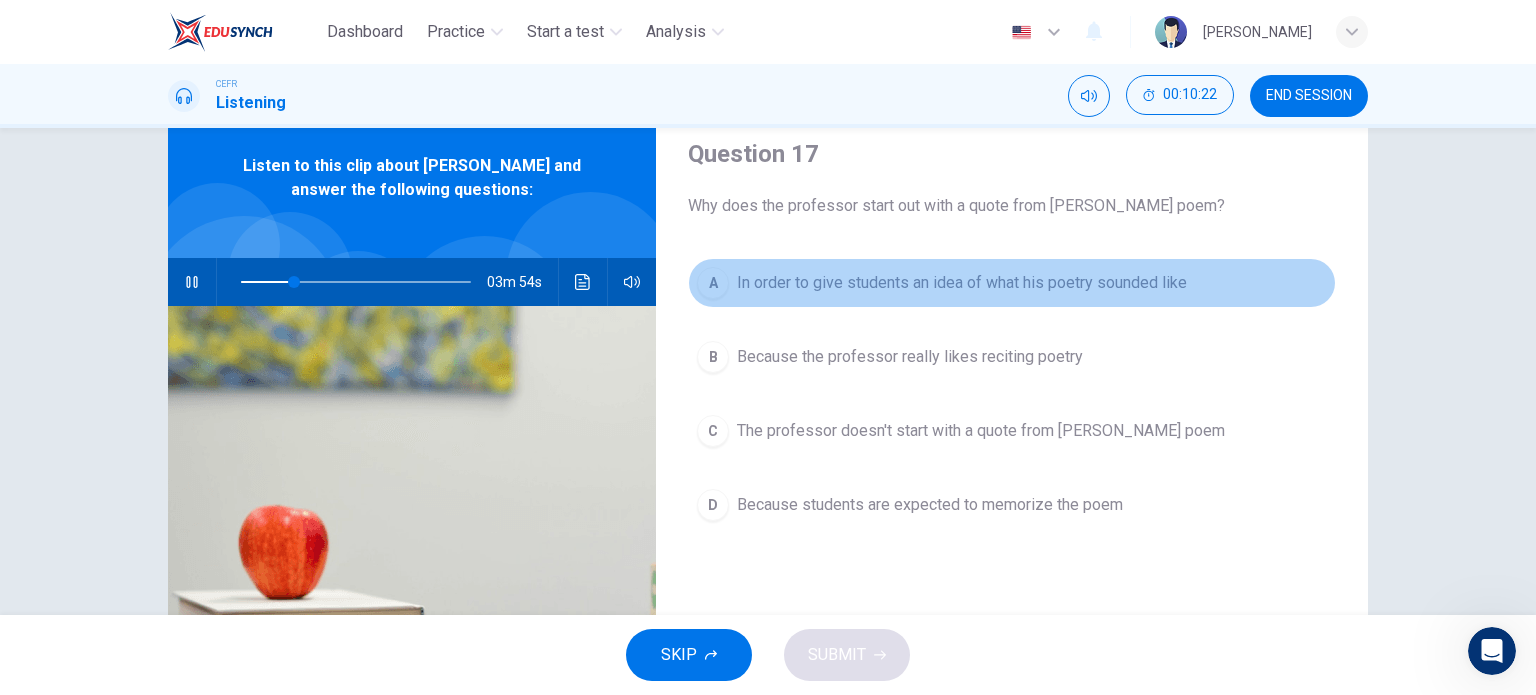 click on "A" at bounding box center (713, 283) 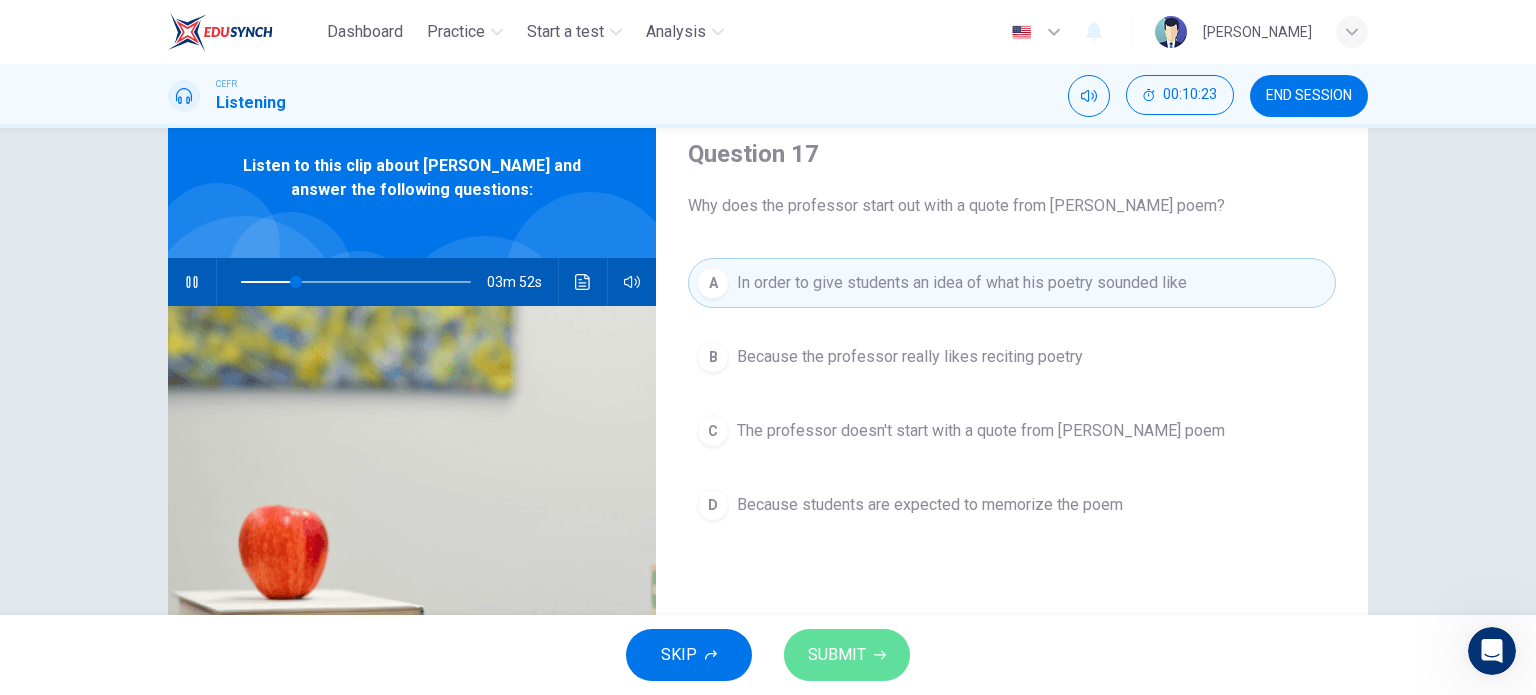 click on "SUBMIT" at bounding box center [837, 655] 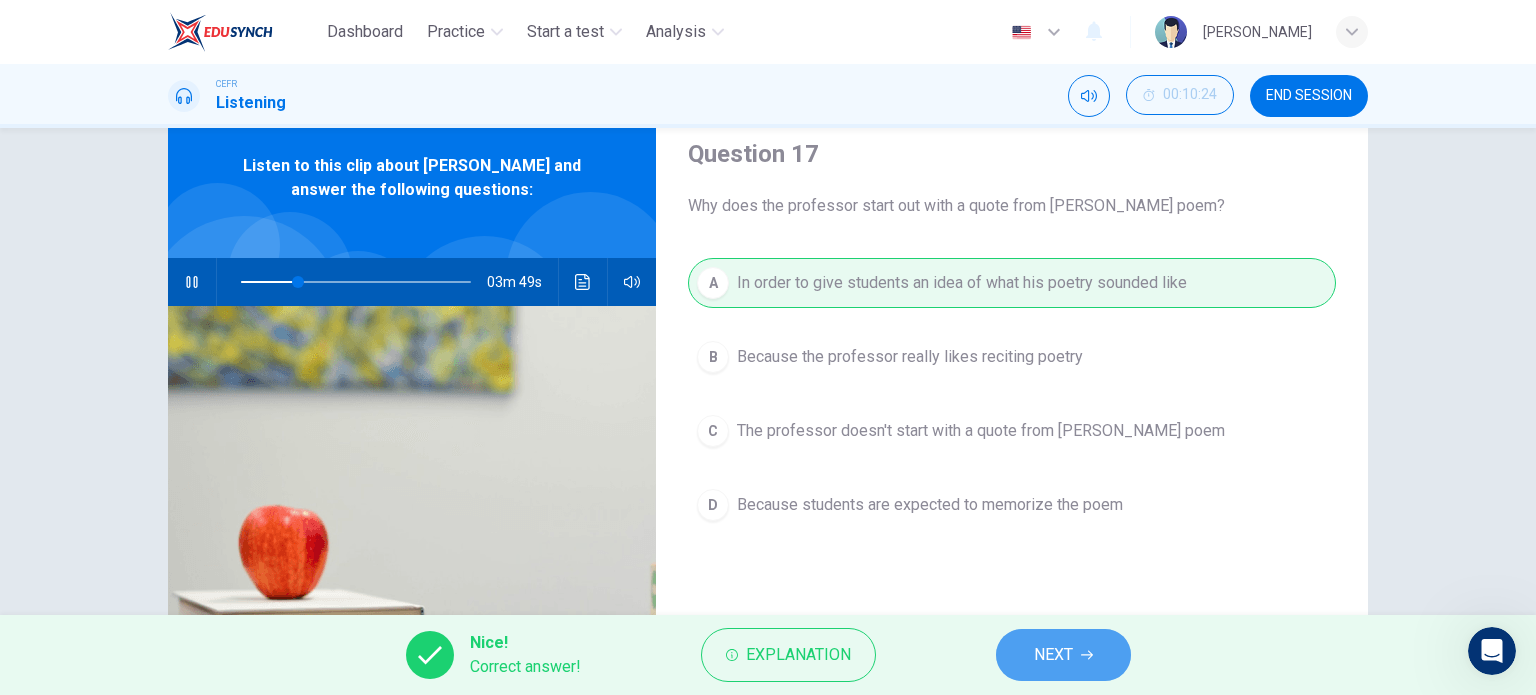 click on "NEXT" at bounding box center [1063, 655] 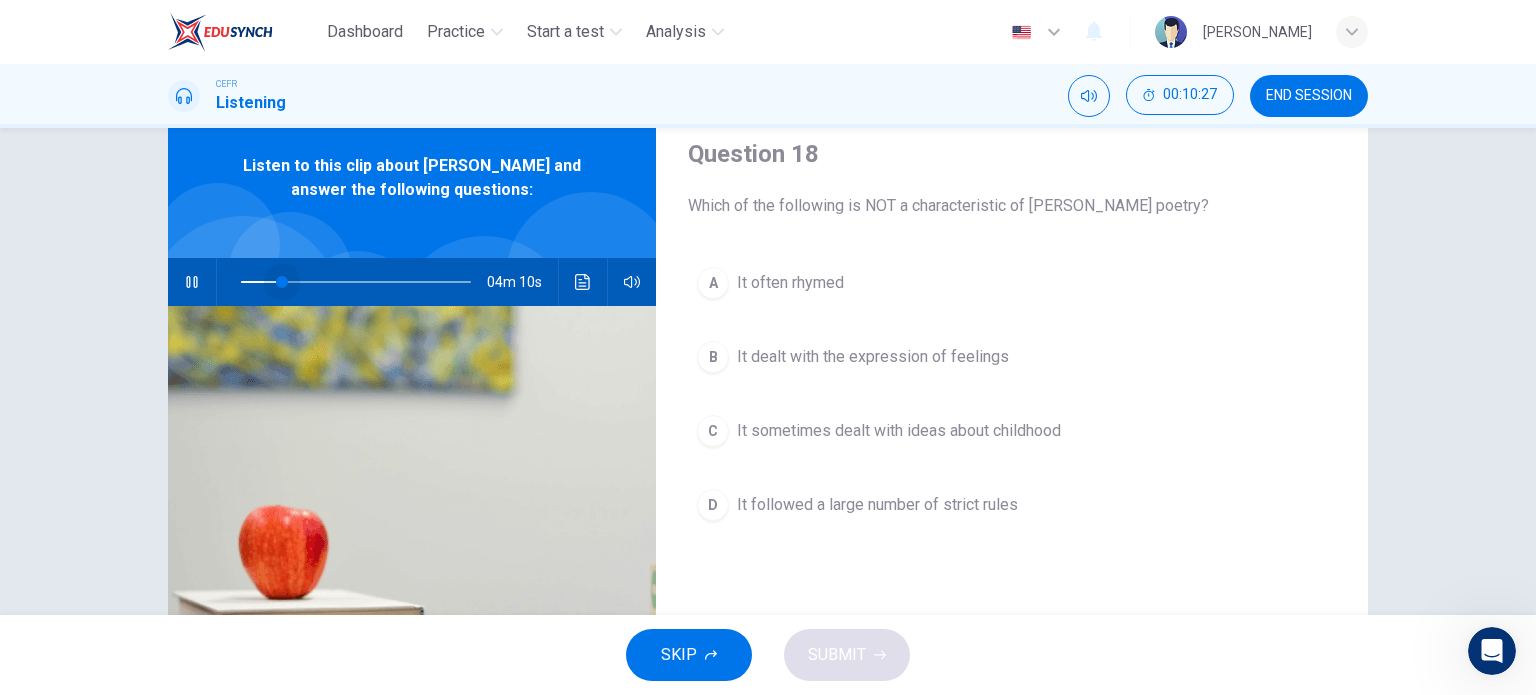click at bounding box center [282, 282] 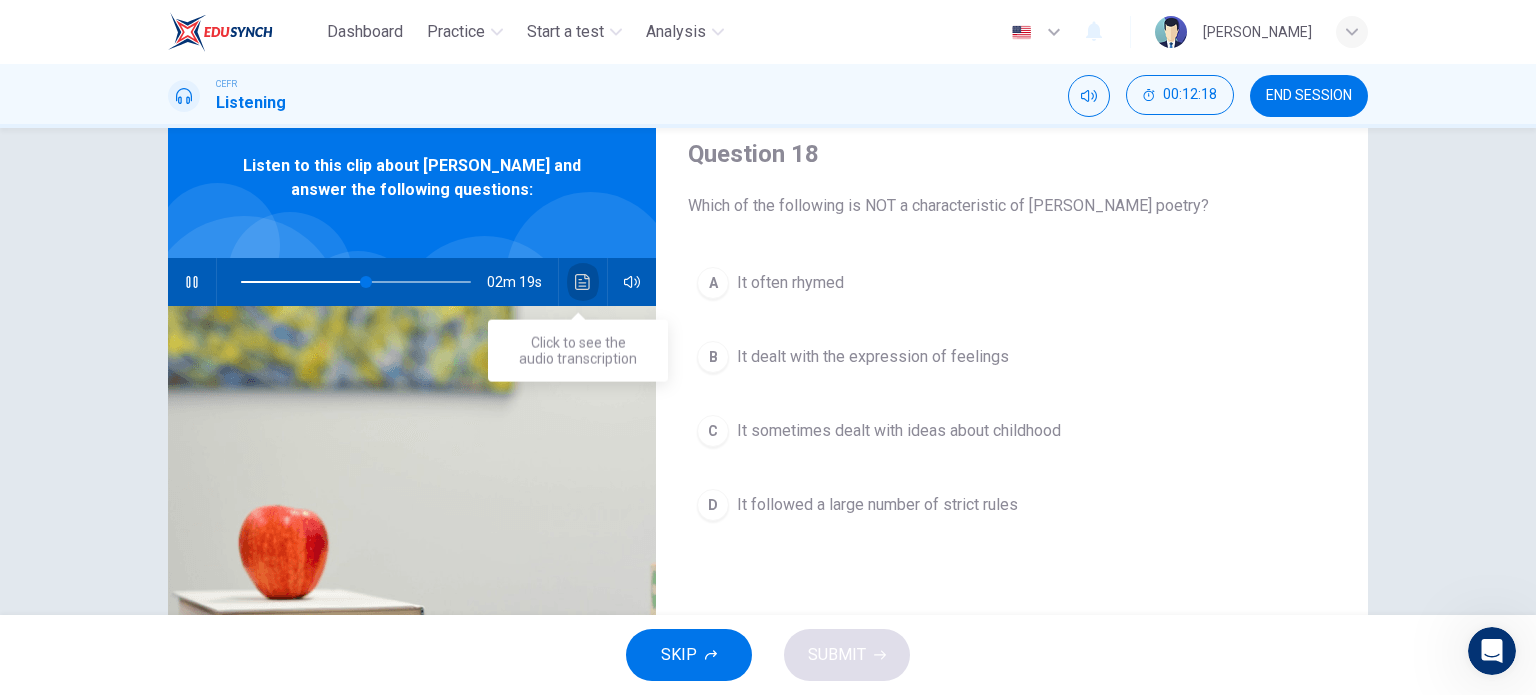 click 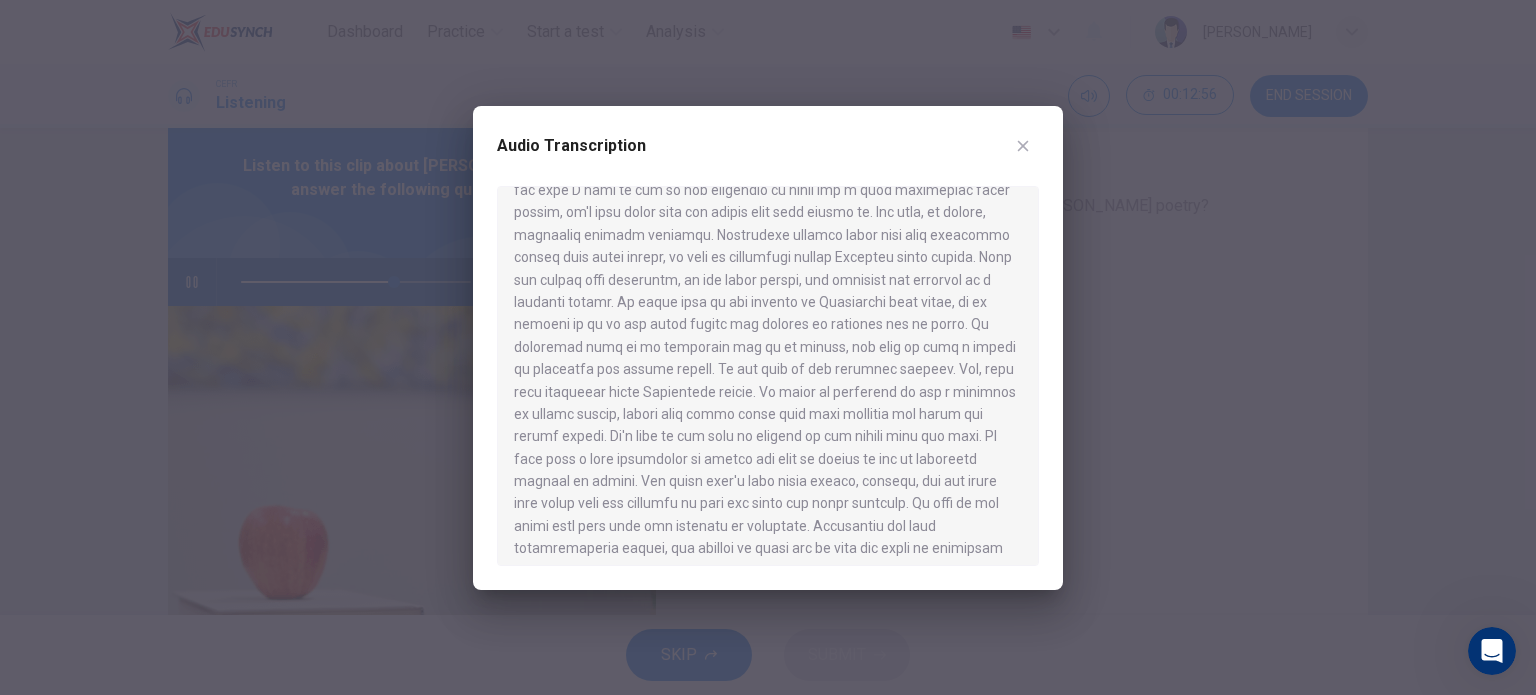 scroll, scrollTop: 742, scrollLeft: 0, axis: vertical 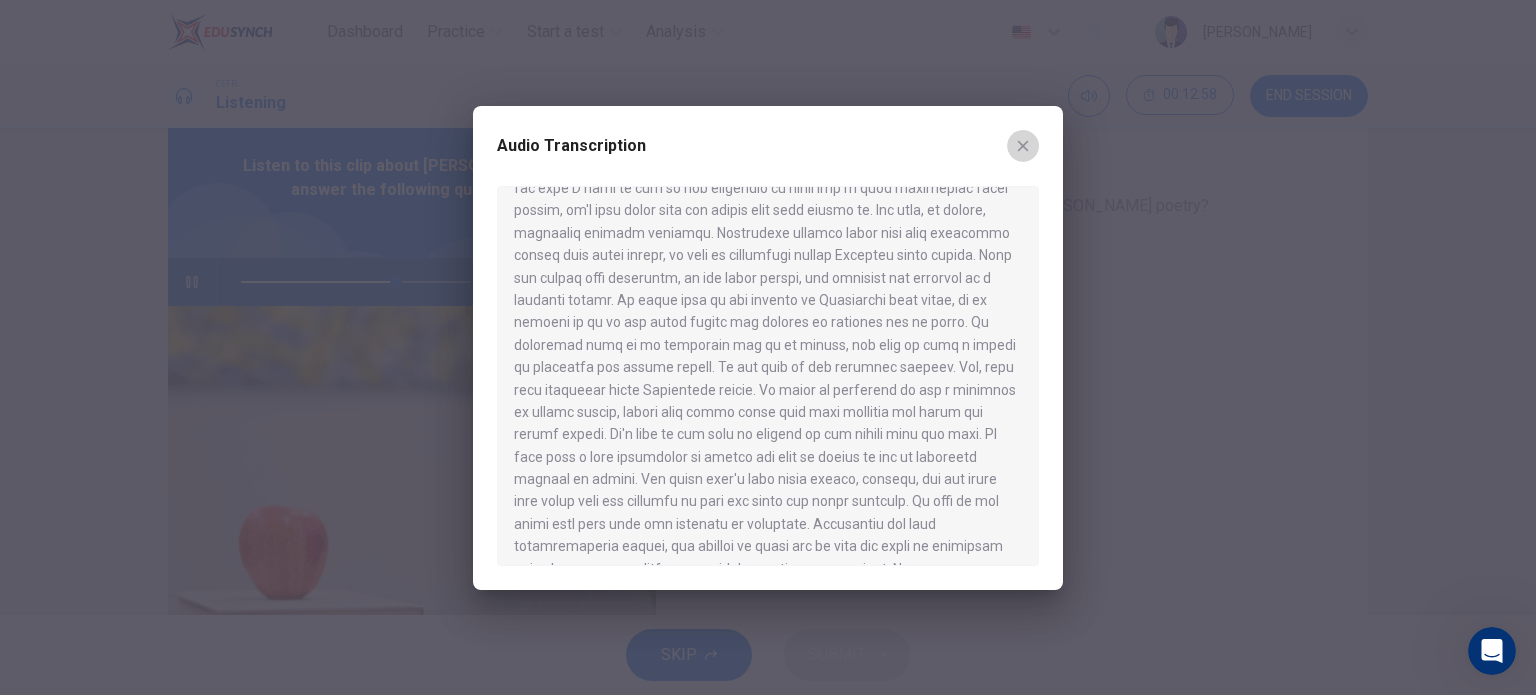 click at bounding box center [1023, 146] 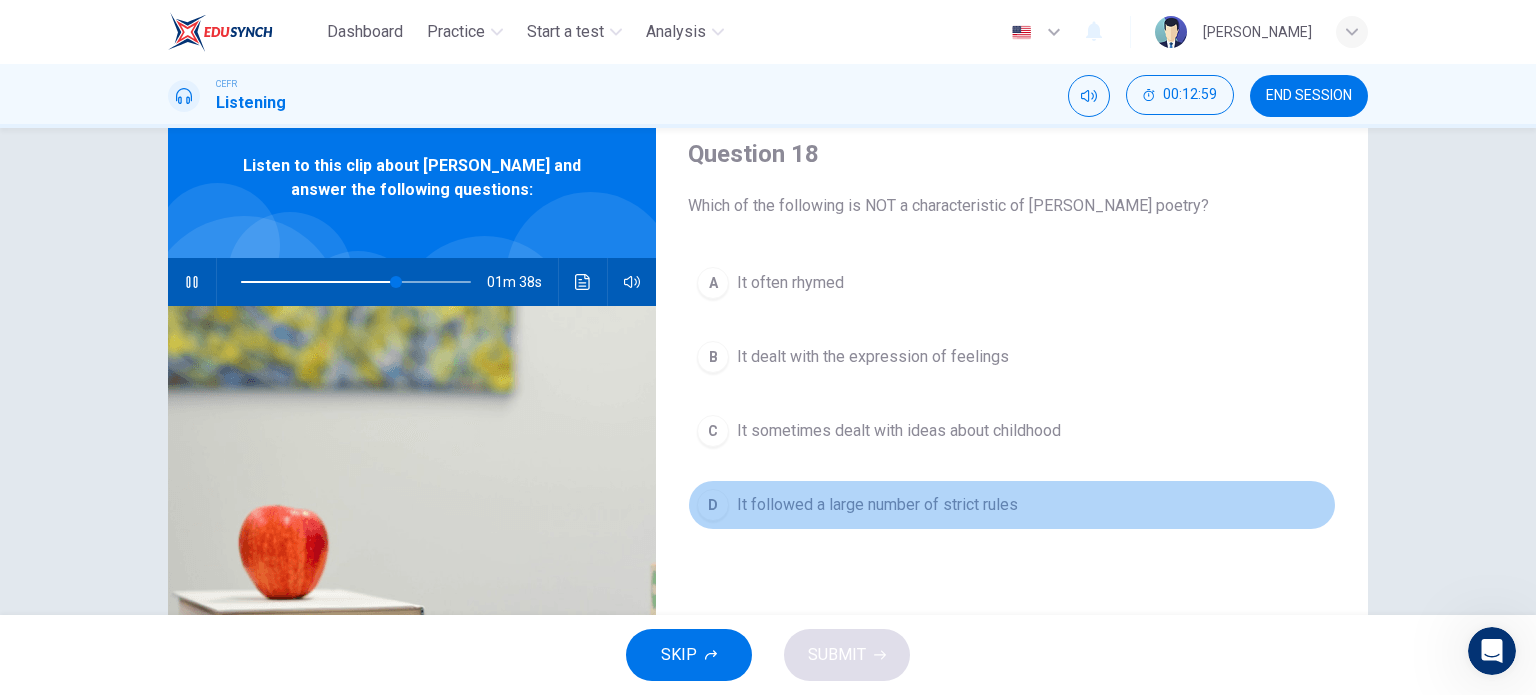 click on "It followed a large number of strict rules" at bounding box center [877, 505] 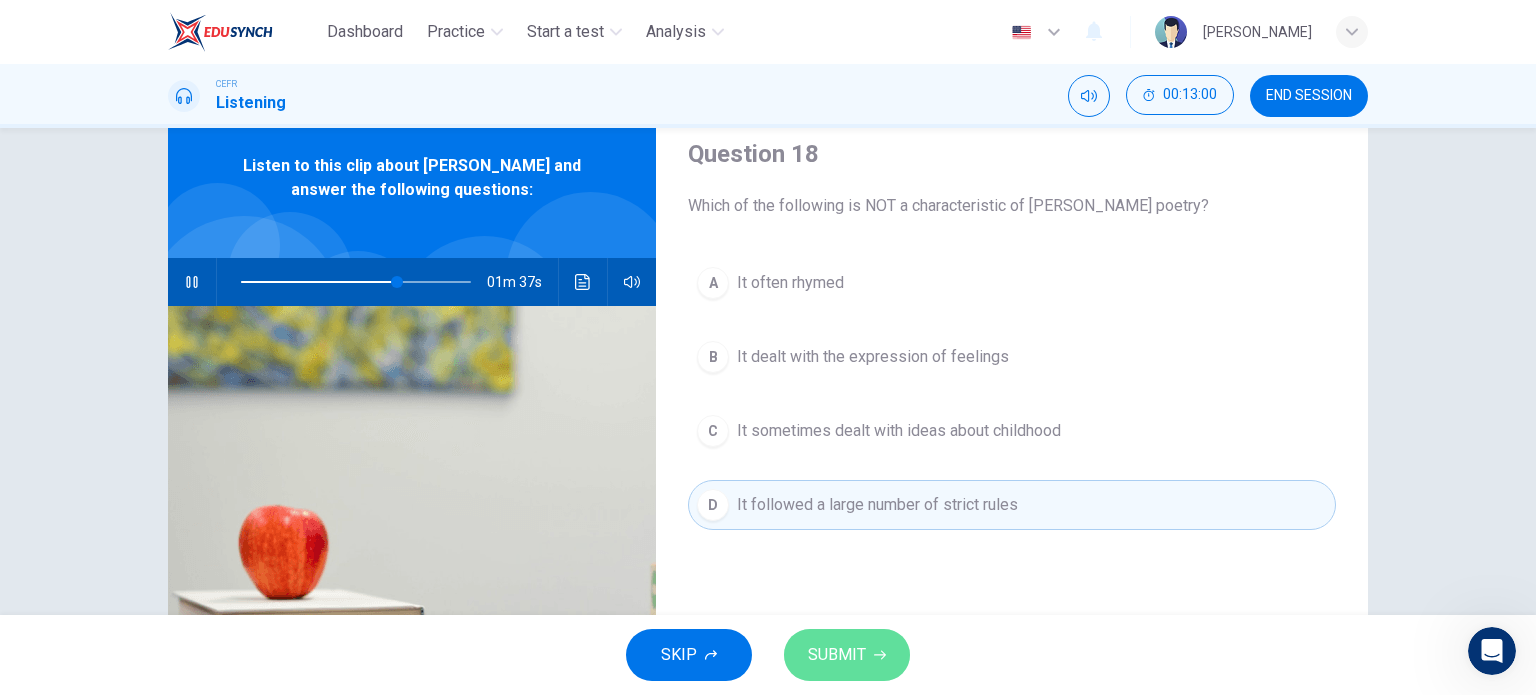 click on "SUBMIT" at bounding box center [837, 655] 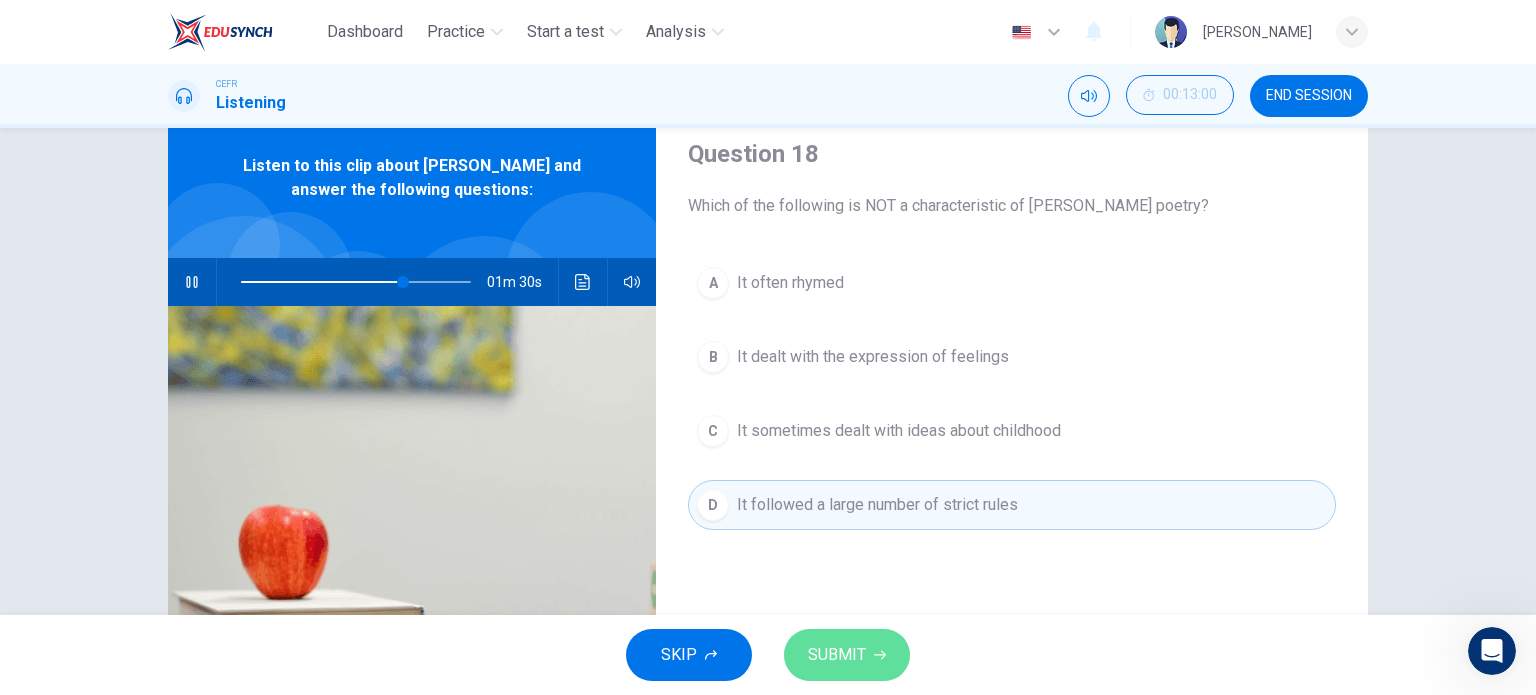 click on "SUBMIT" at bounding box center (837, 655) 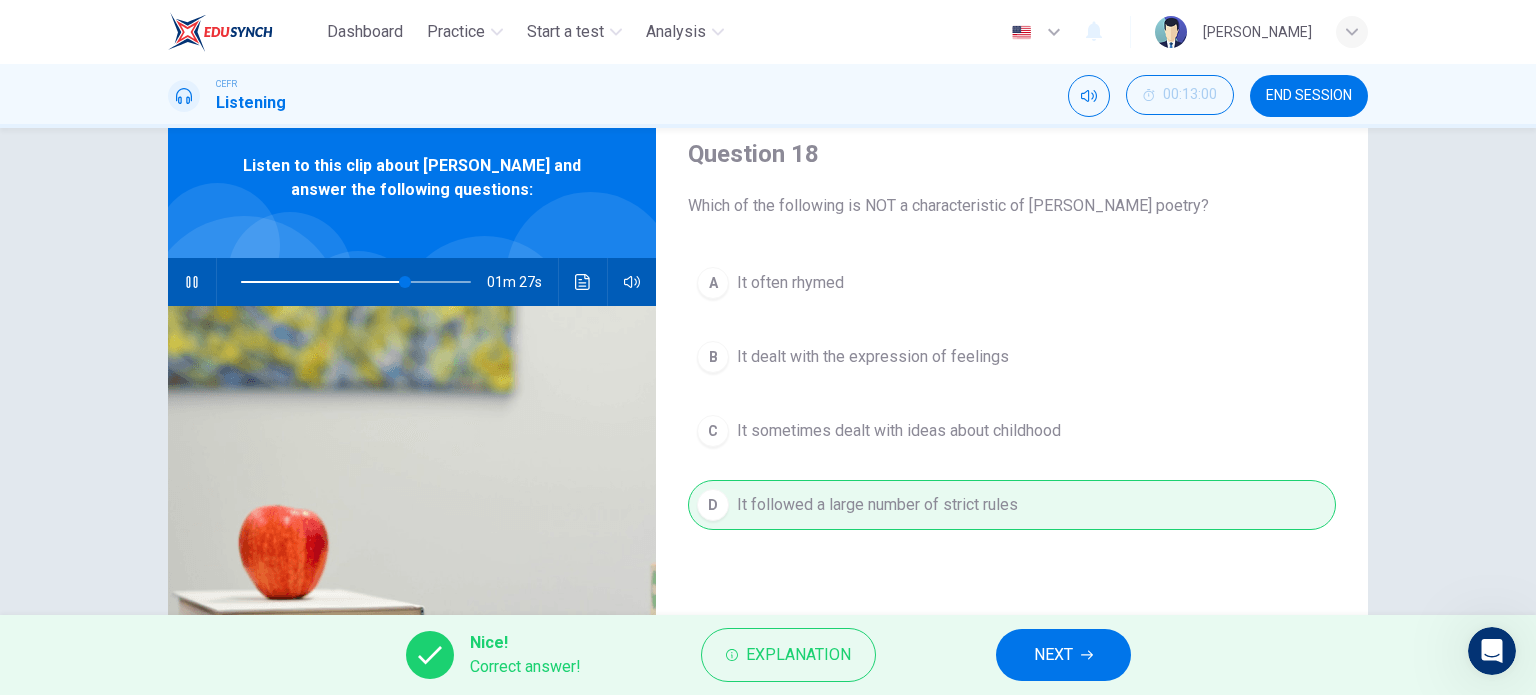 click on "NEXT" at bounding box center [1063, 655] 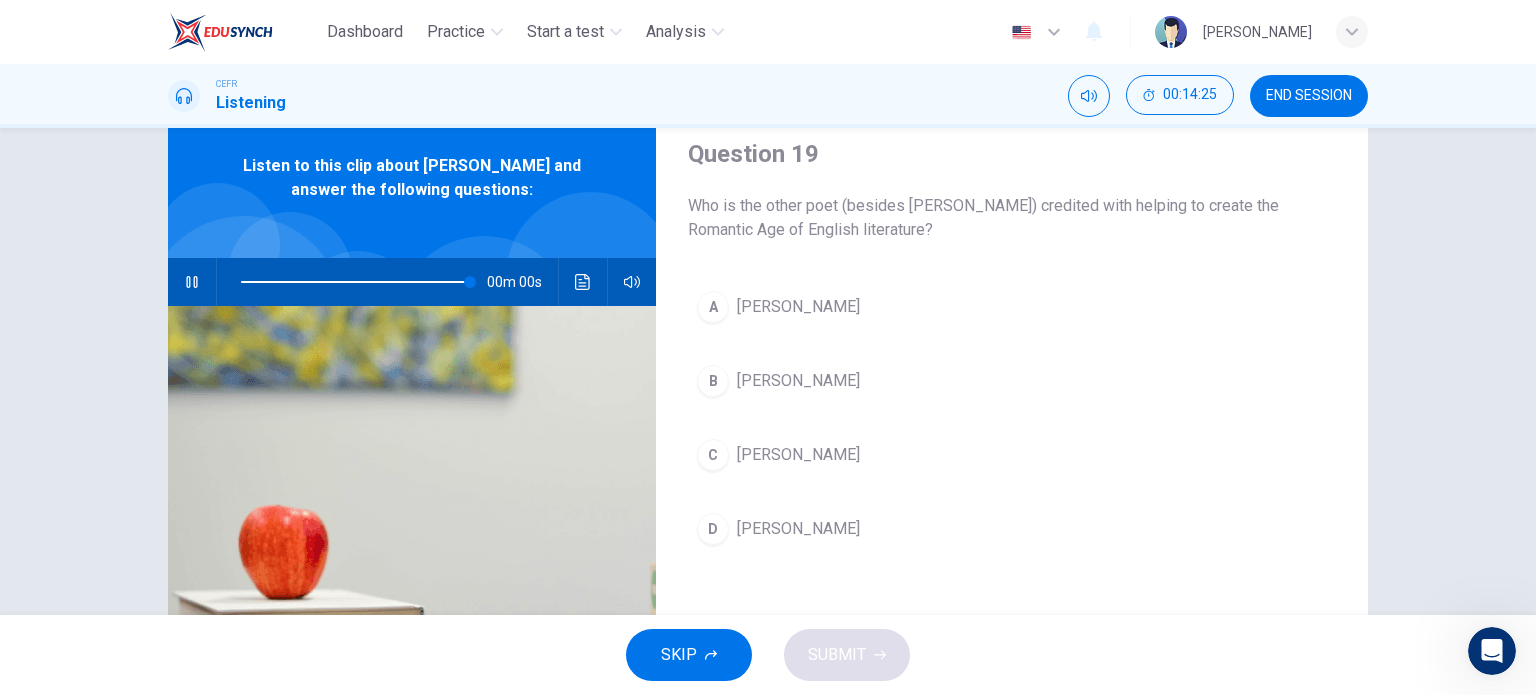 click on "A" at bounding box center (713, 307) 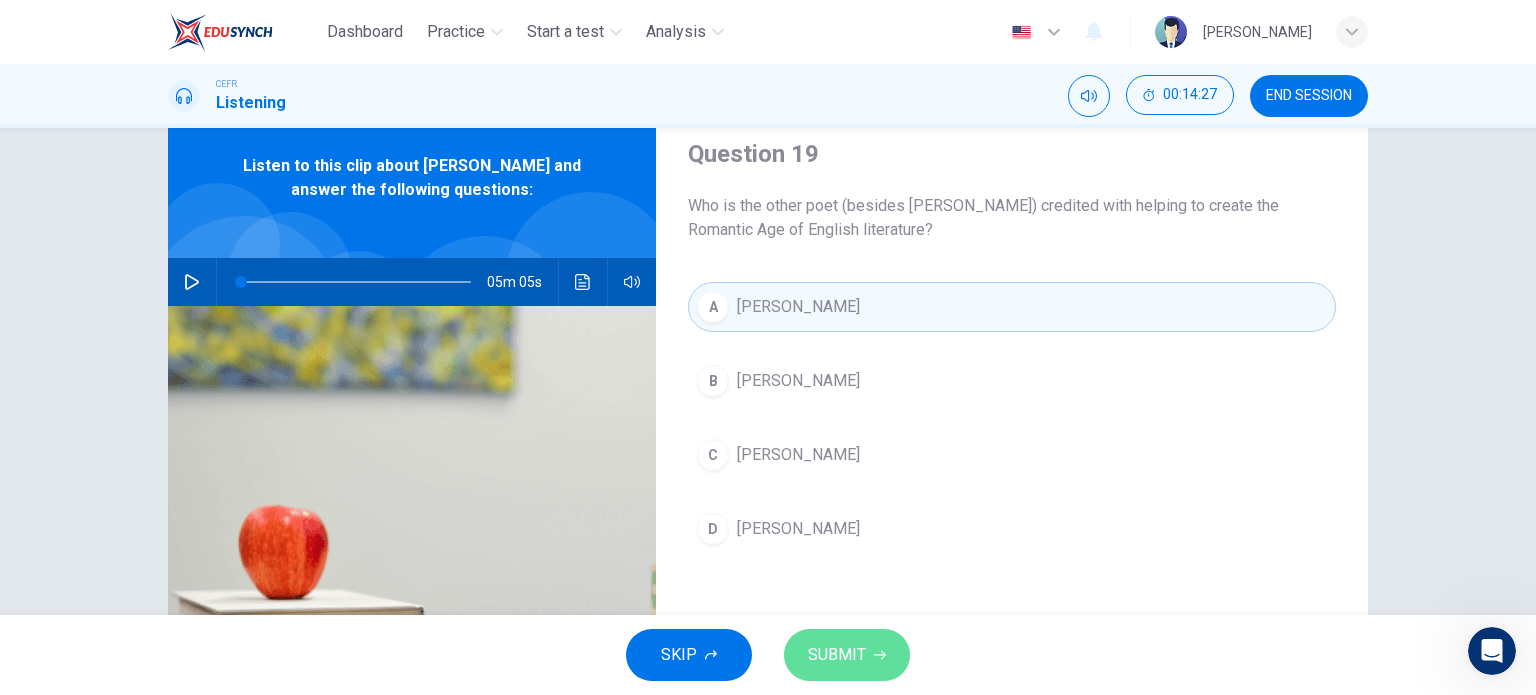 click on "SUBMIT" at bounding box center [837, 655] 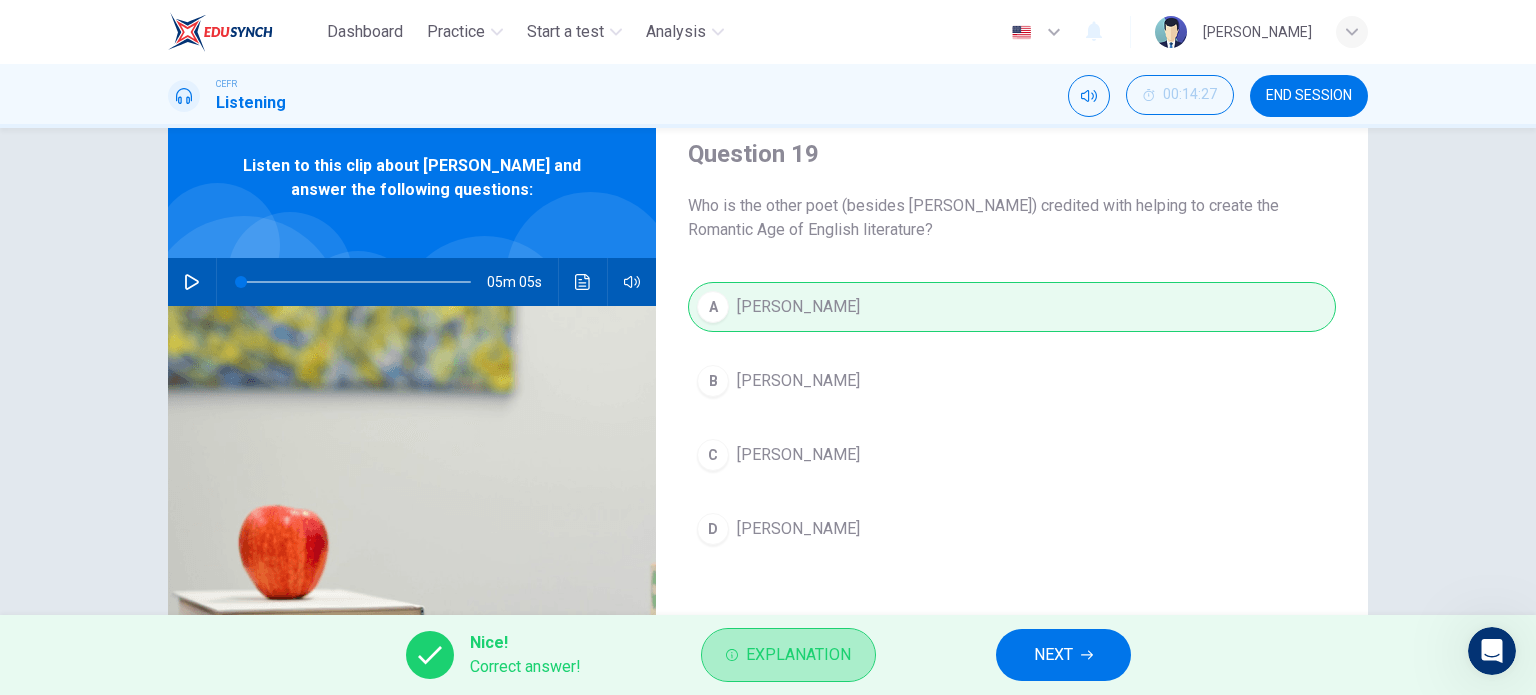 click on "Explanation" at bounding box center [798, 655] 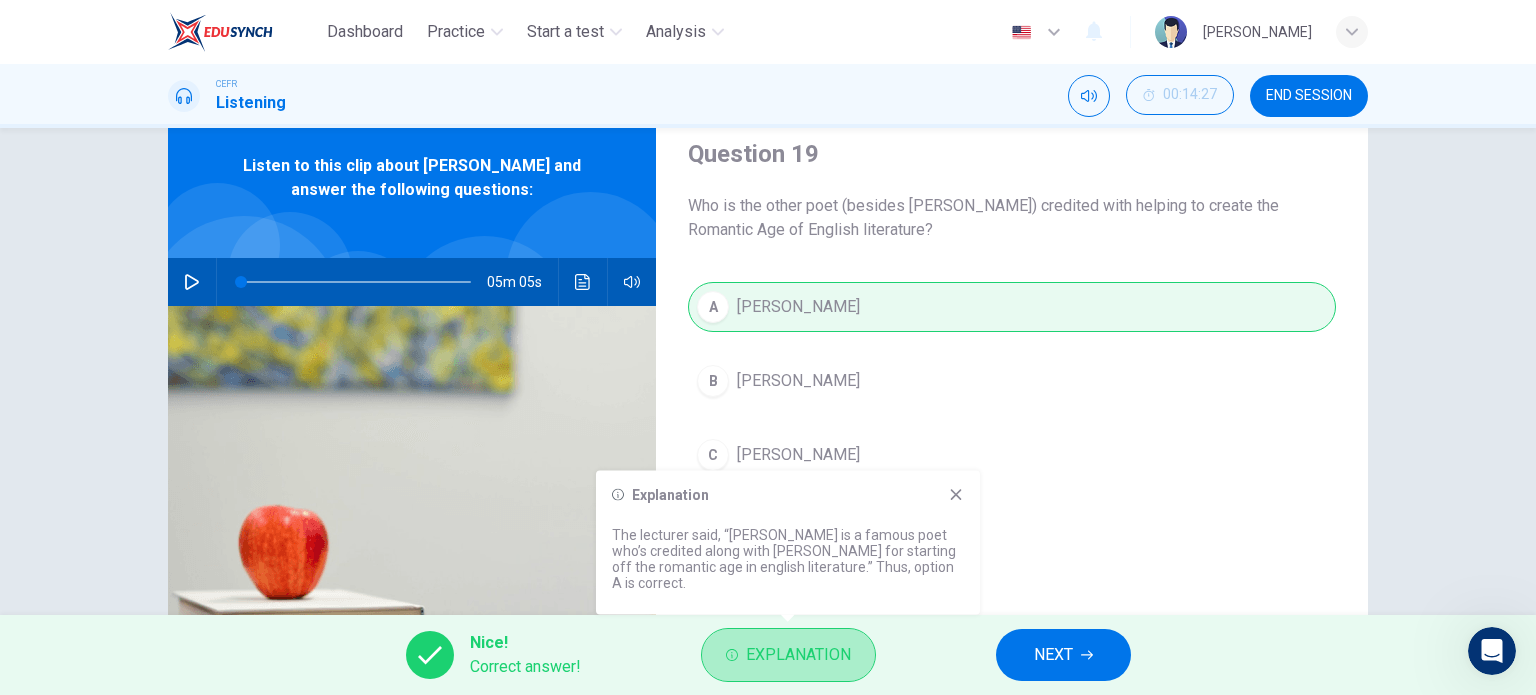 click on "Explanation" at bounding box center (798, 655) 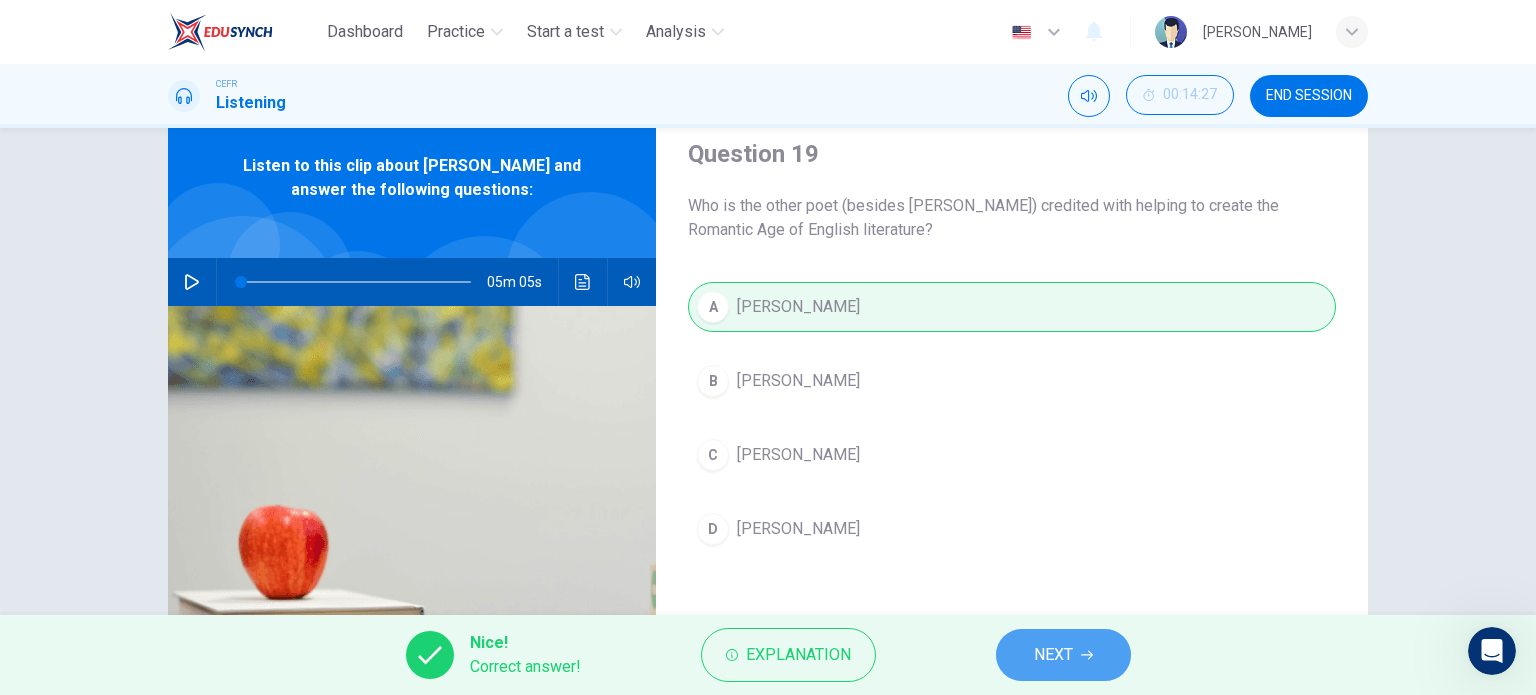 click on "NEXT" at bounding box center [1063, 655] 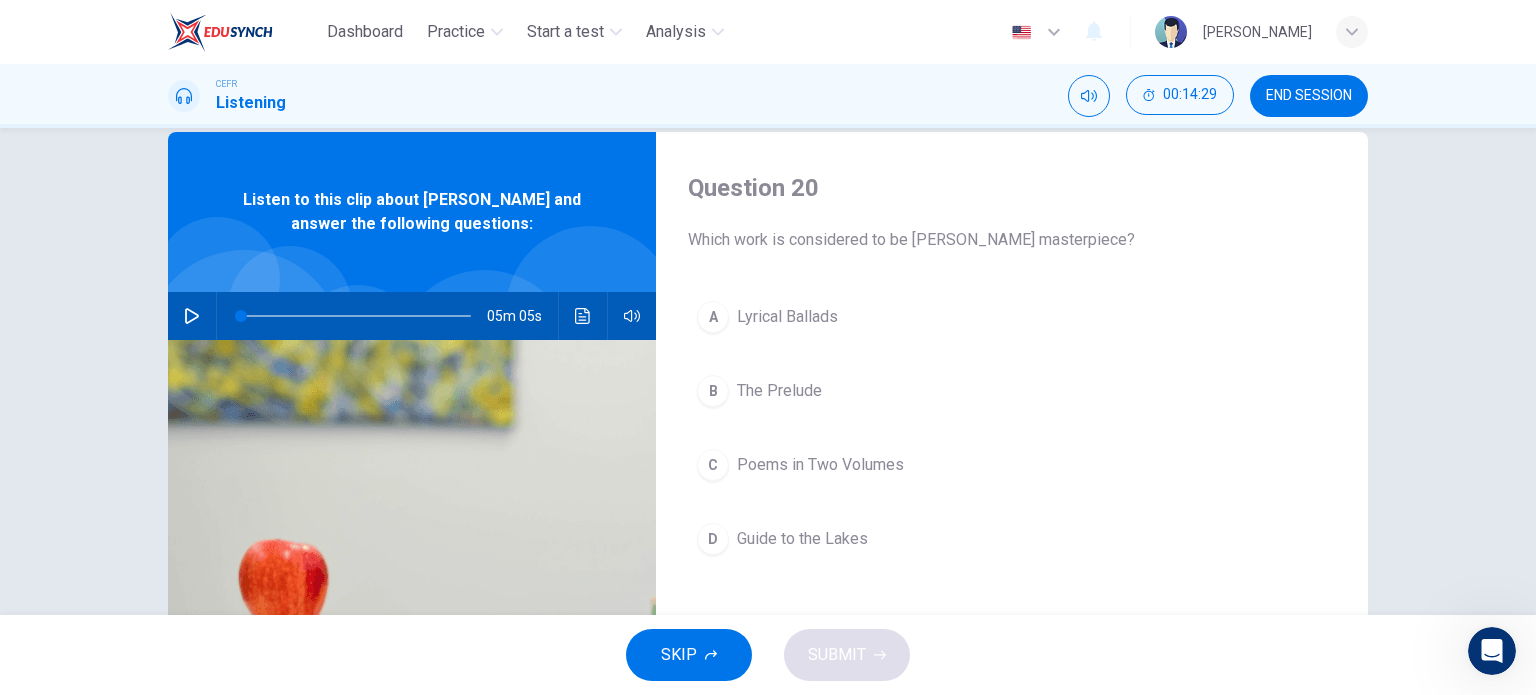 scroll, scrollTop: 34, scrollLeft: 0, axis: vertical 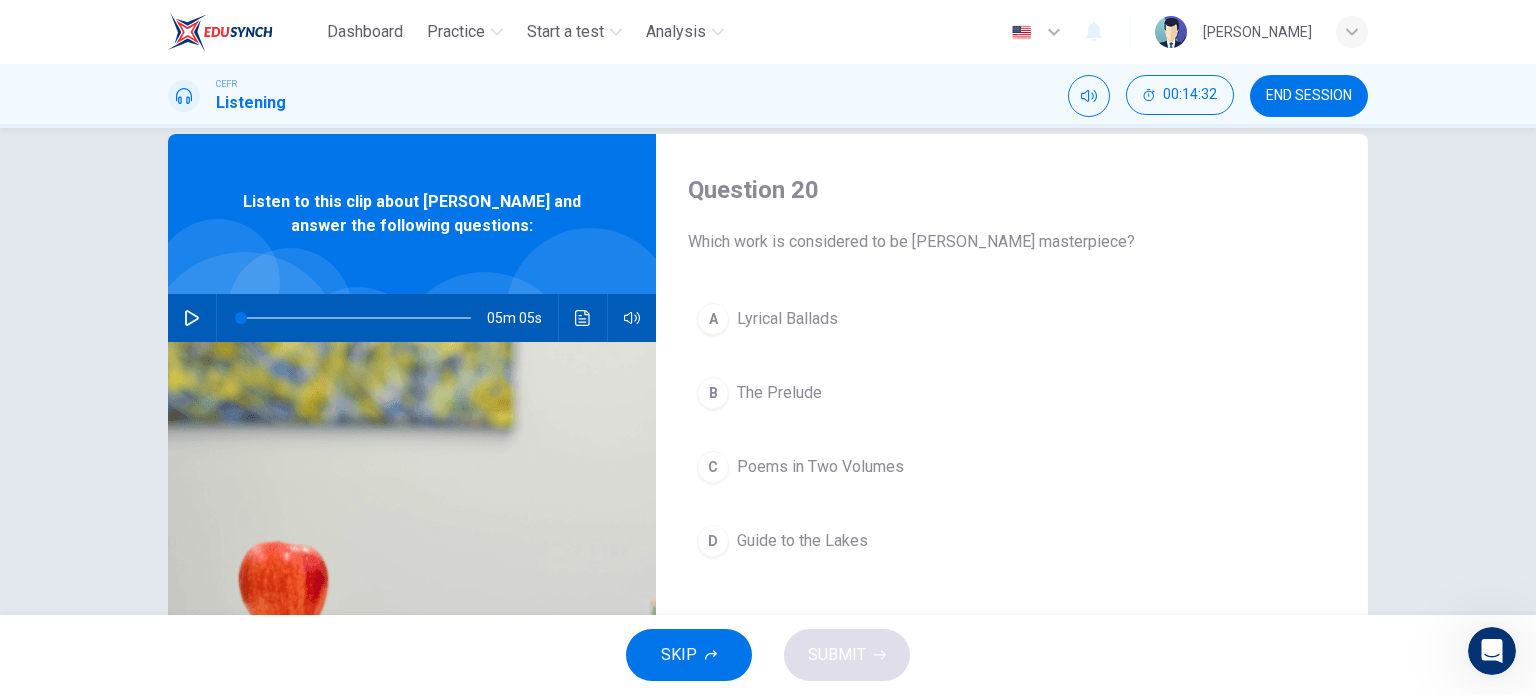 type on "75" 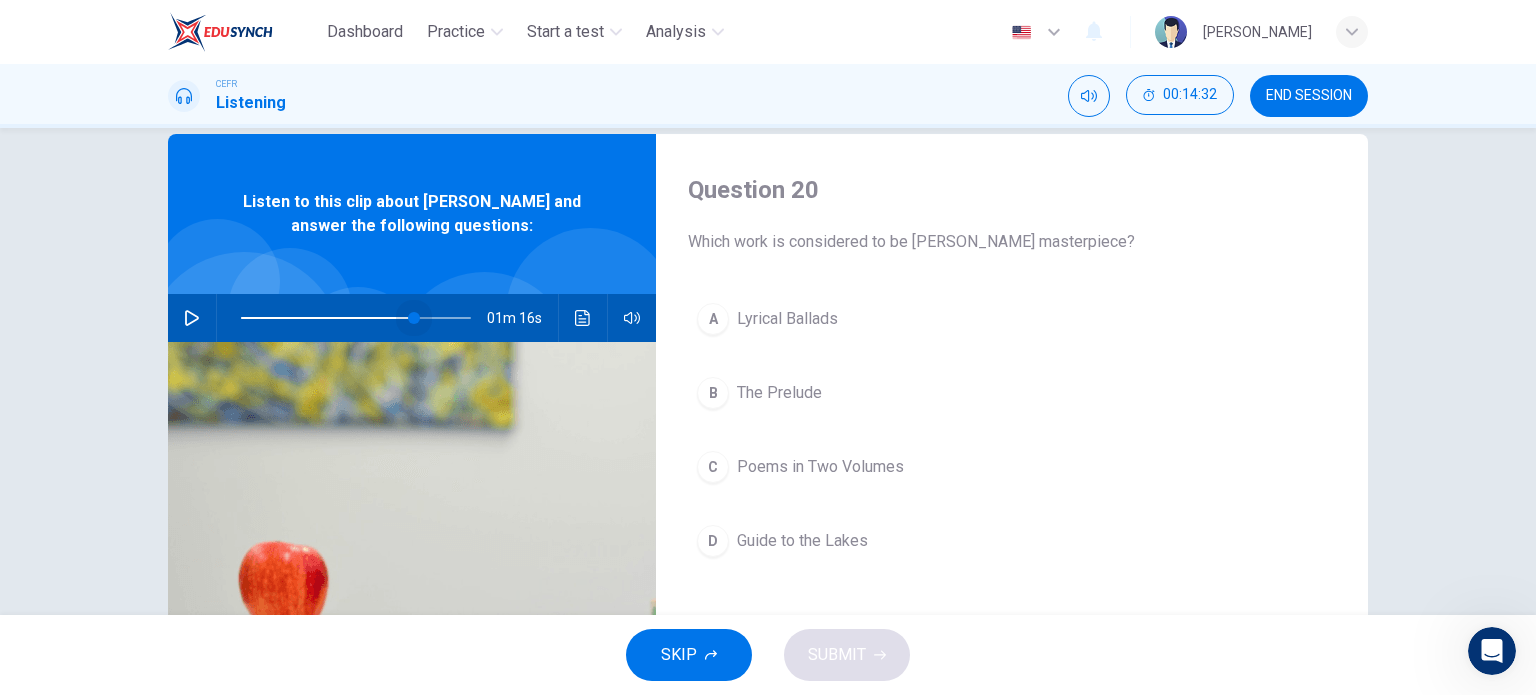 click at bounding box center [356, 318] 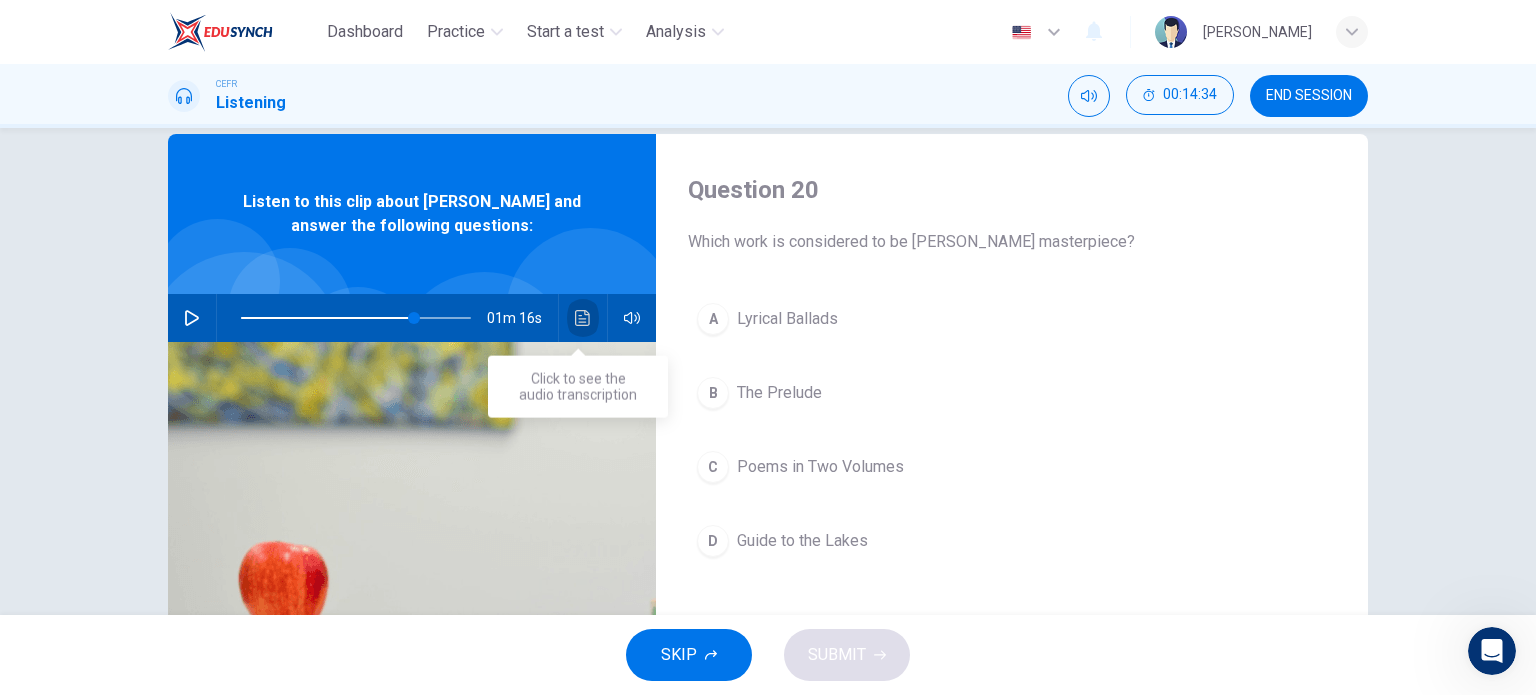 click at bounding box center (583, 318) 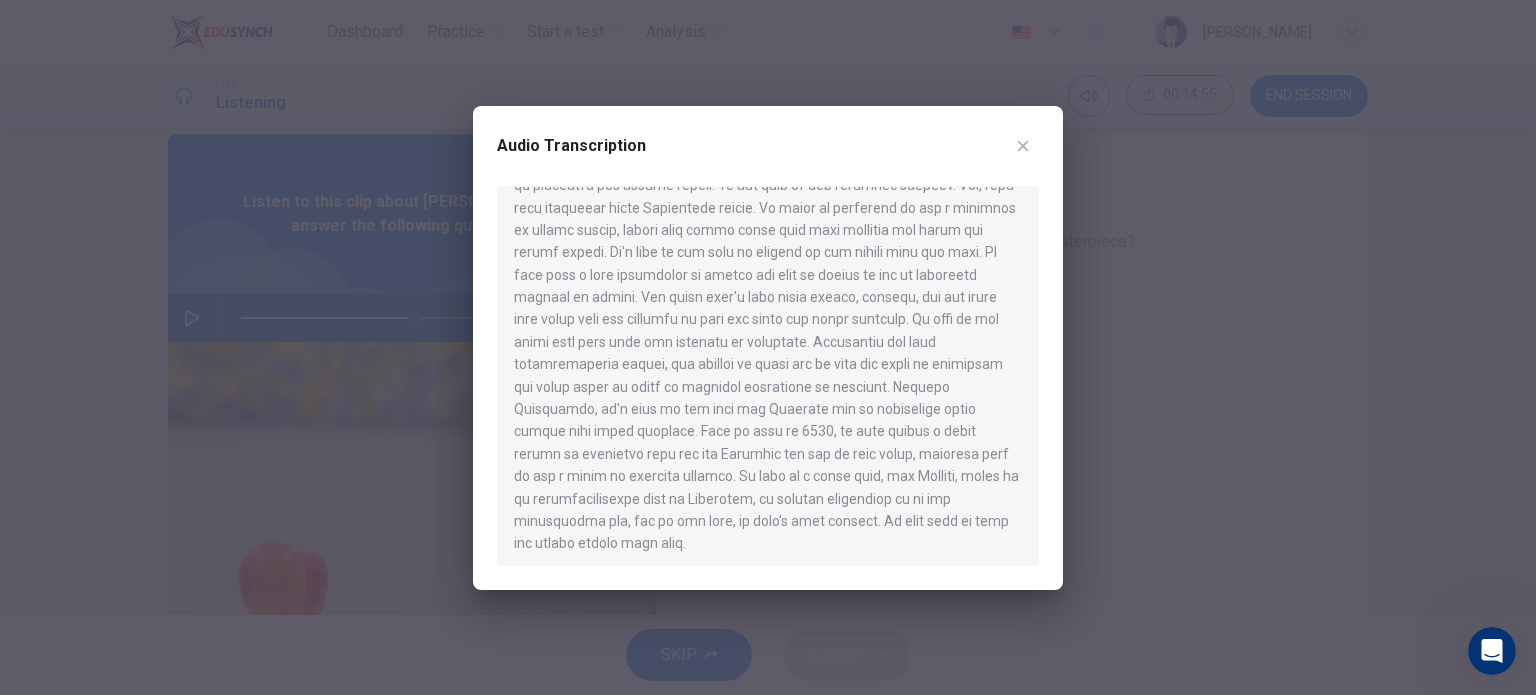 scroll, scrollTop: 927, scrollLeft: 0, axis: vertical 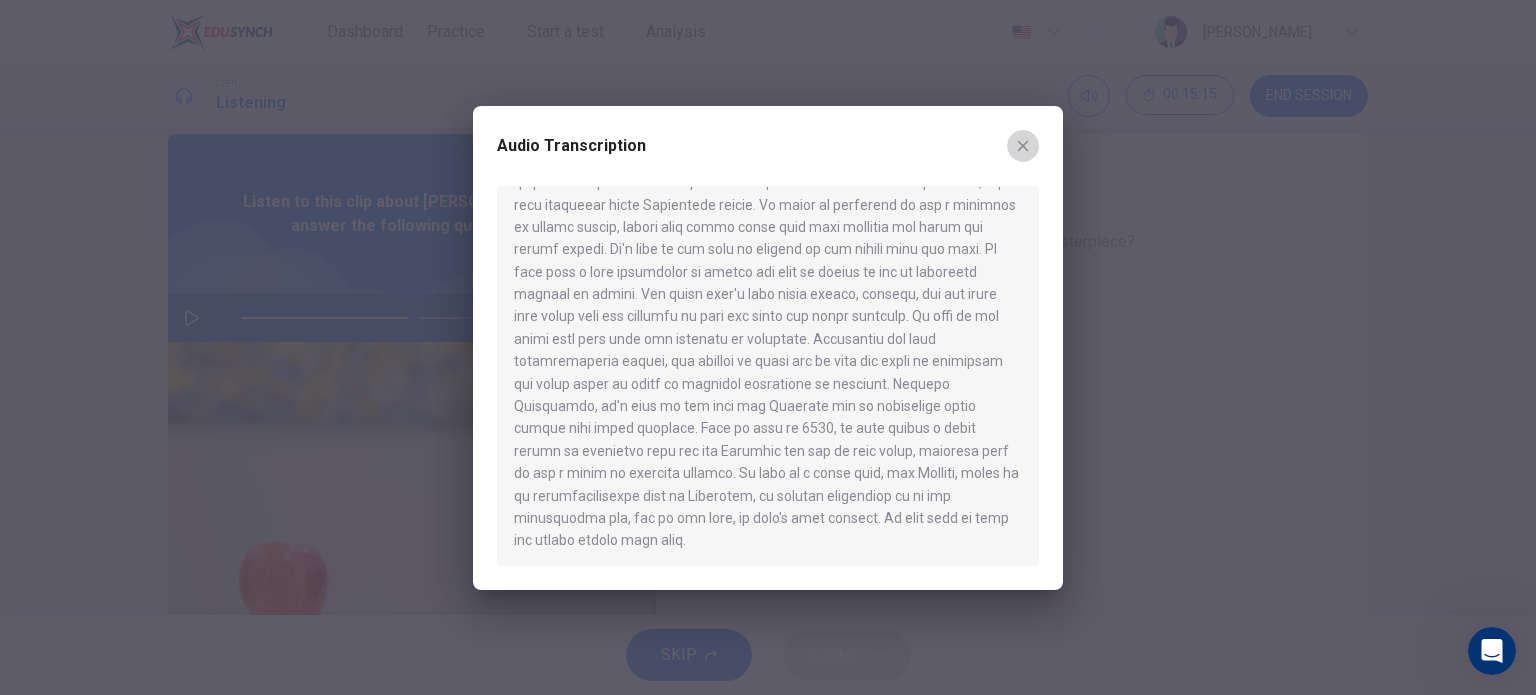 click 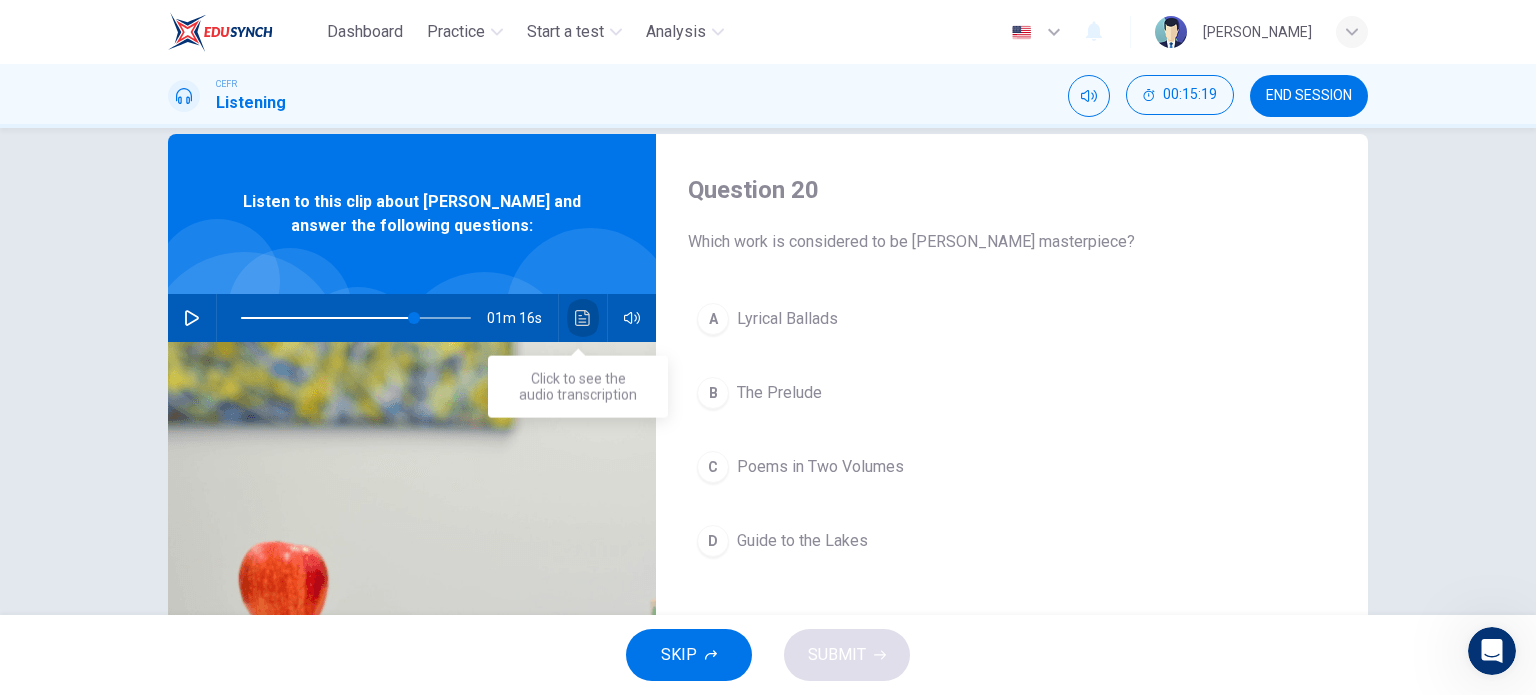 click 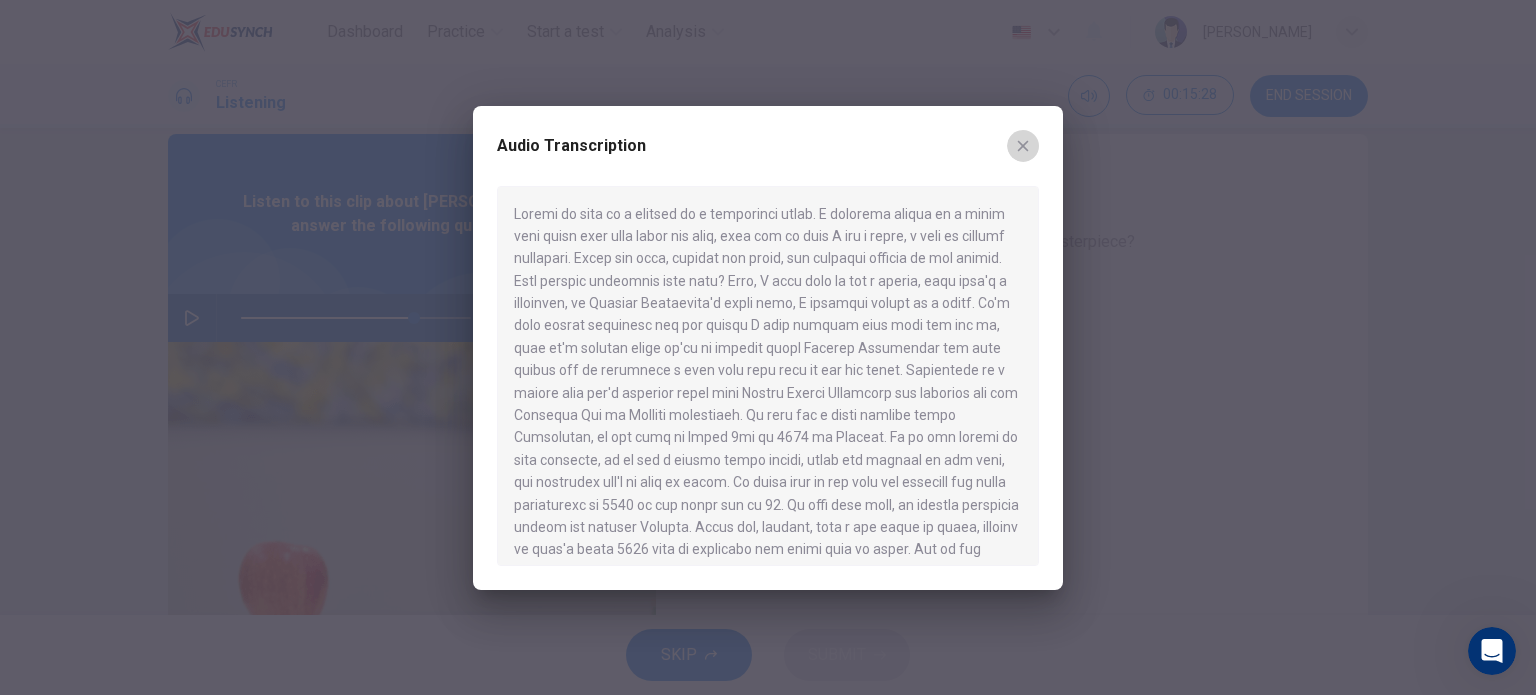 click 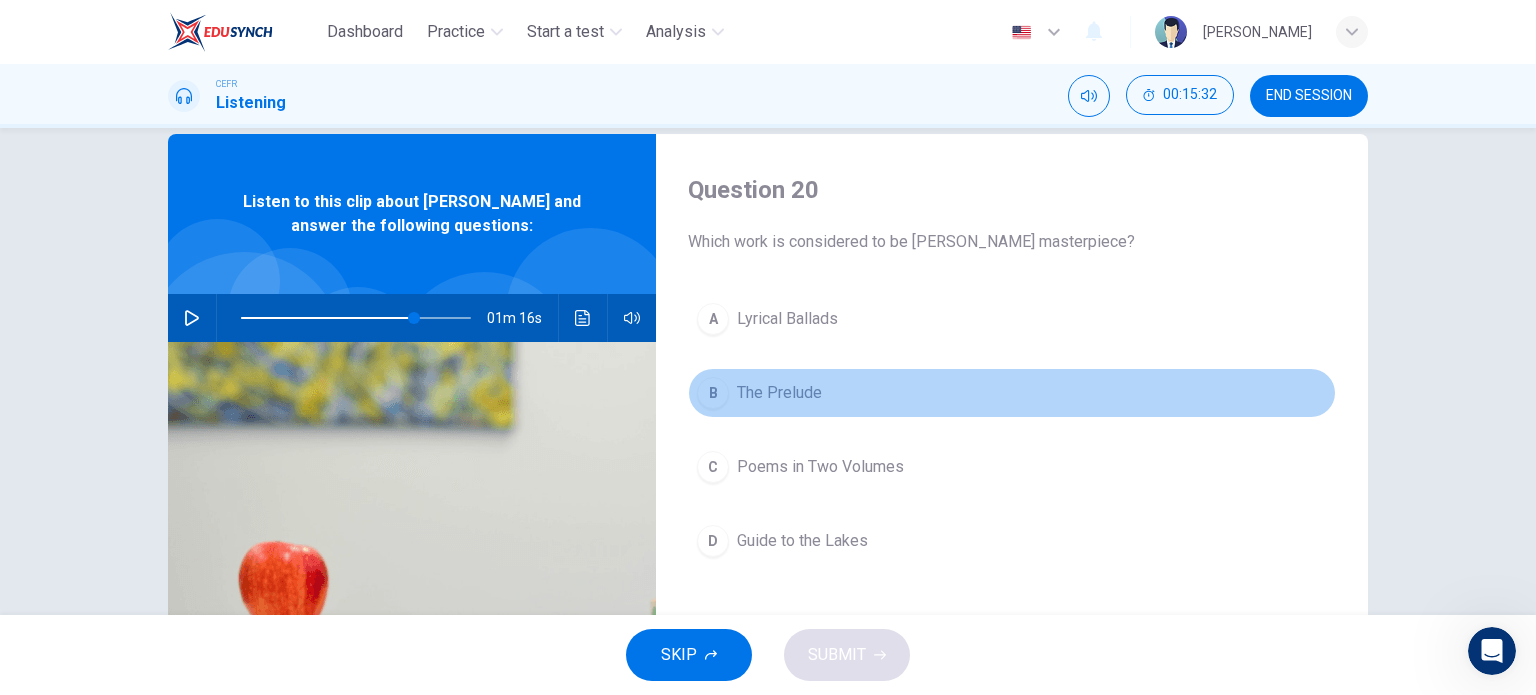 click on "The Prelude" at bounding box center (779, 393) 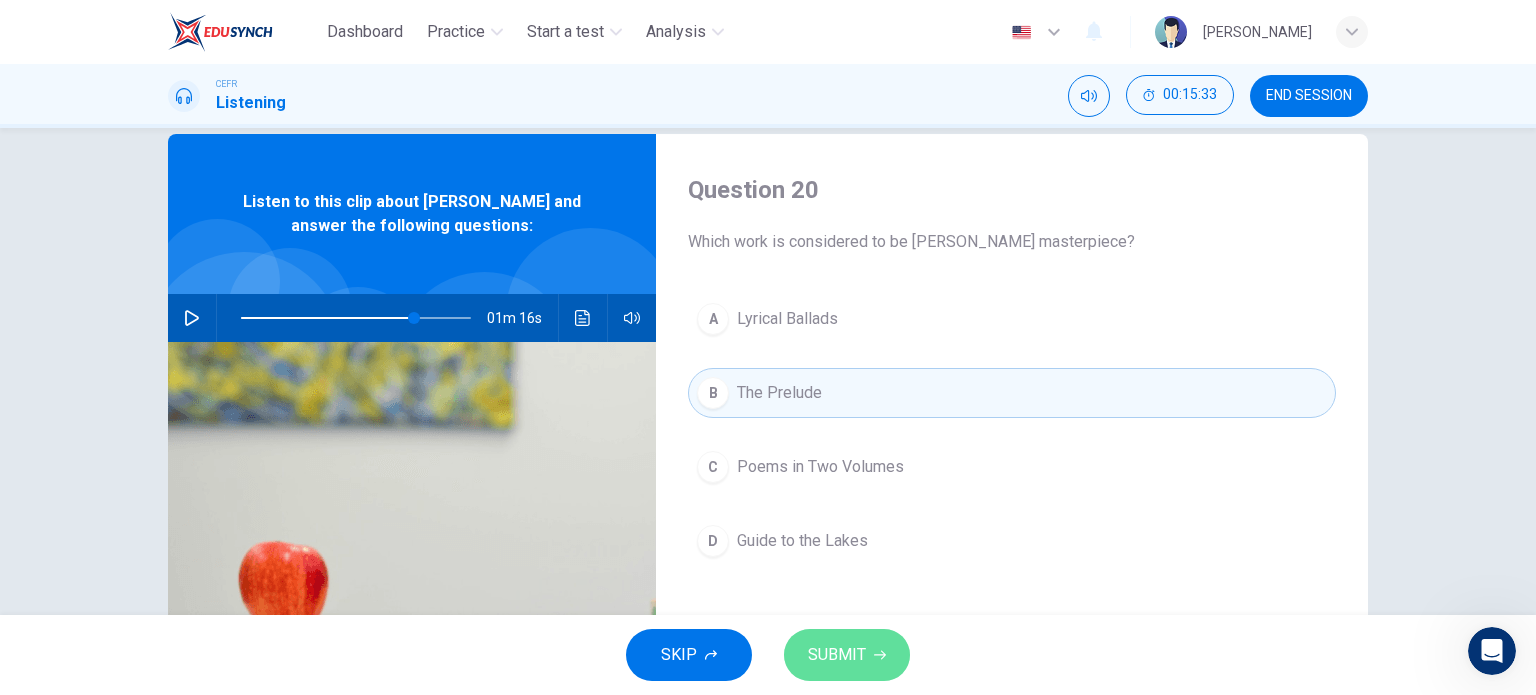 click on "SUBMIT" at bounding box center (837, 655) 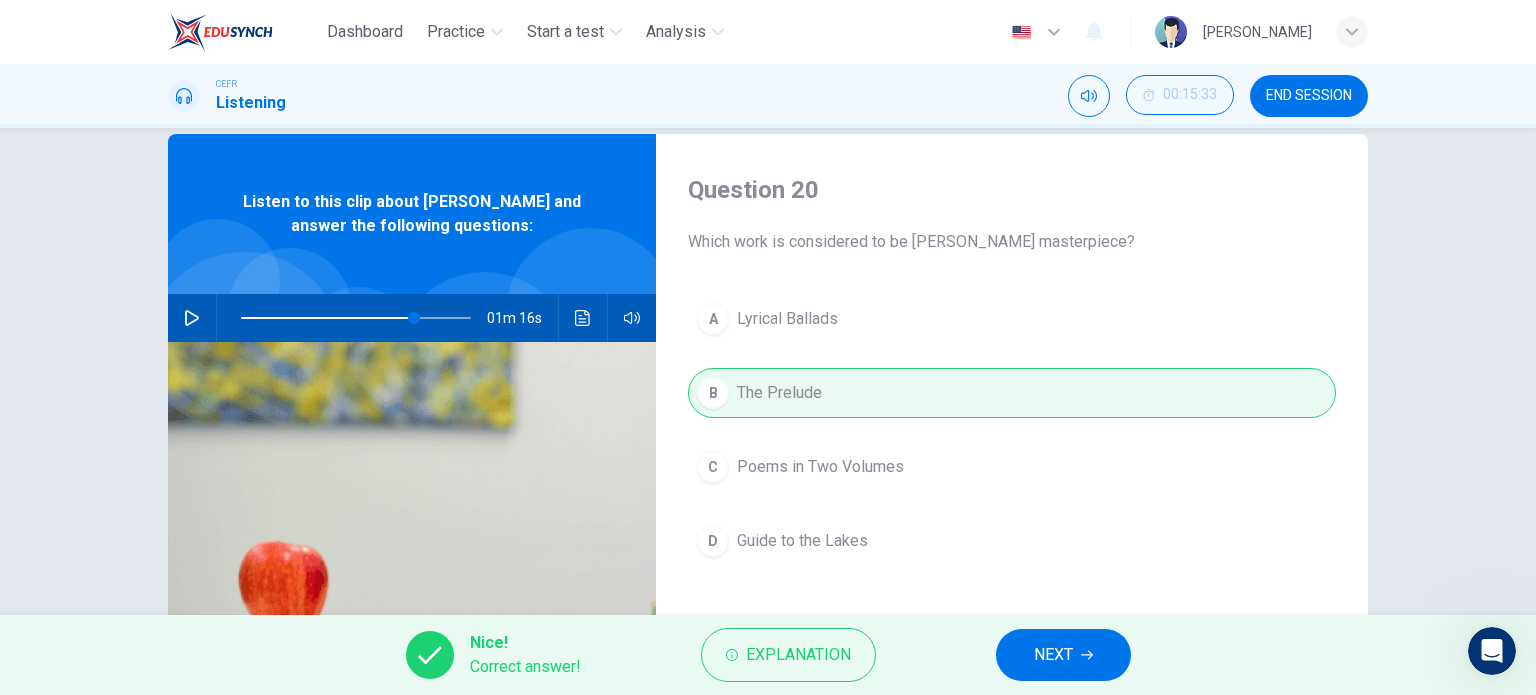 click on "Explanation" at bounding box center (798, 655) 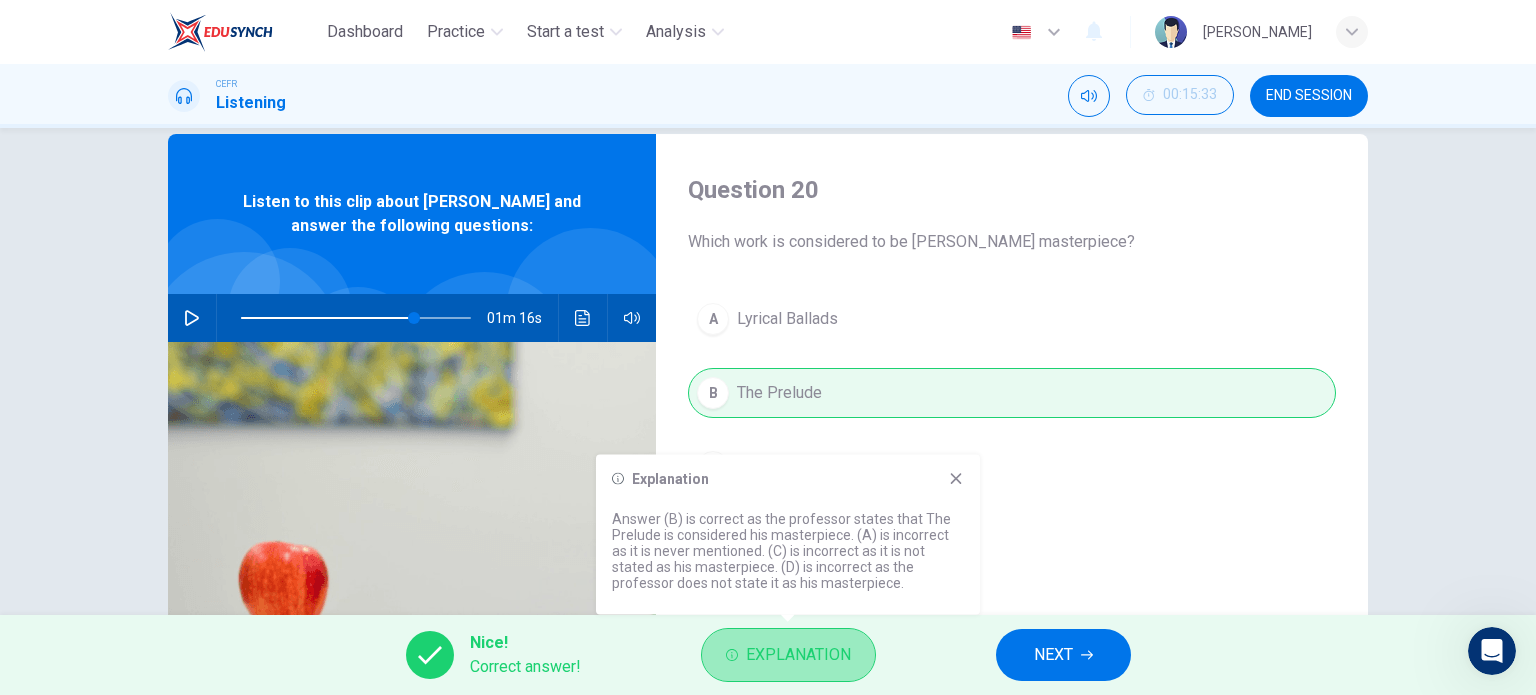 click on "Explanation" at bounding box center [798, 655] 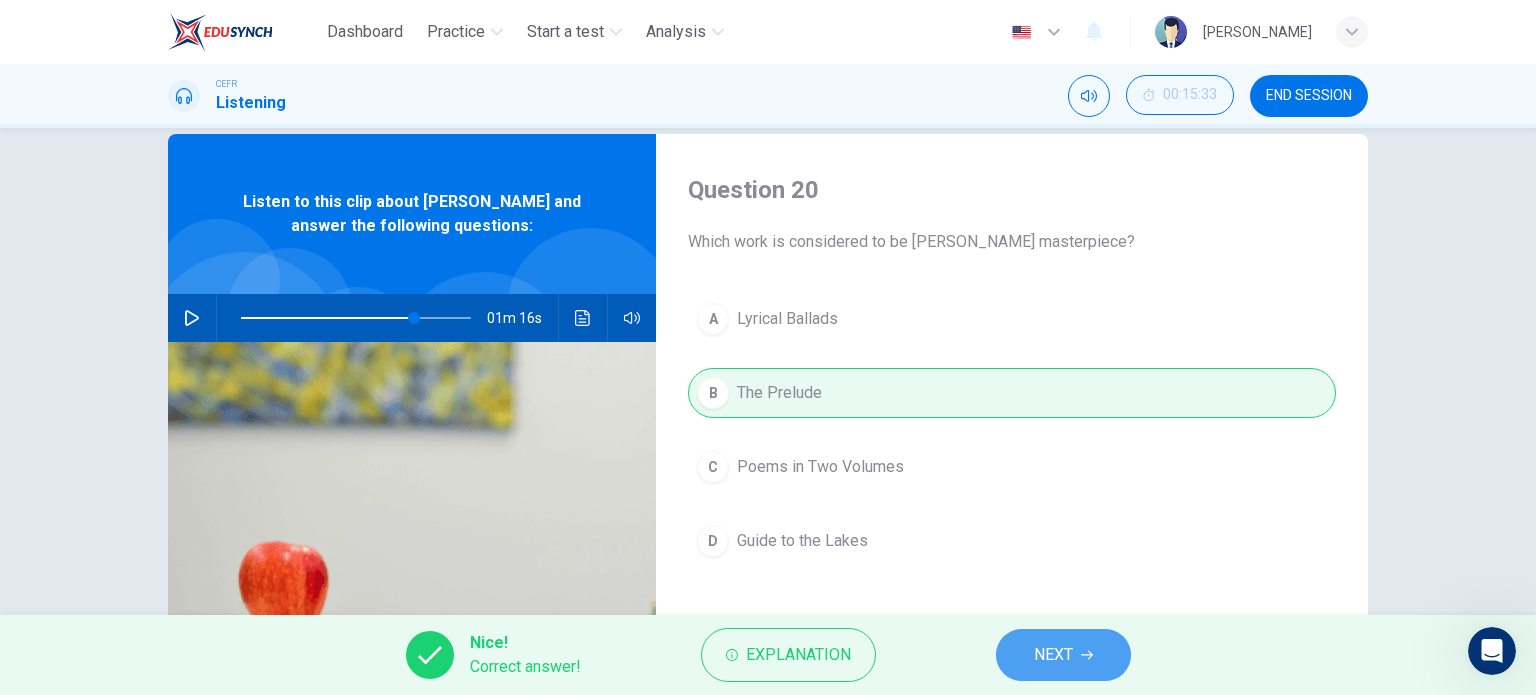 click on "NEXT" at bounding box center [1063, 655] 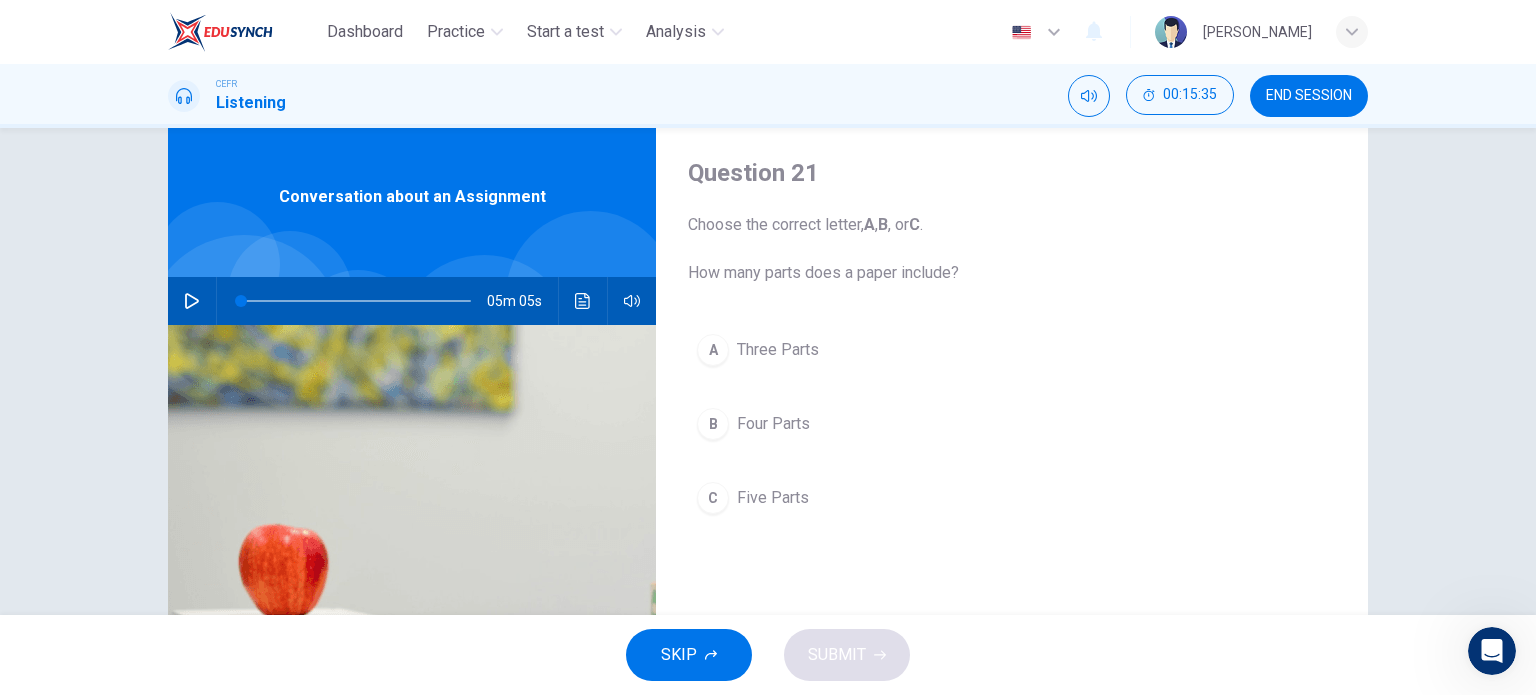 scroll, scrollTop: 0, scrollLeft: 0, axis: both 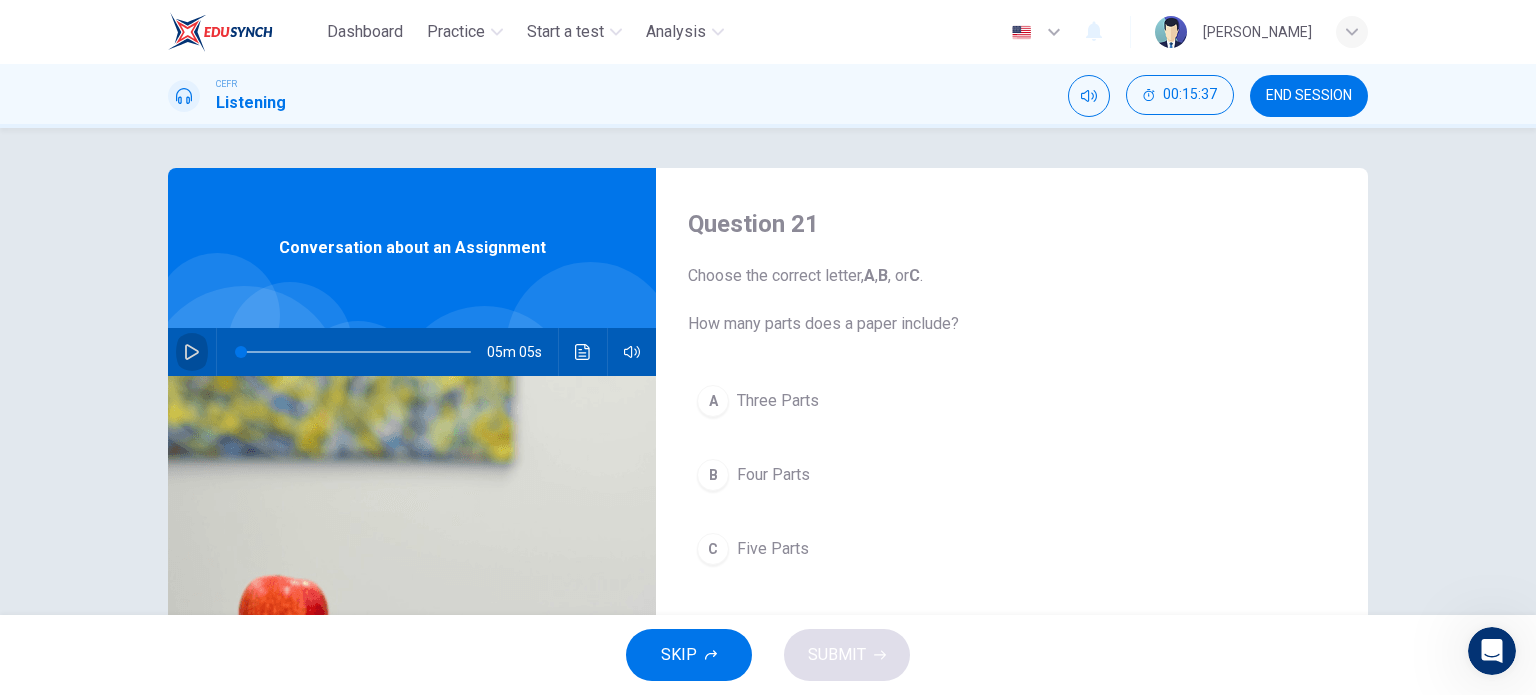 click 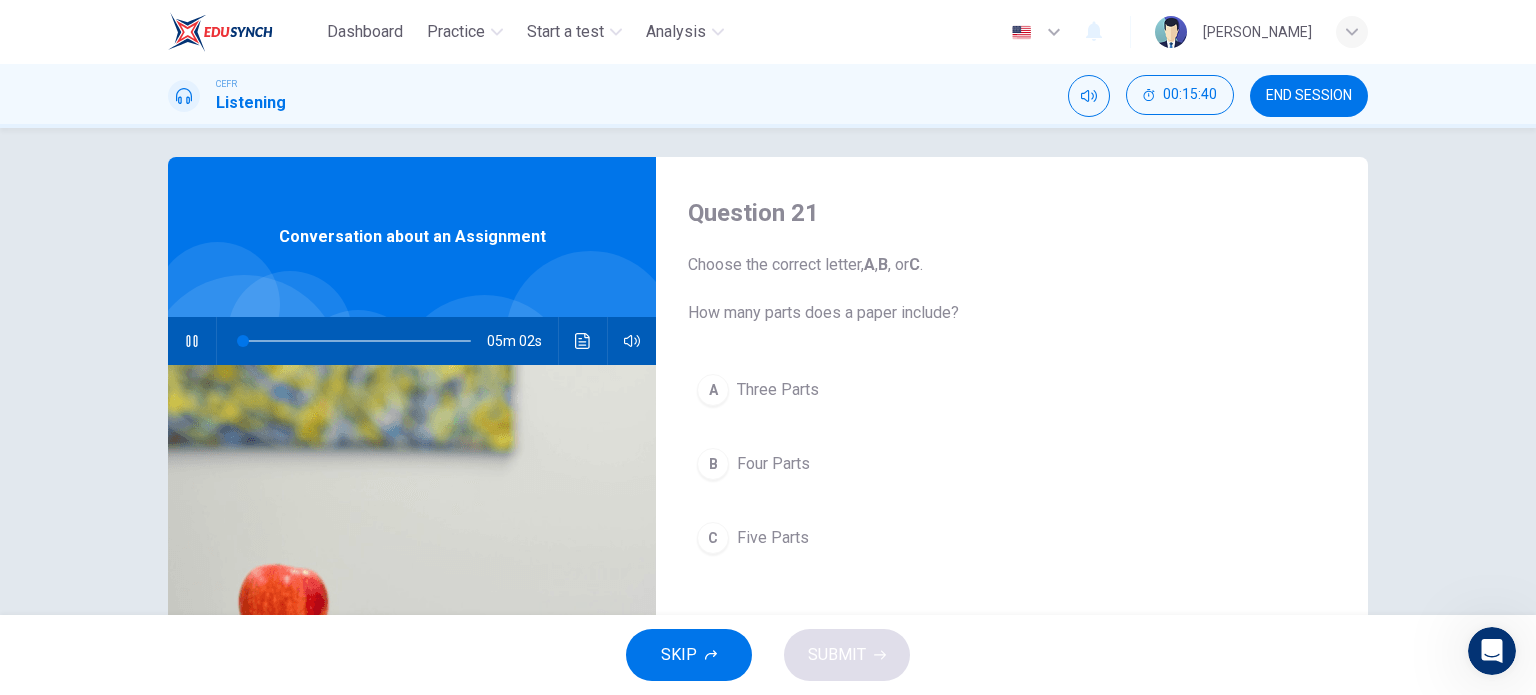 scroll, scrollTop: 12, scrollLeft: 0, axis: vertical 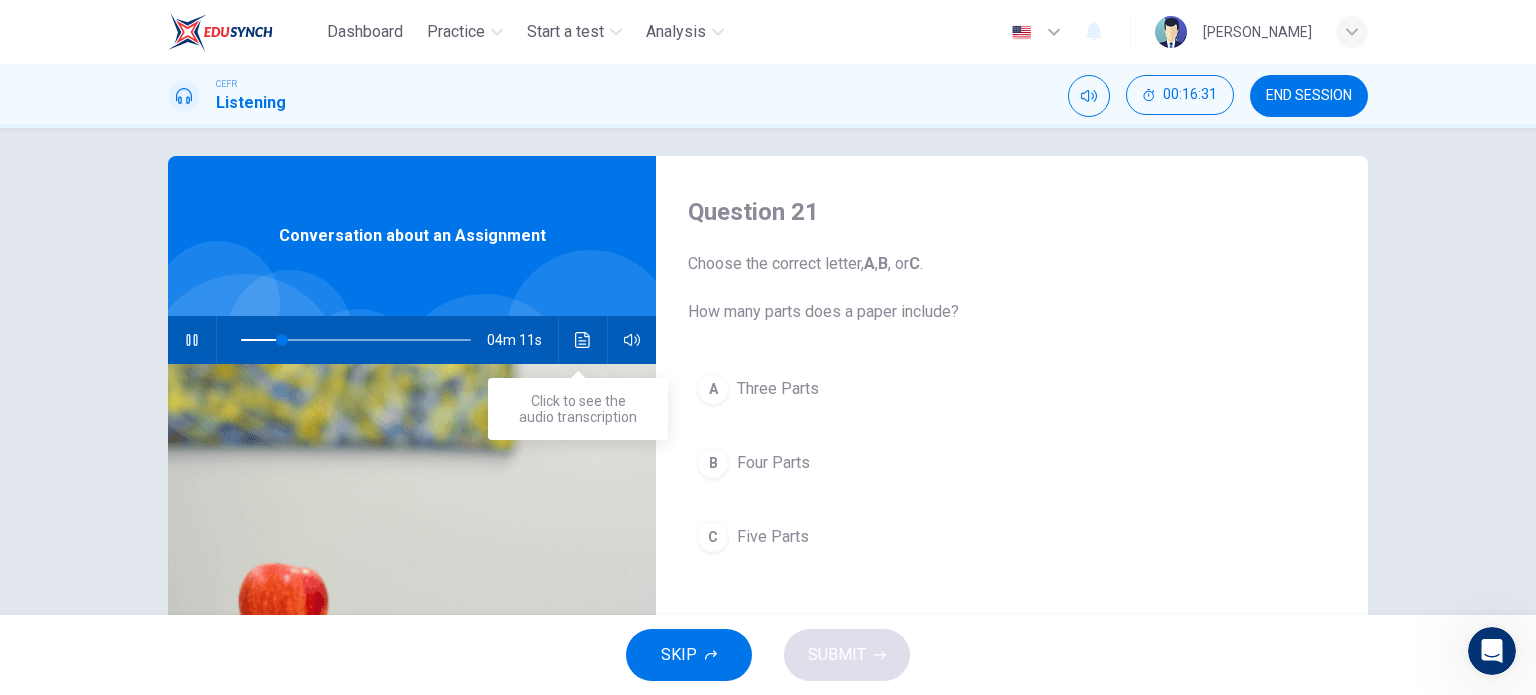click 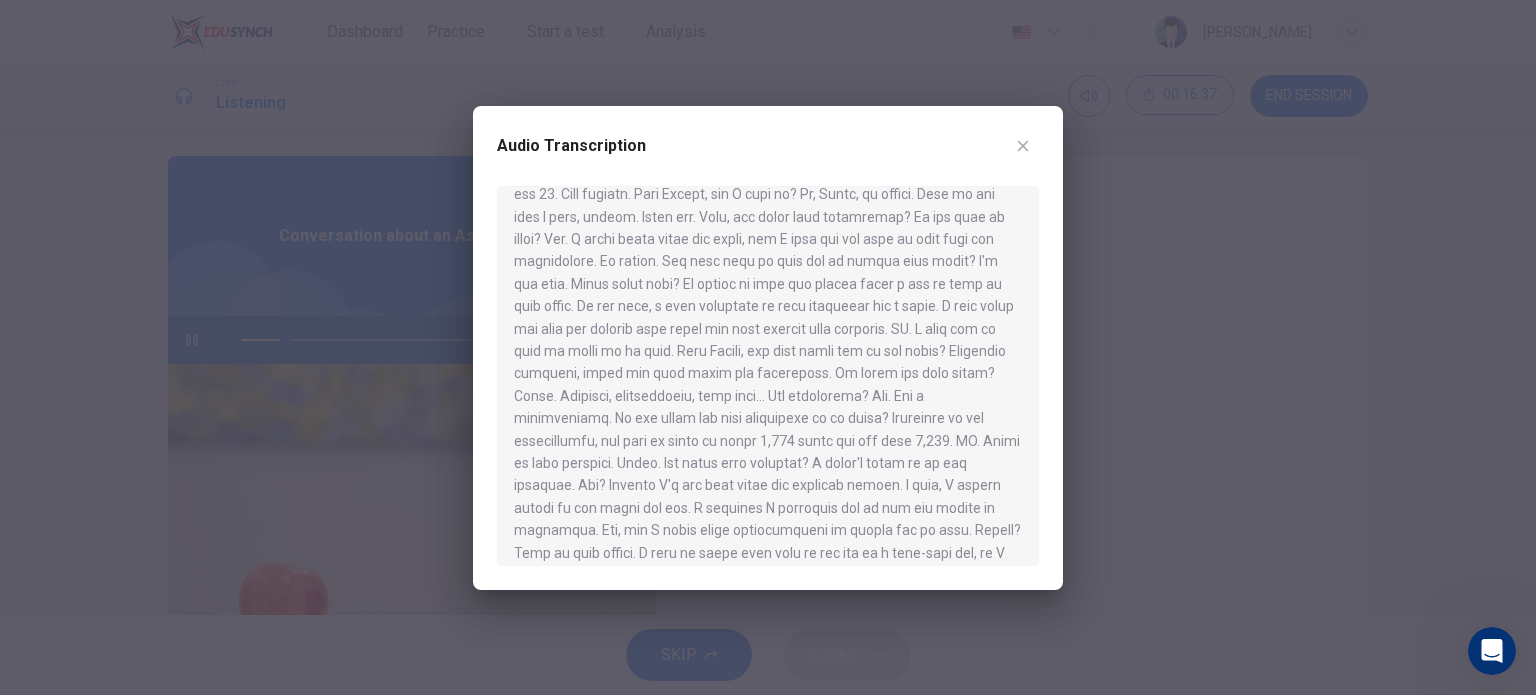 scroll, scrollTop: 72, scrollLeft: 0, axis: vertical 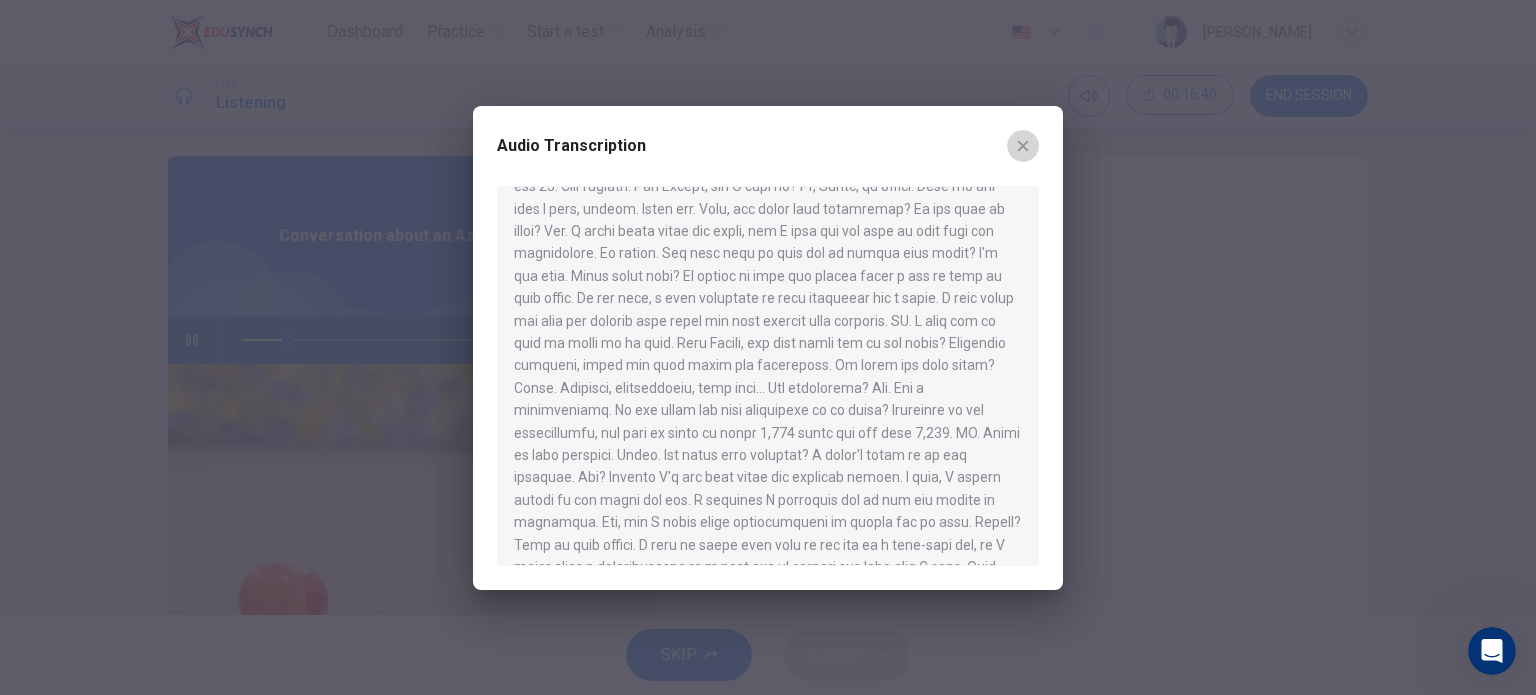 click at bounding box center [1023, 146] 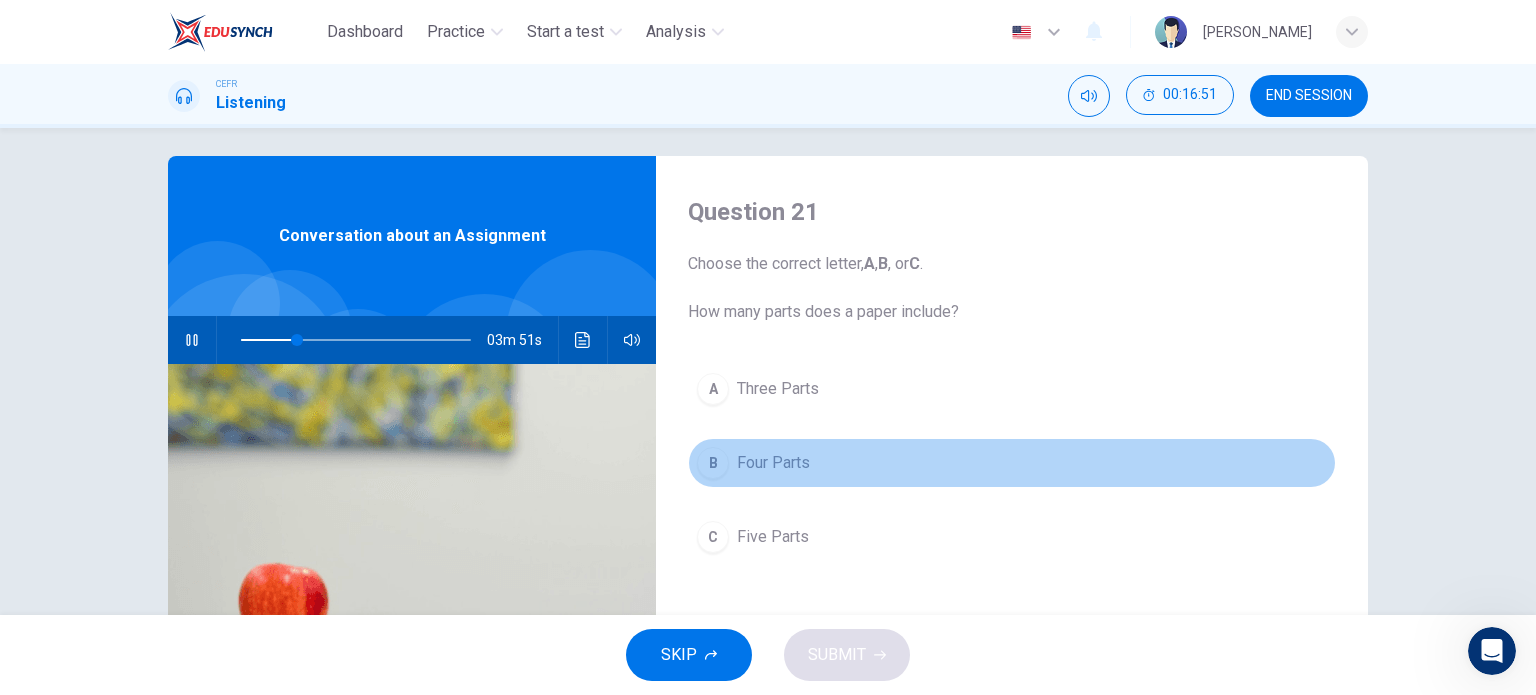 click on "B" at bounding box center (713, 463) 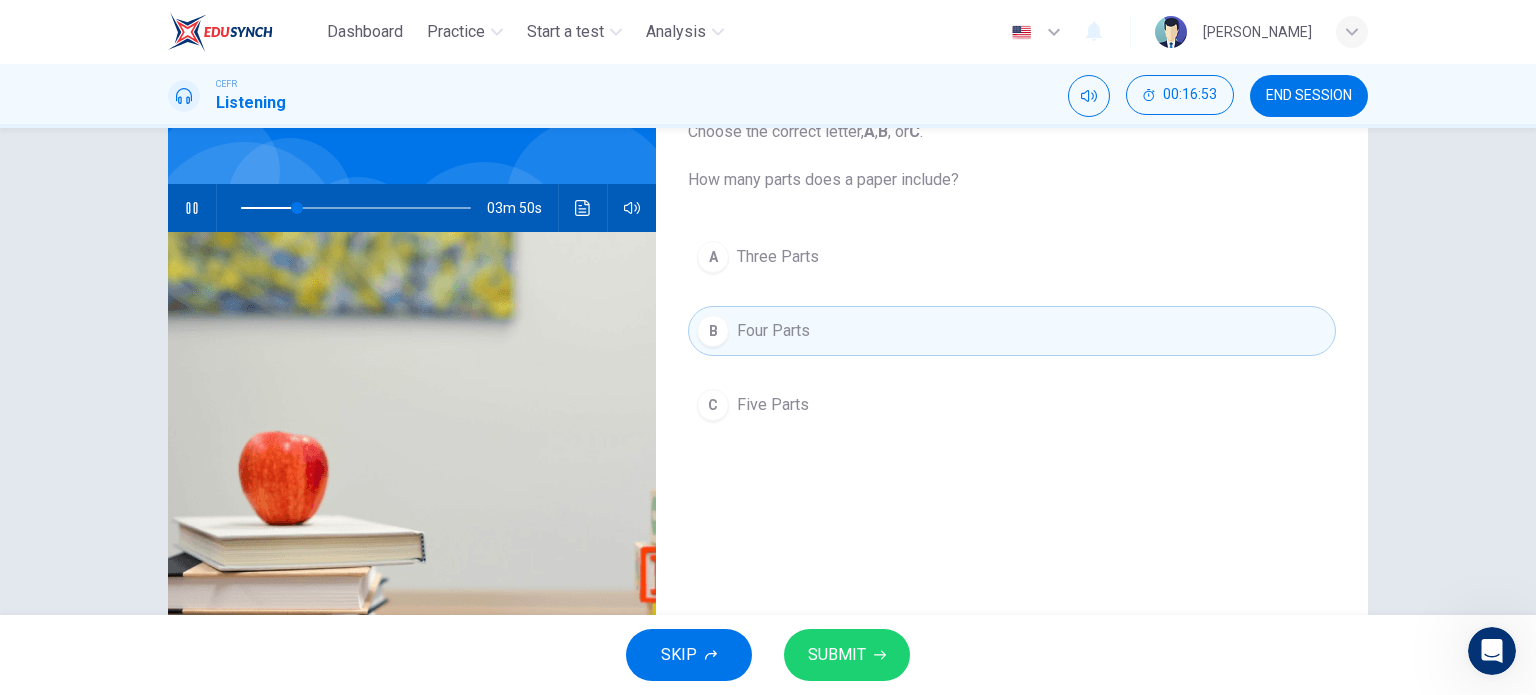 scroll, scrollTop: 146, scrollLeft: 0, axis: vertical 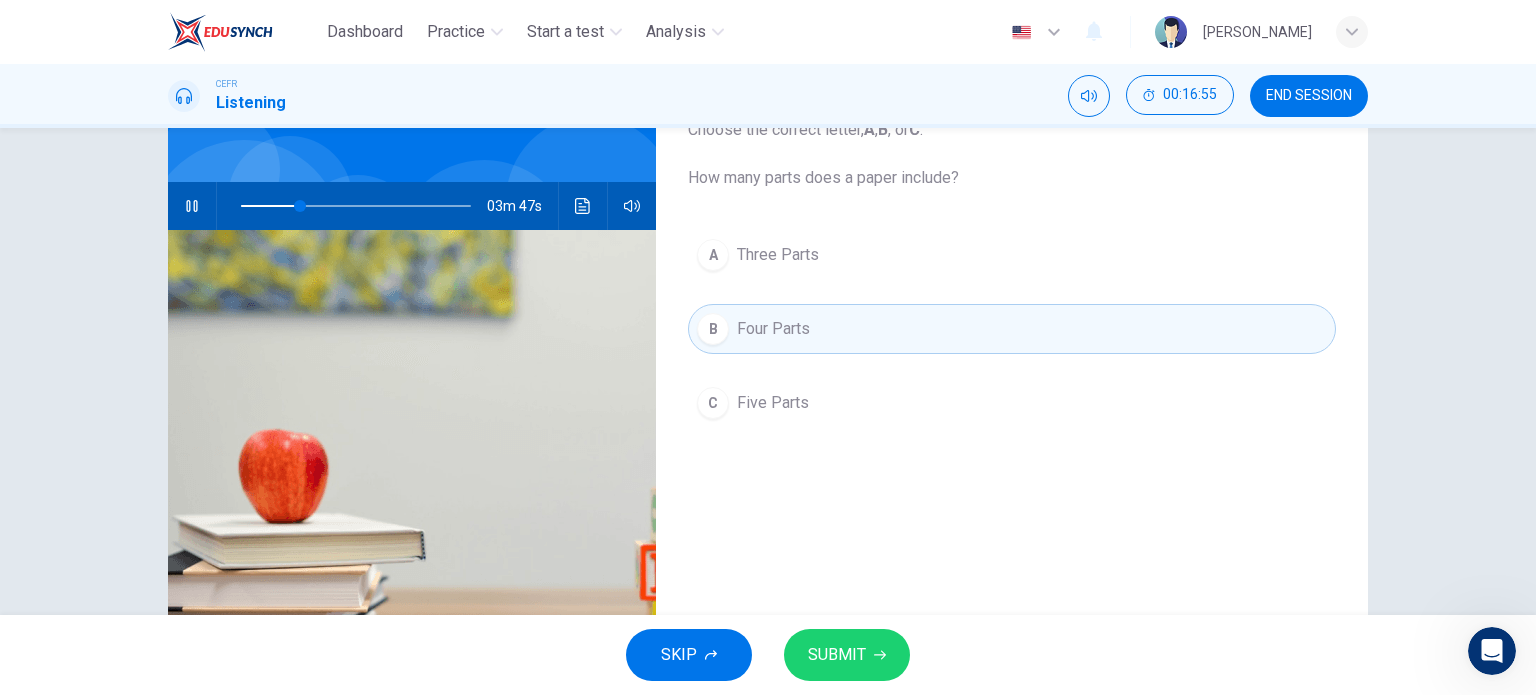 click on "C" at bounding box center (713, 403) 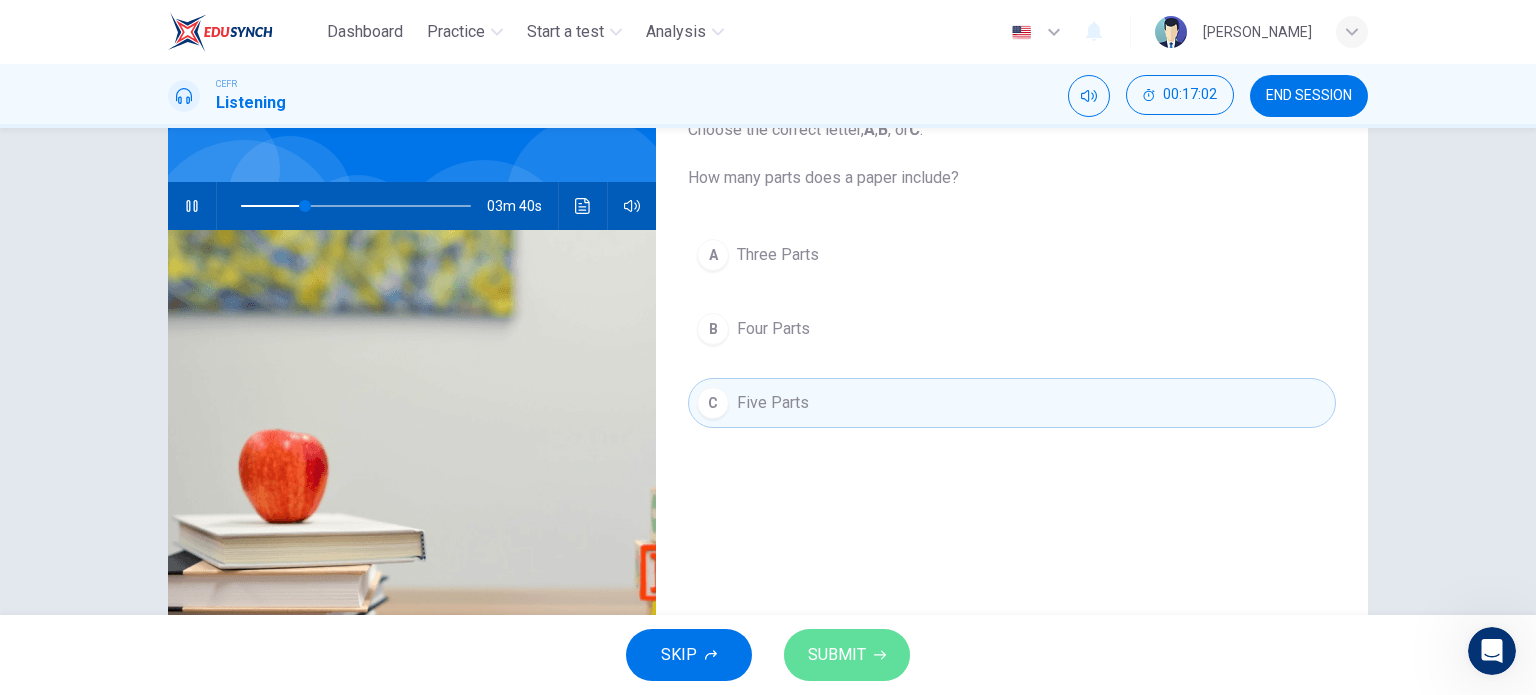 click on "SUBMIT" at bounding box center (837, 655) 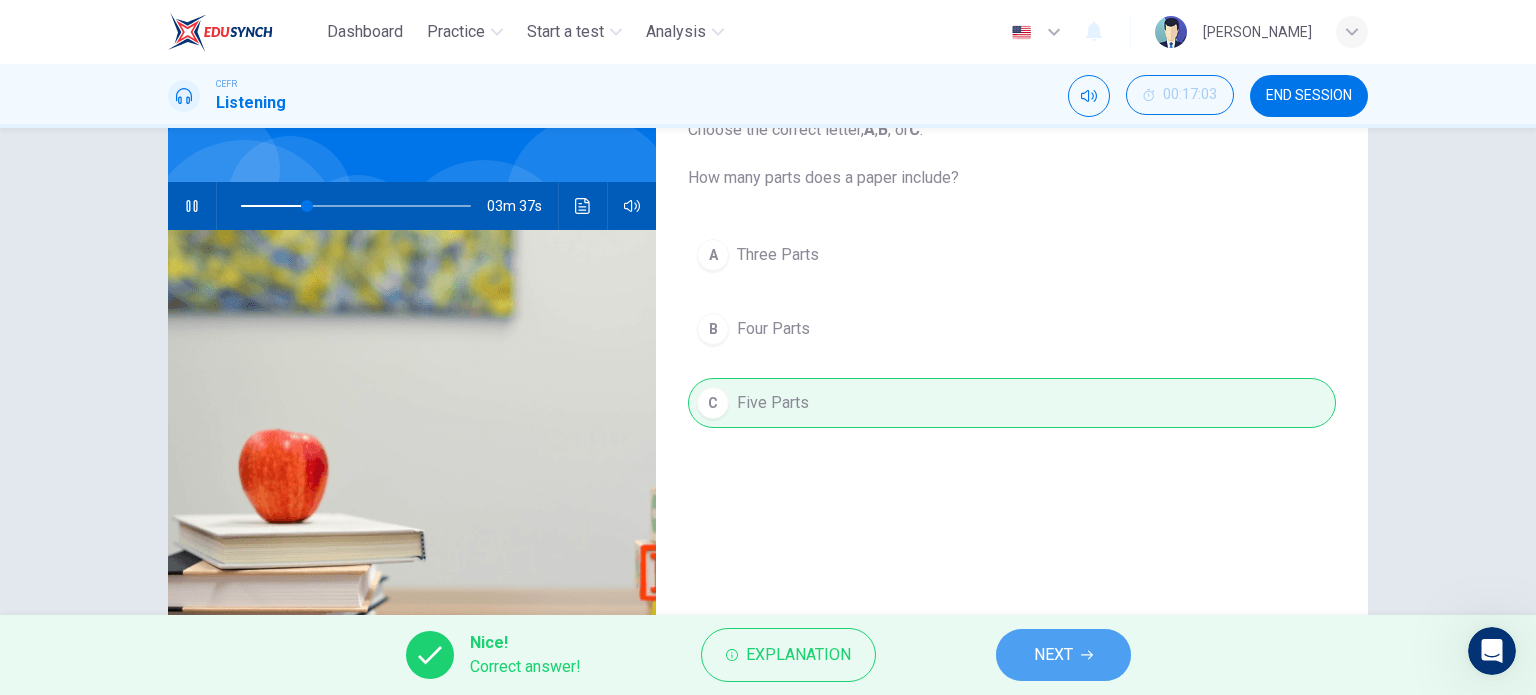 click on "NEXT" at bounding box center [1063, 655] 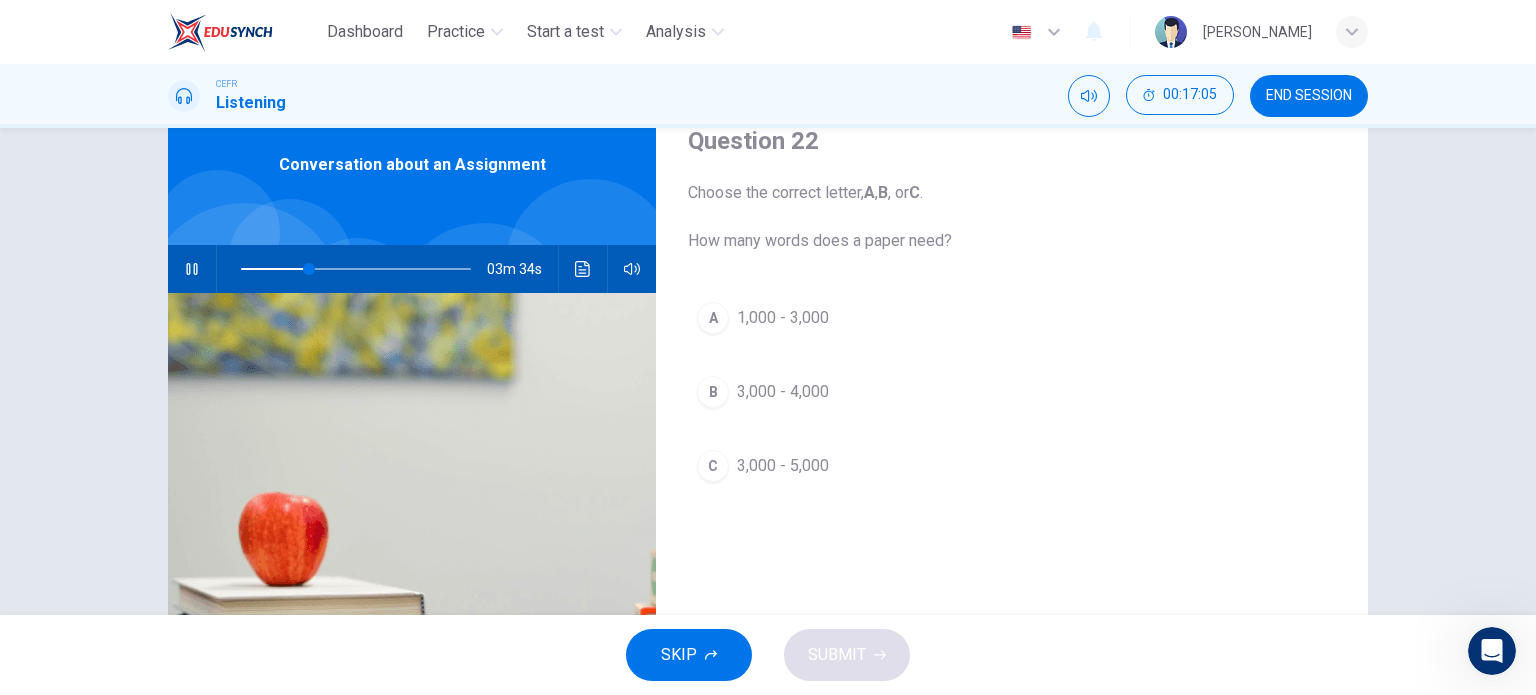 scroll, scrollTop: 94, scrollLeft: 0, axis: vertical 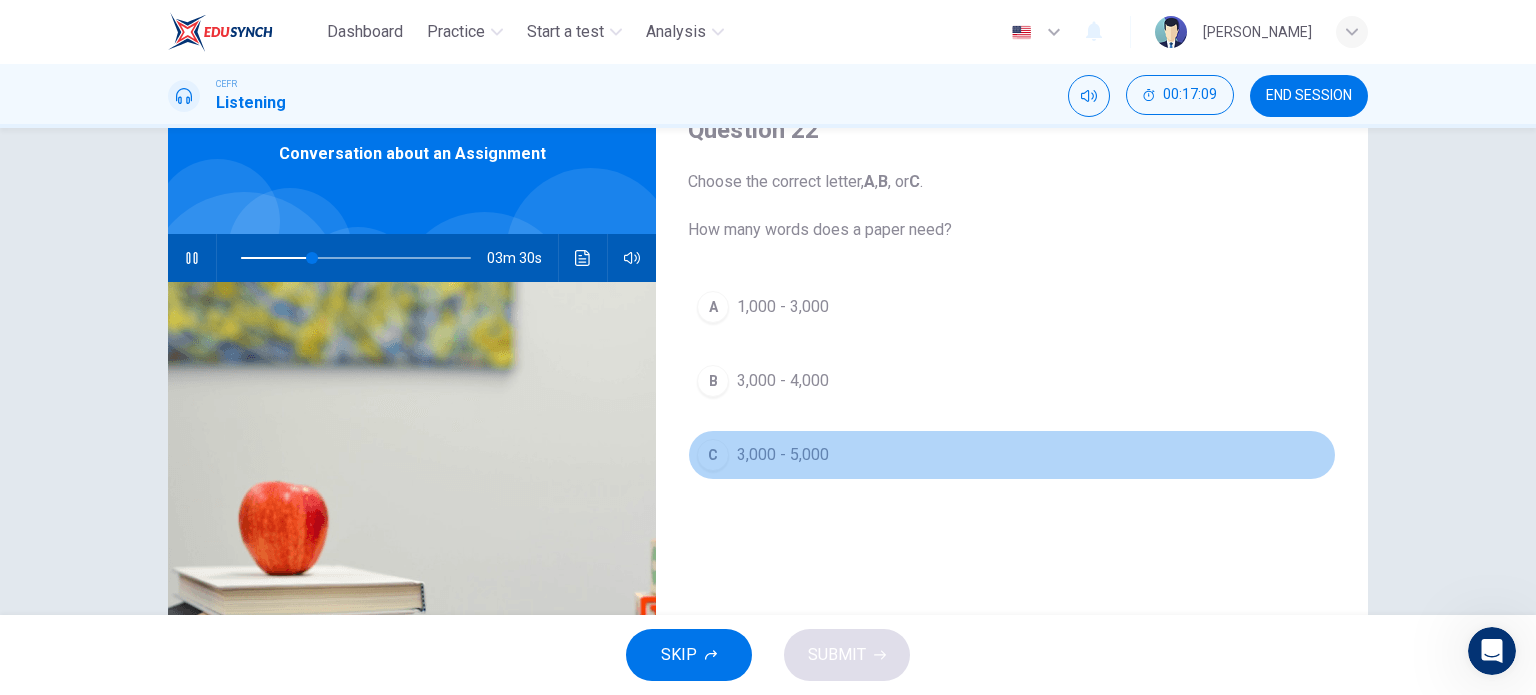 click on "C" at bounding box center [713, 455] 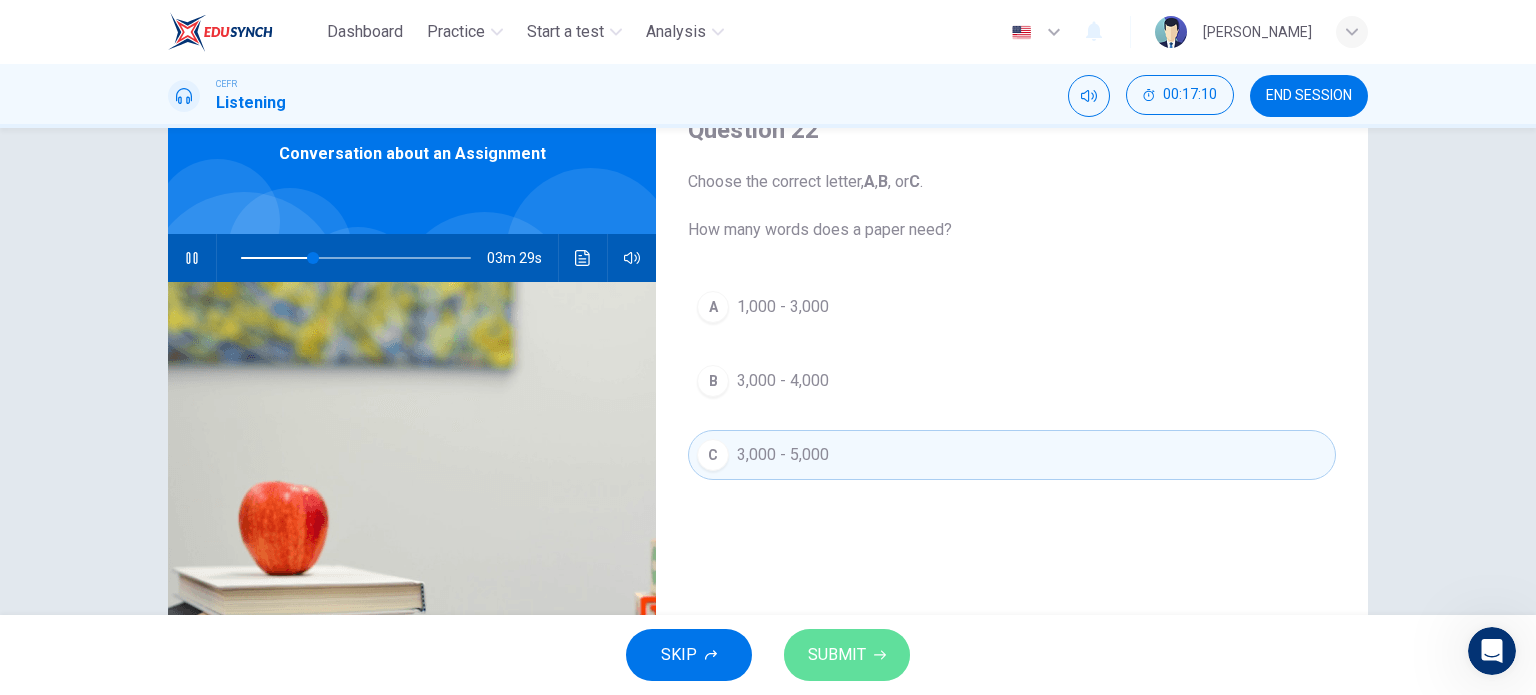 click on "SUBMIT" at bounding box center (837, 655) 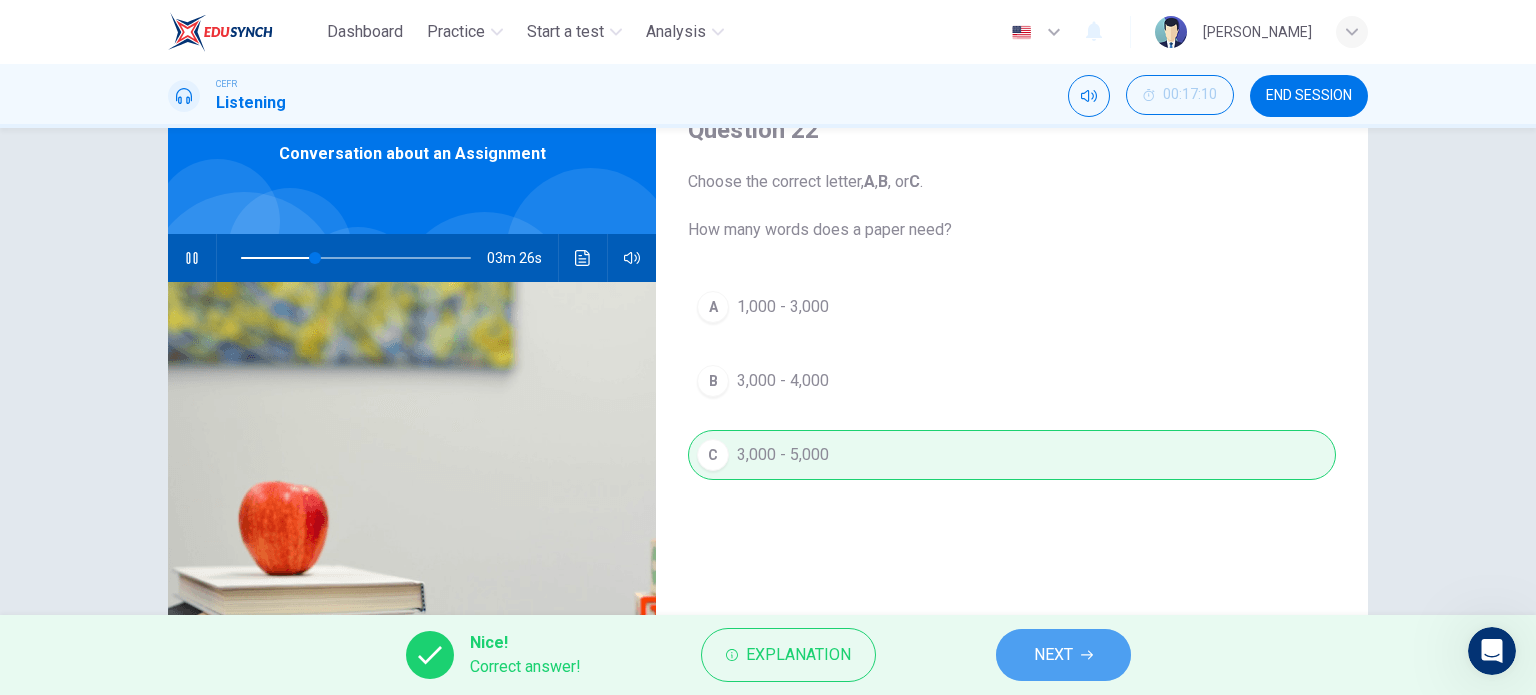 click 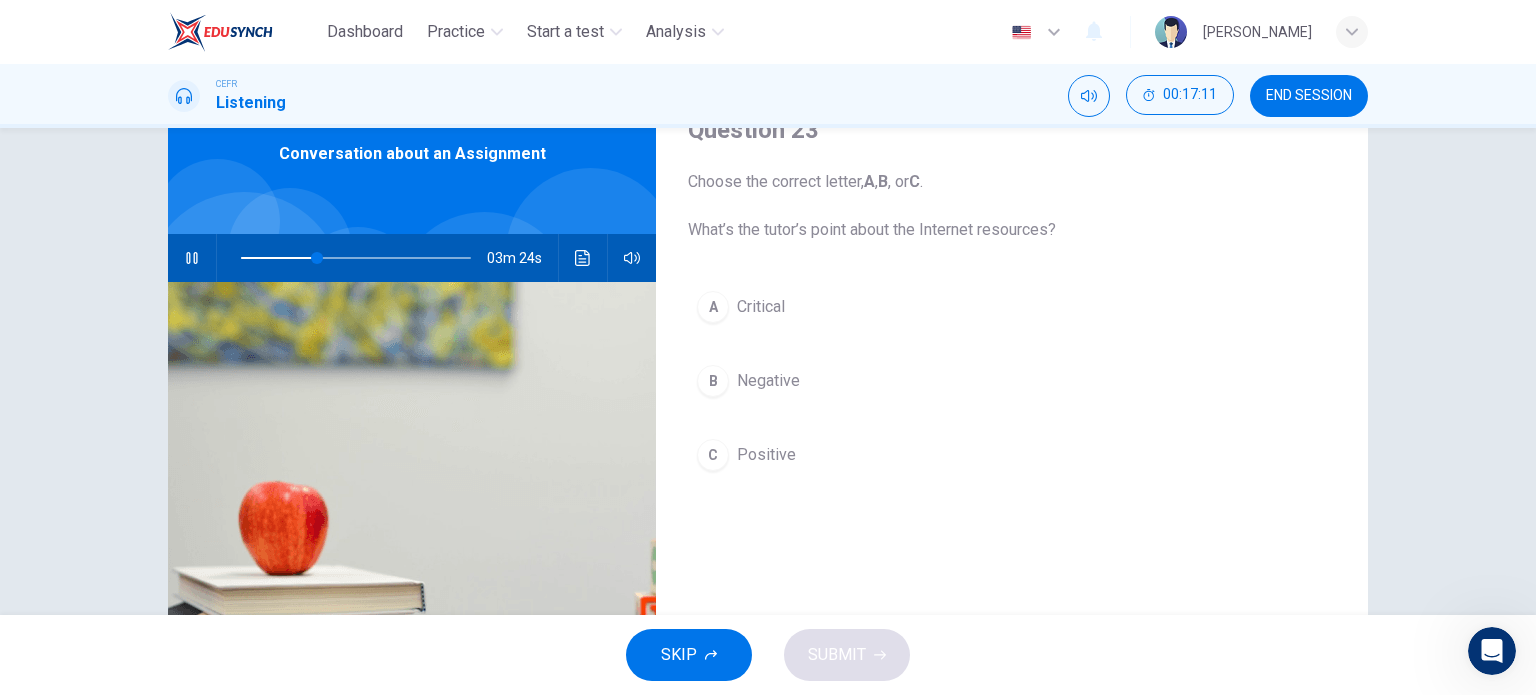 click on "Question 23 Choose the correct letter,  A ,  B , or  C . What’s the tutor’s point about the Internet resources? A Critical B Negative C Positive" at bounding box center [1012, 421] 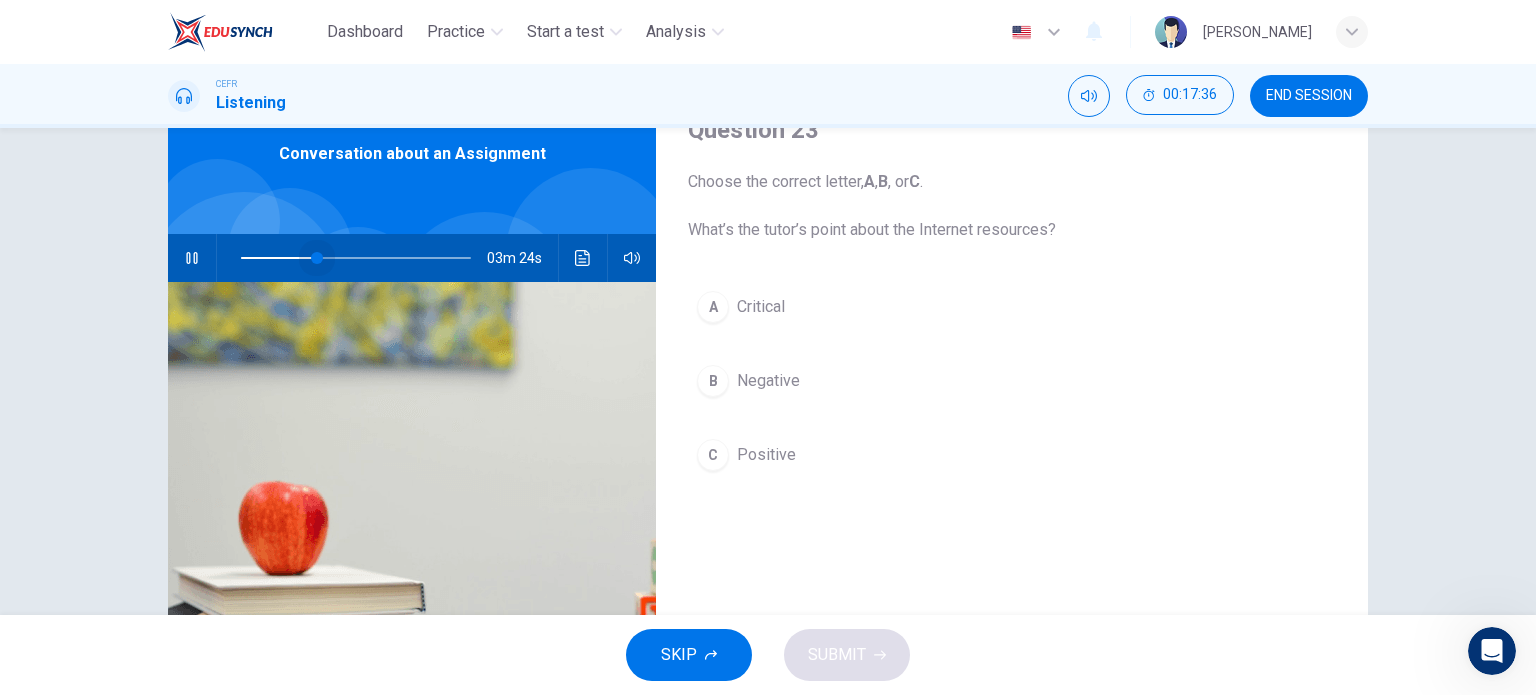 click at bounding box center [317, 258] 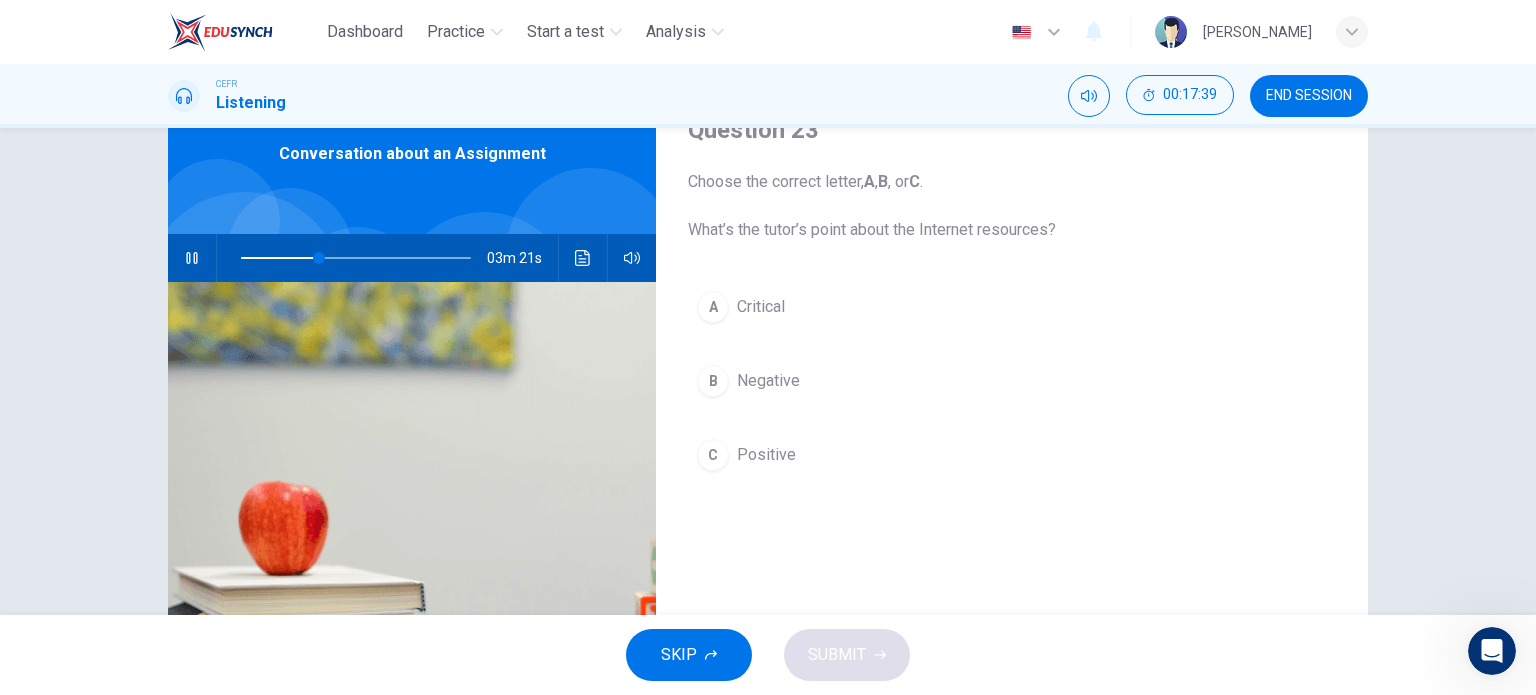 click on "Question 23 Choose the correct letter,  A ,  B , or  C . What’s the tutor’s point about the Internet resources? A Critical B Negative C Positive" at bounding box center (1012, 421) 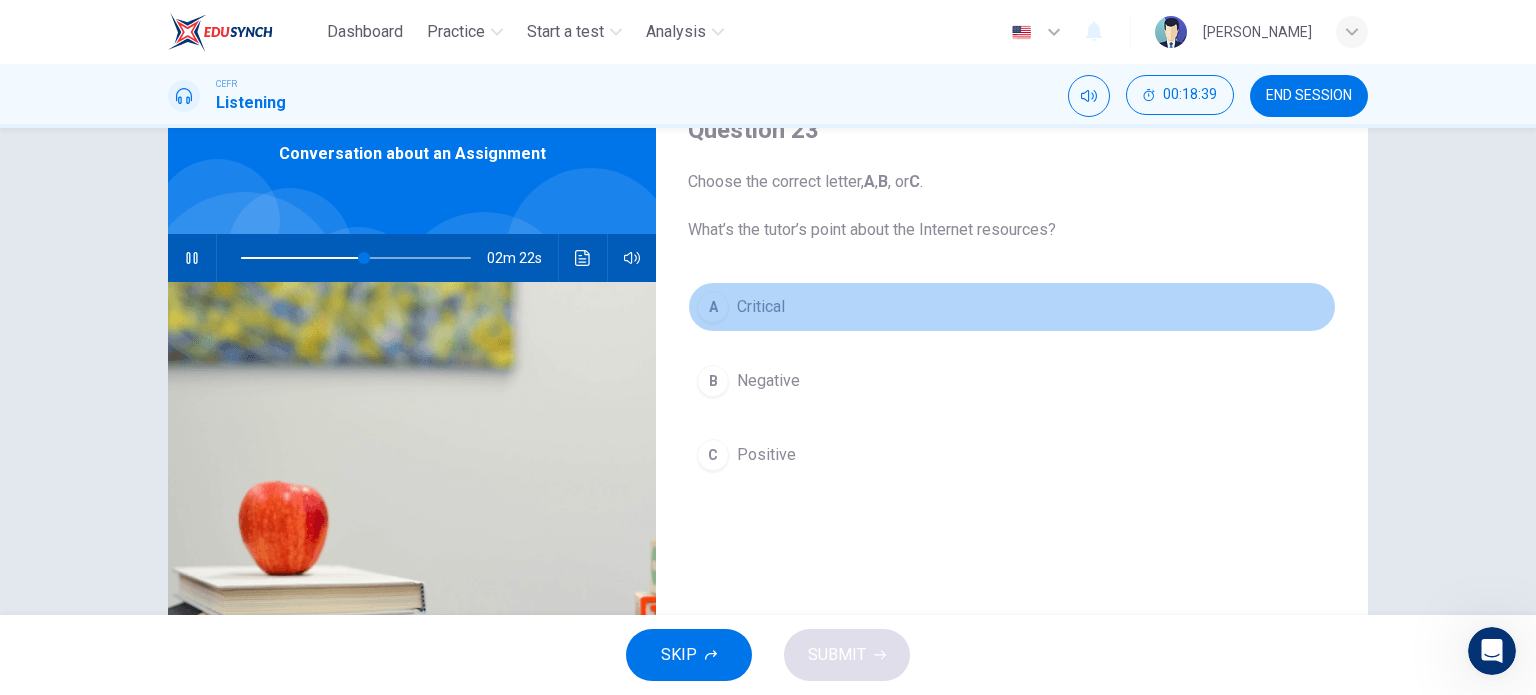 click on "A" at bounding box center (713, 307) 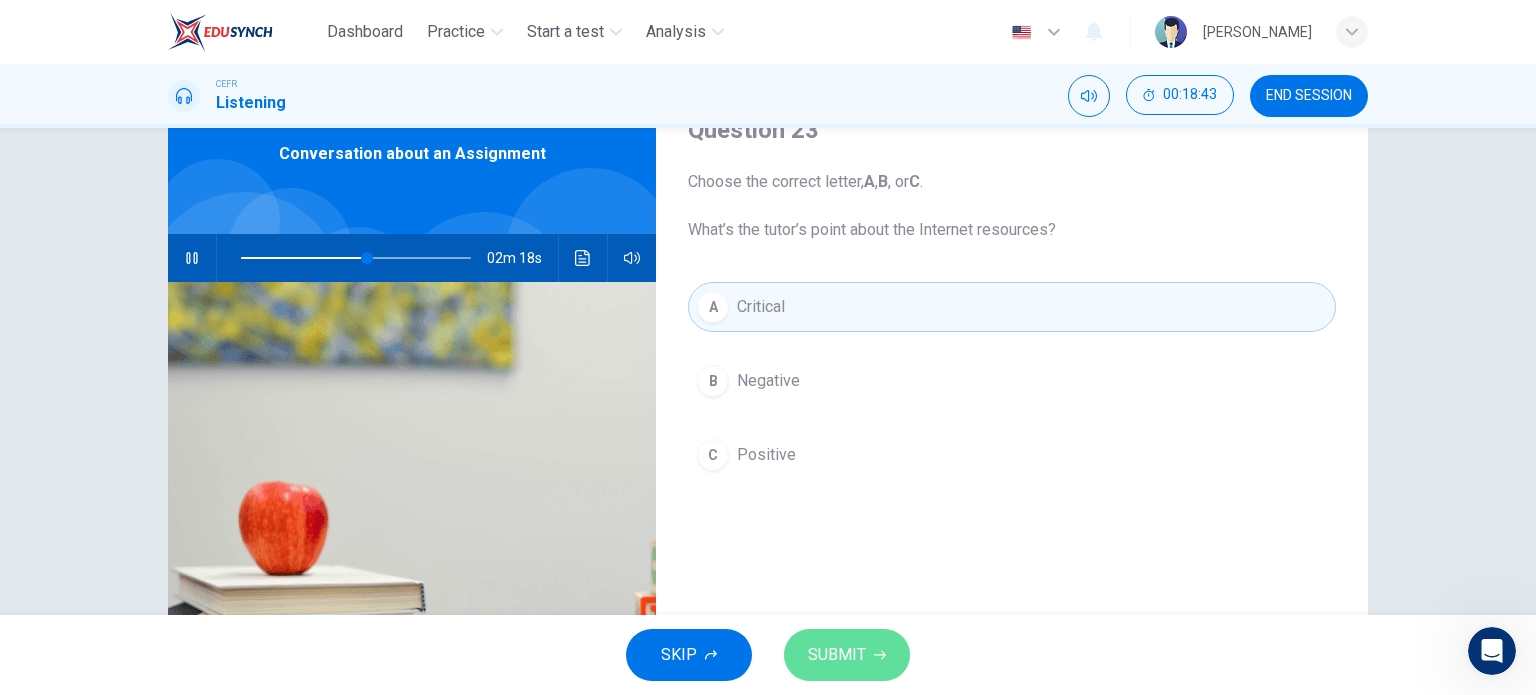 click on "SUBMIT" at bounding box center (837, 655) 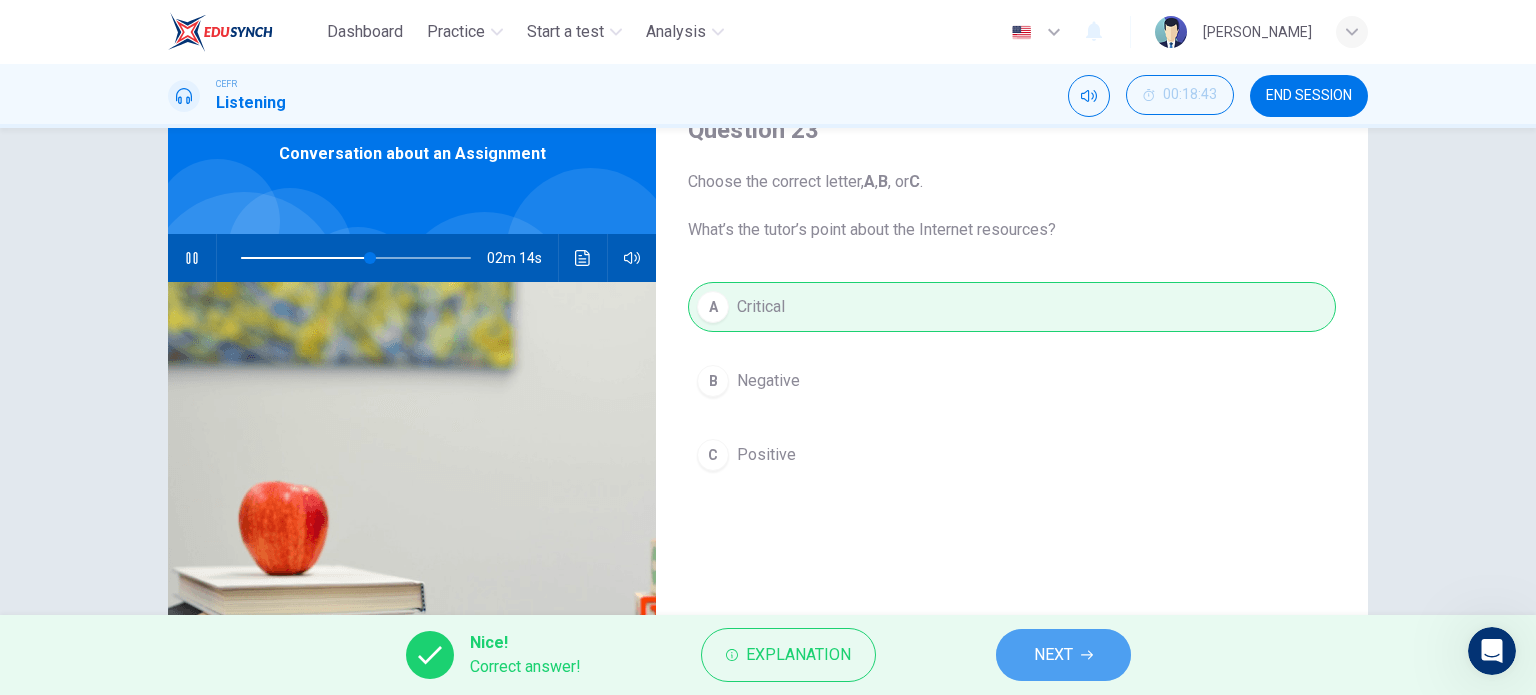 click on "NEXT" at bounding box center [1063, 655] 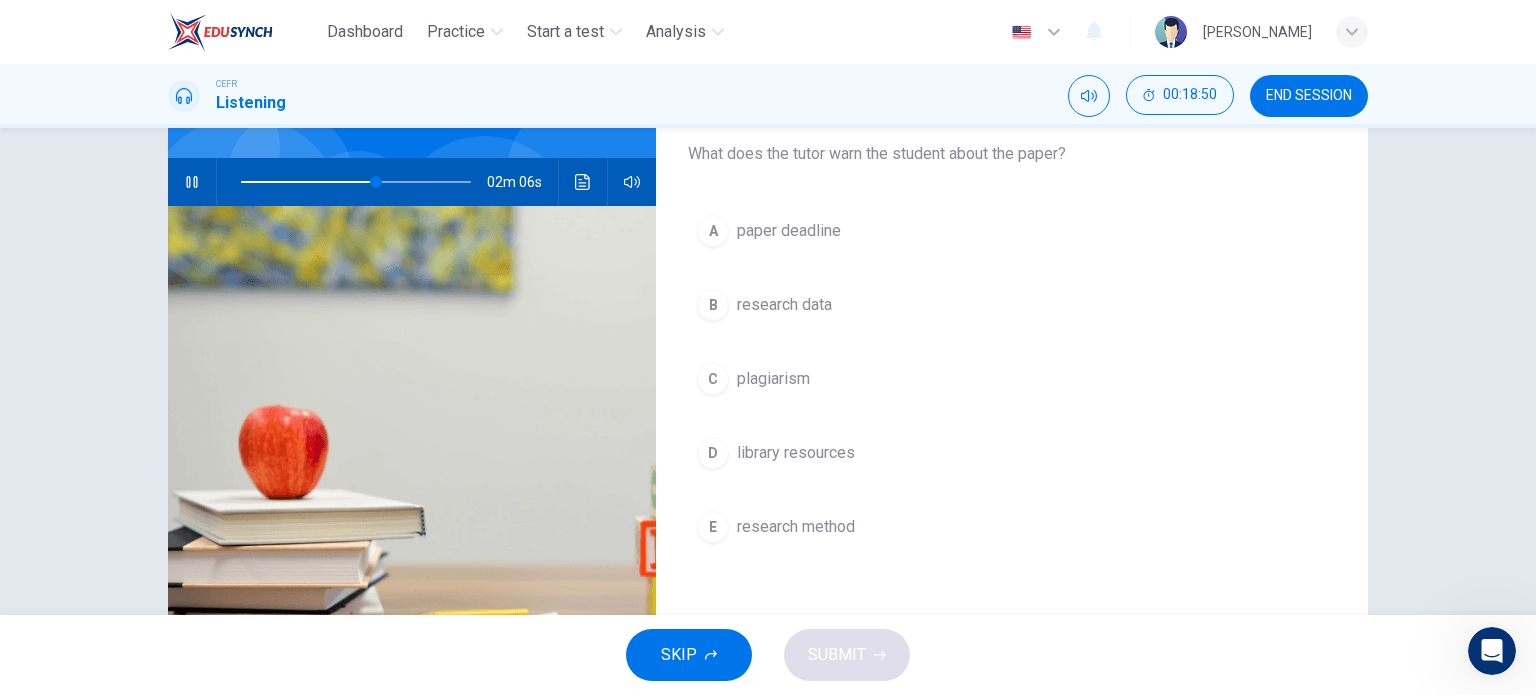 scroll, scrollTop: 168, scrollLeft: 0, axis: vertical 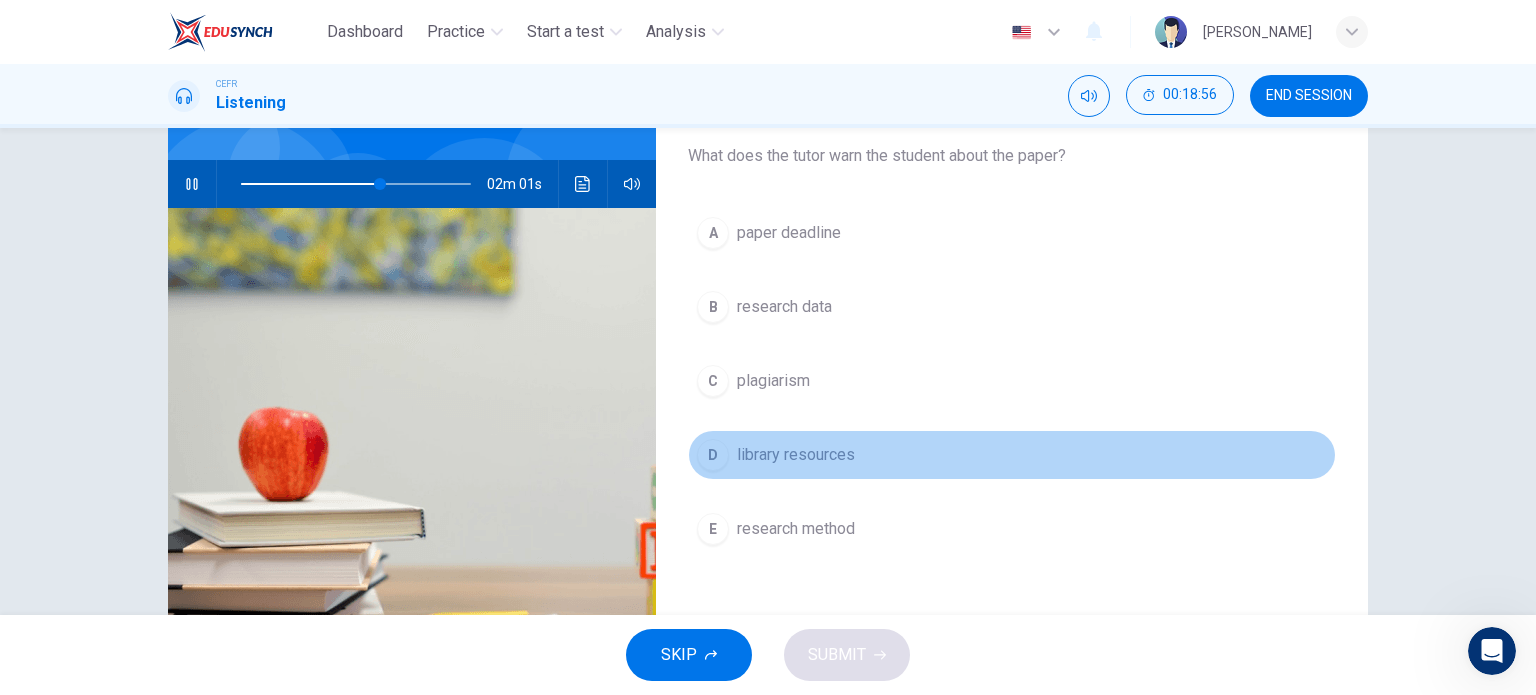 click on "library resources" at bounding box center [796, 455] 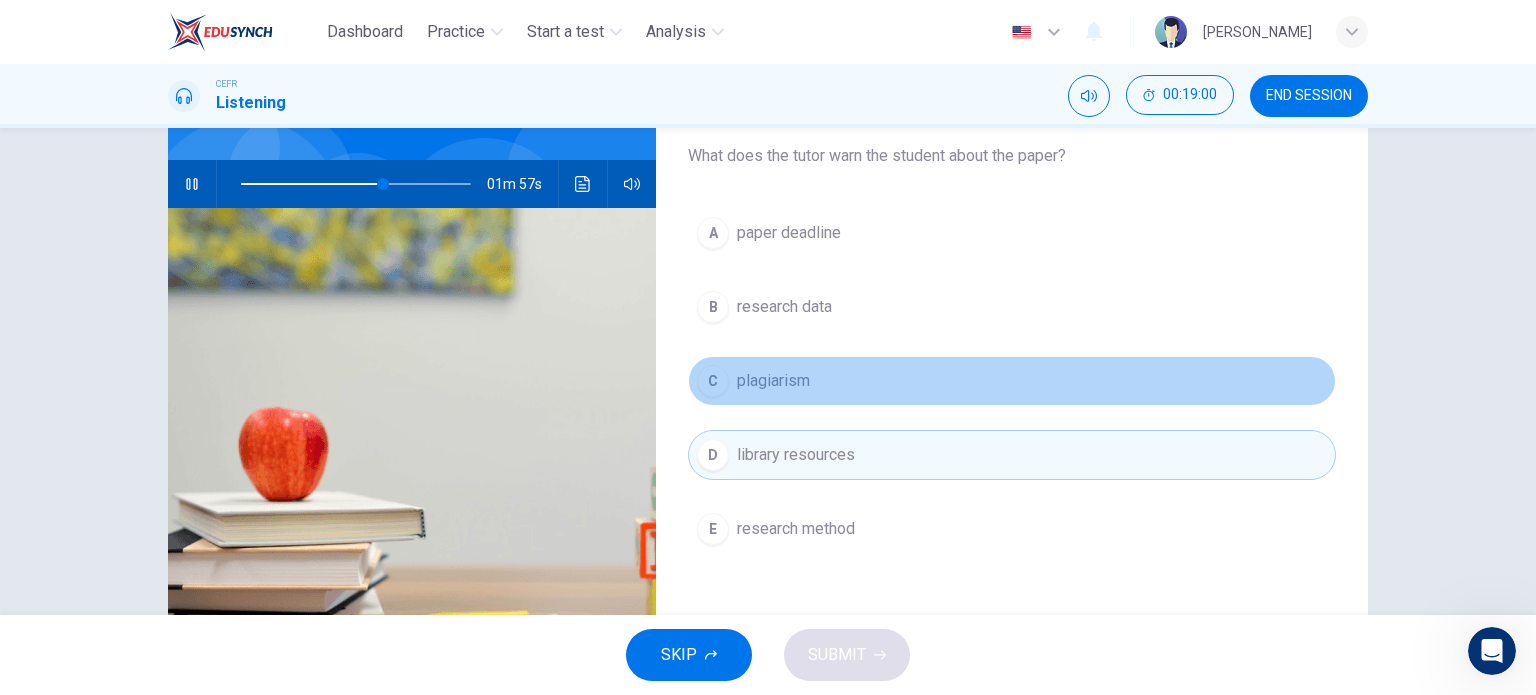 click on "C plagiarism" at bounding box center (1012, 381) 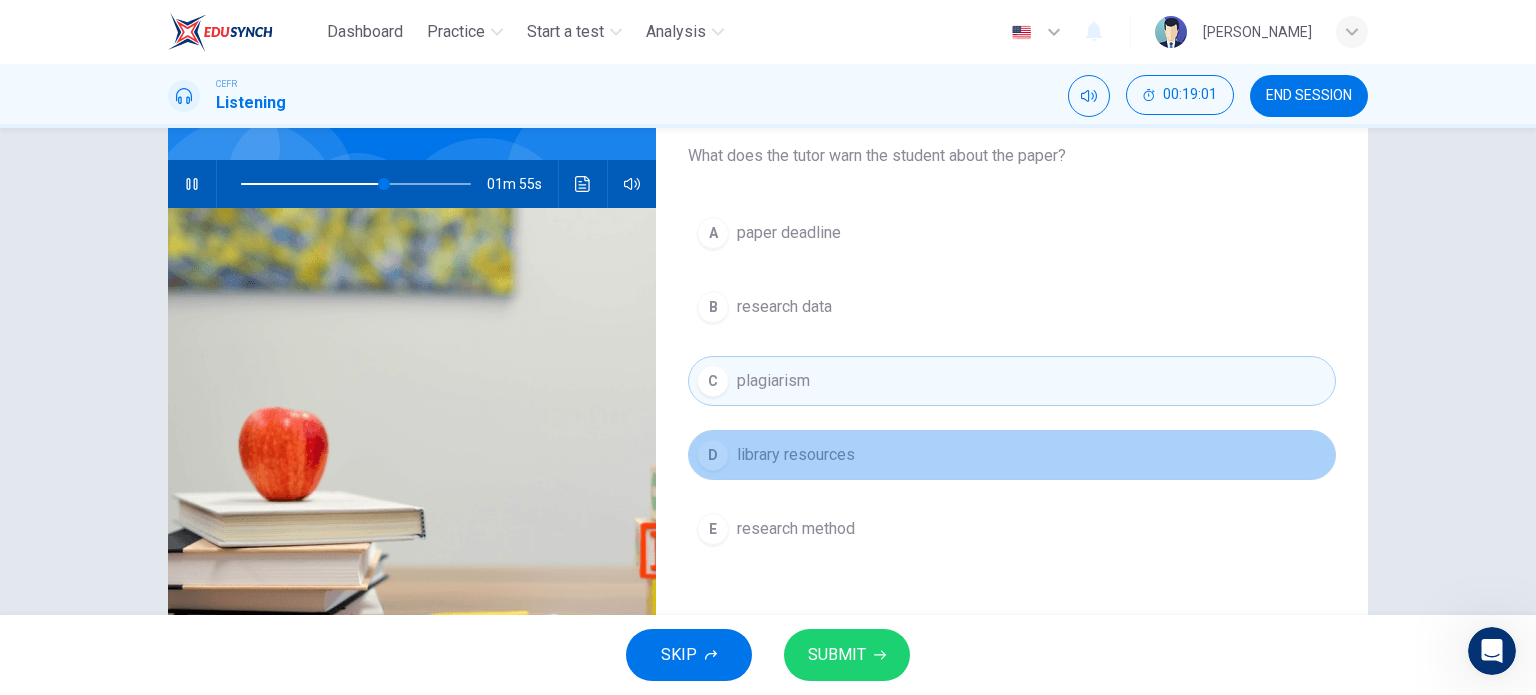 click on "library resources" at bounding box center [796, 455] 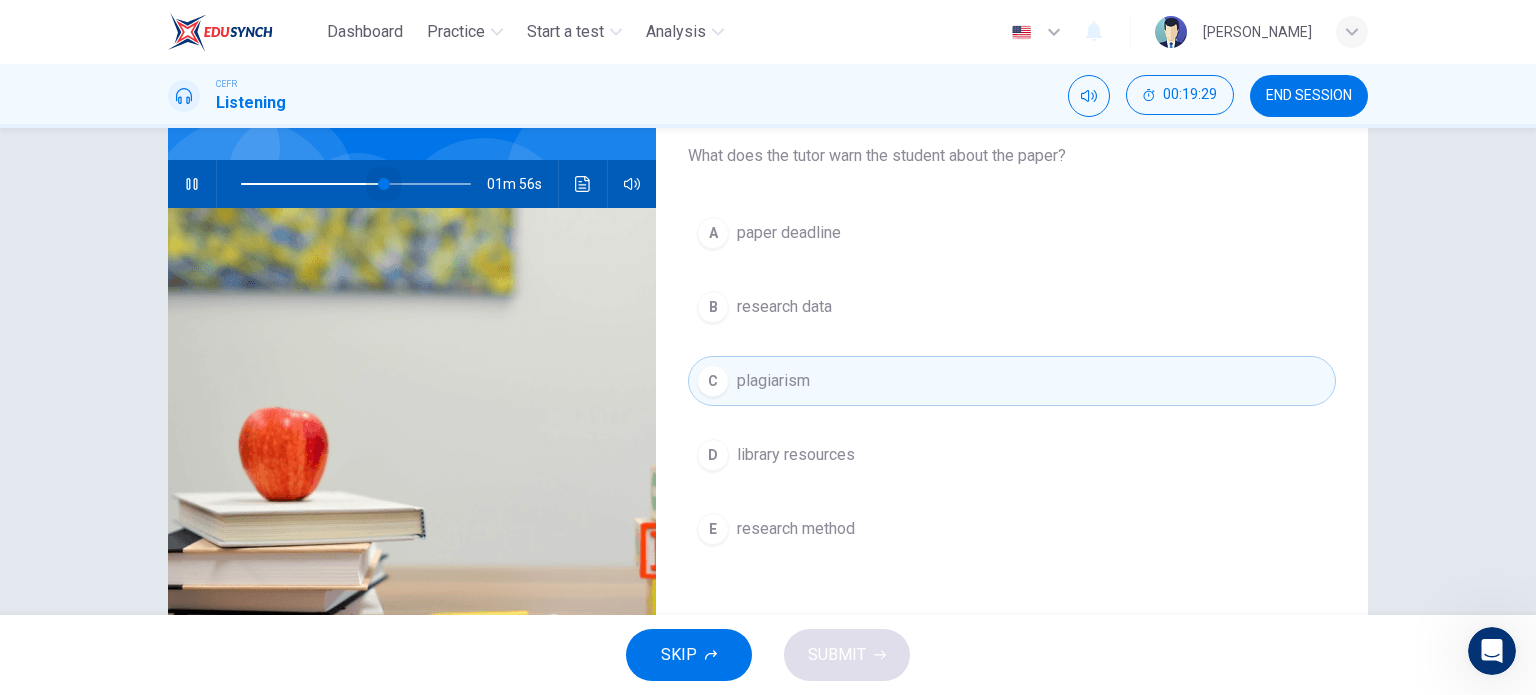 click at bounding box center (384, 184) 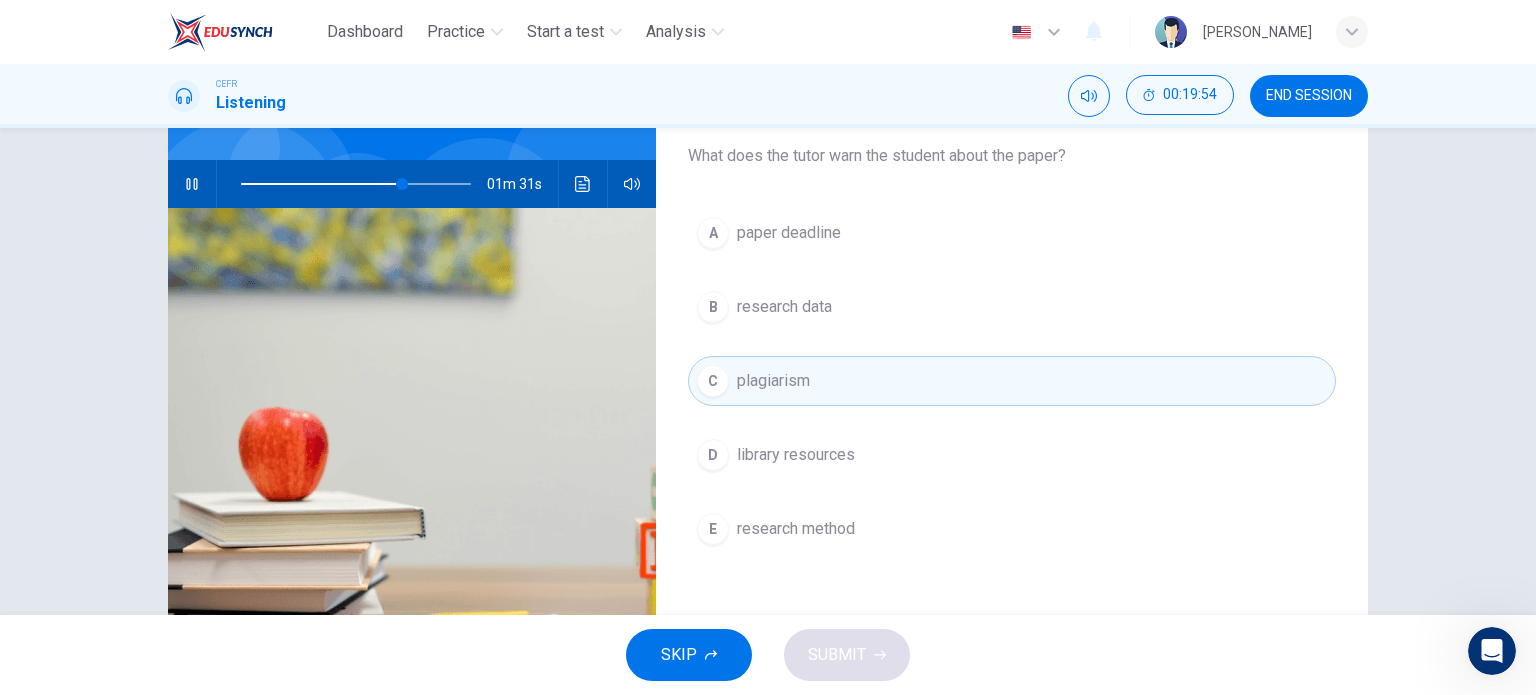 click on "research data" at bounding box center (784, 307) 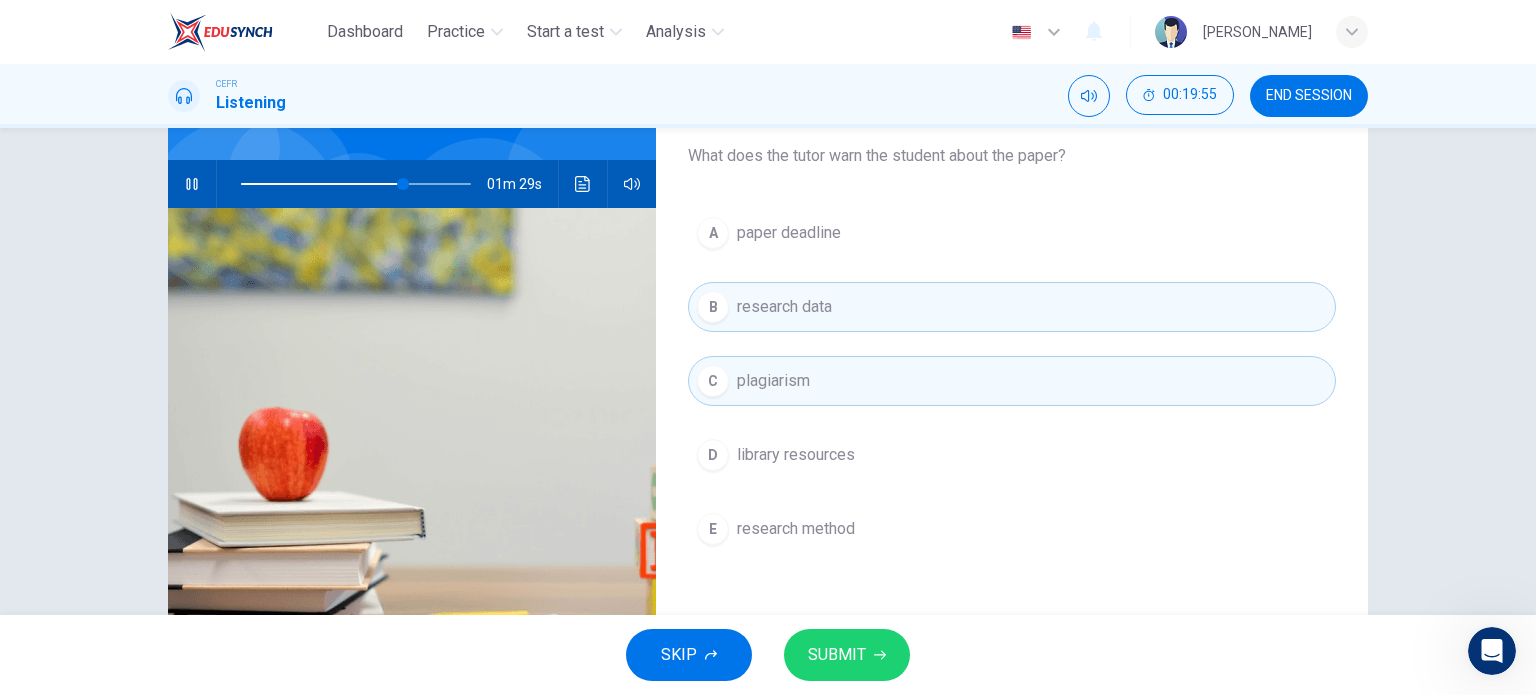 click on "SUBMIT" at bounding box center [837, 655] 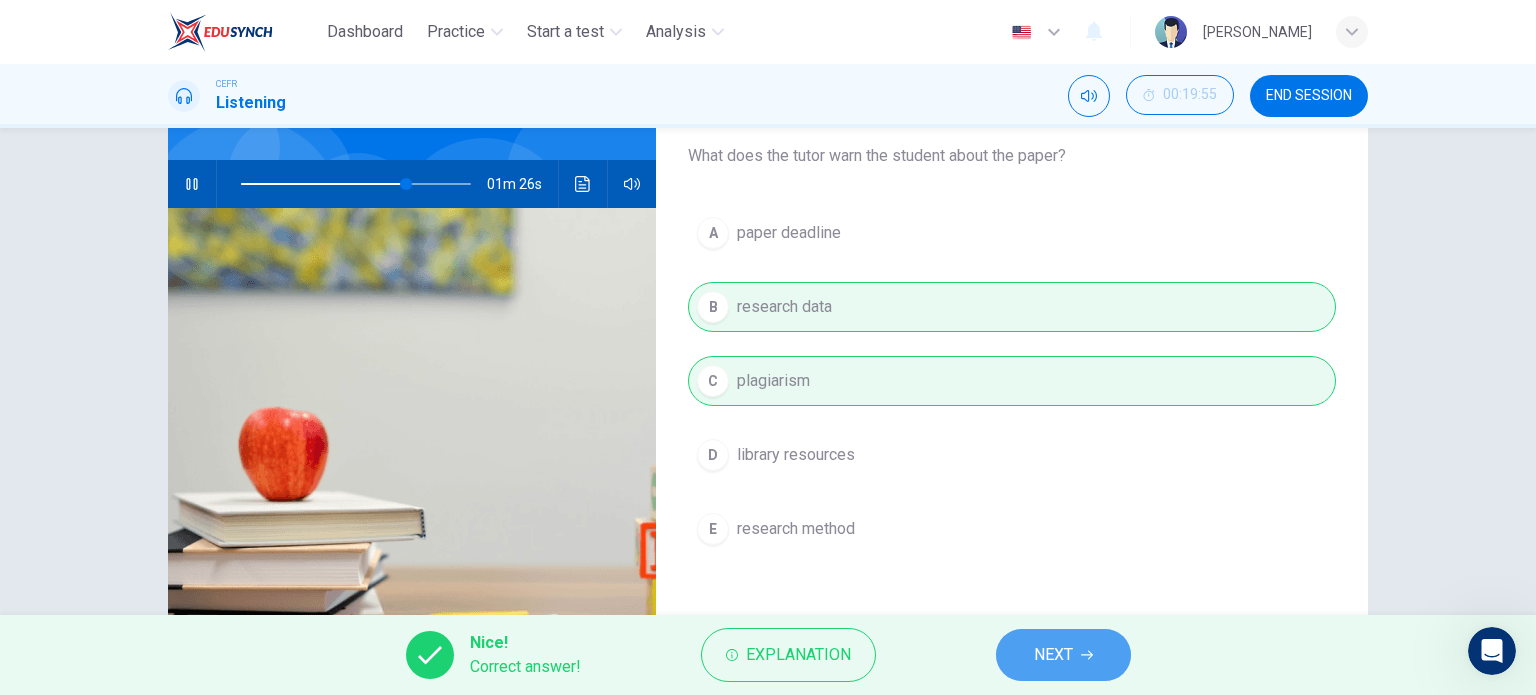 click on "NEXT" at bounding box center (1053, 655) 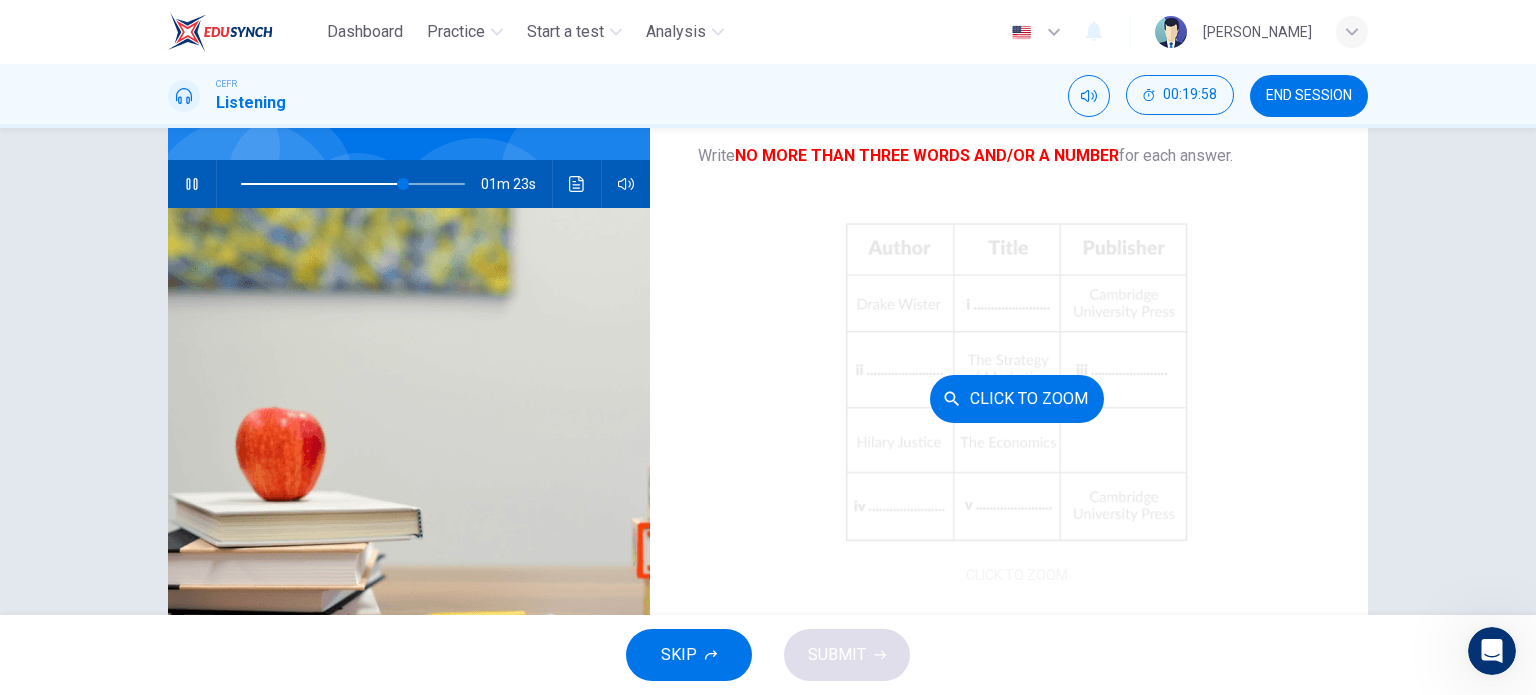 click on "Click to Zoom" at bounding box center [1017, 398] 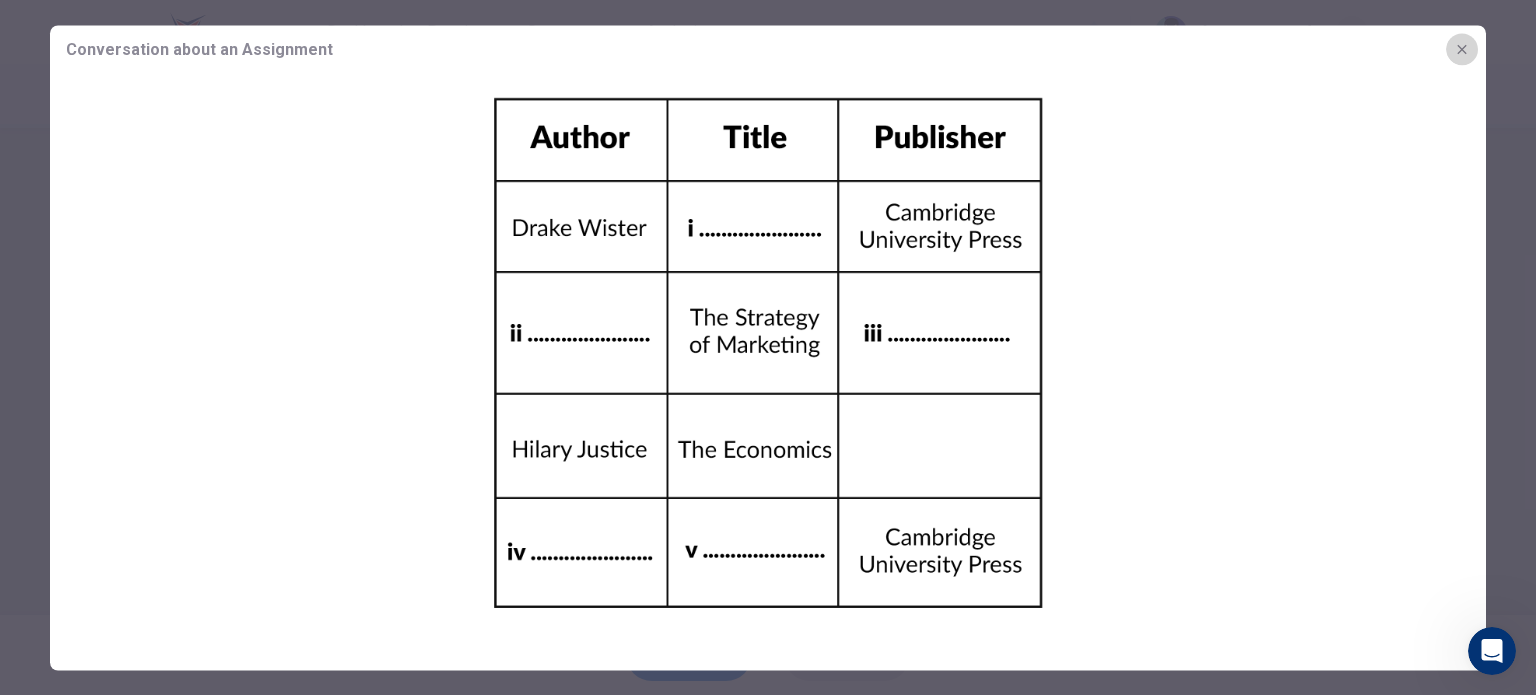 click 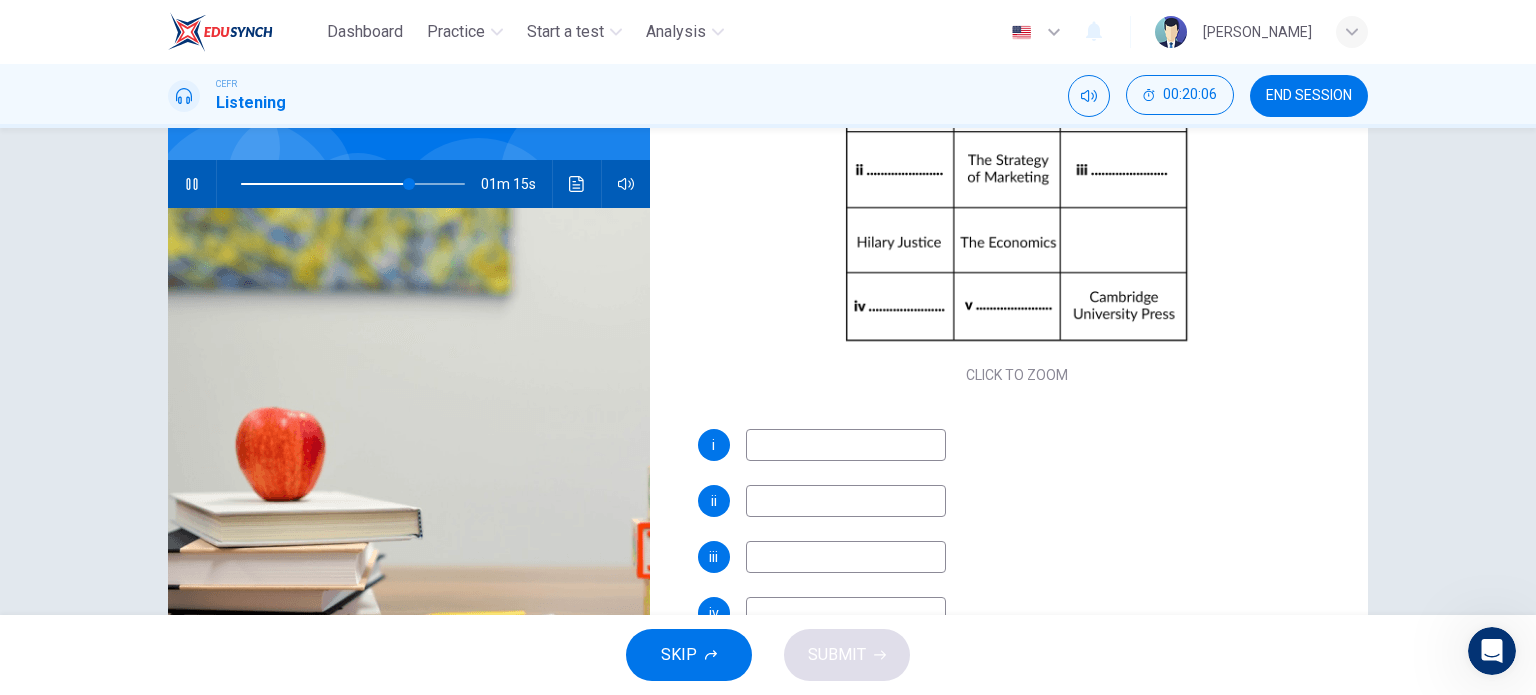 scroll, scrollTop: 200, scrollLeft: 0, axis: vertical 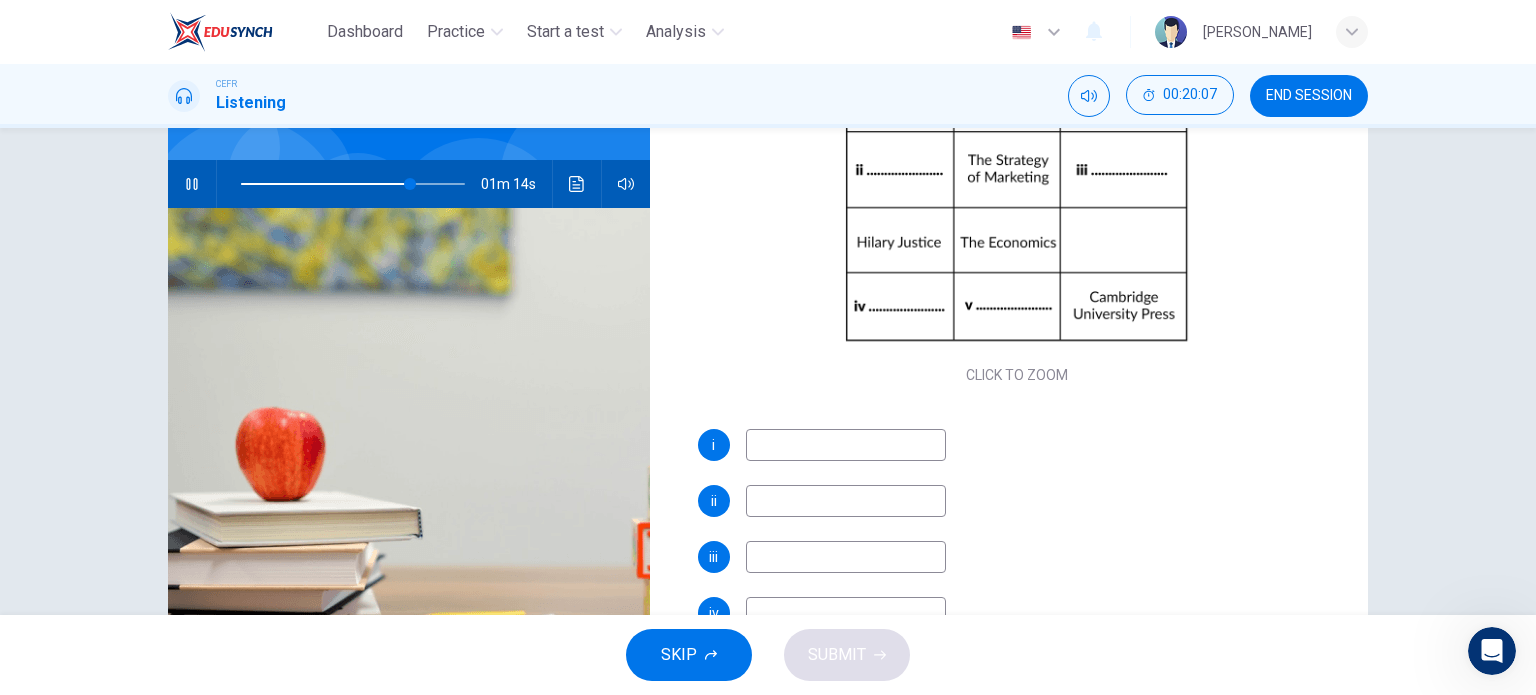 click at bounding box center [846, 445] 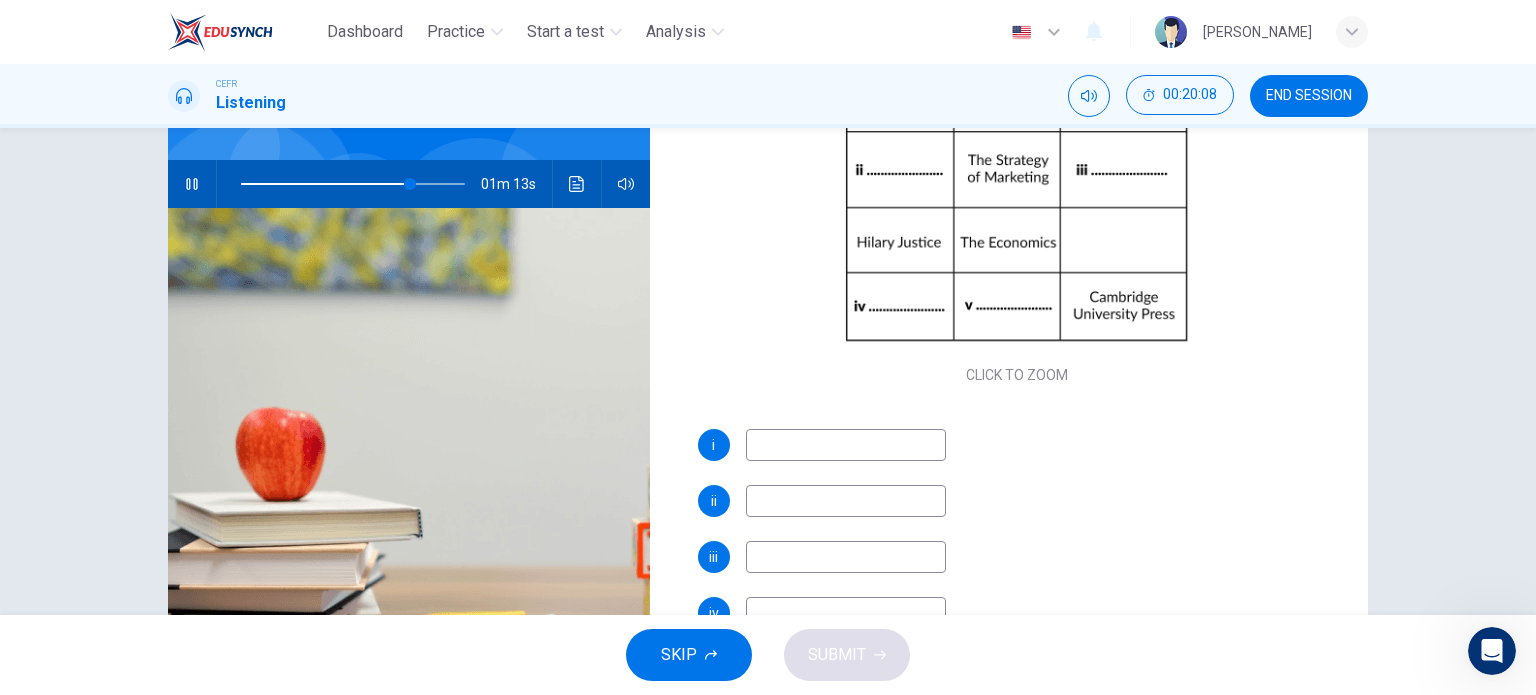 type on "G" 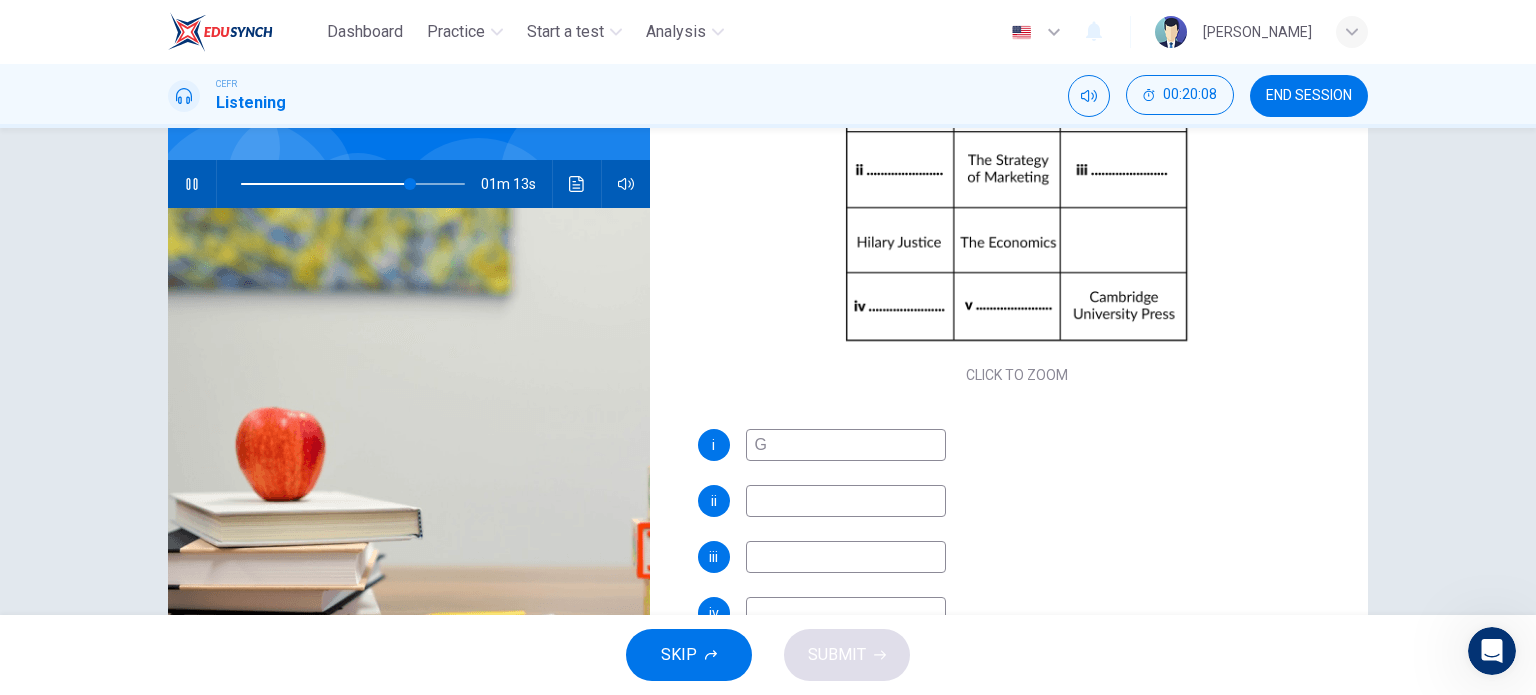 type on "76" 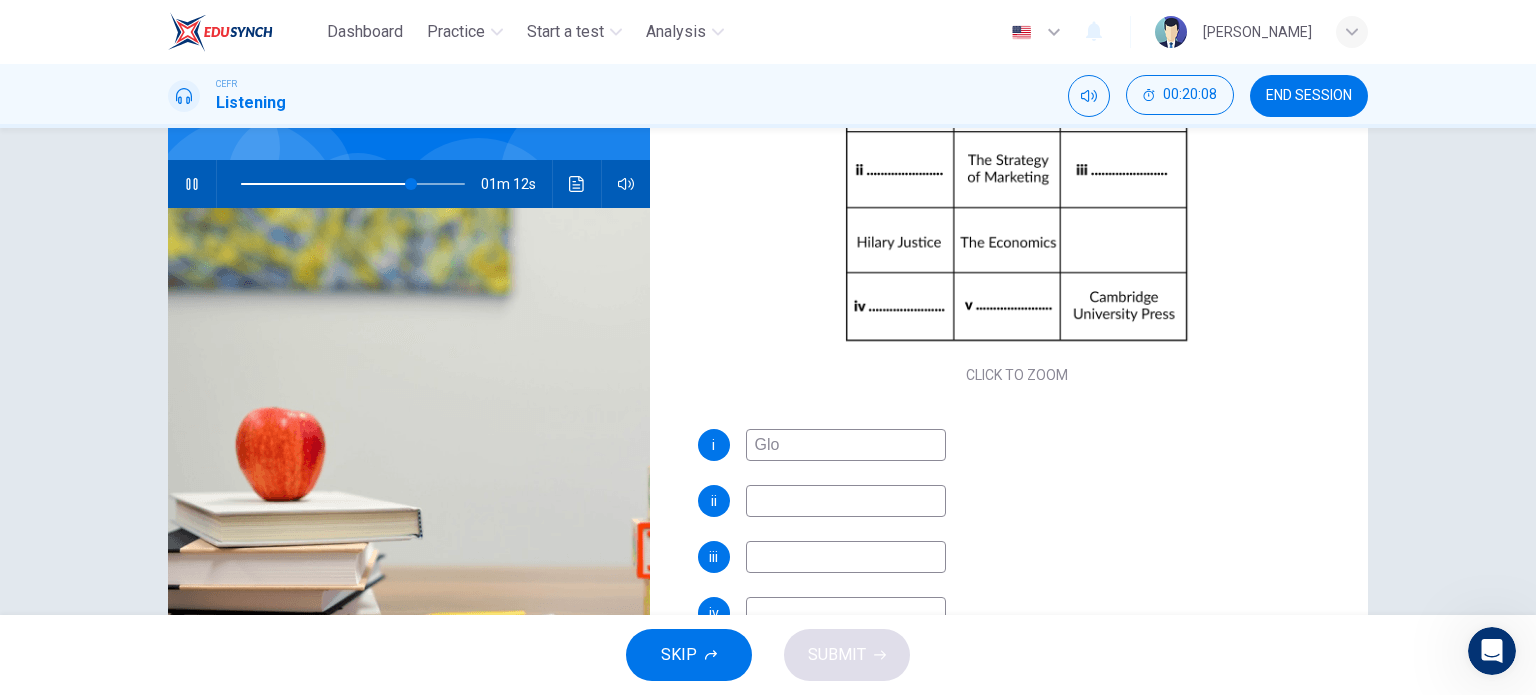type on "Glob" 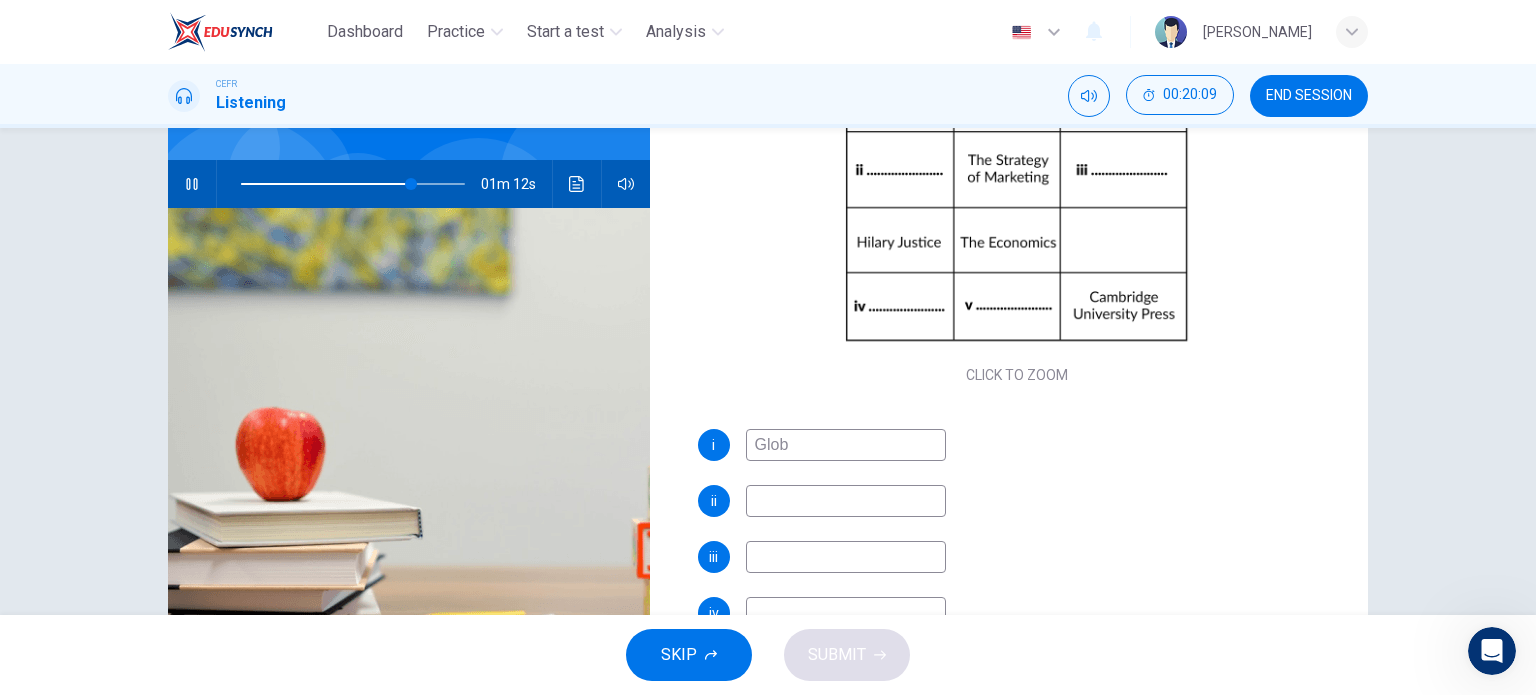 type on "76" 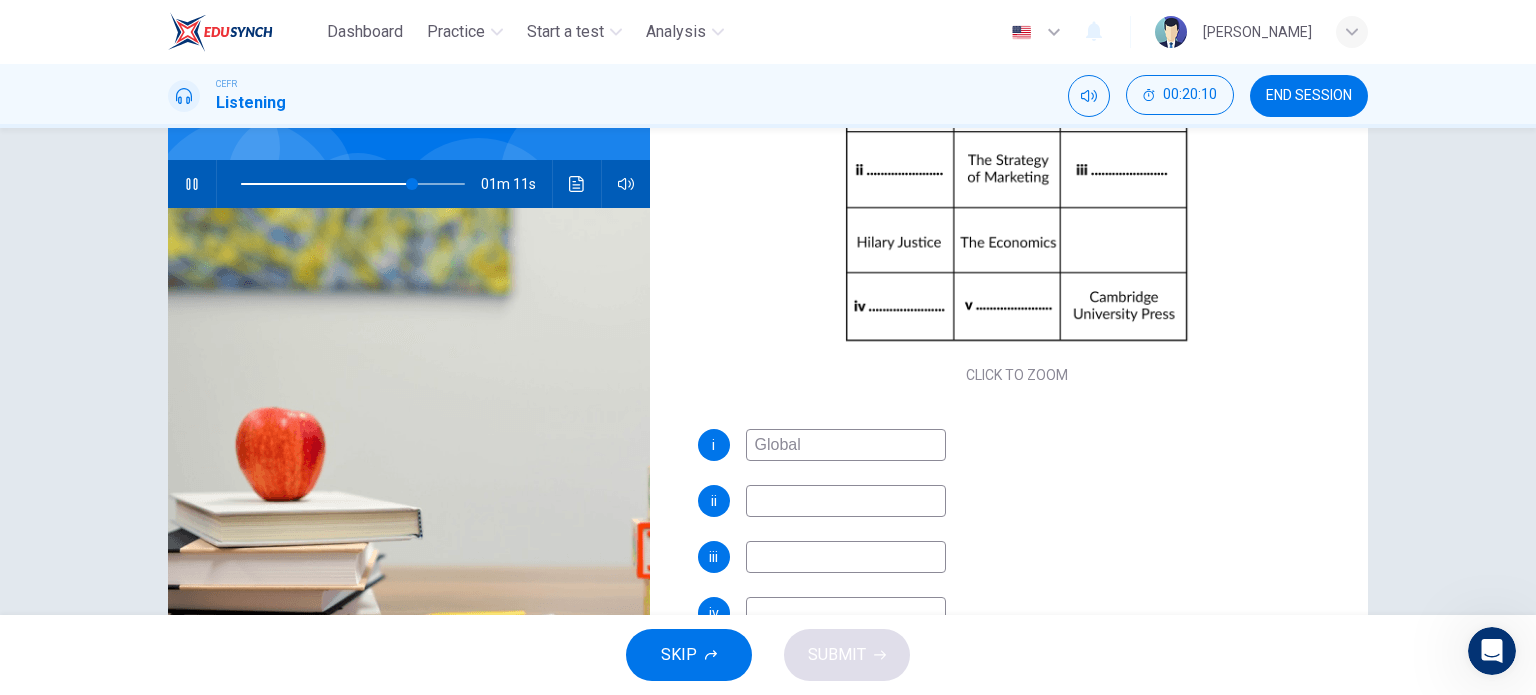 type on "Global E" 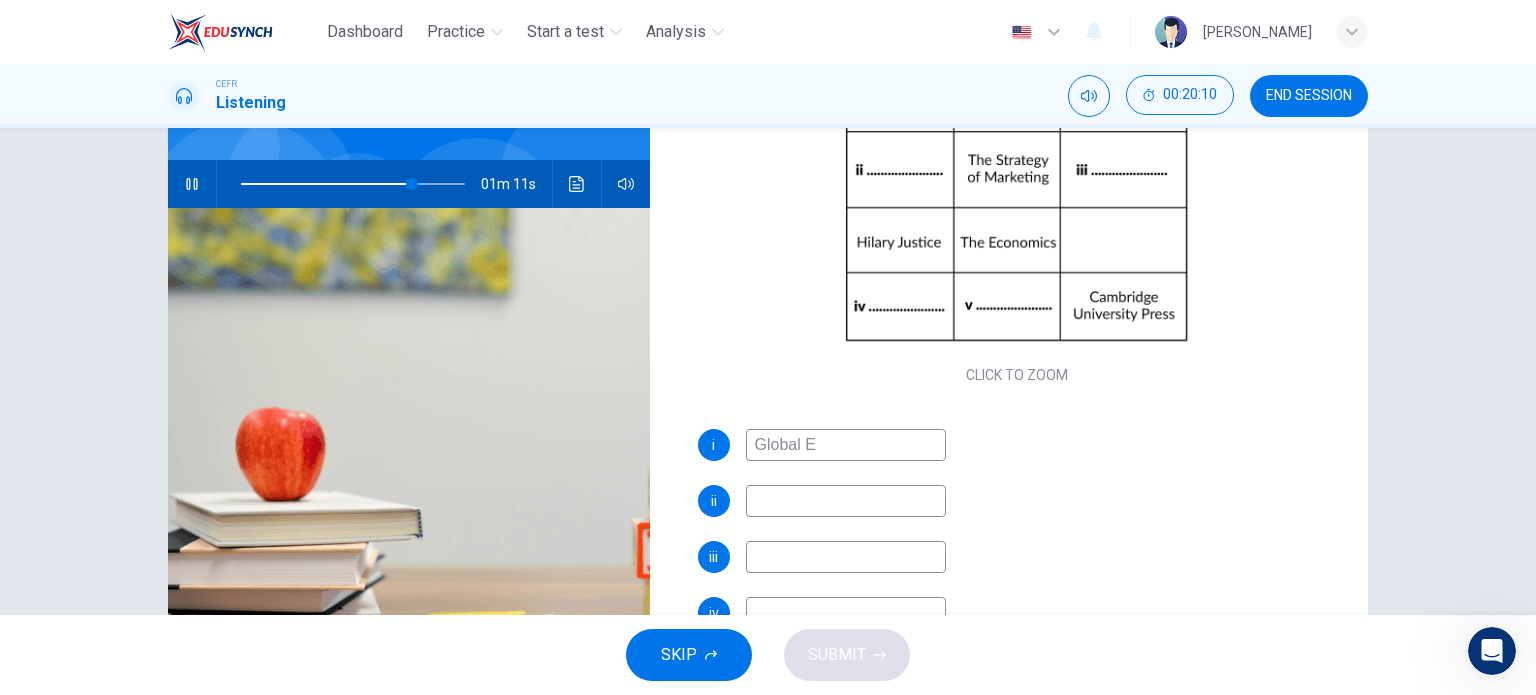 type on "77" 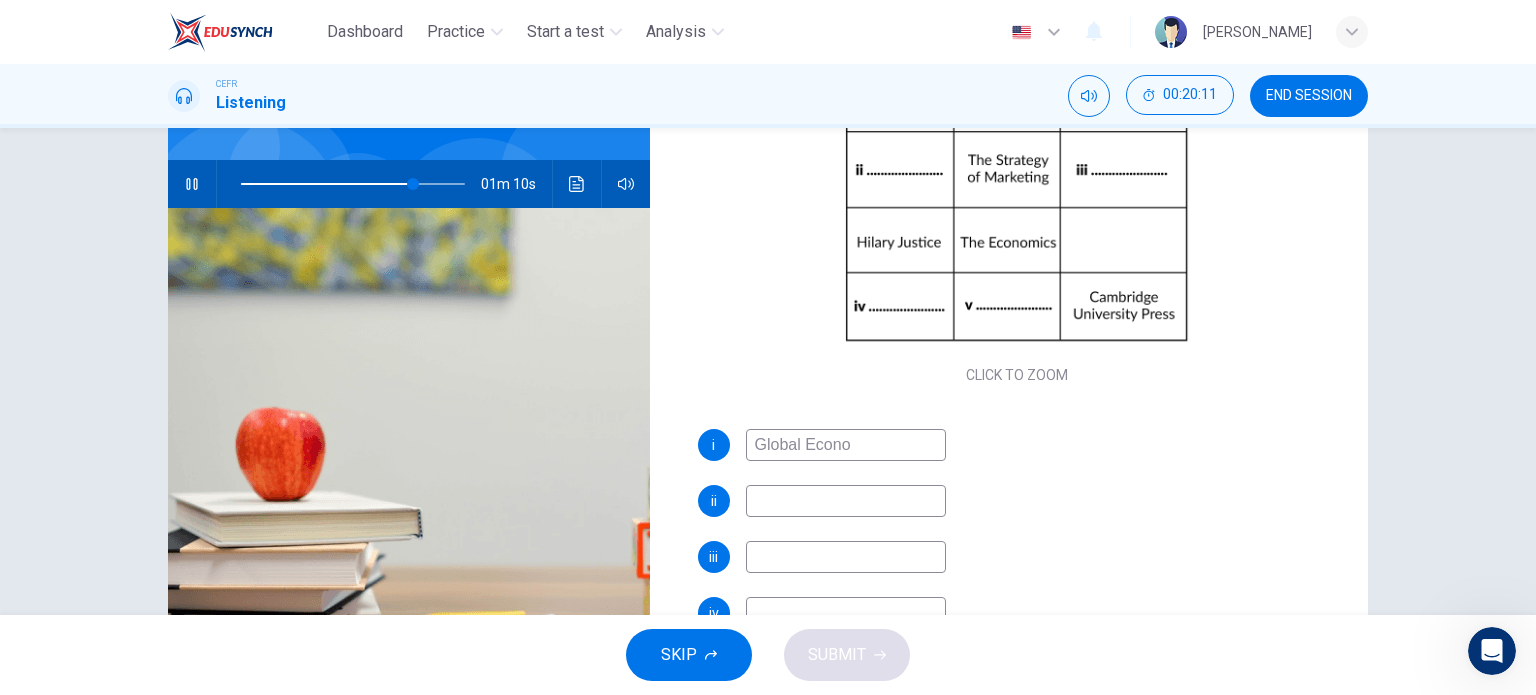 type on "Global Econok" 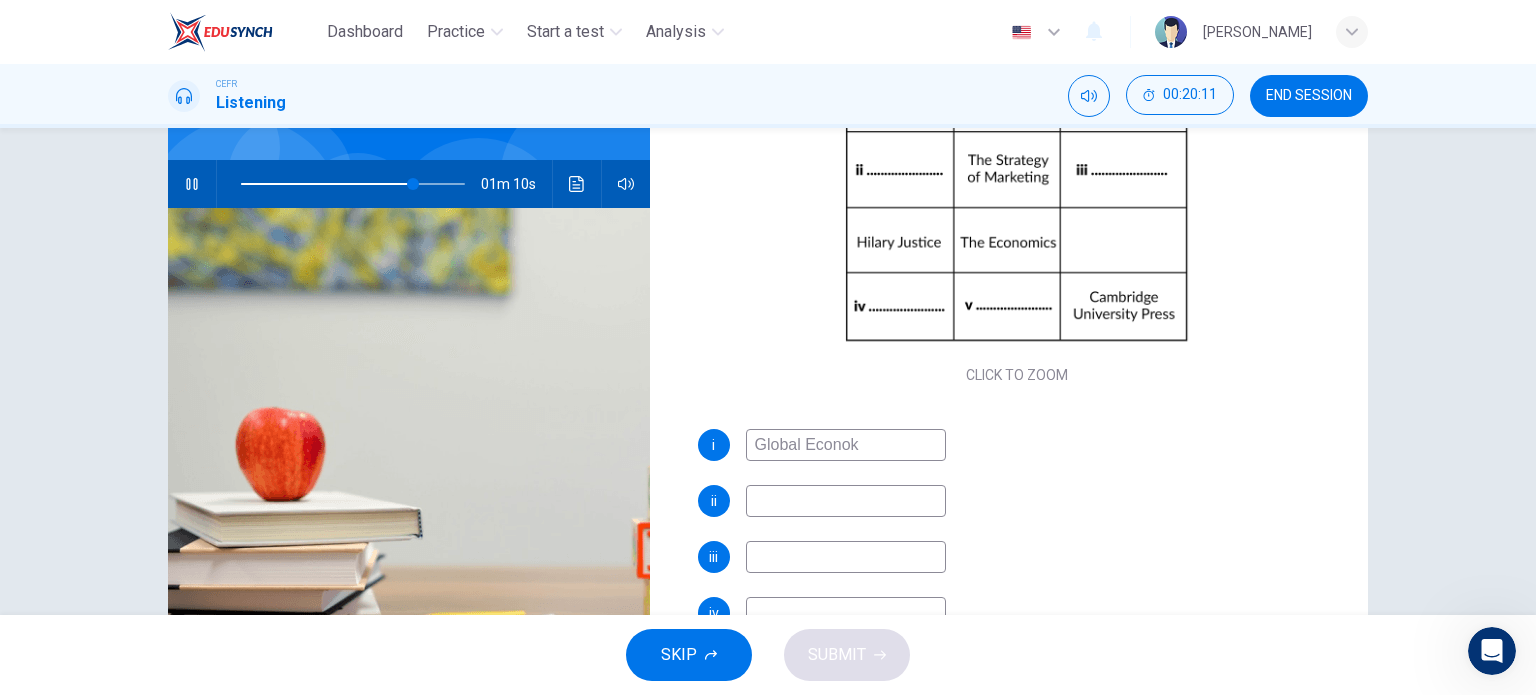 type on "77" 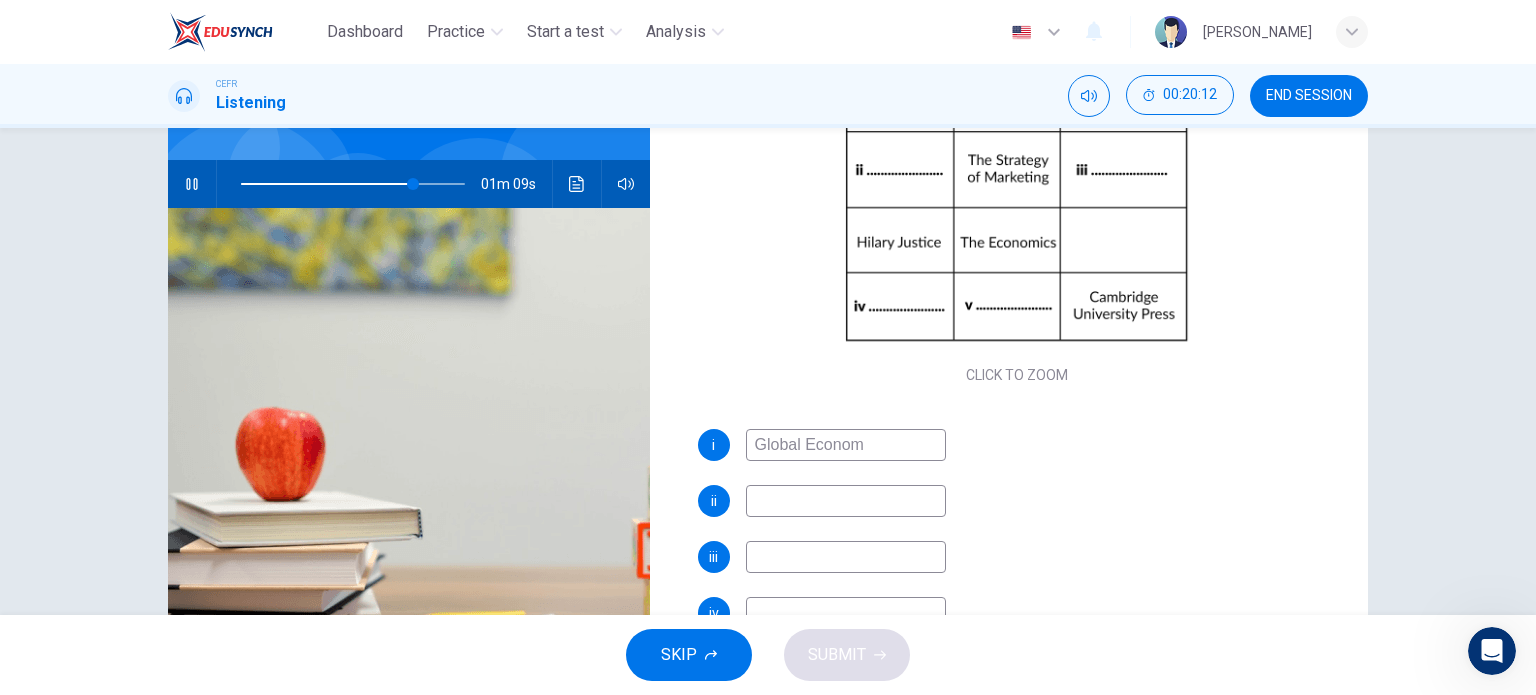 type on "Global Economy" 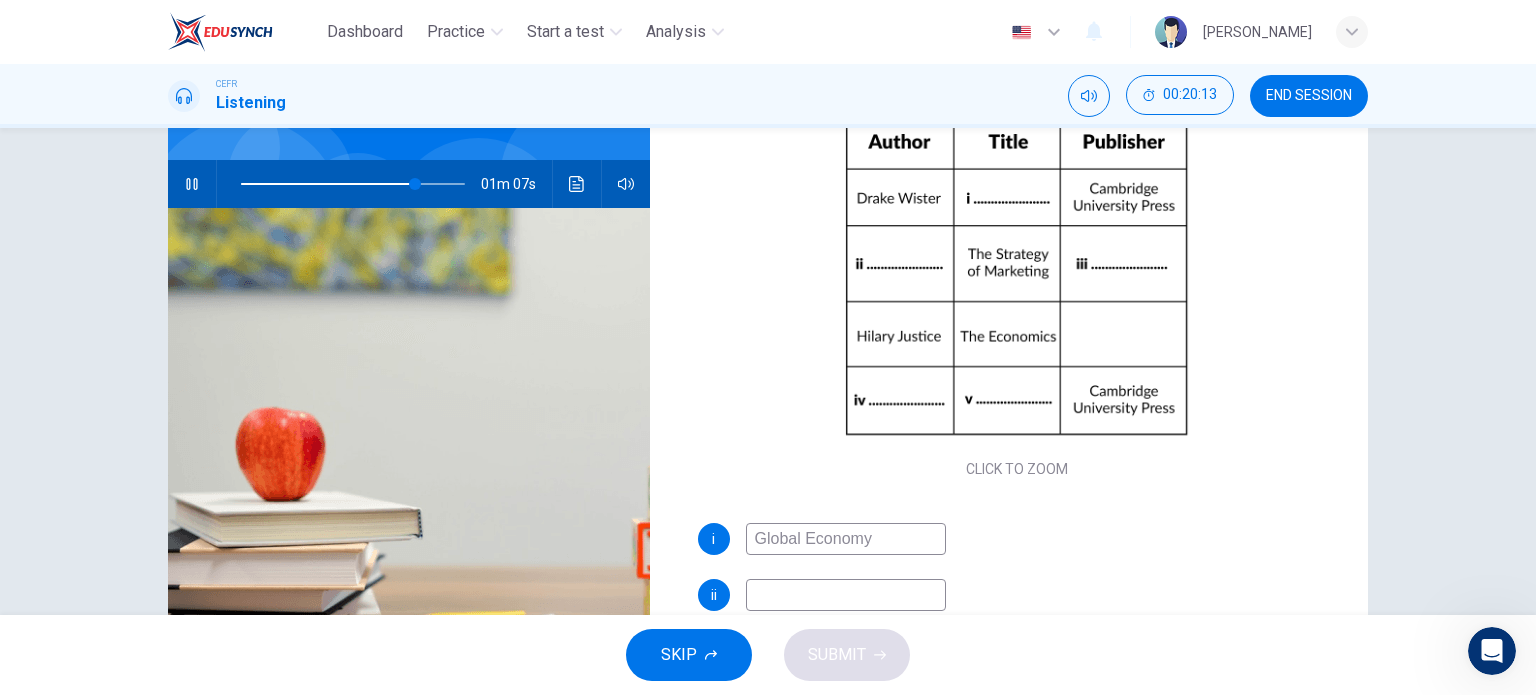 scroll, scrollTop: 108, scrollLeft: 0, axis: vertical 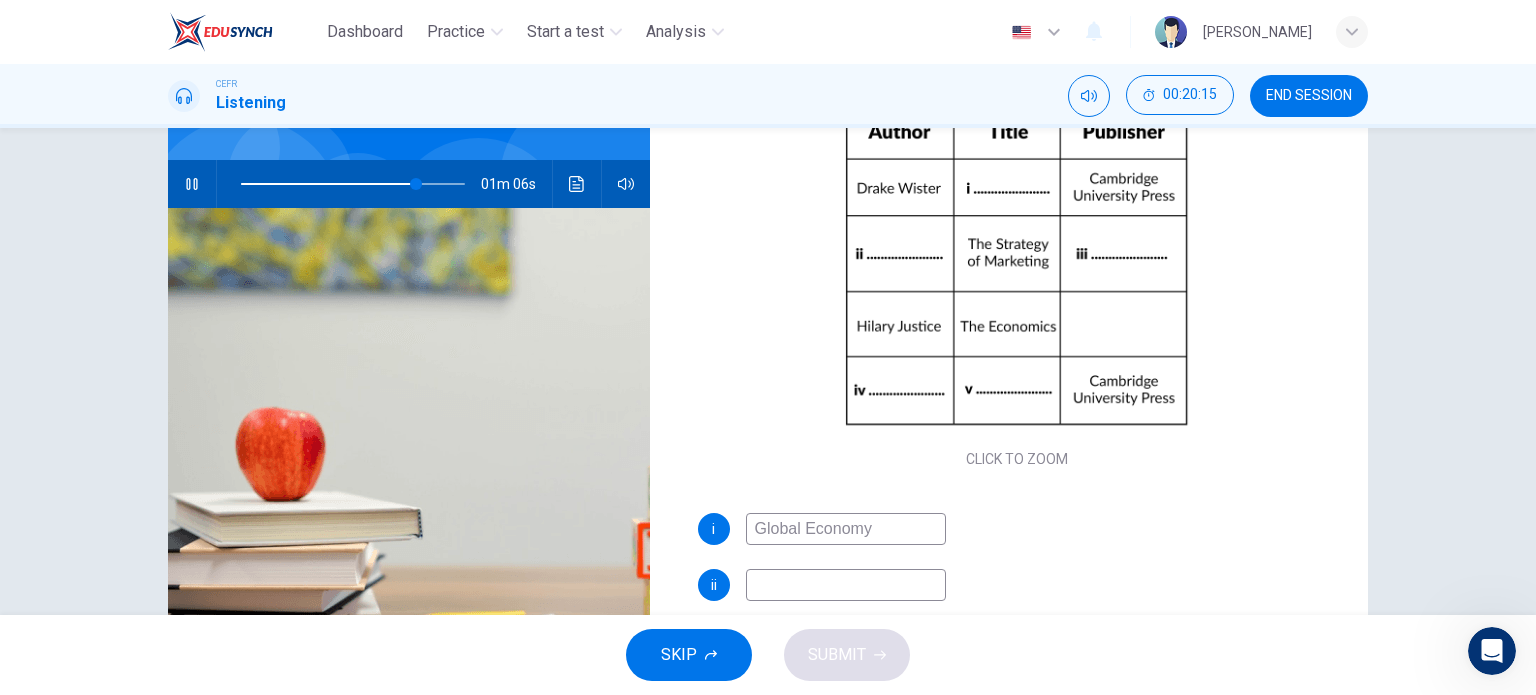 type on "78" 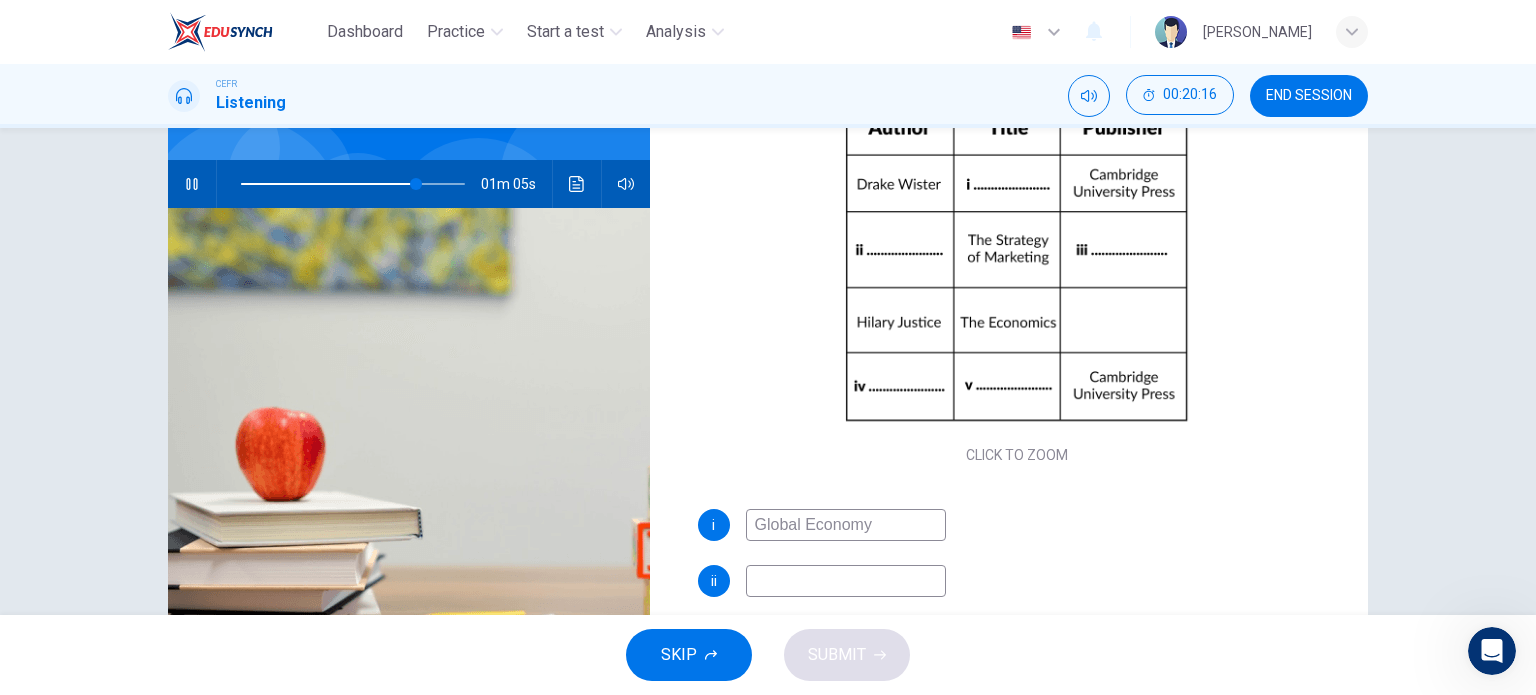 type on "Global Economy" 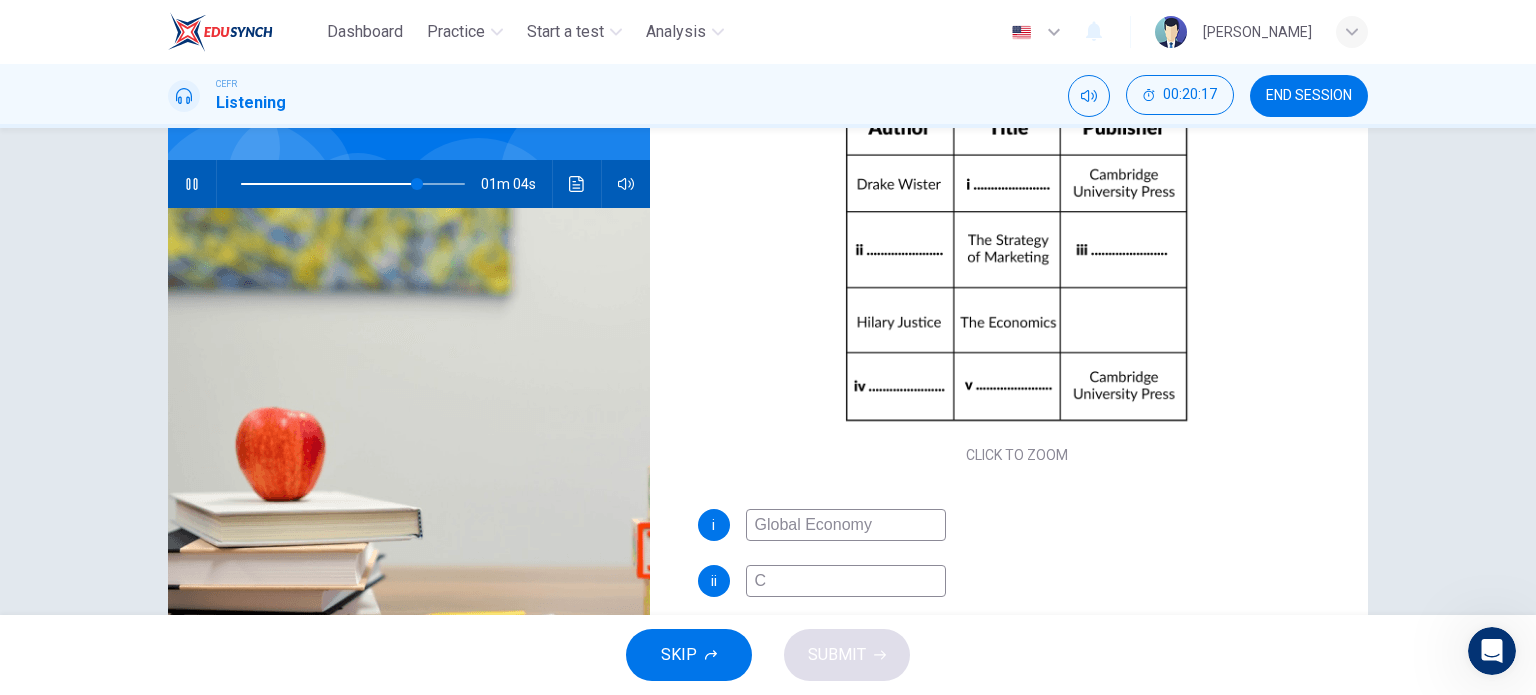 type 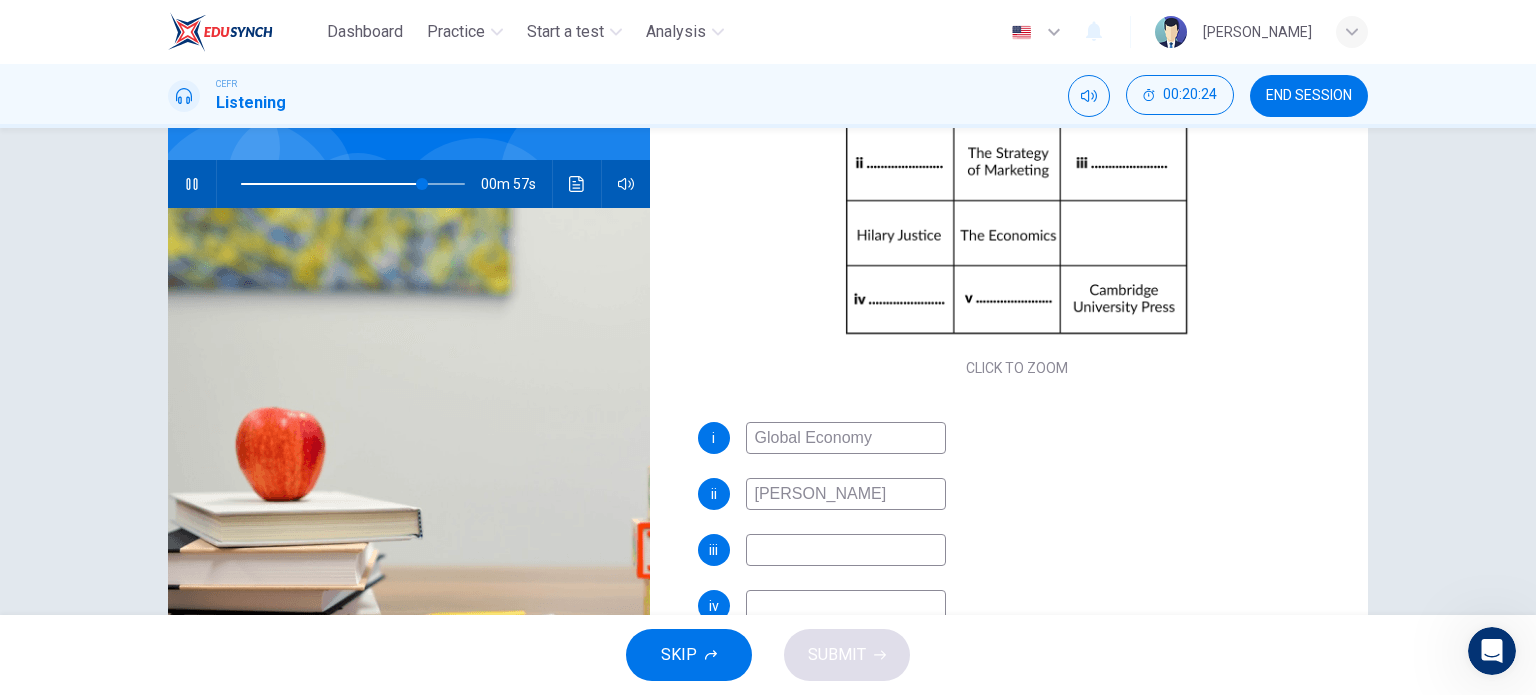 scroll, scrollTop: 218, scrollLeft: 0, axis: vertical 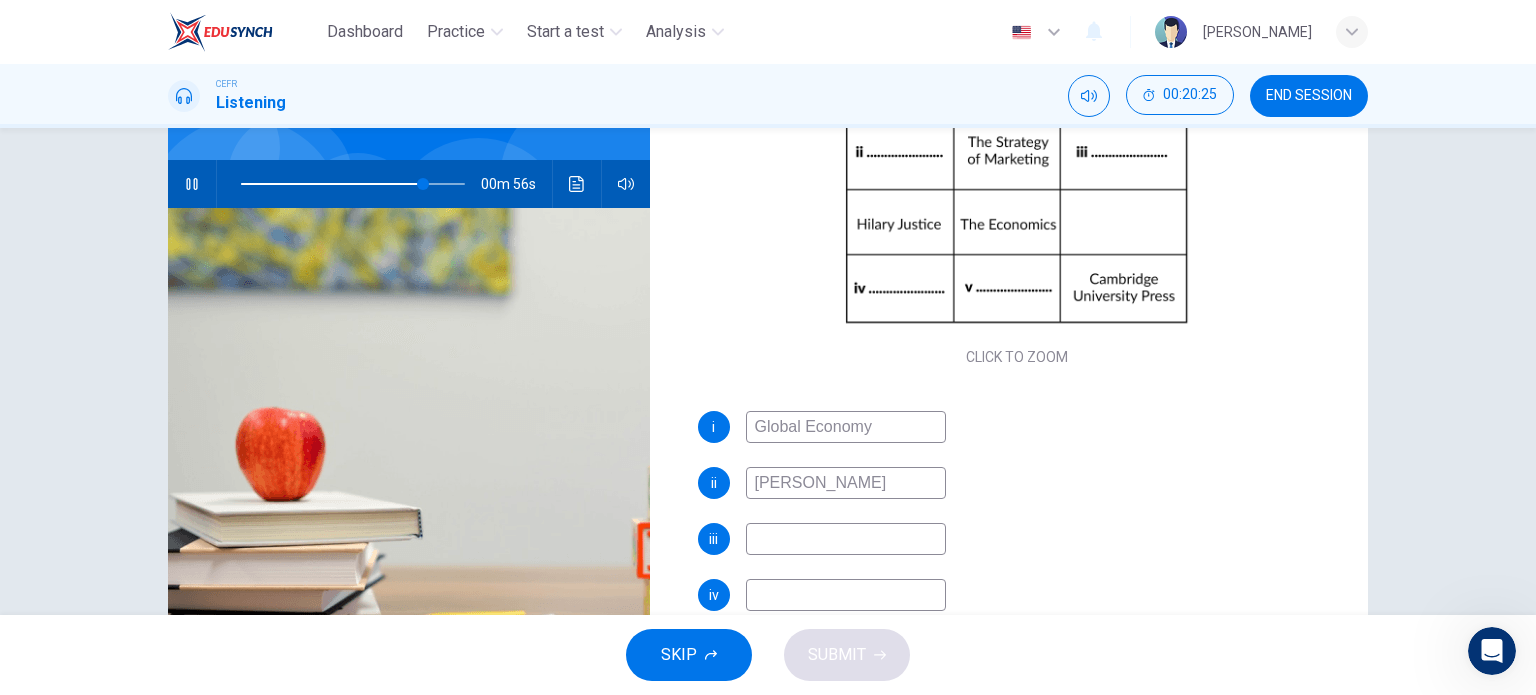 drag, startPoint x: 904, startPoint y: 559, endPoint x: 901, endPoint y: 537, distance: 22.203604 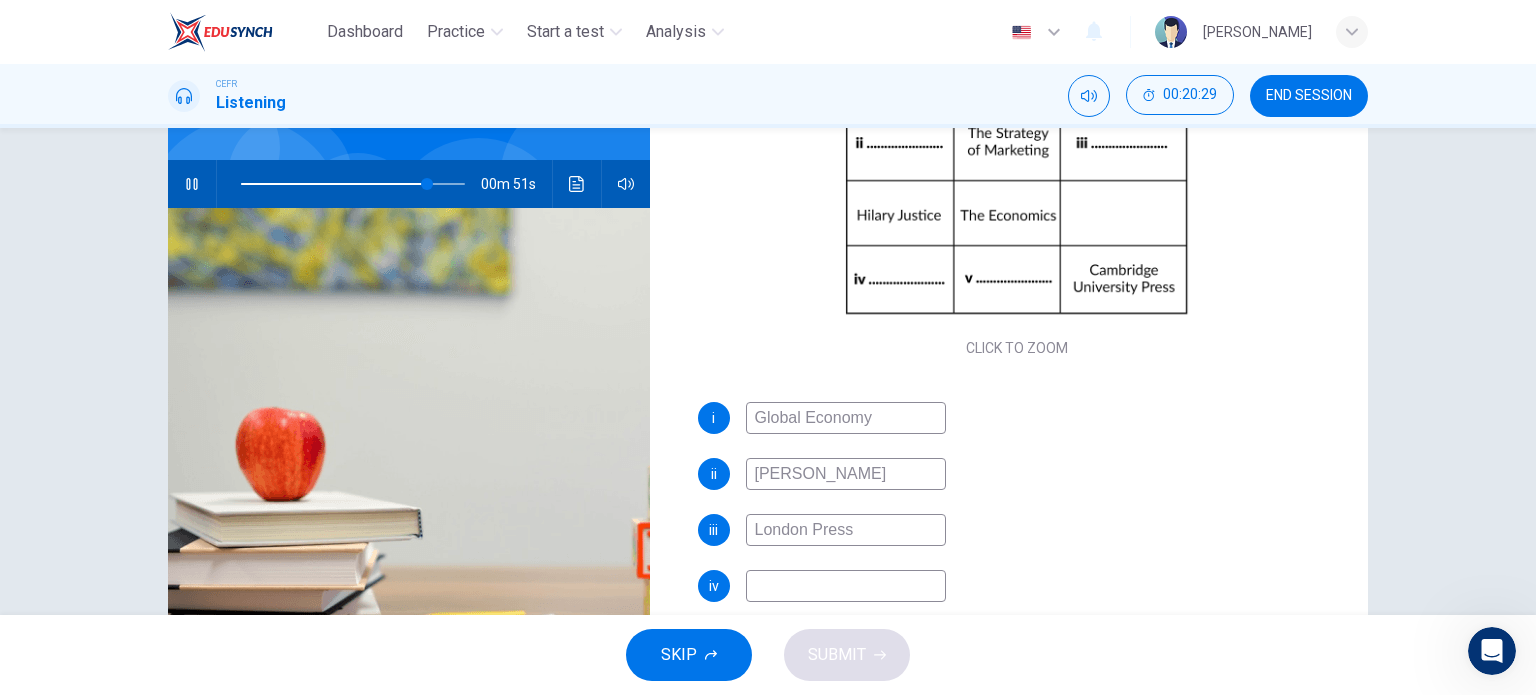 scroll, scrollTop: 229, scrollLeft: 0, axis: vertical 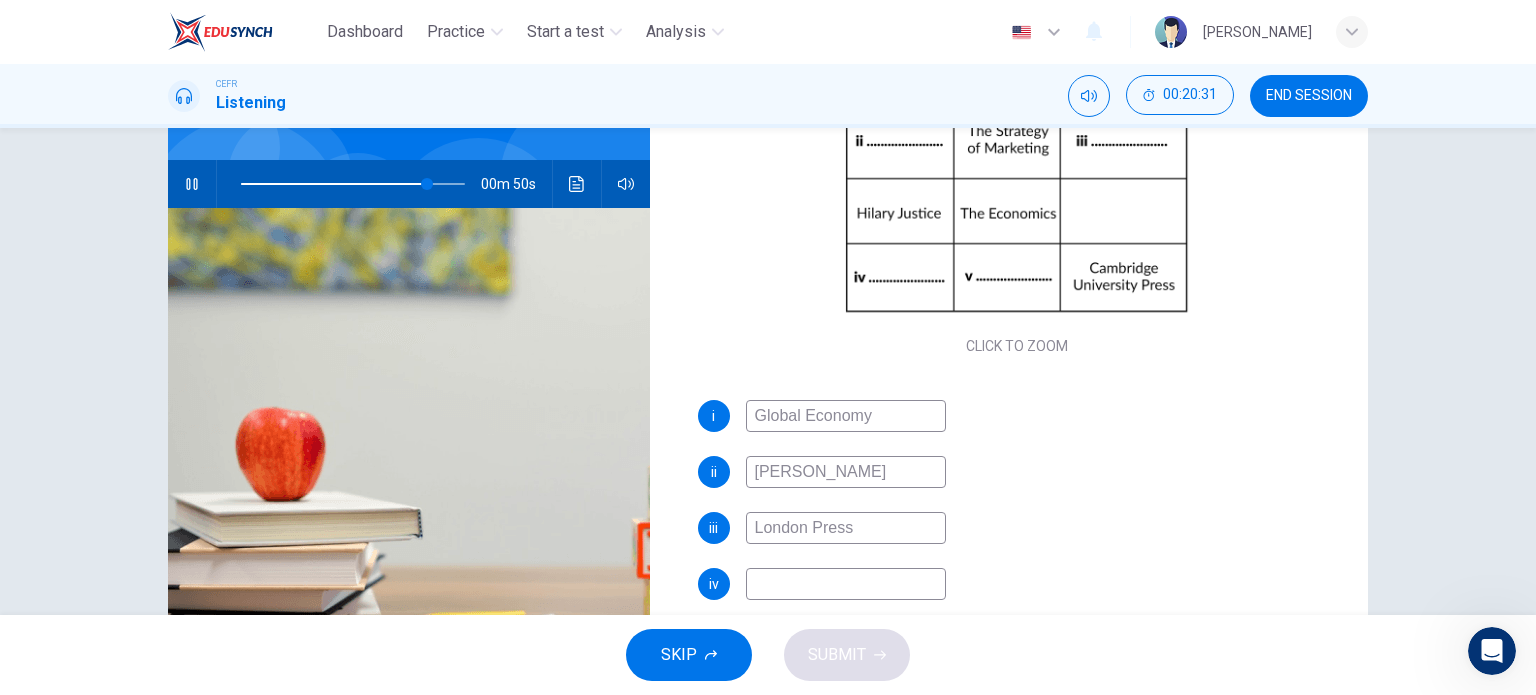 click at bounding box center [846, 584] 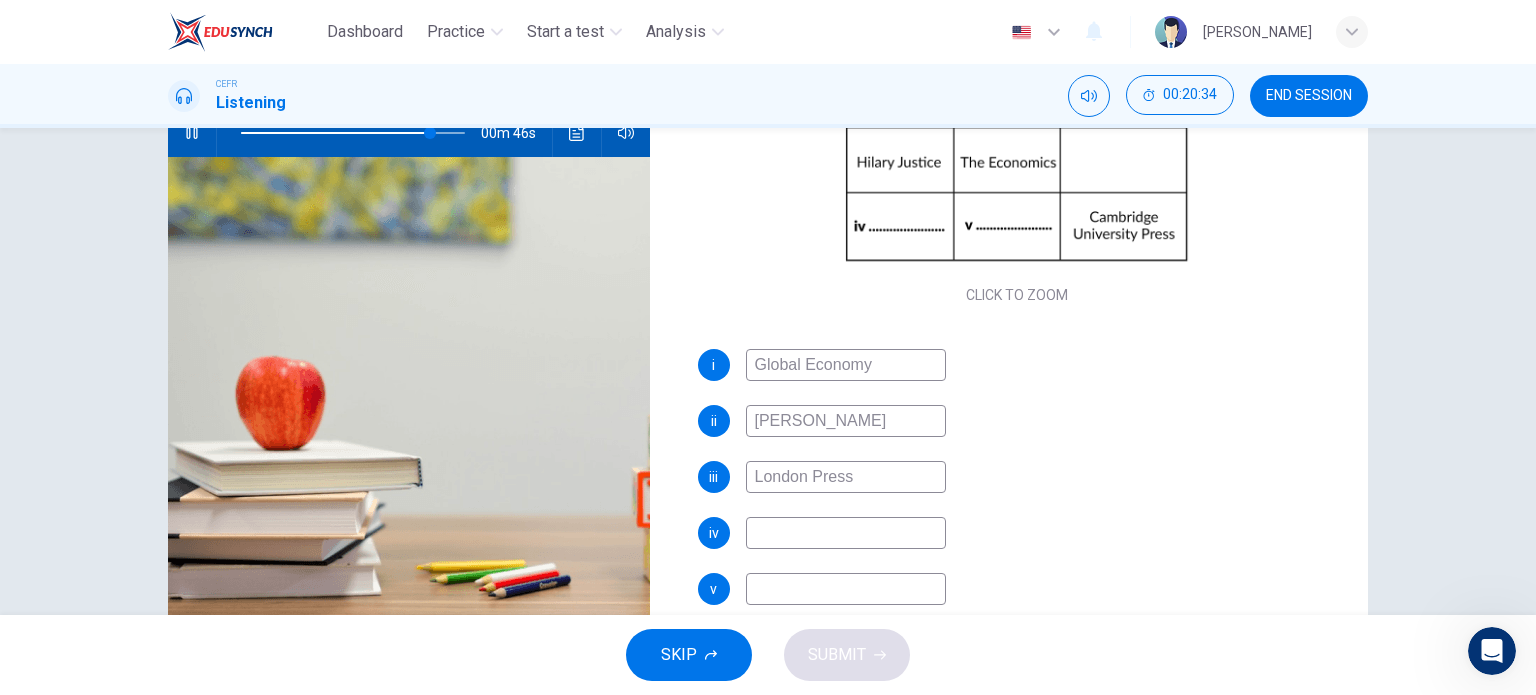 scroll, scrollTop: 244, scrollLeft: 0, axis: vertical 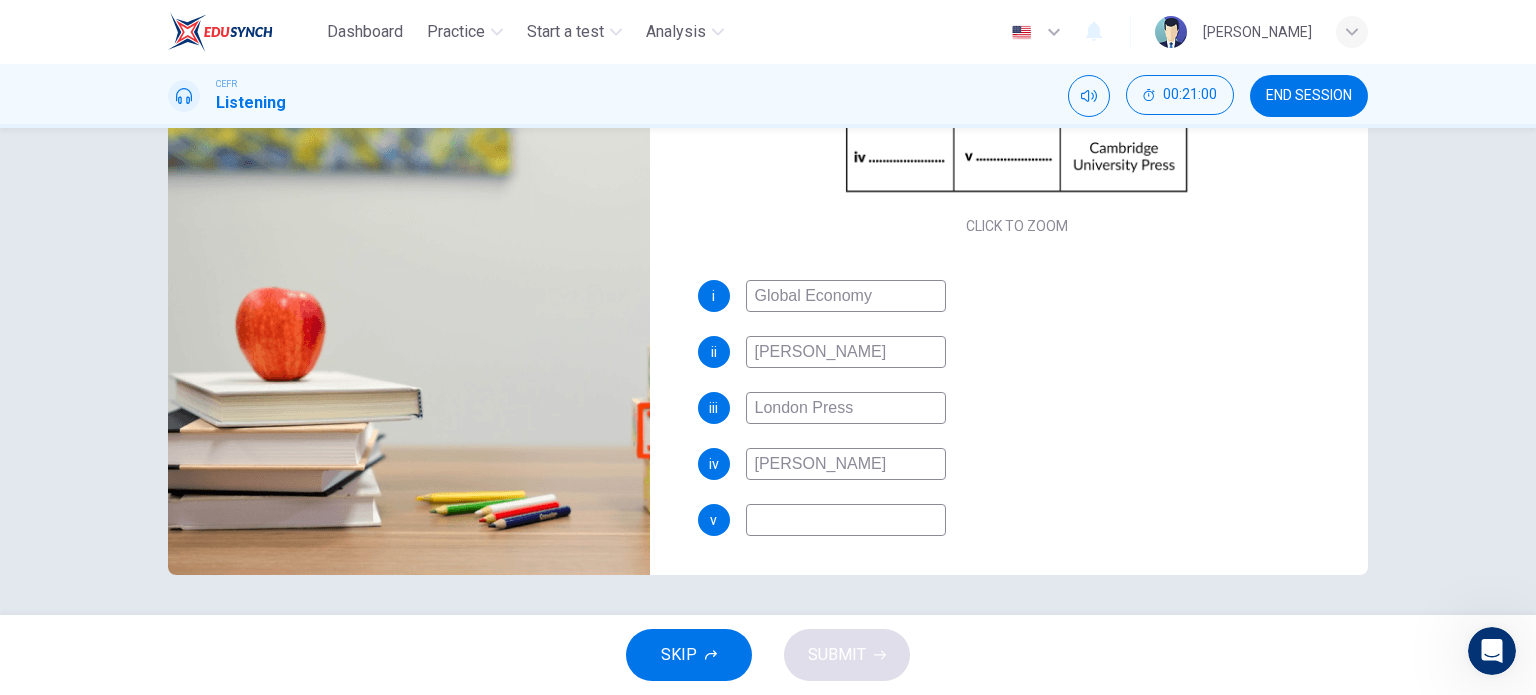 click at bounding box center [846, 520] 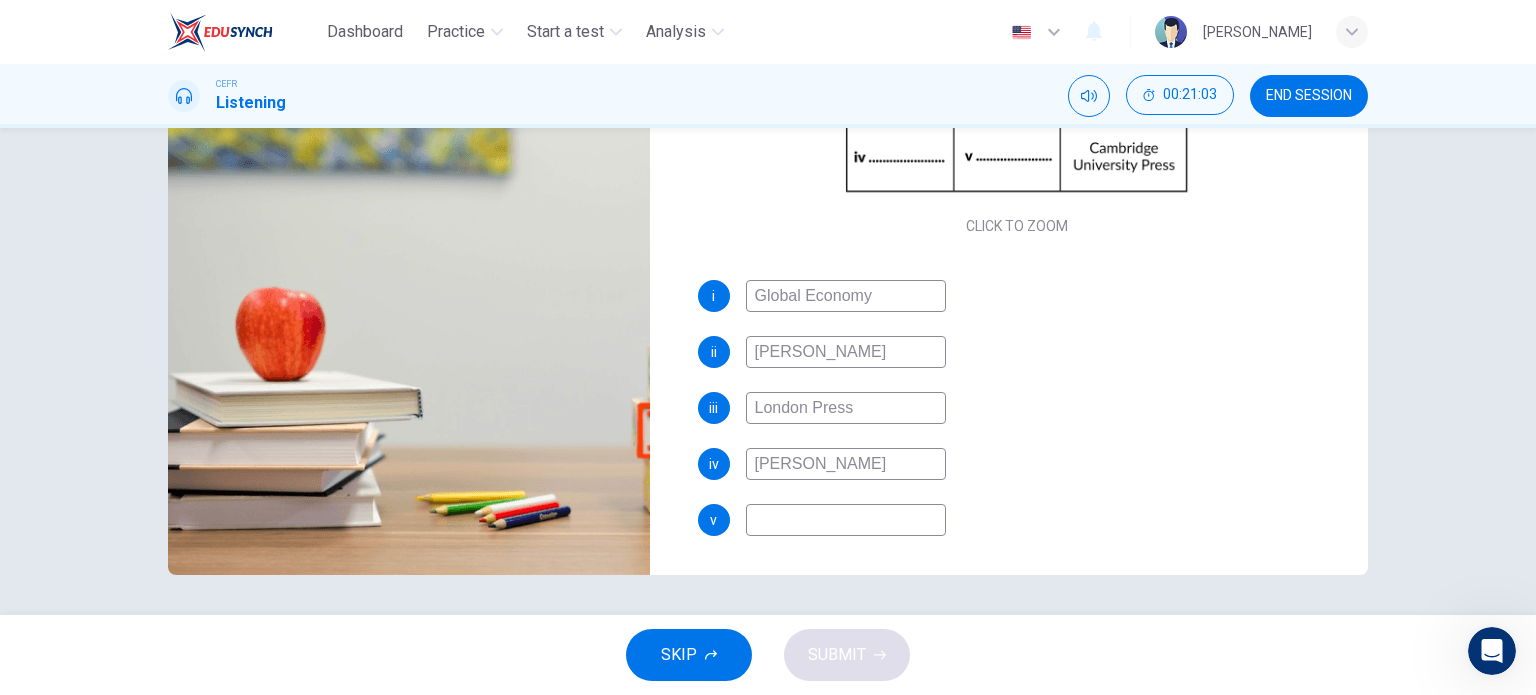 click on "William hanna" at bounding box center (846, 464) 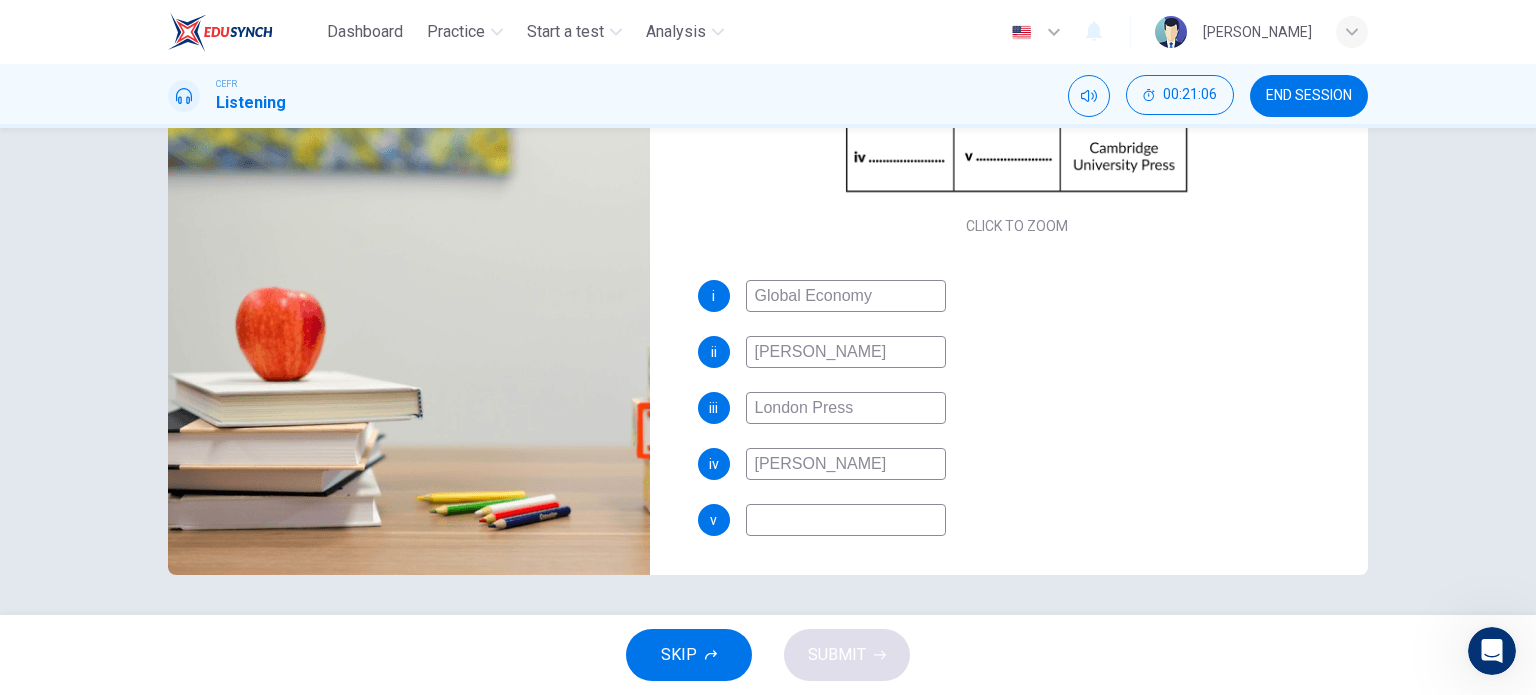 click at bounding box center (846, 520) 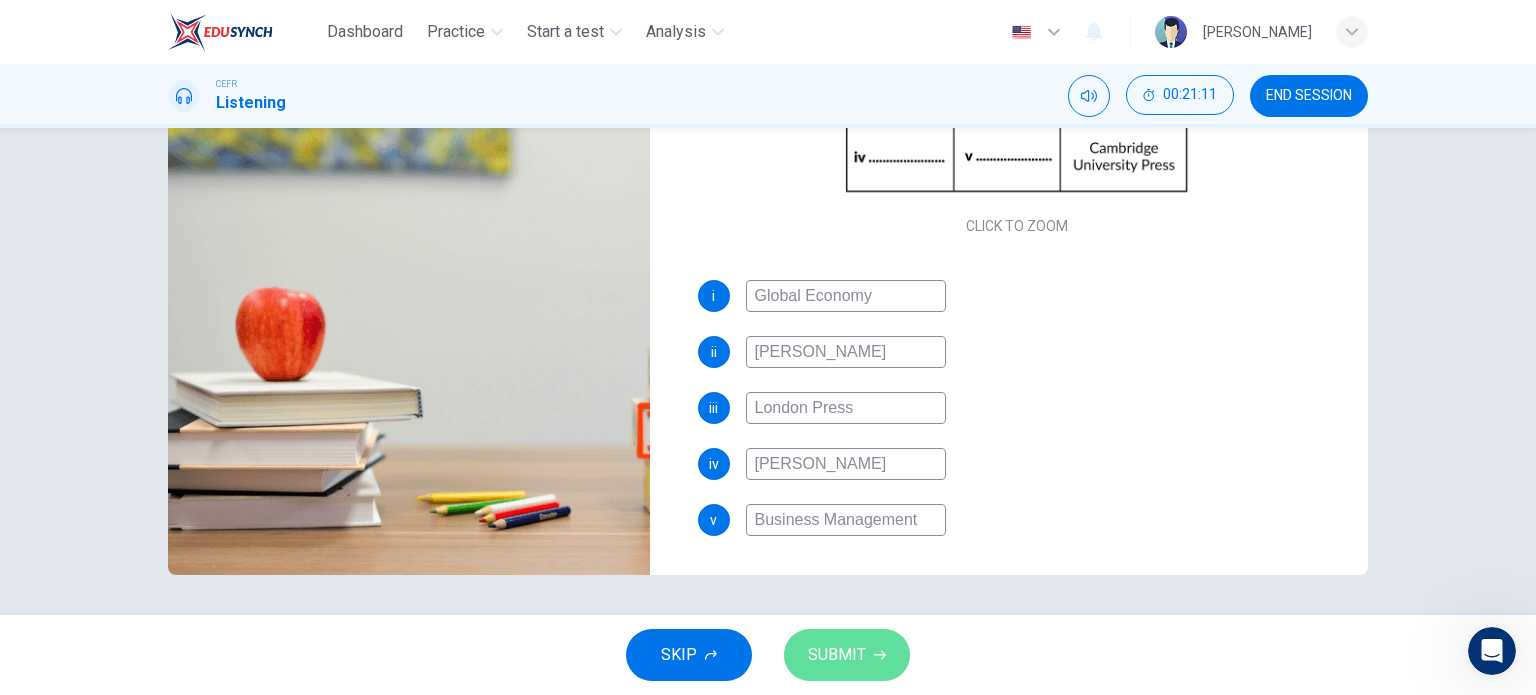 click on "SUBMIT" at bounding box center (847, 655) 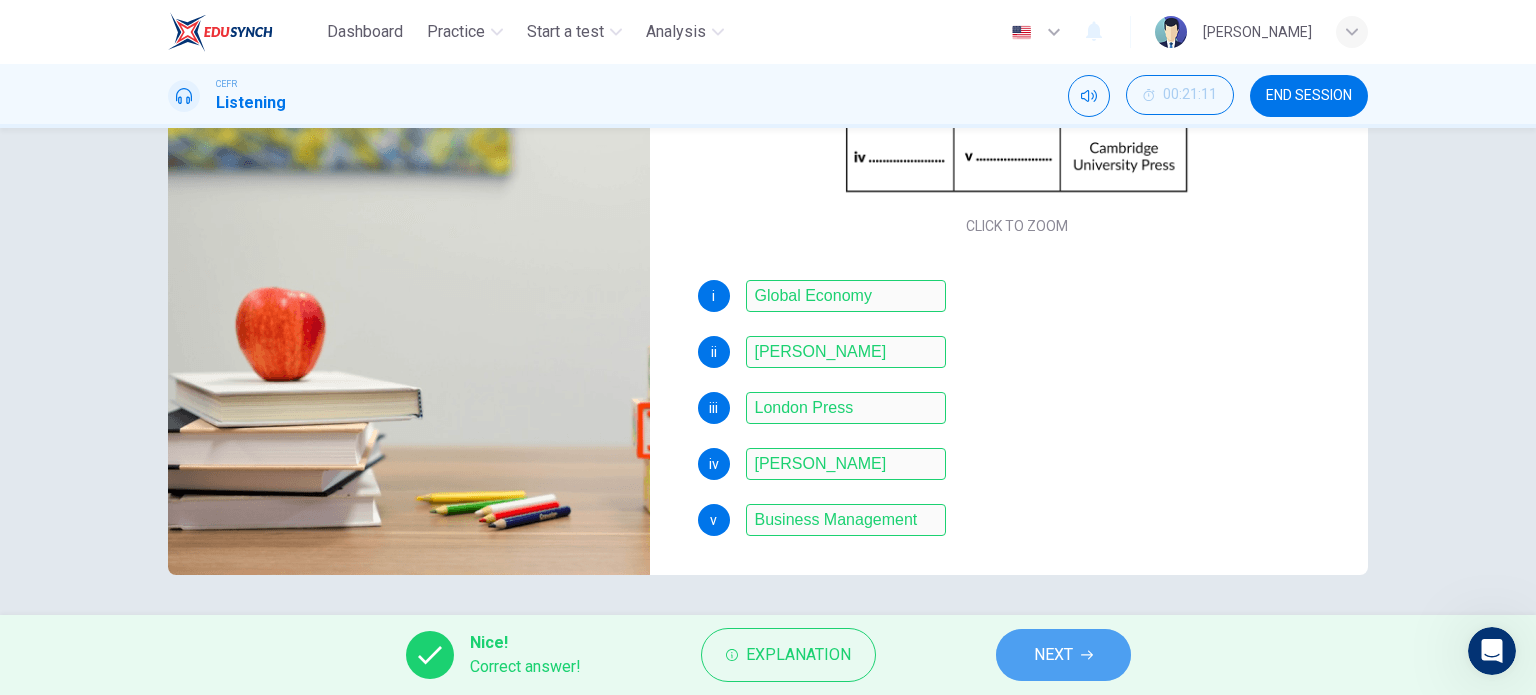 click on "NEXT" at bounding box center [1053, 655] 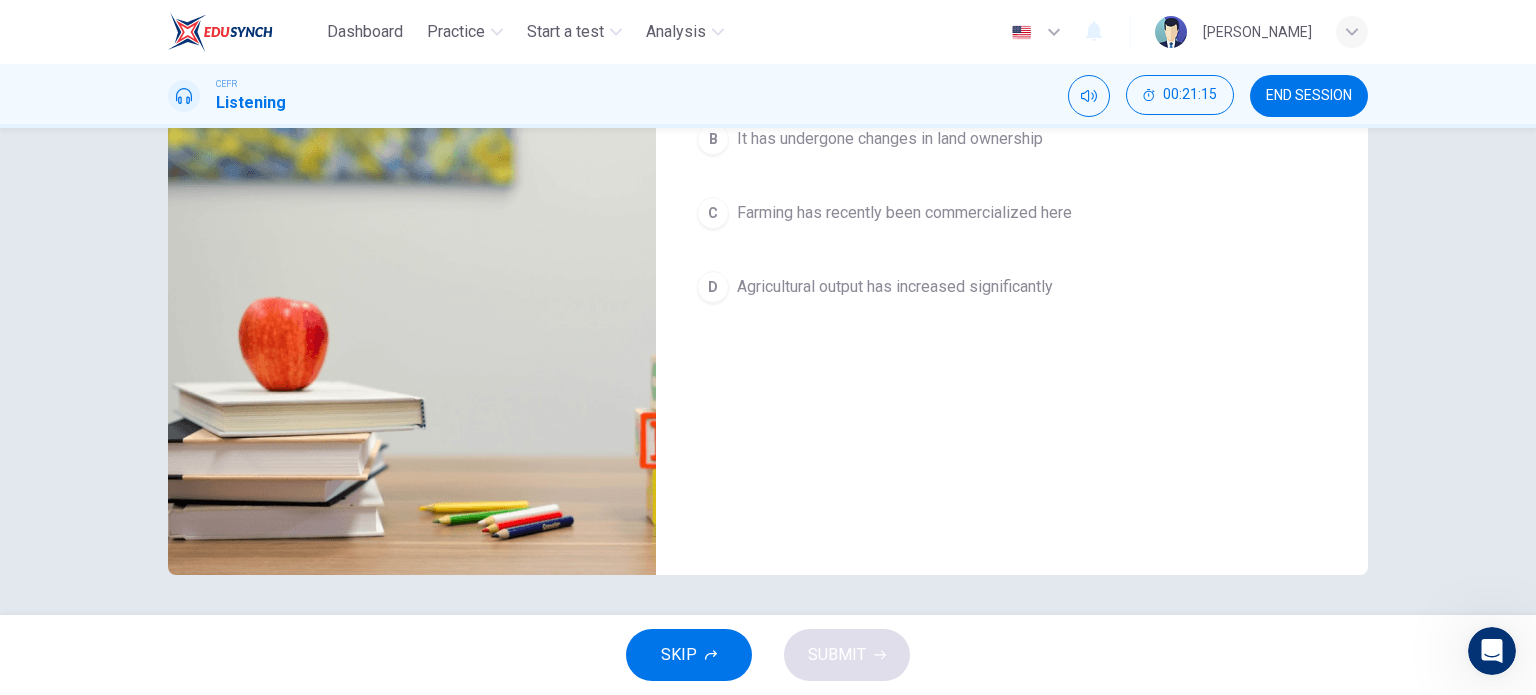 scroll, scrollTop: 0, scrollLeft: 0, axis: both 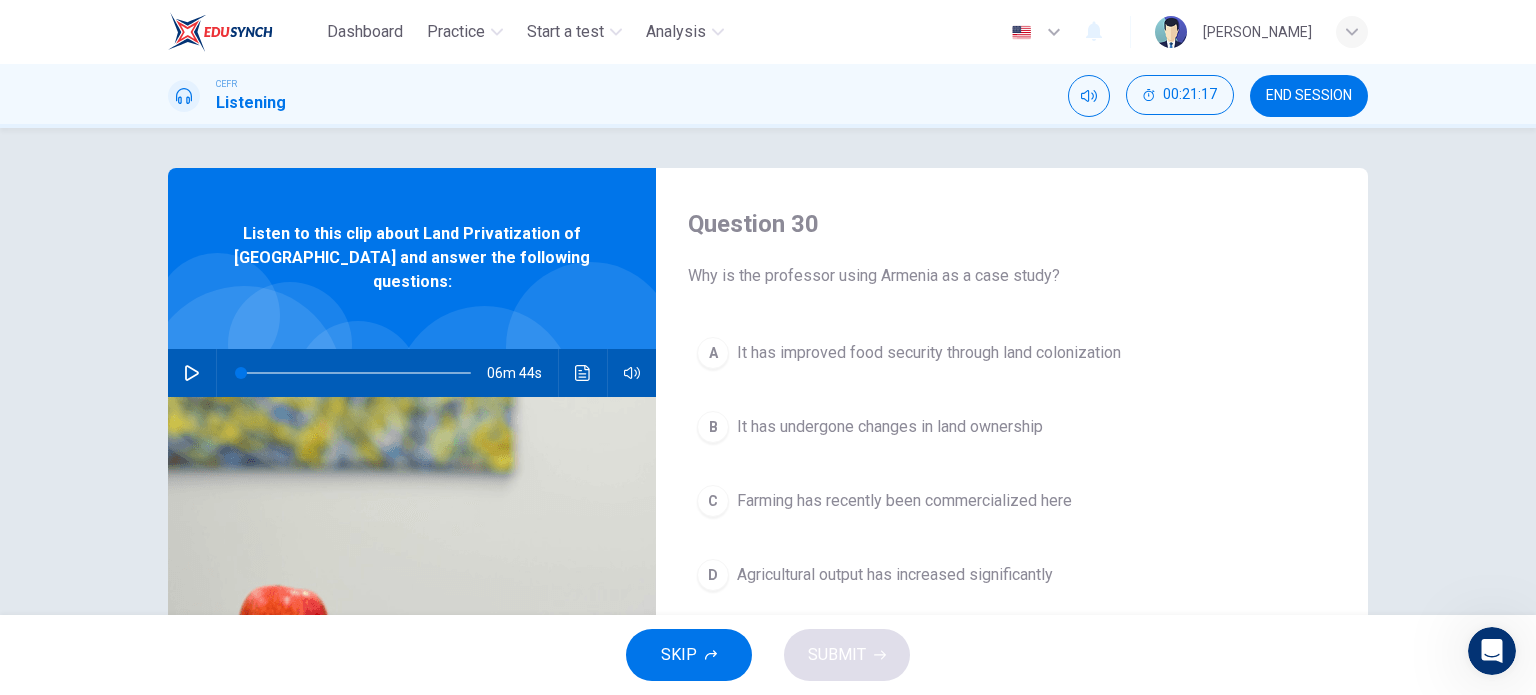click 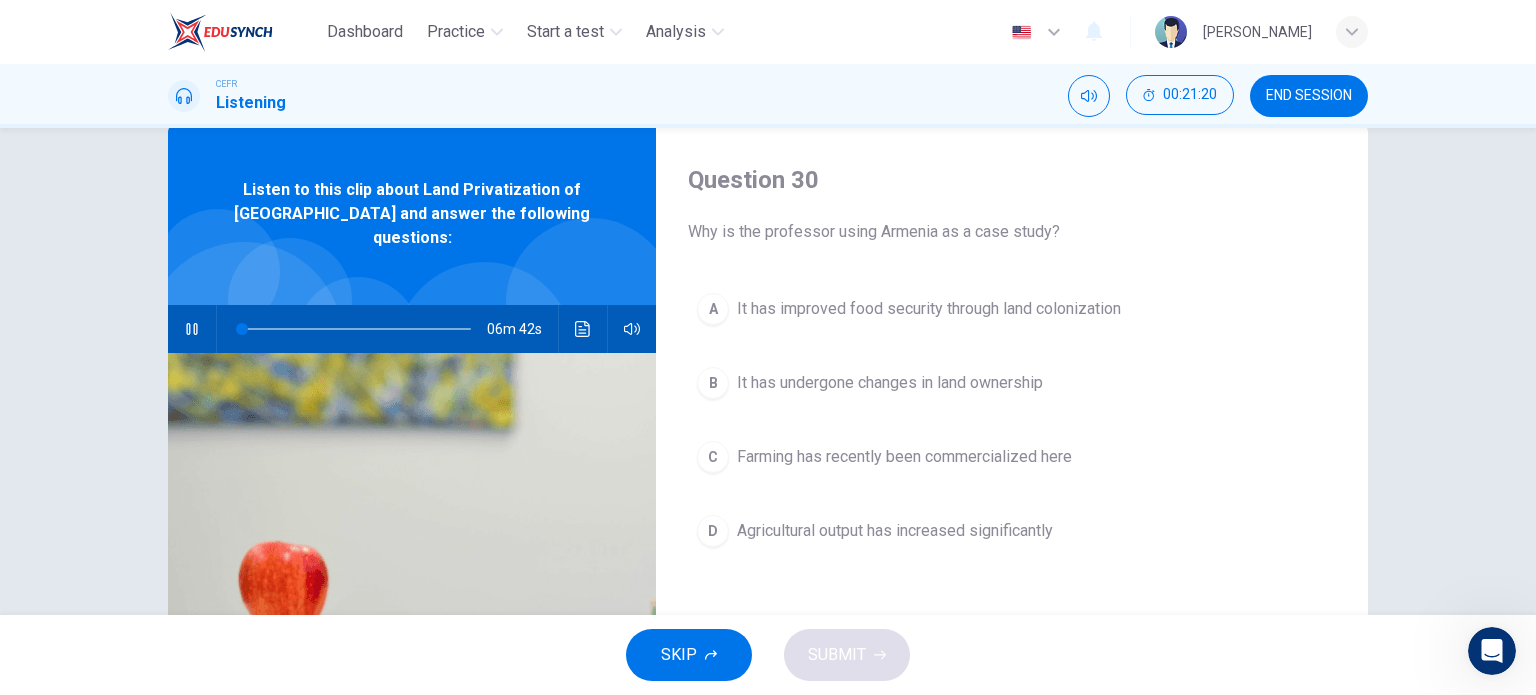 scroll, scrollTop: 44, scrollLeft: 0, axis: vertical 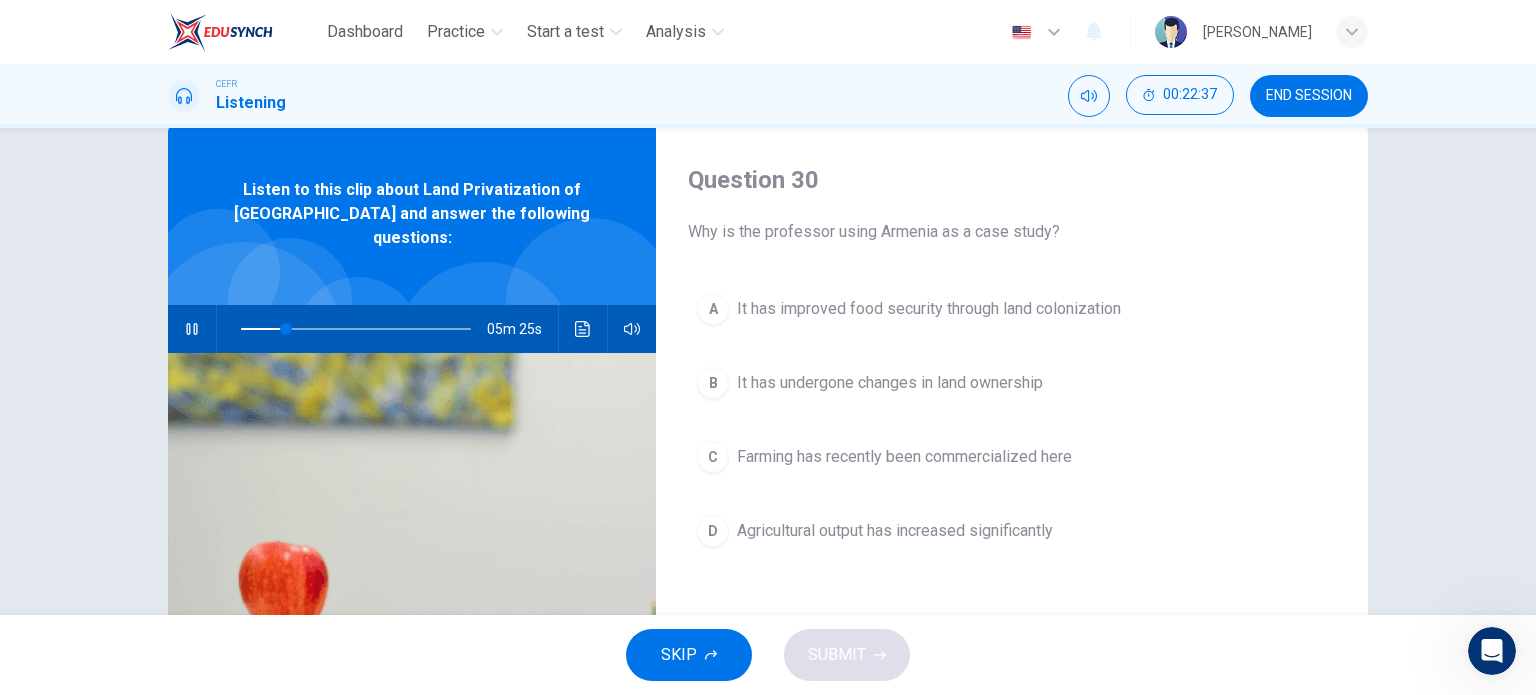 click on "D" at bounding box center (713, 531) 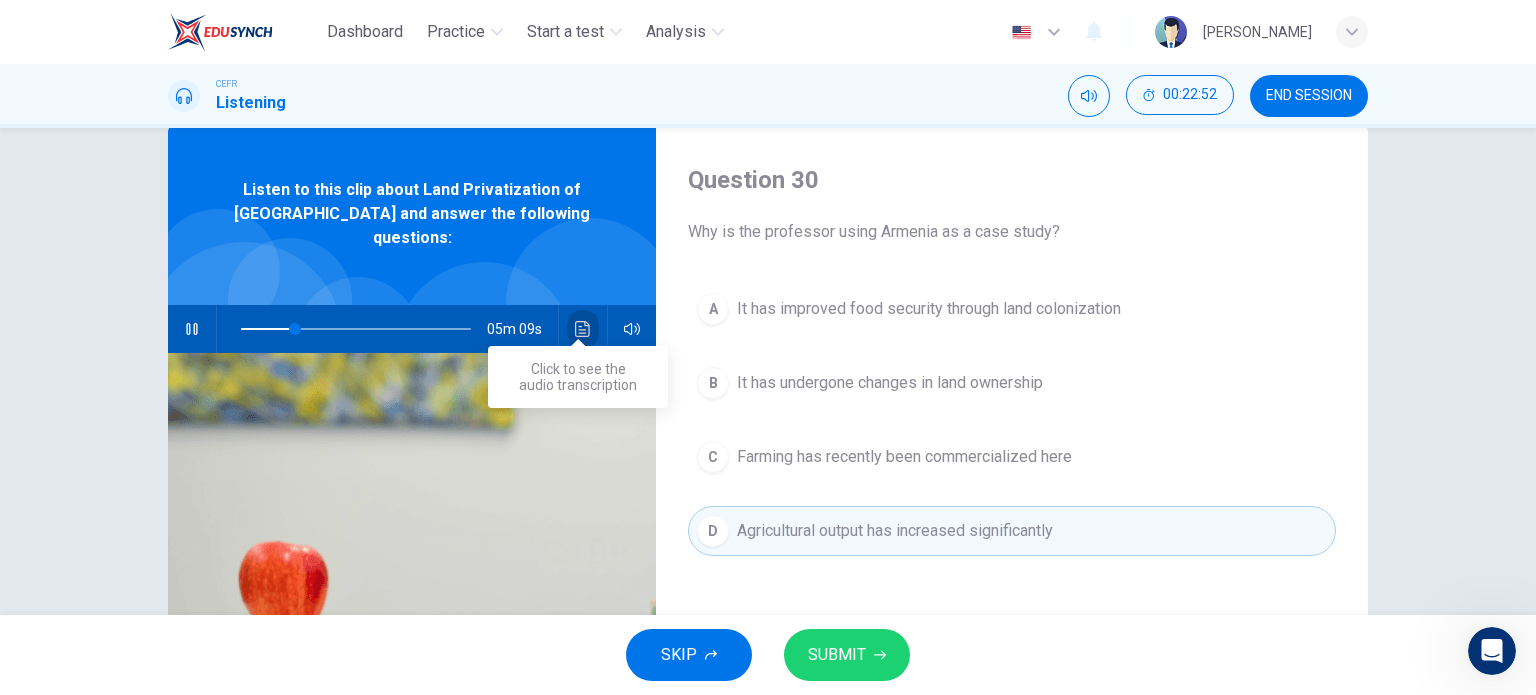 click at bounding box center (583, 329) 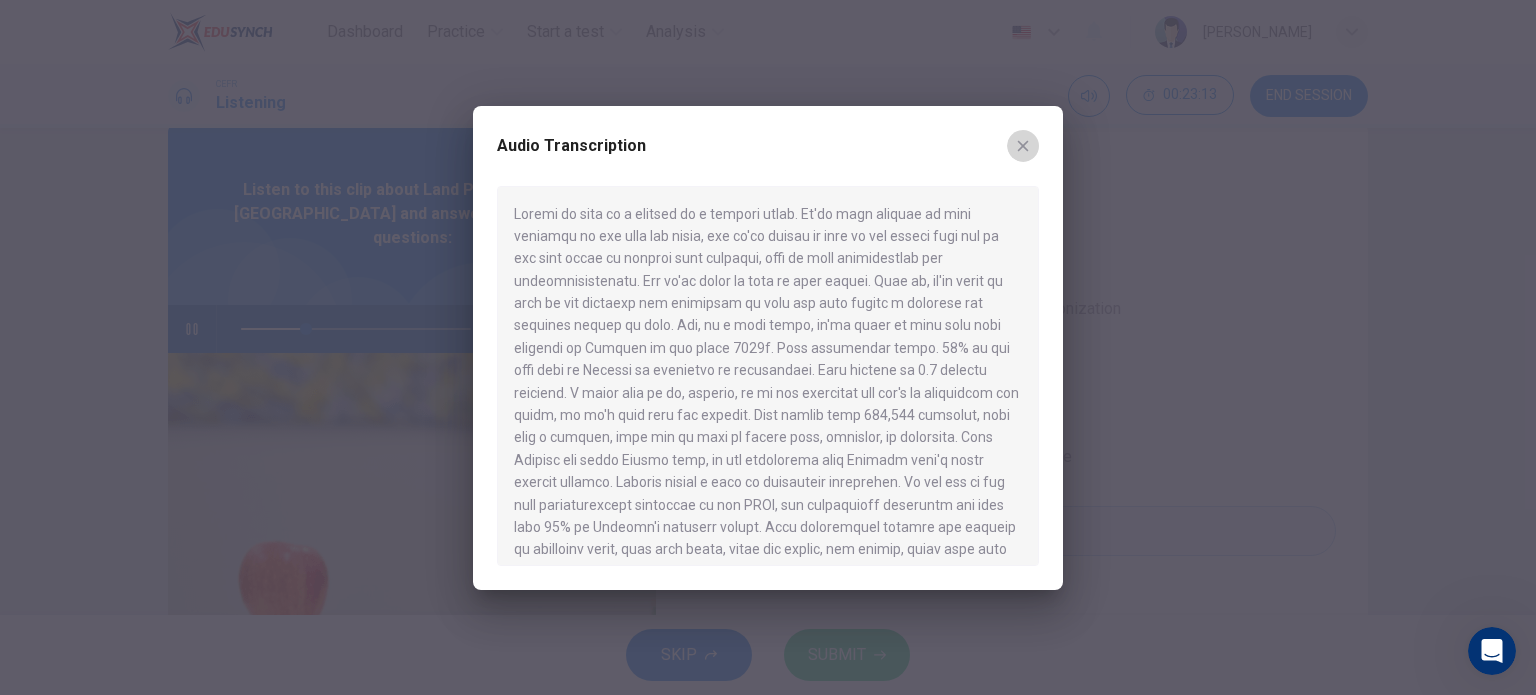 click 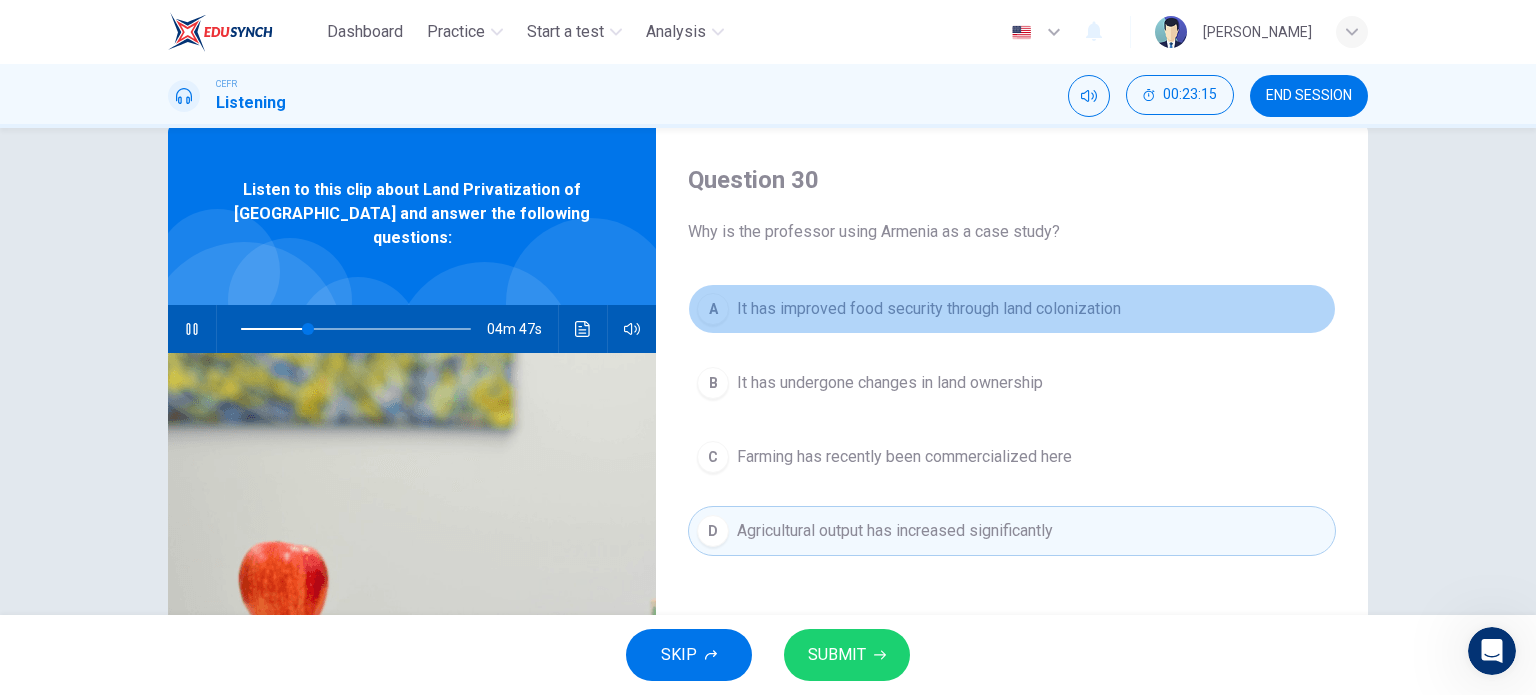 click on "It has improved food security through land colonization" at bounding box center (929, 309) 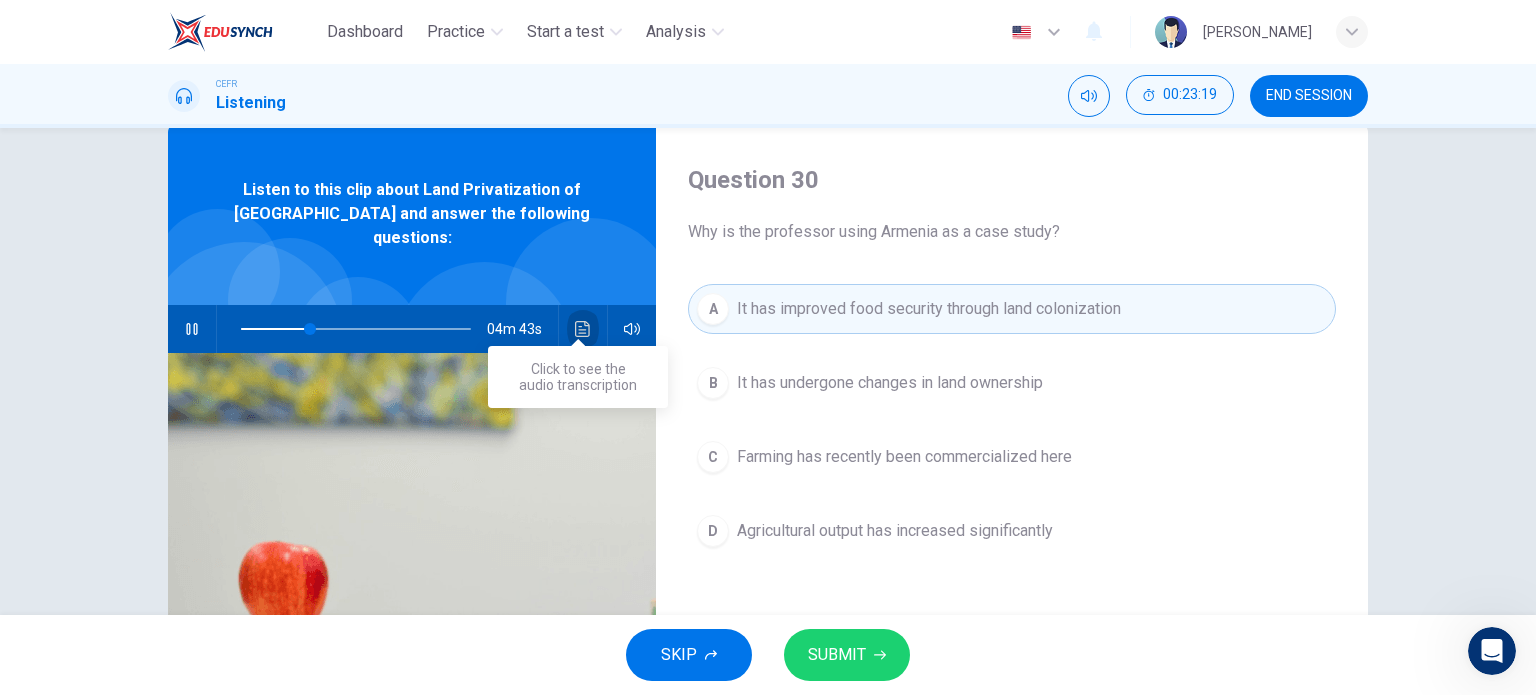 click at bounding box center (583, 329) 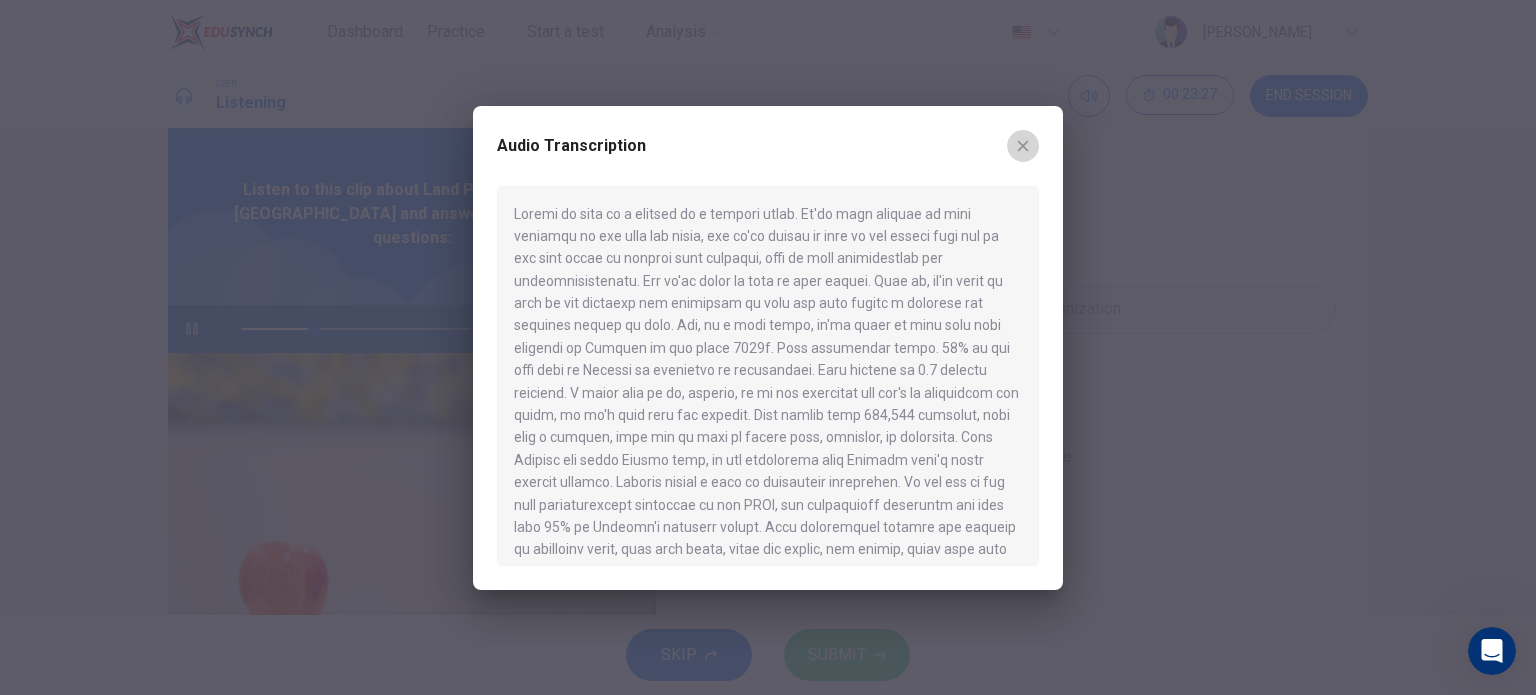 click 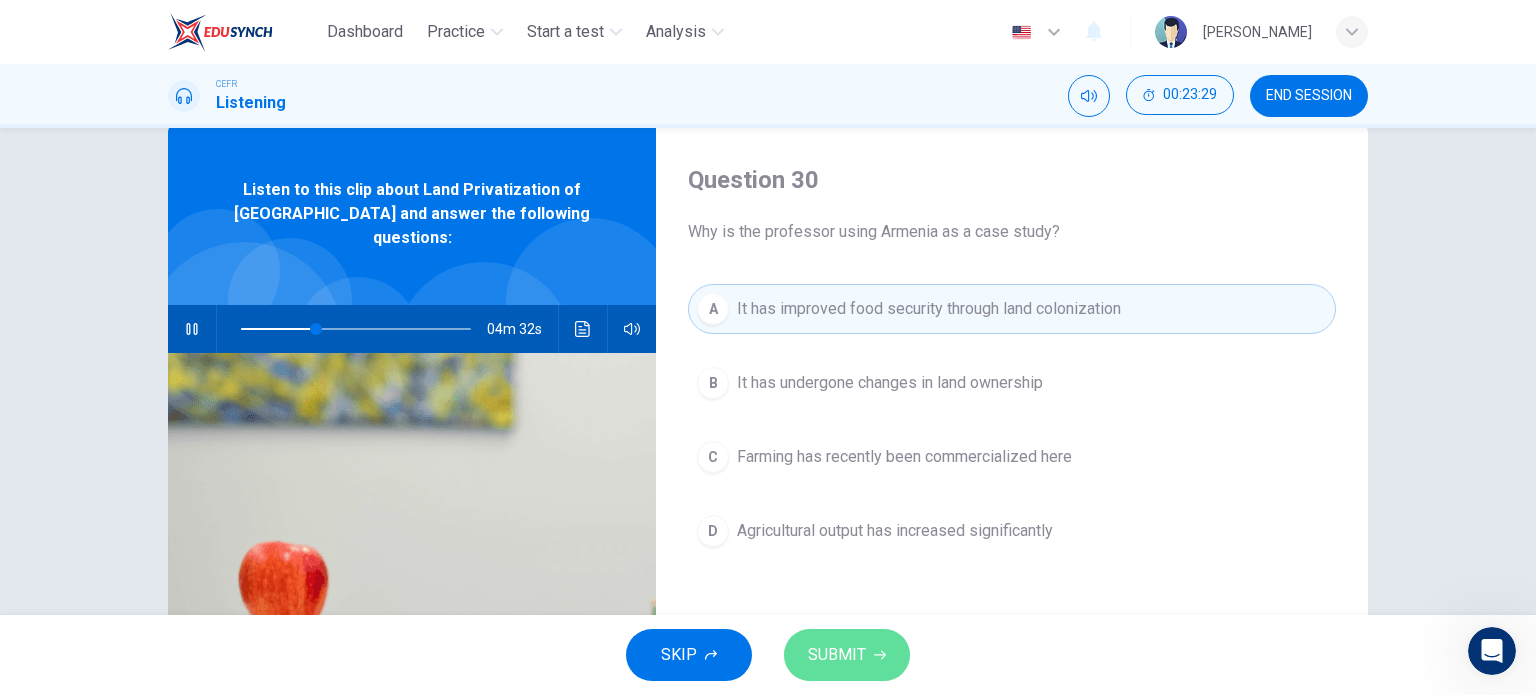click on "SUBMIT" at bounding box center [847, 655] 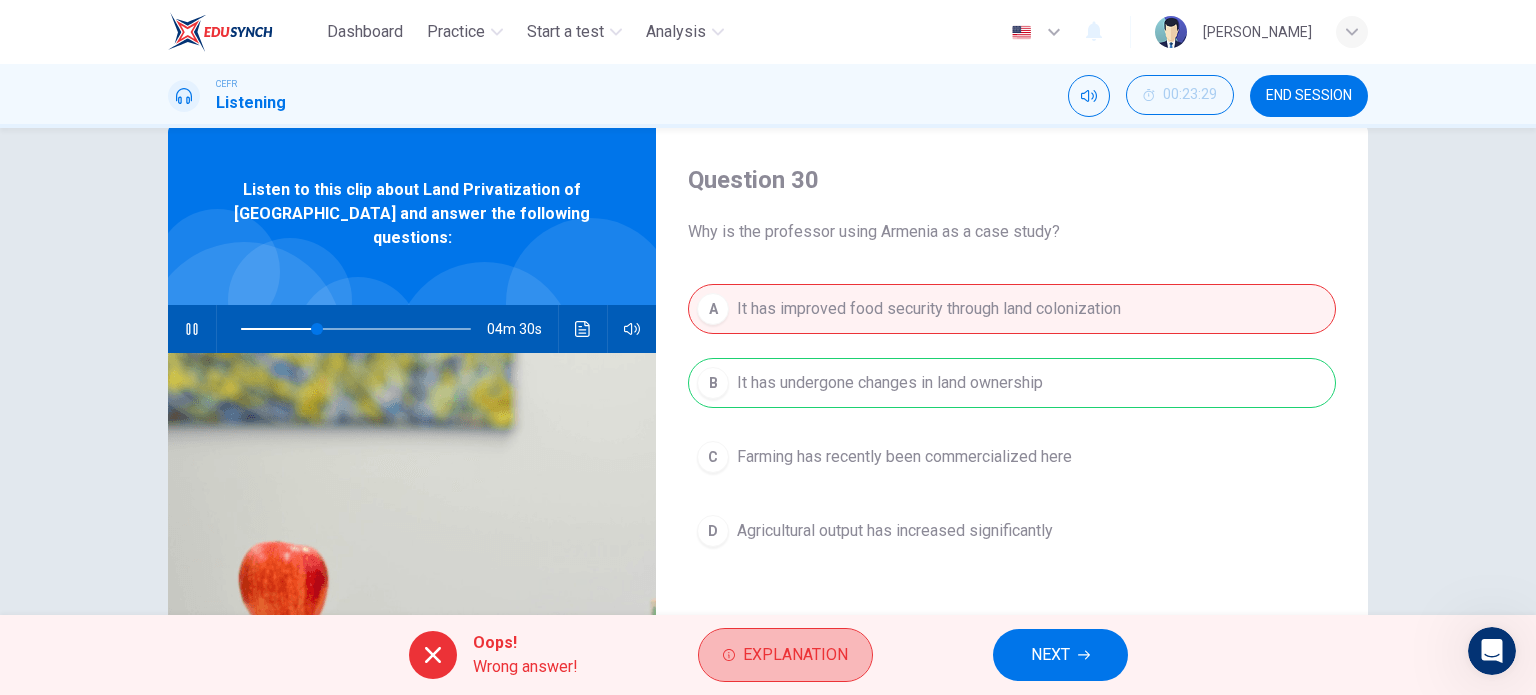 click on "Explanation" at bounding box center (785, 655) 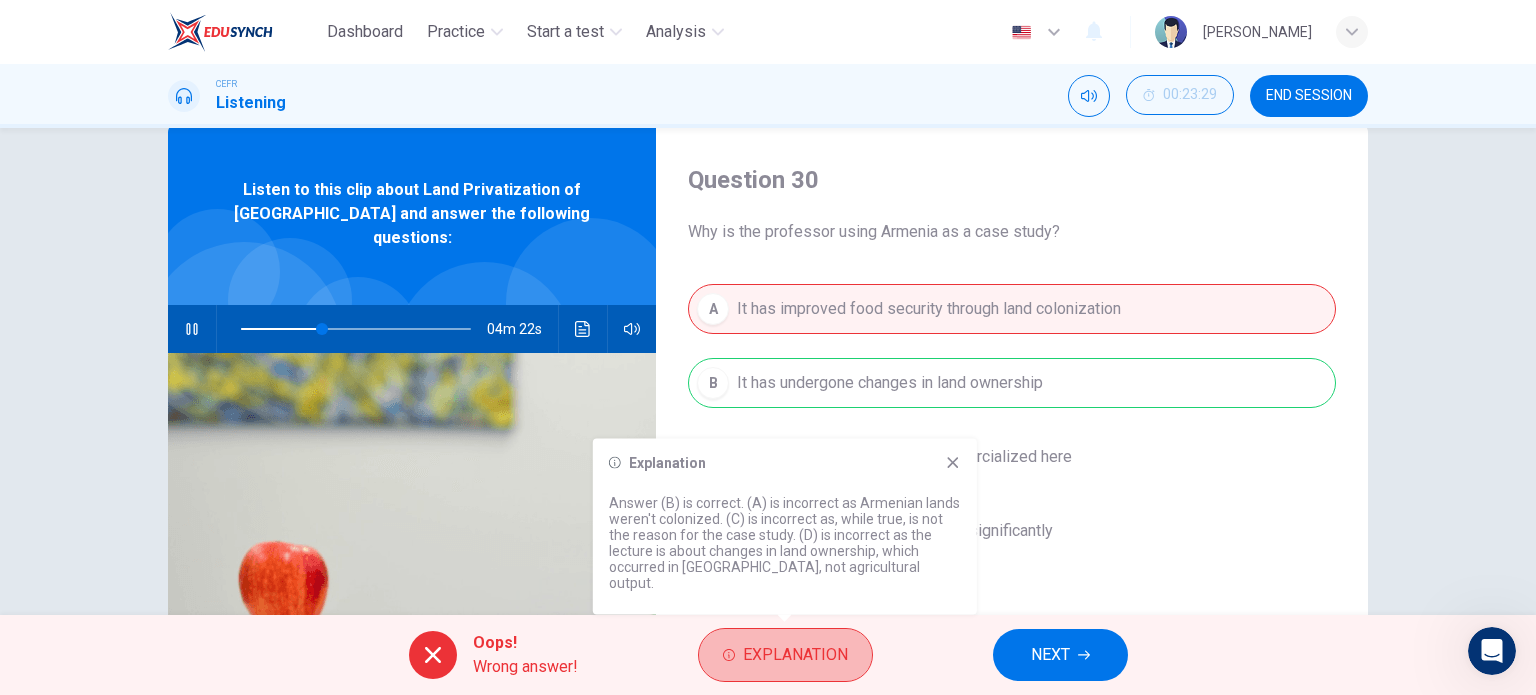 click on "Explanation" at bounding box center (785, 655) 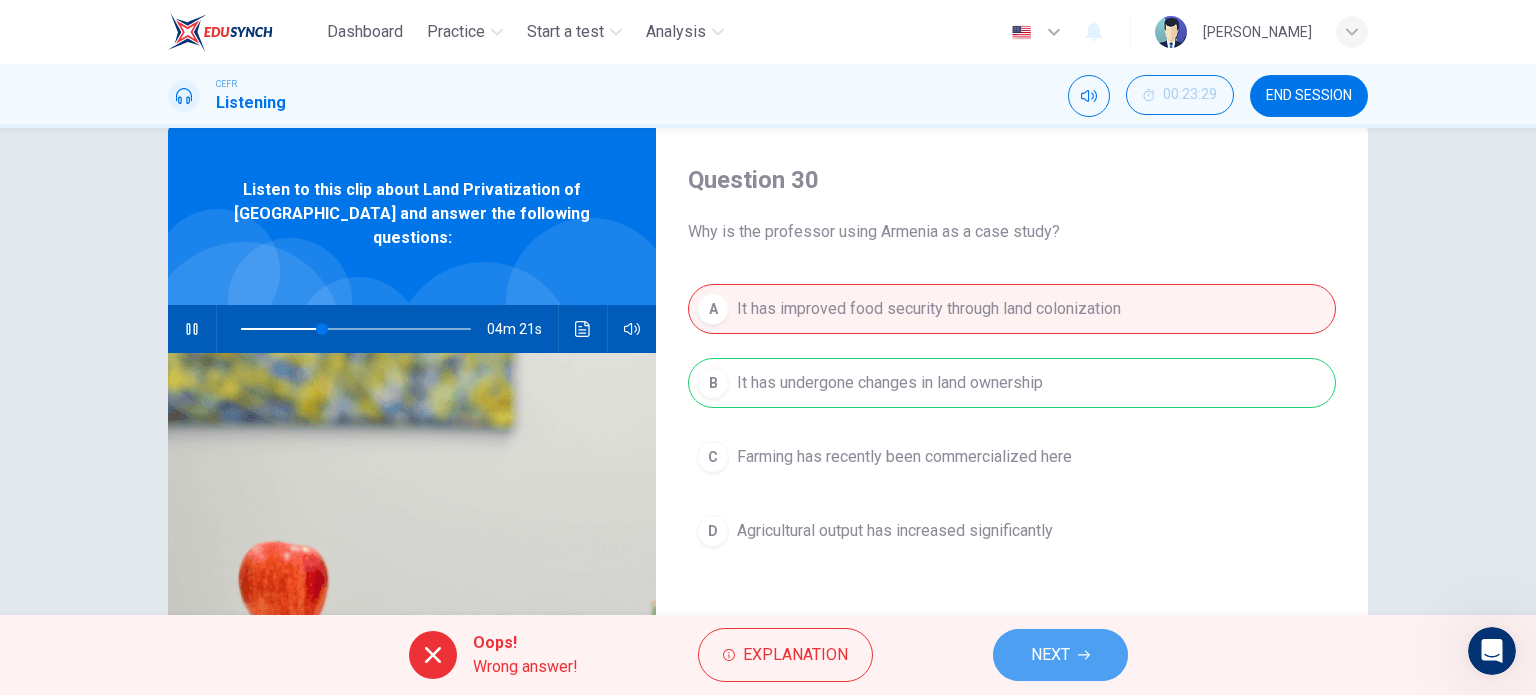 click on "NEXT" at bounding box center [1050, 655] 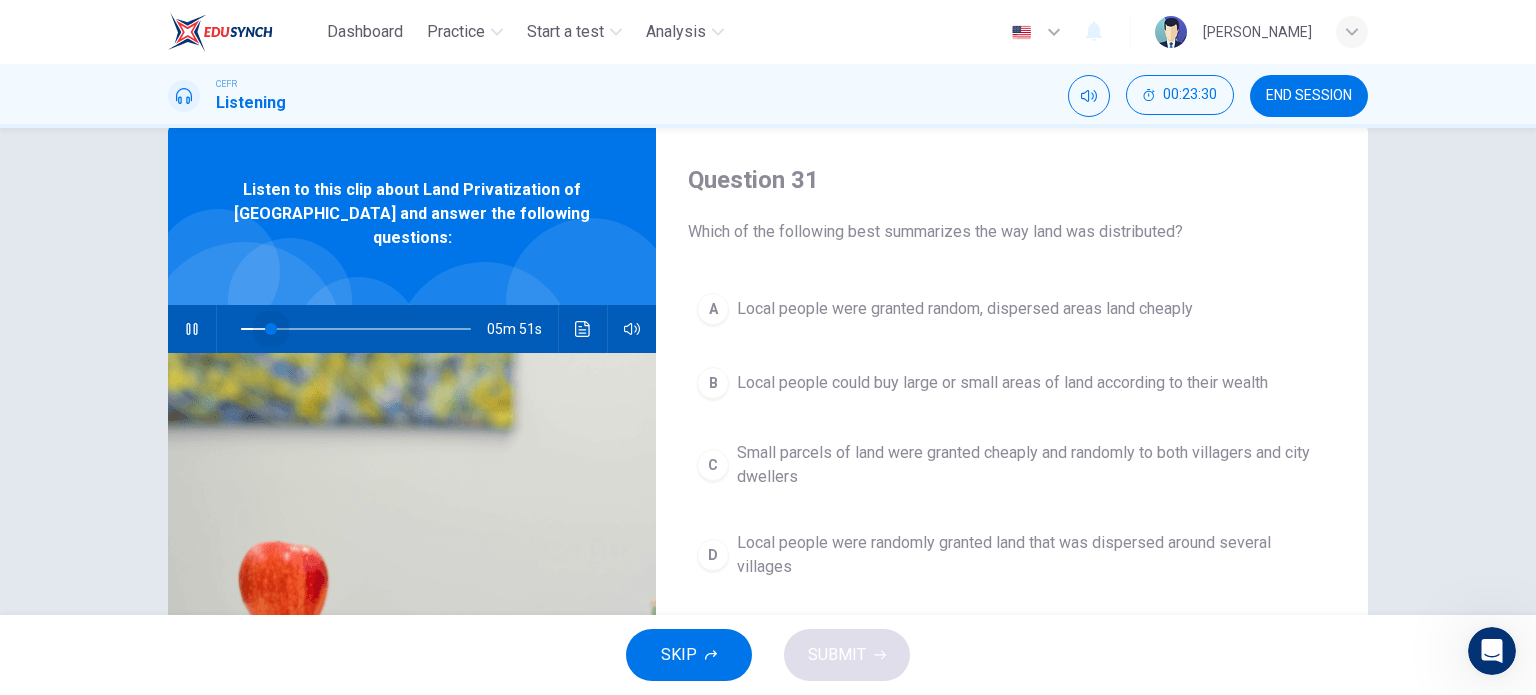 click at bounding box center [356, 329] 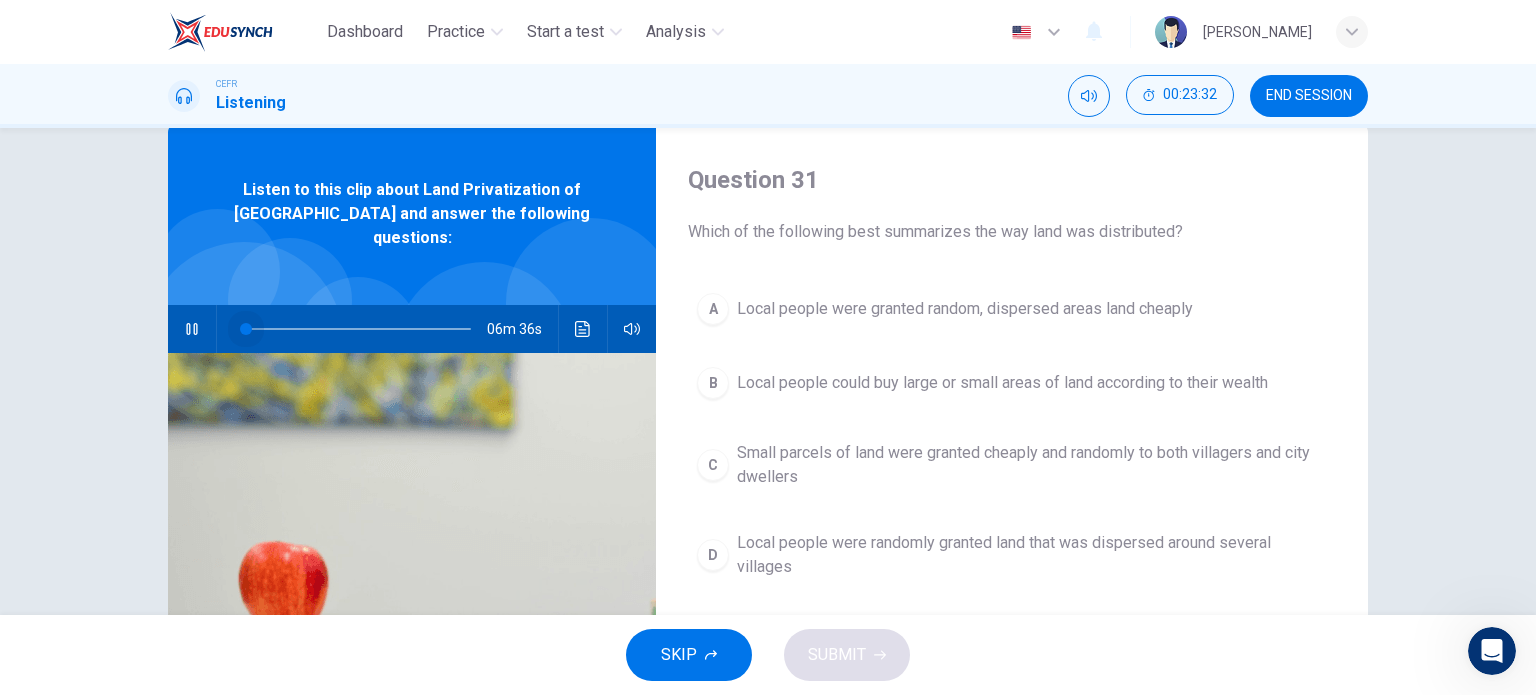 click at bounding box center [356, 329] 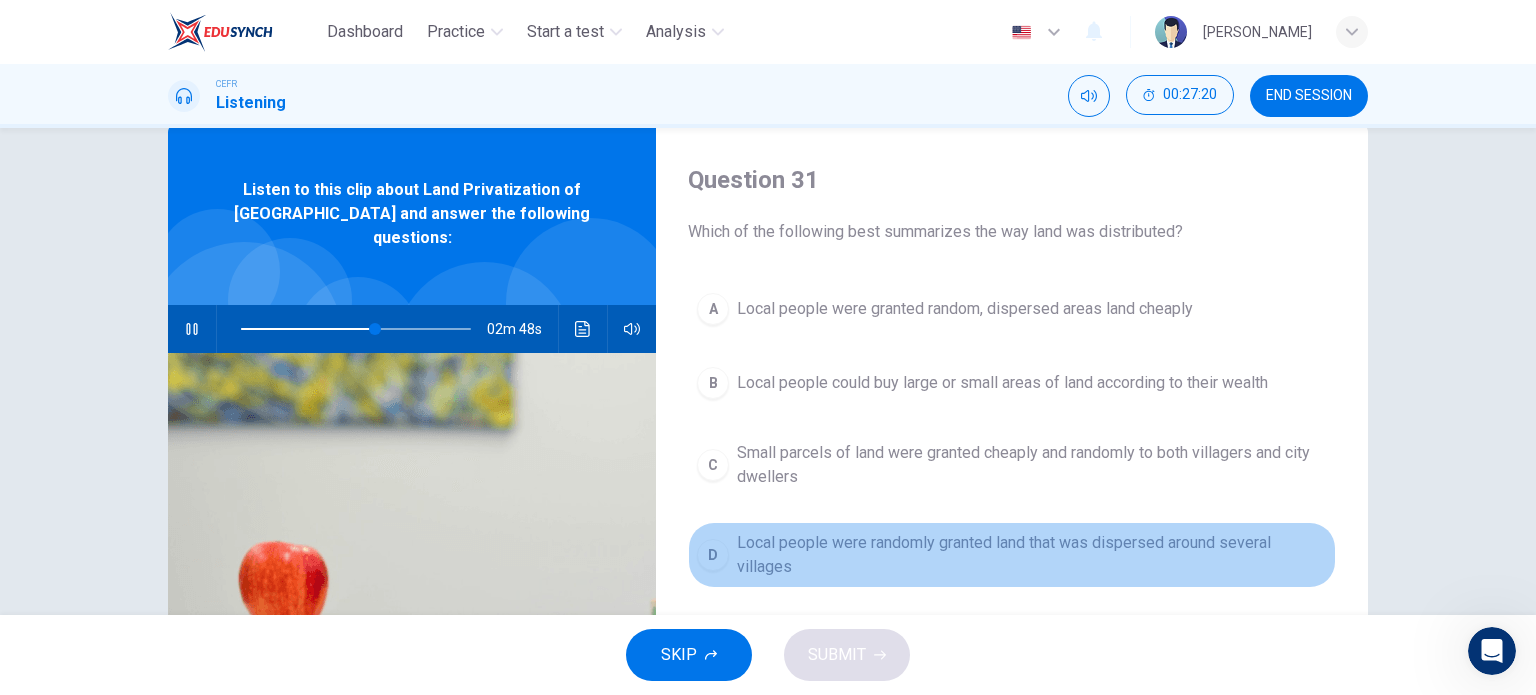 click on "D" at bounding box center [713, 555] 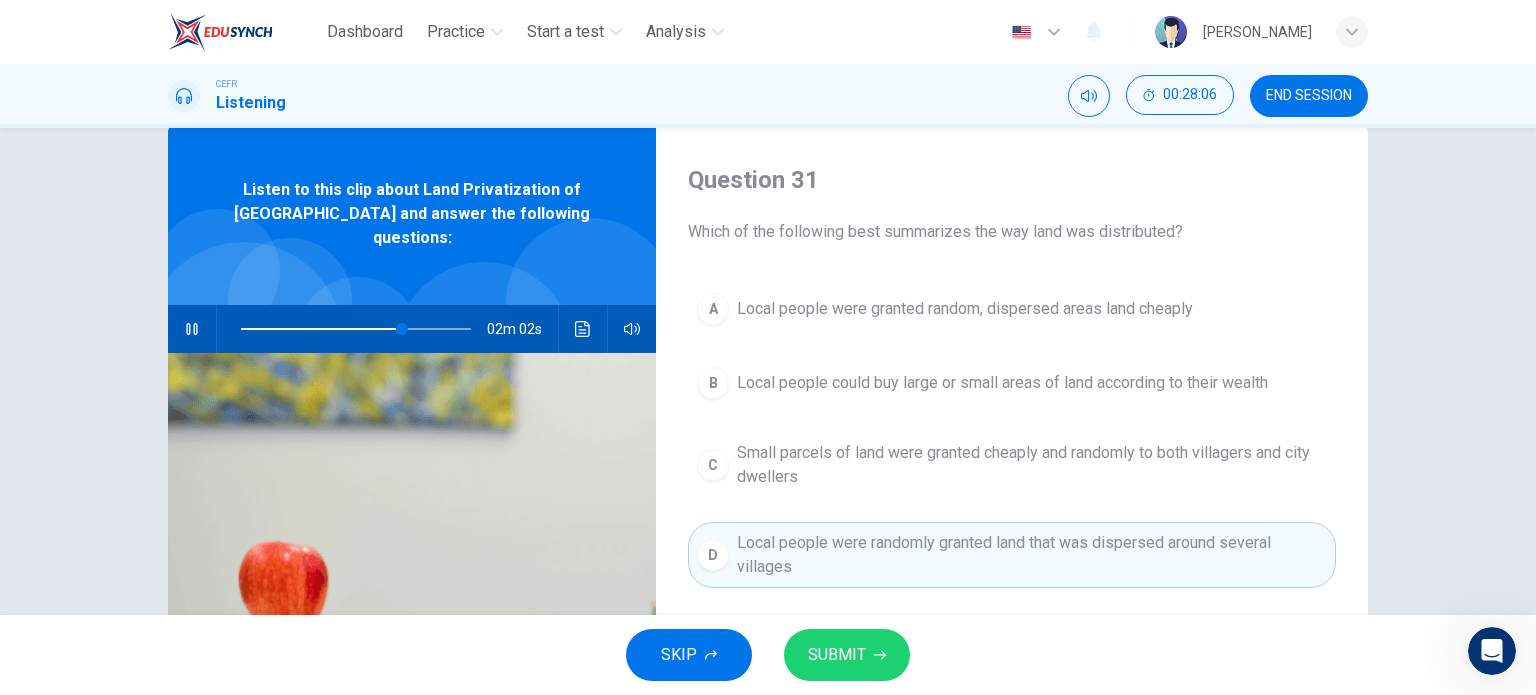 click 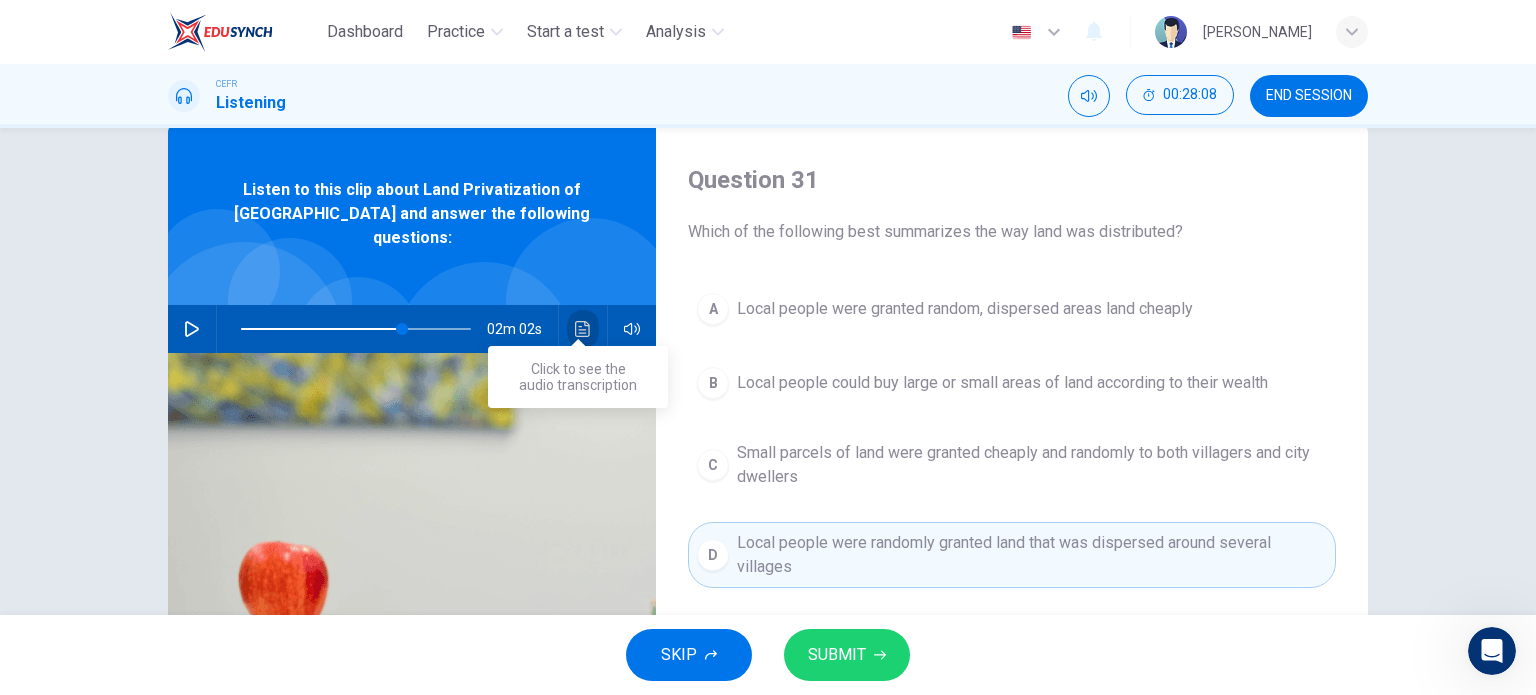 click at bounding box center [583, 329] 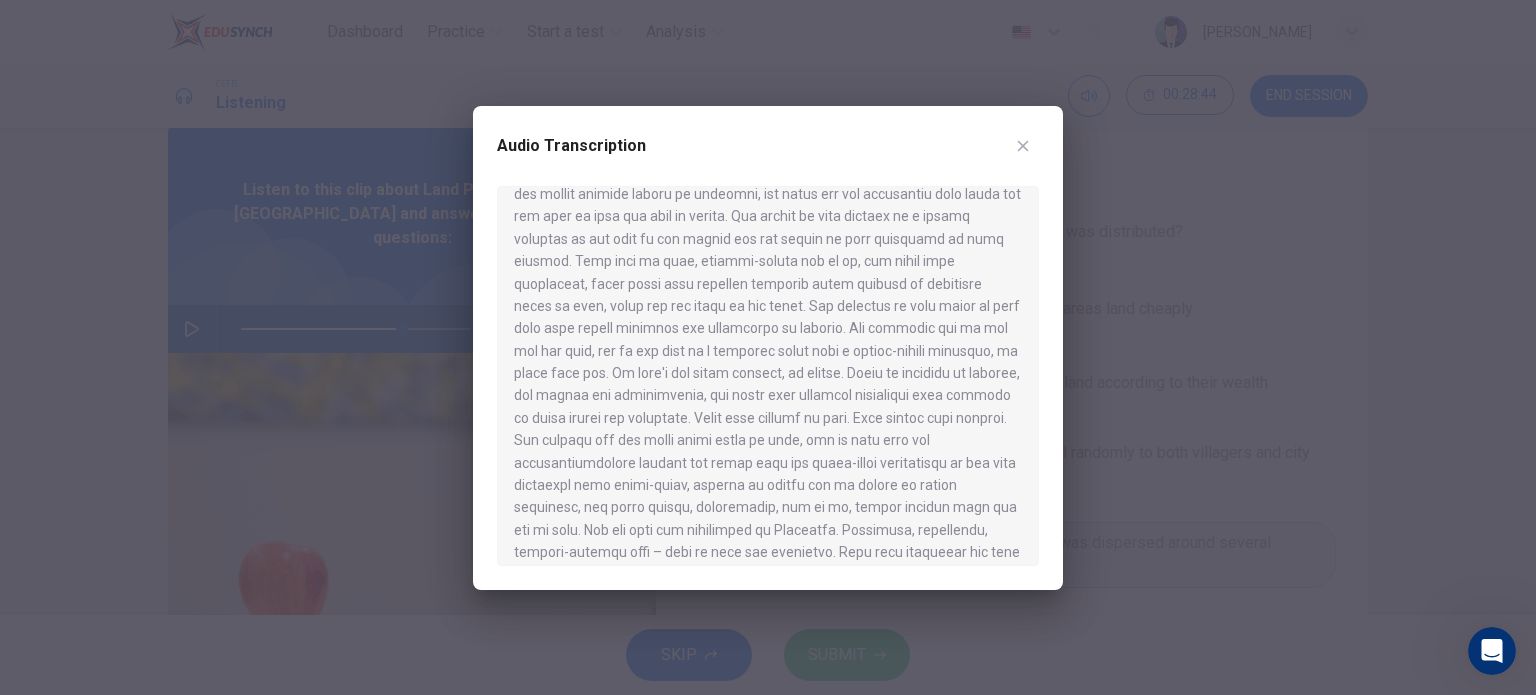 scroll, scrollTop: 856, scrollLeft: 0, axis: vertical 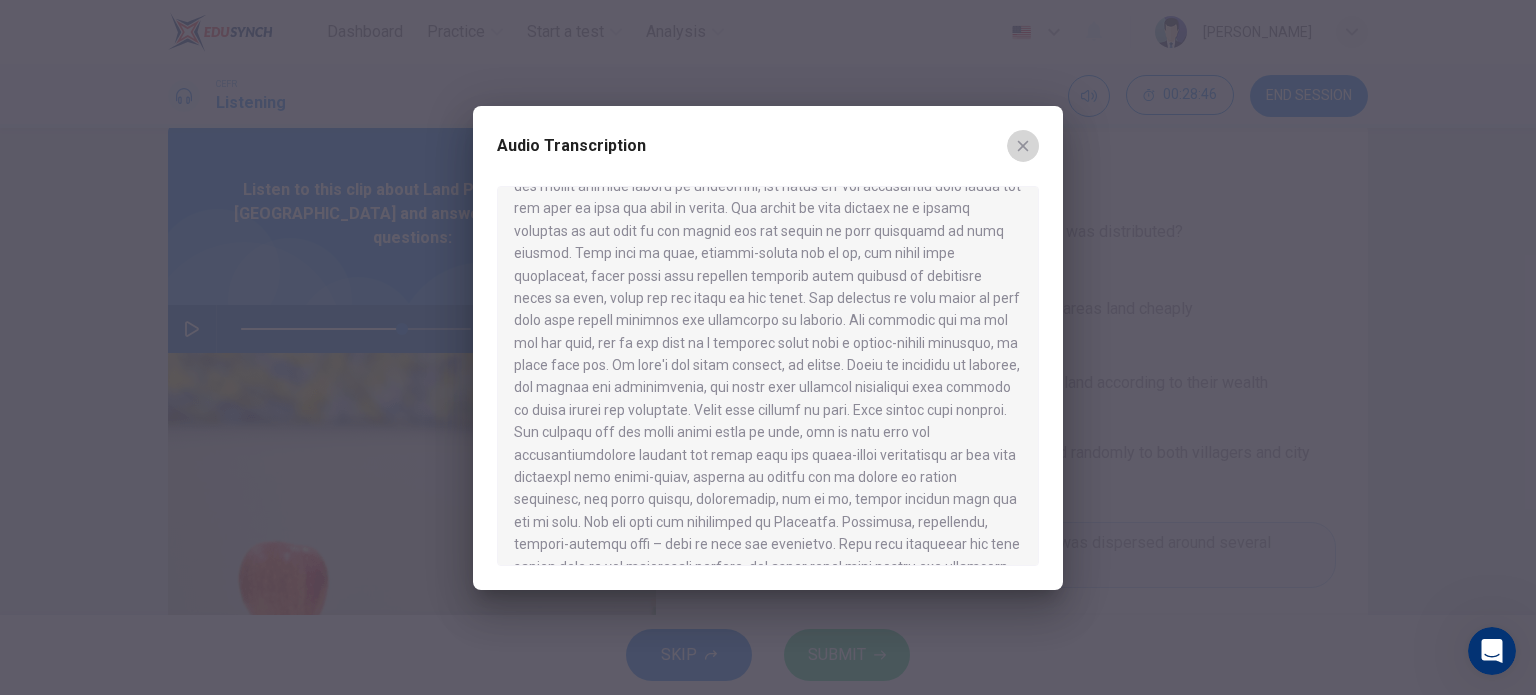 click 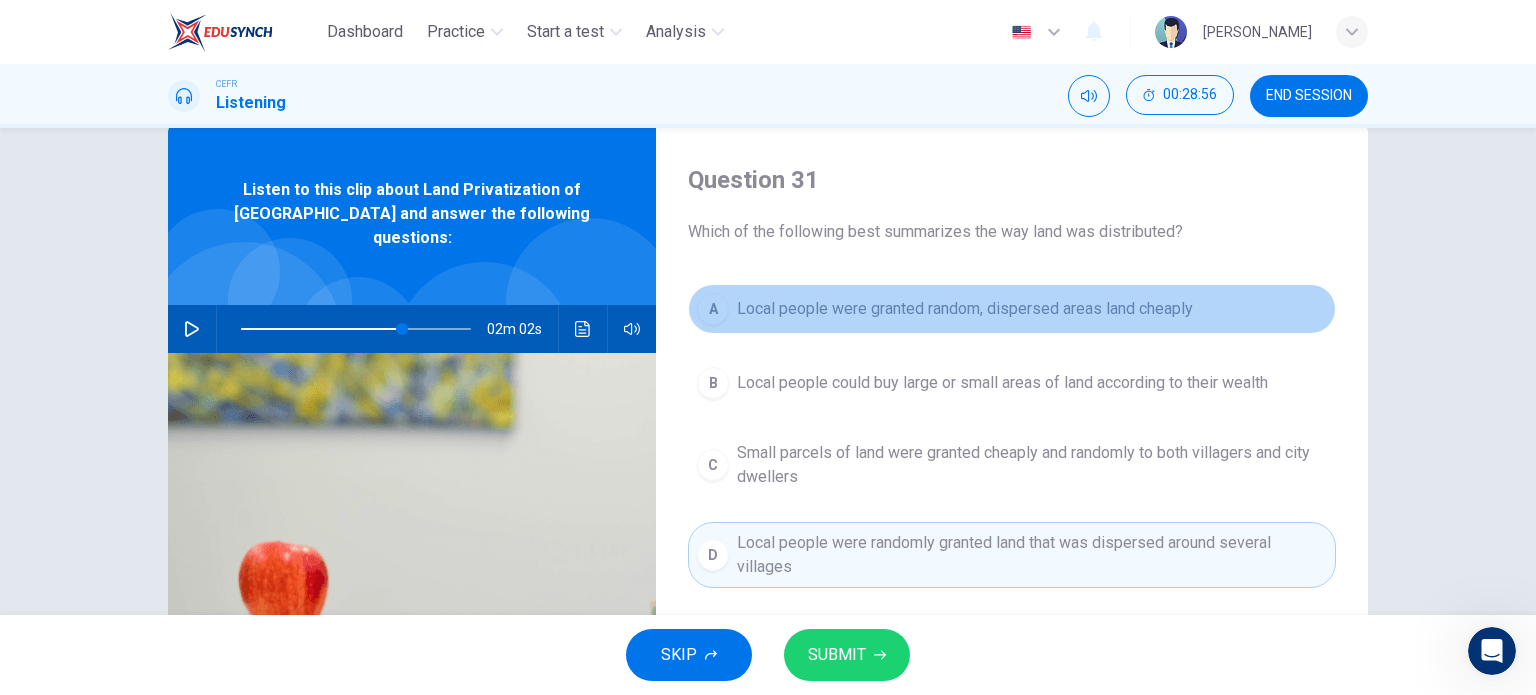 click on "Local people were granted random, dispersed areas land cheaply" at bounding box center (965, 309) 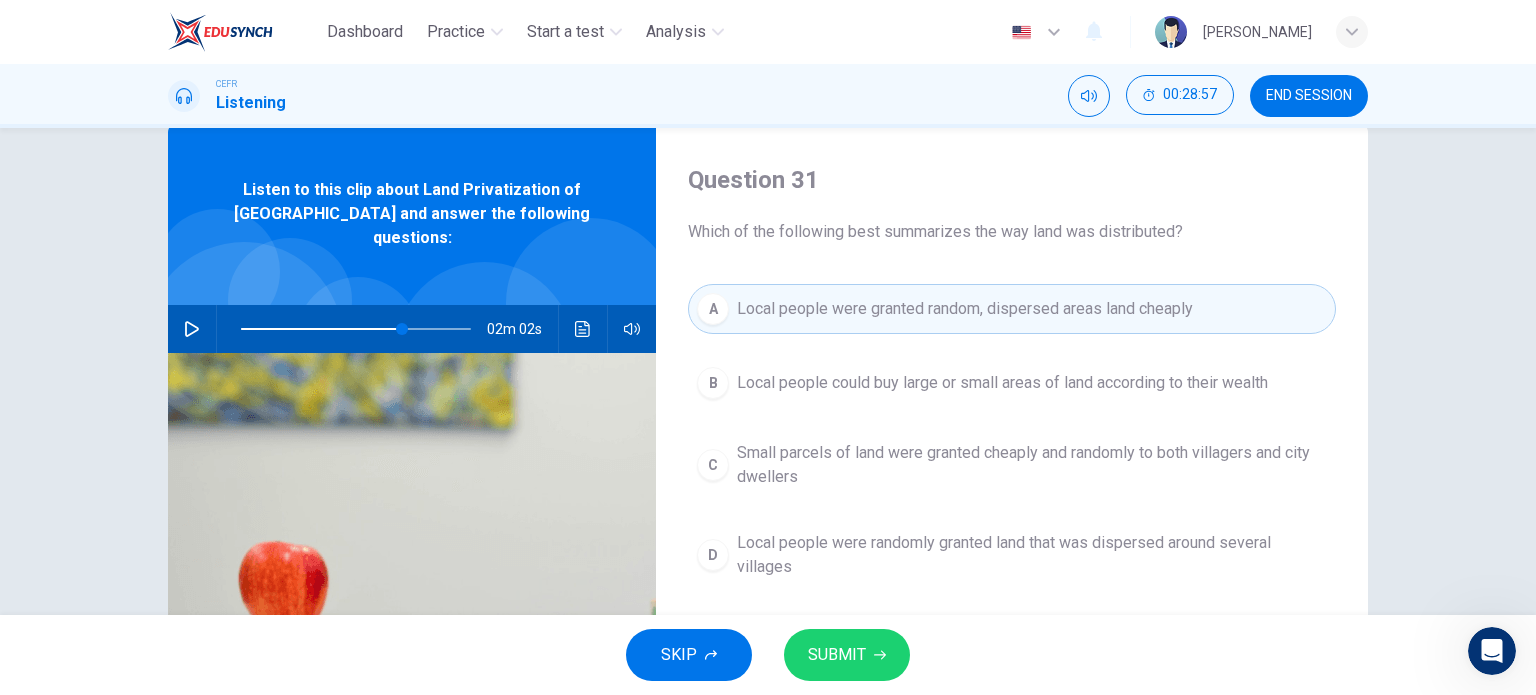 click on "SUBMIT" at bounding box center (847, 655) 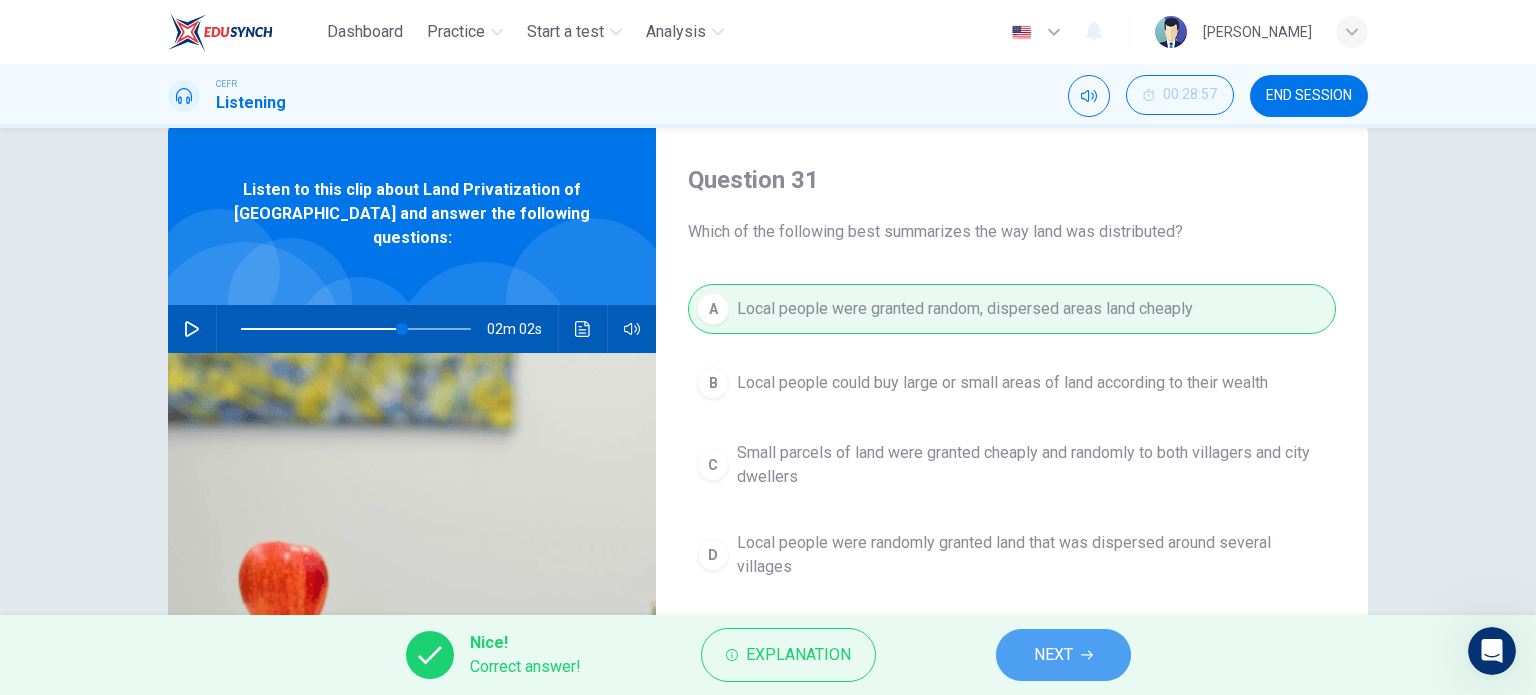 click on "NEXT" at bounding box center (1053, 655) 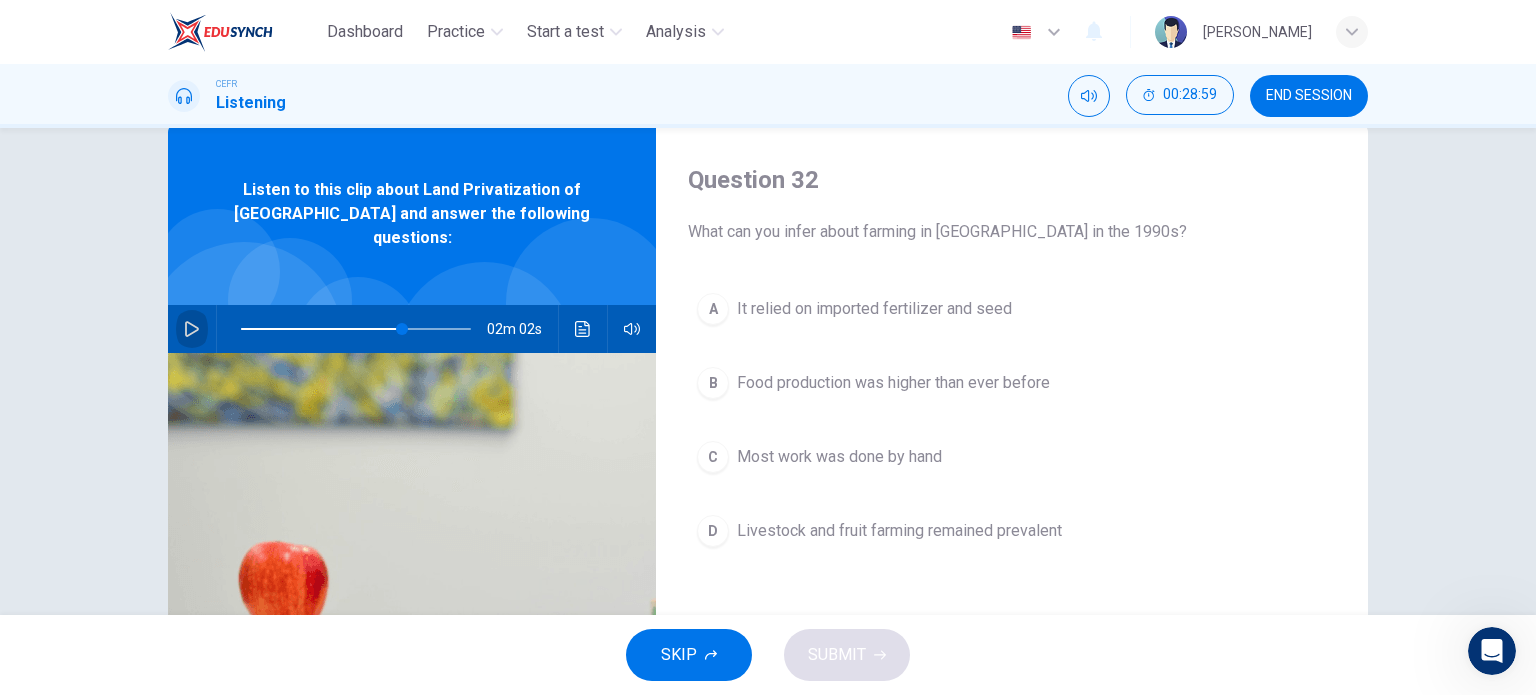 click 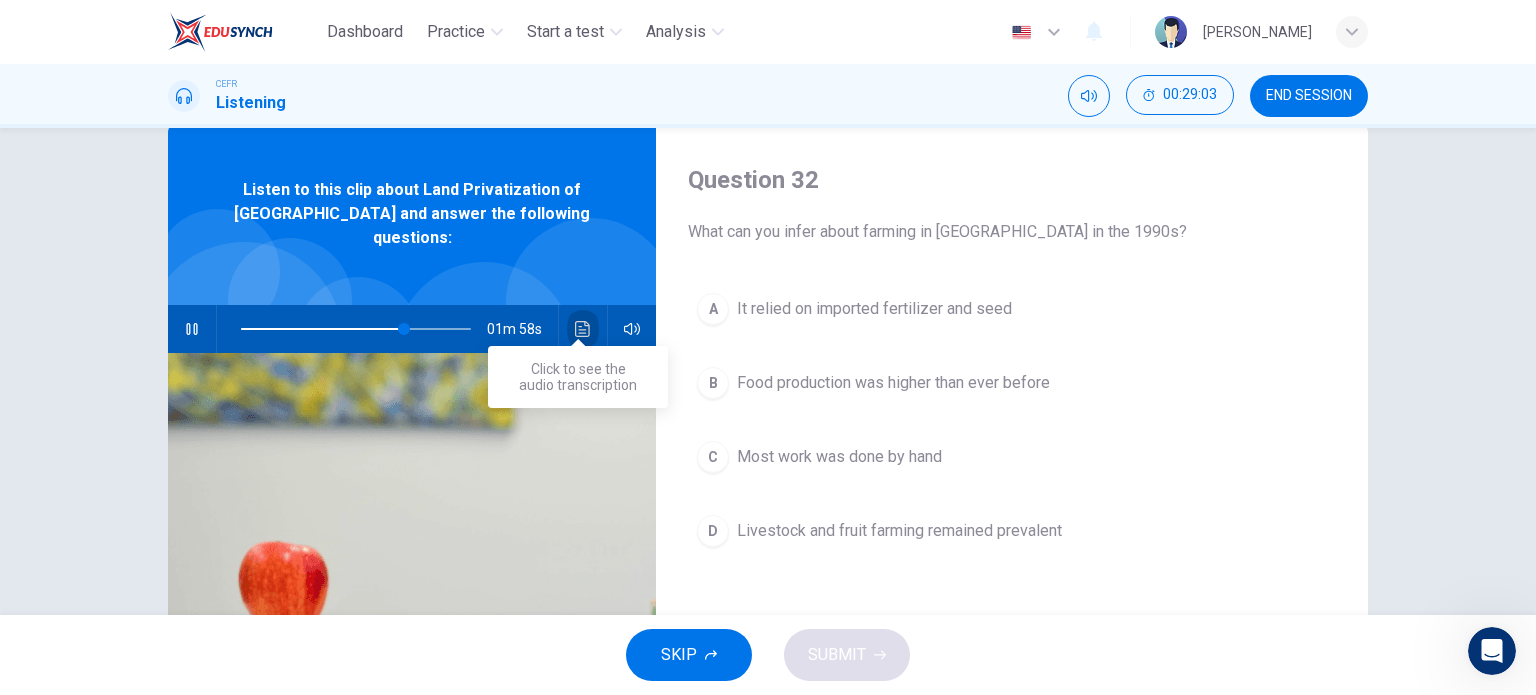 click 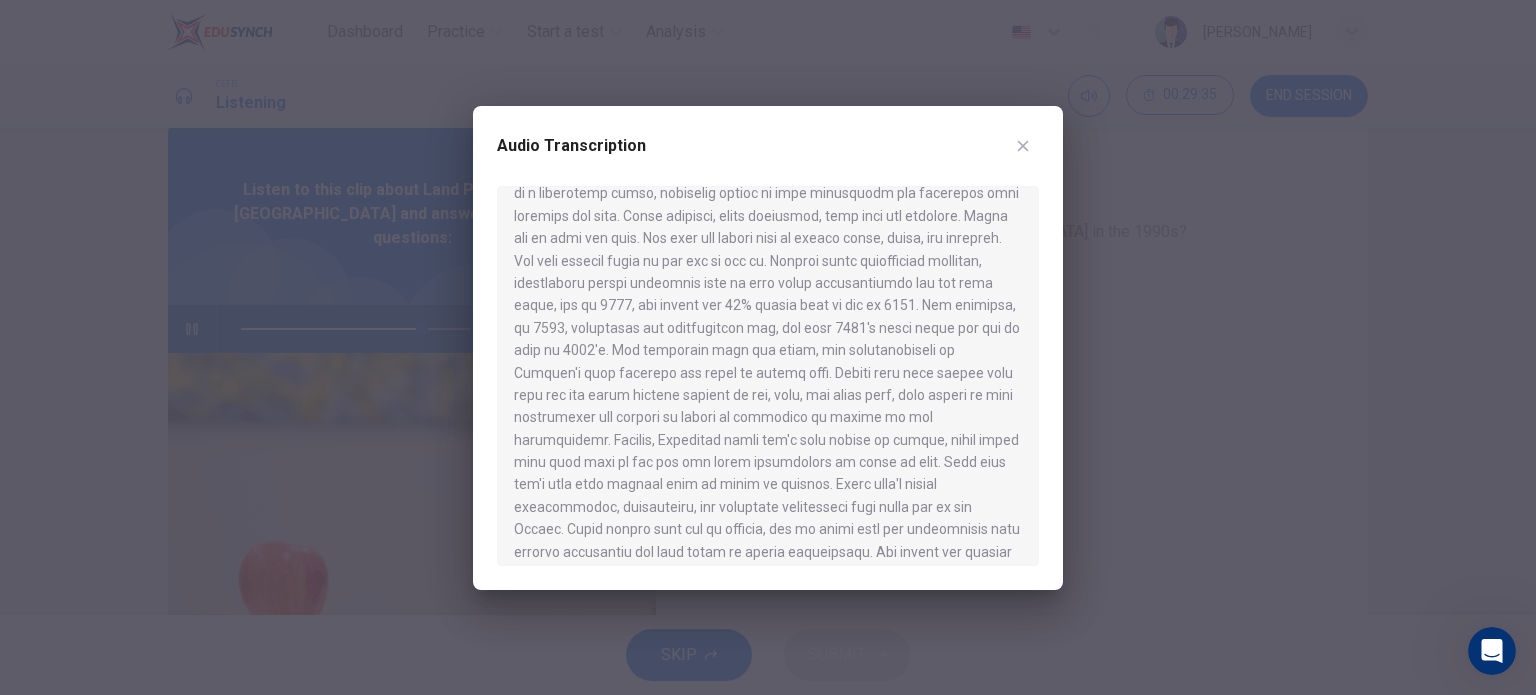scroll, scrollTop: 1276, scrollLeft: 0, axis: vertical 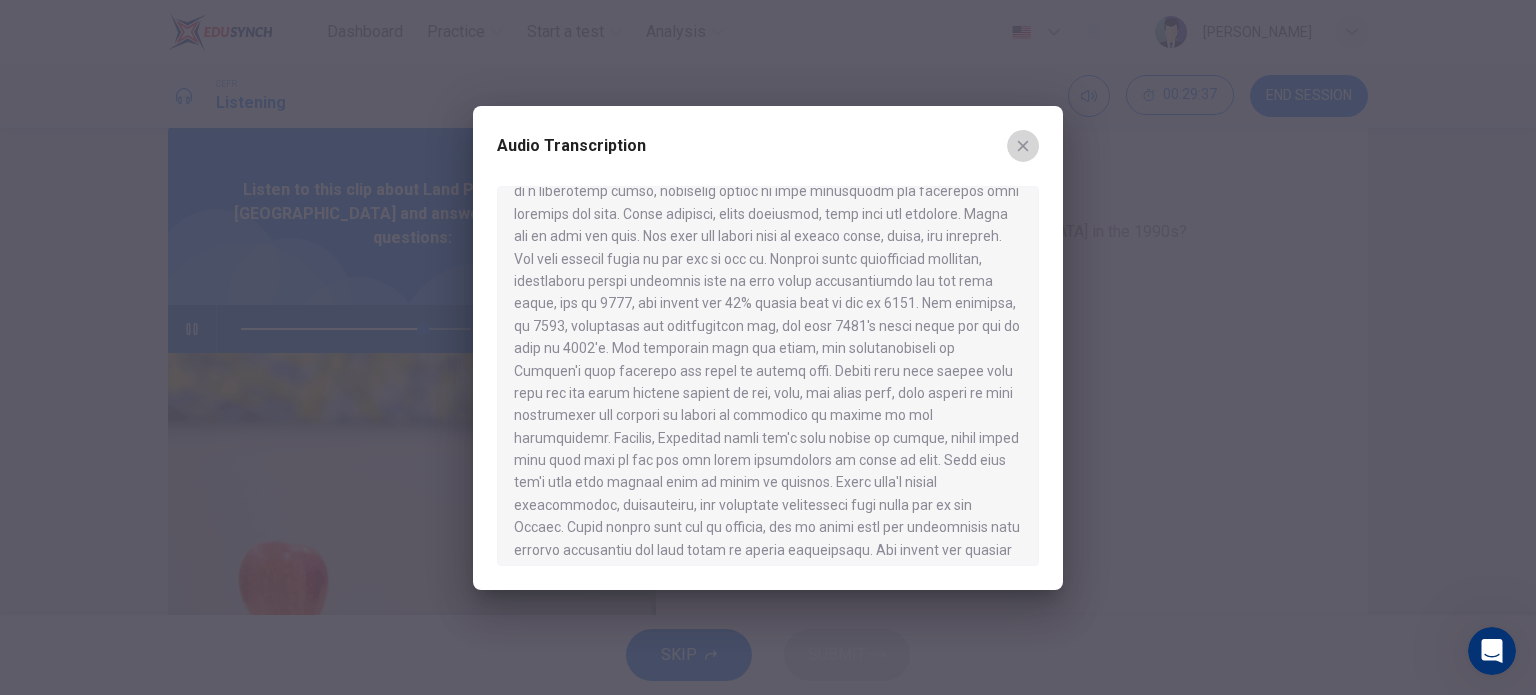 click 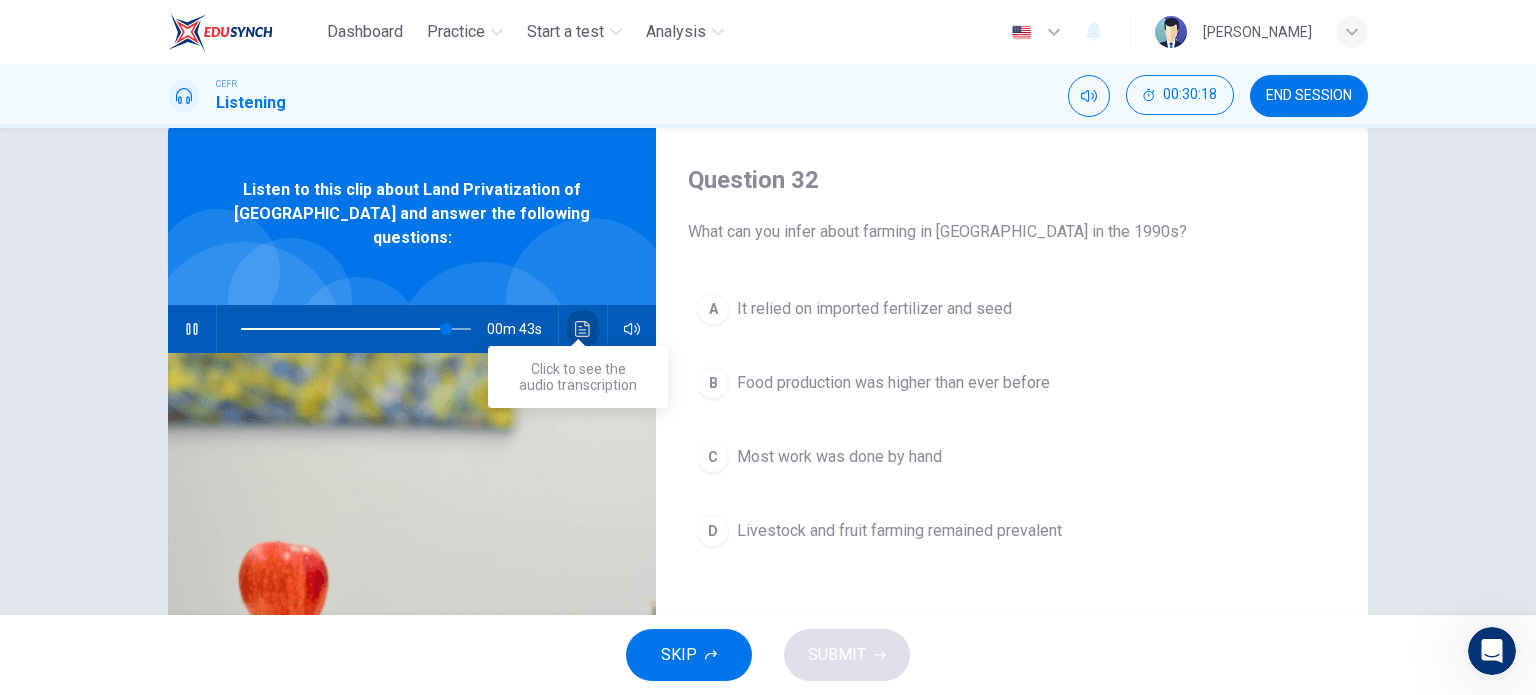 click at bounding box center (583, 329) 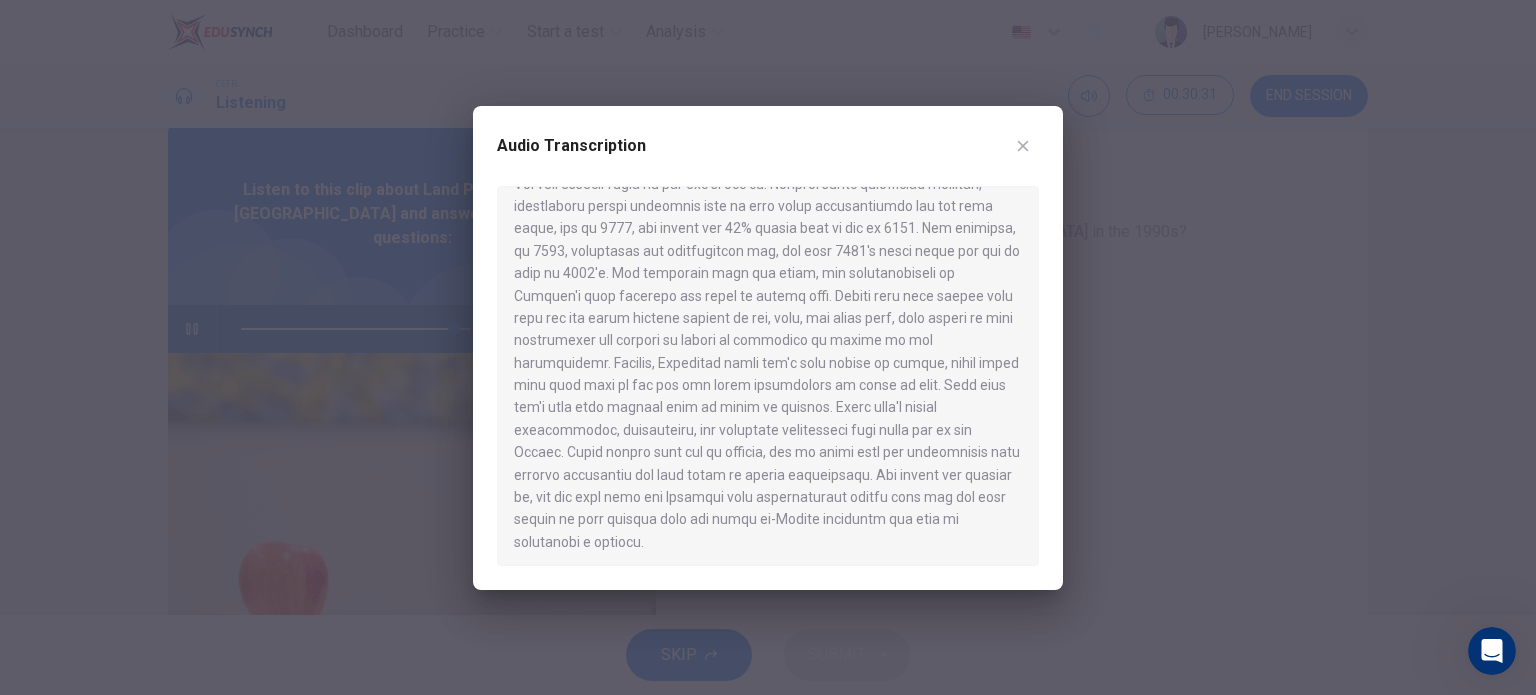 scroll, scrollTop: 1356, scrollLeft: 0, axis: vertical 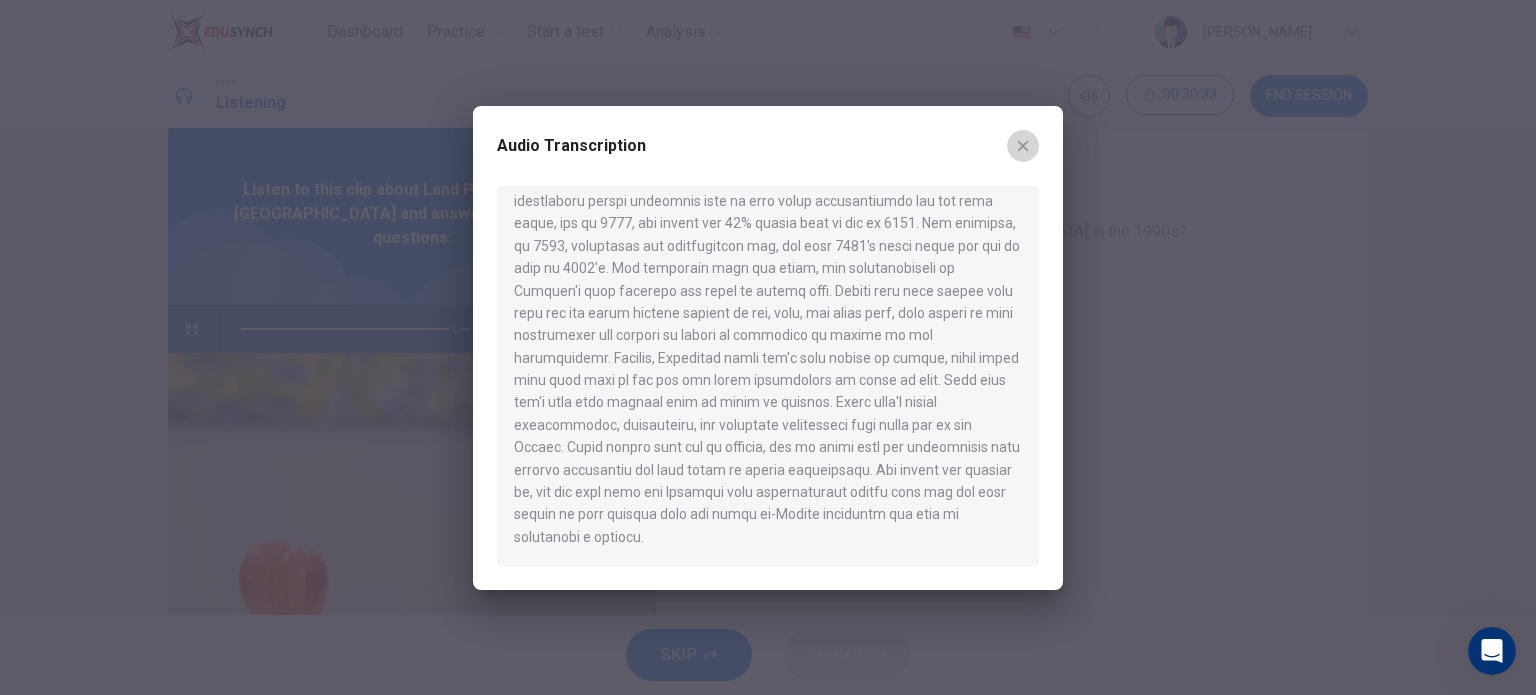 click 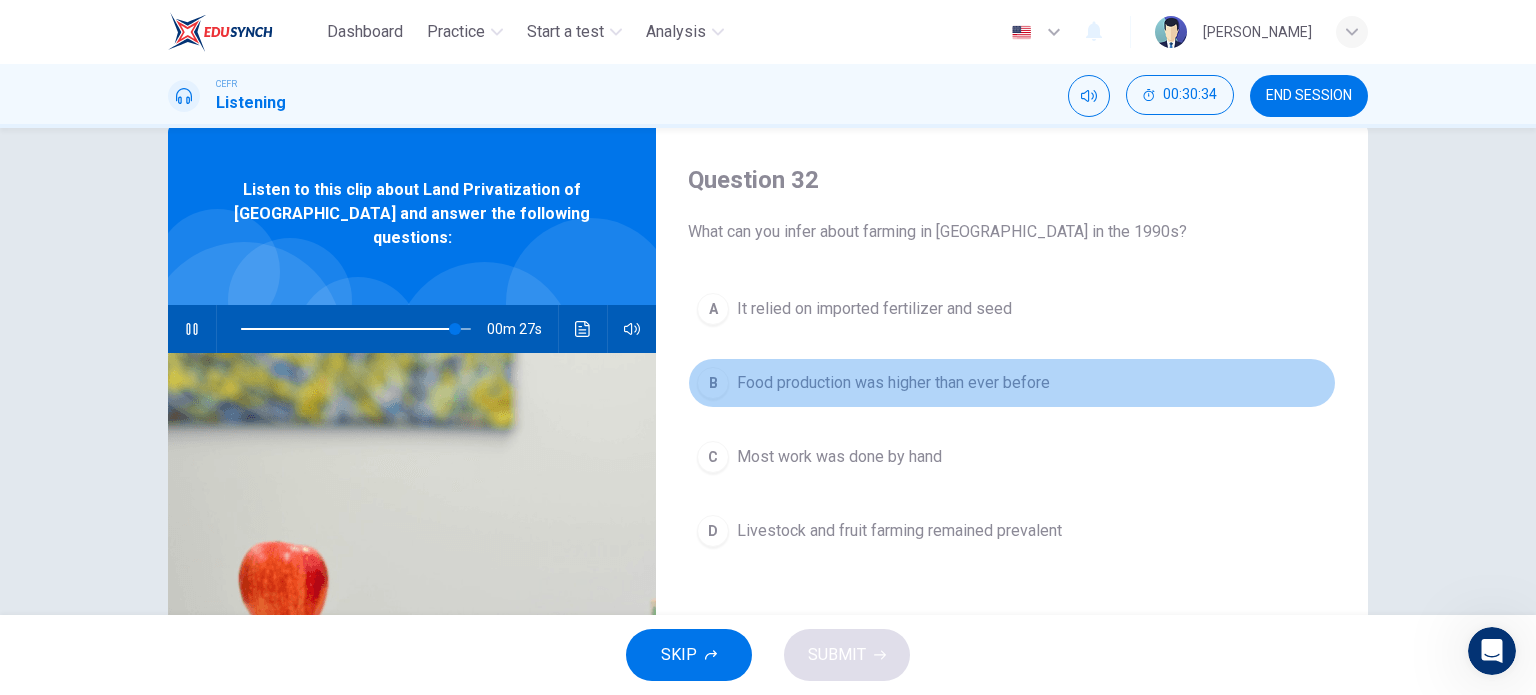 click on "Food production was higher than ever before" at bounding box center (893, 383) 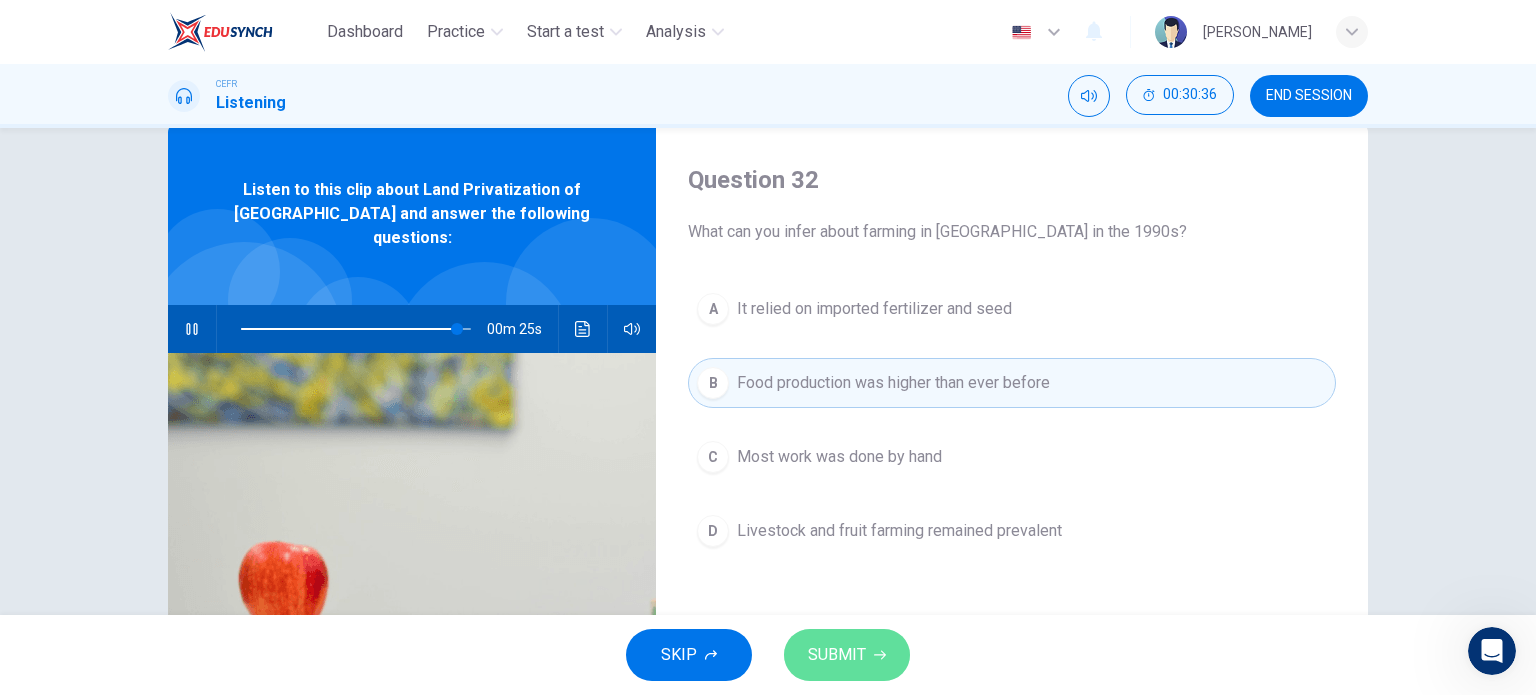 click on "SUBMIT" at bounding box center [837, 655] 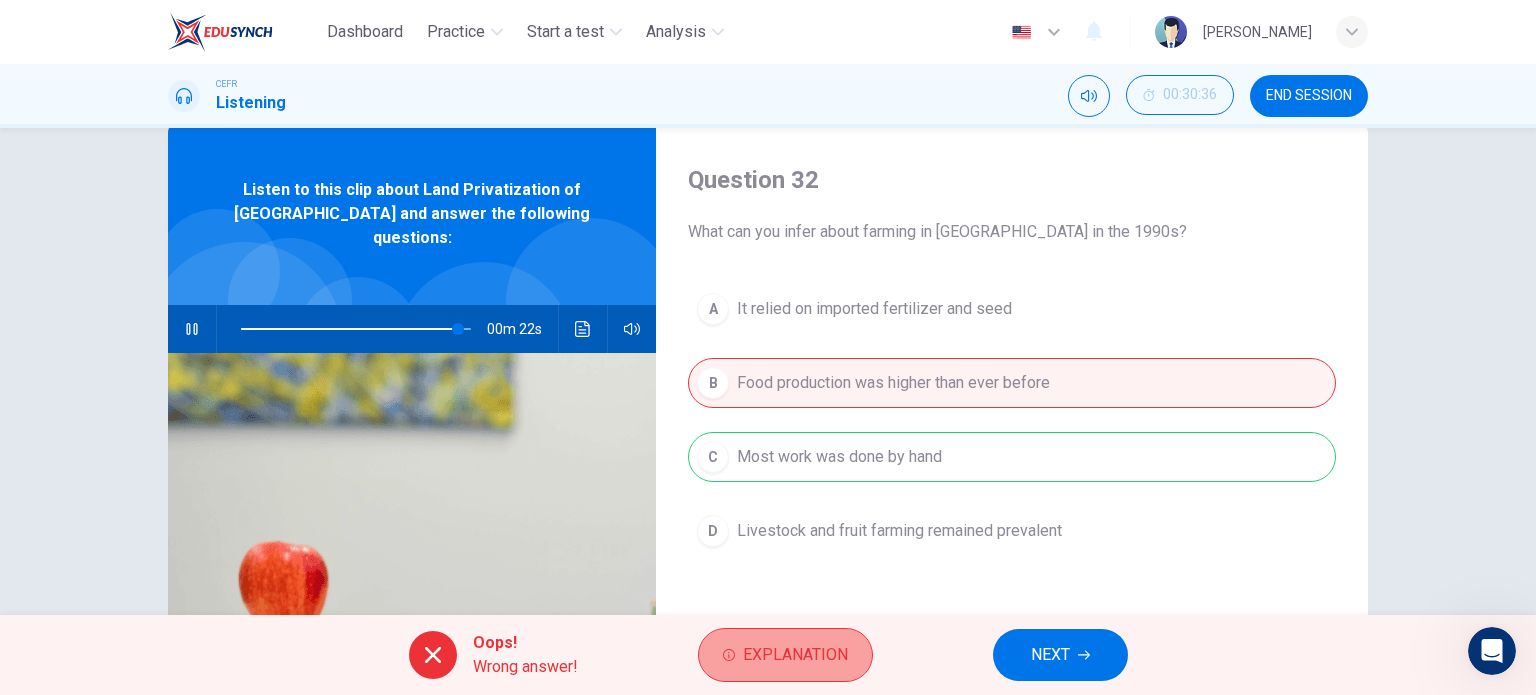 click on "Explanation" at bounding box center [785, 655] 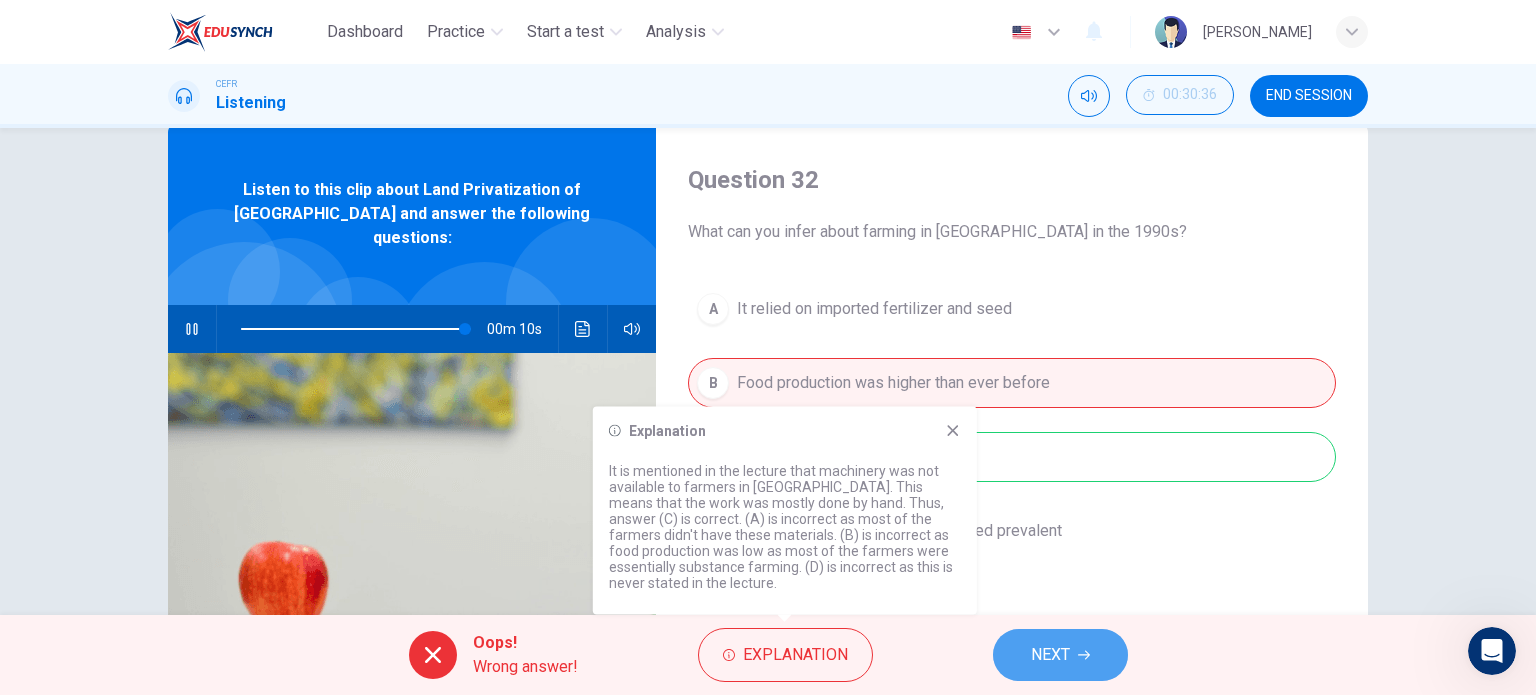 click on "NEXT" at bounding box center (1060, 655) 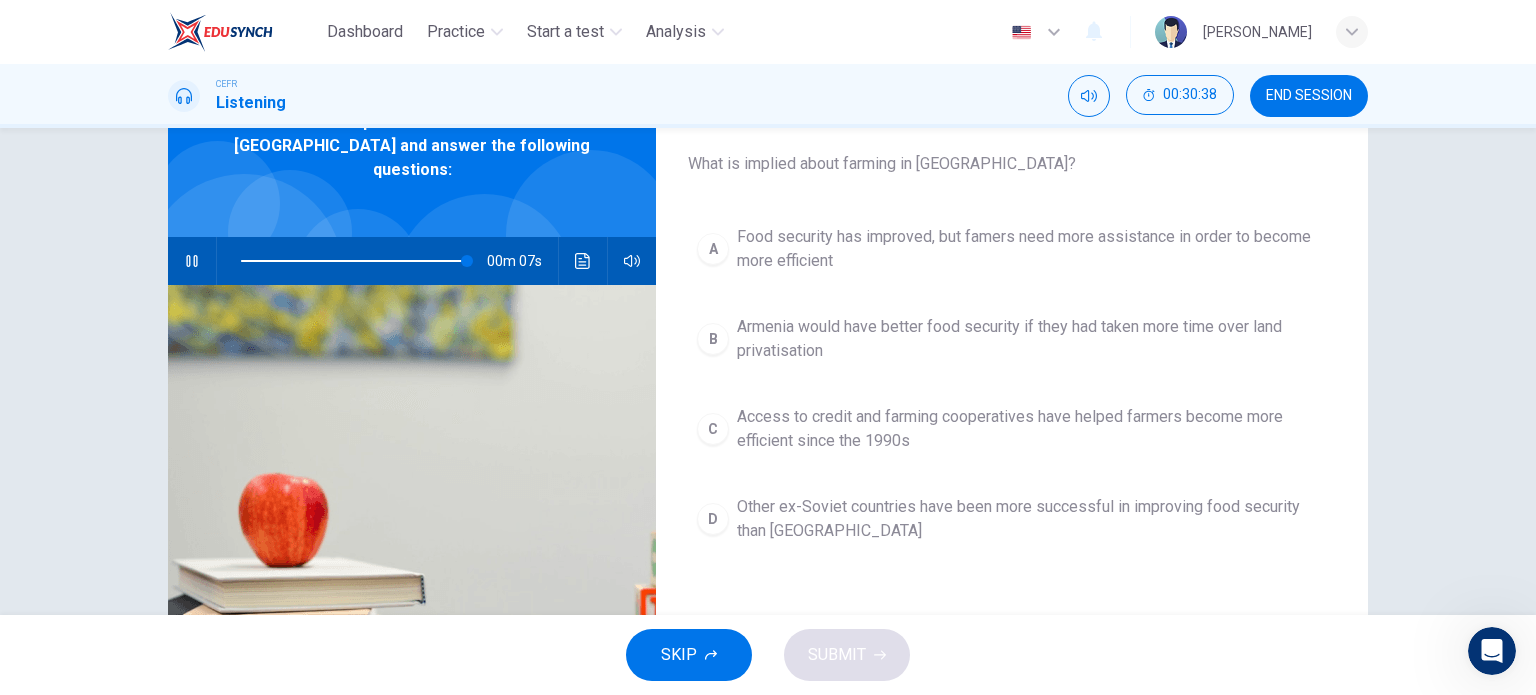 scroll, scrollTop: 112, scrollLeft: 0, axis: vertical 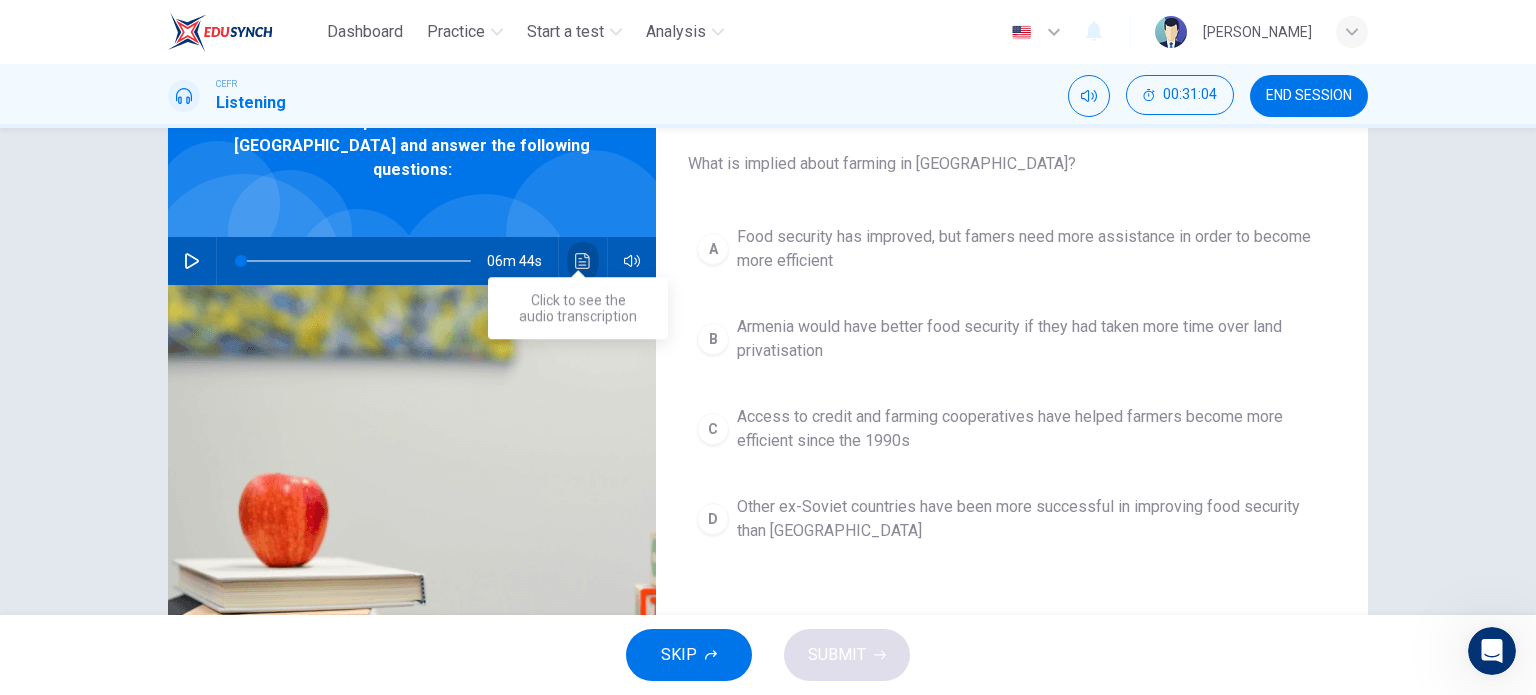 click at bounding box center [583, 261] 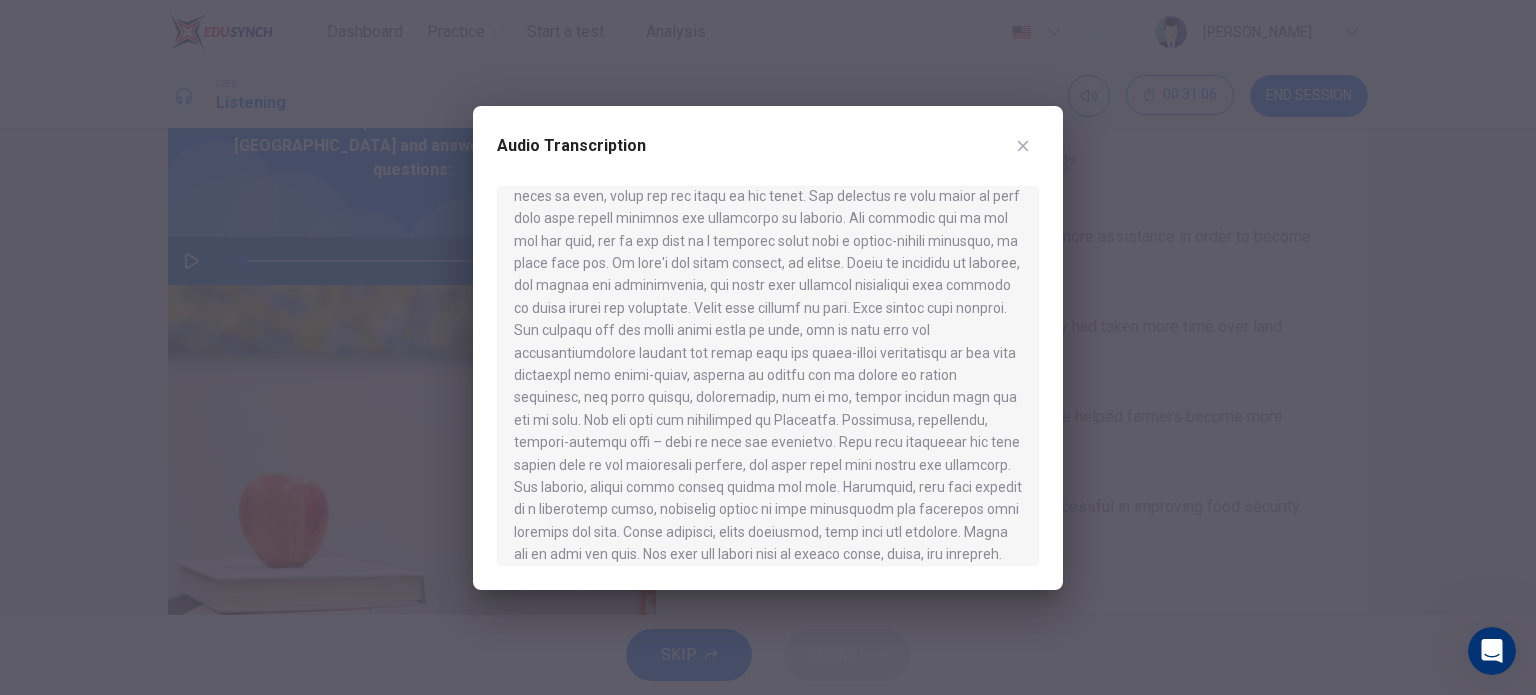scroll, scrollTop: 1356, scrollLeft: 0, axis: vertical 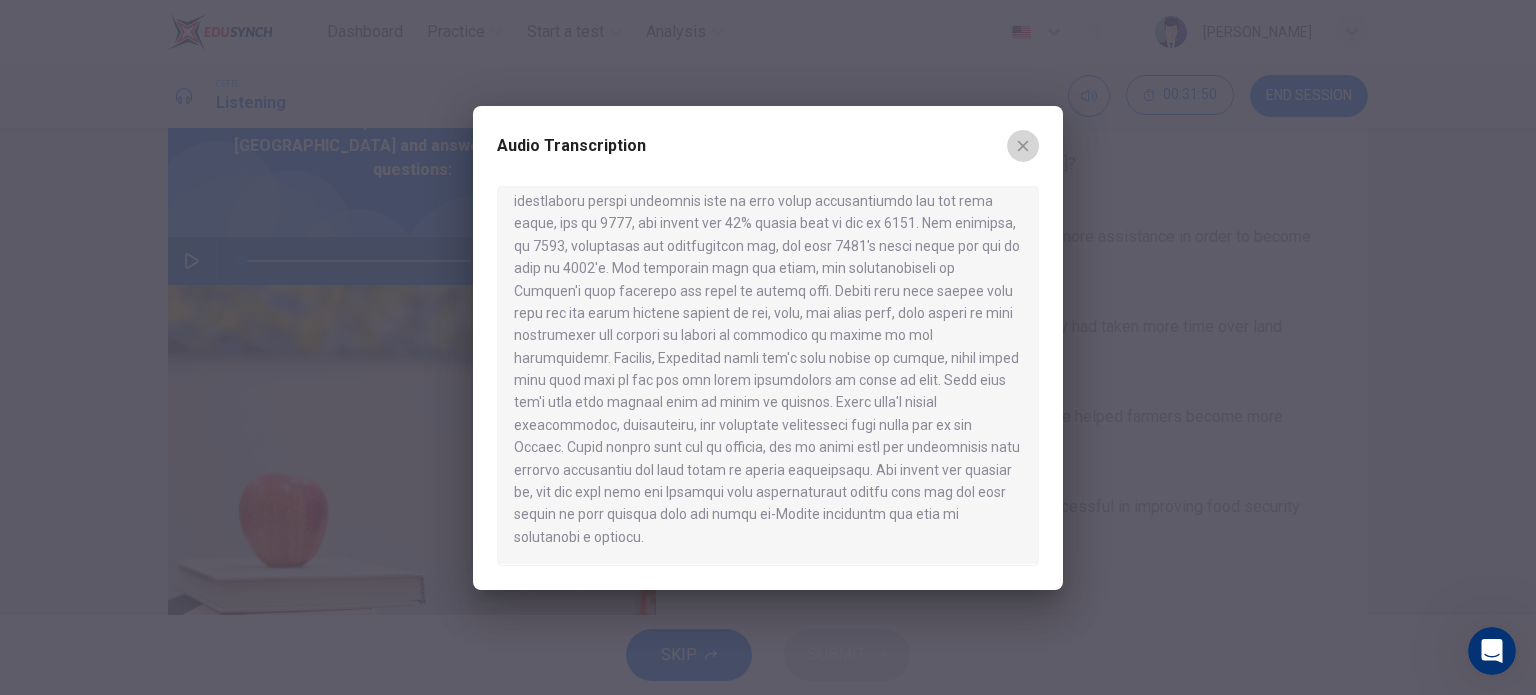 click 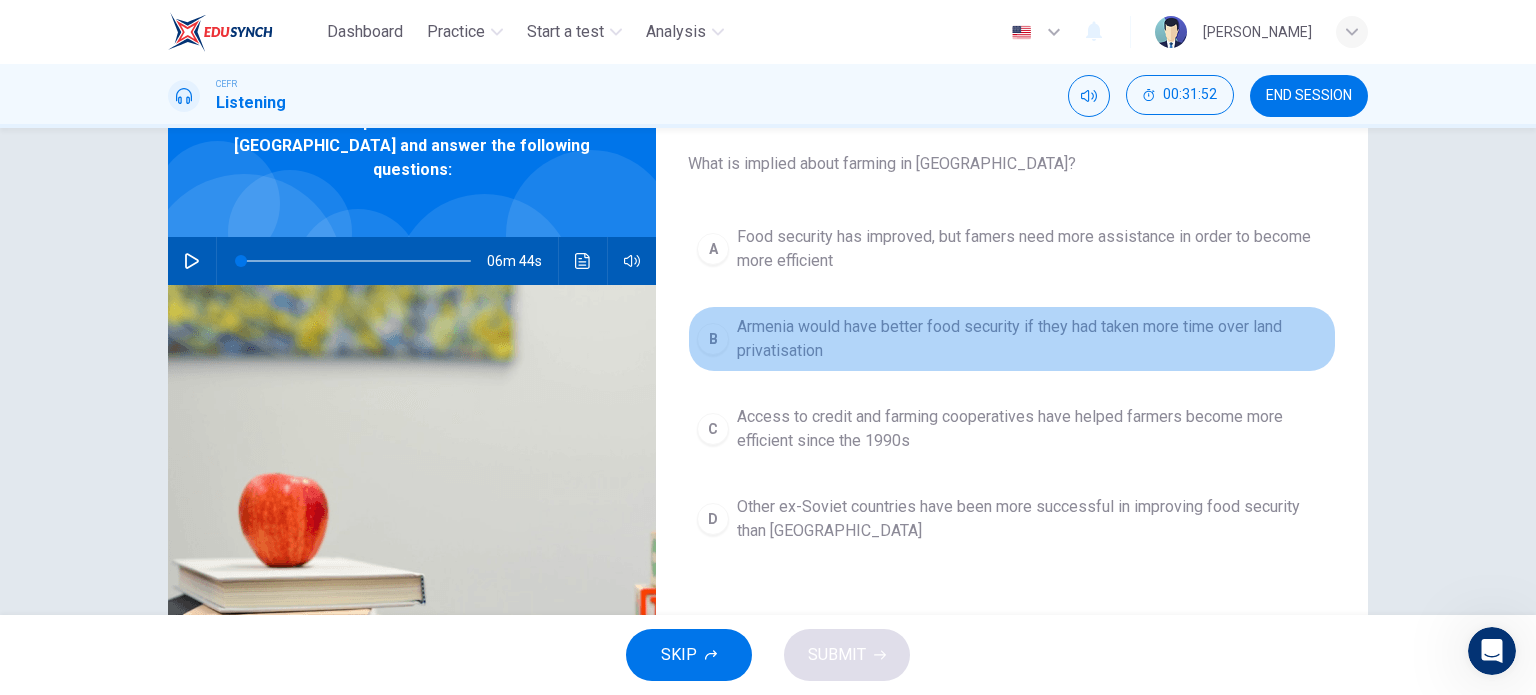 click on "Armenia would have better food security if they had taken more time over land privatisation" at bounding box center (1032, 339) 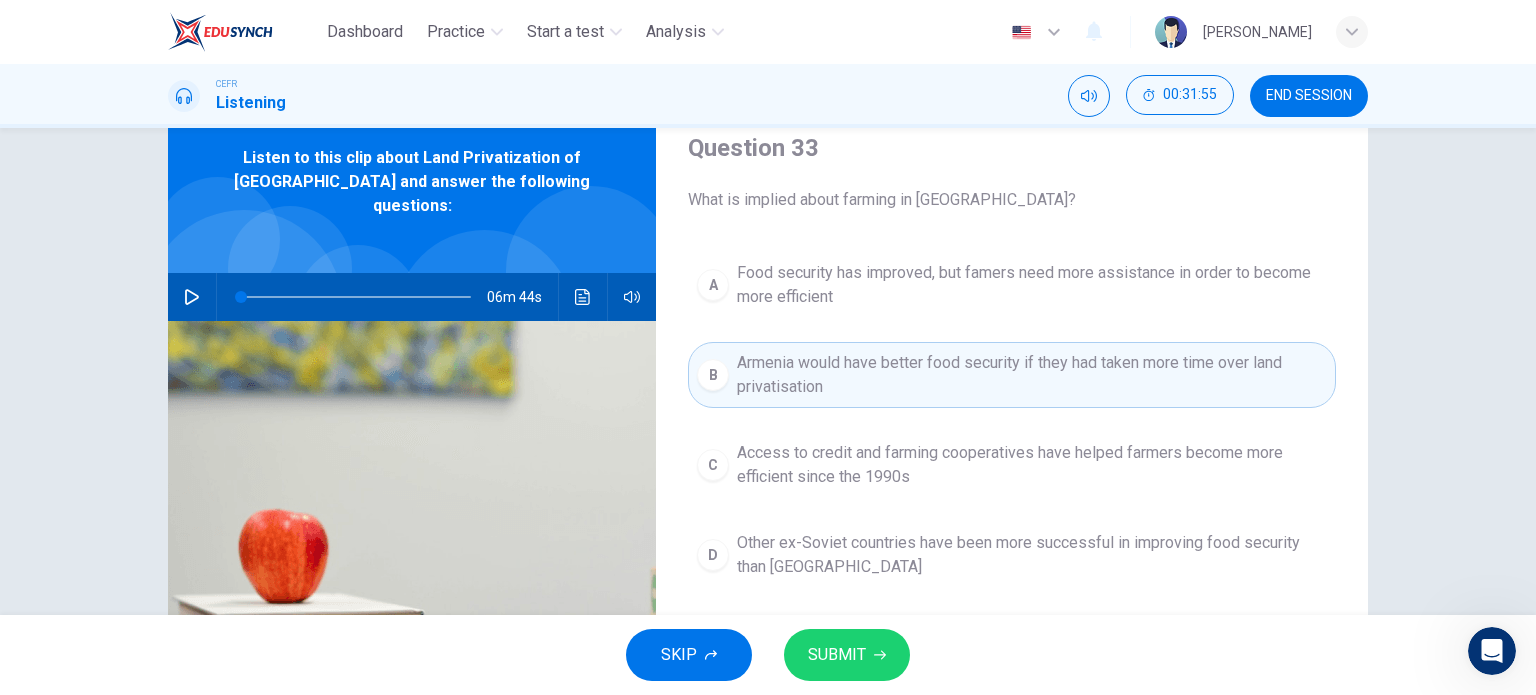 scroll, scrollTop: 75, scrollLeft: 0, axis: vertical 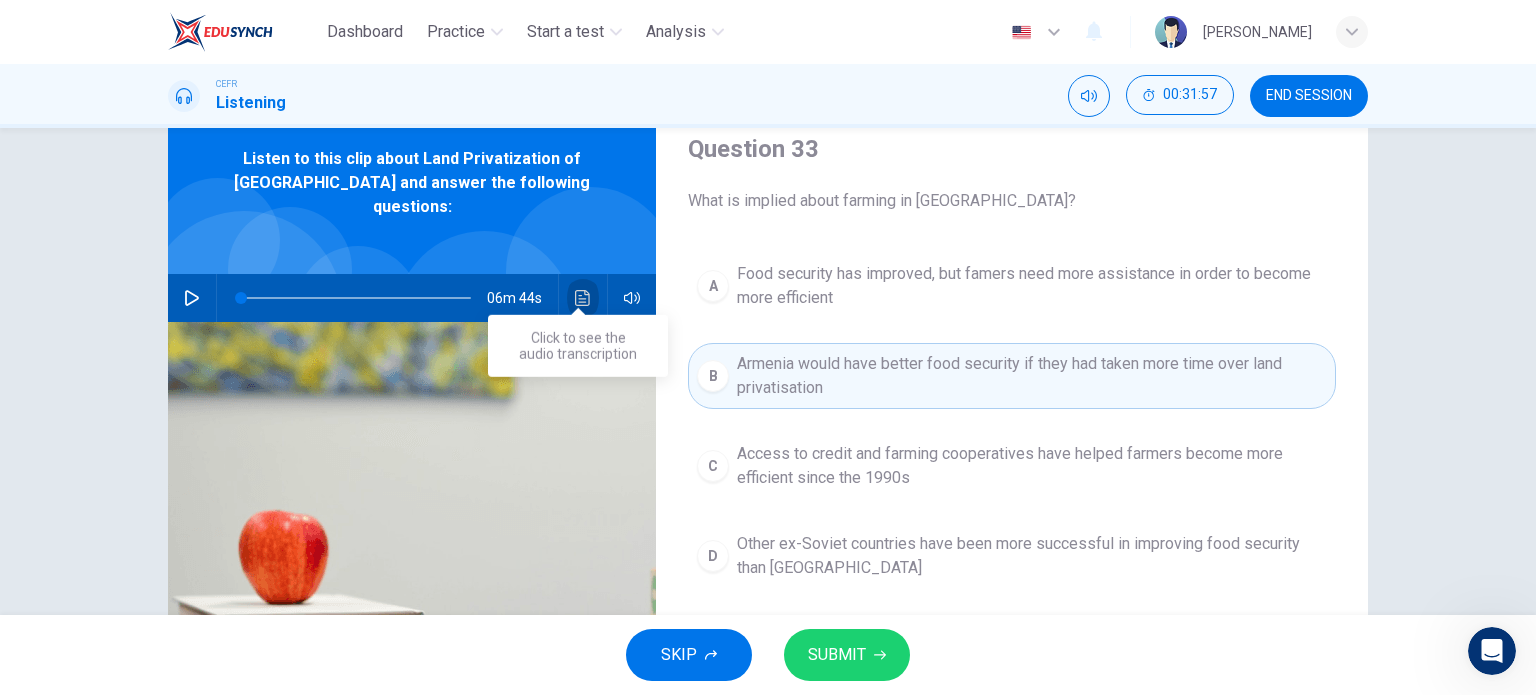click at bounding box center (583, 298) 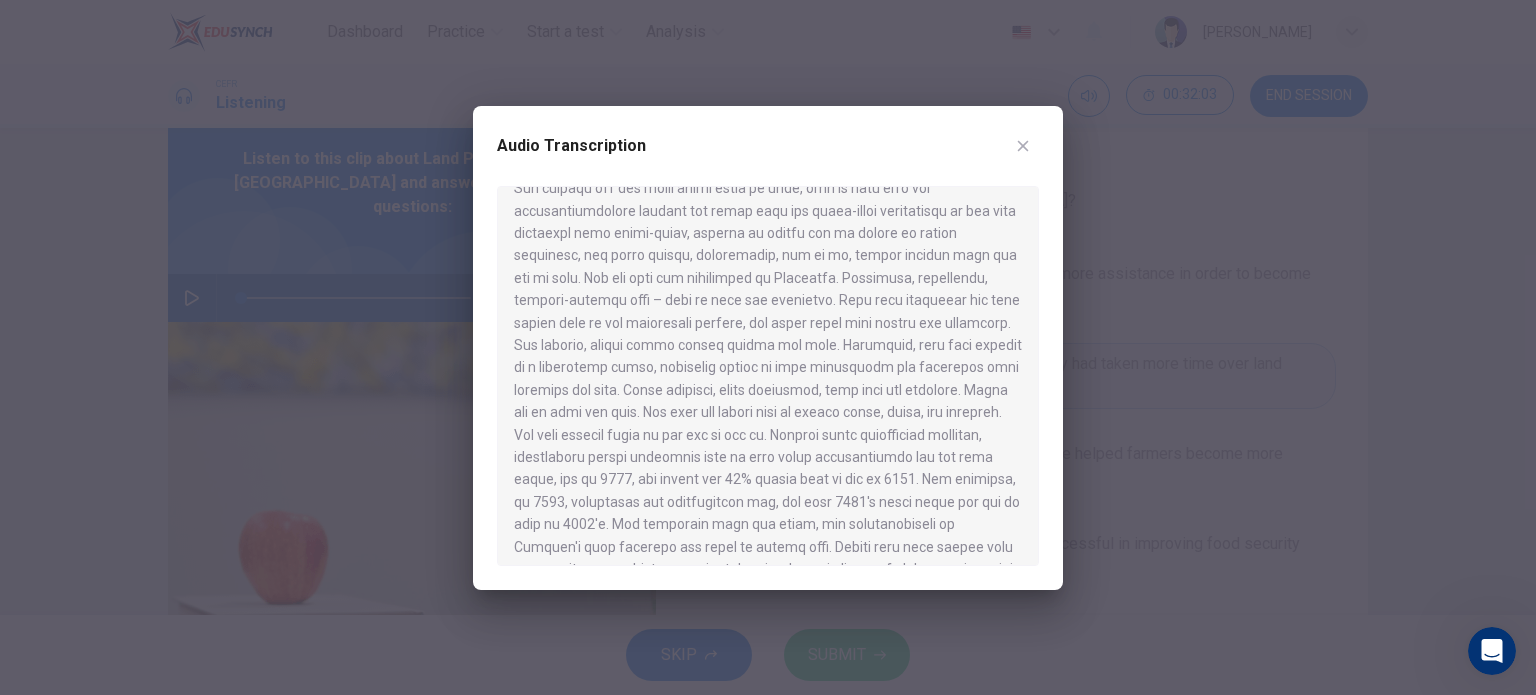 scroll, scrollTop: 1356, scrollLeft: 0, axis: vertical 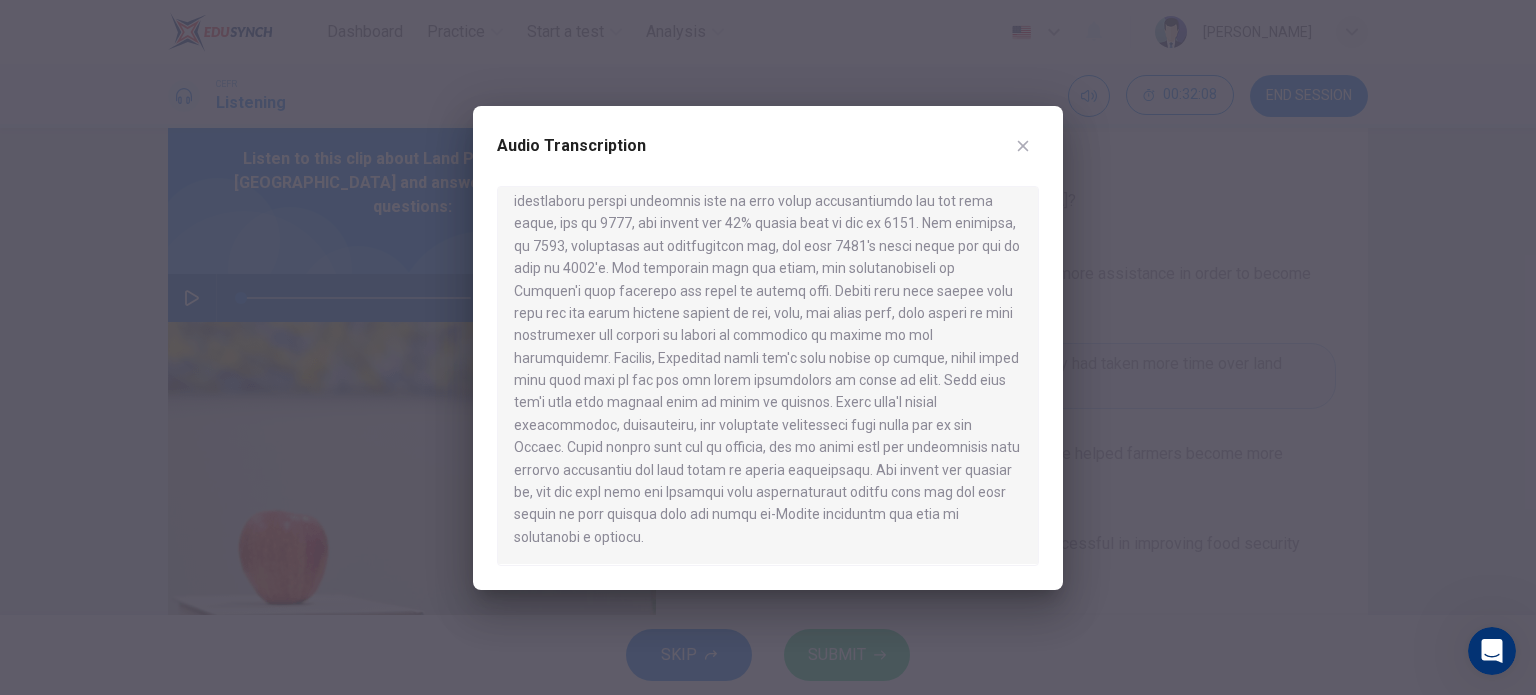 drag, startPoint x: 918, startPoint y: 133, endPoint x: 700, endPoint y: 179, distance: 222.80035 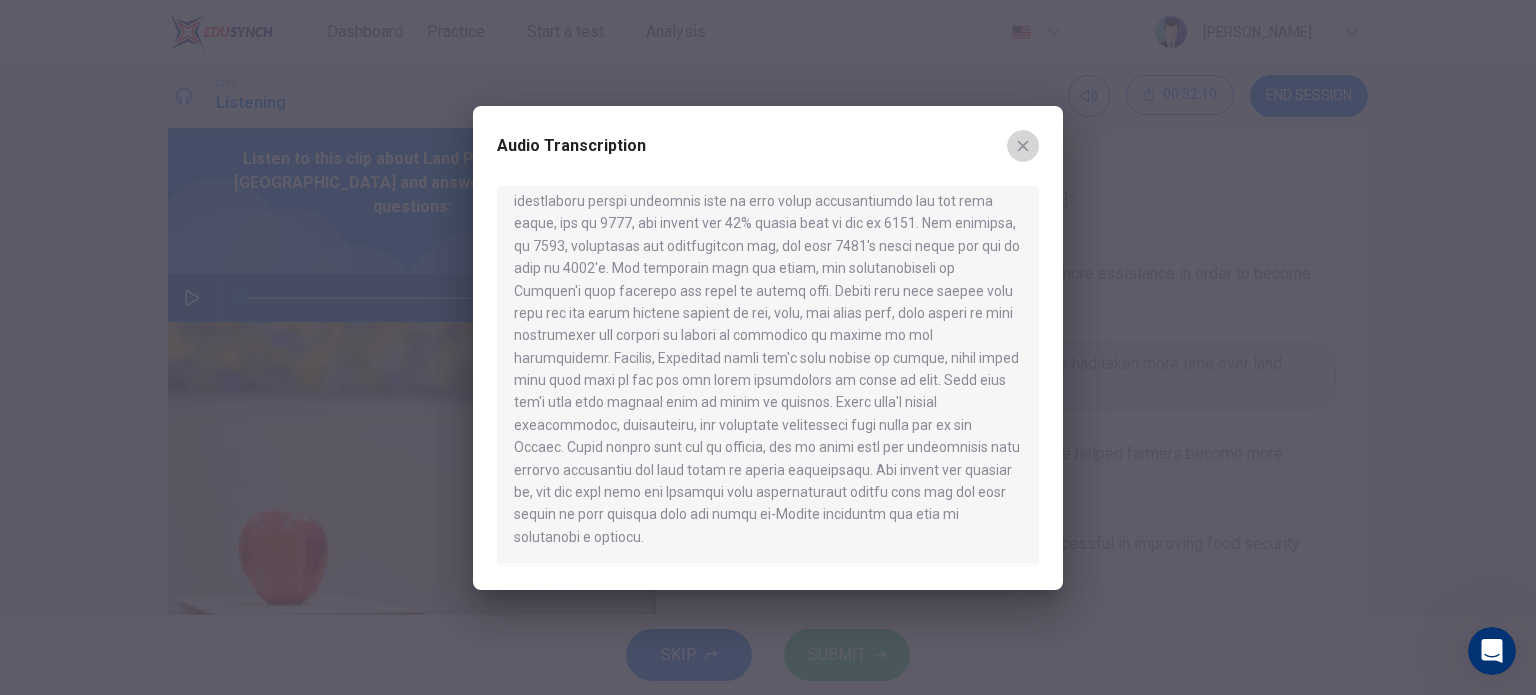 click at bounding box center (1023, 146) 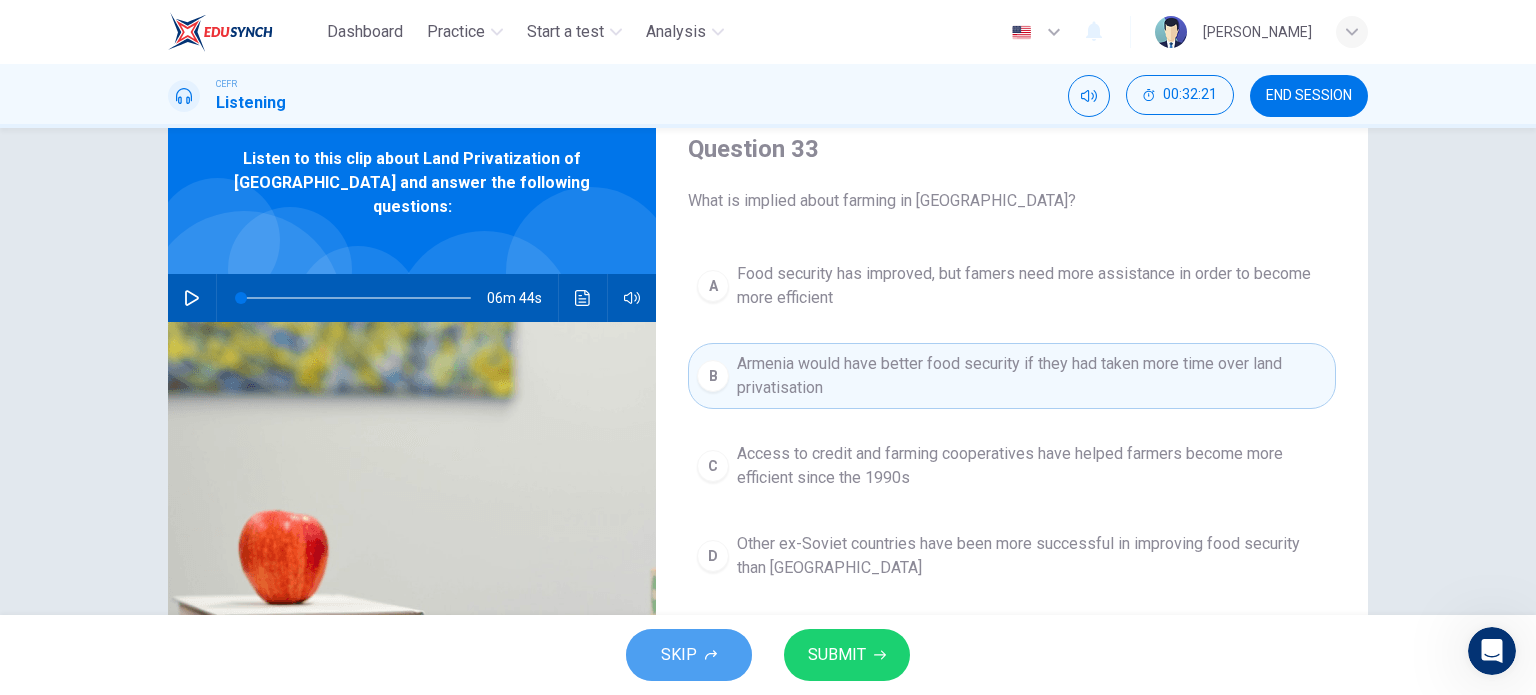 click on "SKIP" at bounding box center [689, 655] 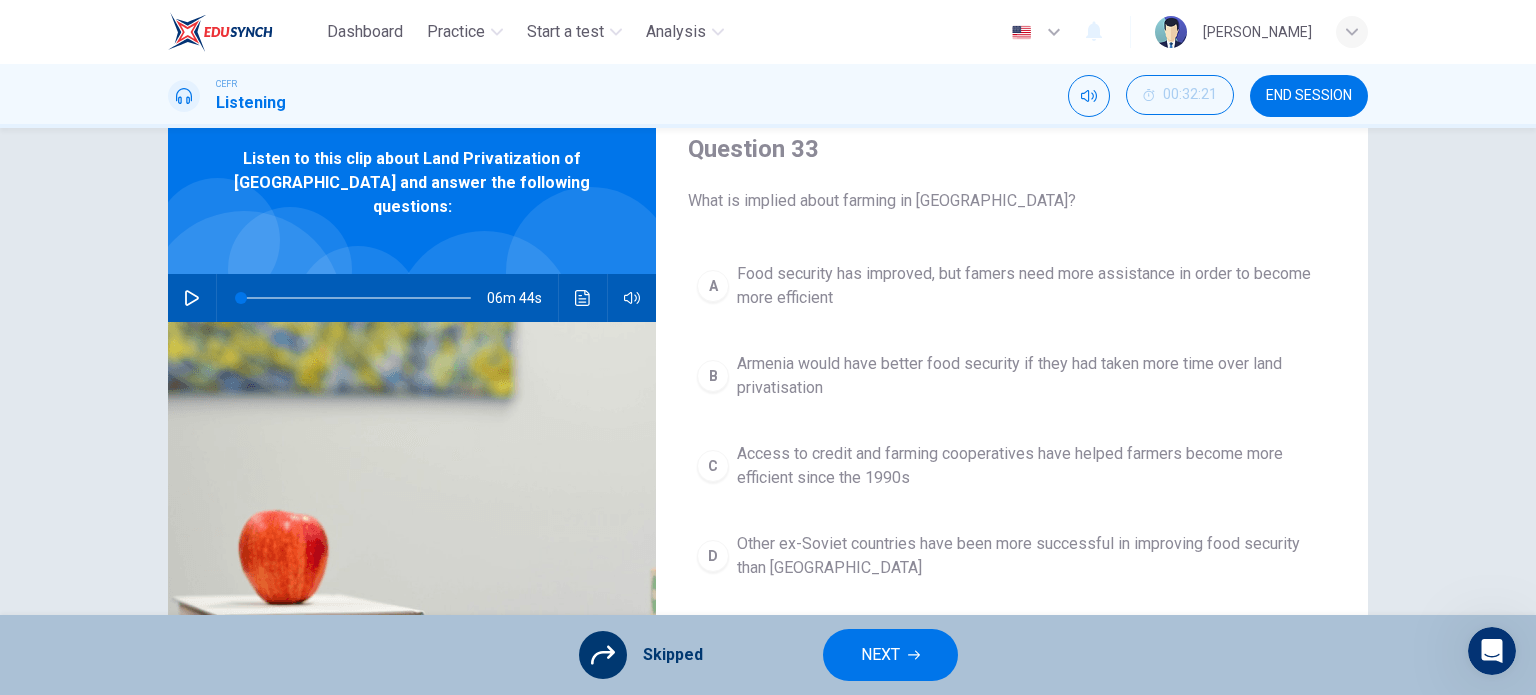 click on "A Food security has improved, but famers need more assistance in order to become more efficient B Armenia would have better food security if they had taken more time over land privatisation C Access to credit and farming cooperatives have helped farmers become more efficient since the 1990s D Other ex-Soviet countries have been more successful in improving food security than Armenia" at bounding box center (1012, 441) 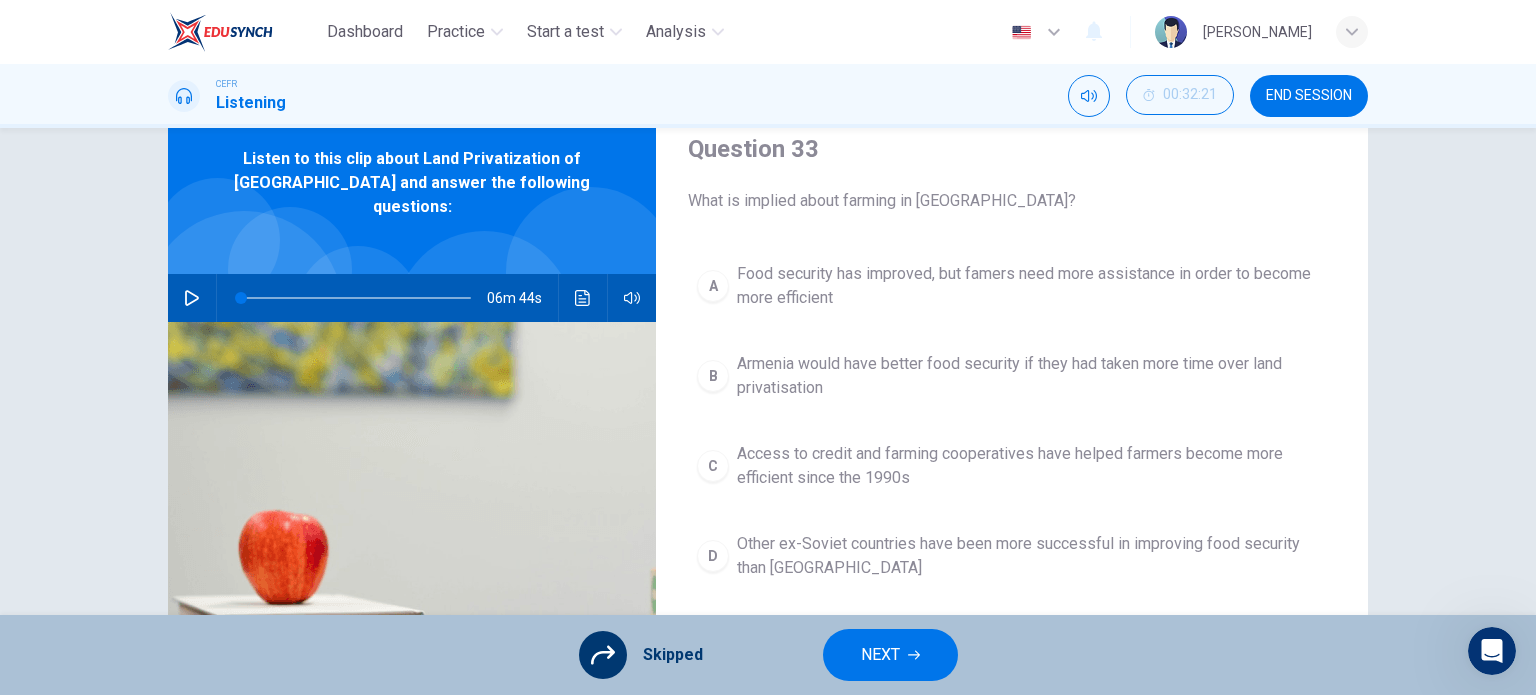 drag, startPoint x: 720, startPoint y: 351, endPoint x: 707, endPoint y: 383, distance: 34.539833 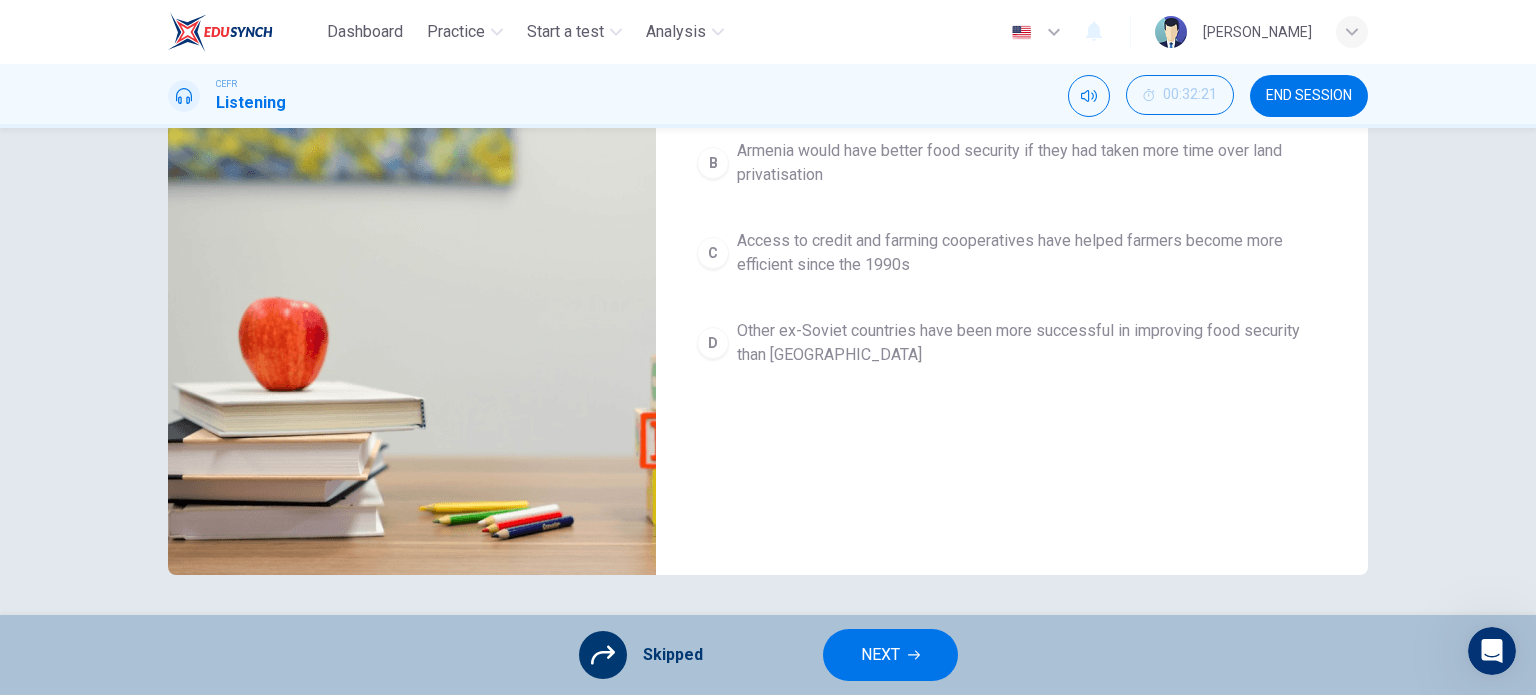 scroll, scrollTop: 0, scrollLeft: 0, axis: both 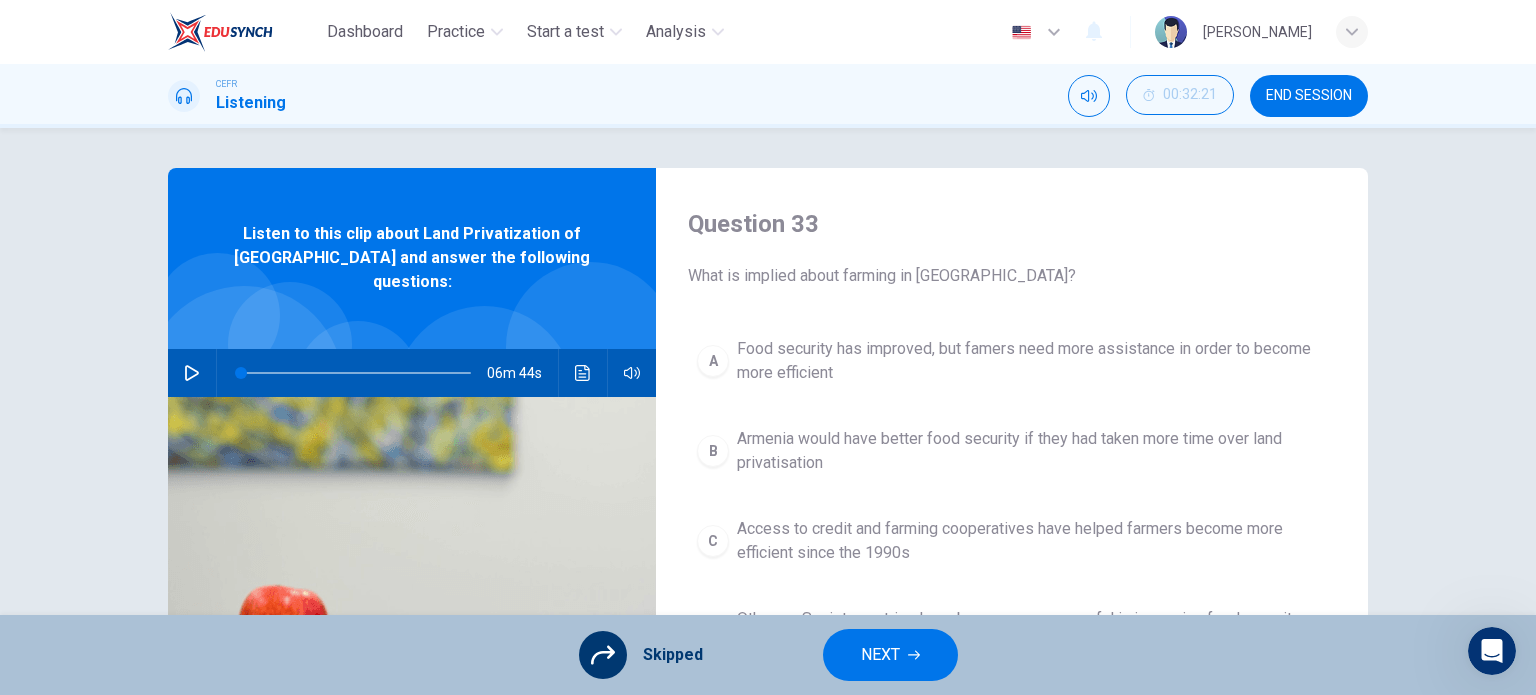 click on "A Food security has improved, but famers need more assistance in order to become more efficient B Armenia would have better food security if they had taken more time over land privatisation C Access to credit and farming cooperatives have helped farmers become more efficient since the 1990s D Other ex-Soviet countries have been more successful in improving food security than Armenia" at bounding box center (1012, 516) 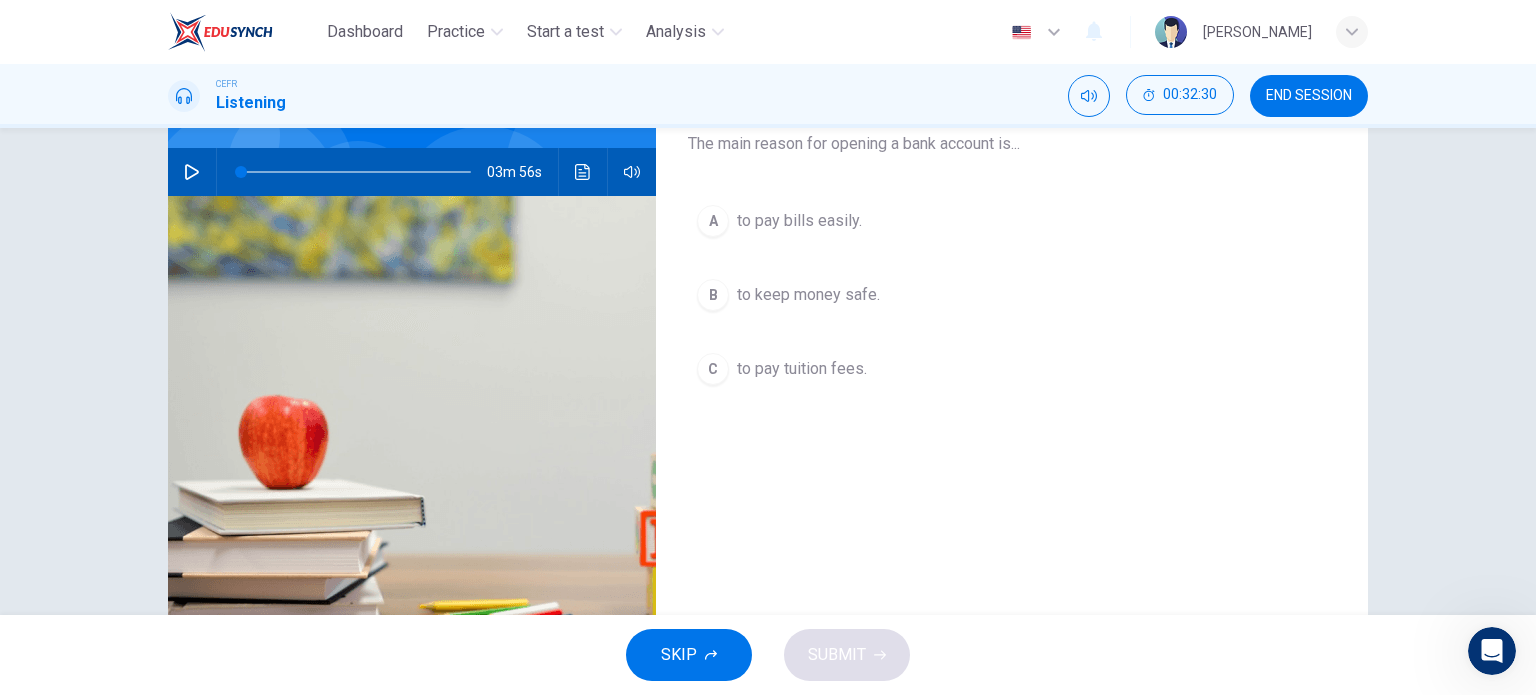 scroll, scrollTop: 0, scrollLeft: 0, axis: both 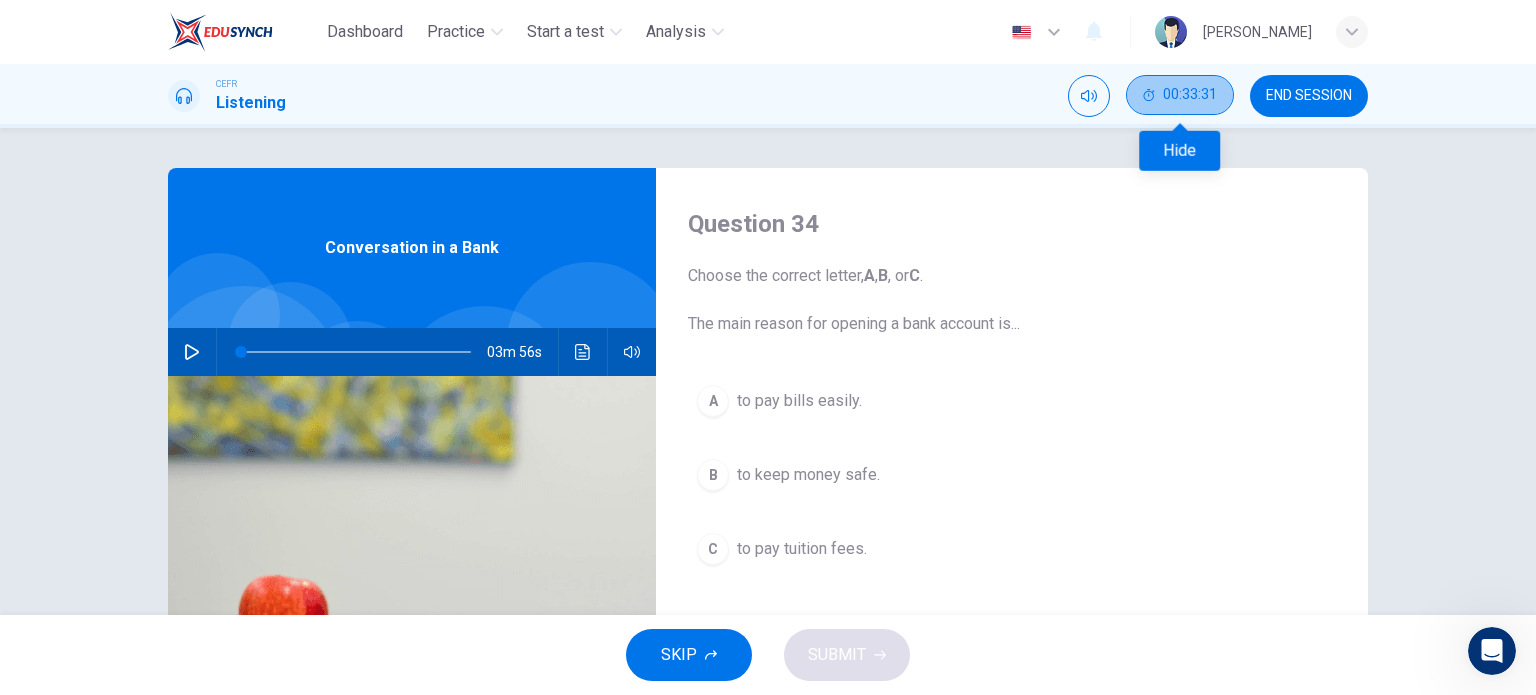 click on "00:33:31" at bounding box center [1180, 95] 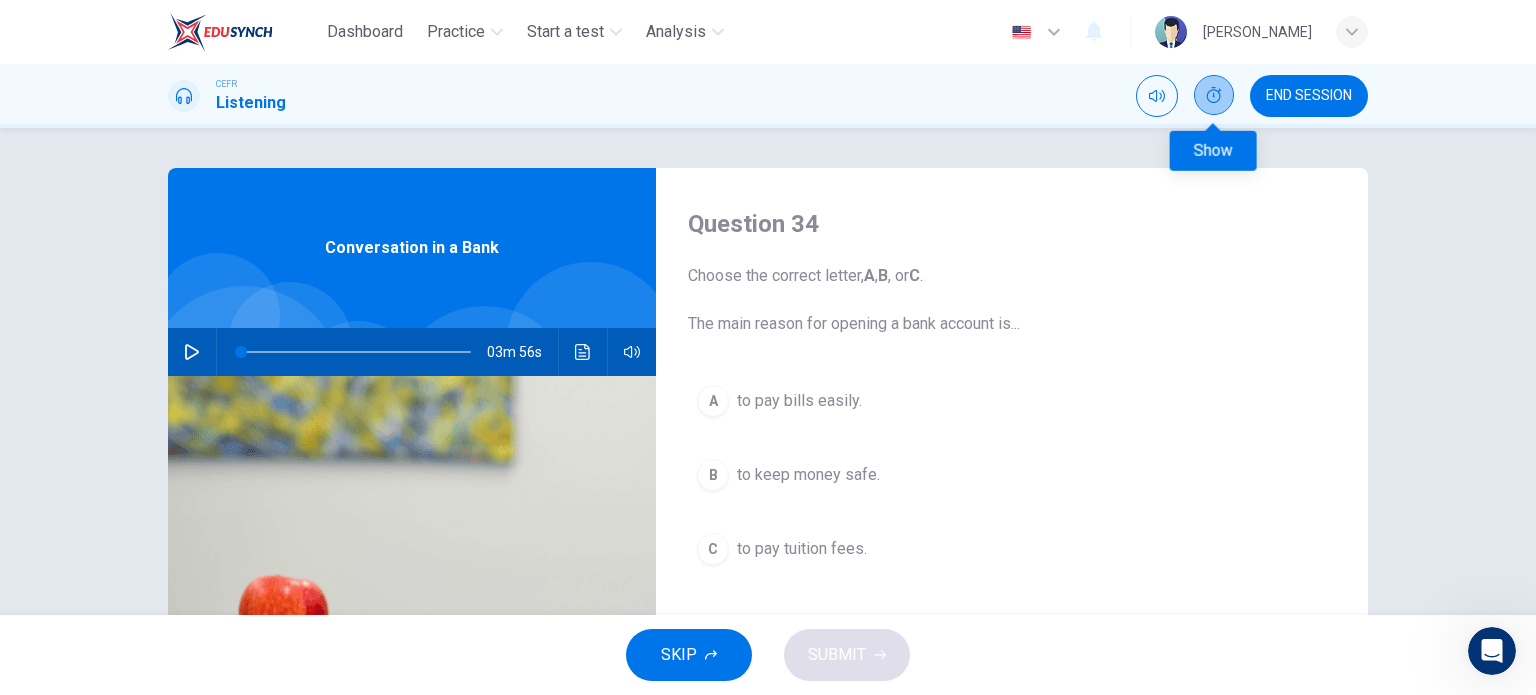 click at bounding box center (1214, 95) 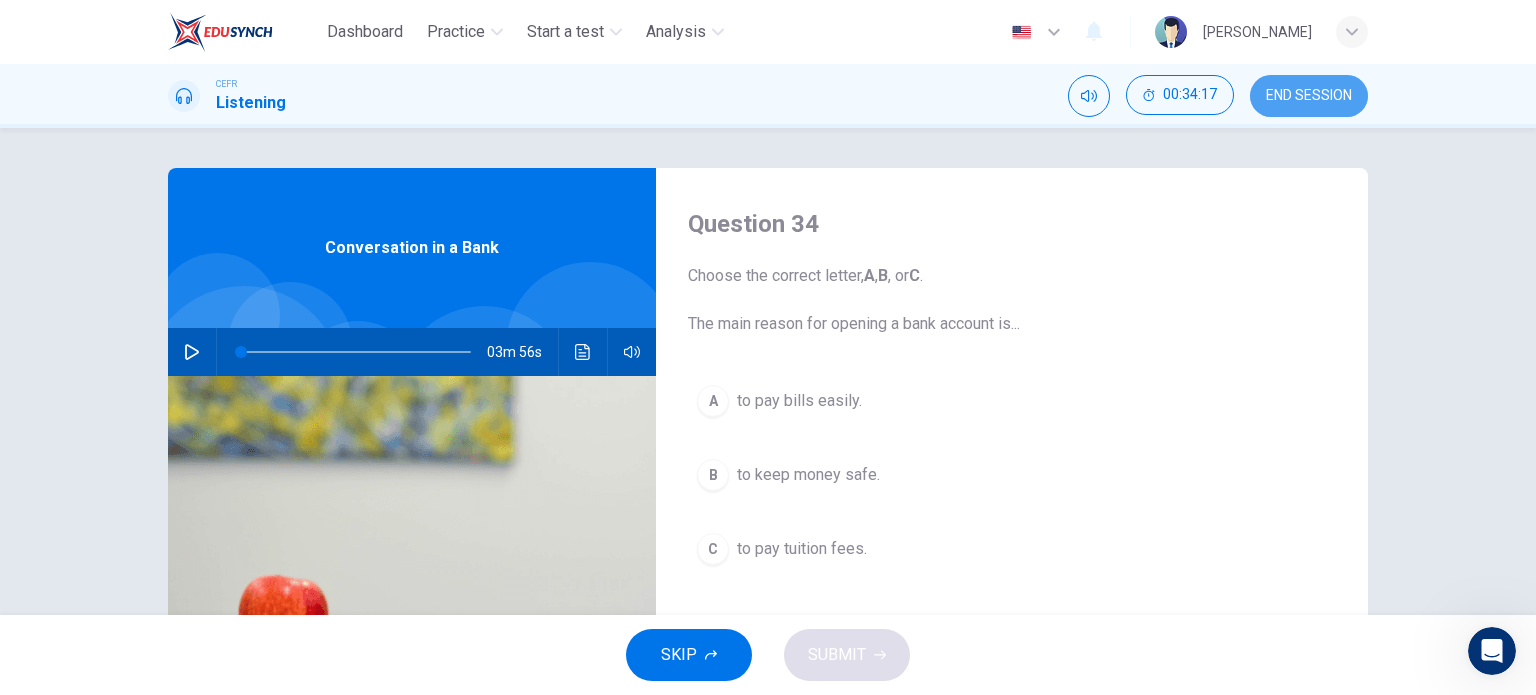 click on "END SESSION" at bounding box center [1309, 96] 